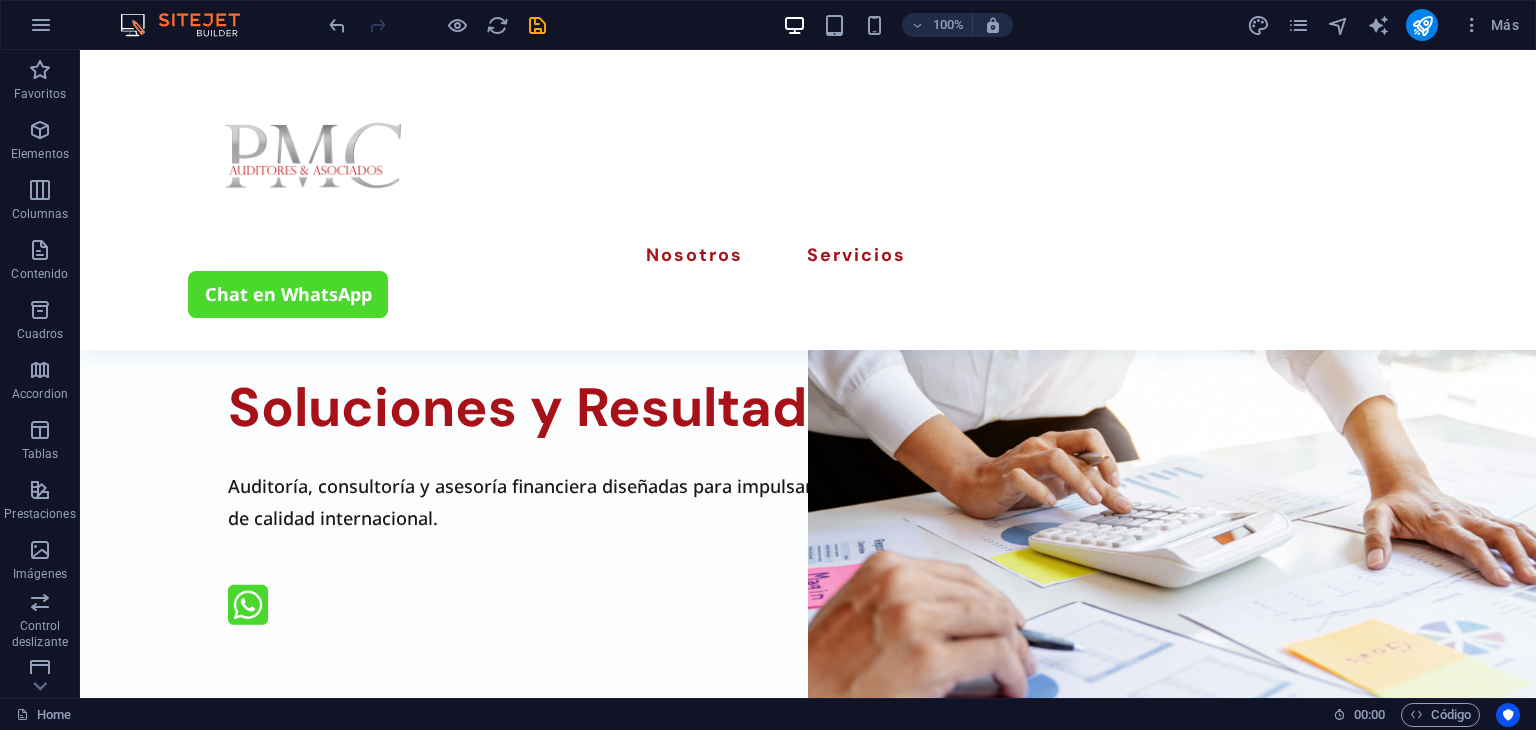 scroll, scrollTop: 1600, scrollLeft: 0, axis: vertical 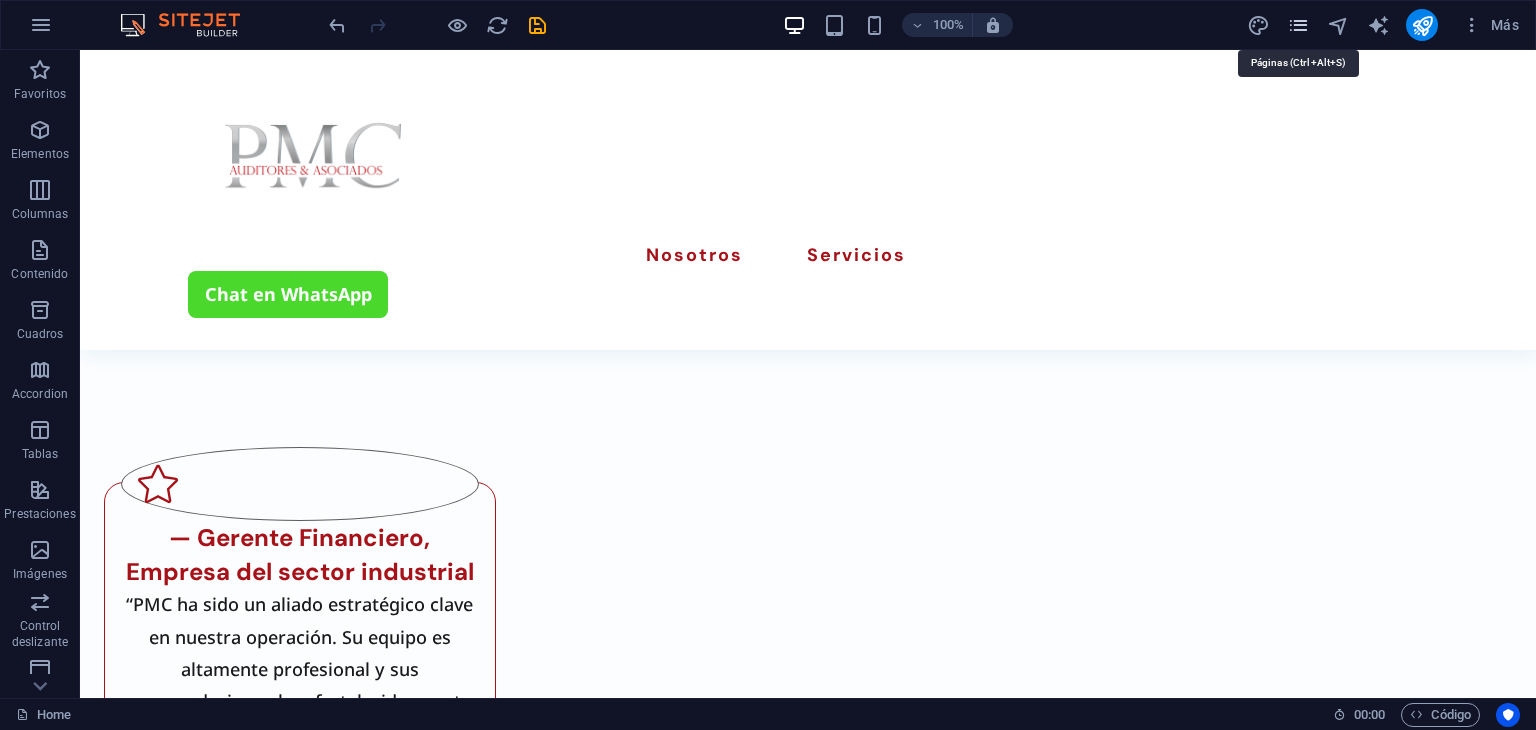 click at bounding box center (1298, 25) 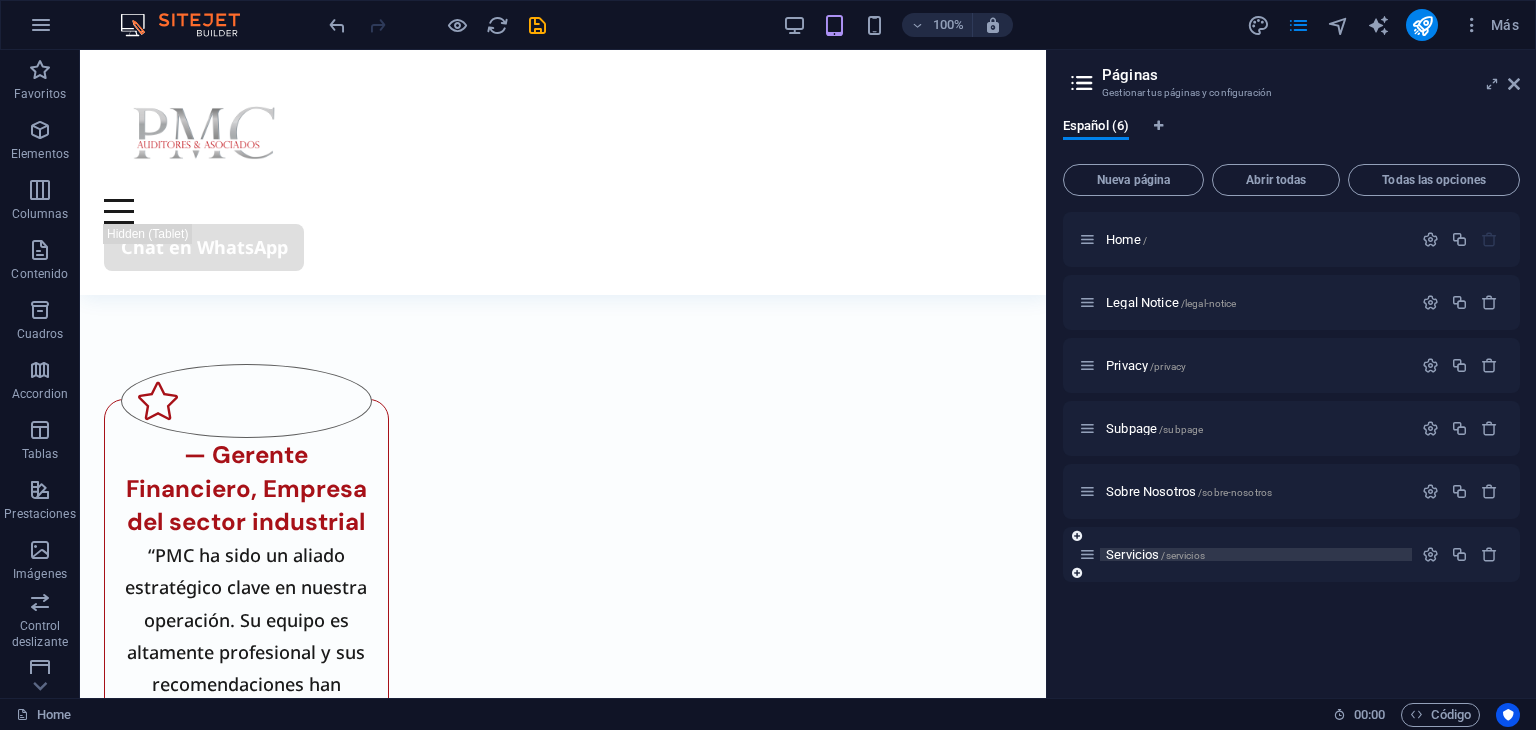 click on "Servicios /servicios" at bounding box center (1256, 554) 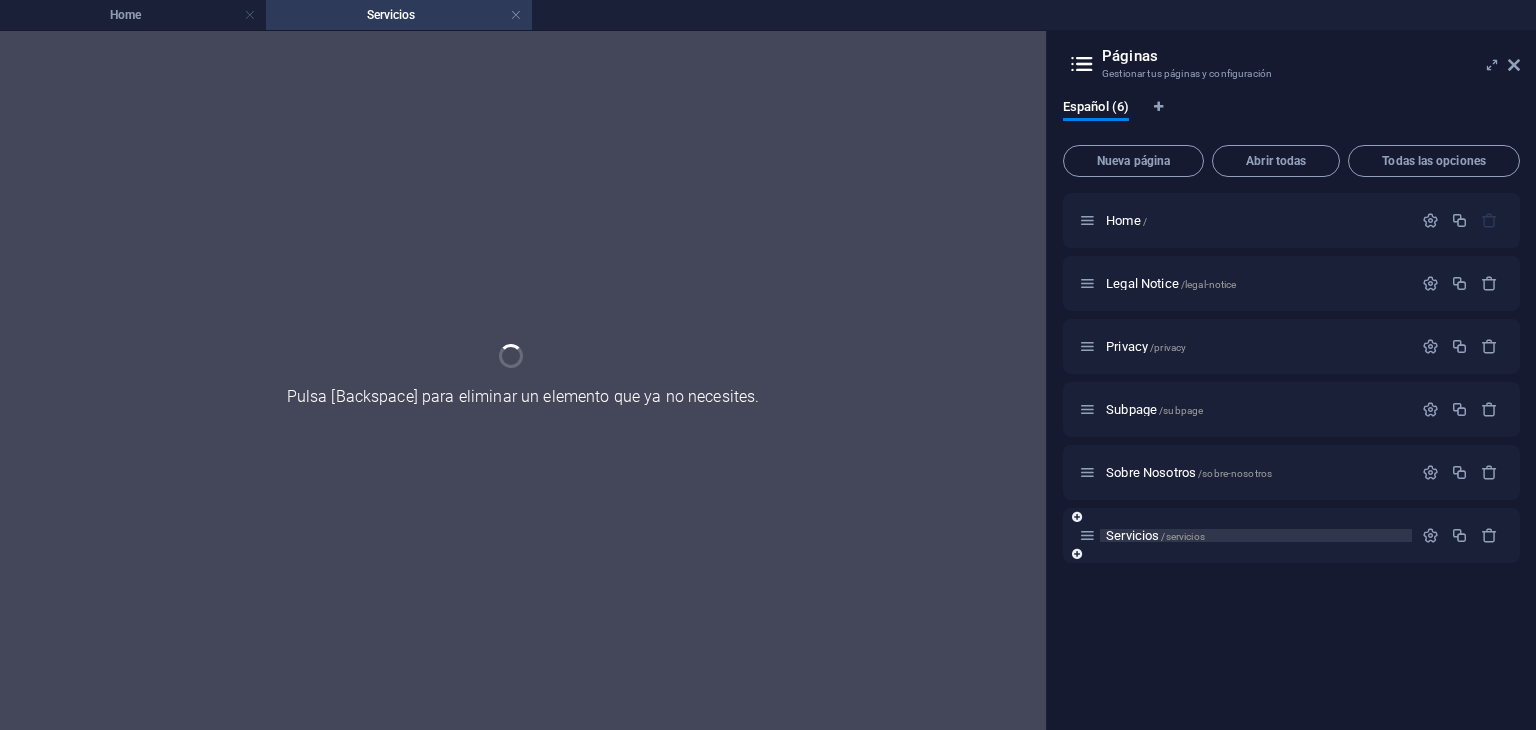 scroll, scrollTop: 0, scrollLeft: 0, axis: both 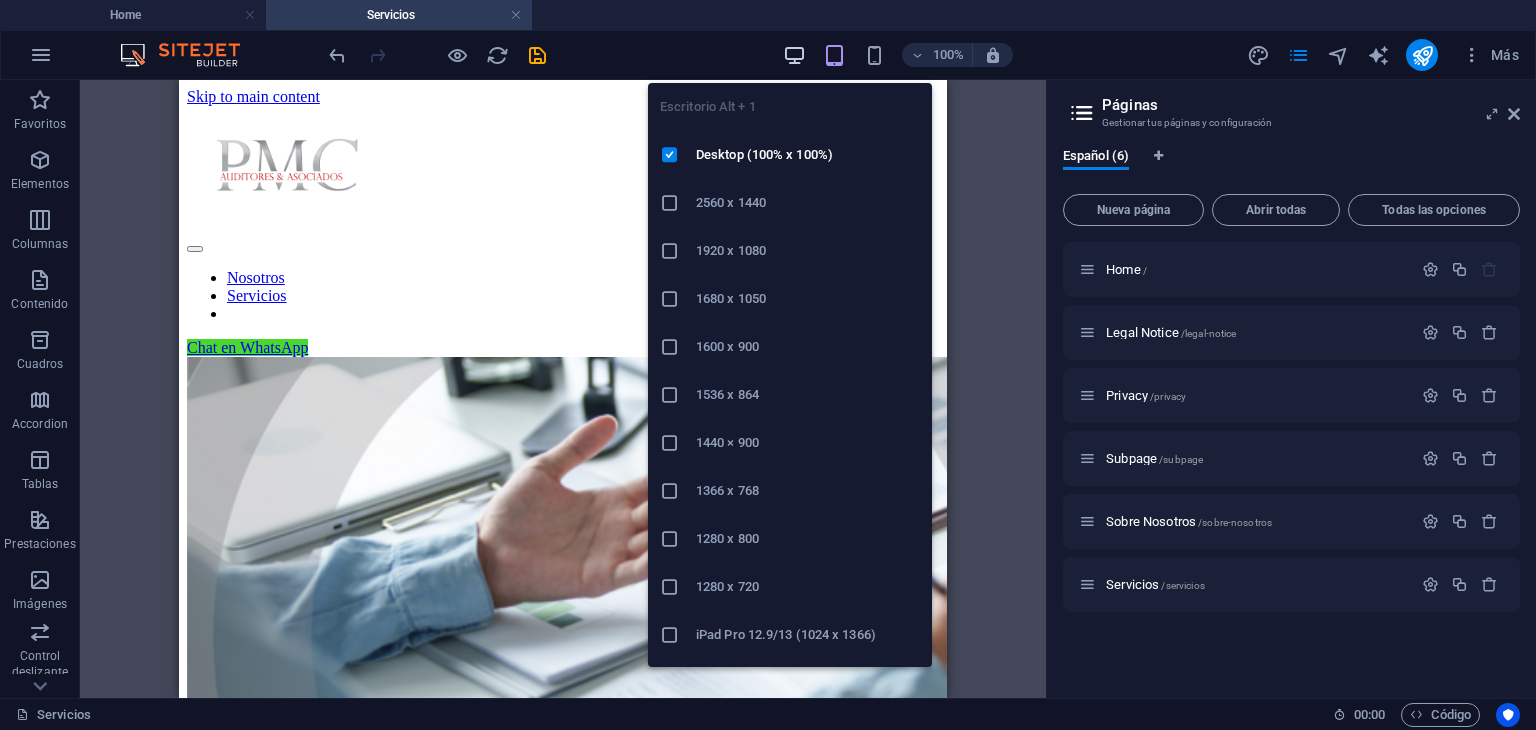 click at bounding box center (794, 55) 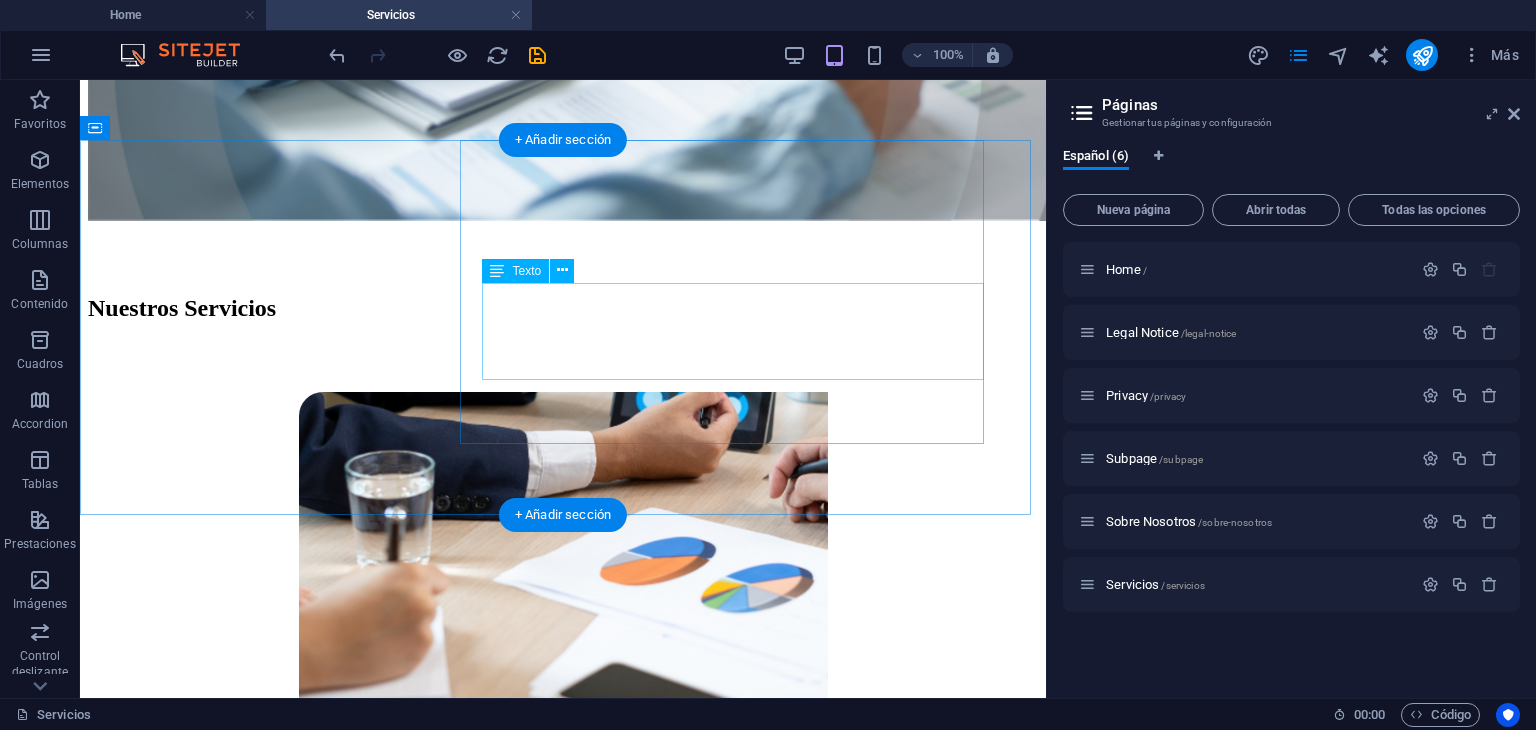 scroll, scrollTop: 600, scrollLeft: 0, axis: vertical 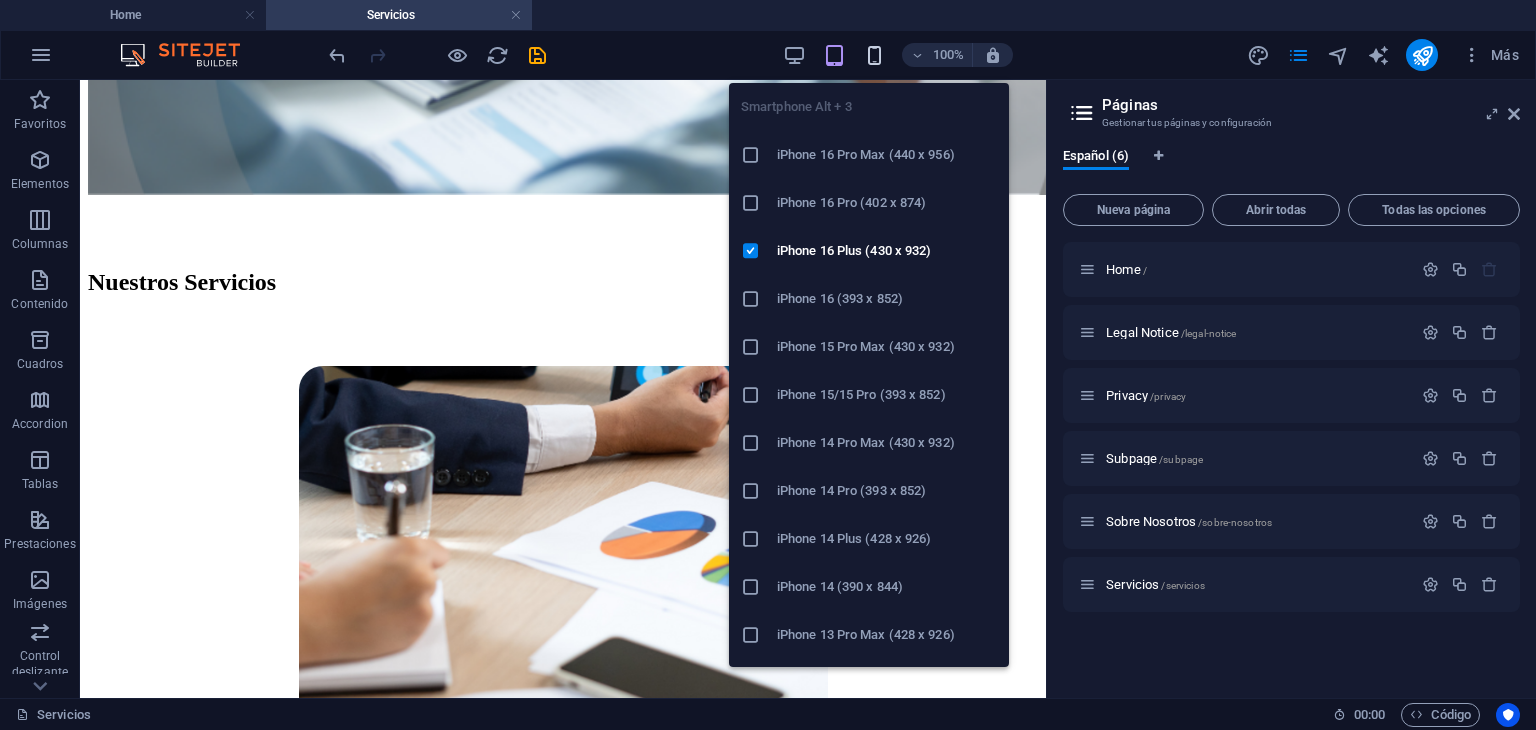 click at bounding box center (874, 55) 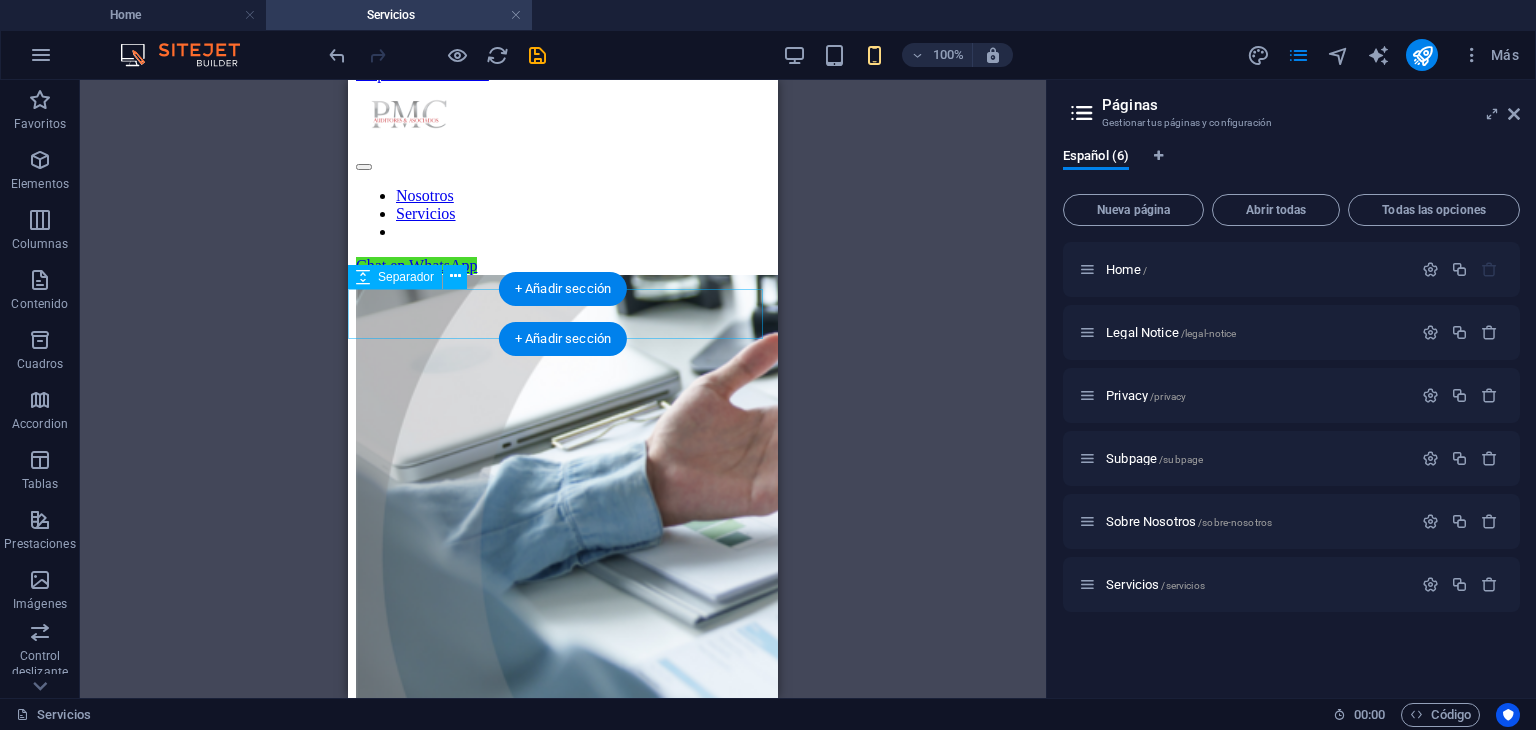 scroll, scrollTop: 0, scrollLeft: 0, axis: both 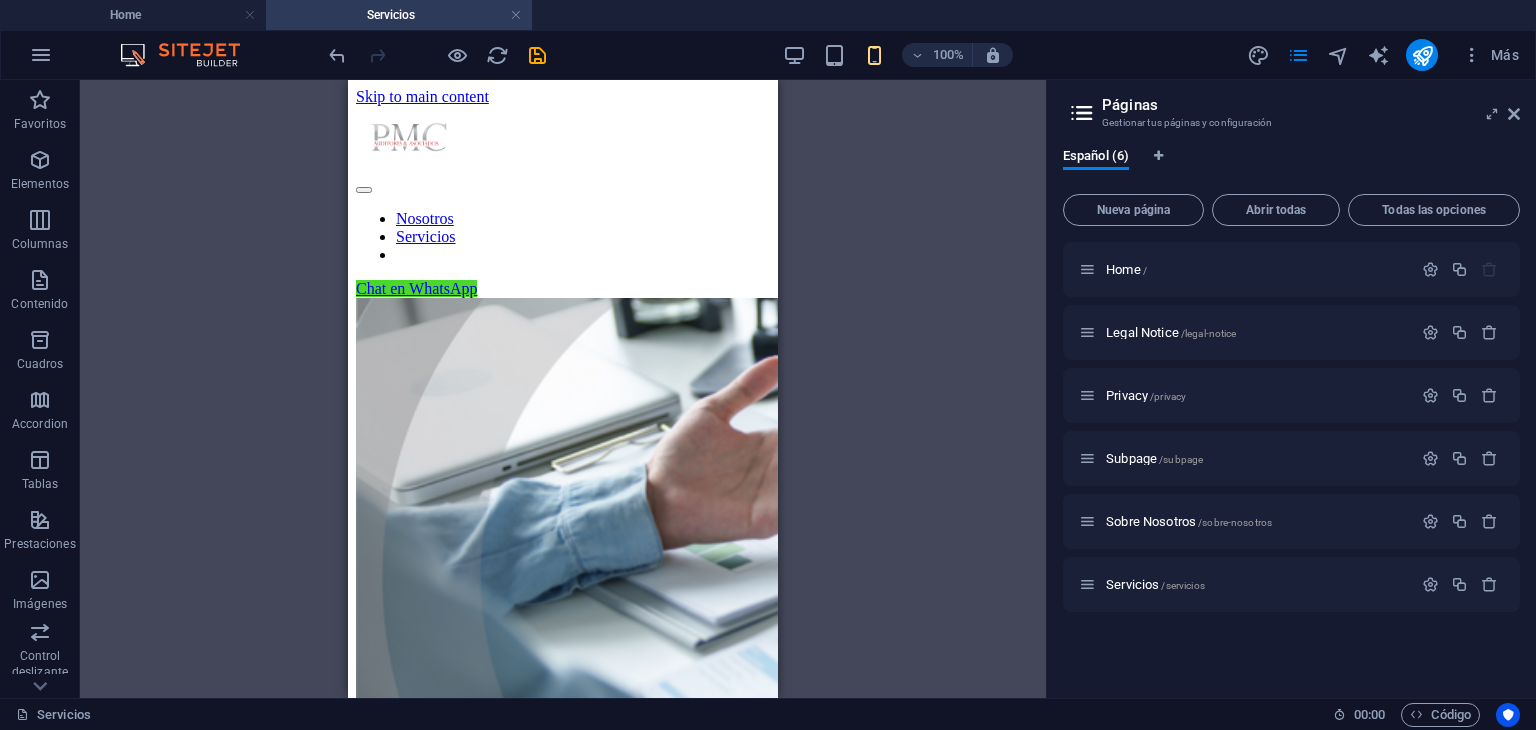 click on "100%" at bounding box center [897, 55] 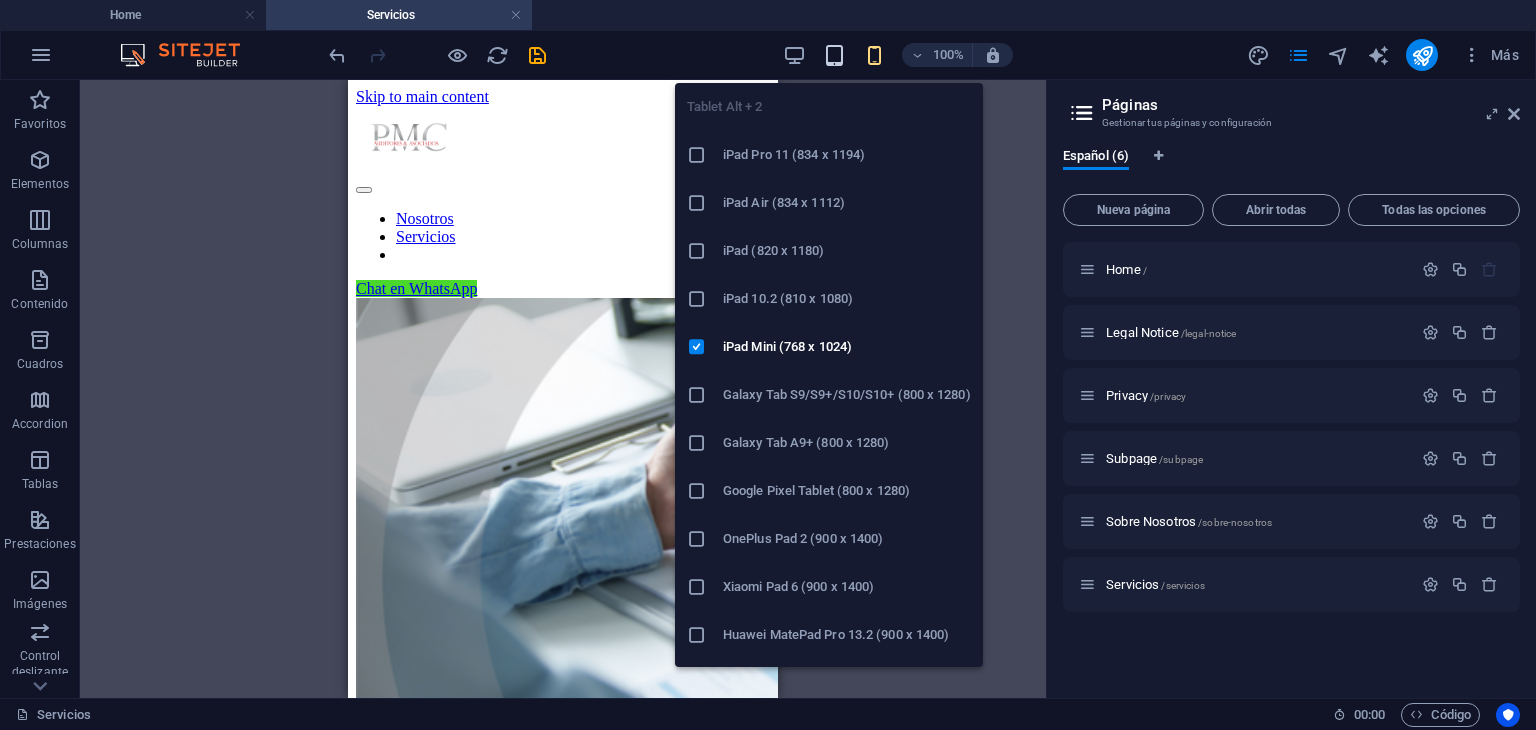 click at bounding box center [834, 55] 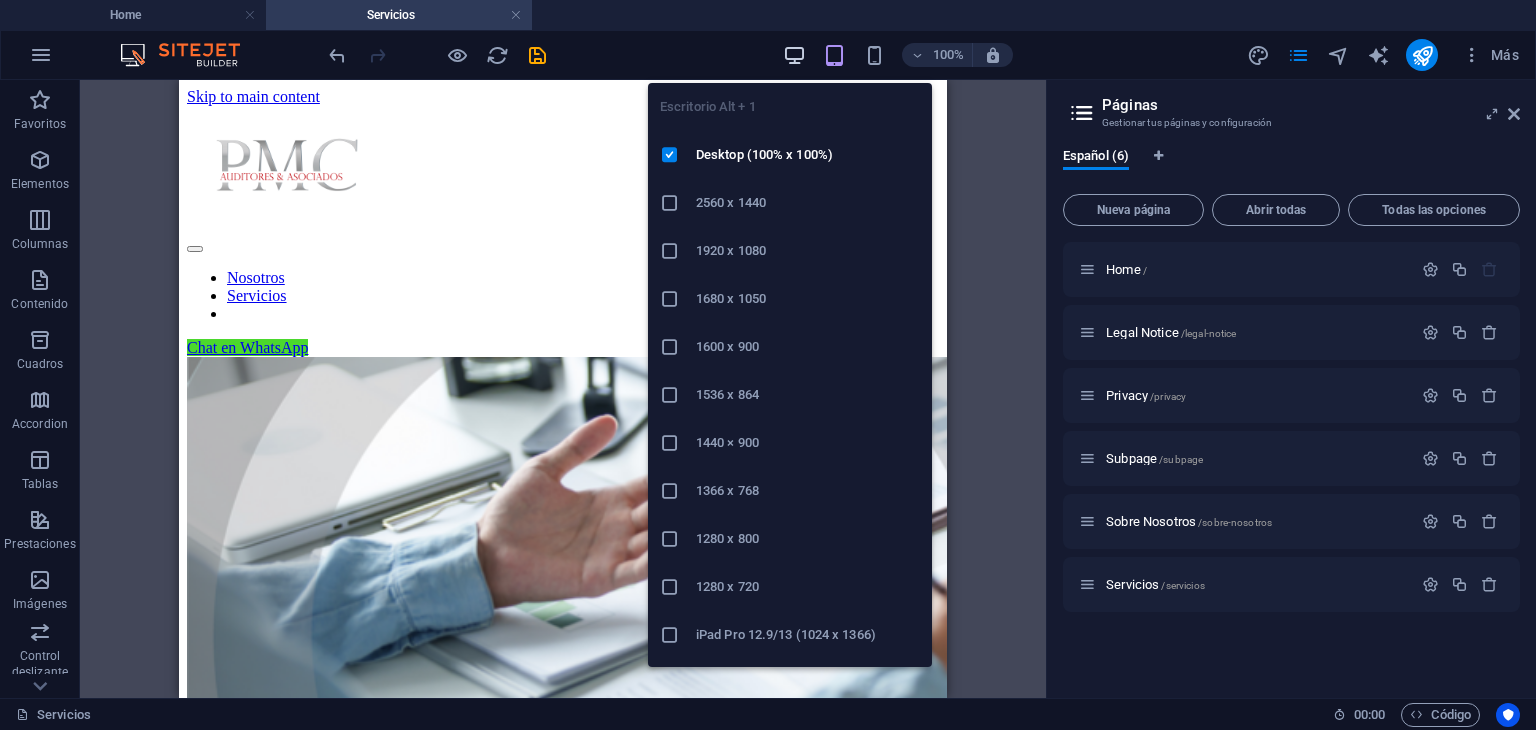 click at bounding box center [794, 55] 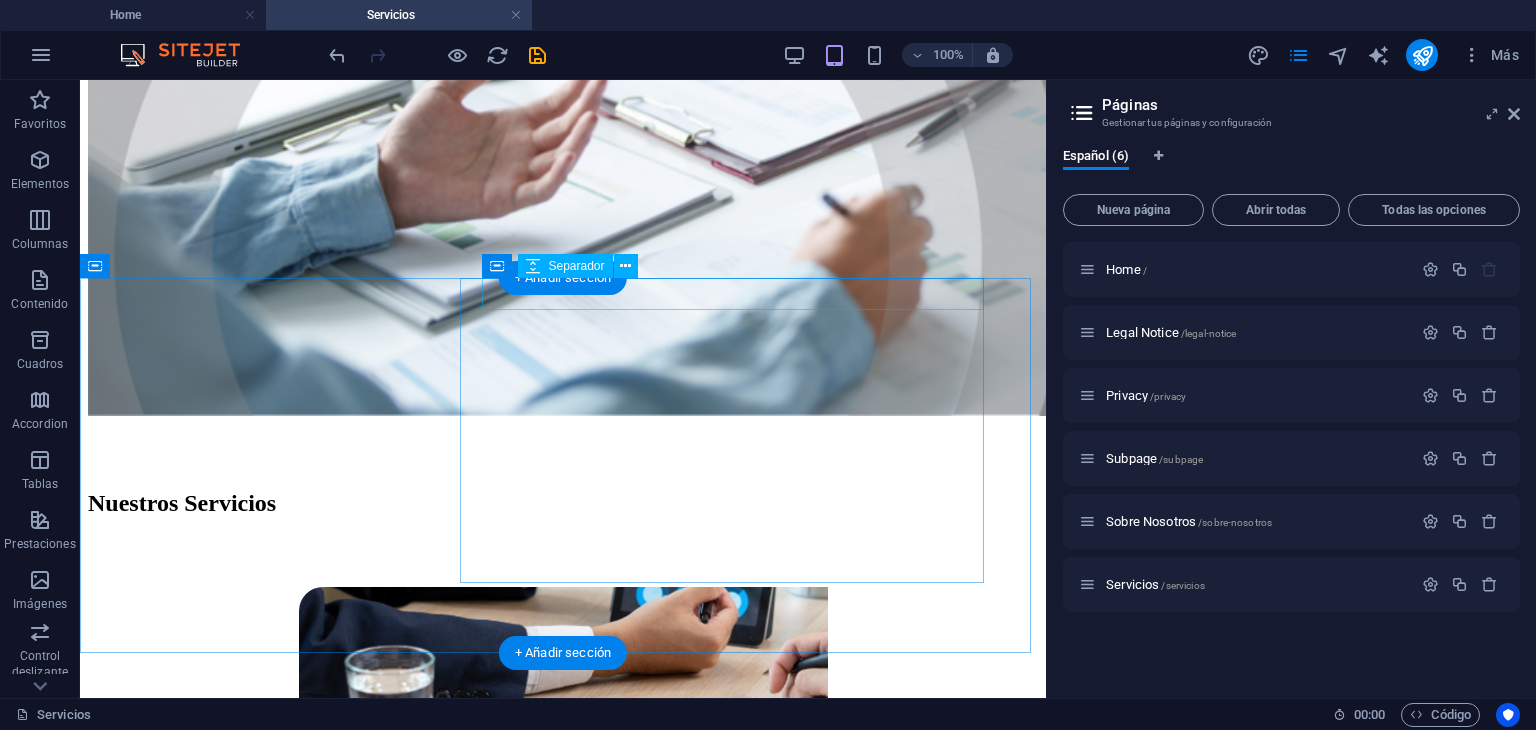 scroll, scrollTop: 400, scrollLeft: 0, axis: vertical 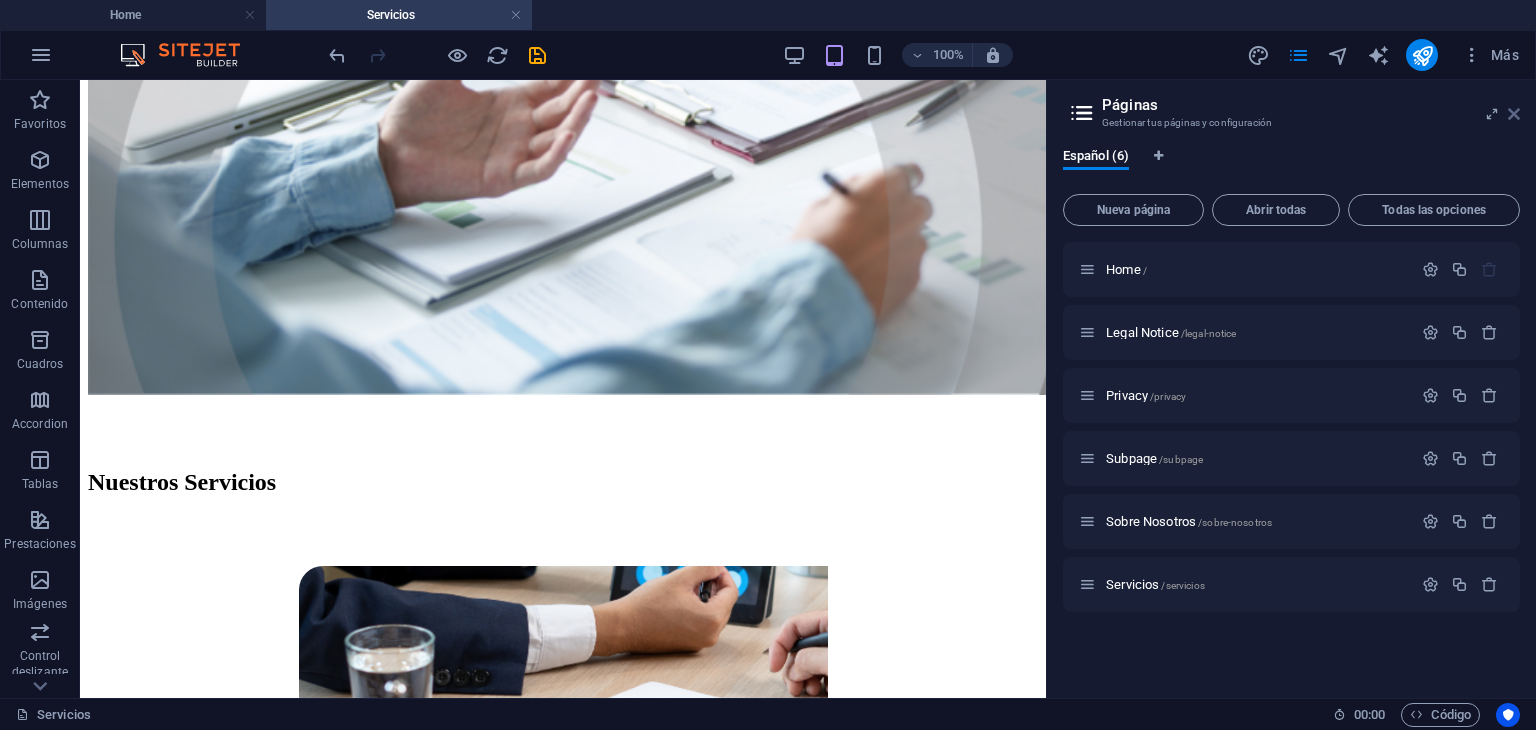 click at bounding box center (1514, 114) 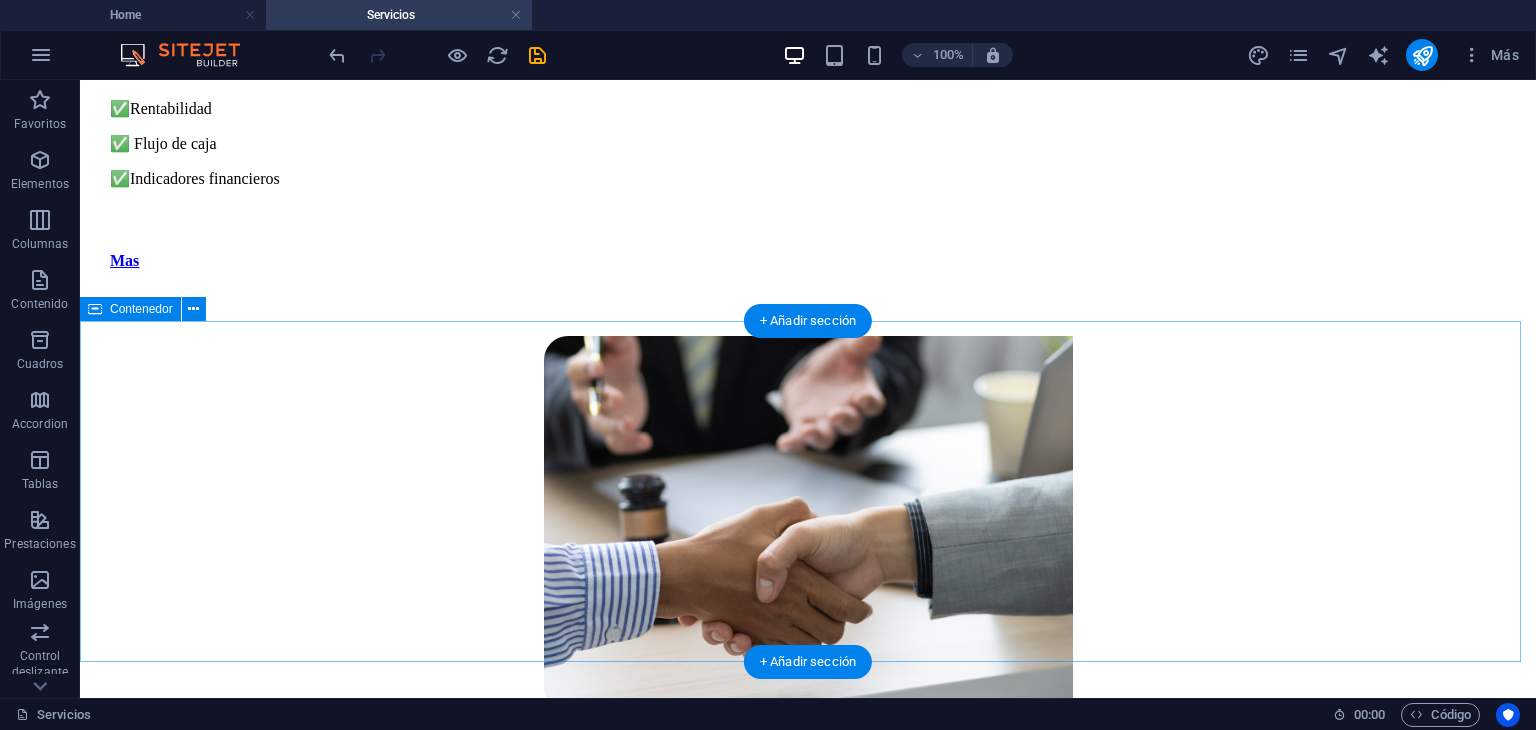 scroll, scrollTop: 1500, scrollLeft: 0, axis: vertical 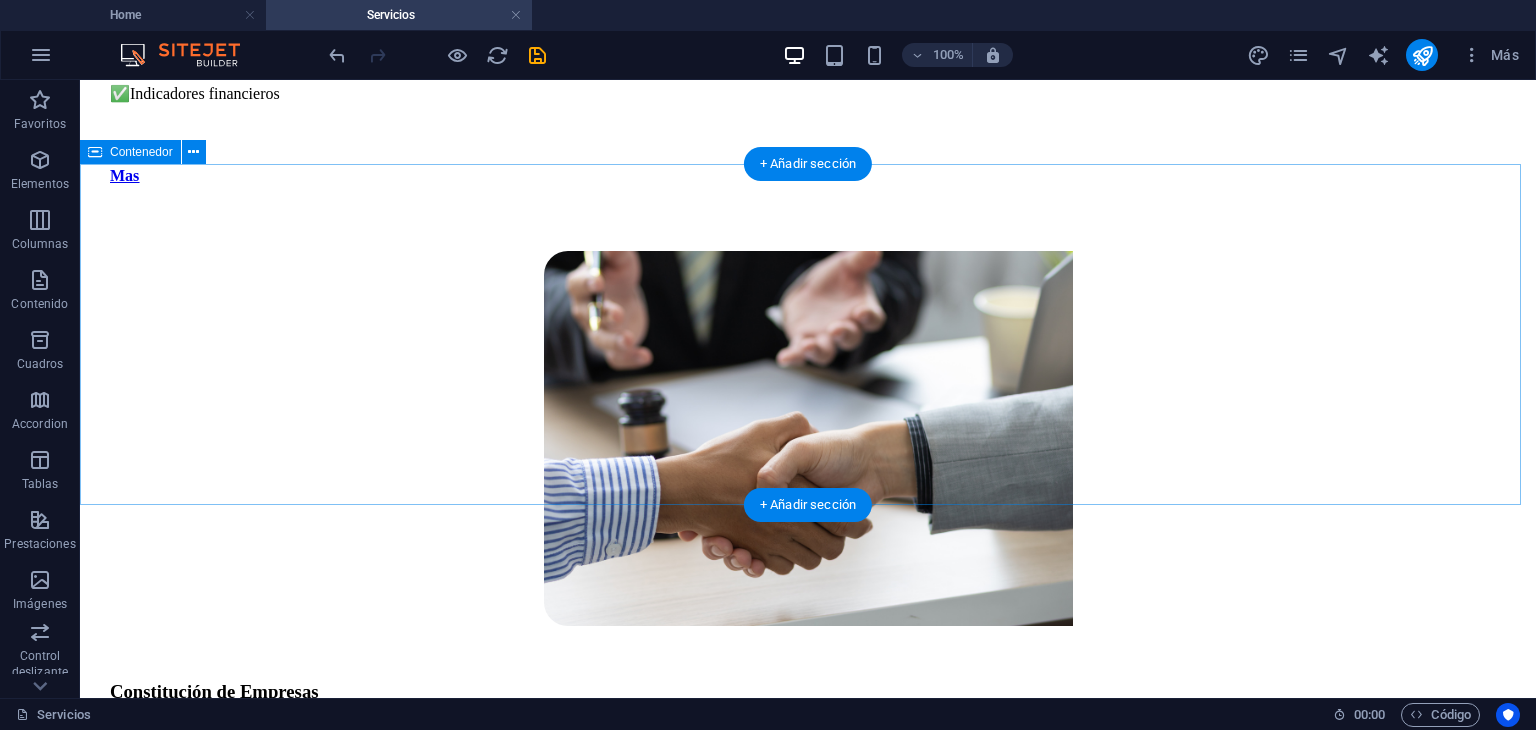 click on "Suelta el contenido aquí o  Añadir elementos  Pegar portapapeles" at bounding box center (808, 974) 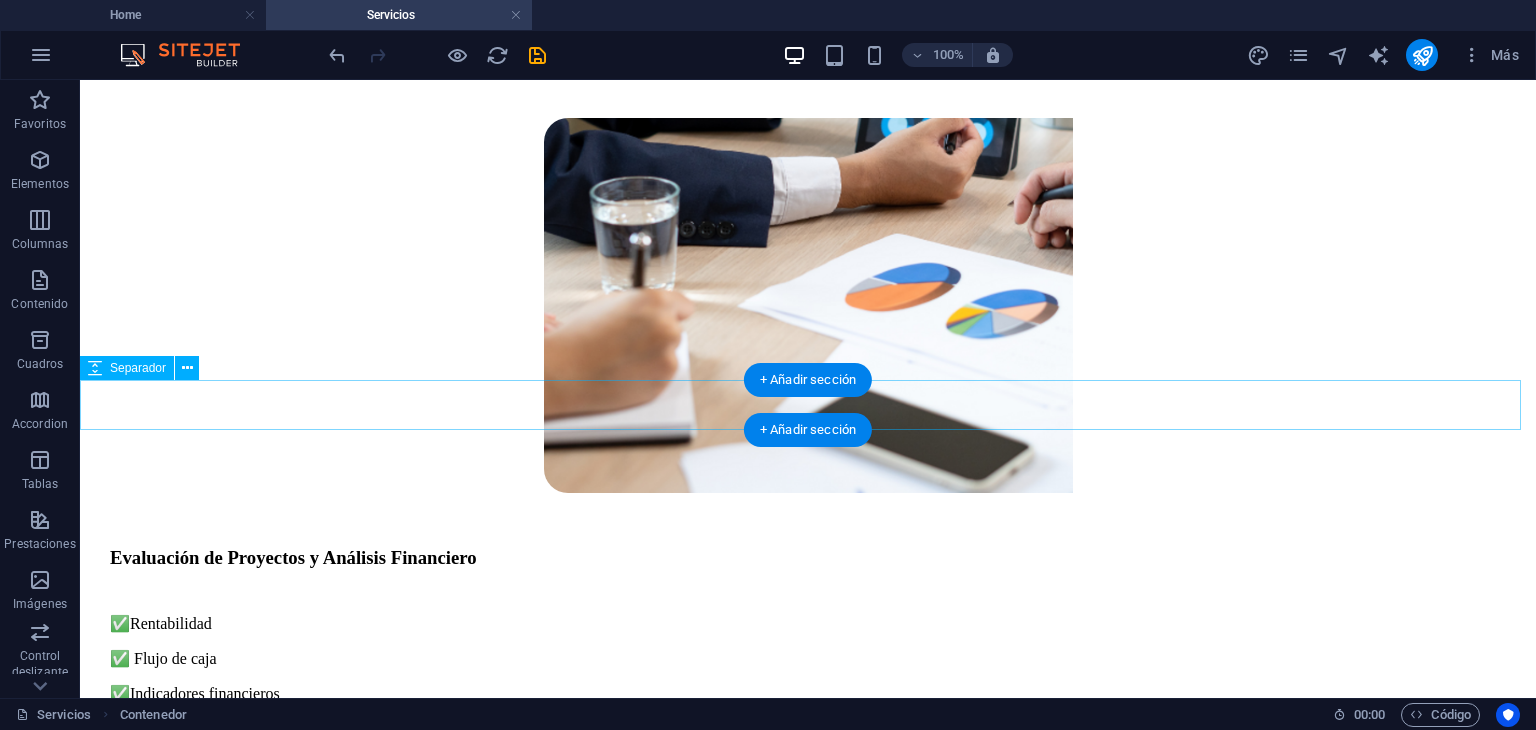 scroll, scrollTop: 500, scrollLeft: 0, axis: vertical 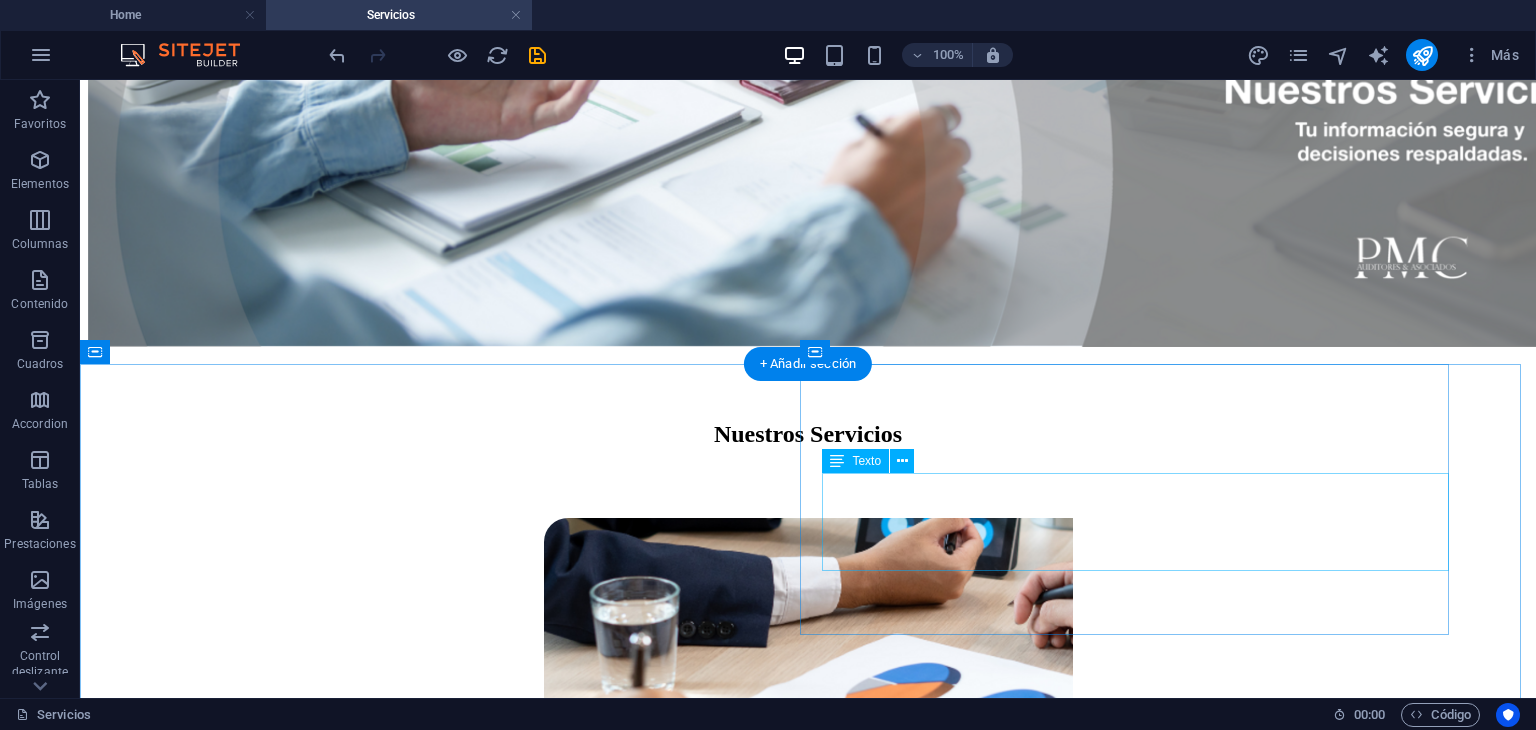click on "✅Rentabilidad ✅ Flujo de caja ✅Indicadores financieros" at bounding box center [819, 1058] 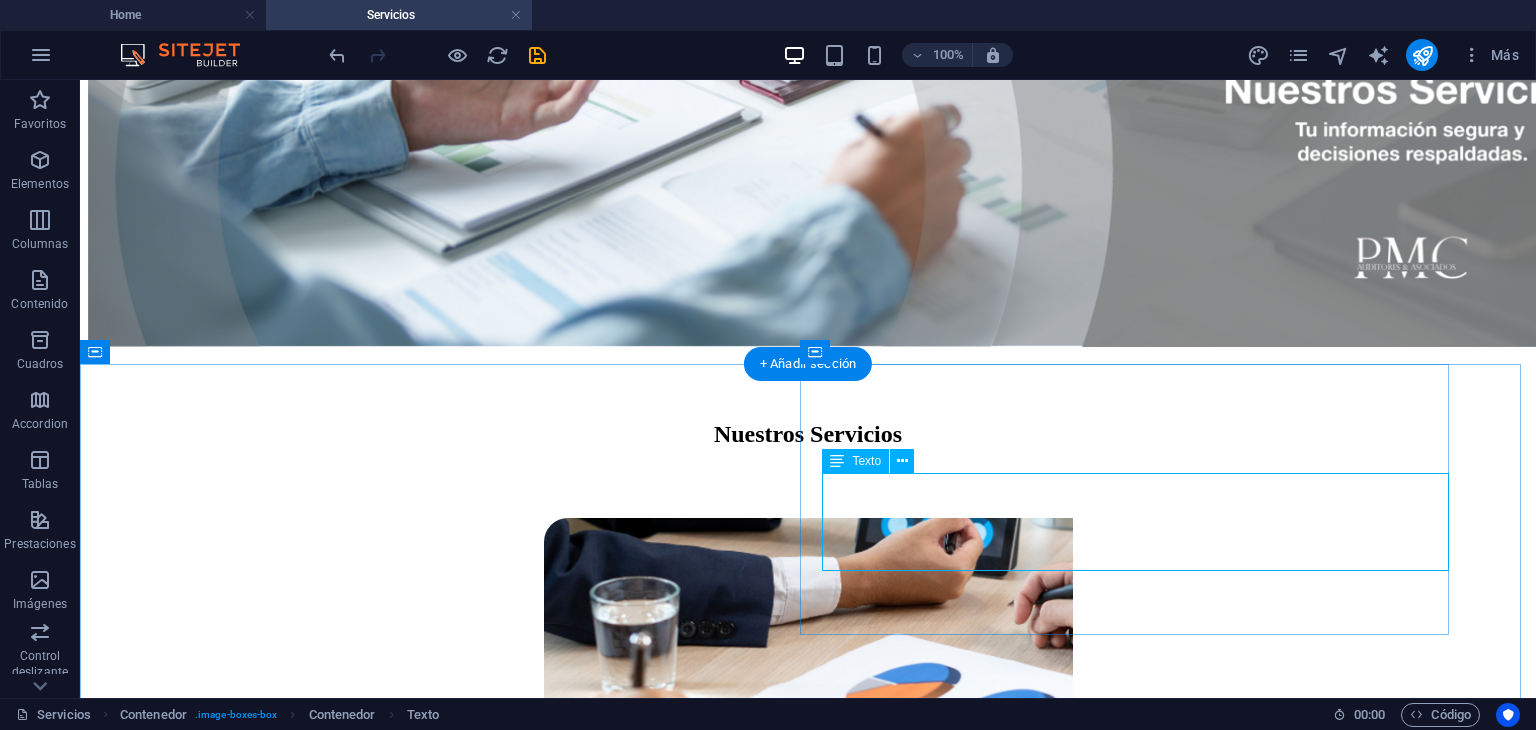 click on "✅Rentabilidad ✅ Flujo de caja ✅Indicadores financieros" at bounding box center (819, 1058) 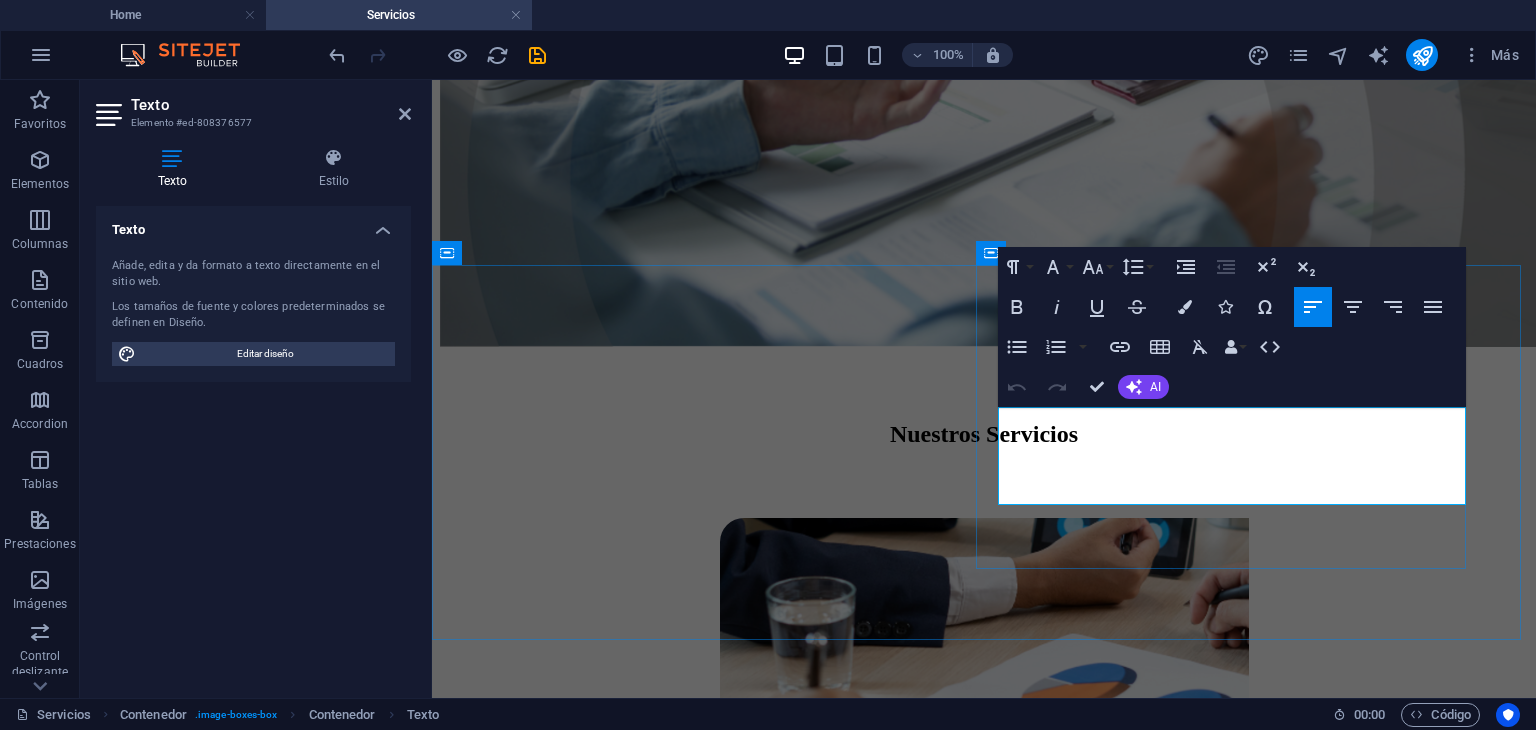 drag, startPoint x: 1009, startPoint y: 424, endPoint x: 1260, endPoint y: 484, distance: 258.0717 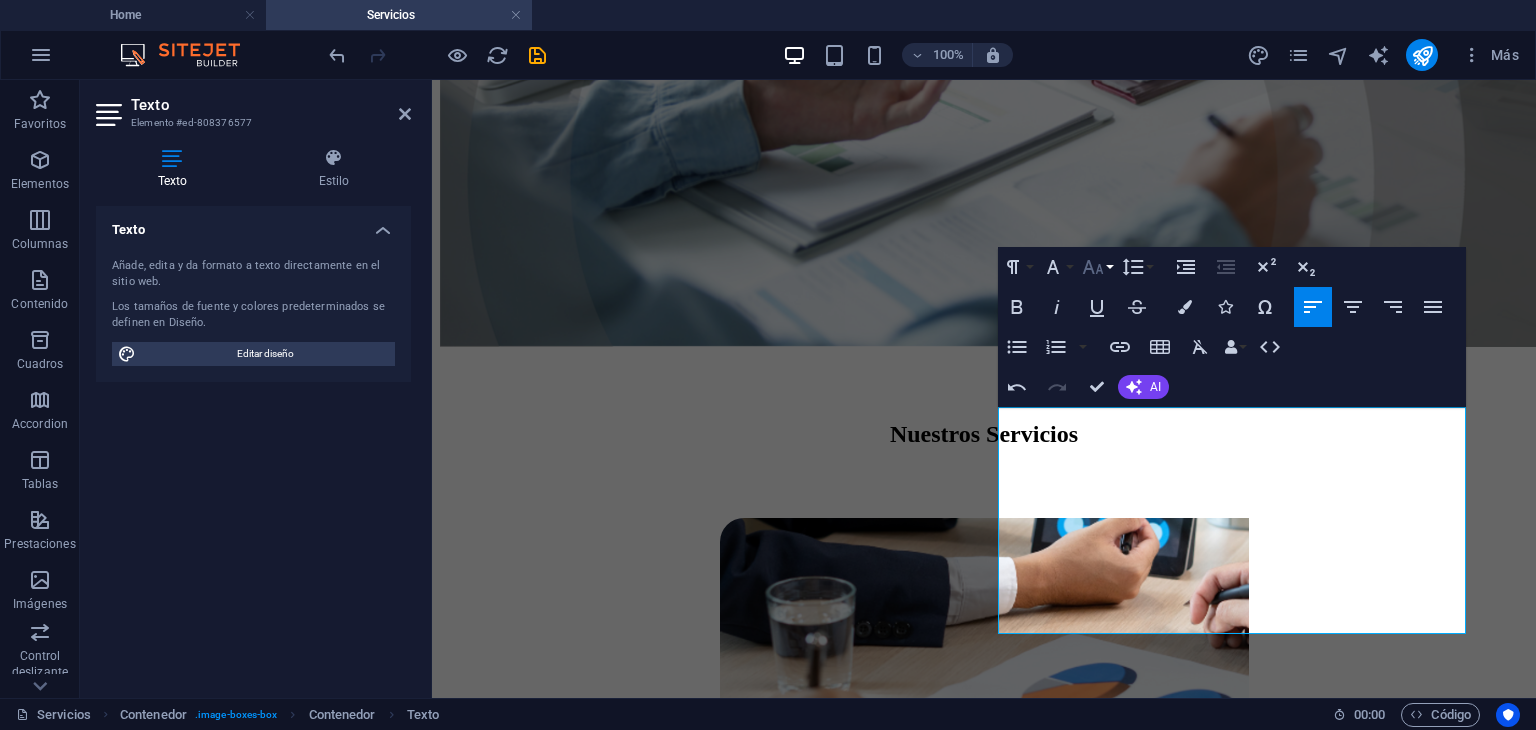 click 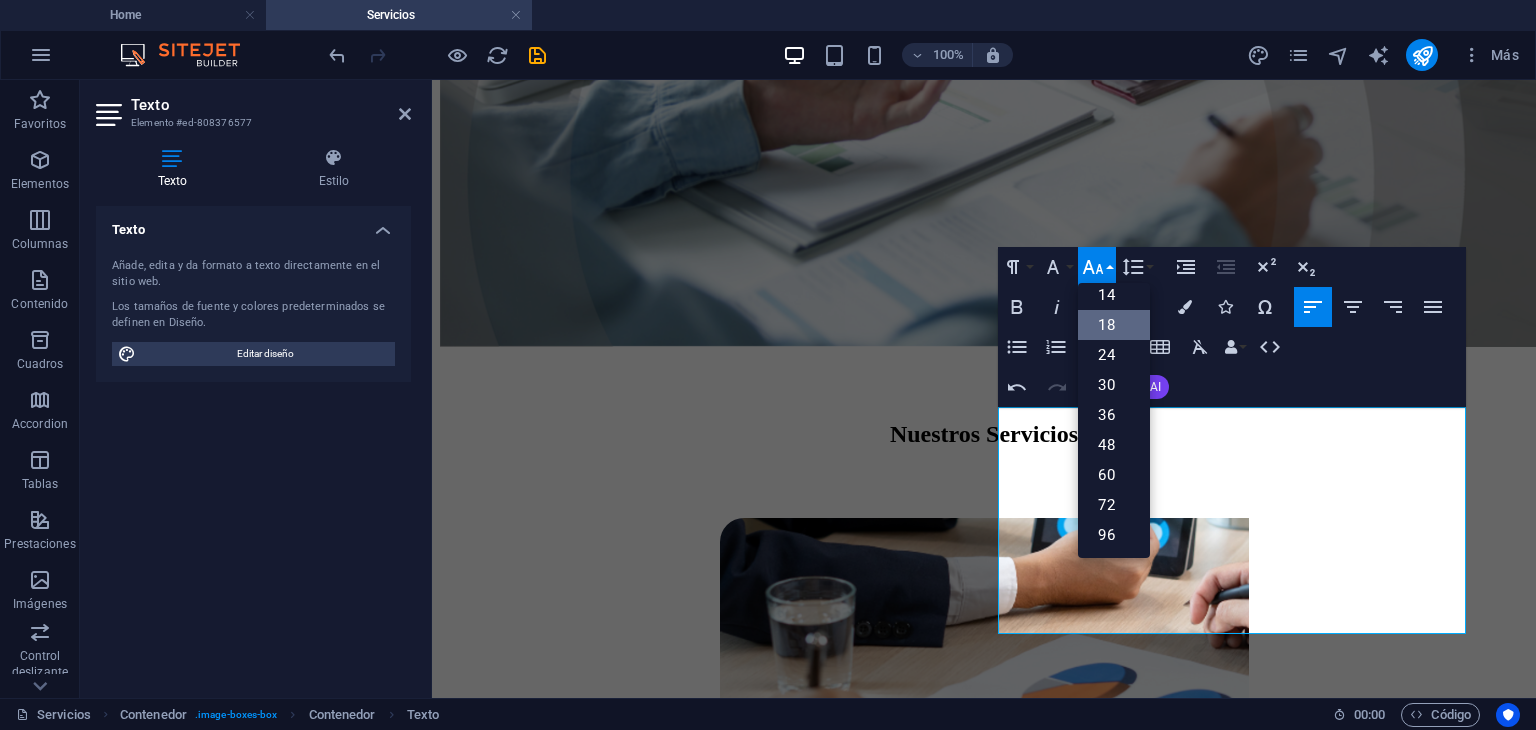 scroll, scrollTop: 160, scrollLeft: 0, axis: vertical 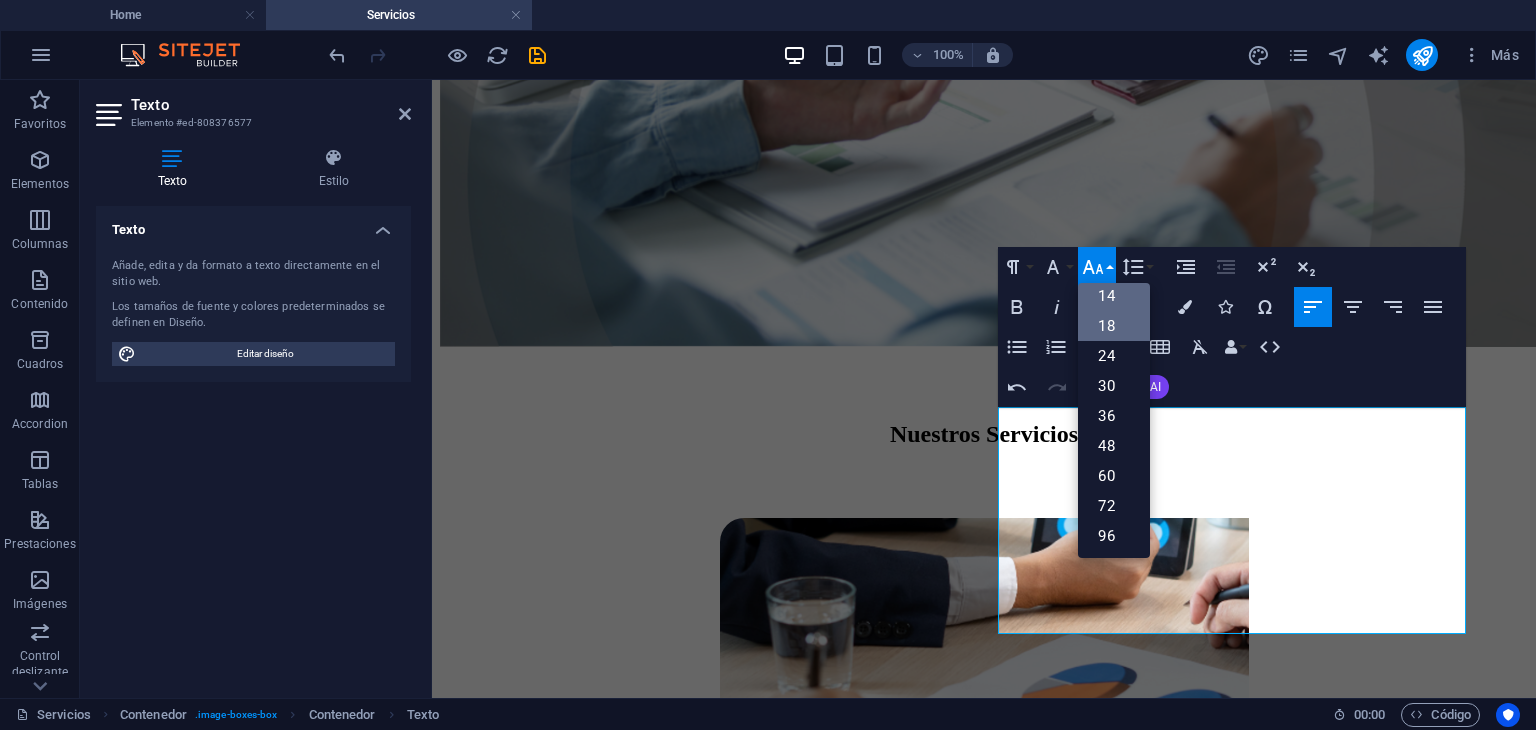 click on "14" at bounding box center (1114, 296) 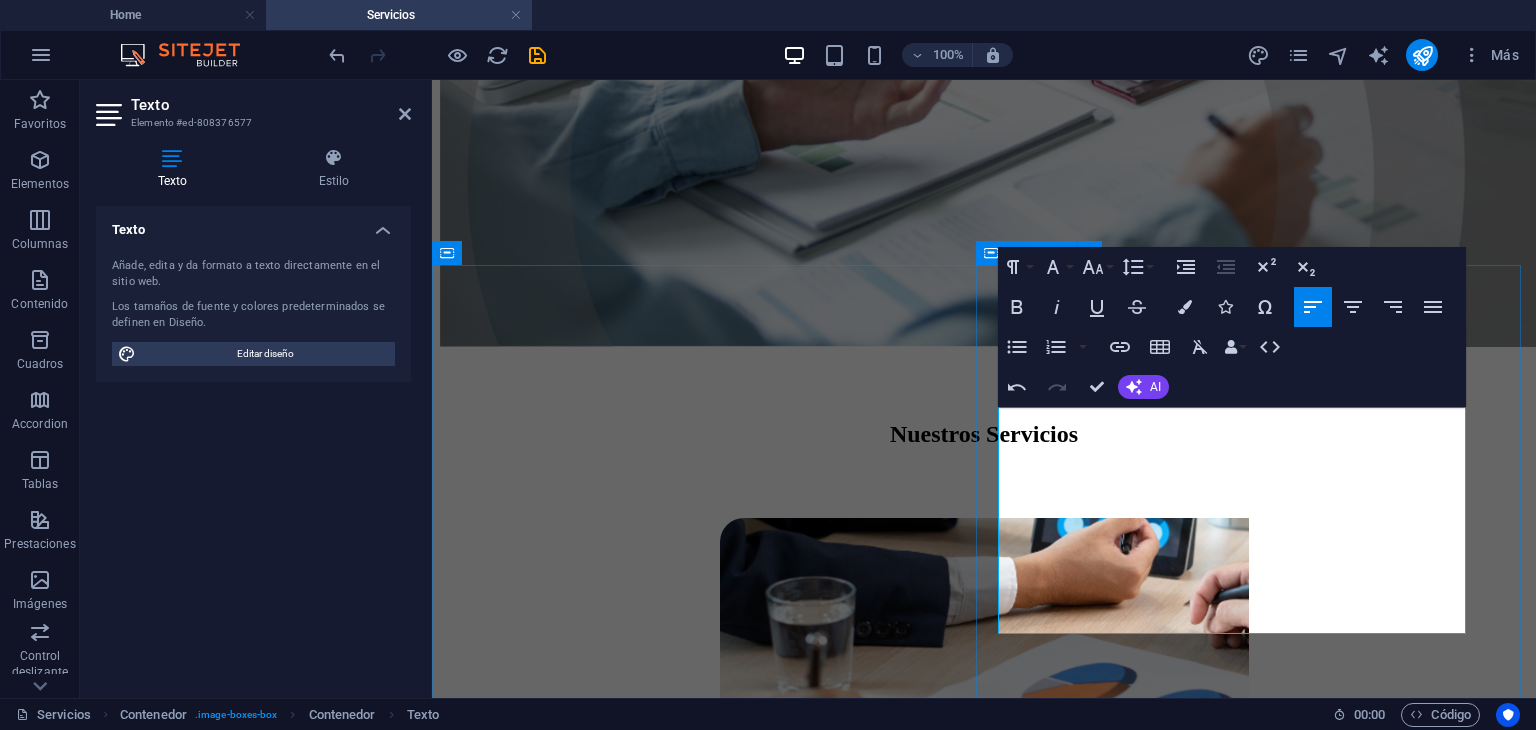 drag, startPoint x: 1180, startPoint y: 633, endPoint x: 994, endPoint y: 418, distance: 284.29034 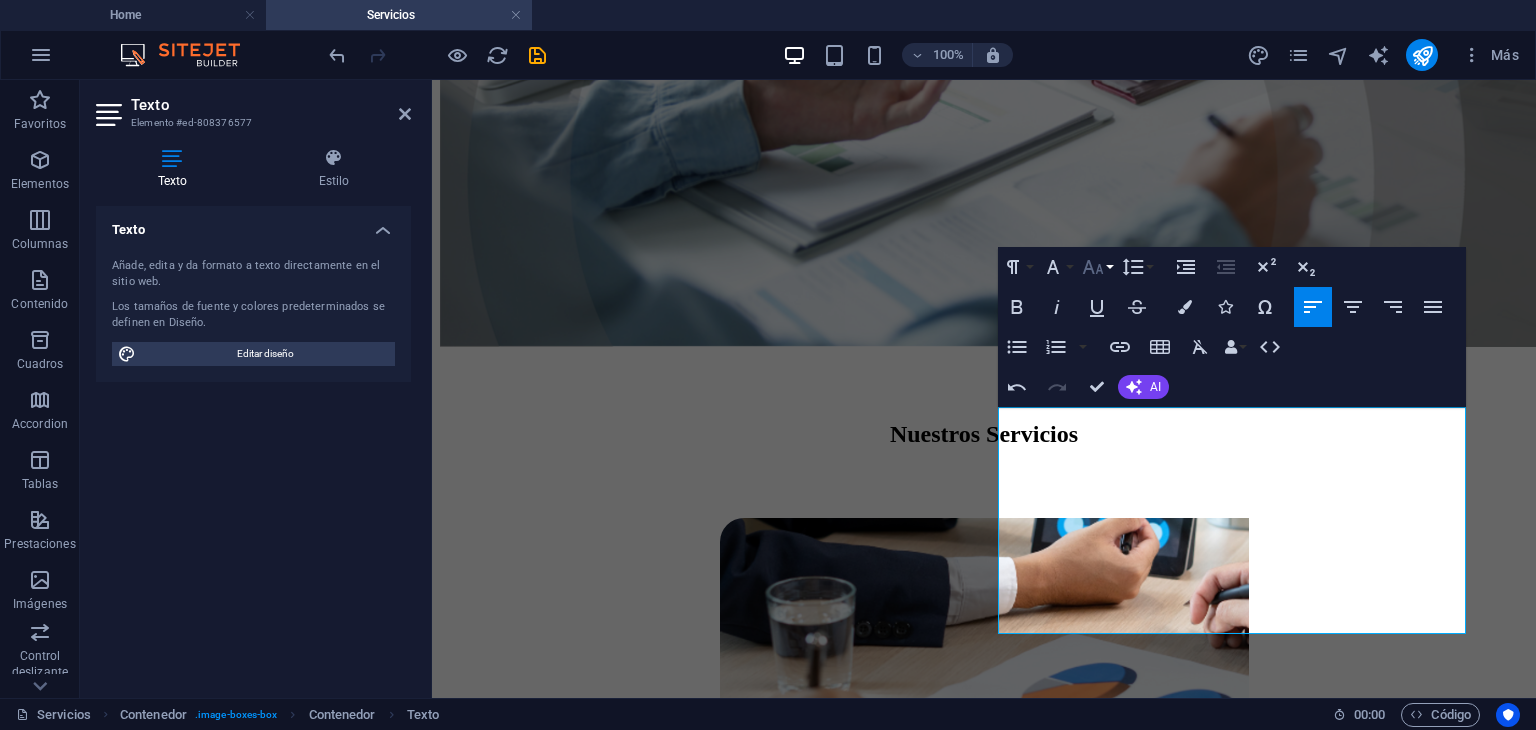 click 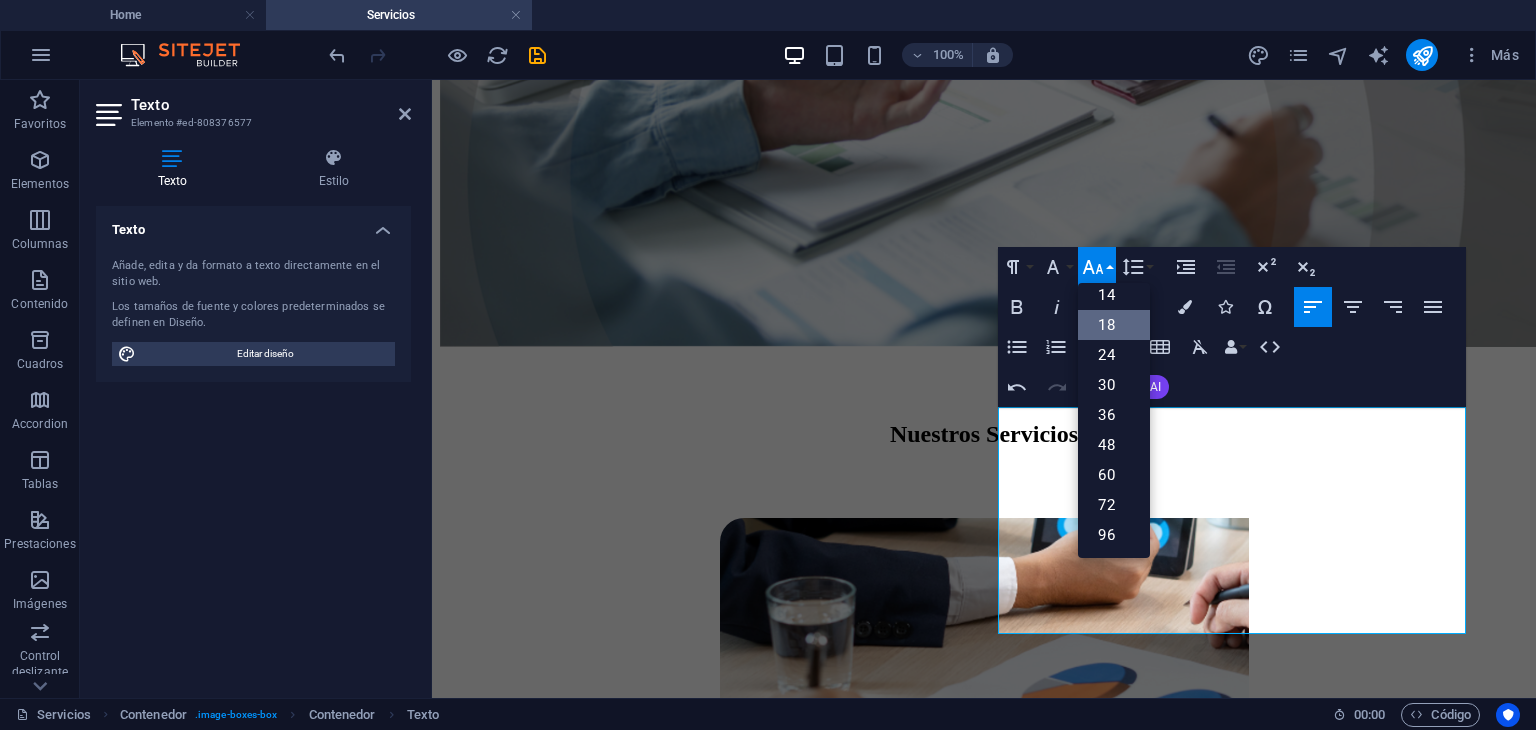scroll, scrollTop: 160, scrollLeft: 0, axis: vertical 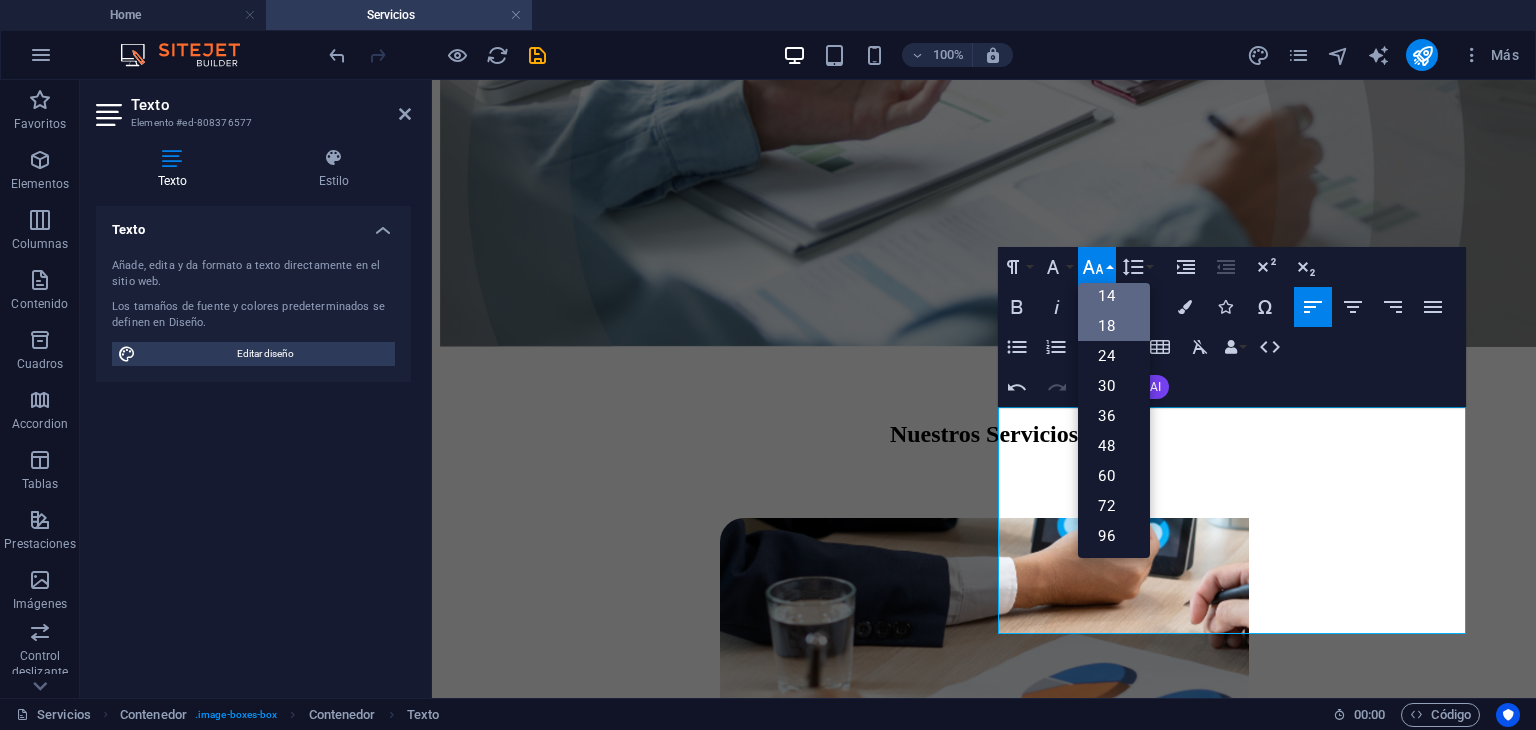 click on "14" at bounding box center (1114, 296) 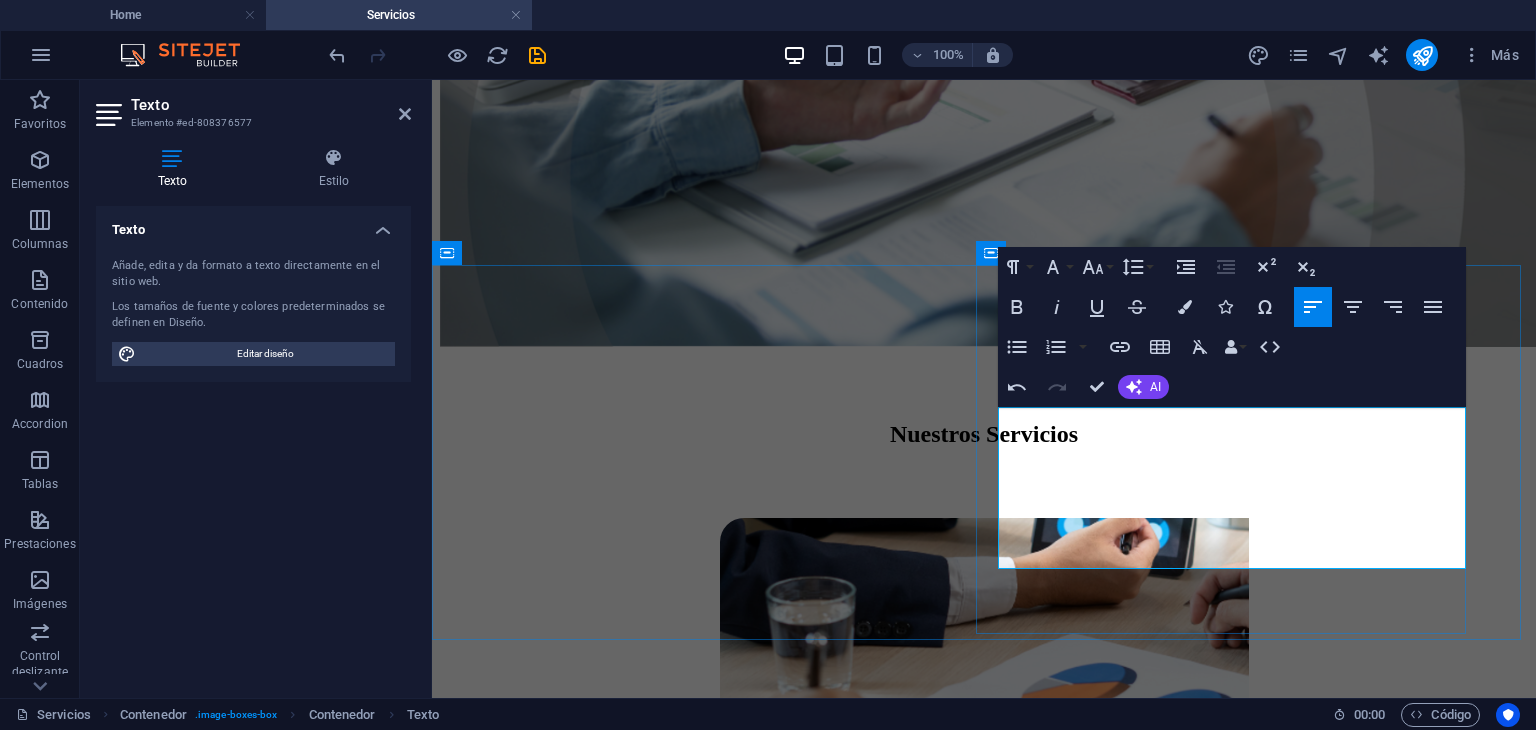 click on "Asesoramos desde la etapa inicial de cualquier emprendimiento o inversión, evaluando su viabilidad económica mediante análisis de rentabilidad, flujo de caja y aplicación de indicadores financieros. Este servicio permite tomar decisiones con base en datos reales y proyectar el desempeño del negocio en distintos escenarios​" at bounding box center [995, 1032] 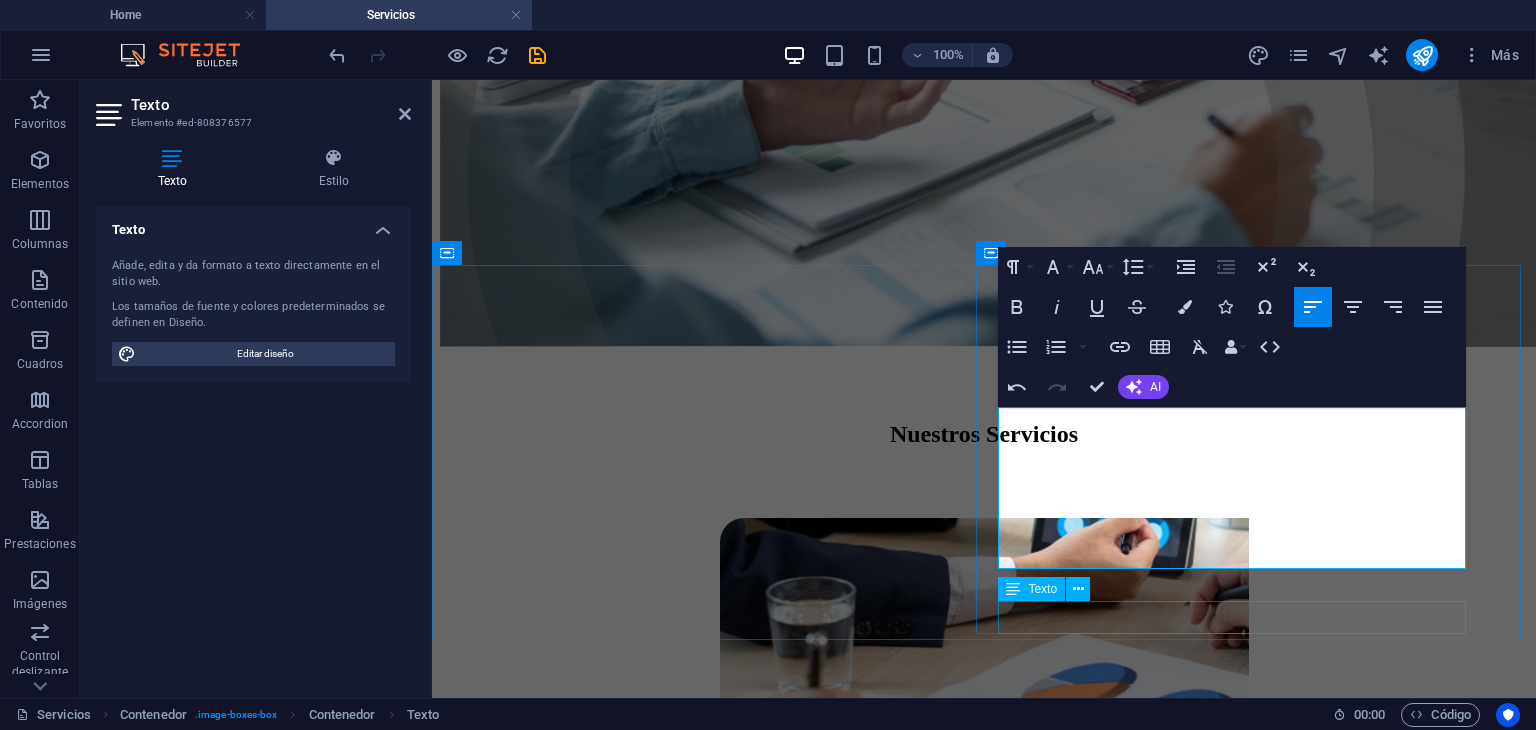click on "Mas" at bounding box center [995, 1123] 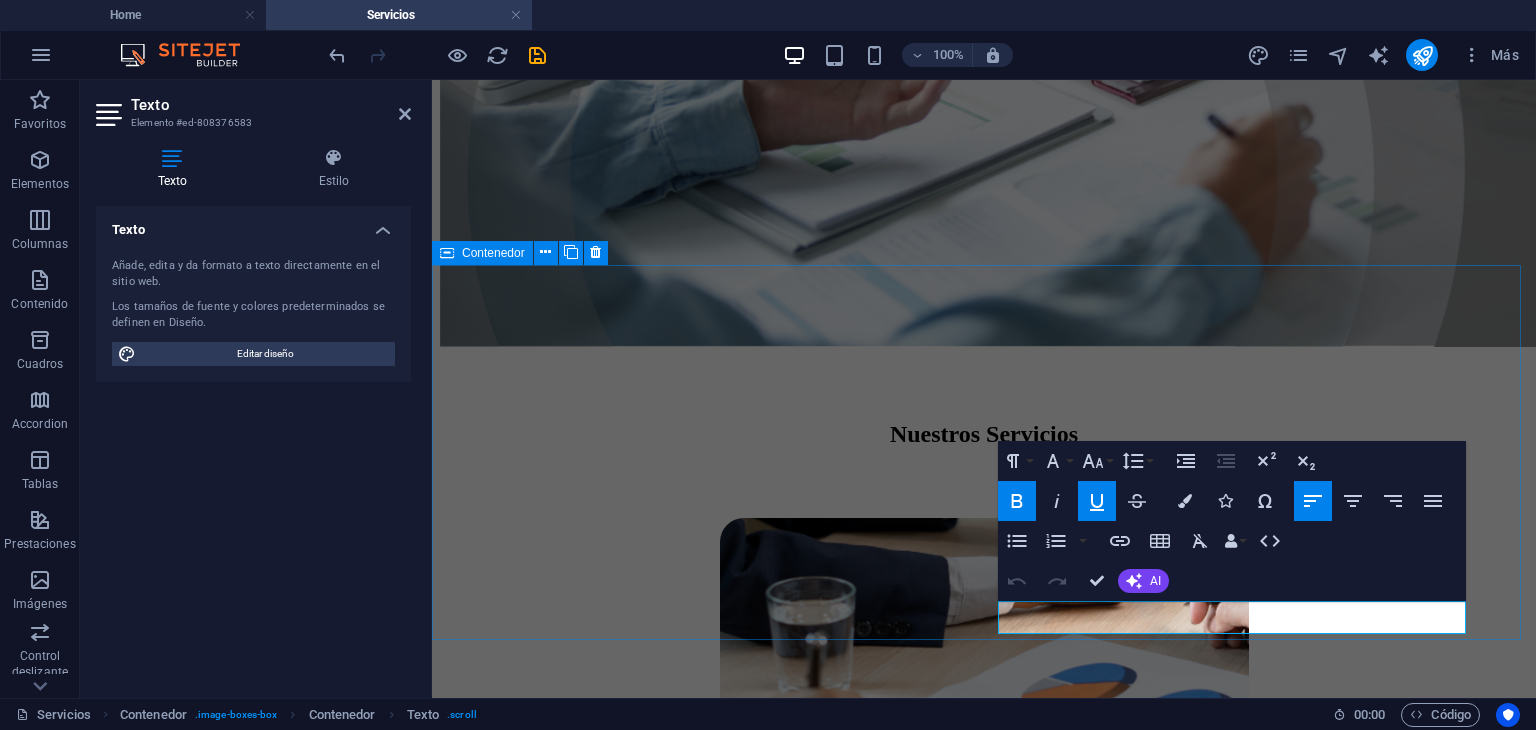click on "Evaluación de Proyectos y Análisis Financiero Asesoramos desde la etapa inicial de cualquier emprendimiento o inversión, evaluando su viabilidad económica mediante análisis de rentabilidad, flujo de caja y aplicación de indicadores financieros. Este servicio permite tomar decisiones con base en datos reales y proyectar el desempeño del negocio en distintos escenarios Mas" at bounding box center [984, 833] 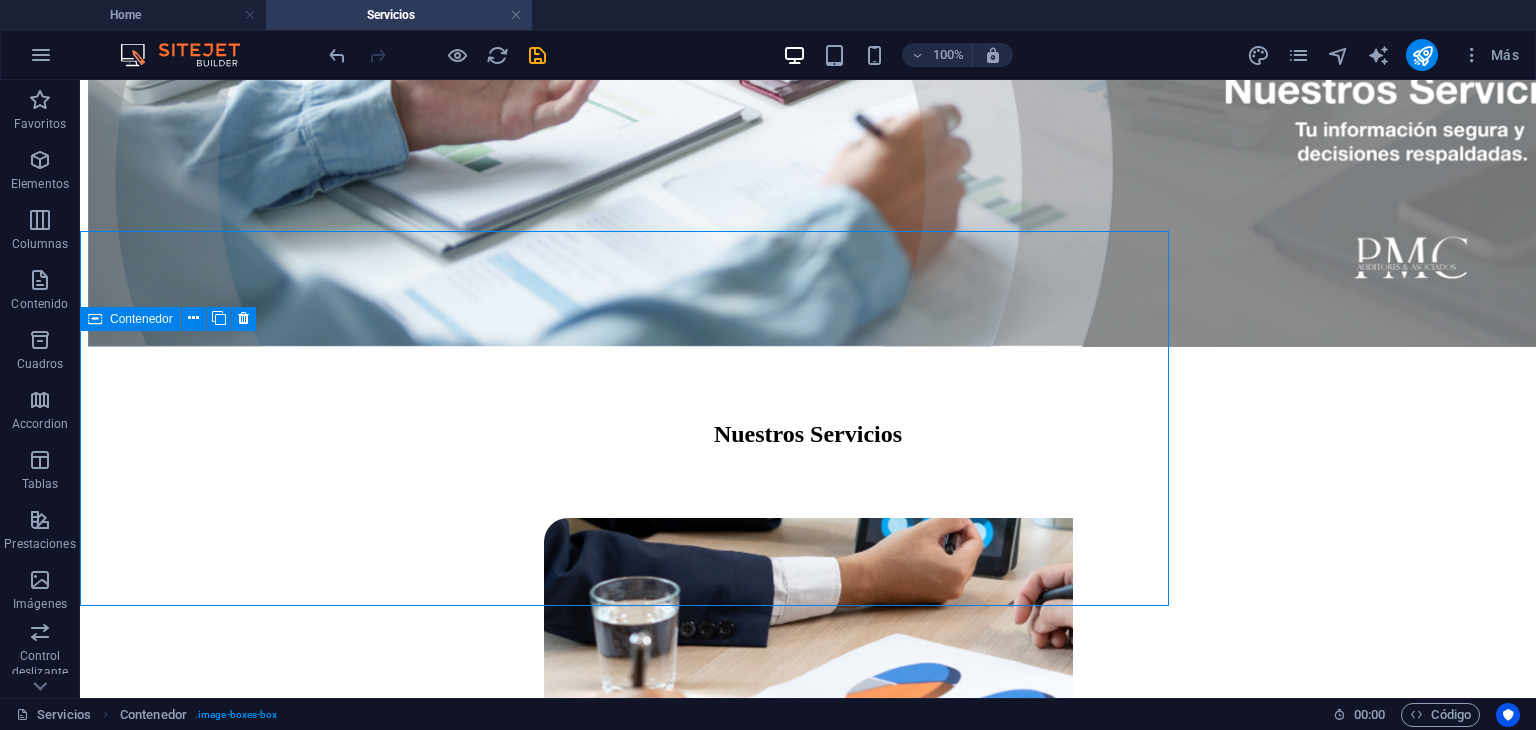 scroll, scrollTop: 533, scrollLeft: 0, axis: vertical 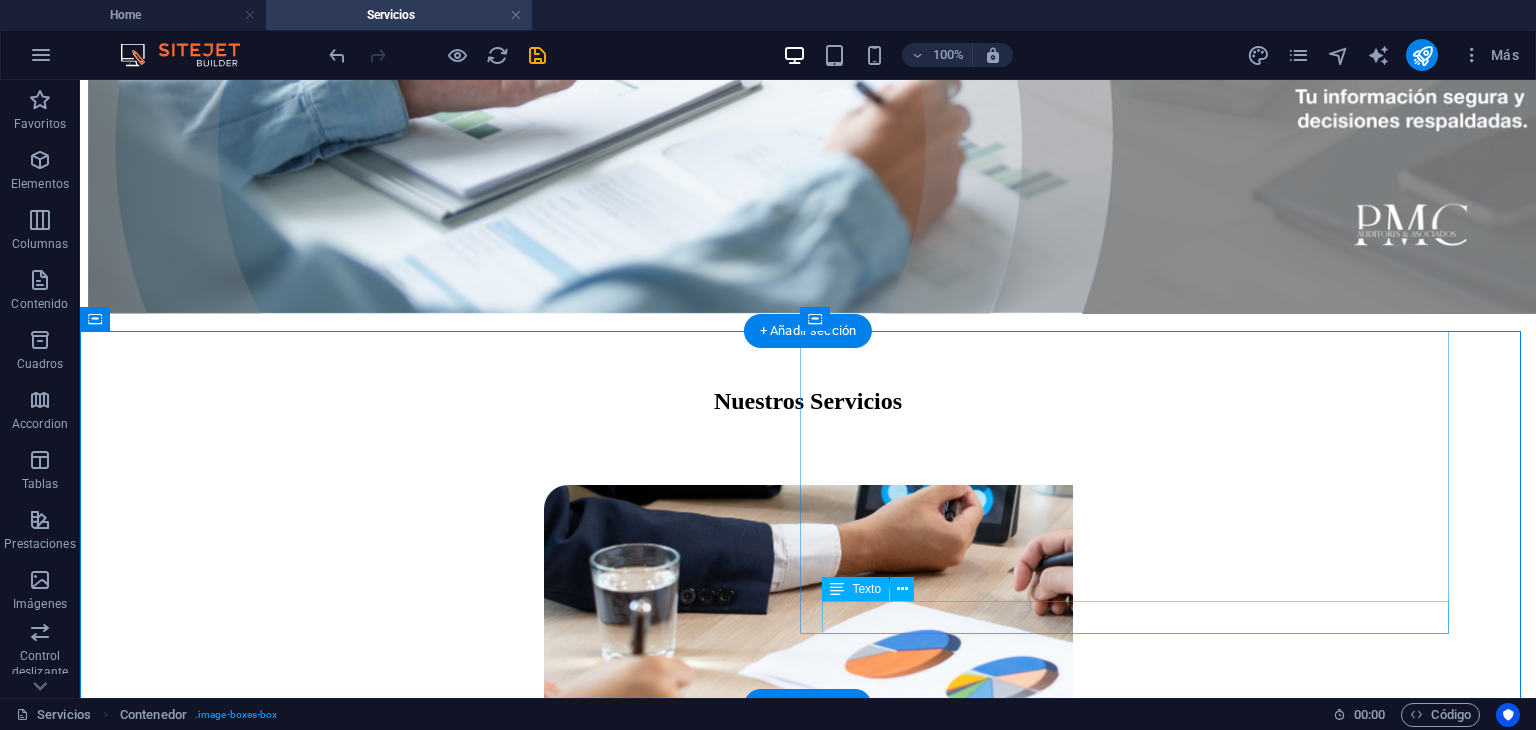 click on "Mas" at bounding box center [819, 1090] 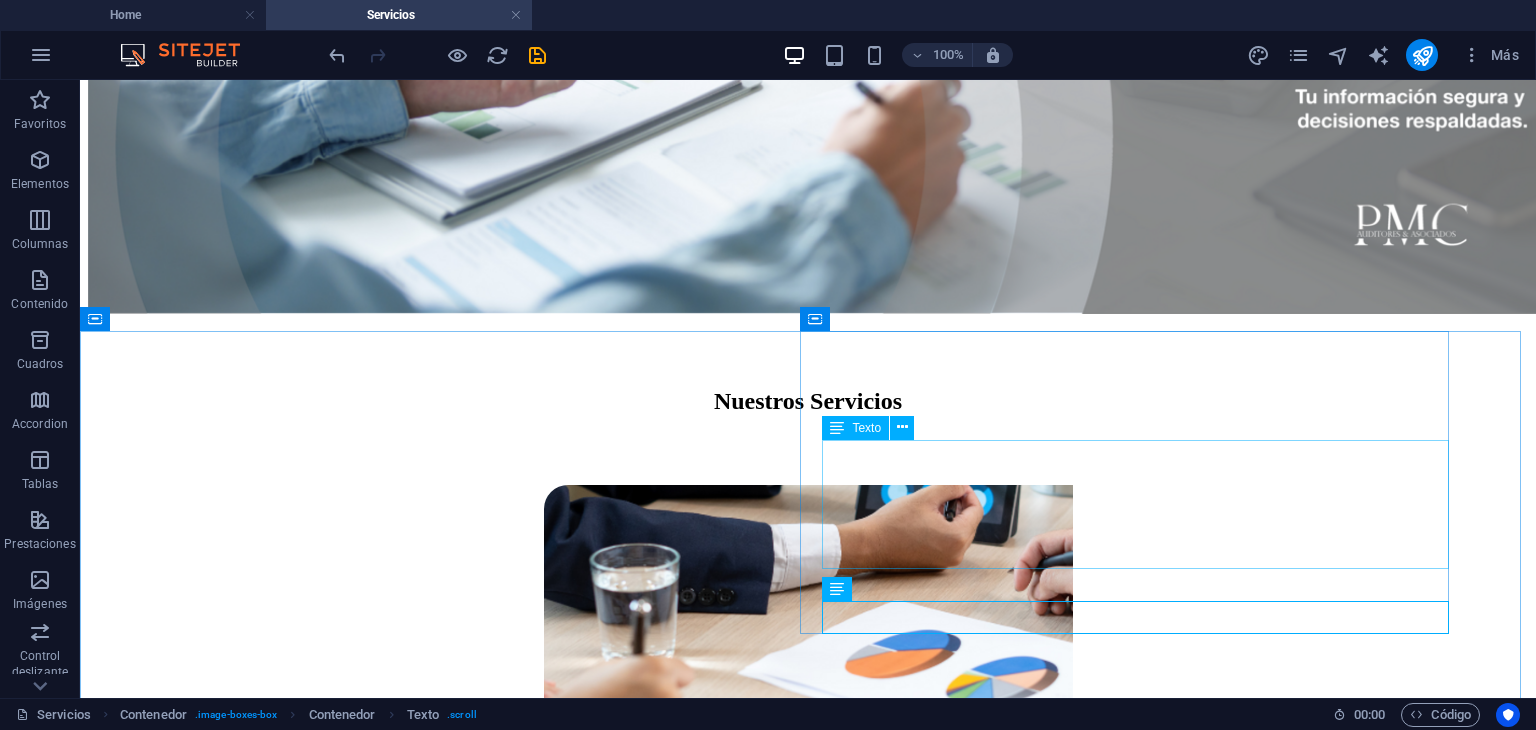 click on "Texto" at bounding box center [874, 428] 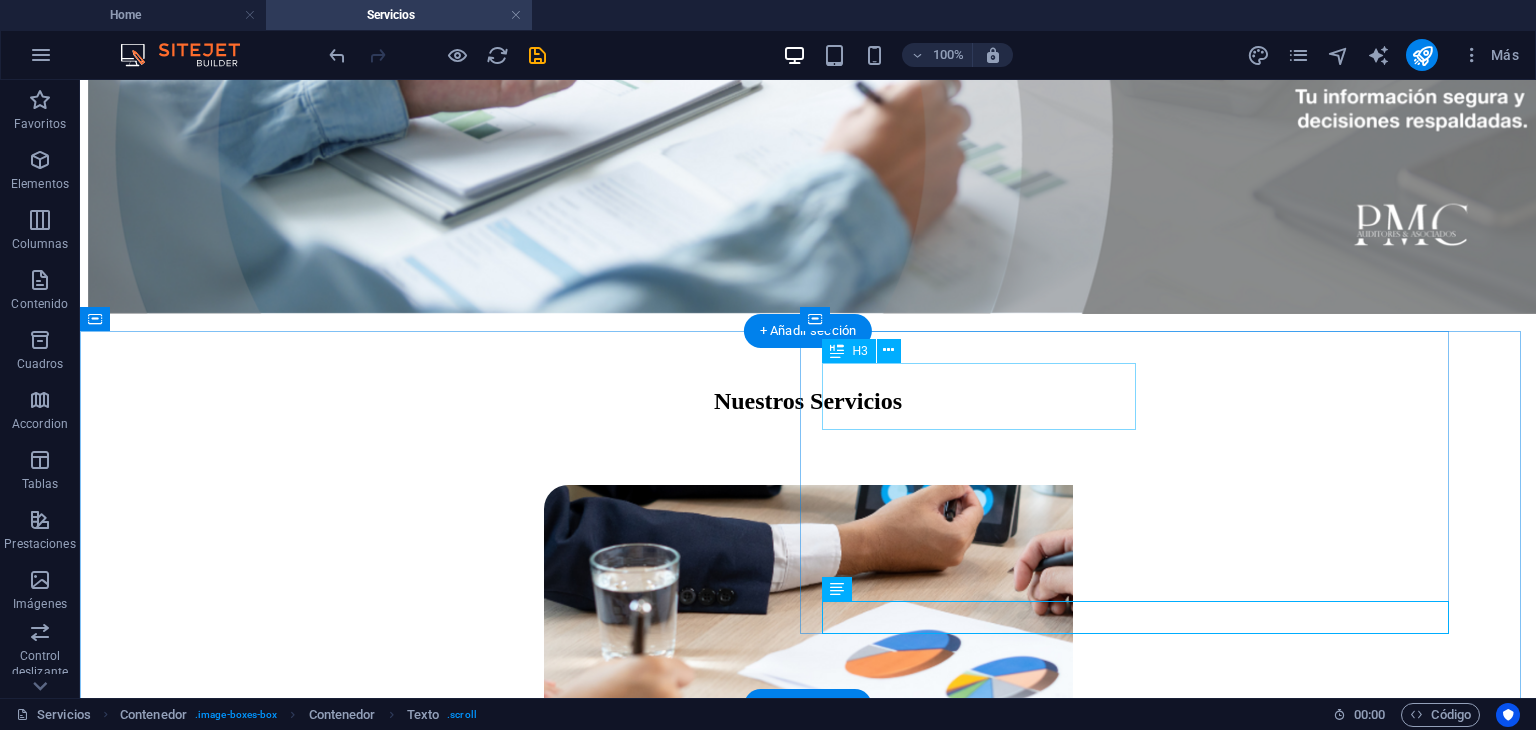 click on "Evaluación de Proyectos y Análisis Financiero" at bounding box center (819, 925) 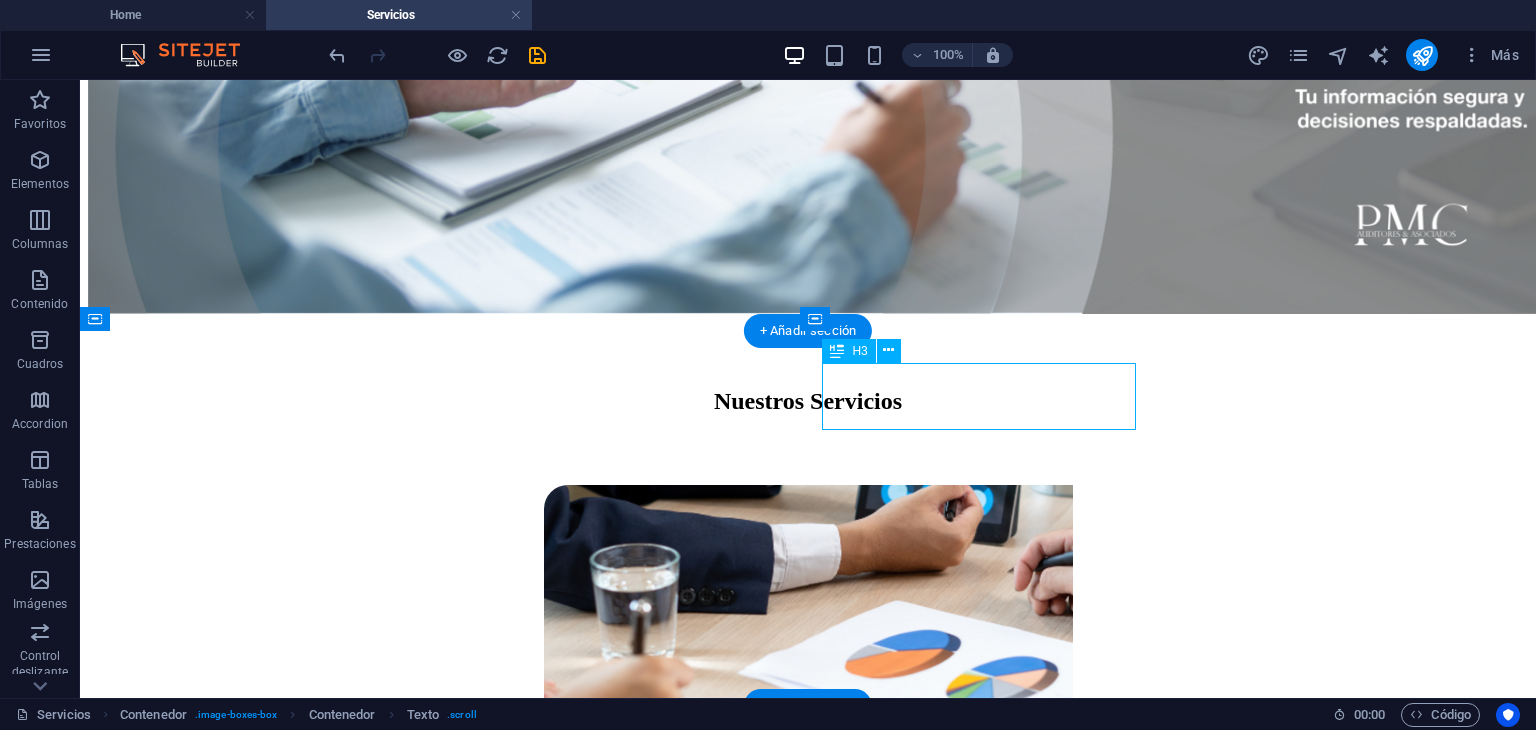 click on "Evaluación de Proyectos y Análisis Financiero" at bounding box center (819, 925) 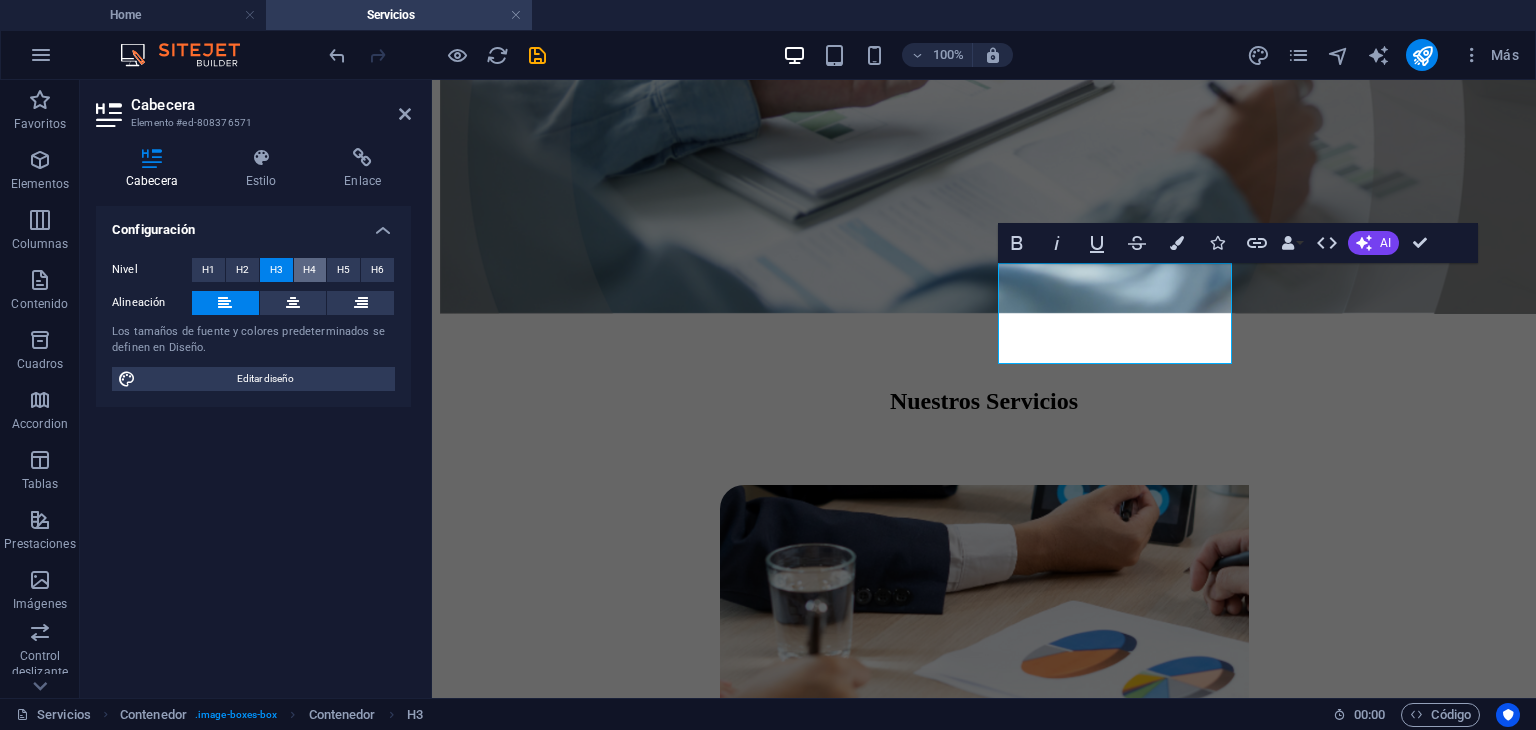 click on "H4" at bounding box center (309, 270) 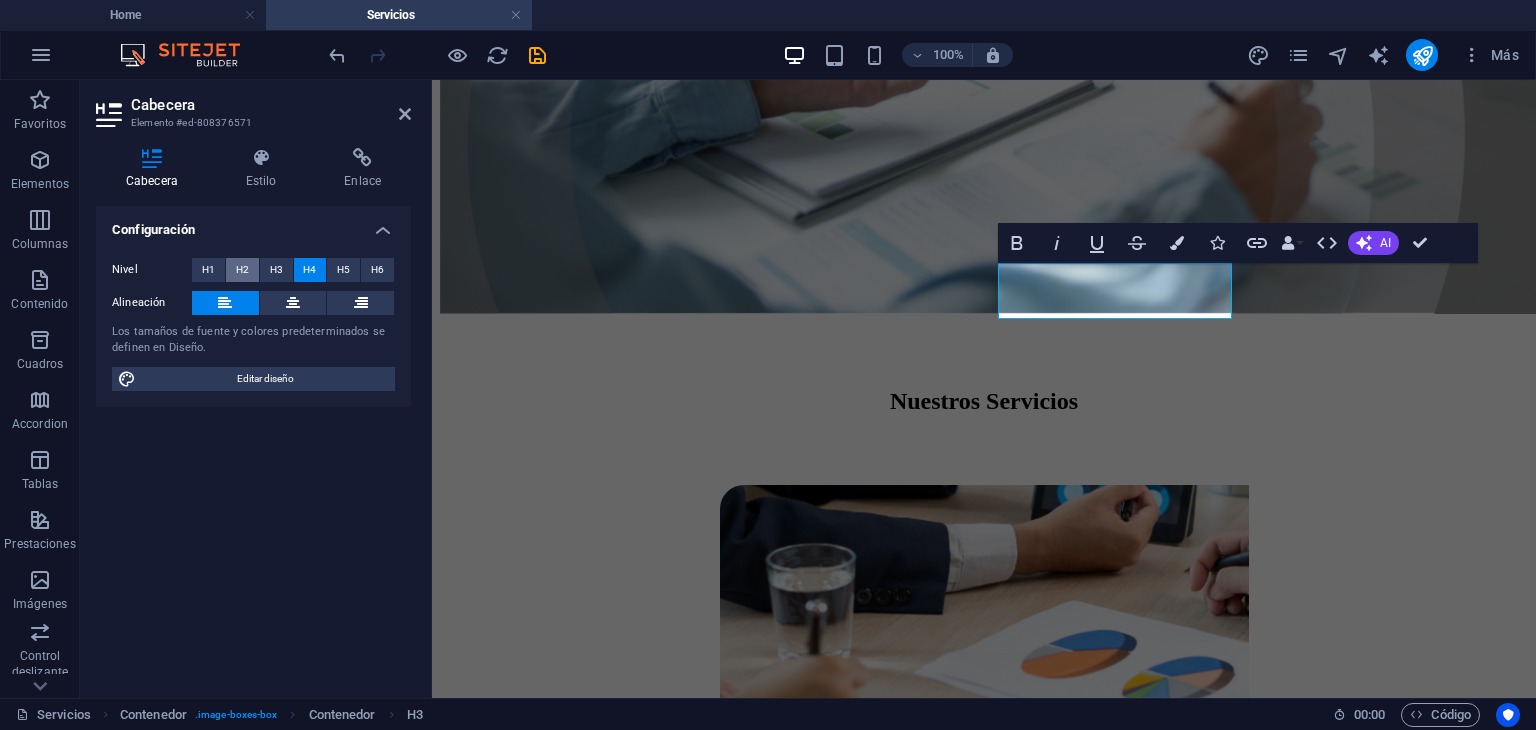 click on "H2" at bounding box center [242, 270] 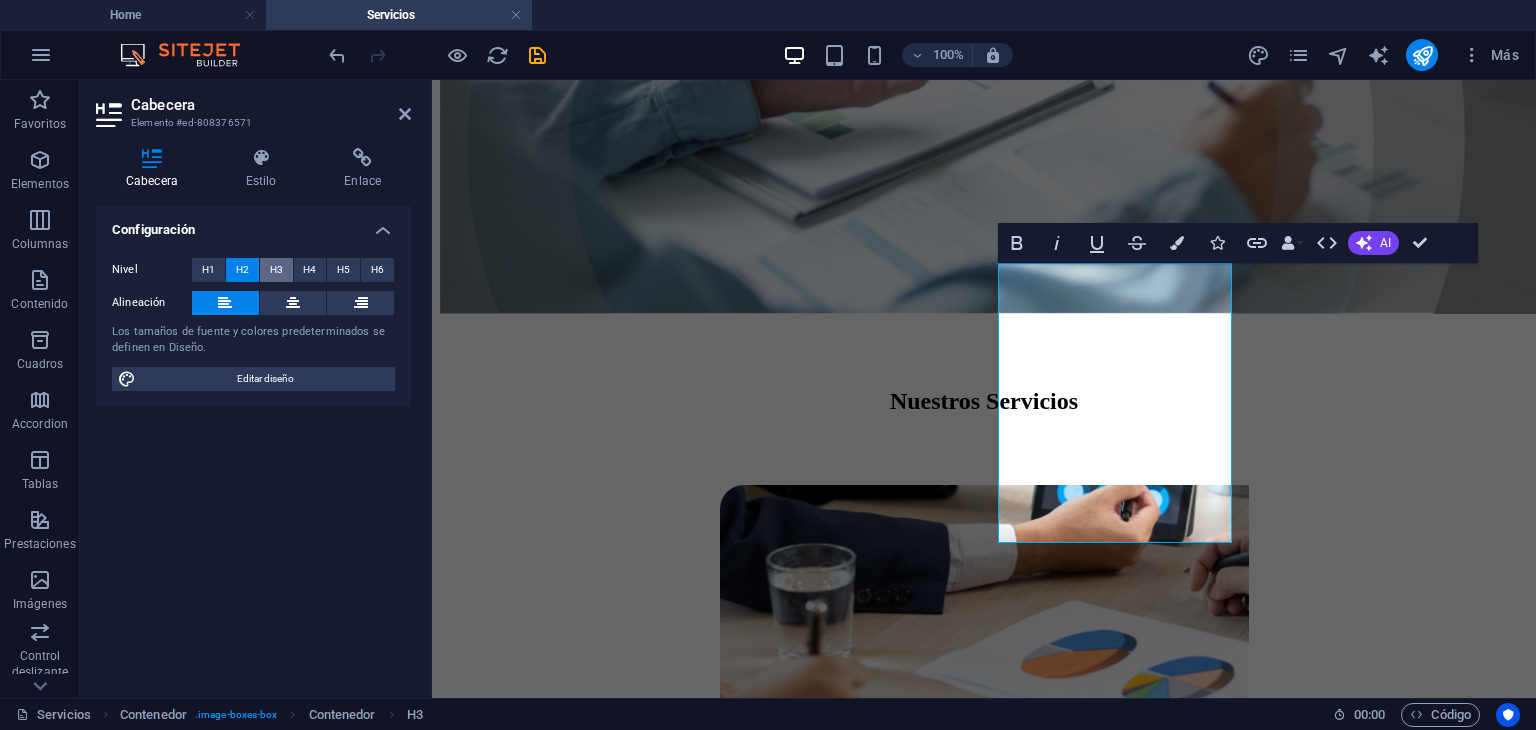 click on "H3" at bounding box center [276, 270] 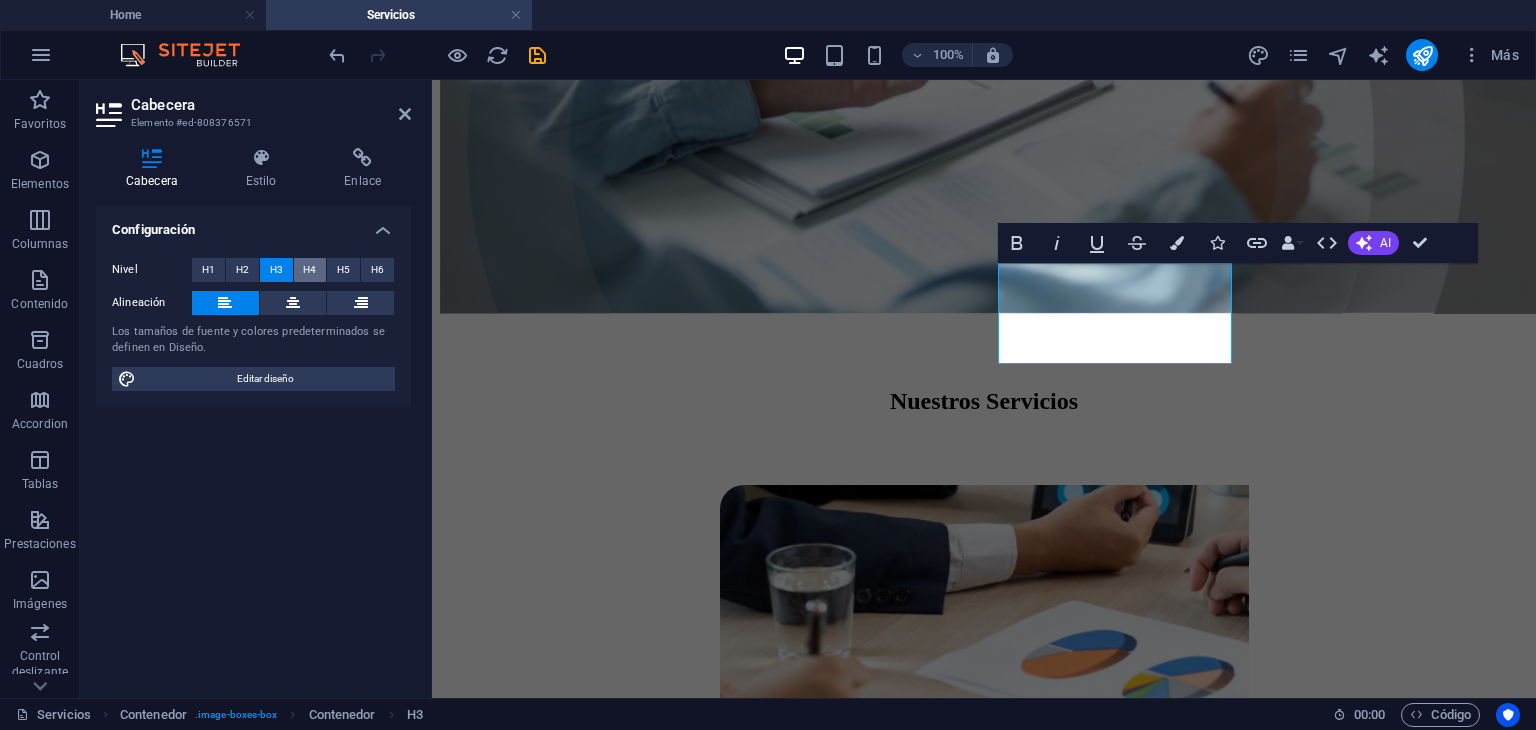 click on "H4" at bounding box center (309, 270) 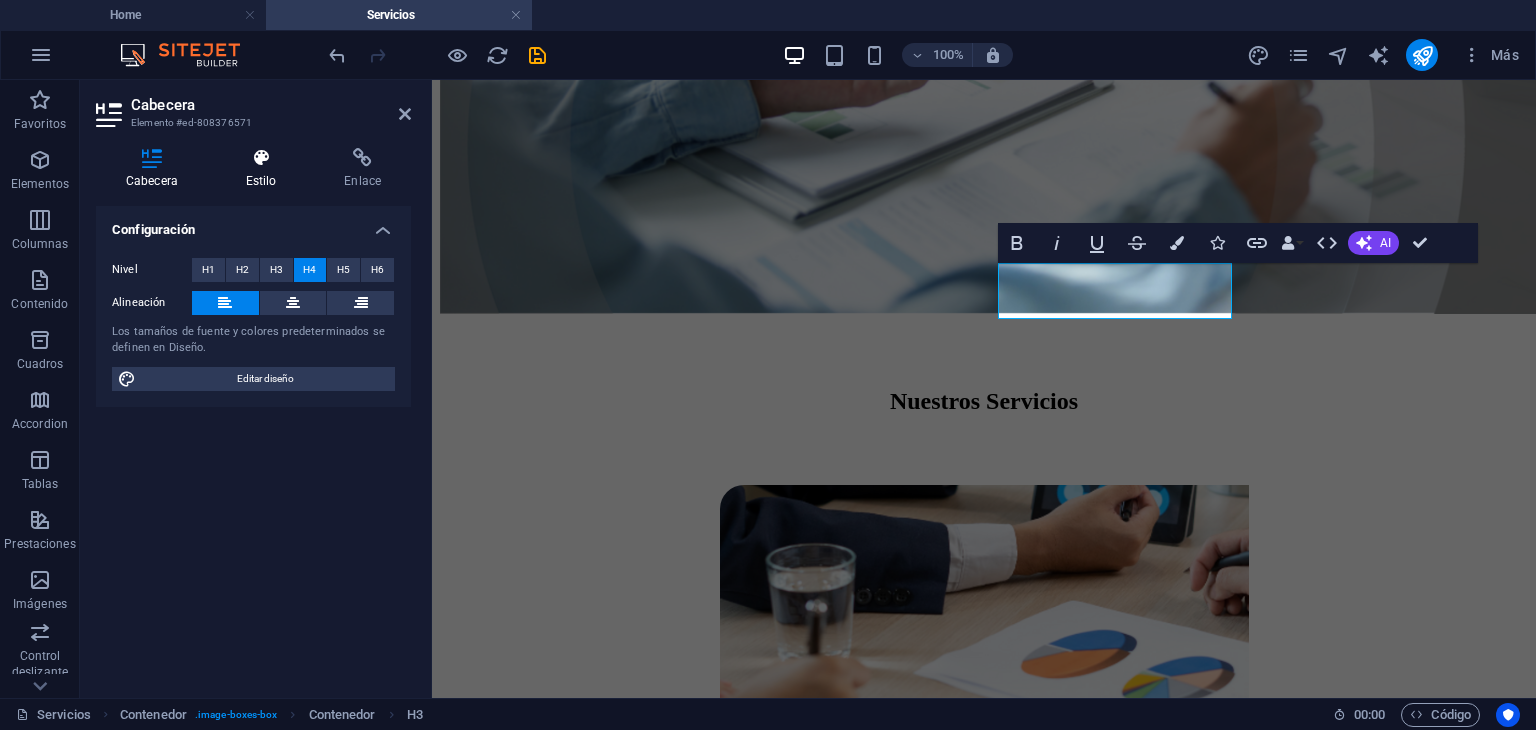 click on "Estilo" at bounding box center (265, 169) 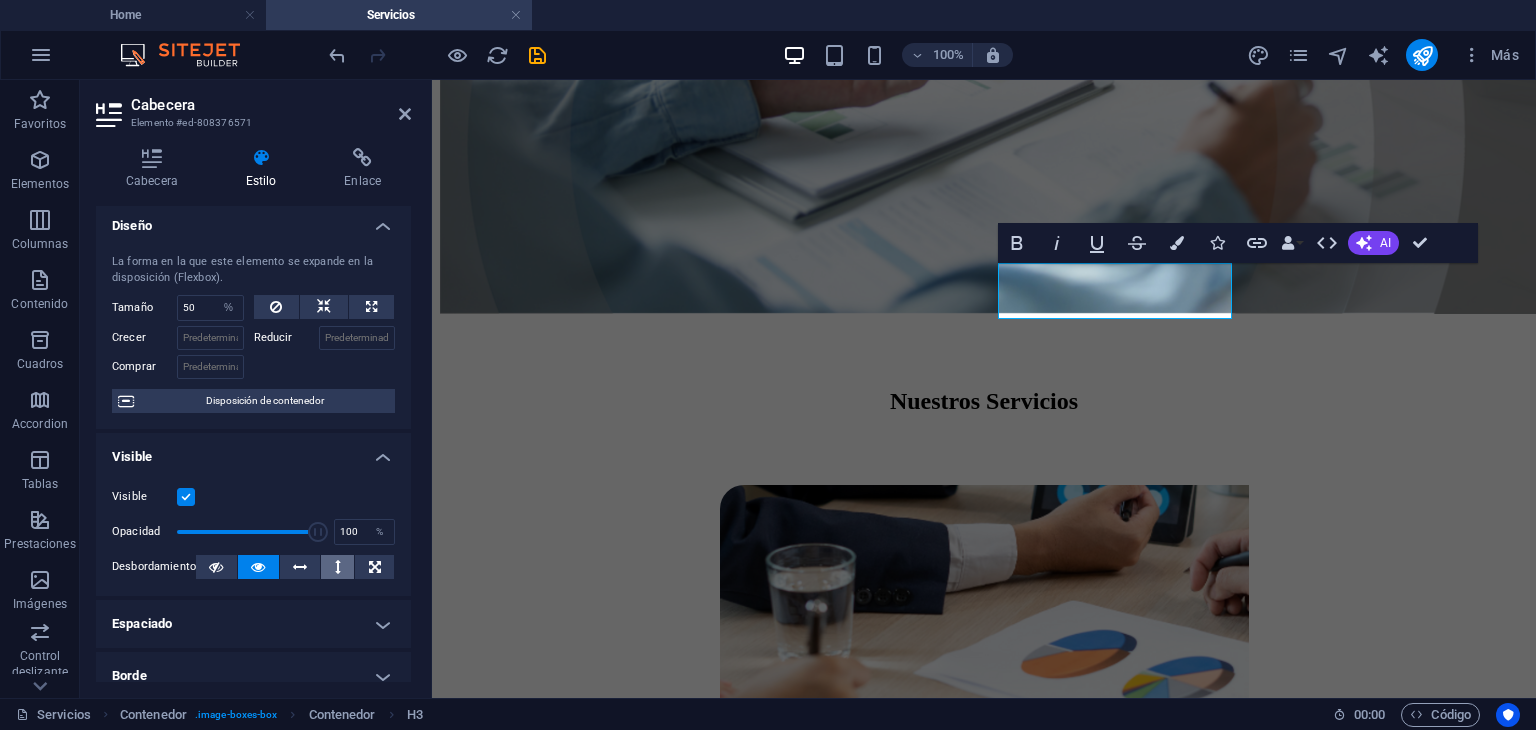 scroll, scrollTop: 0, scrollLeft: 0, axis: both 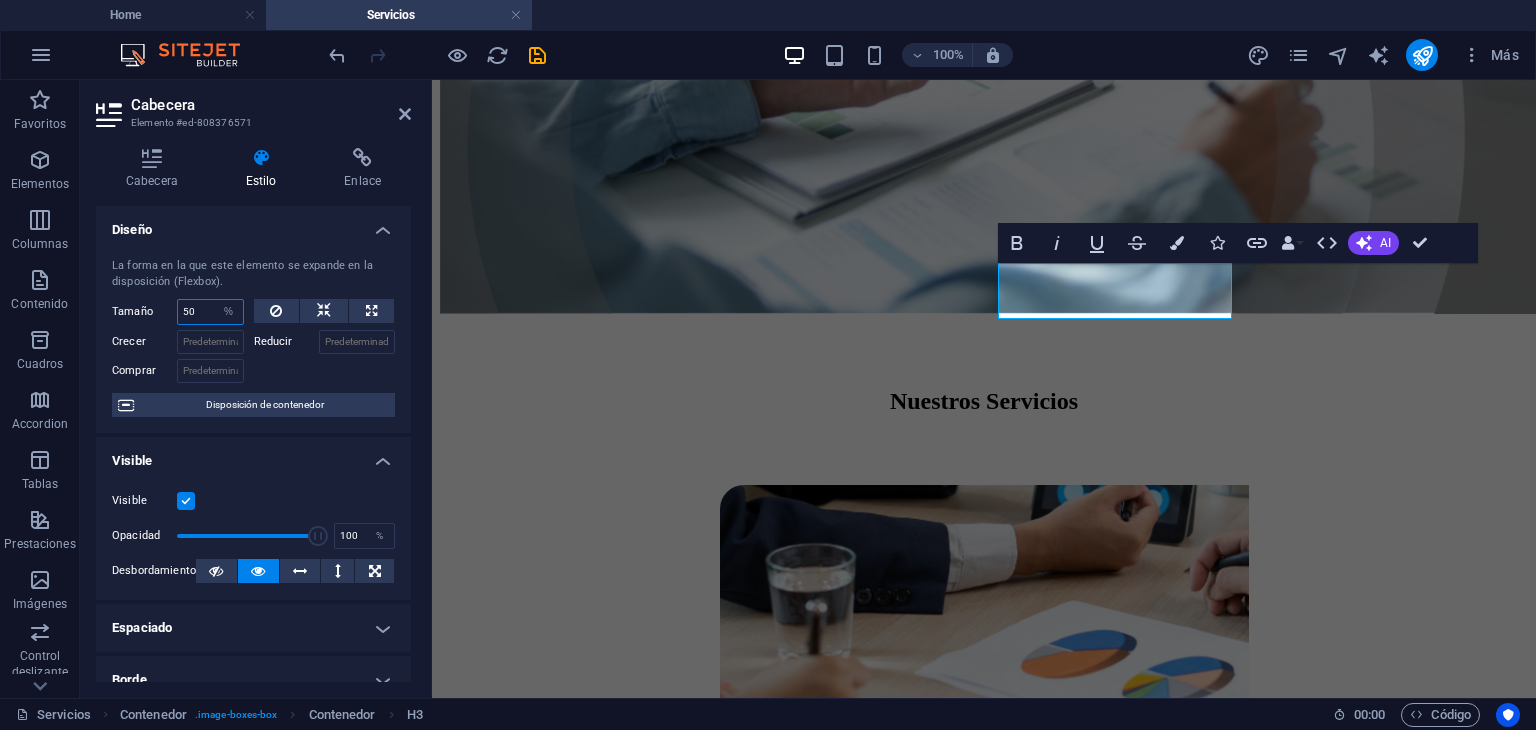 click on "50" at bounding box center (210, 312) 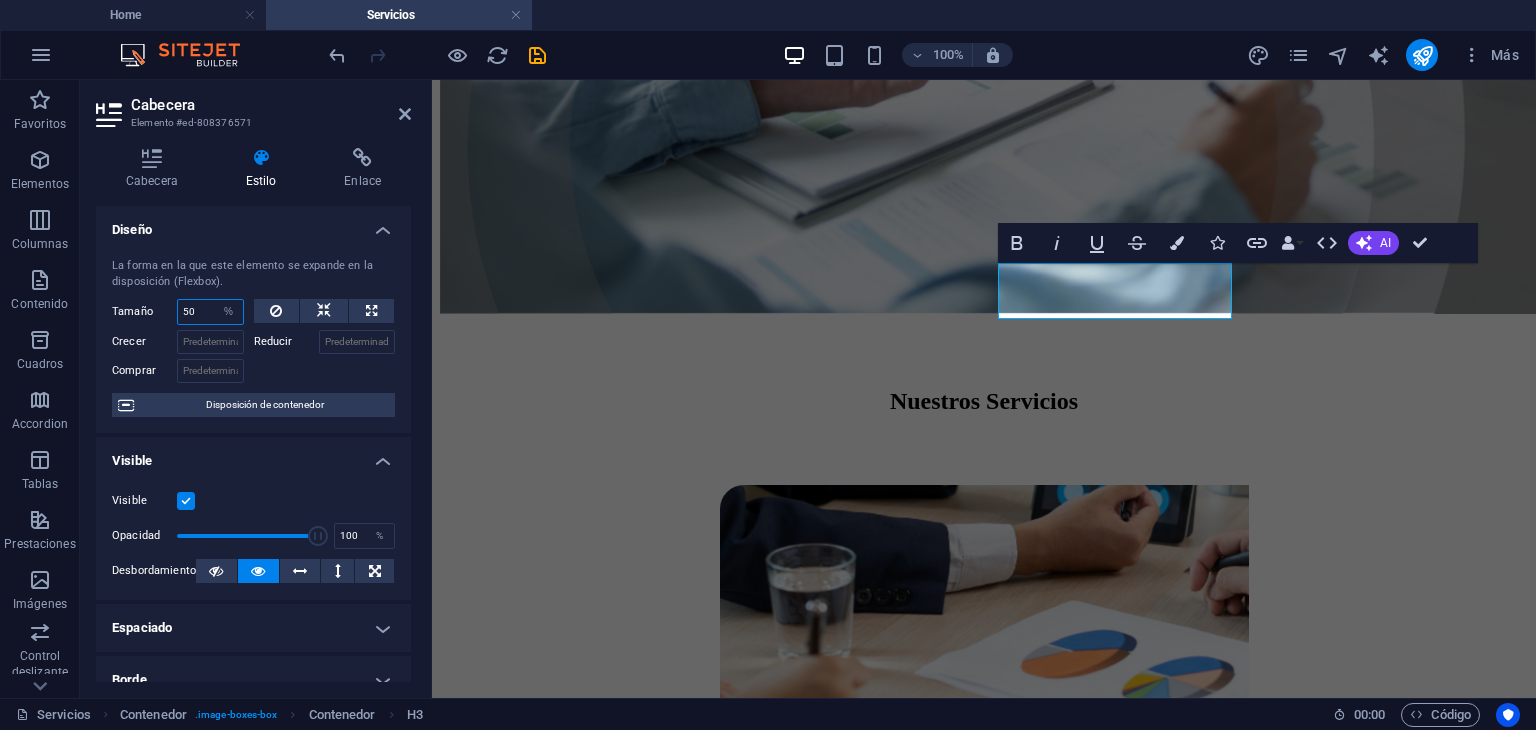 click on "50" at bounding box center (210, 312) 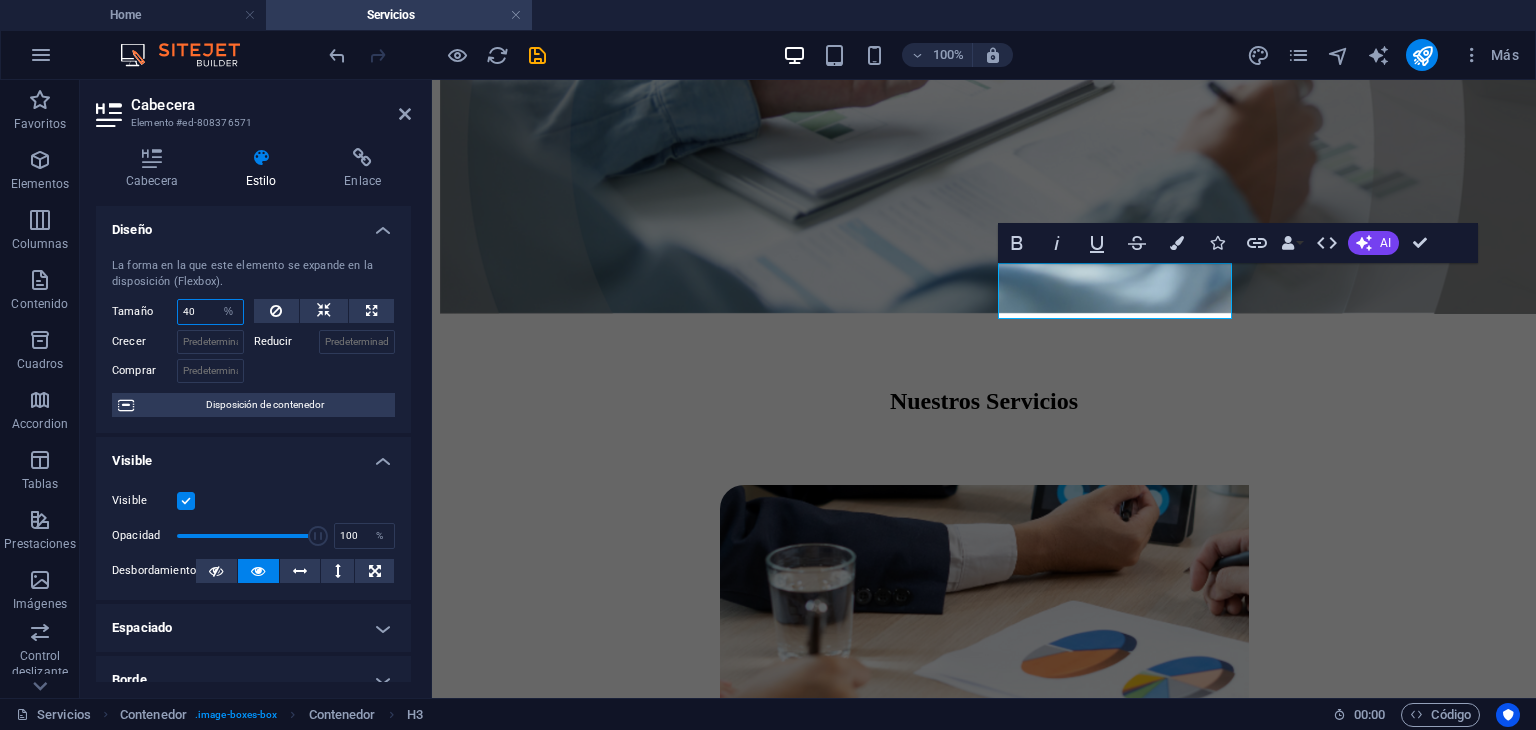 type on "40" 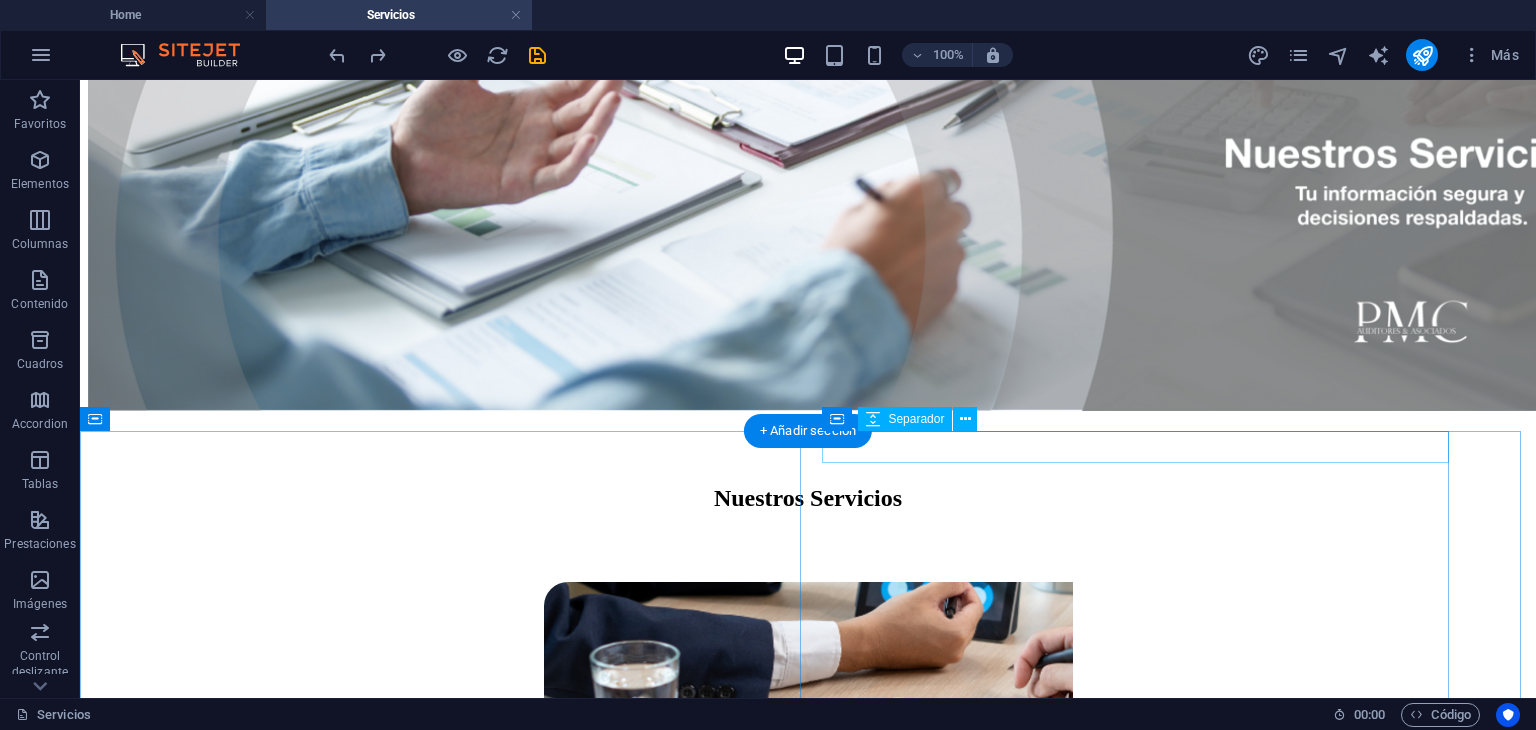 scroll, scrollTop: 432, scrollLeft: 0, axis: vertical 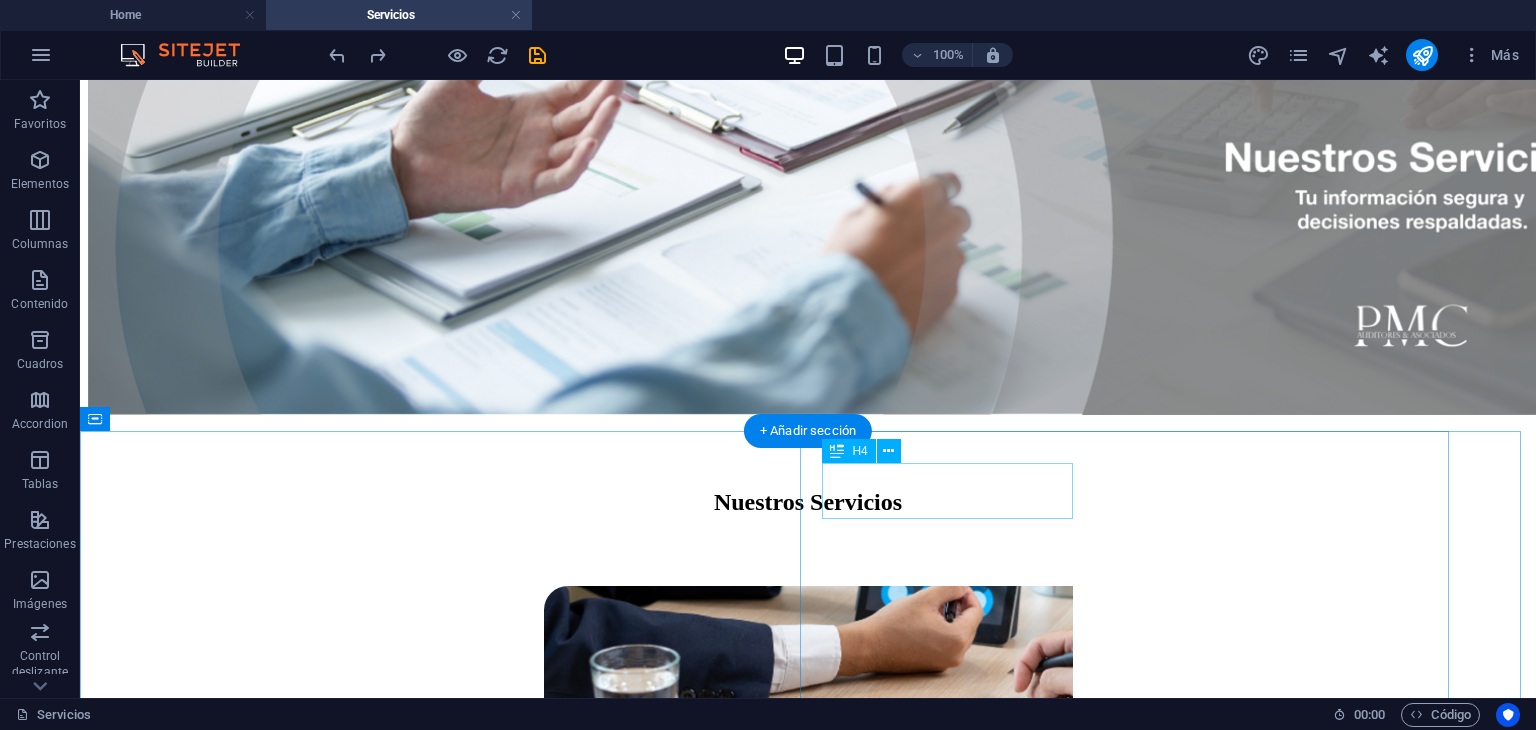 click on "Evaluación de Proyectos y Análisis Financiero" at bounding box center [819, 1027] 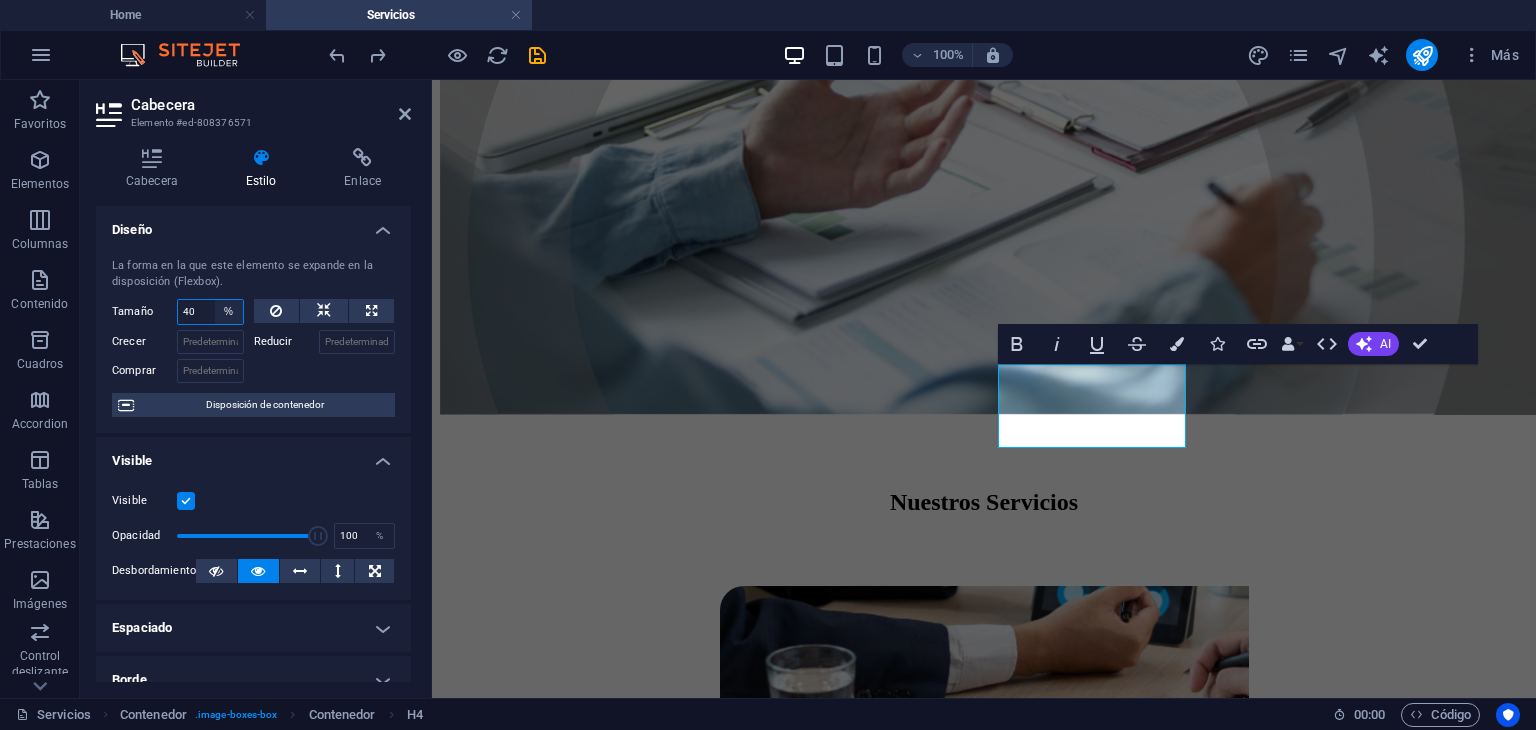 click on "Predeterminado automático px % 1/1 1/2 1/3 1/4 1/5 1/6 1/7 1/8 1/9 1/10" at bounding box center (229, 312) 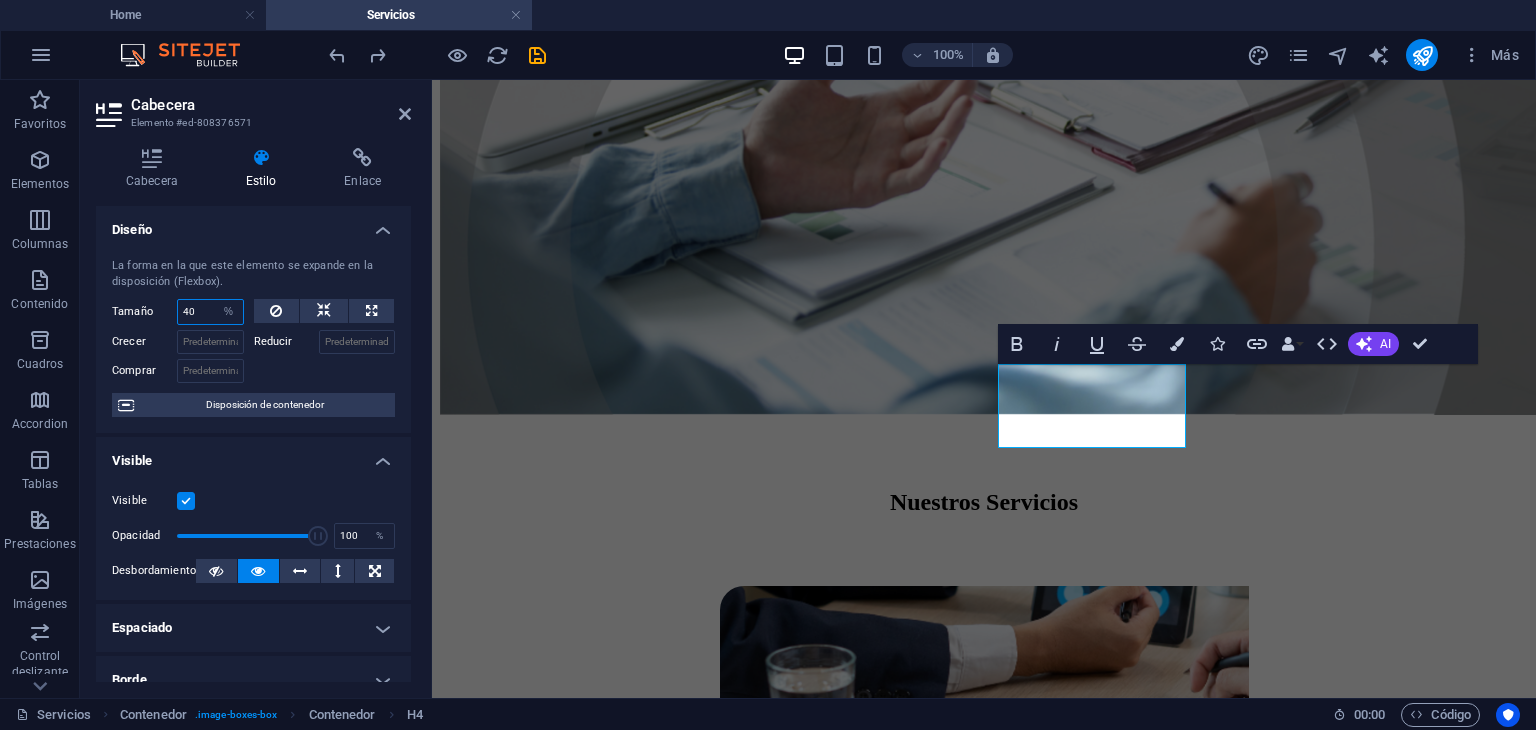 click on "40" at bounding box center [210, 312] 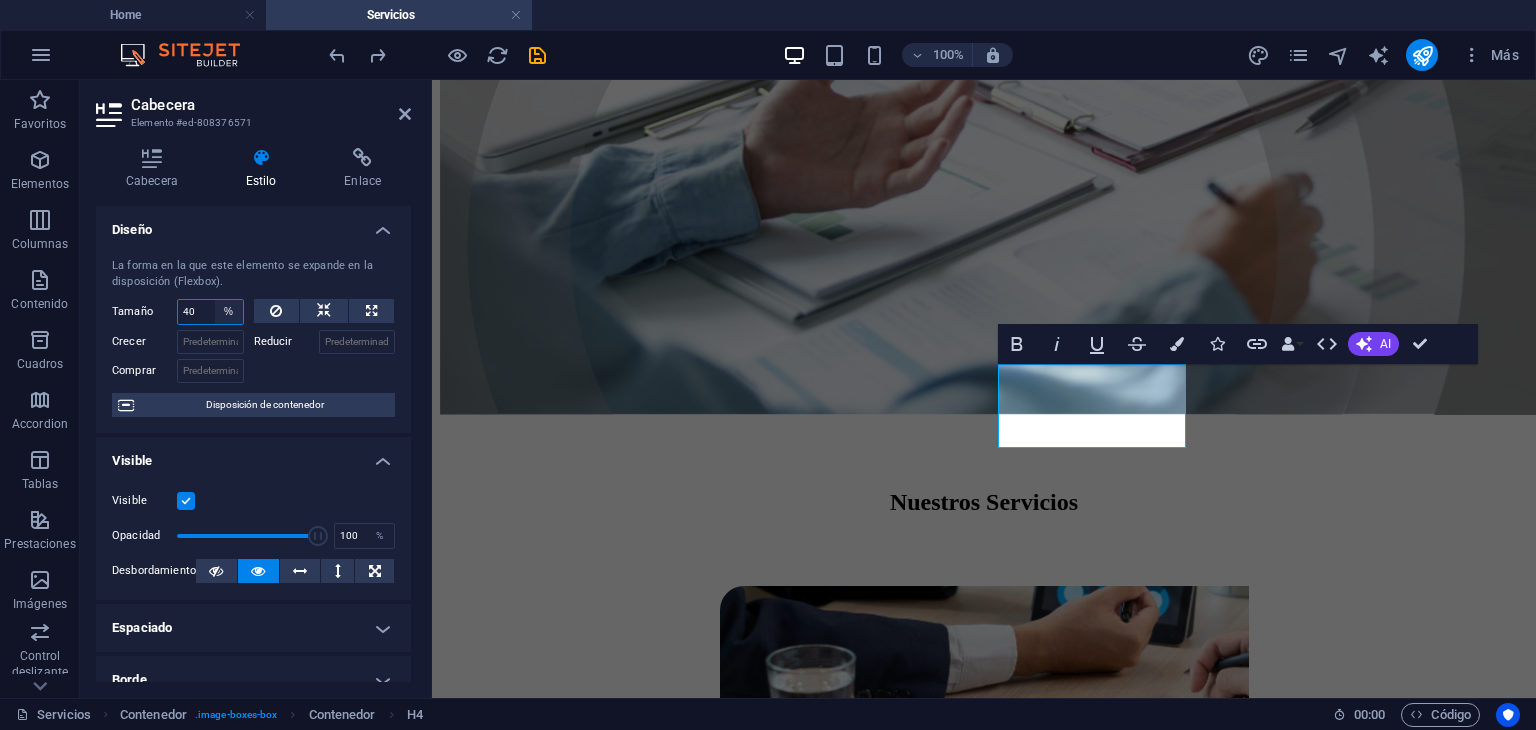 click on "Predeterminado automático px % 1/1 1/2 1/3 1/4 1/5 1/6 1/7 1/8 1/9 1/10" at bounding box center (229, 312) 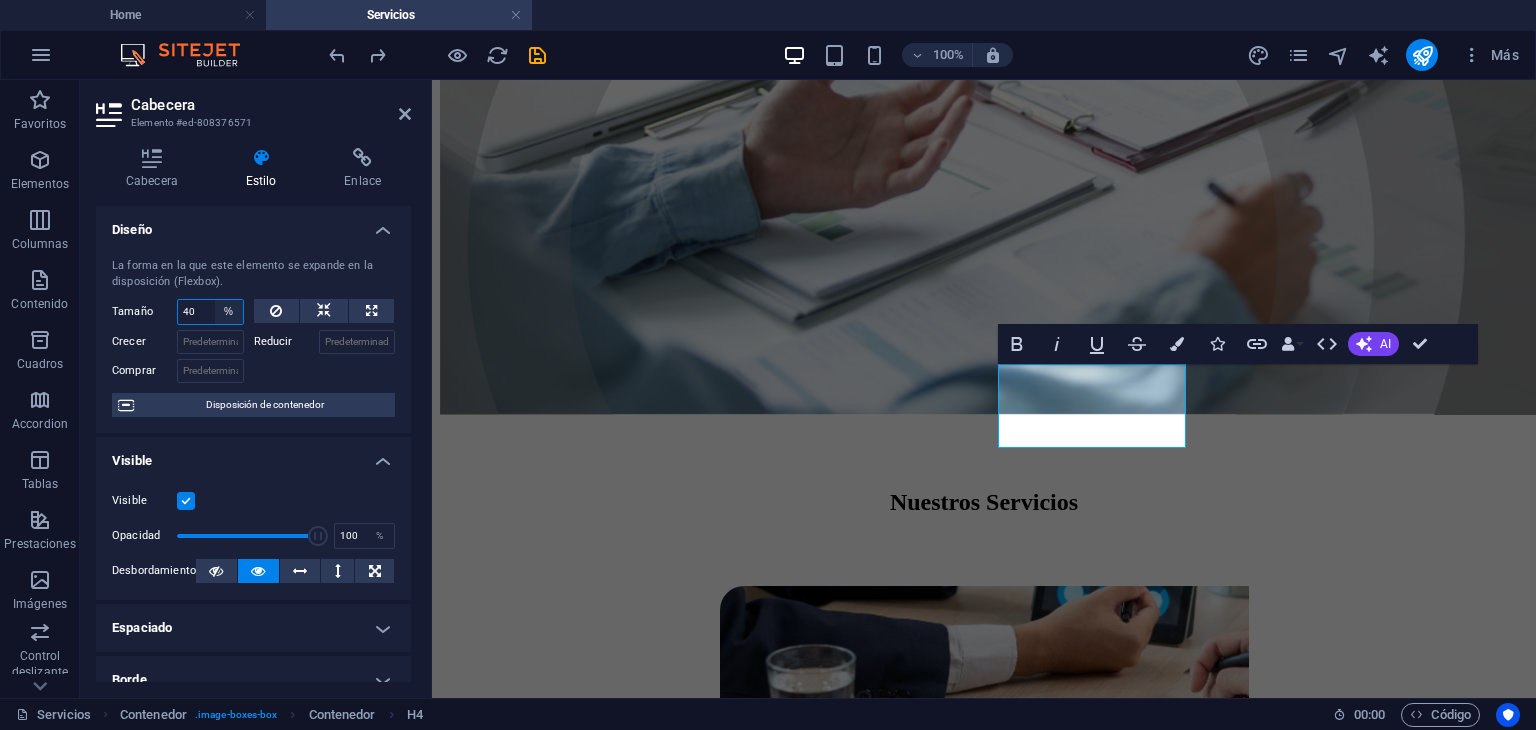 select on "1/6" 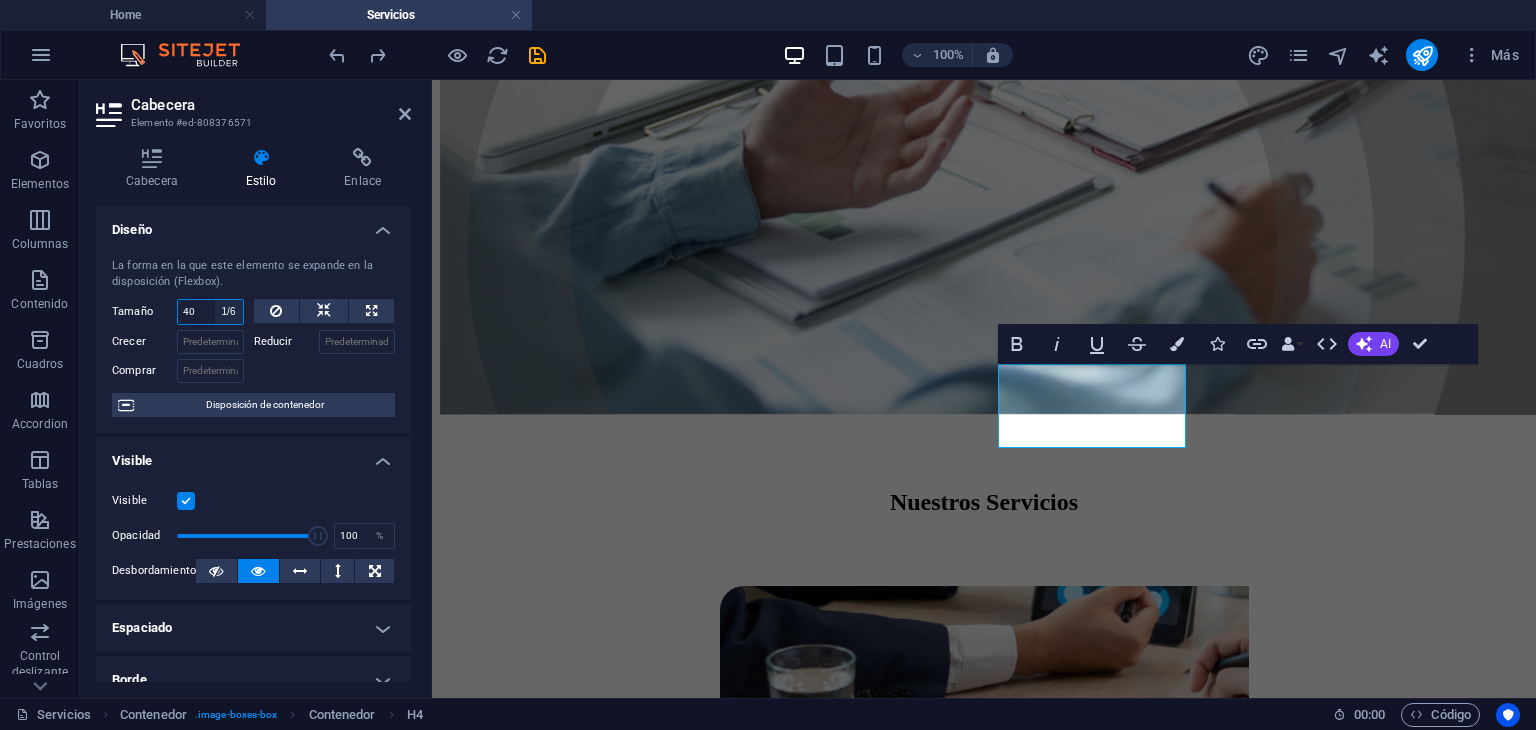click on "Predeterminado automático px % 1/1 1/2 1/3 1/4 1/5 1/6 1/7 1/8 1/9 1/10" at bounding box center (229, 312) 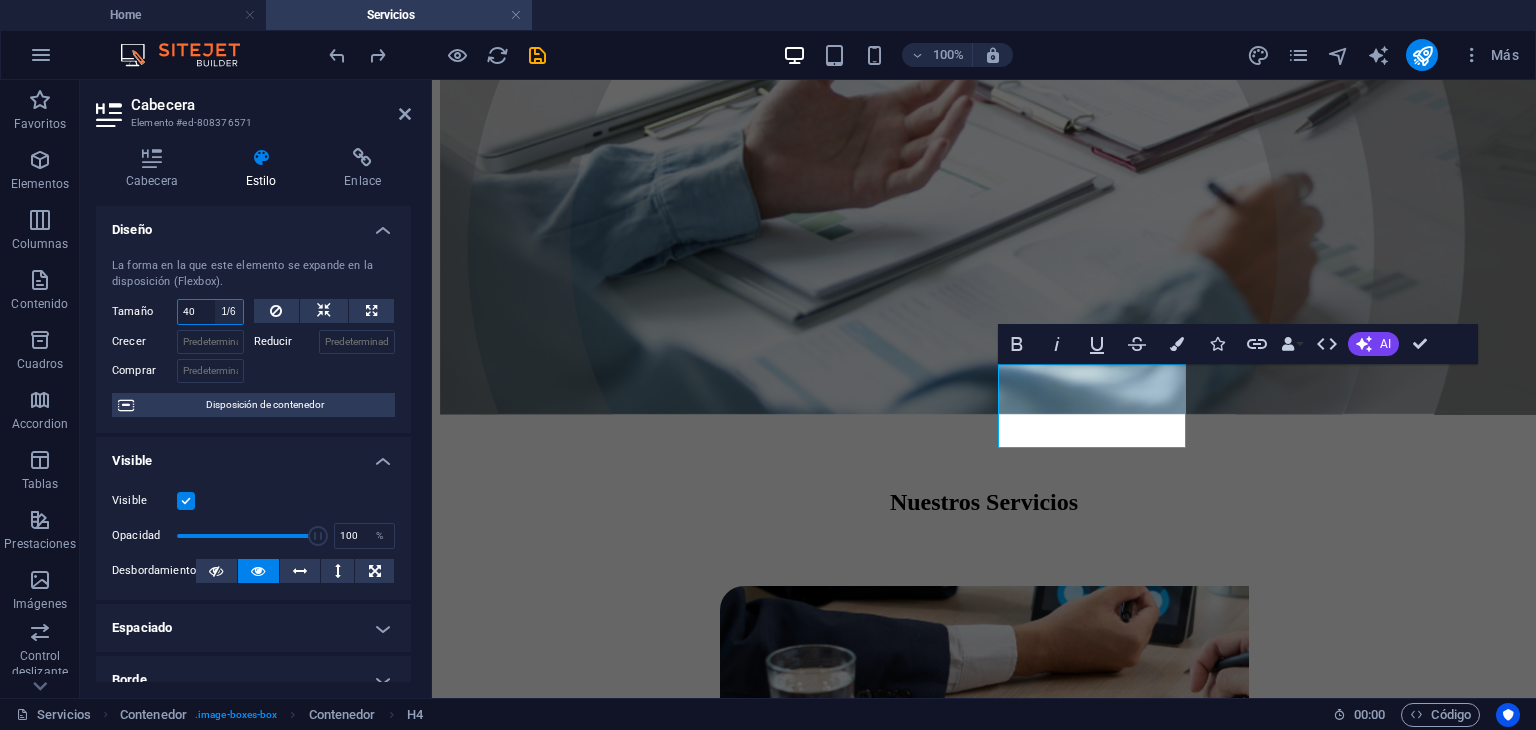 type on "16.66" 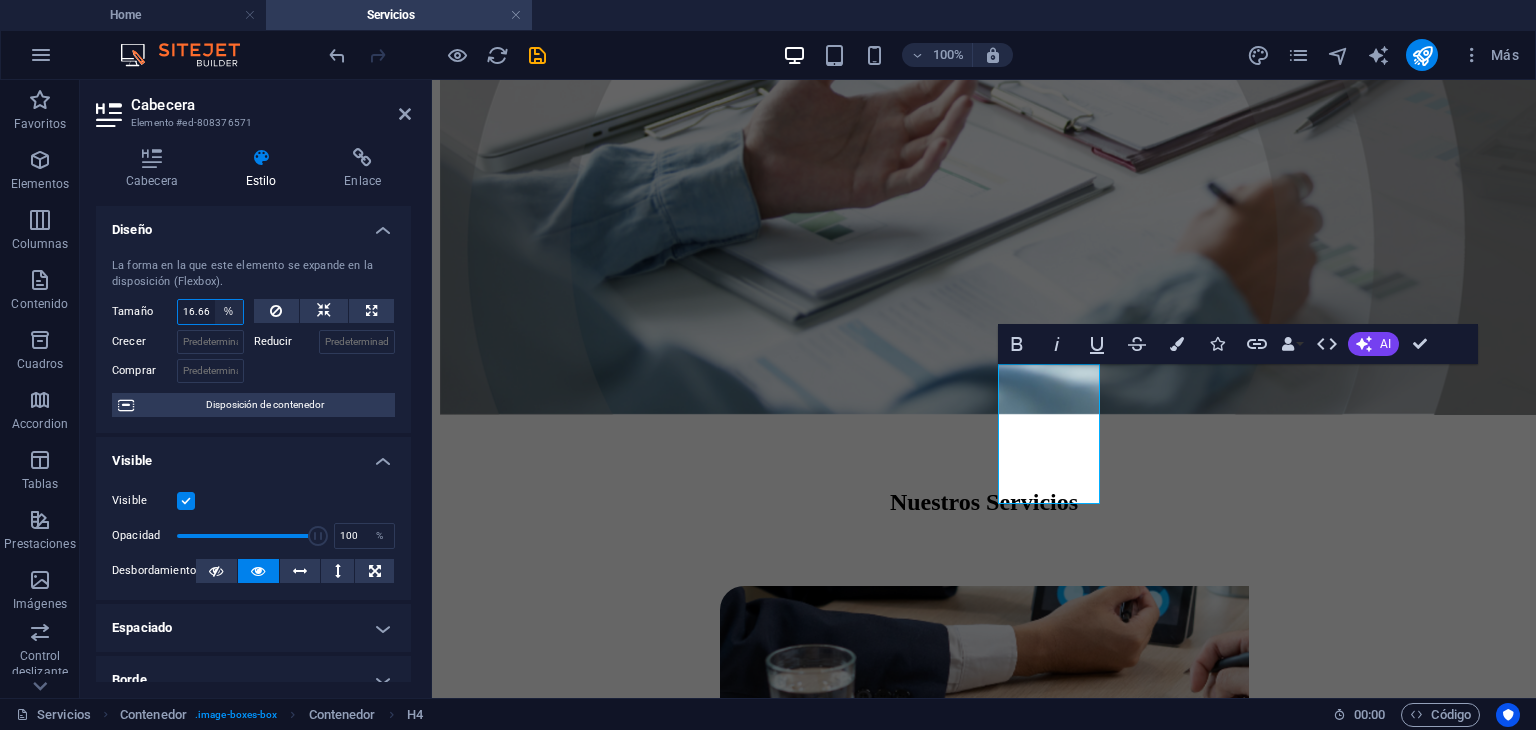 click on "Predeterminado automático px % 1/1 1/2 1/3 1/4 1/5 1/6 1/7 1/8 1/9 1/10" at bounding box center (229, 312) 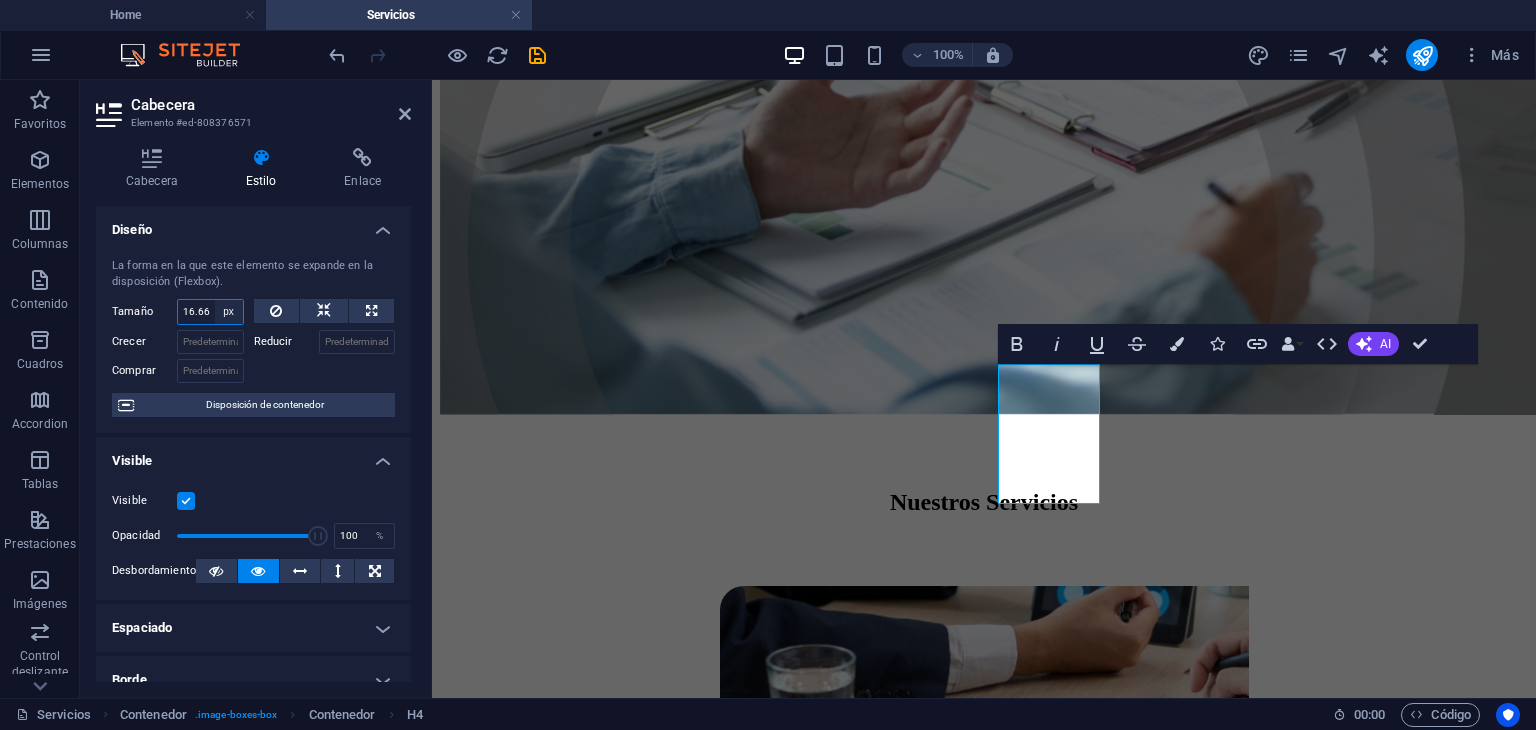 click on "Predeterminado automático px % 1/1 1/2 1/3 1/4 1/5 1/6 1/7 1/8 1/9 1/10" at bounding box center [229, 312] 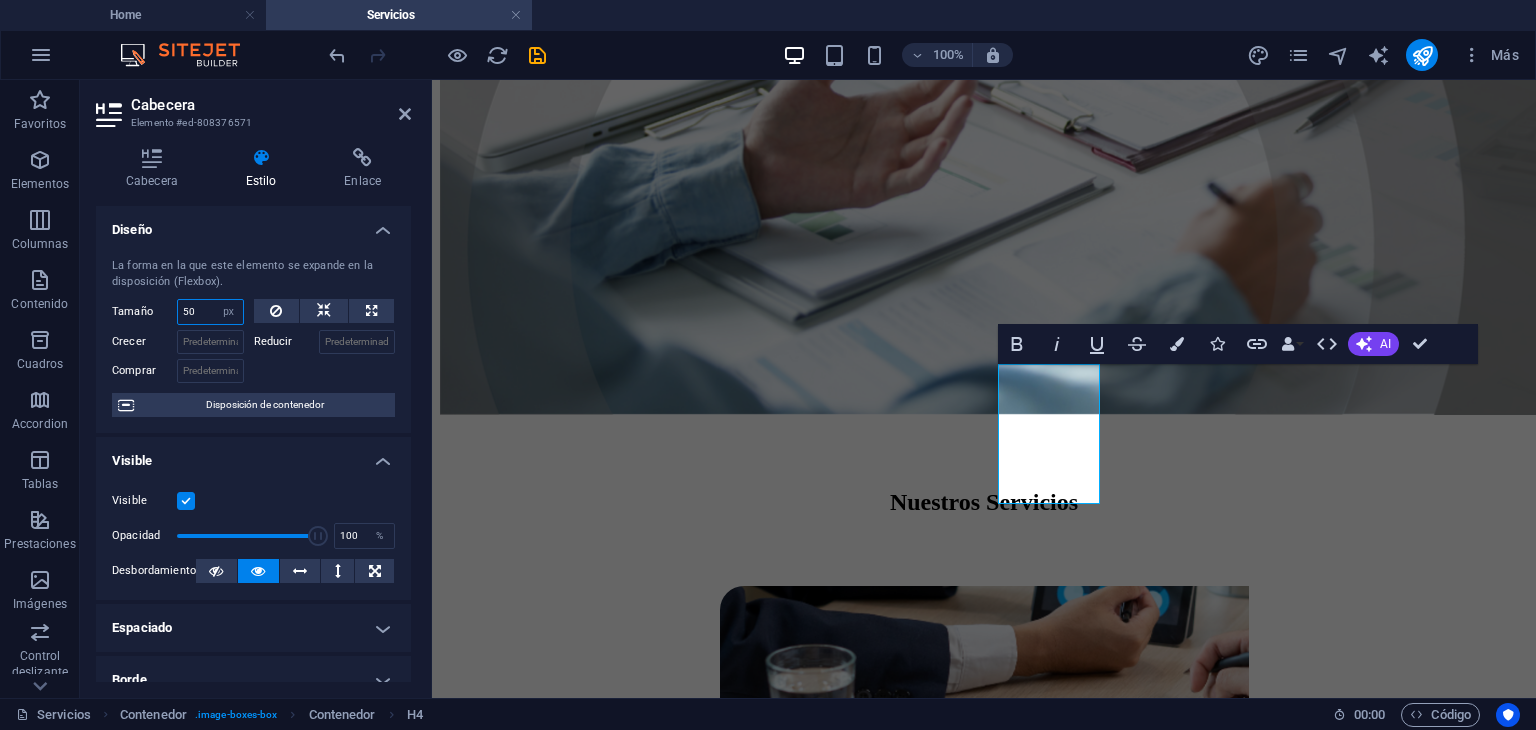 type on "50" 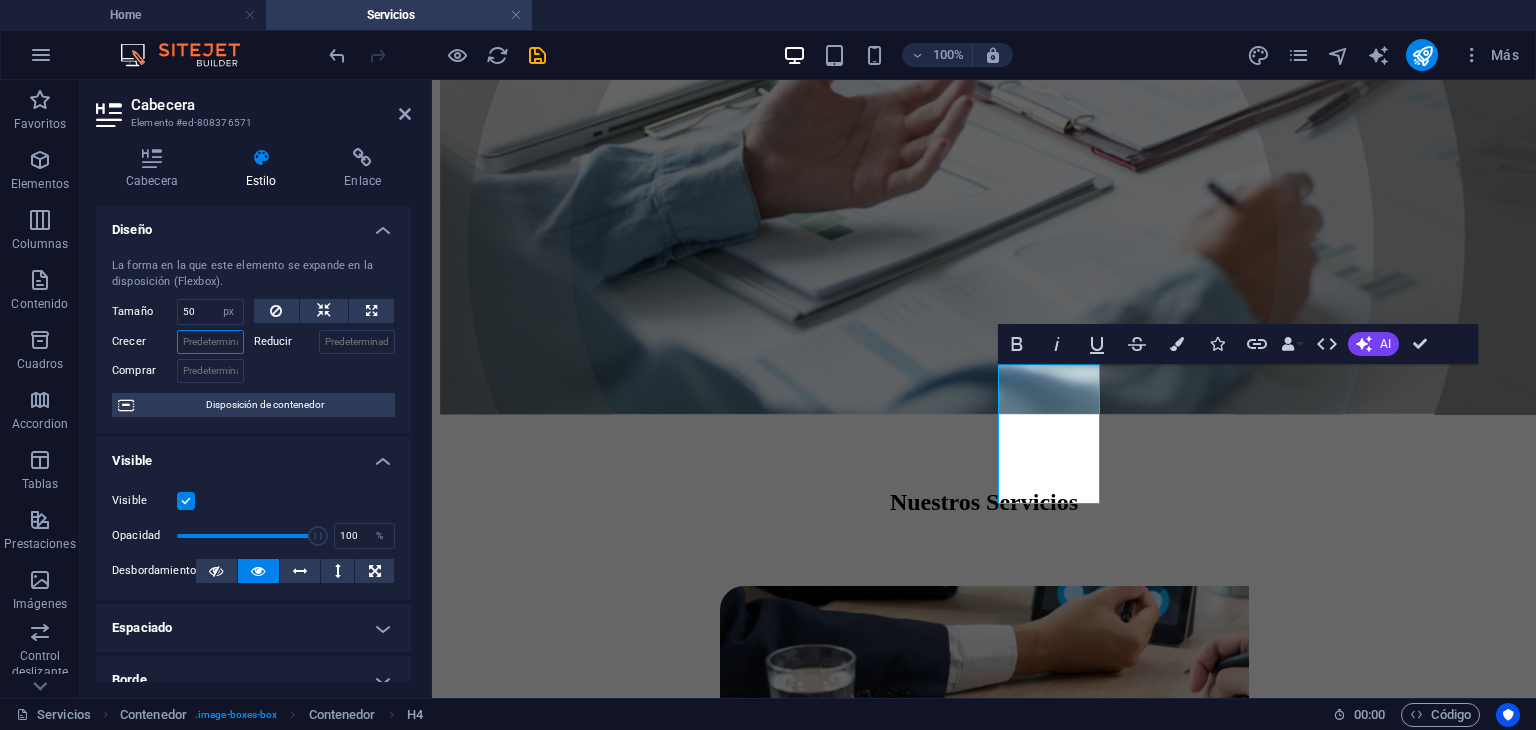 click on "Crecer" at bounding box center (210, 342) 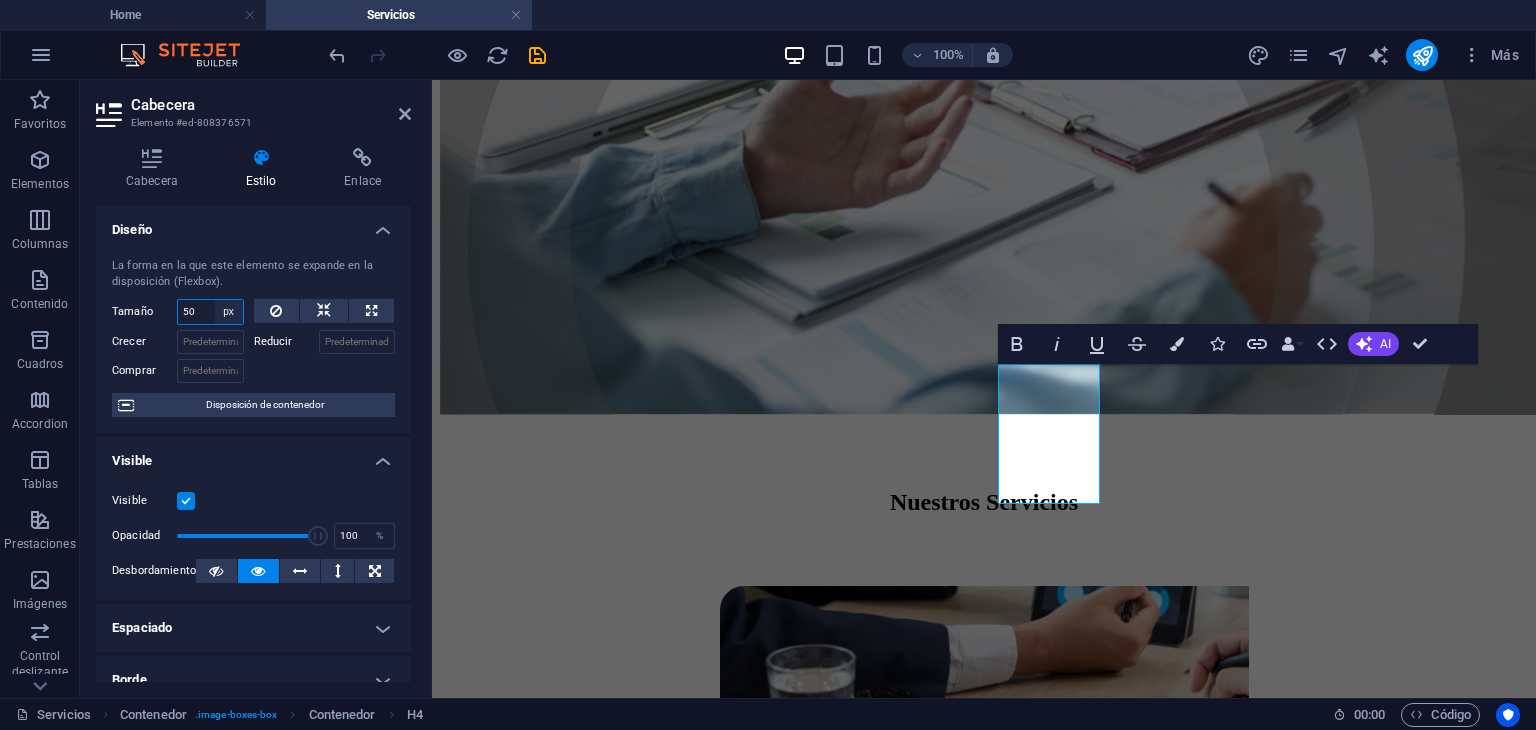 click on "Predeterminado automático px % 1/1 1/2 1/3 1/4 1/5 1/6 1/7 1/8 1/9 1/10" at bounding box center (229, 312) 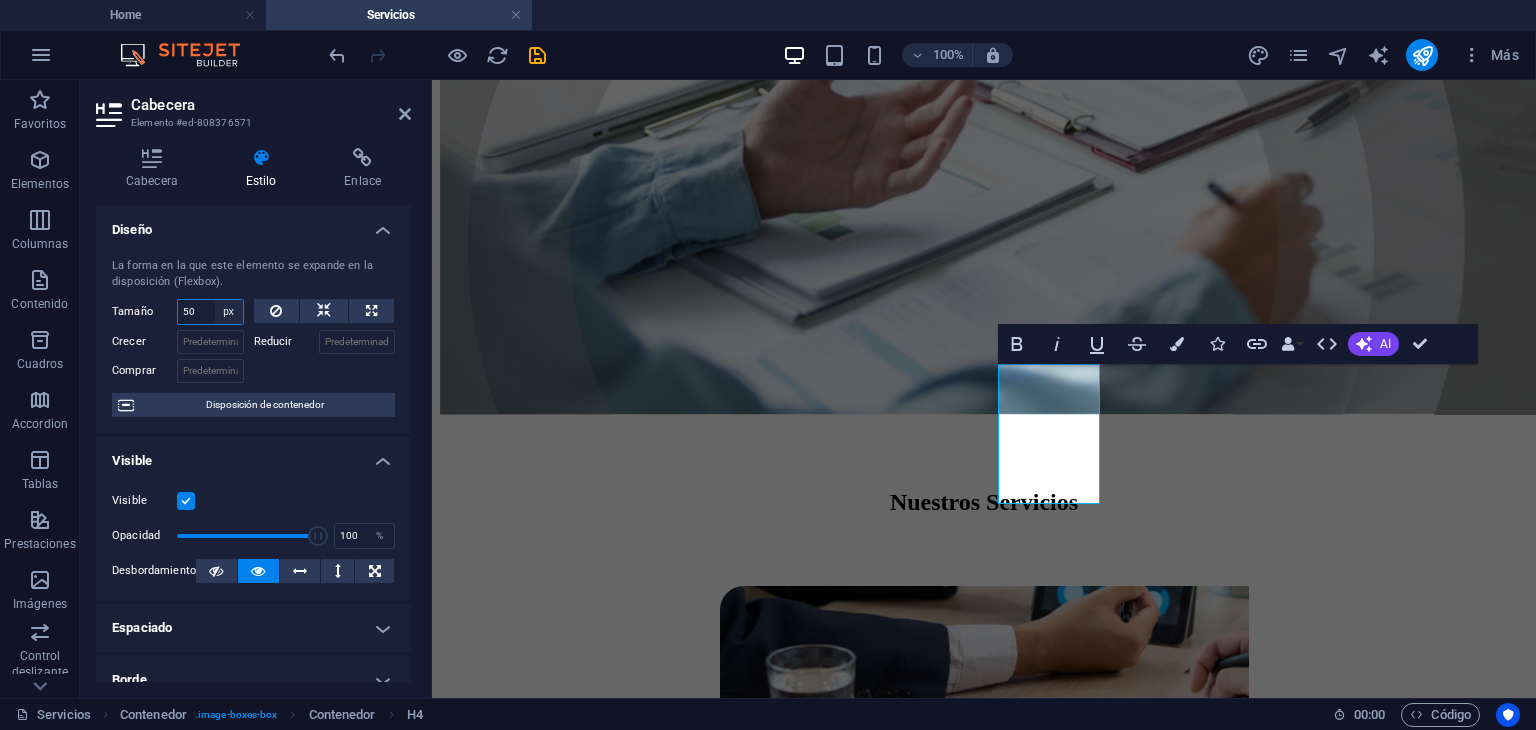 select on "%" 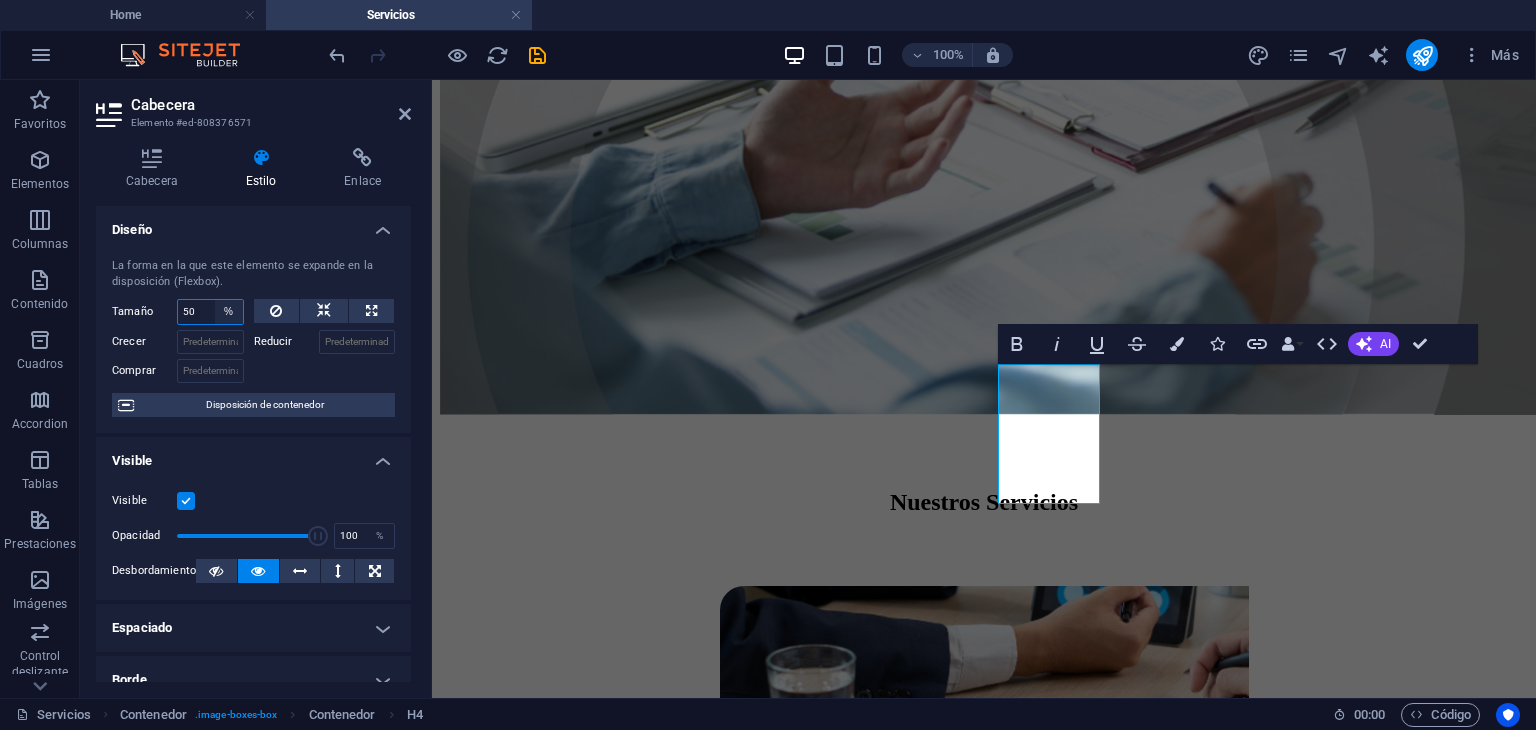 click on "Predeterminado automático px % 1/1 1/2 1/3 1/4 1/5 1/6 1/7 1/8 1/9 1/10" at bounding box center [229, 312] 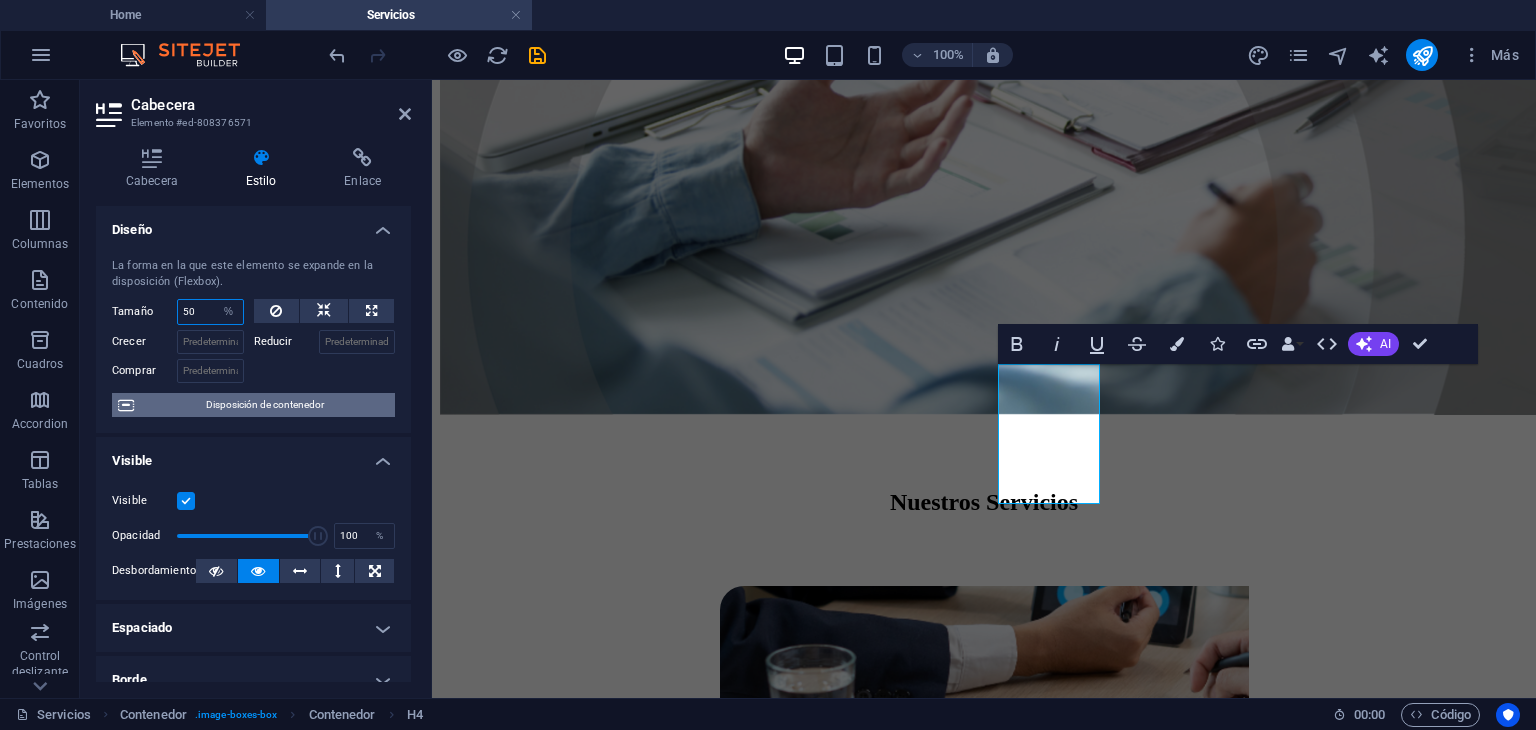 type on "100" 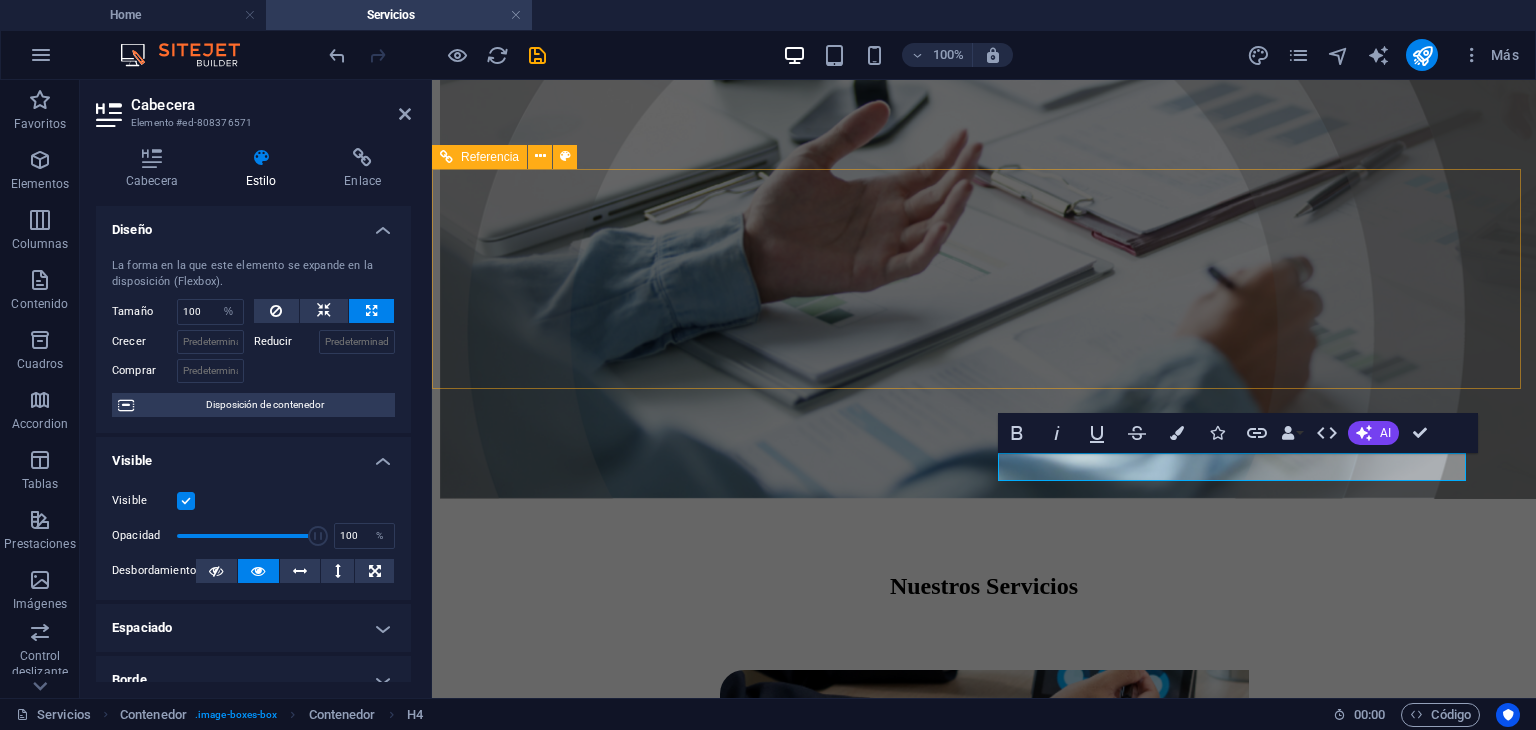 scroll, scrollTop: 332, scrollLeft: 0, axis: vertical 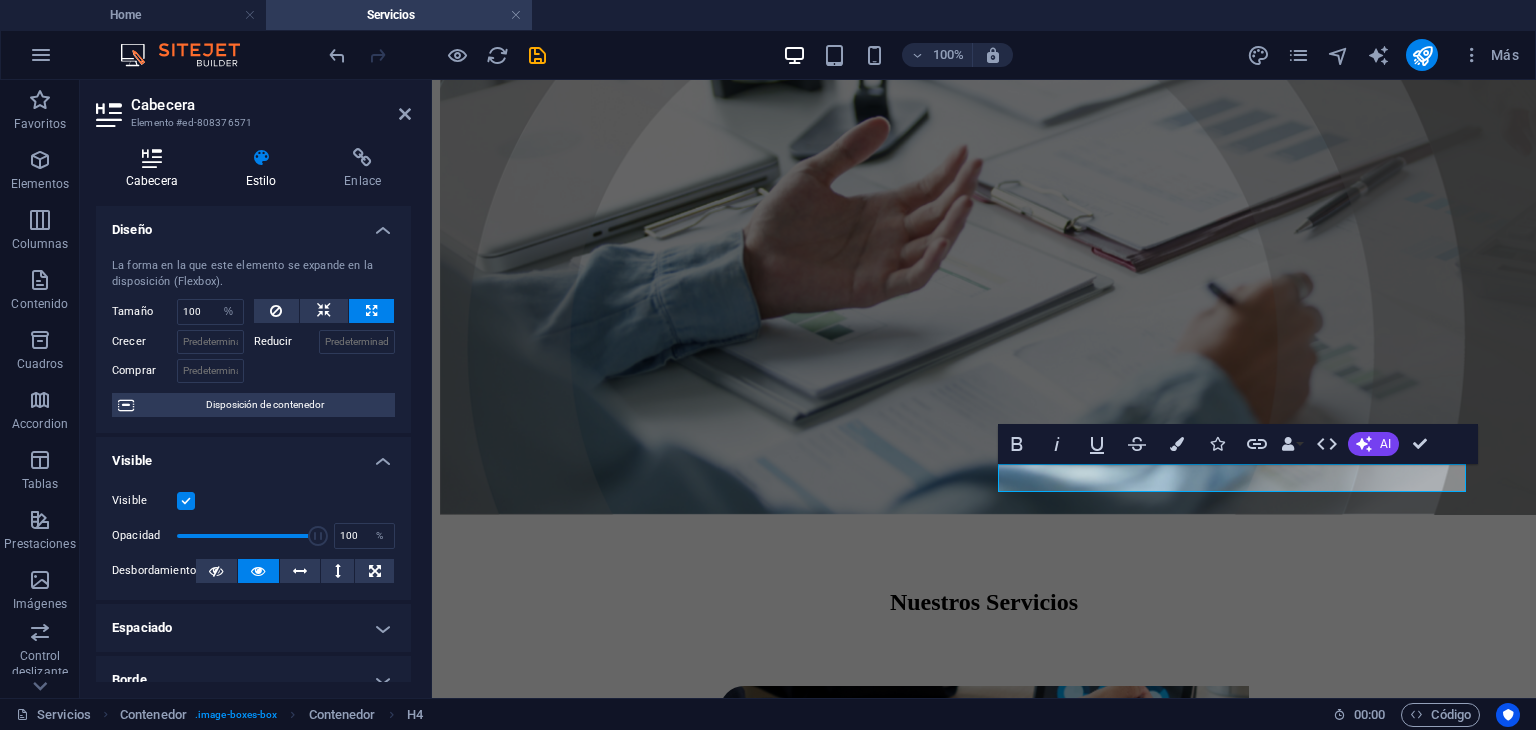 click on "Cabecera" at bounding box center [156, 169] 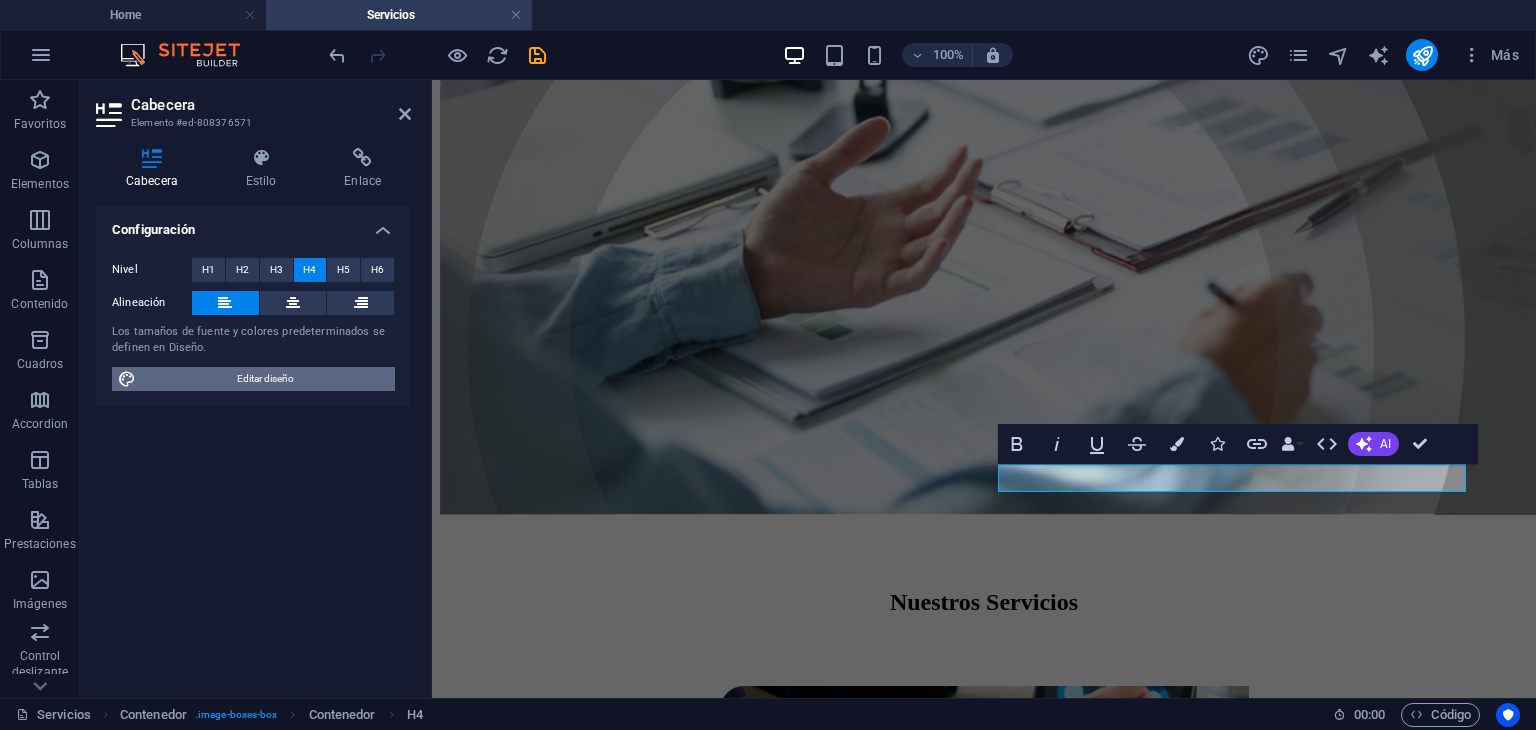 click on "Editar diseño" at bounding box center (265, 379) 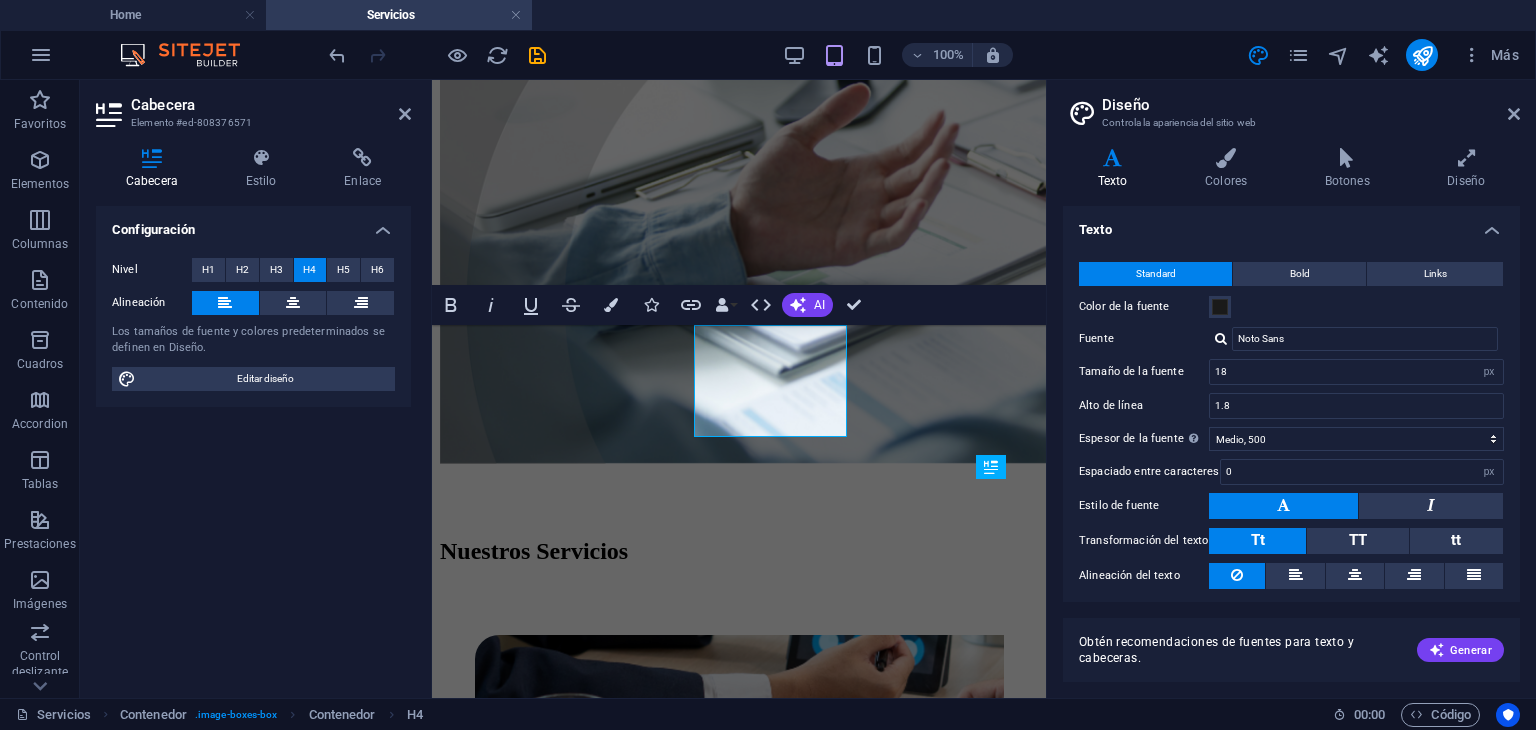 scroll, scrollTop: 285, scrollLeft: 0, axis: vertical 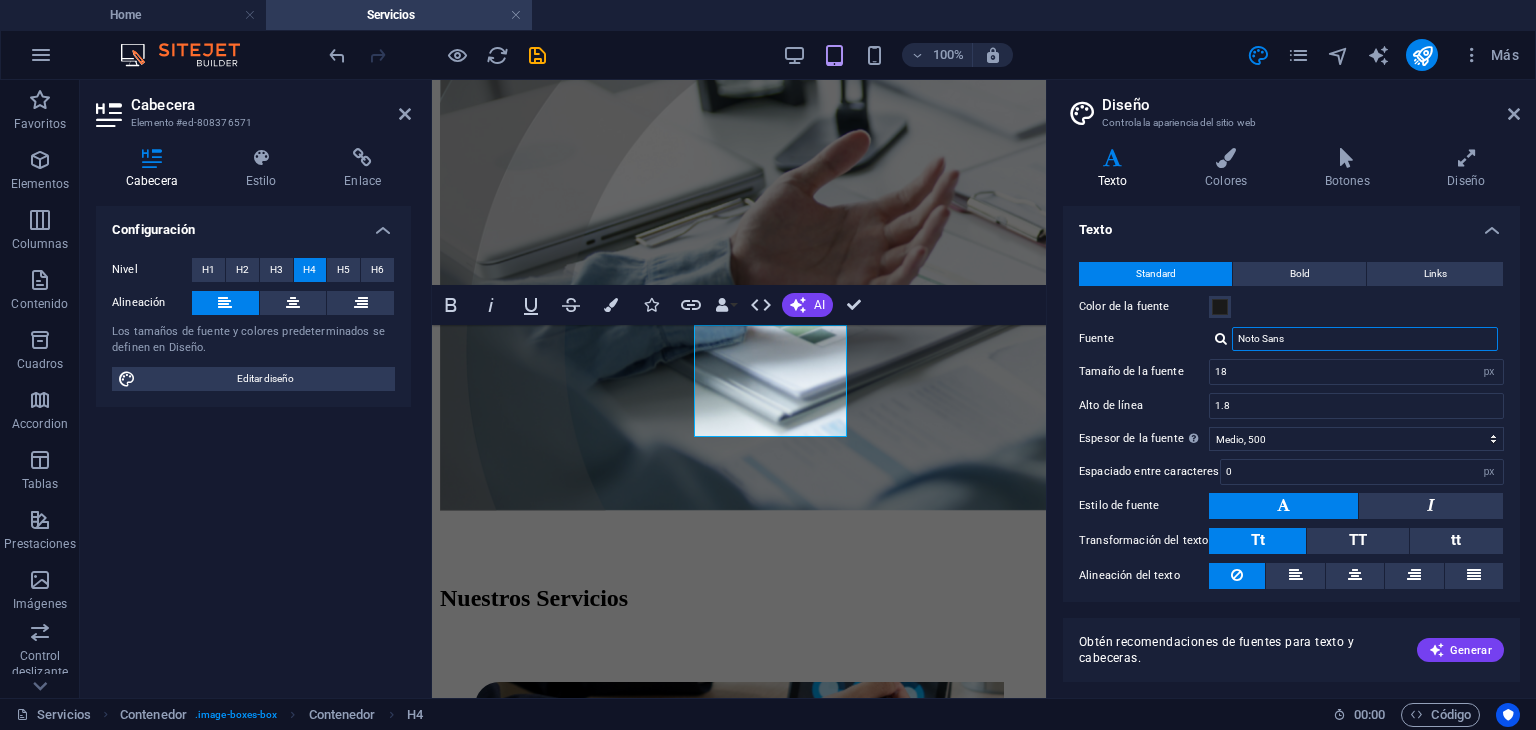 click on "Noto Sans" at bounding box center [1365, 339] 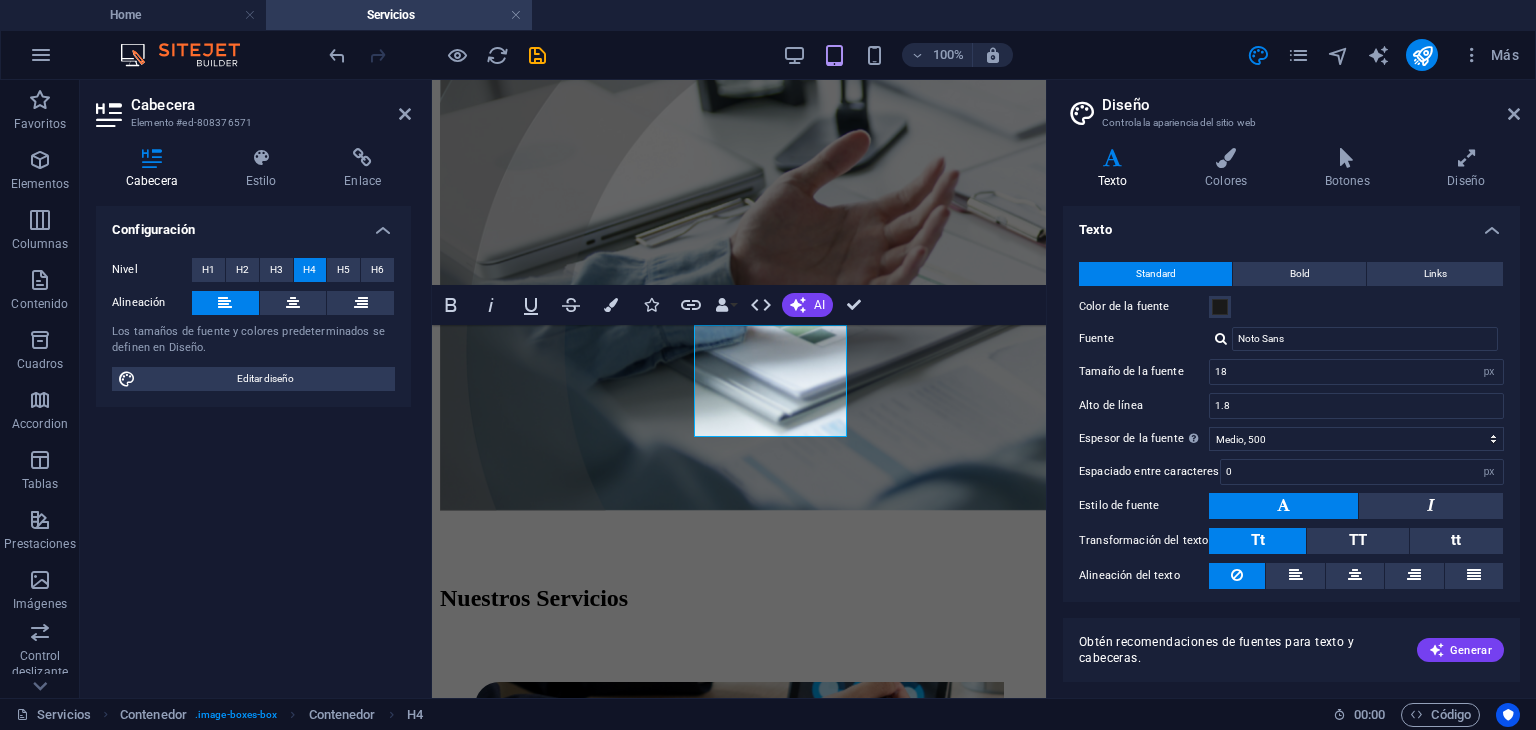 click at bounding box center (1221, 338) 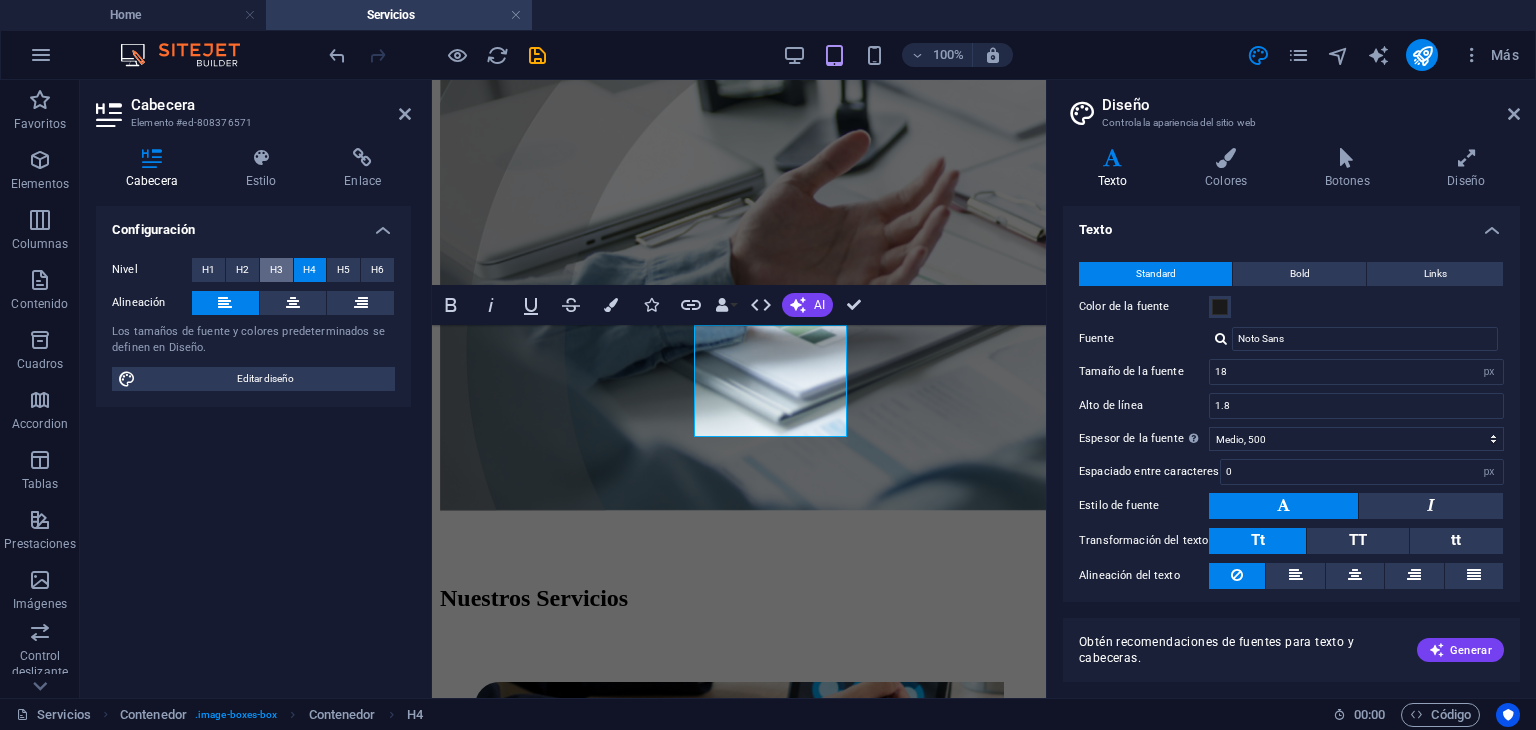 click on "H3" at bounding box center [276, 270] 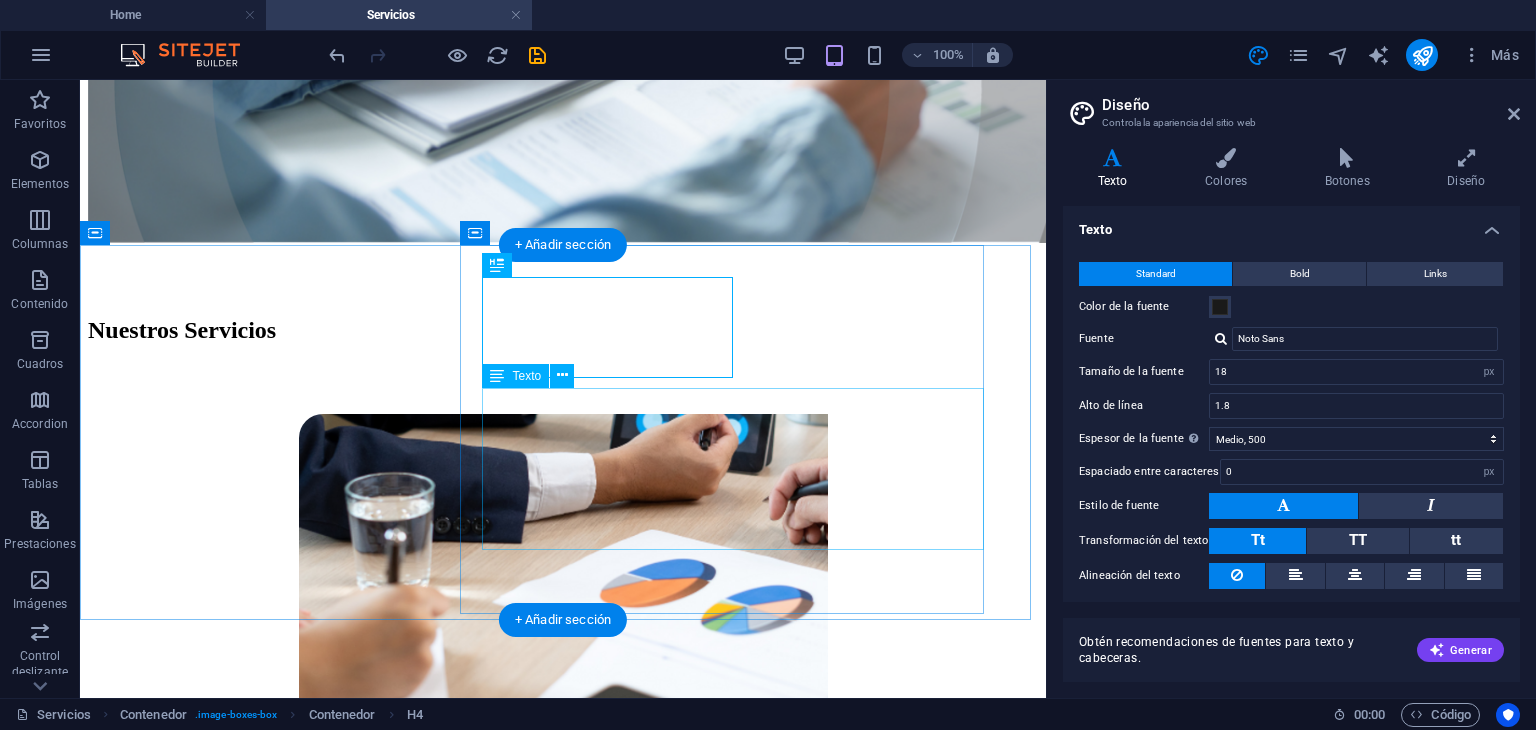 scroll, scrollTop: 585, scrollLeft: 0, axis: vertical 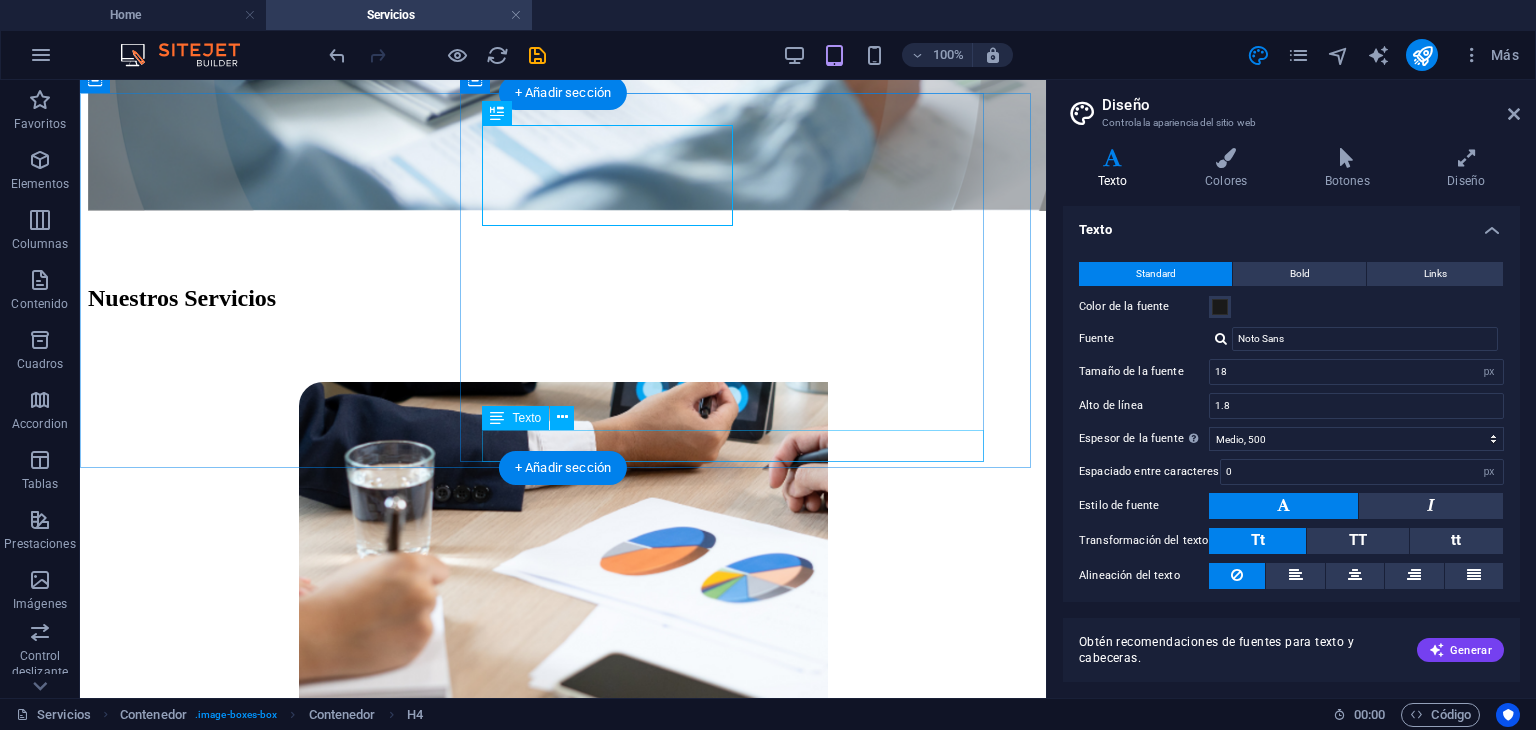 click on "Mas" at bounding box center [574, 987] 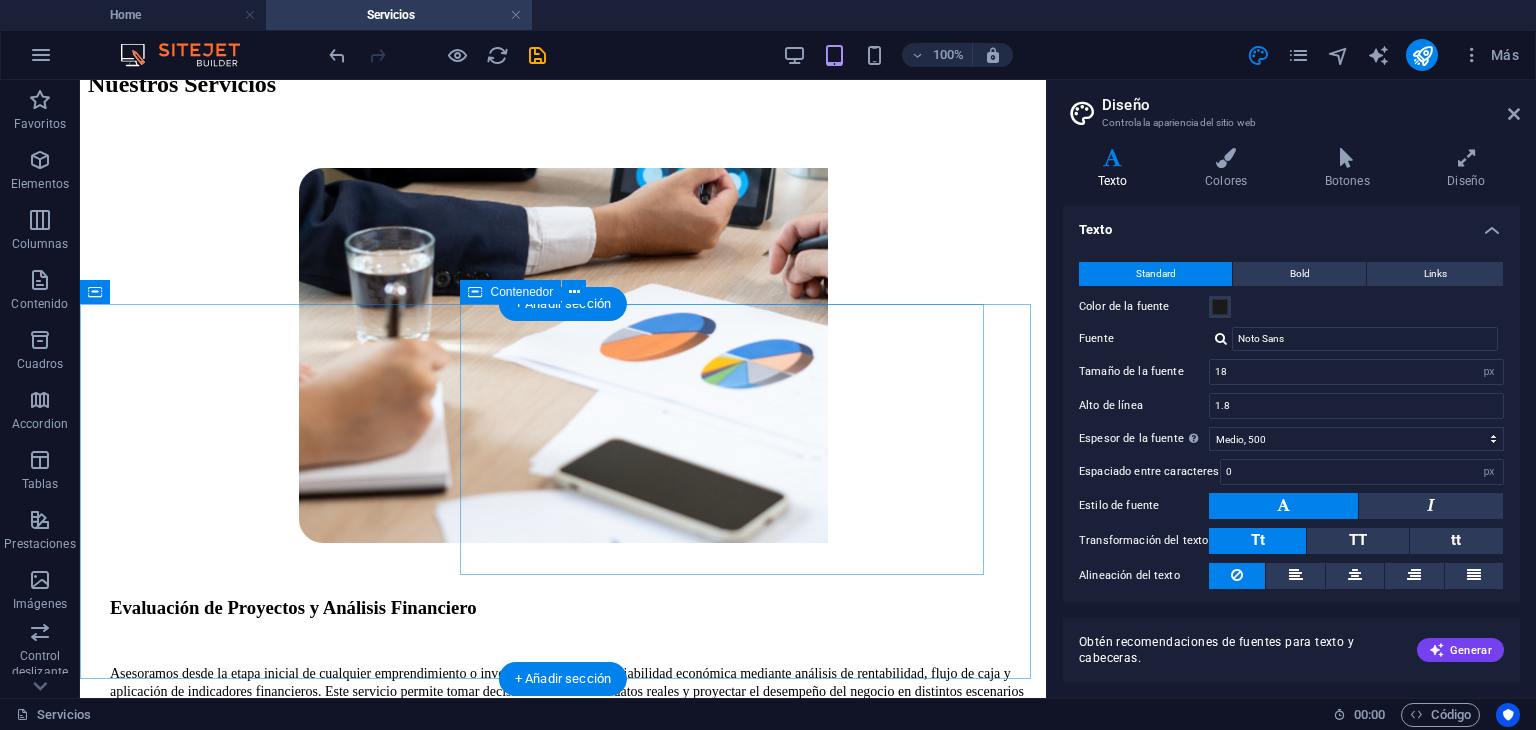scroll, scrollTop: 885, scrollLeft: 0, axis: vertical 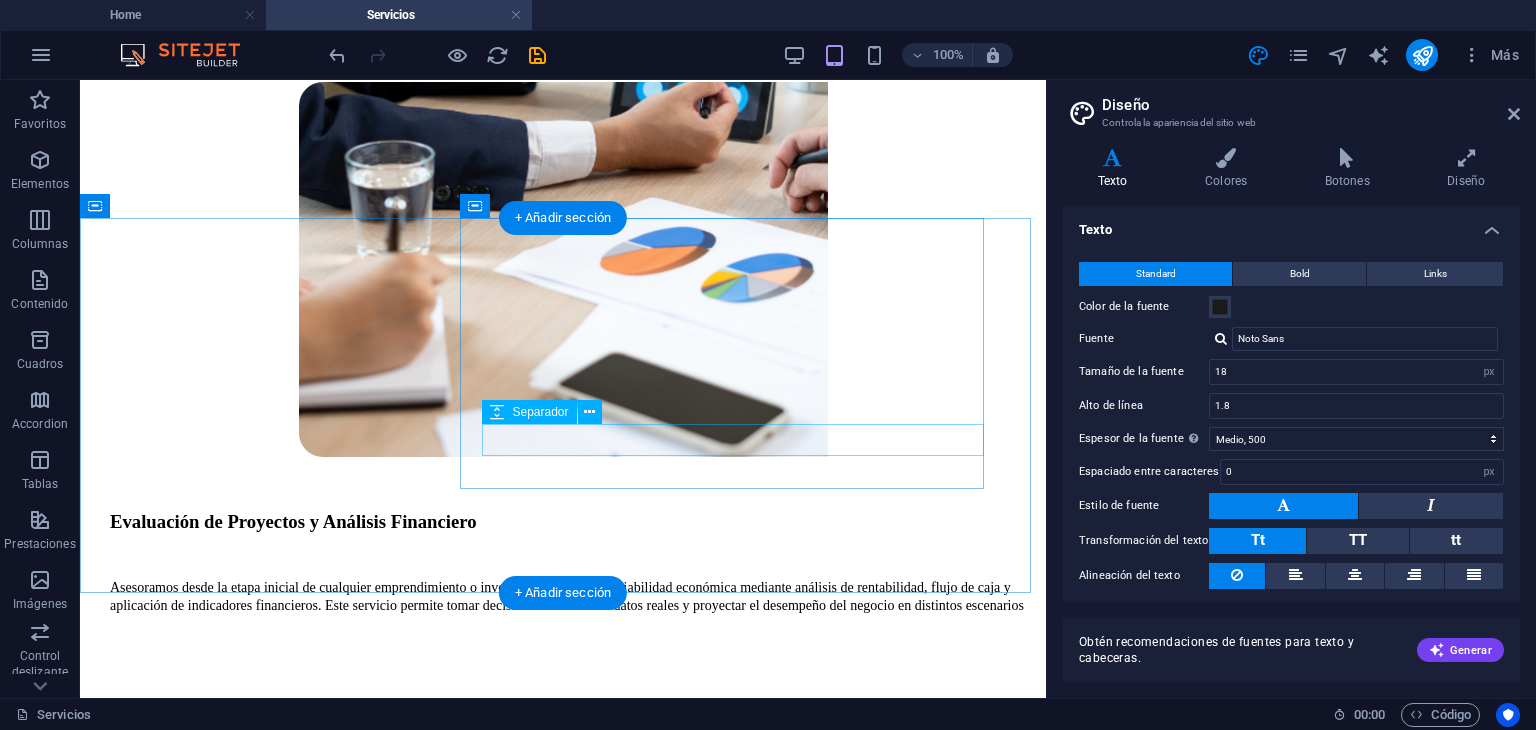 click at bounding box center [574, 1298] 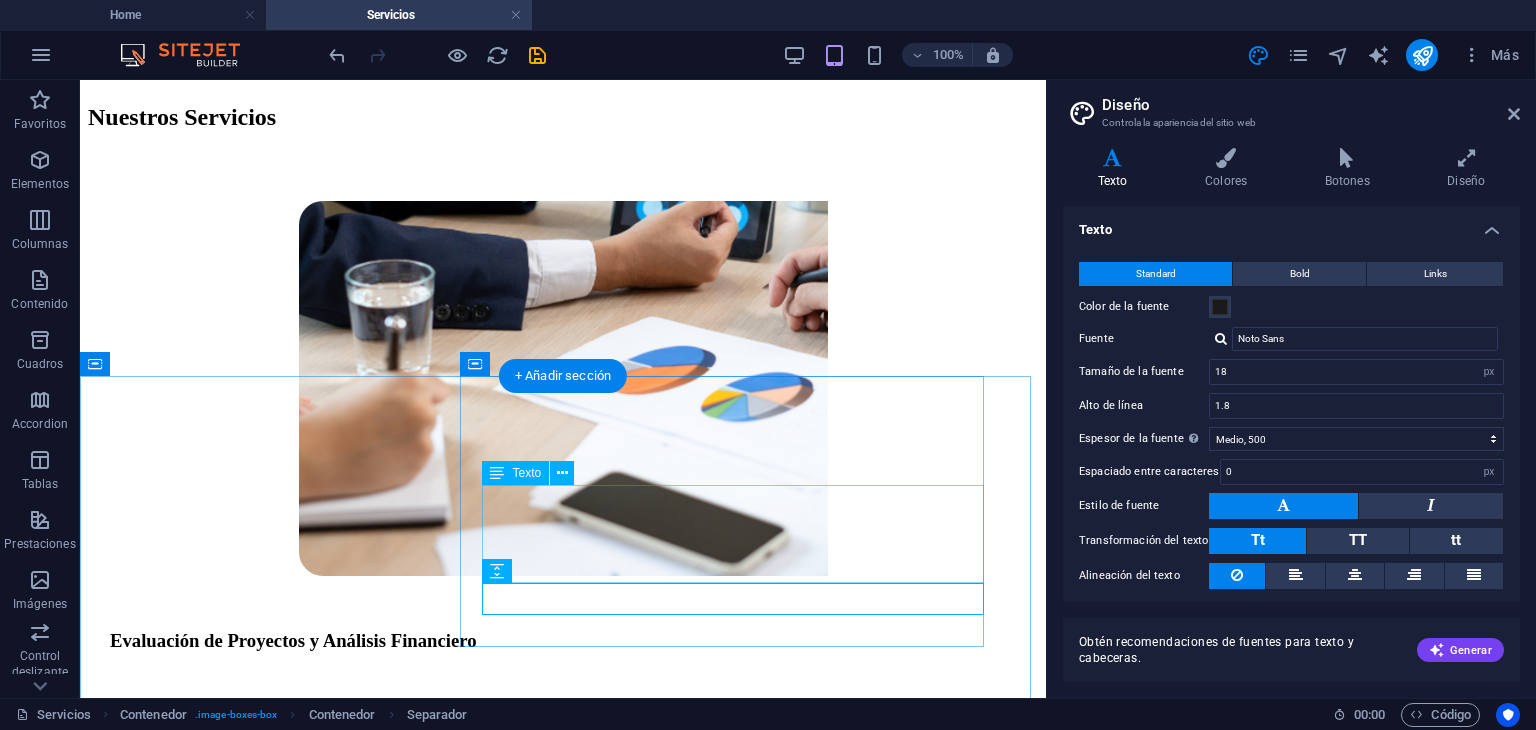 scroll, scrollTop: 785, scrollLeft: 0, axis: vertical 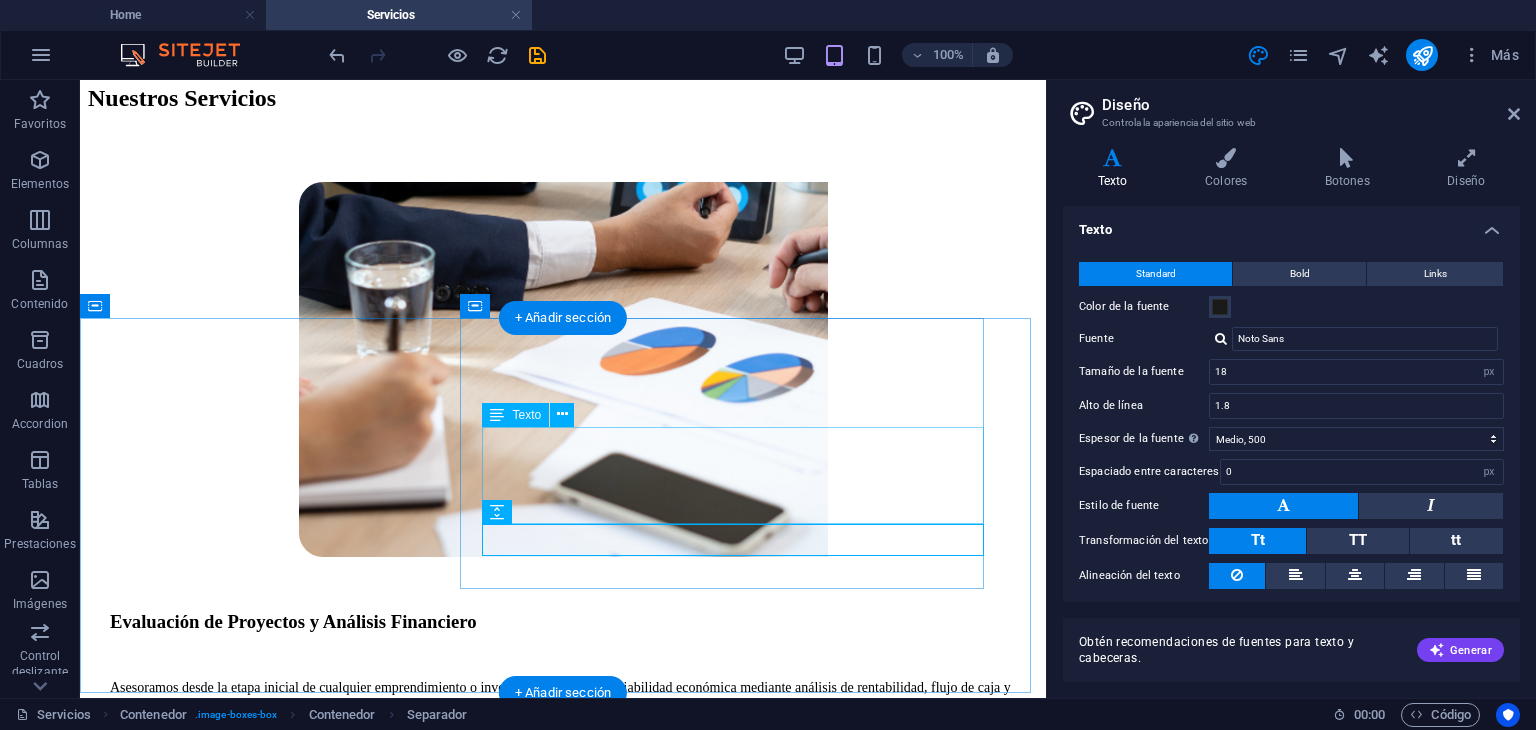 click on "✅ Constitución legal ✅ Registro en organismos ✅ Redacción de estatutos" at bounding box center (574, 1337) 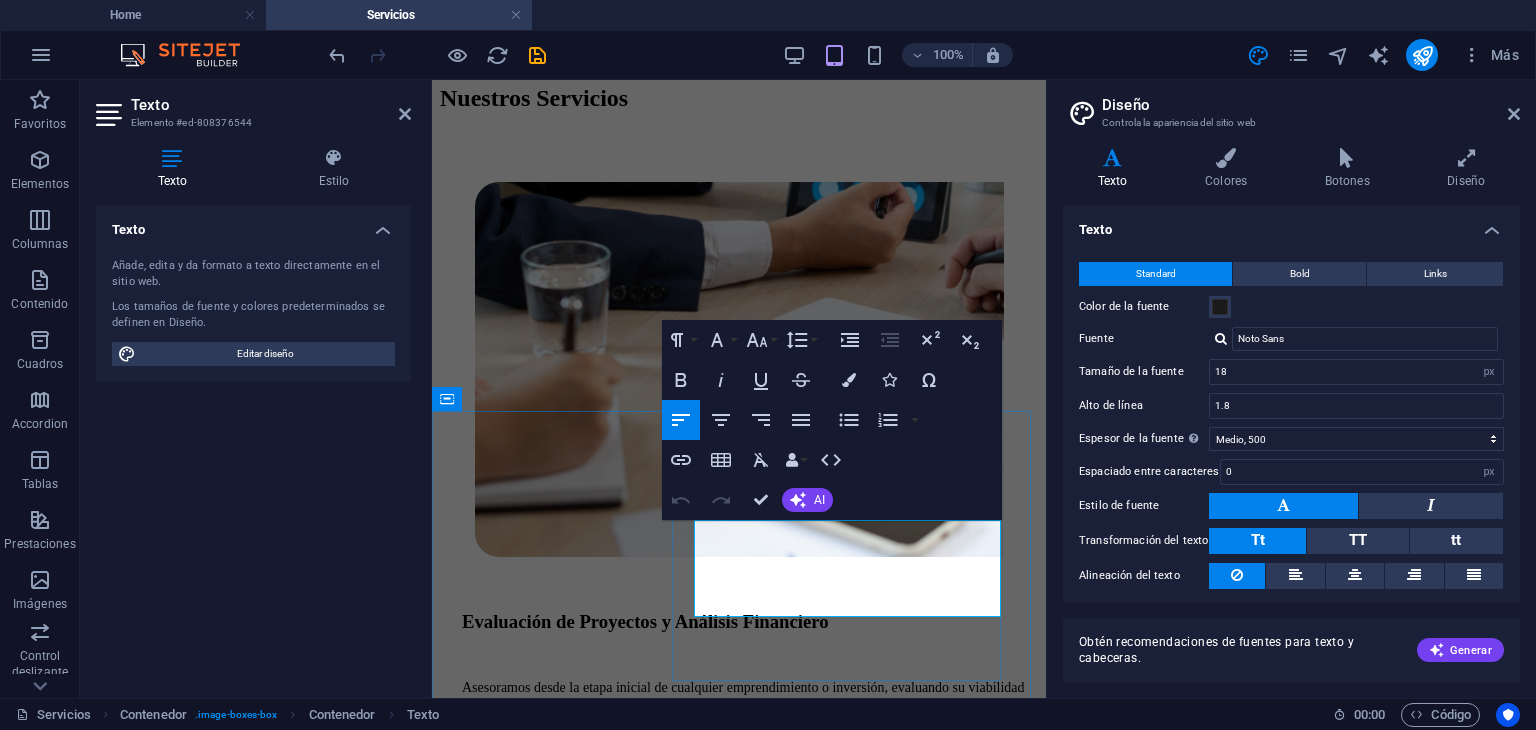 scroll, scrollTop: 685, scrollLeft: 0, axis: vertical 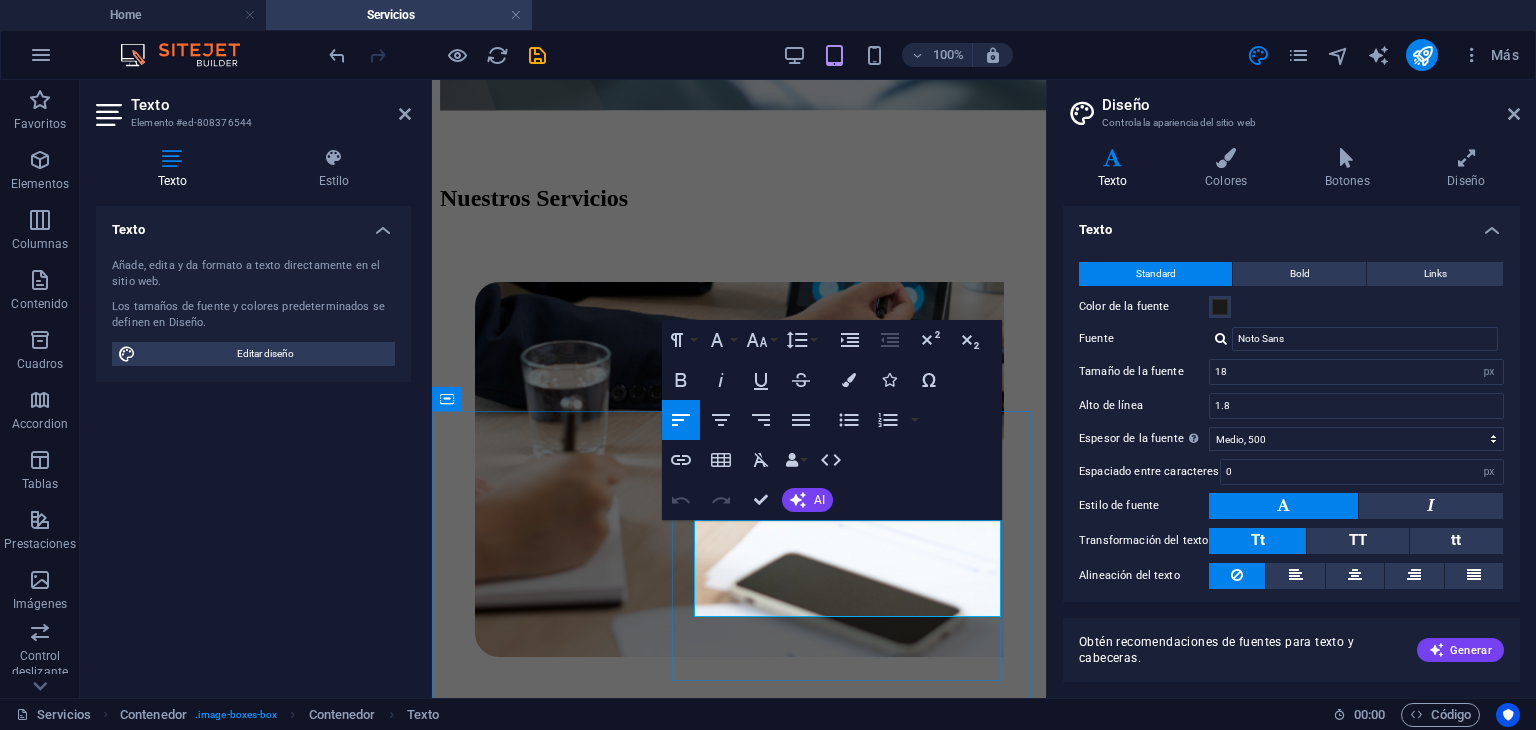 drag, startPoint x: 929, startPoint y: 610, endPoint x: 697, endPoint y: 538, distance: 242.91562 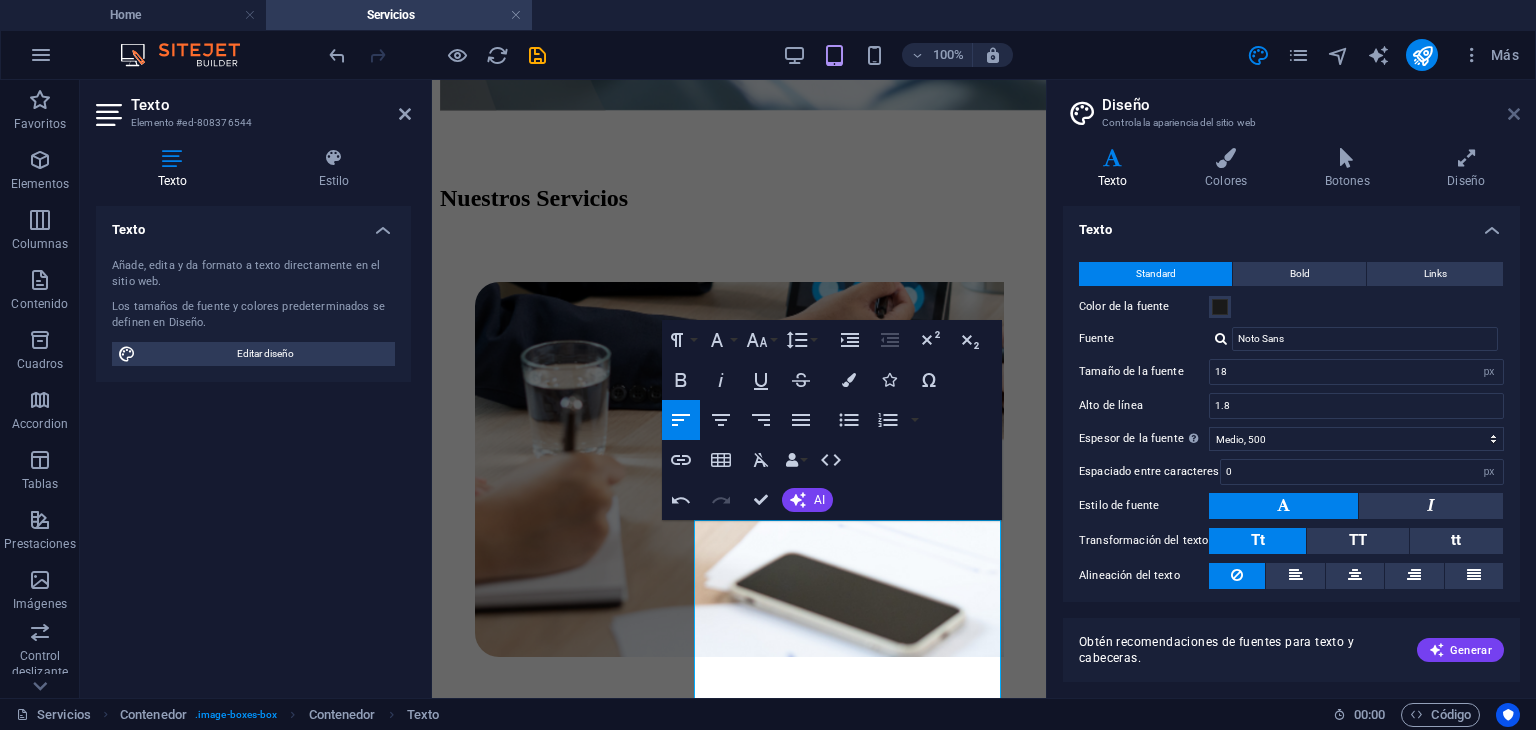 click at bounding box center (1514, 114) 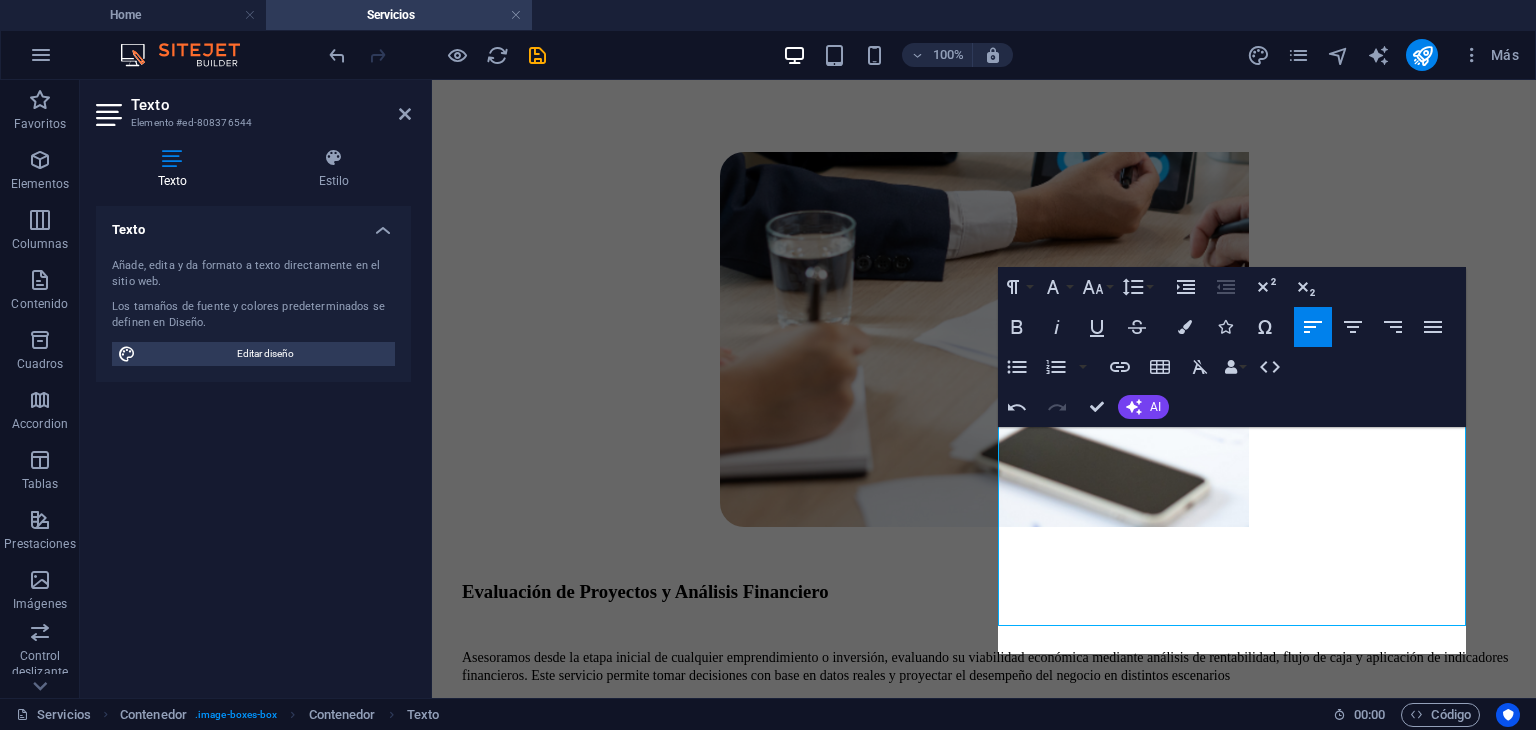 scroll, scrollTop: 872, scrollLeft: 0, axis: vertical 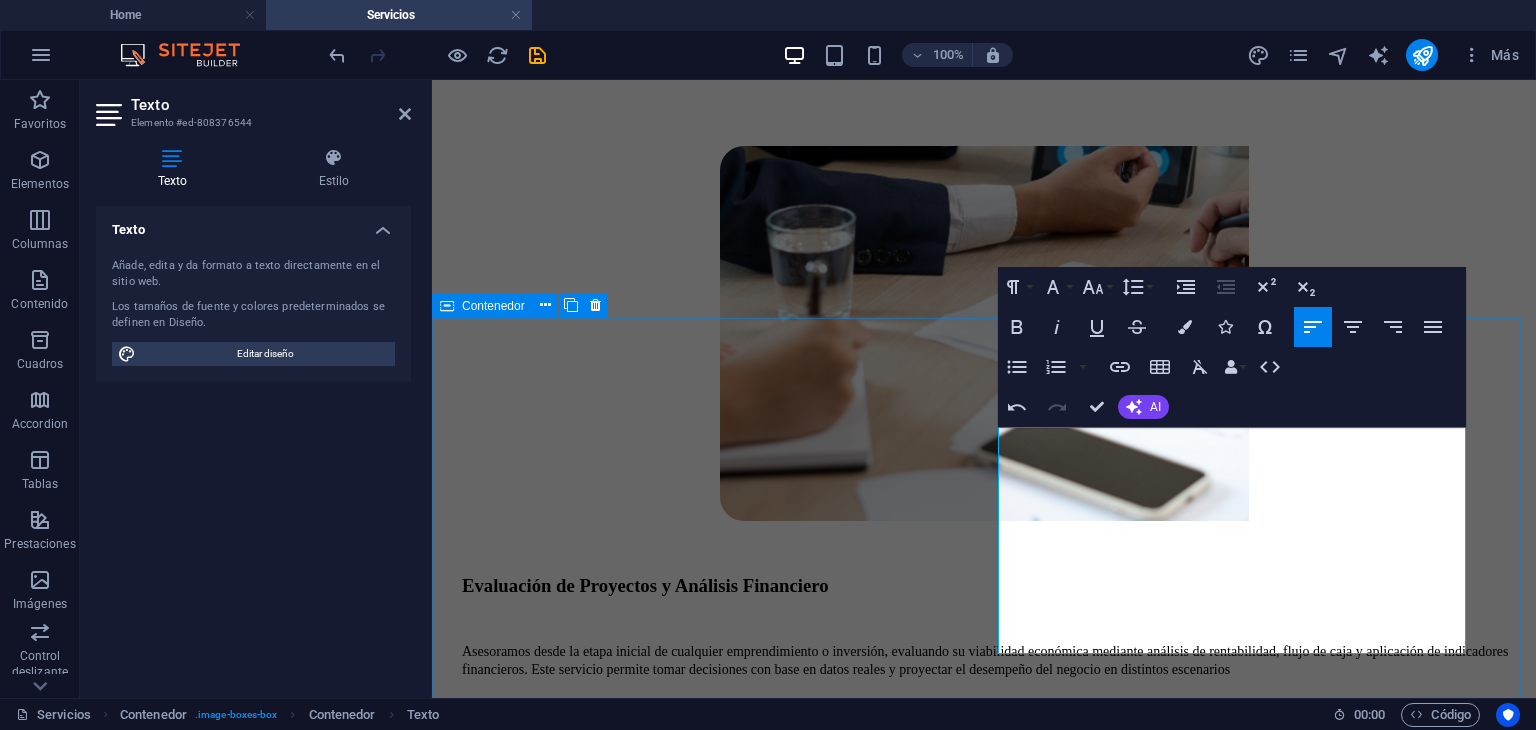 click on "Constitución de Empresas Brindamos acompañamiento integral en la creación de compañías y organizaciones ante los organismos correspondientes (Superintendencia de Compañías, SEPS, MIES, entre otros). Nos encargamos de toda la documentación legal, elección del tipo societario adecuado, redacción de estatutos y registros necesarios para el funcionamiento formal. Más" at bounding box center (984, 1100) 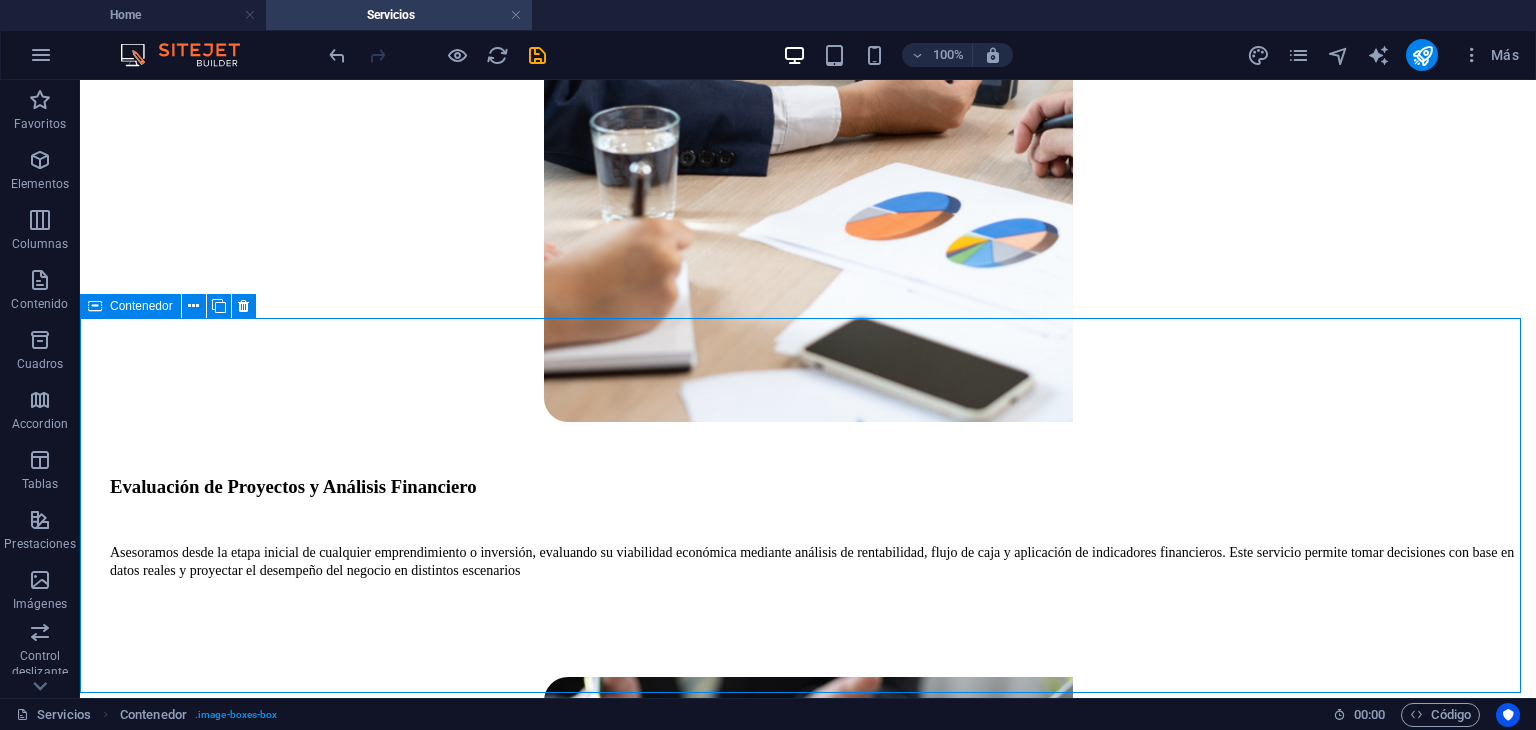 click on "Constitución de Empresas Brindamos acompañamiento integral en la creación de compañías y organizaciones ante los organismos correspondientes (Superintendencia de Compañías, SEPS, MIES, entre otros). Nos encargamos de toda la documentación legal, elección del tipo societario adecuado, redacción de estatutos y registros necesarios para el funcionamiento formal. Más" at bounding box center (808, 992) 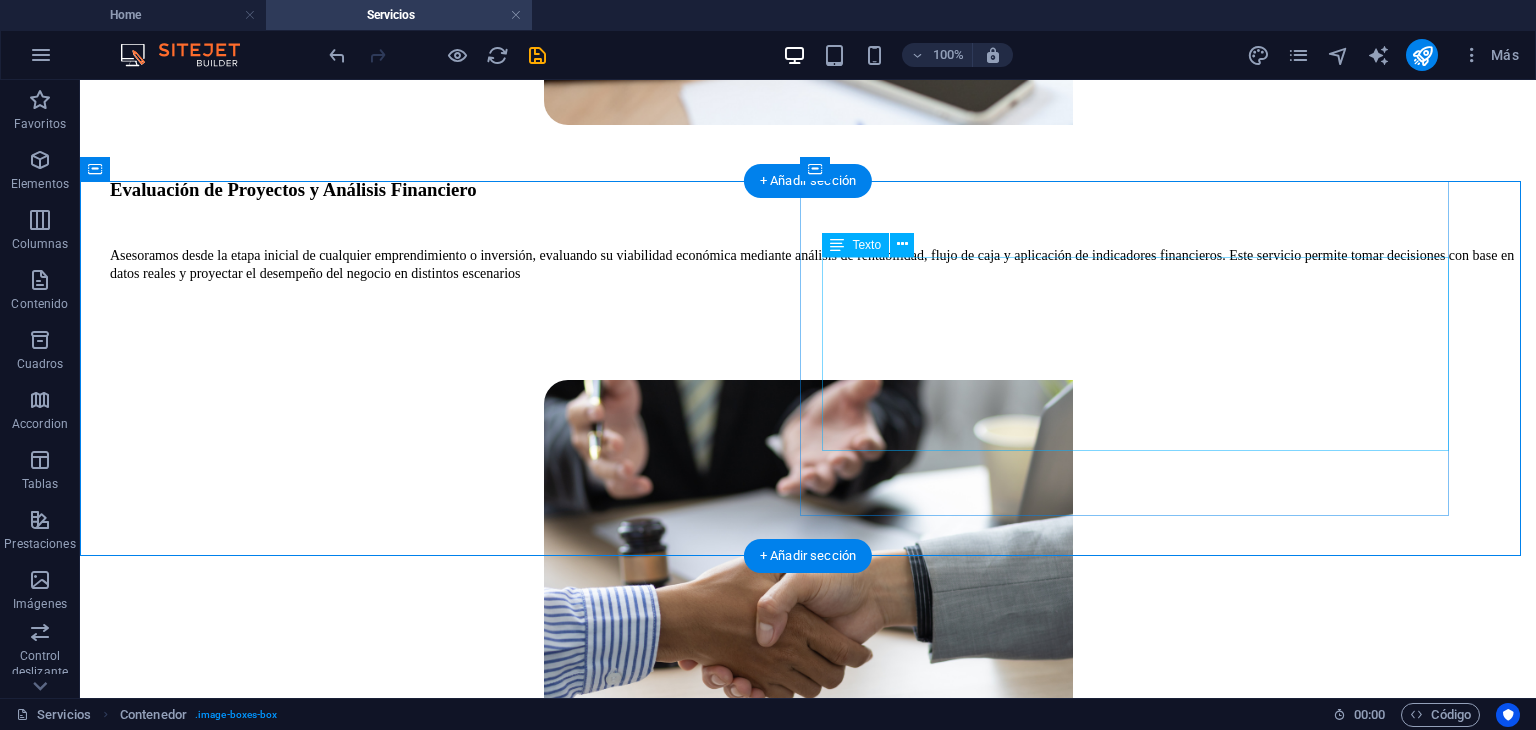 scroll, scrollTop: 1271, scrollLeft: 0, axis: vertical 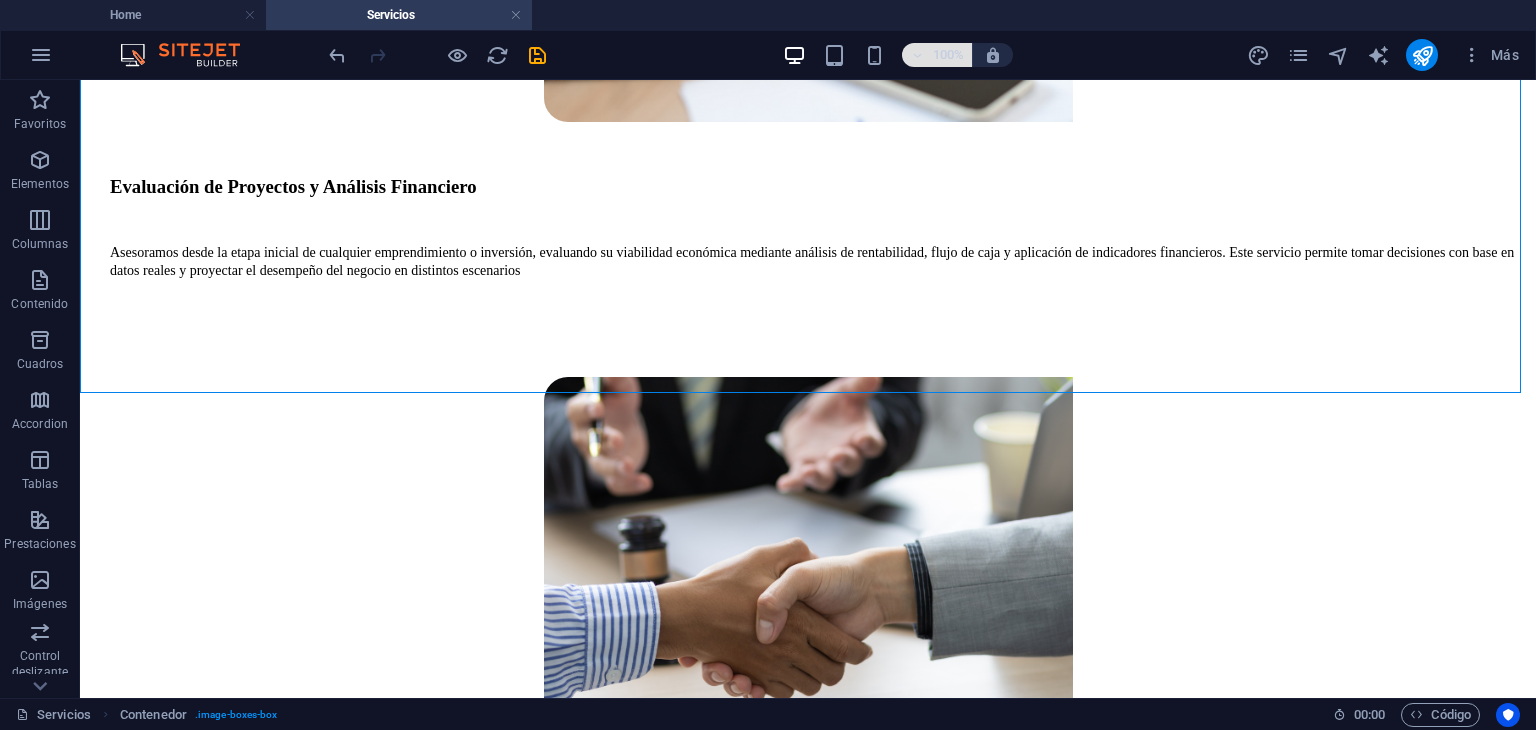 click on "100%" at bounding box center [948, 55] 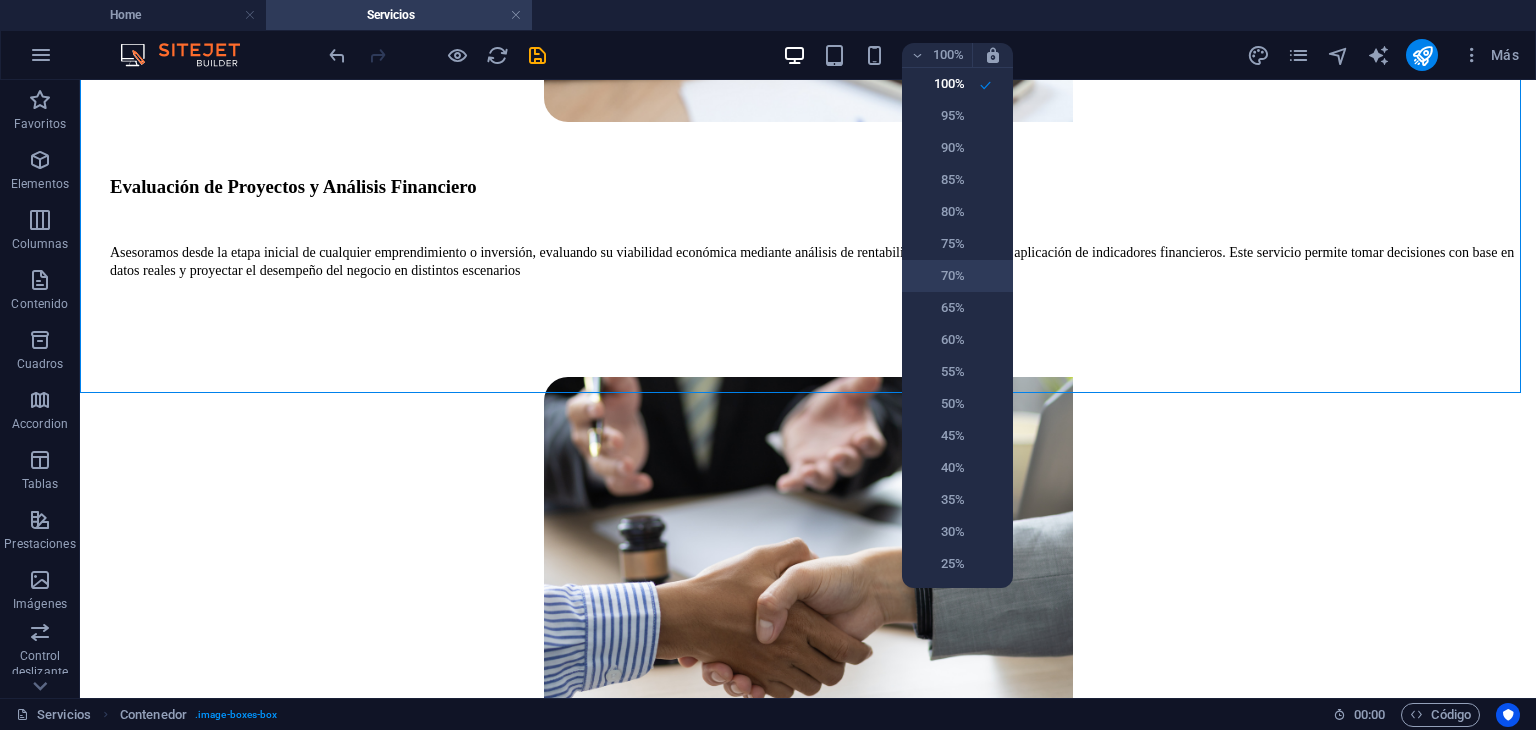 click on "70%" at bounding box center [939, 276] 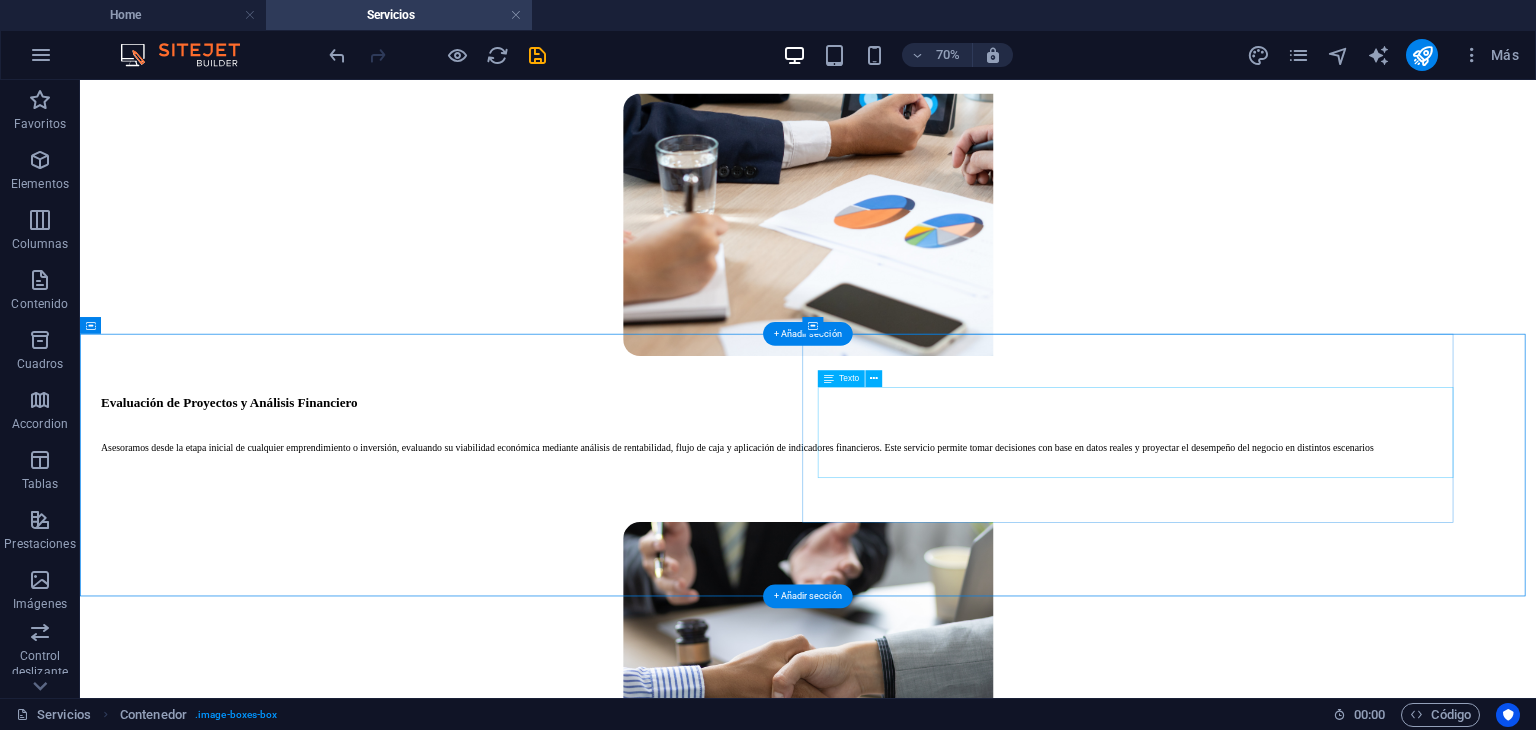 scroll, scrollTop: 921, scrollLeft: 0, axis: vertical 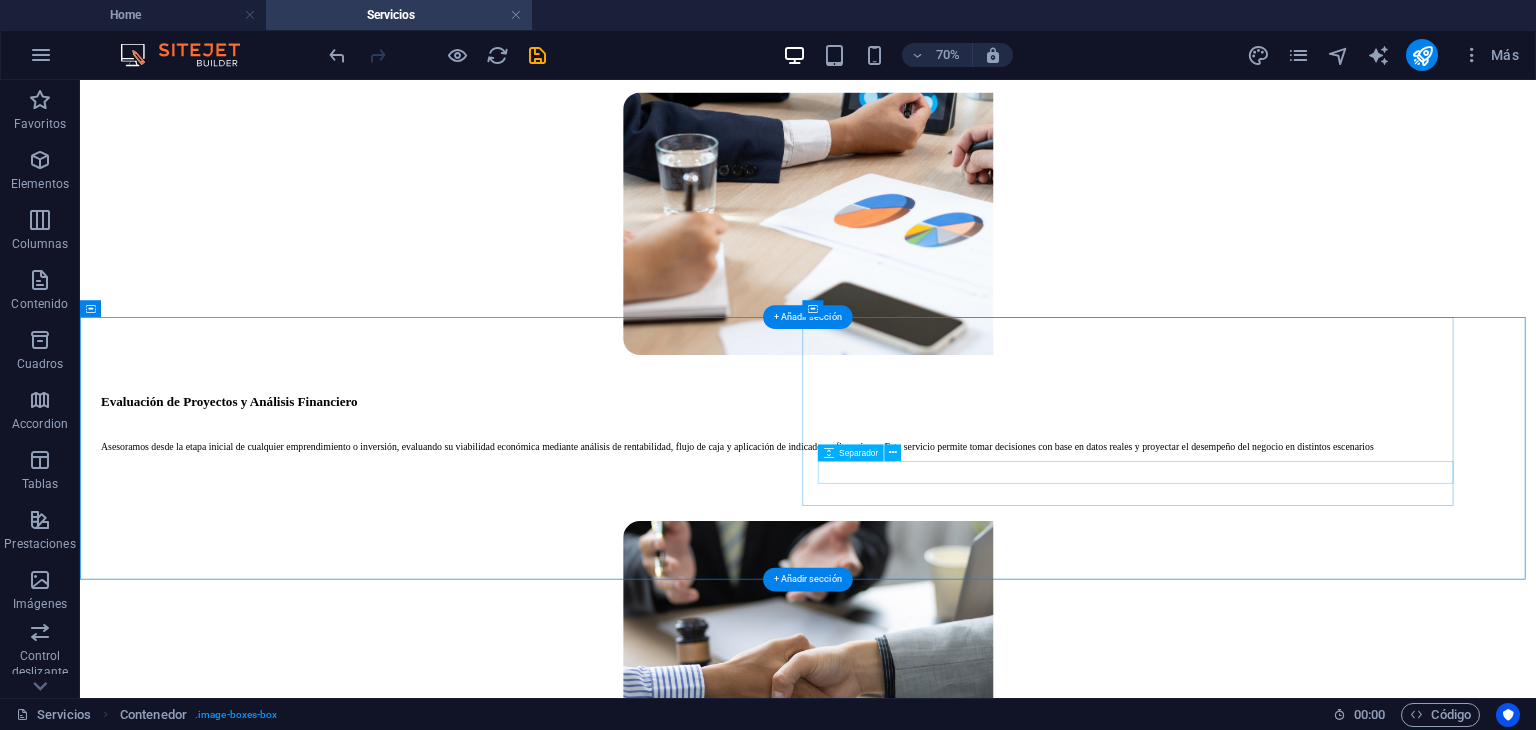 click at bounding box center (1131, 1274) 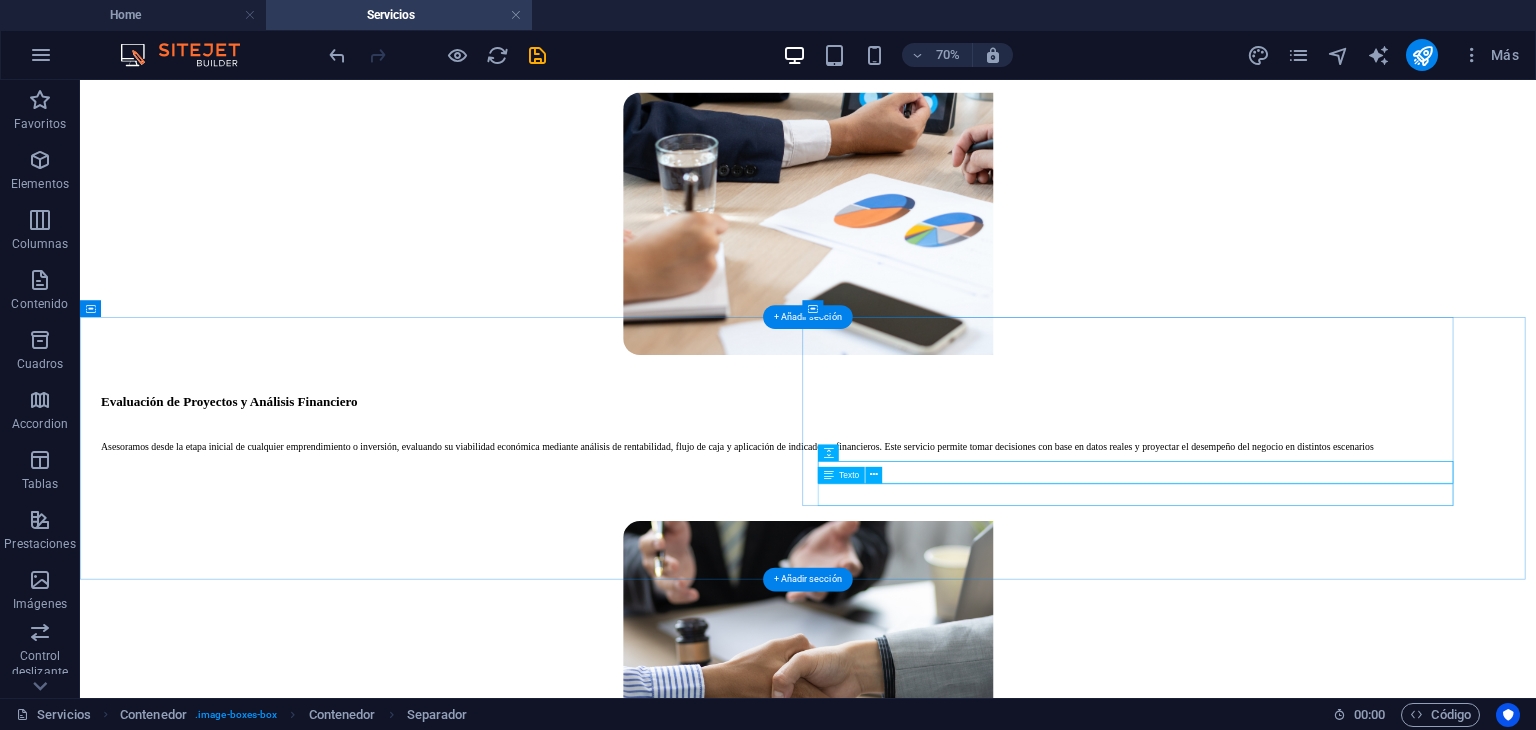 click on "Más" at bounding box center [1131, 1315] 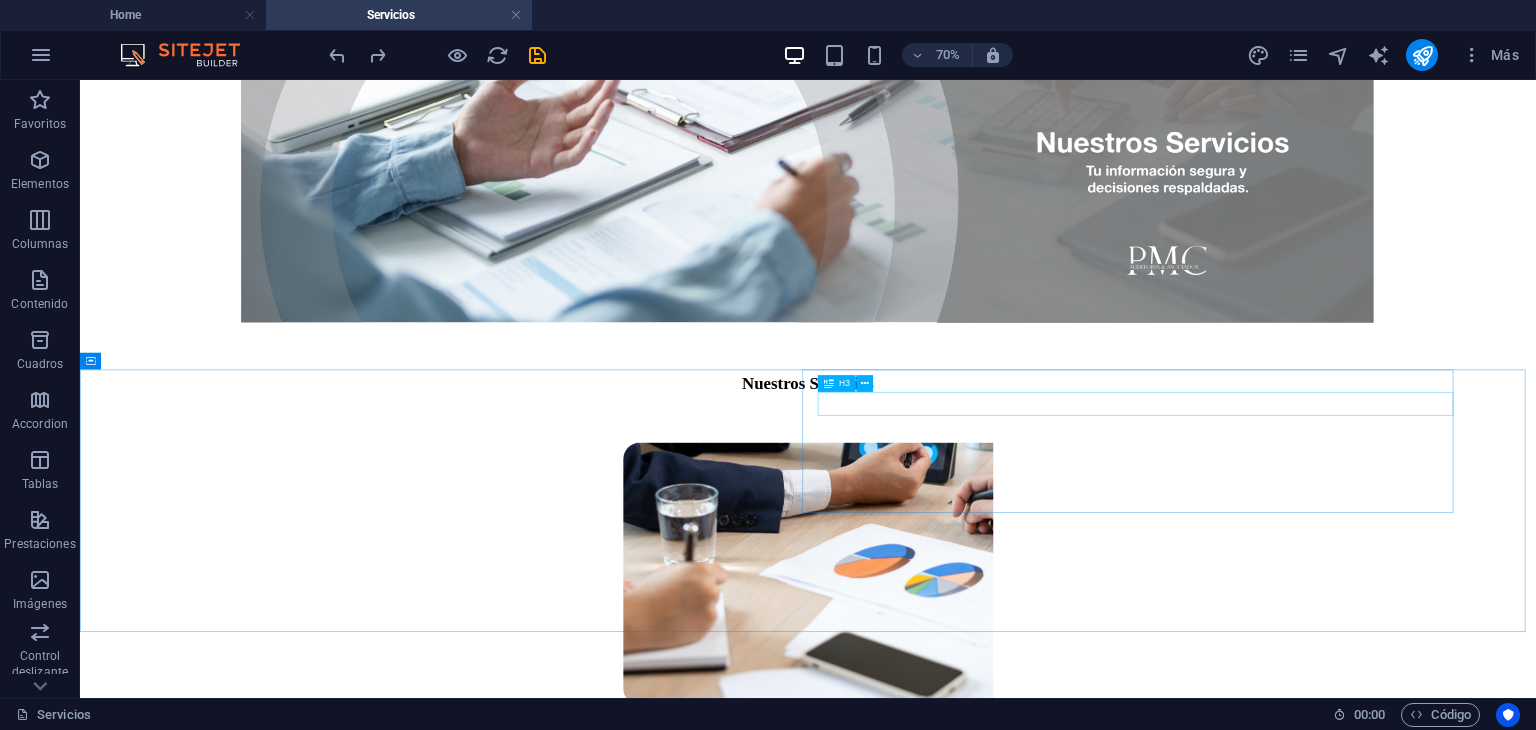 scroll, scrollTop: 21, scrollLeft: 0, axis: vertical 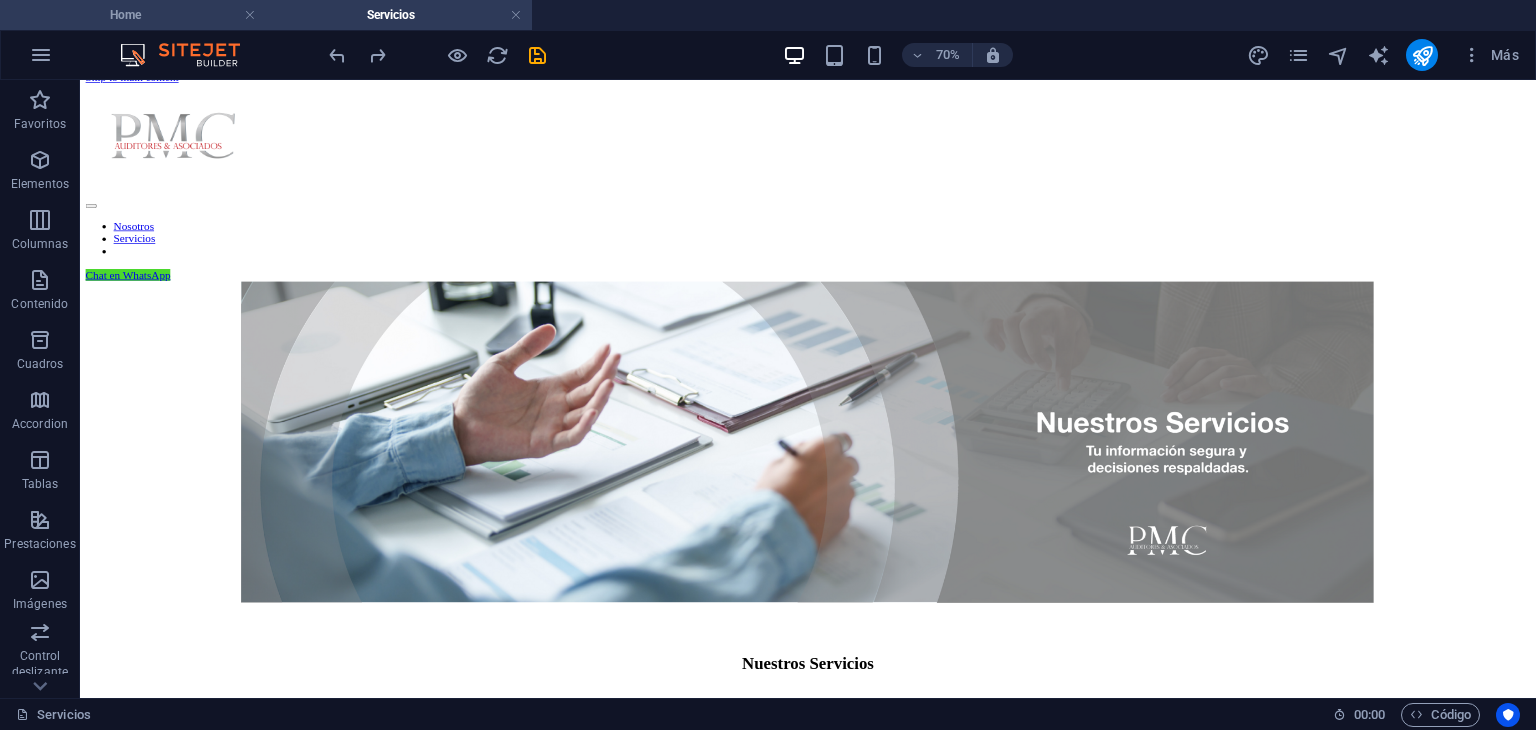 click on "Home" at bounding box center (133, 15) 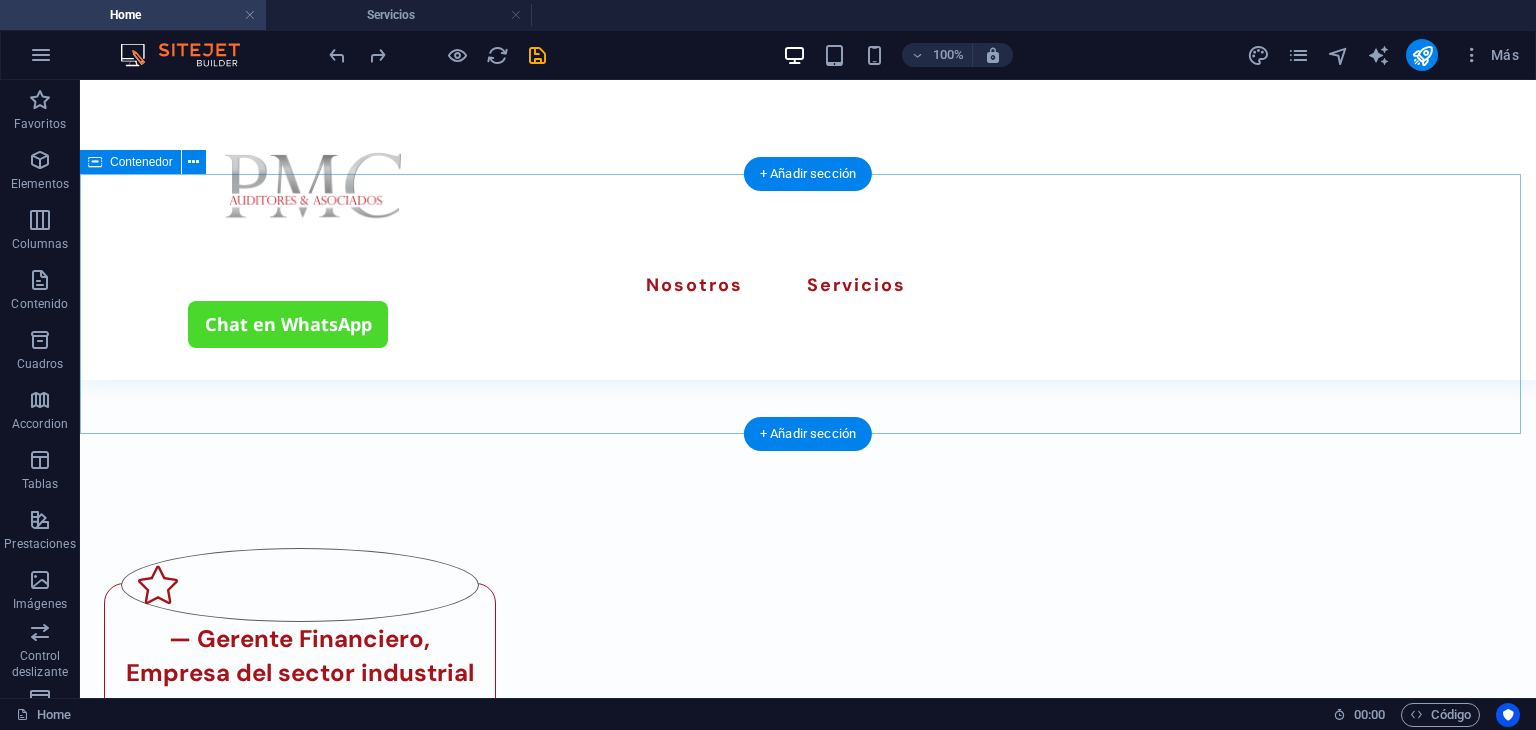 scroll, scrollTop: 429, scrollLeft: 0, axis: vertical 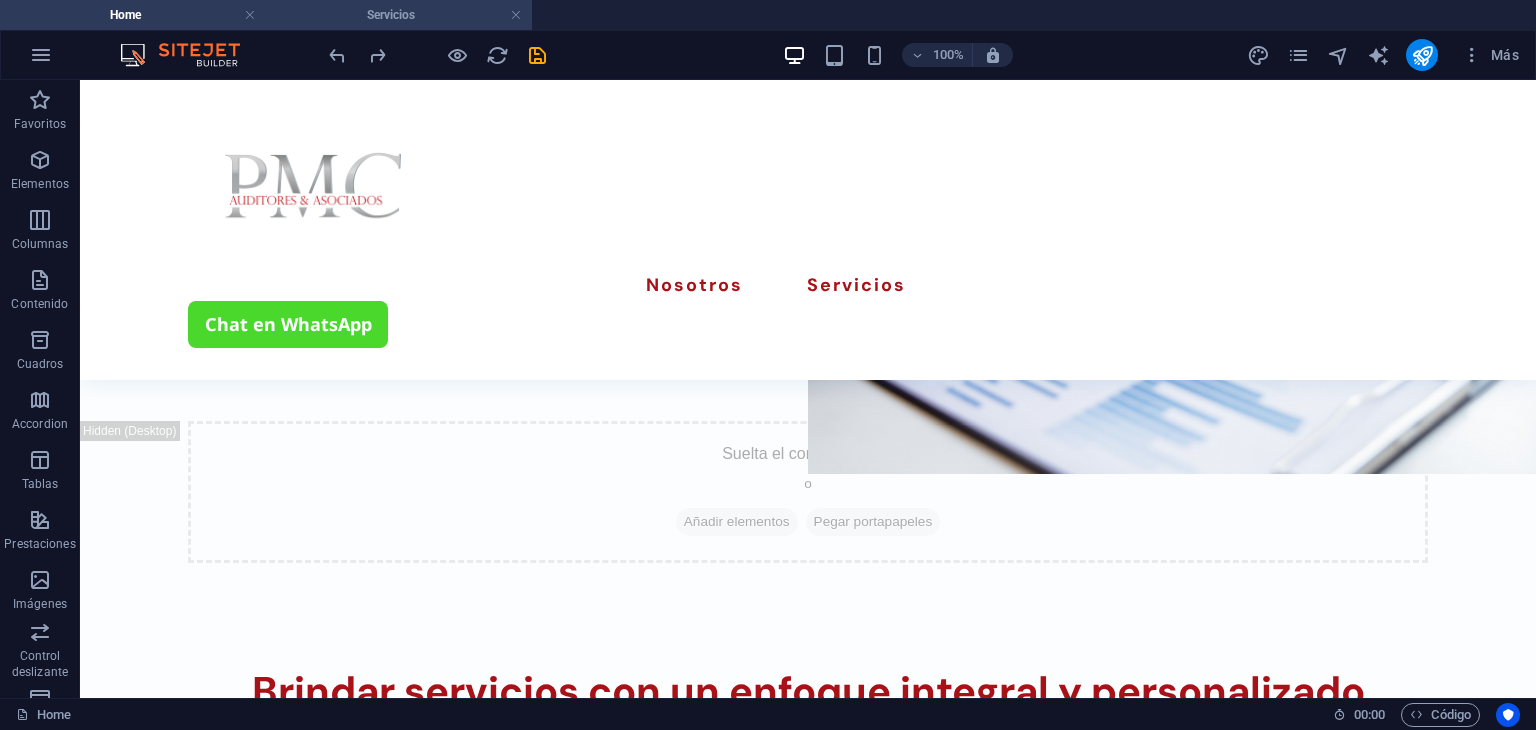 click on "Servicios" at bounding box center (399, 15) 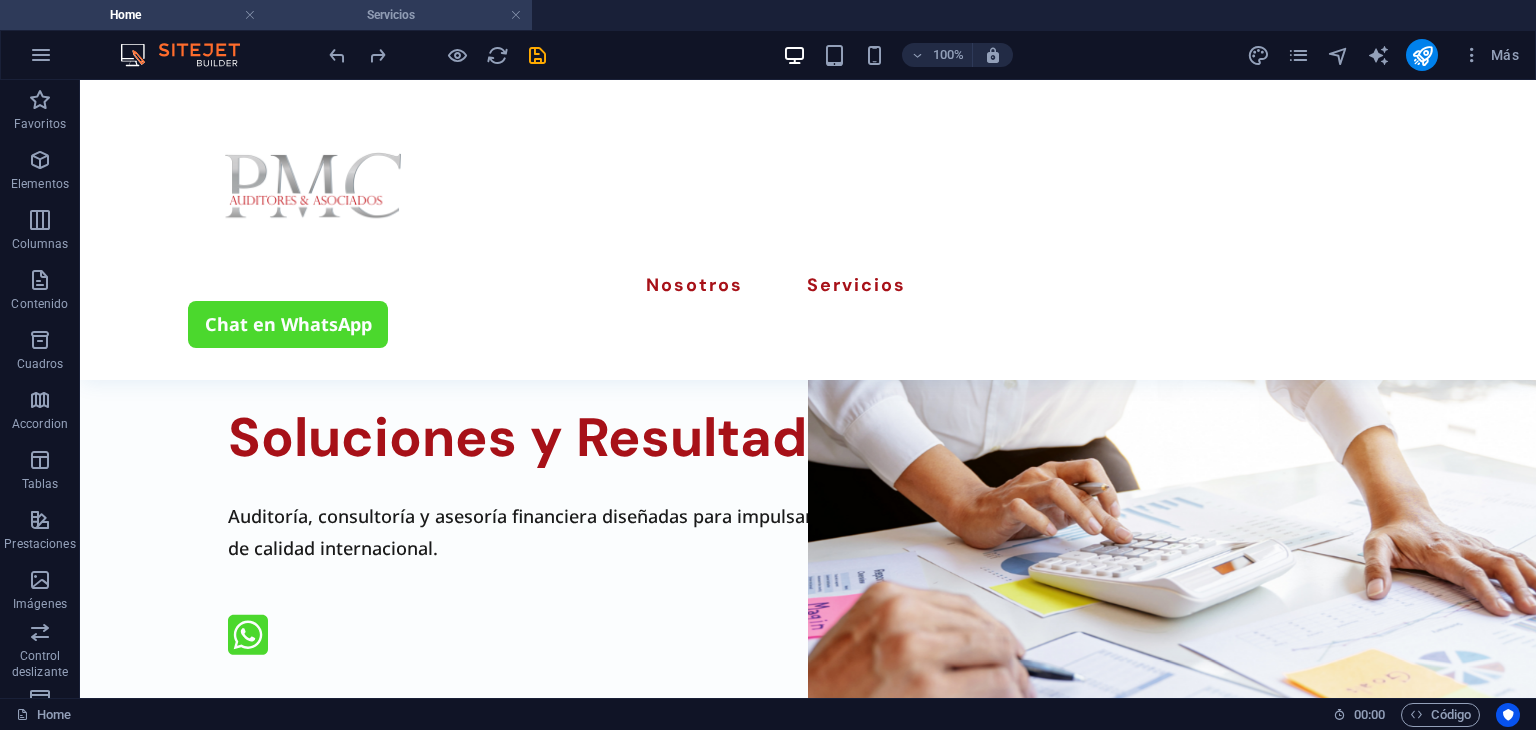 scroll, scrollTop: 21, scrollLeft: 0, axis: vertical 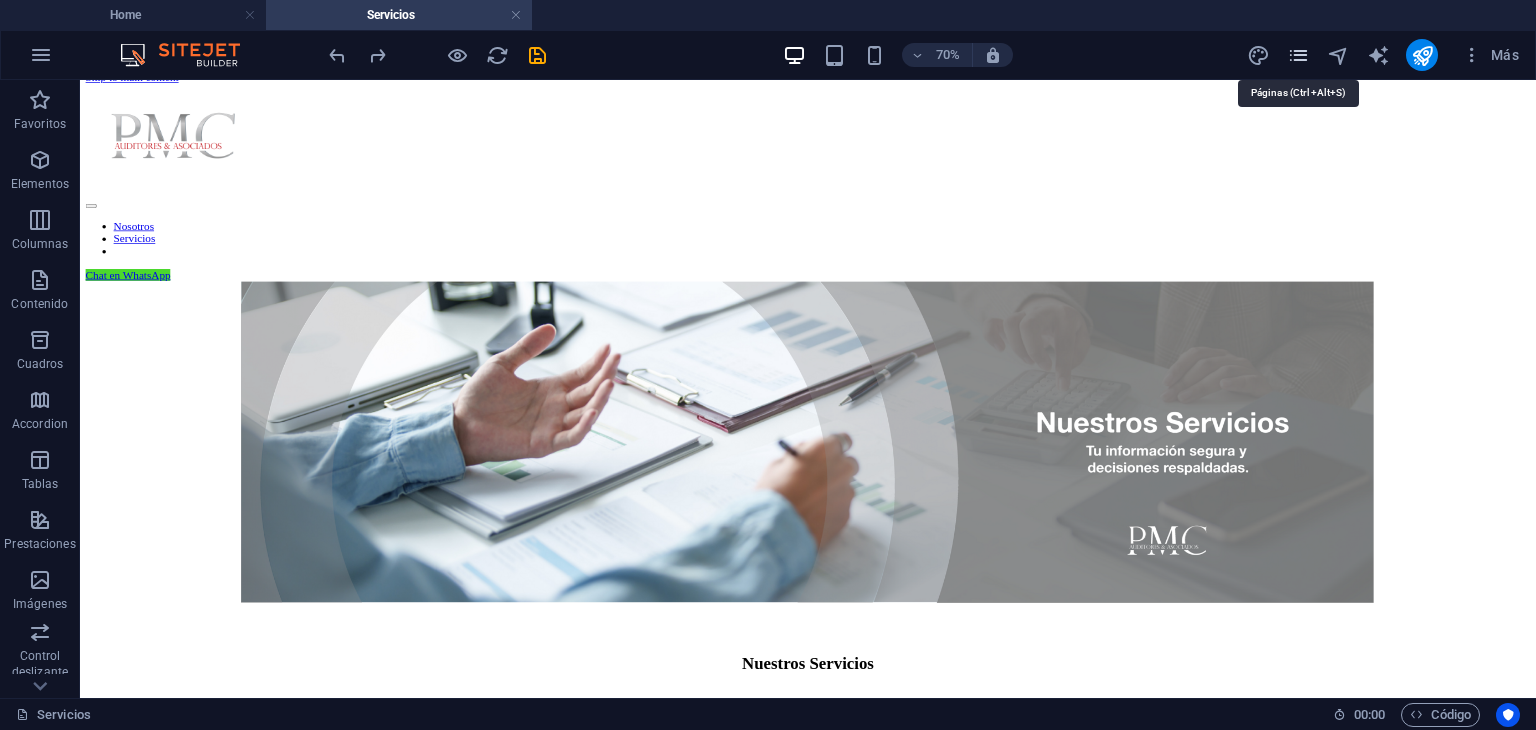 click at bounding box center [1298, 55] 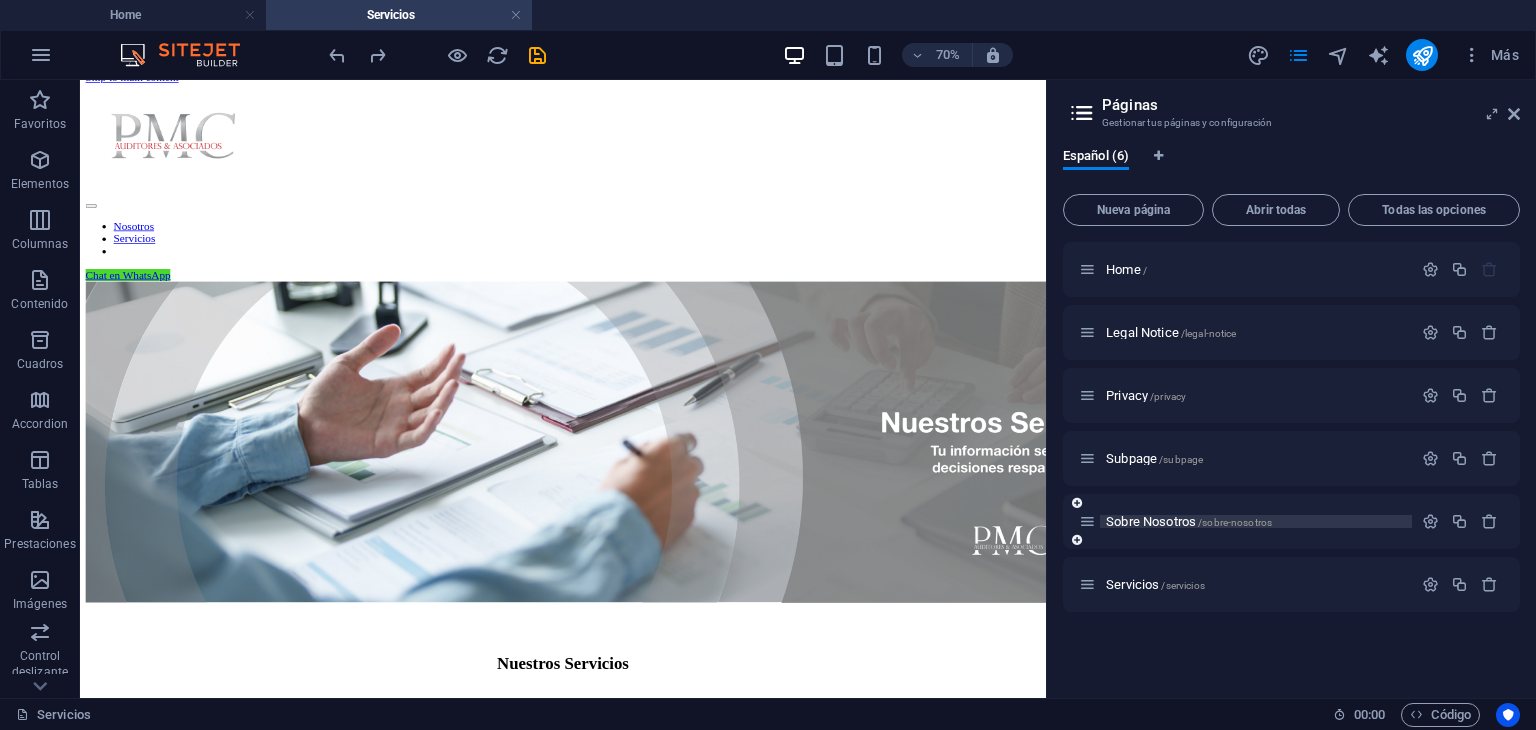 click on "Sobre Nosotros /sobre-nosotros" at bounding box center [1256, 521] 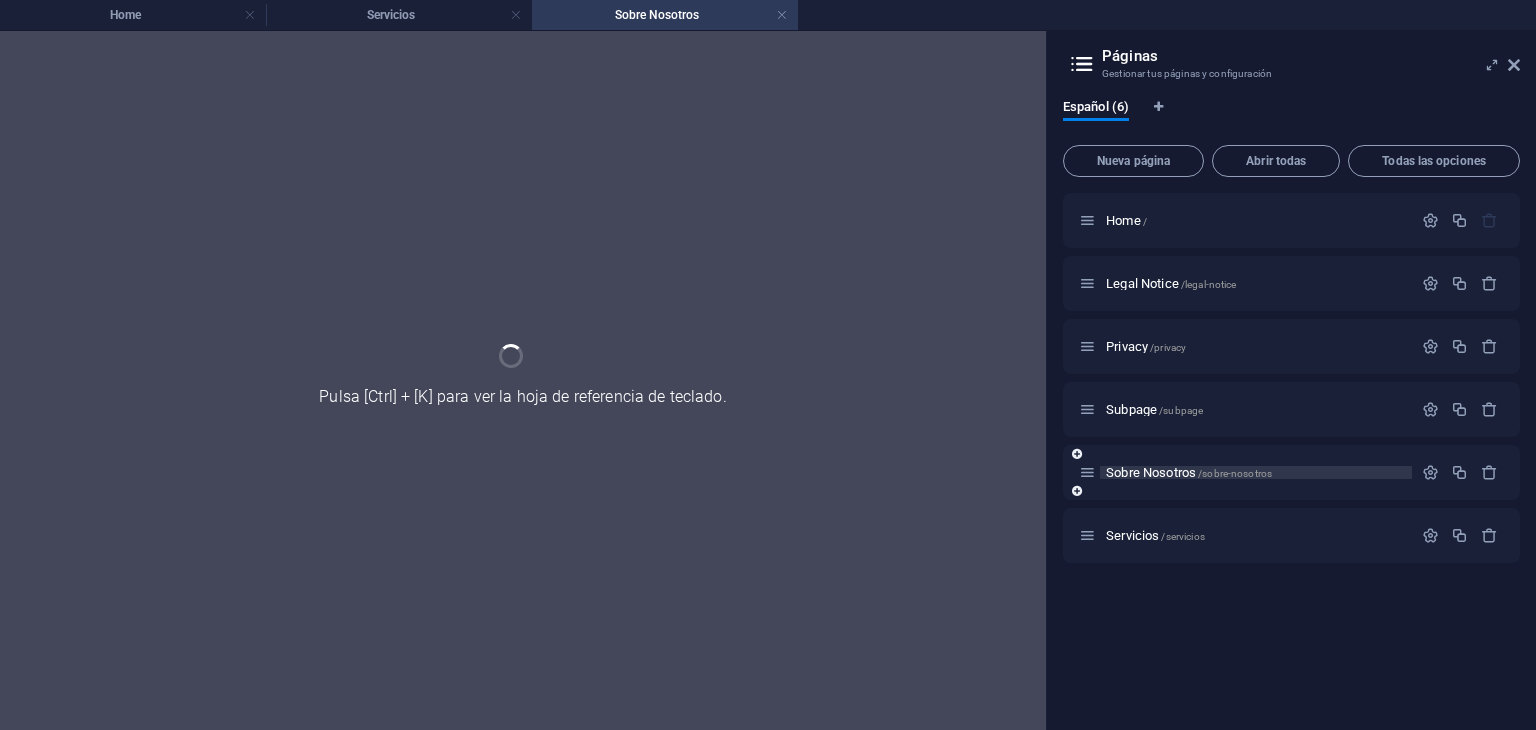 scroll, scrollTop: 0, scrollLeft: 0, axis: both 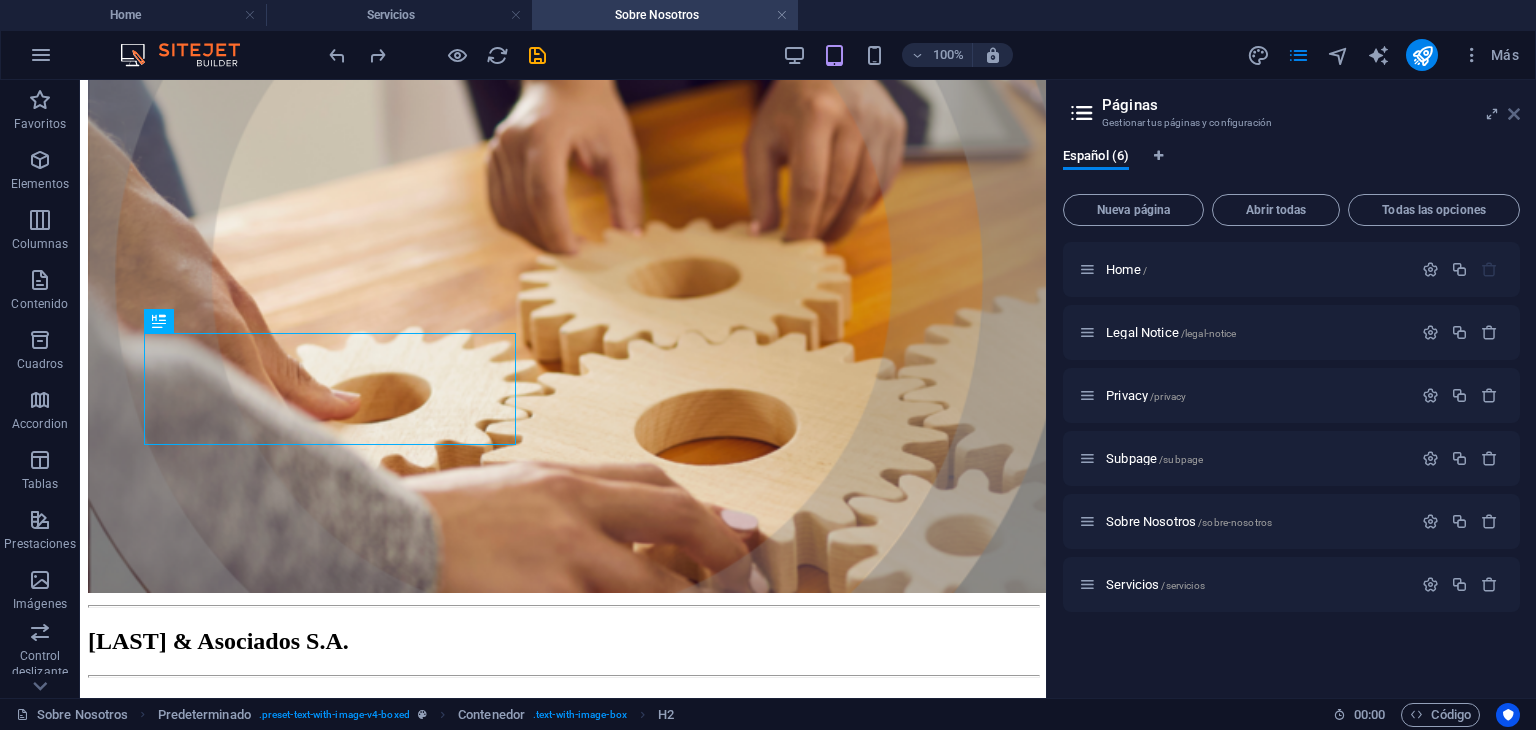 click at bounding box center [1514, 114] 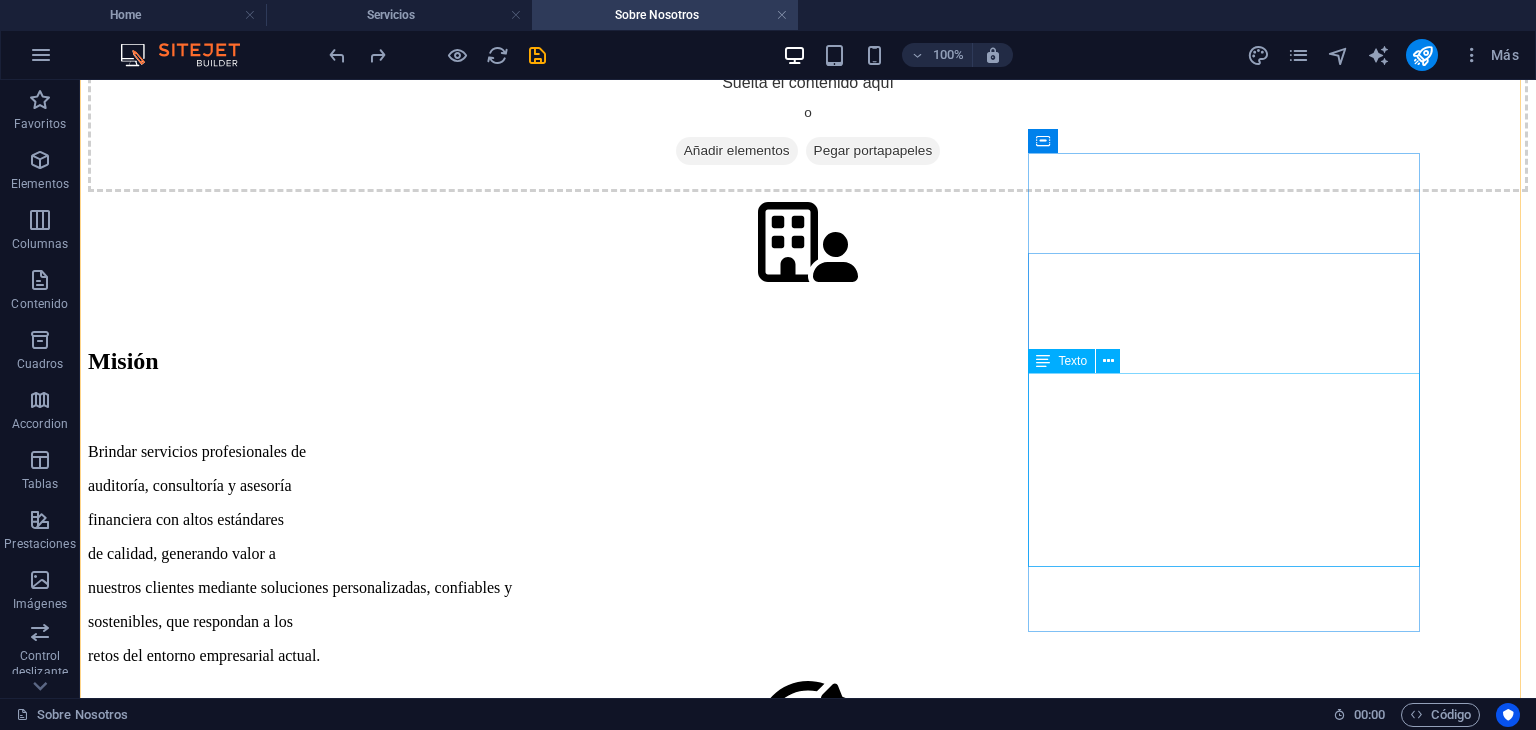 scroll, scrollTop: 2122, scrollLeft: 0, axis: vertical 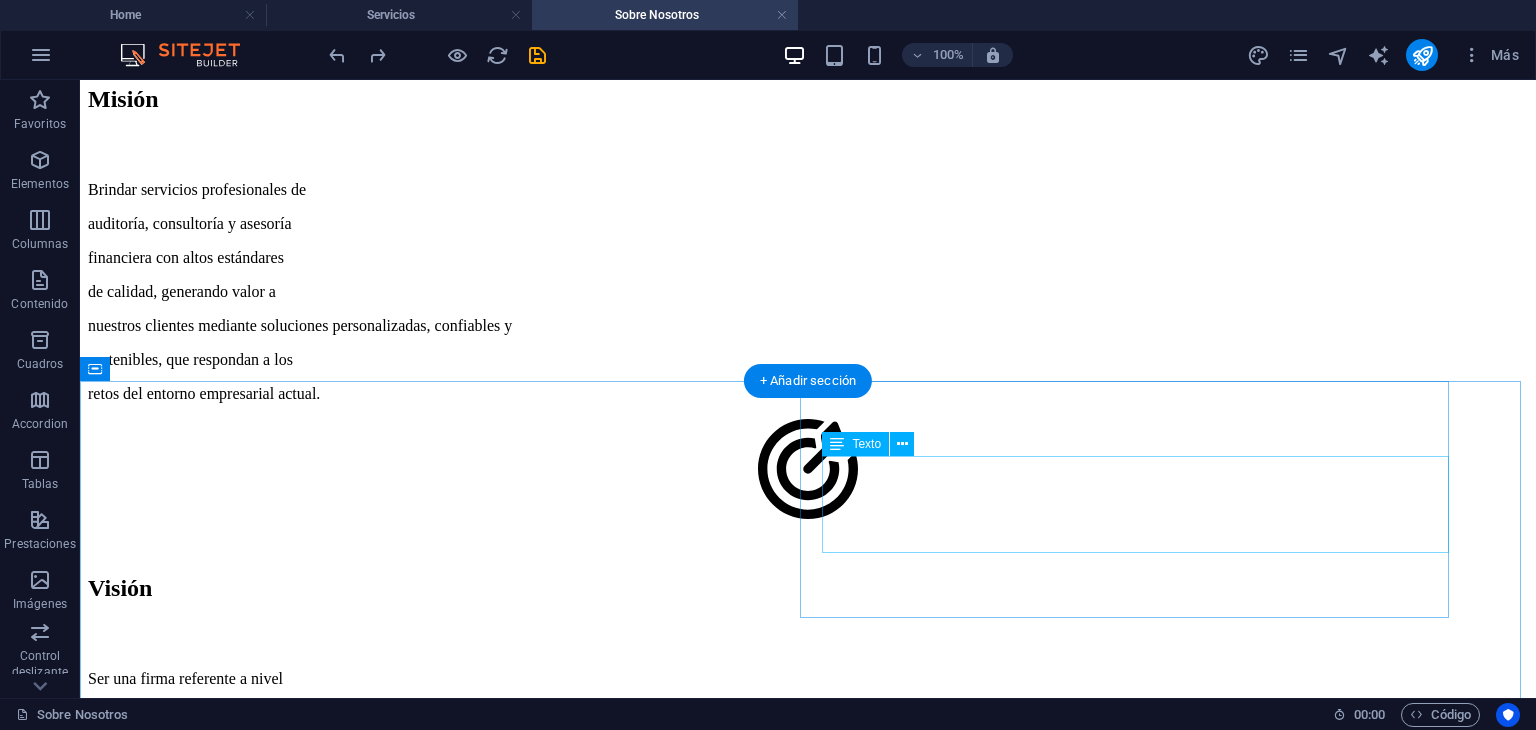 click on "✅ Constitución legal ✅ Registro en organismos ✅ Redacción de estatutos" at bounding box center (819, 2007) 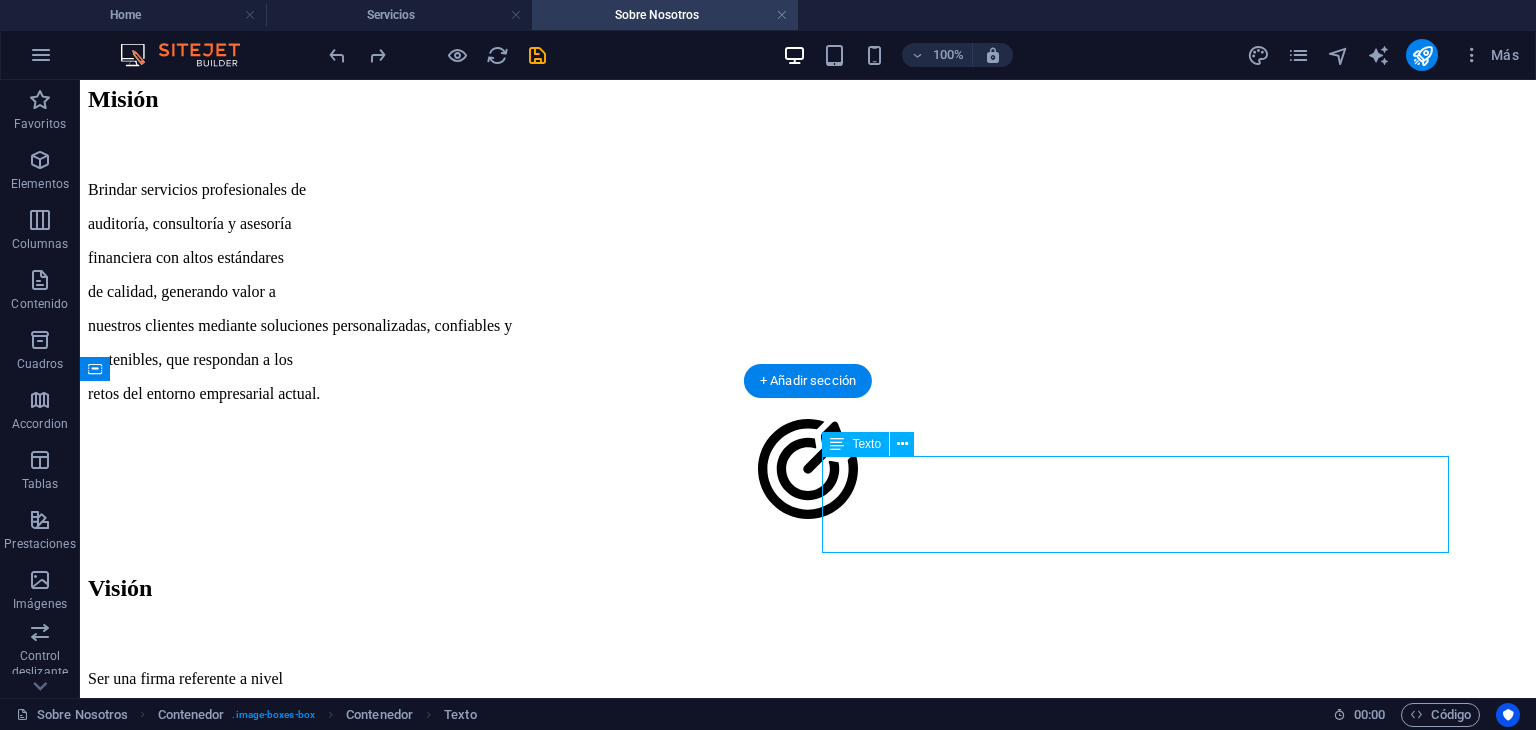 click on "✅ Constitución legal ✅ Registro en organismos ✅ Redacción de estatutos" at bounding box center [819, 2007] 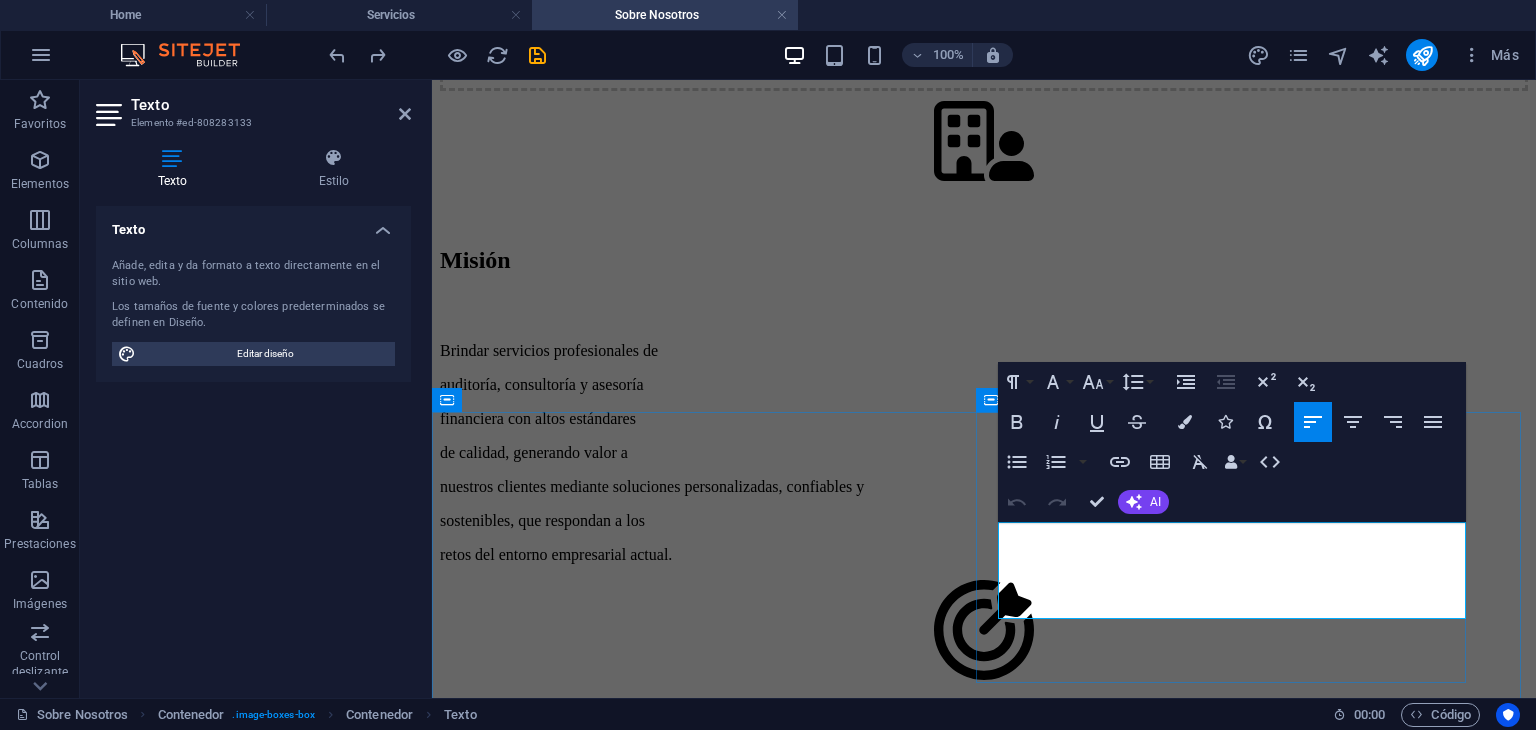 drag, startPoint x: 1236, startPoint y: 597, endPoint x: 997, endPoint y: 545, distance: 244.59149 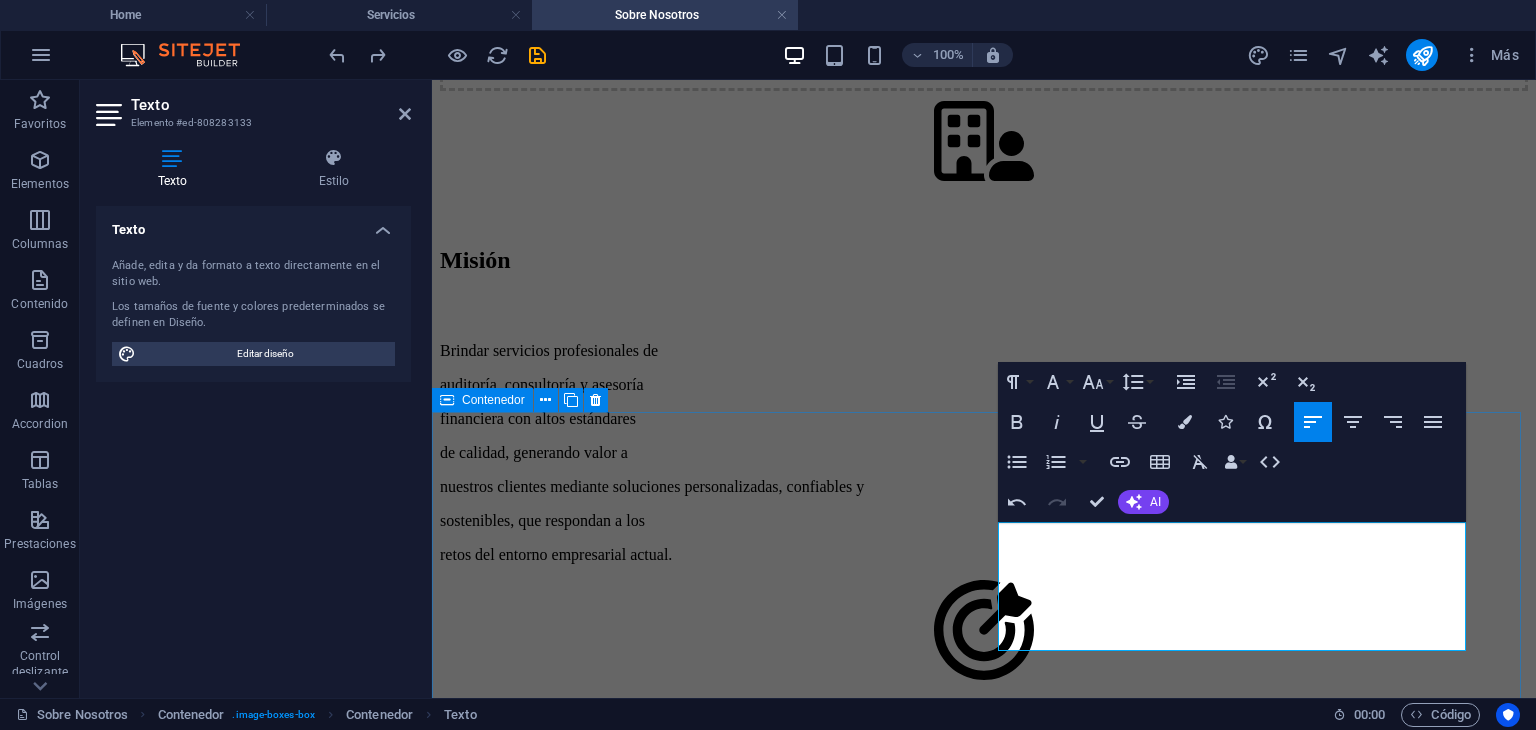 click on "Constitución de Empresas PMC trabaja con empresas privadas, entidades públicas y organizaciones sin fines de lucro, ofreciendo soluciones enfocadas en productividad, eficiencia e impacto sostenible. Más" at bounding box center [984, 1959] 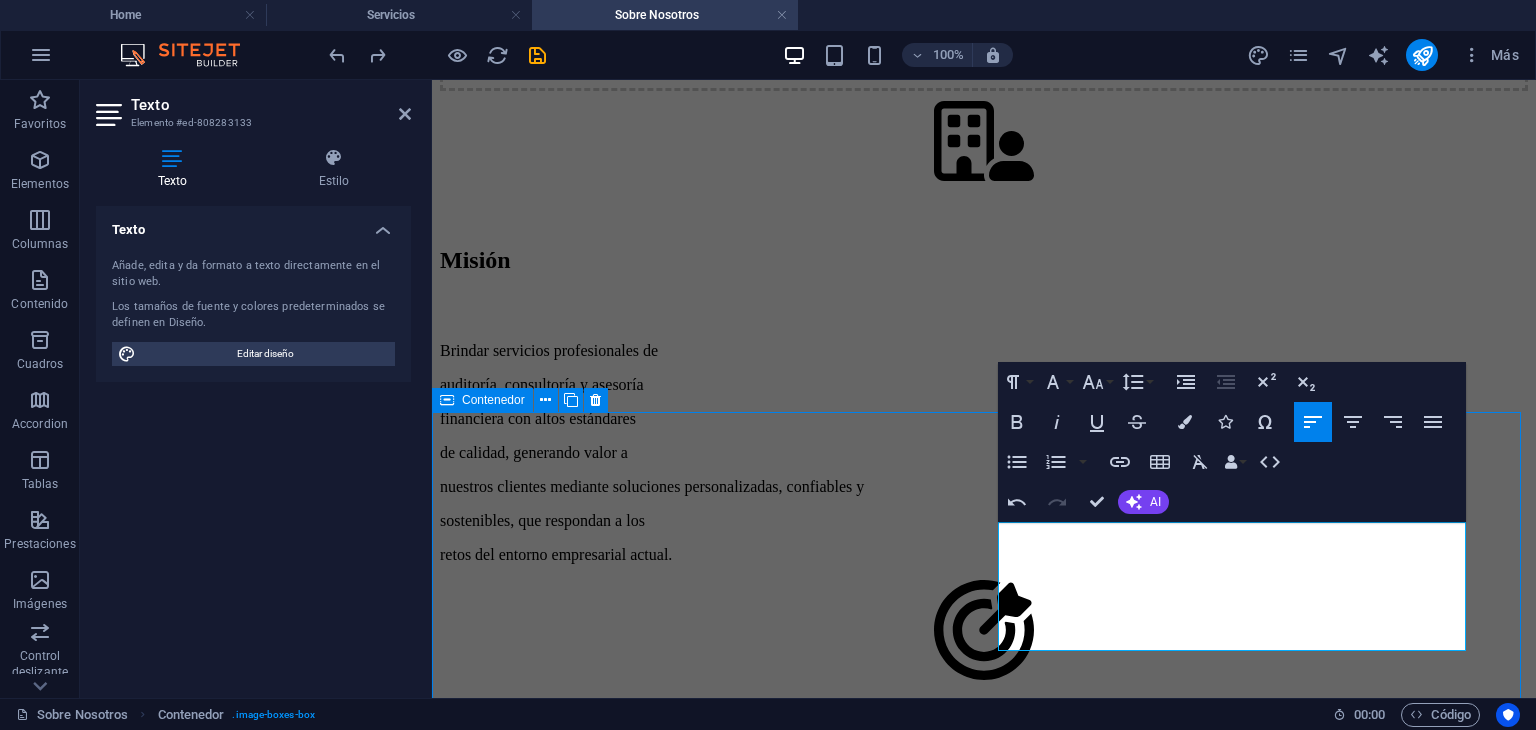 scroll, scrollTop: 2256, scrollLeft: 0, axis: vertical 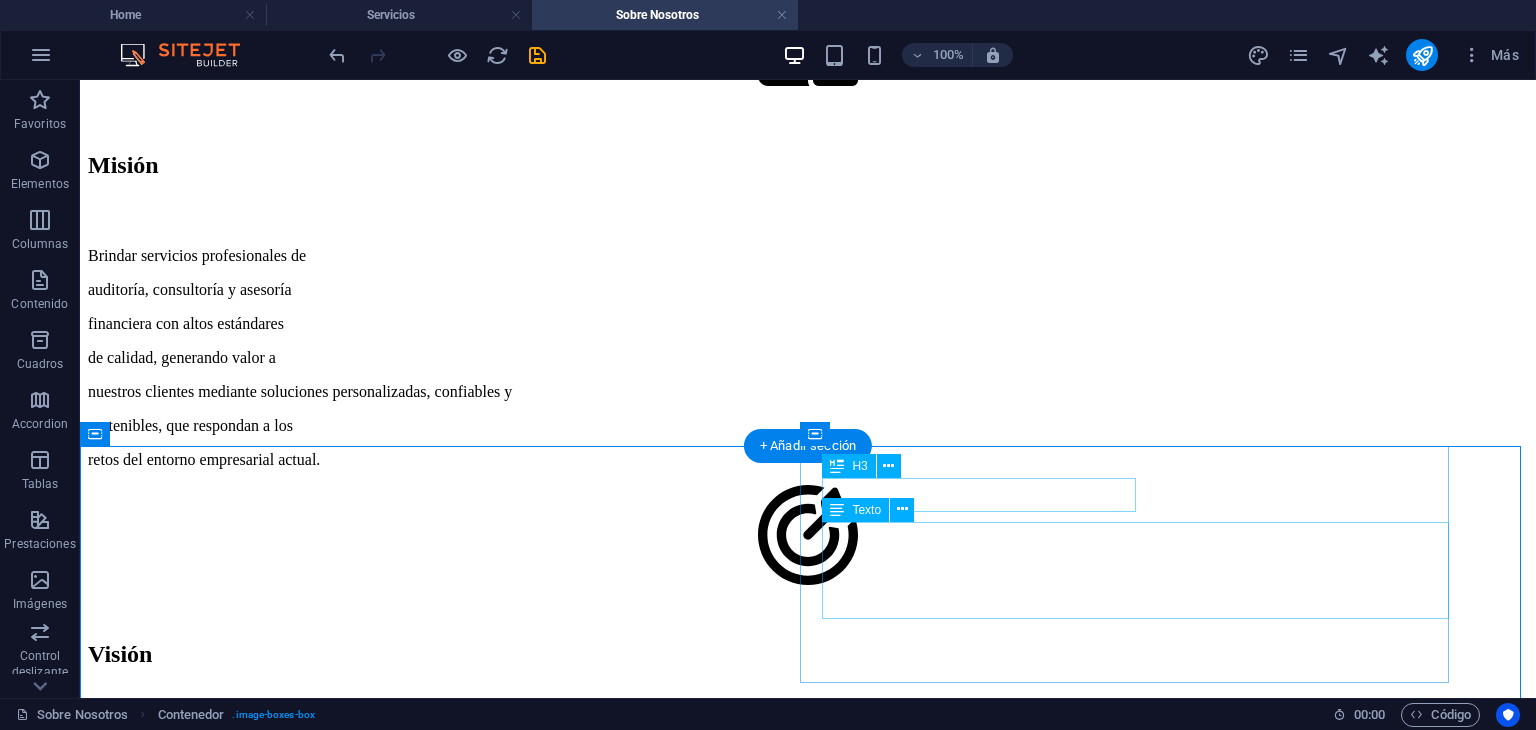 click on "Constitución de Empresas" at bounding box center (819, 1989) 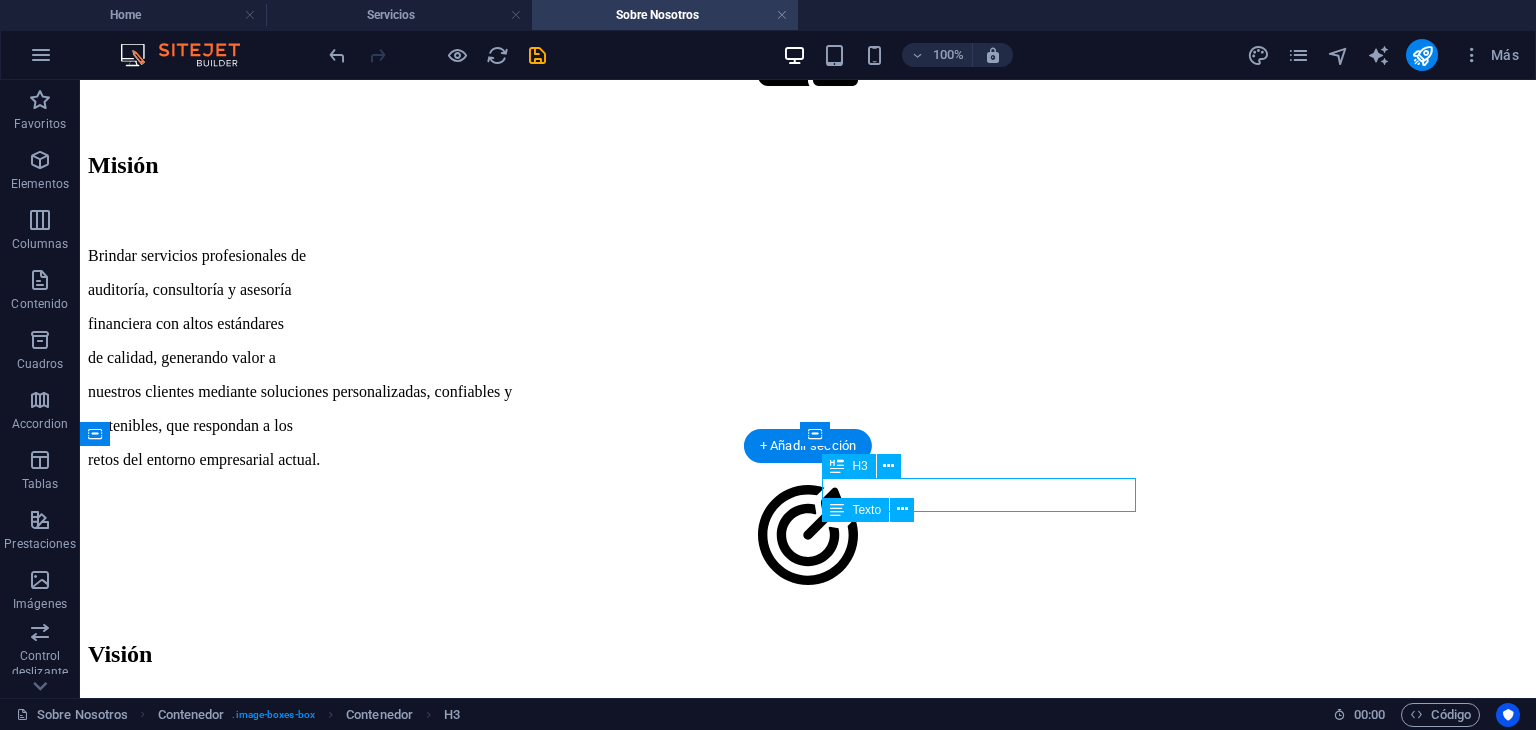 click on "Constitución de Empresas" at bounding box center (819, 1989) 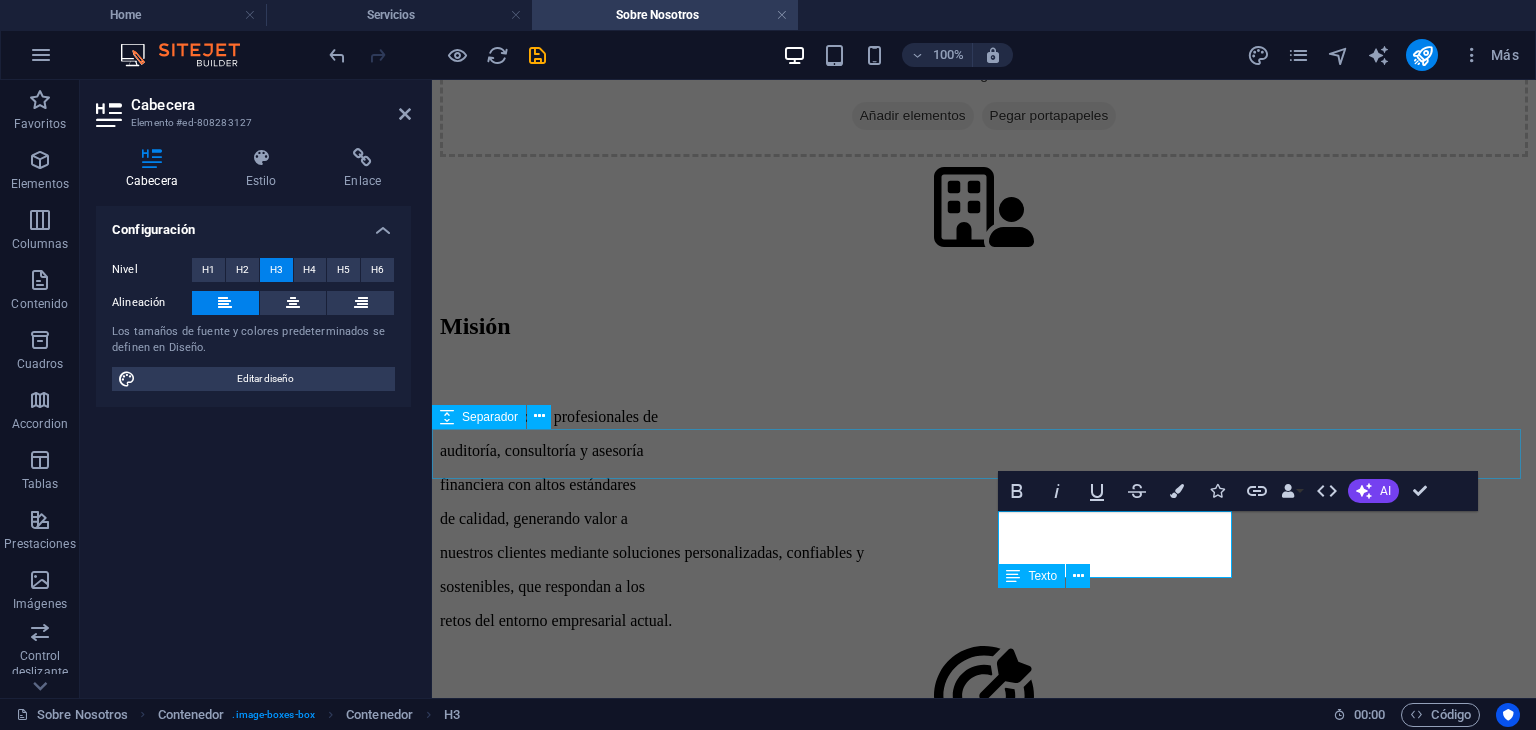 click at bounding box center (984, 1644) 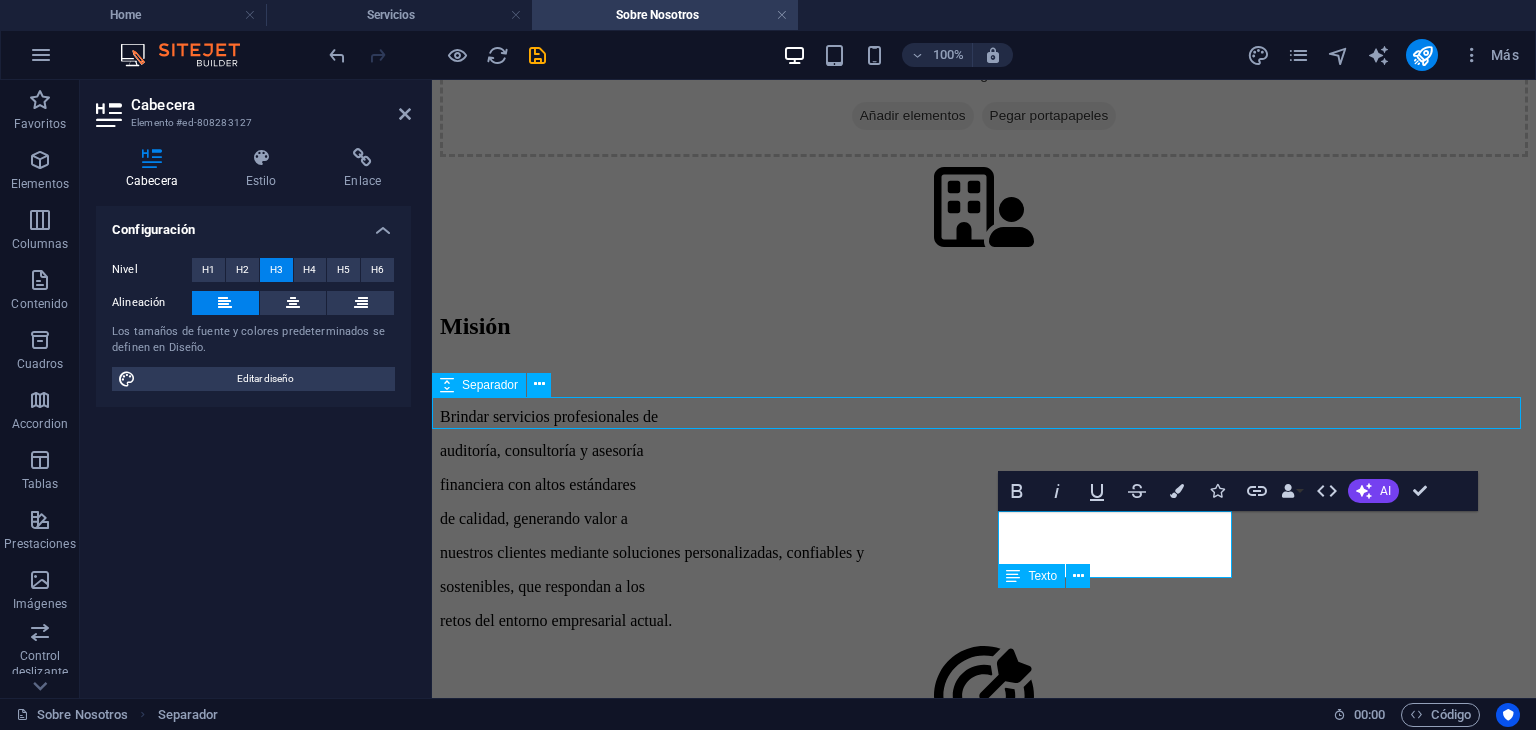 scroll, scrollTop: 2256, scrollLeft: 0, axis: vertical 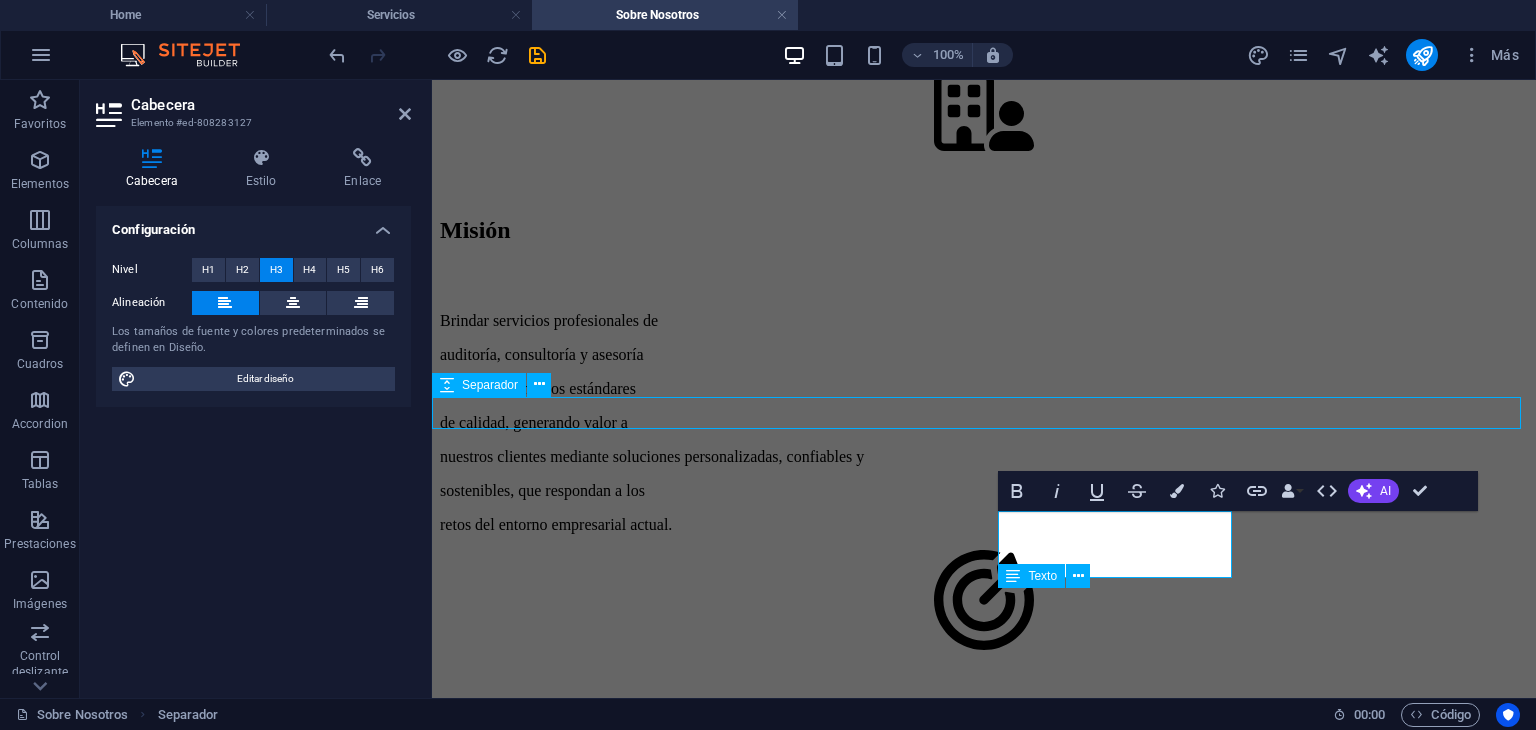 click at bounding box center (984, 1589) 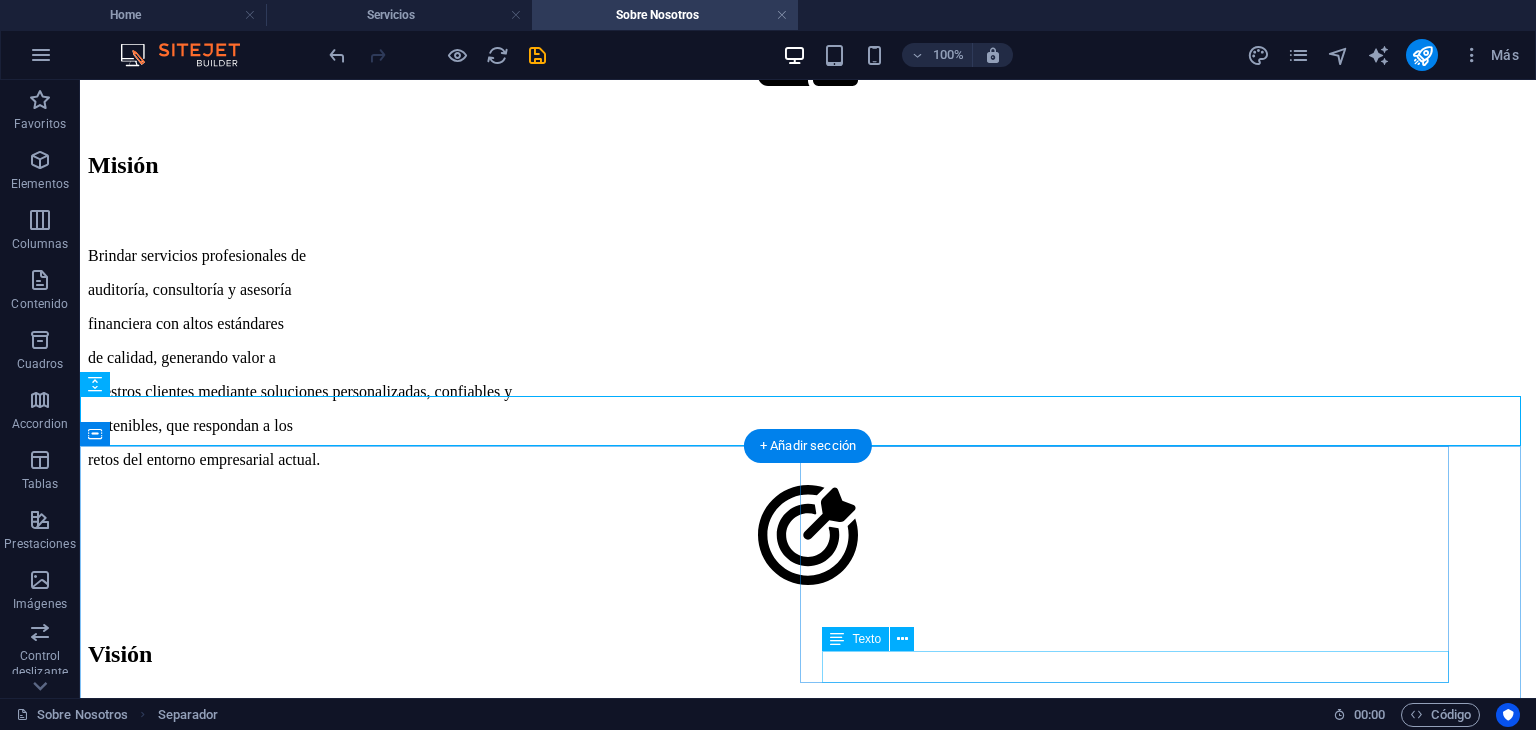 click on "Más" at bounding box center [819, 2136] 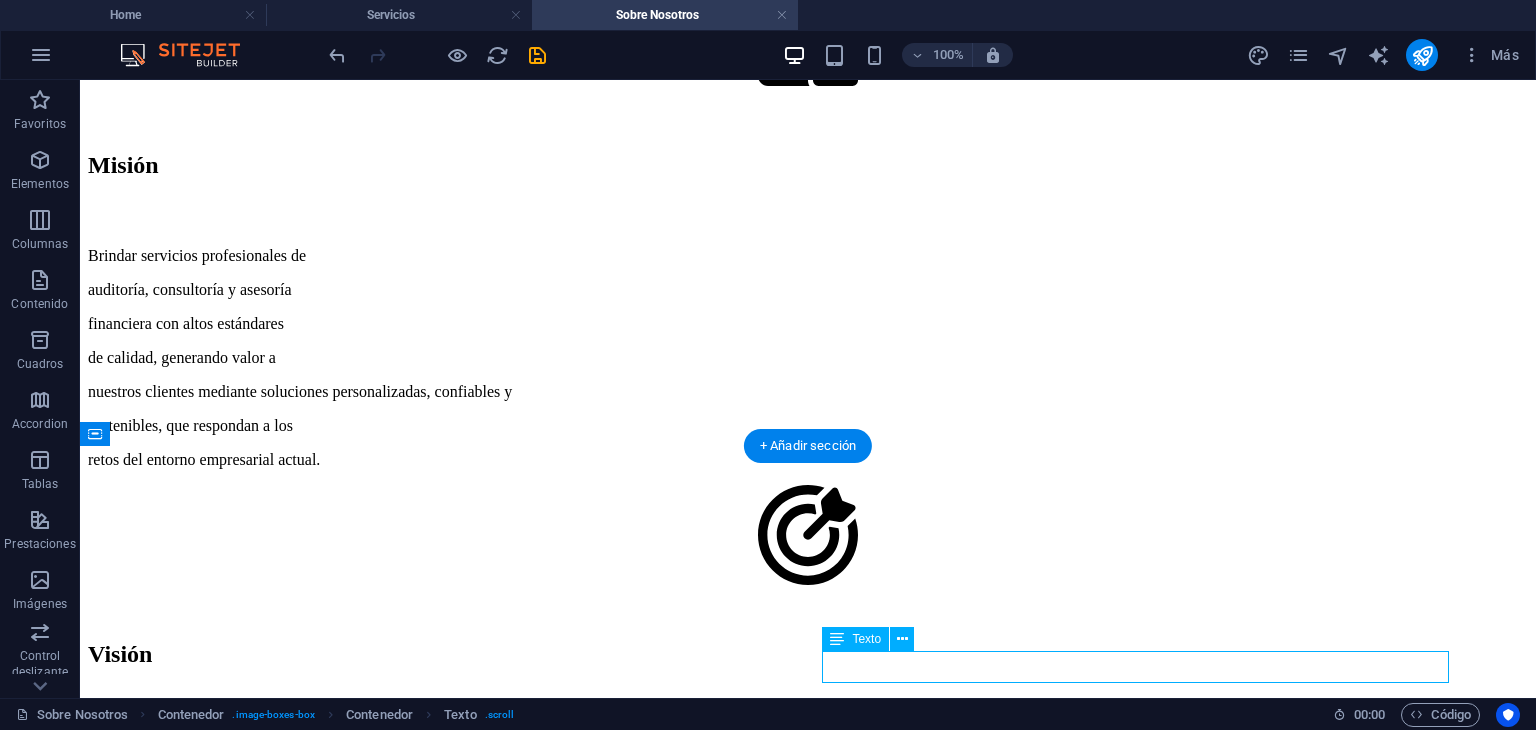 click on "Más" at bounding box center [819, 2136] 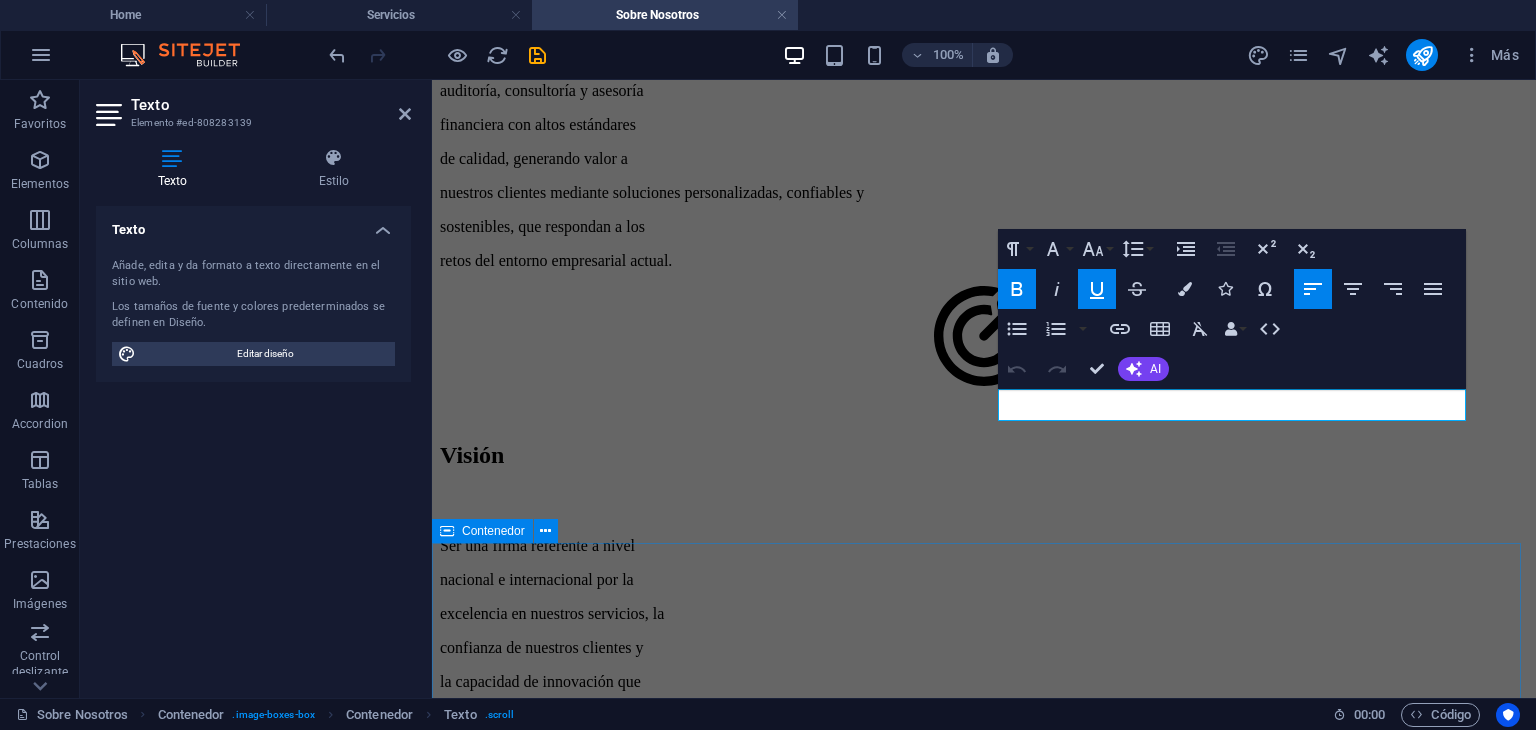click on "Suelta el contenido aquí o  Añadir elementos  Pegar portapapeles" at bounding box center [984, 2101] 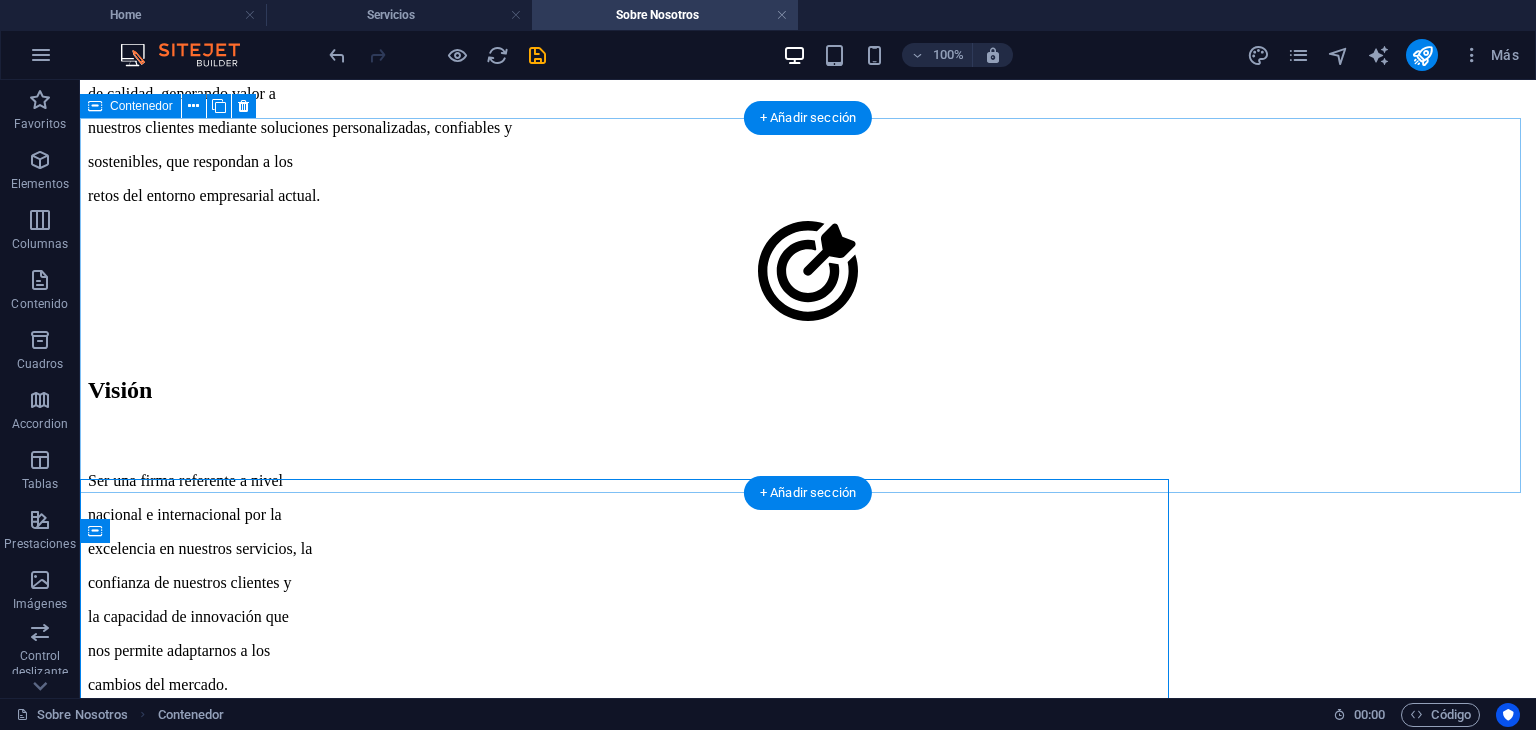 scroll, scrollTop: 2584, scrollLeft: 0, axis: vertical 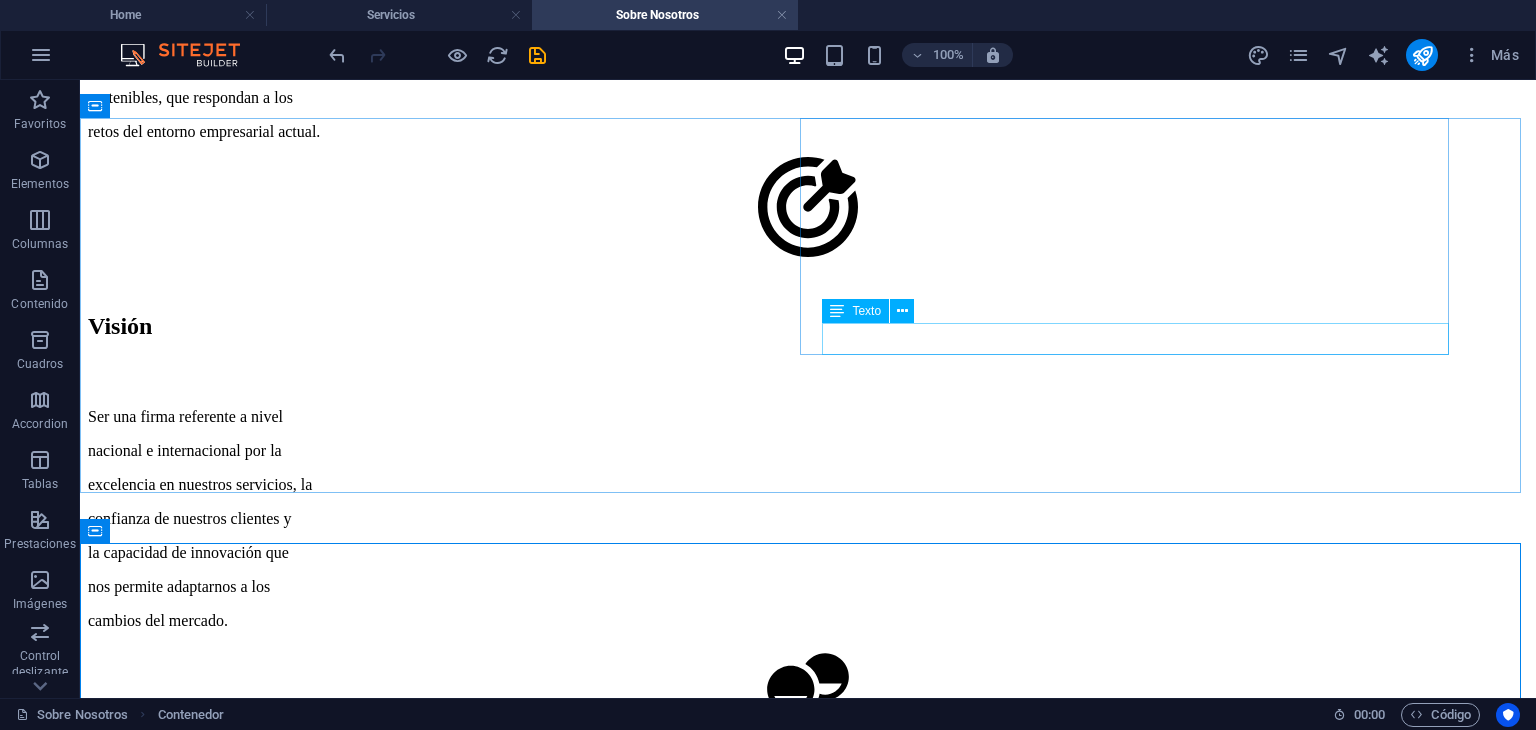 click on "Texto" at bounding box center (866, 311) 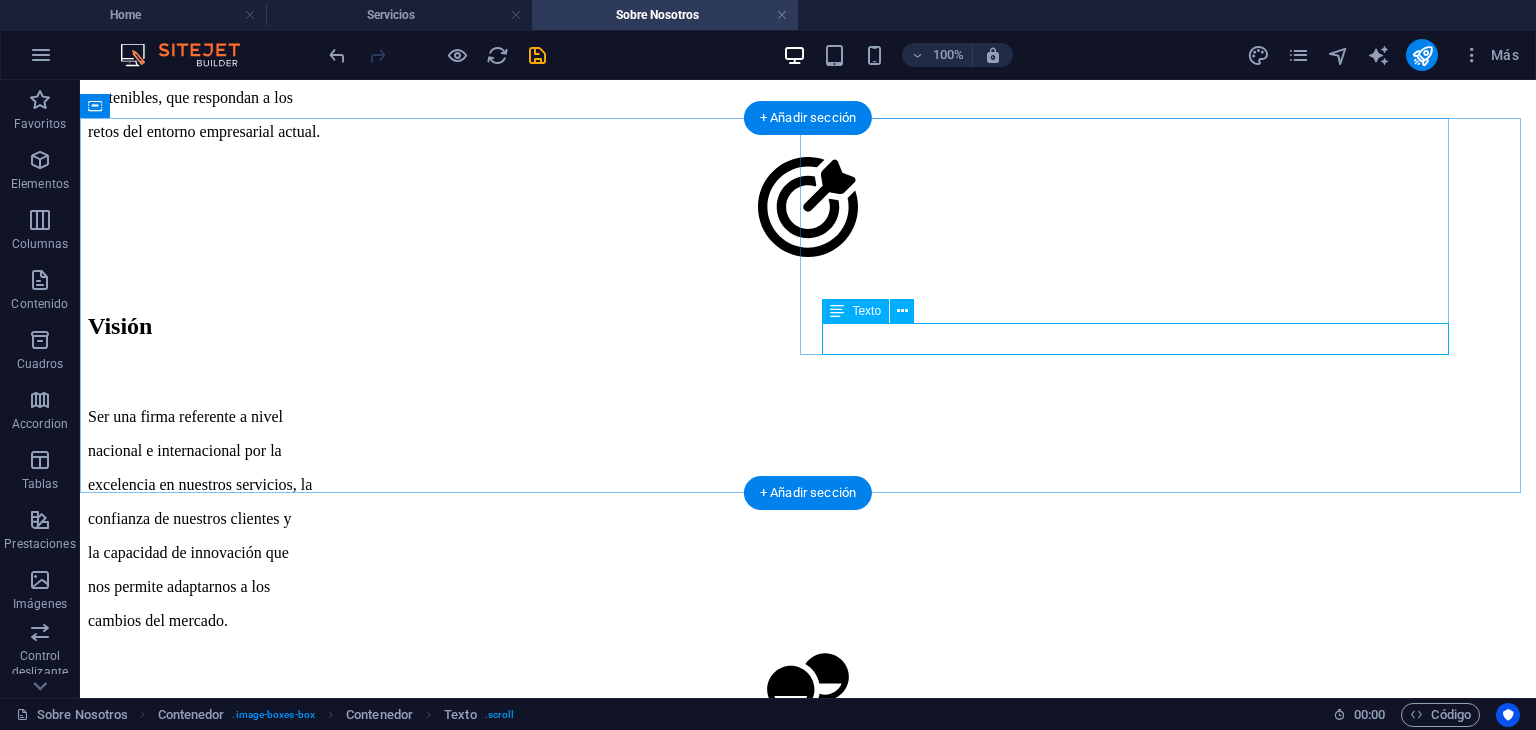 click on "Más" at bounding box center [819, 1808] 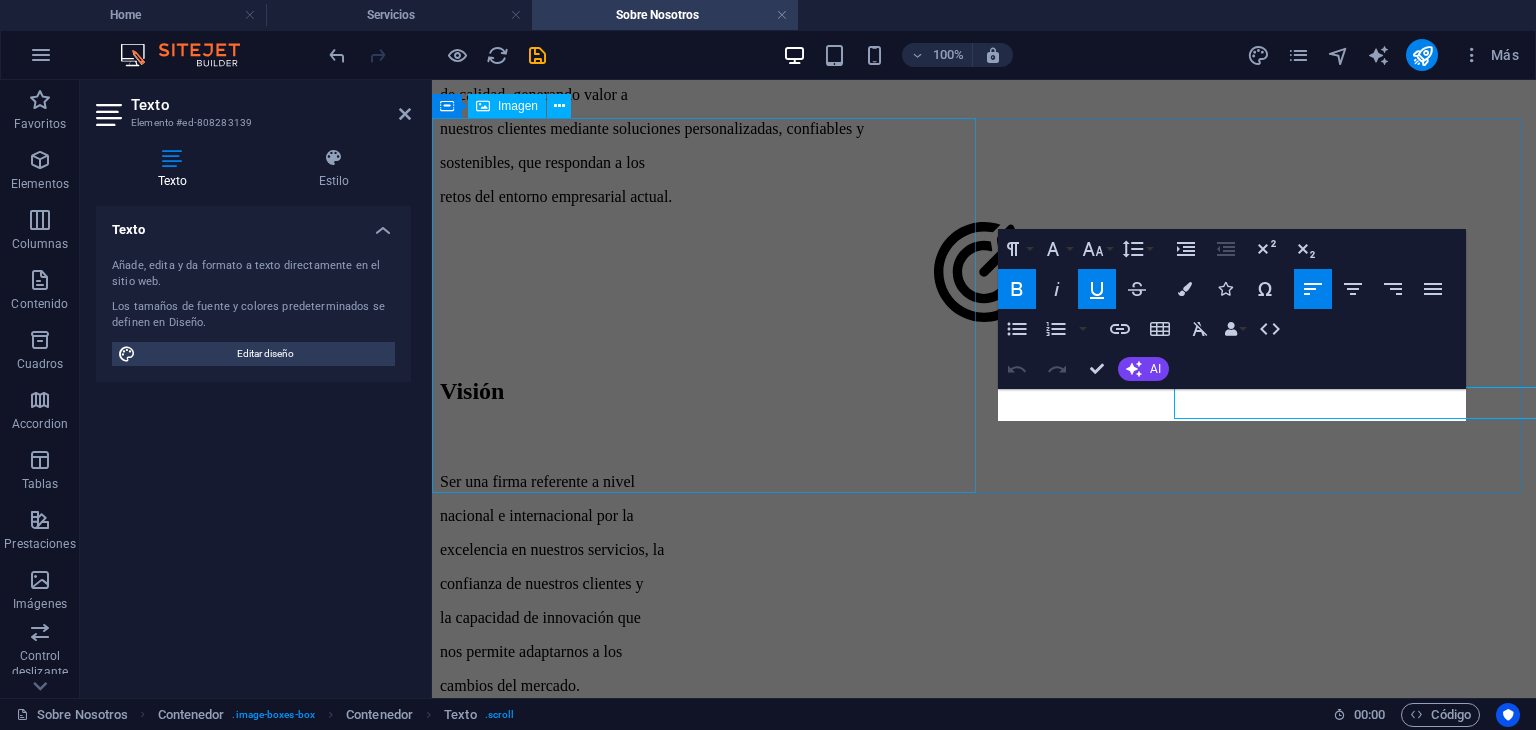 scroll, scrollTop: 2520, scrollLeft: 0, axis: vertical 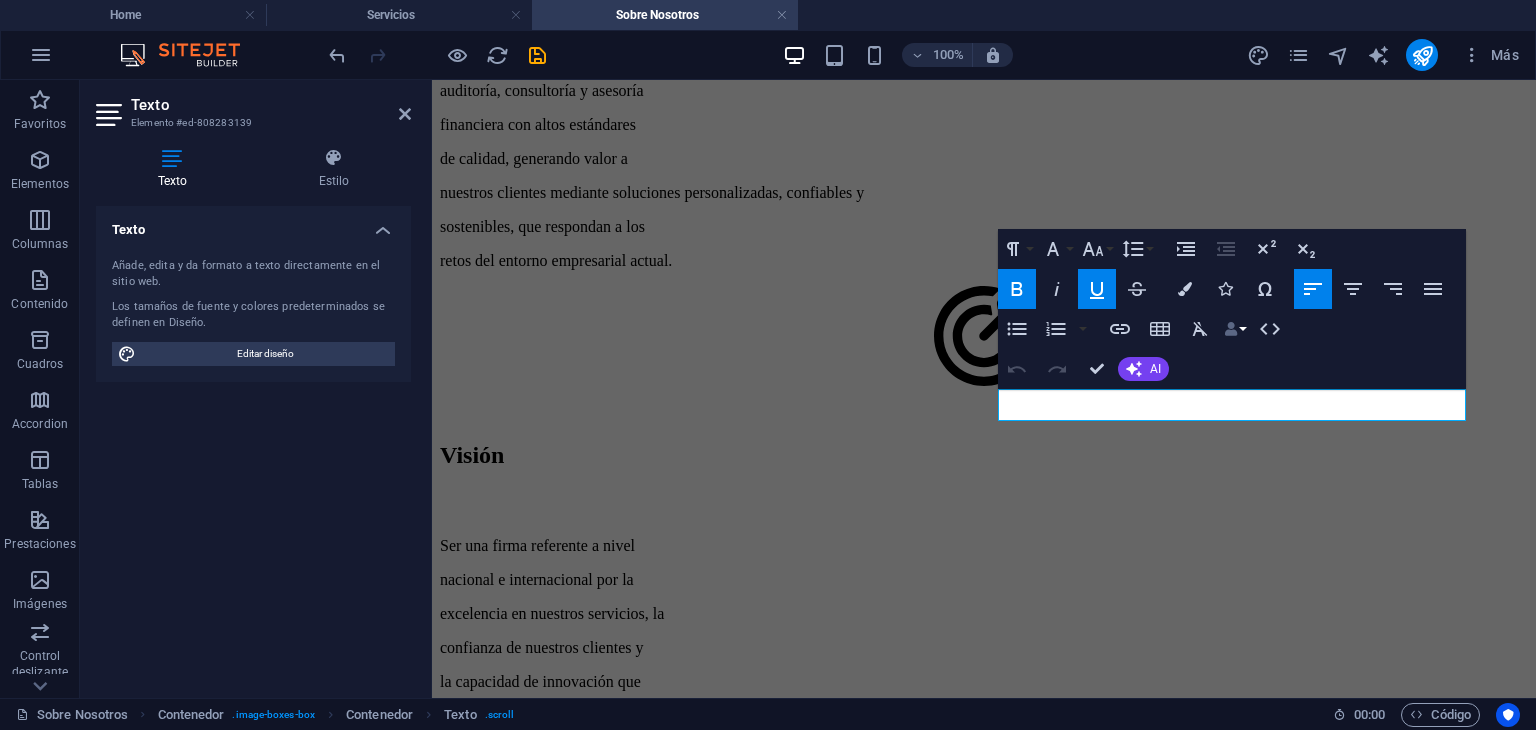 click on "Data Bindings" at bounding box center (1235, 329) 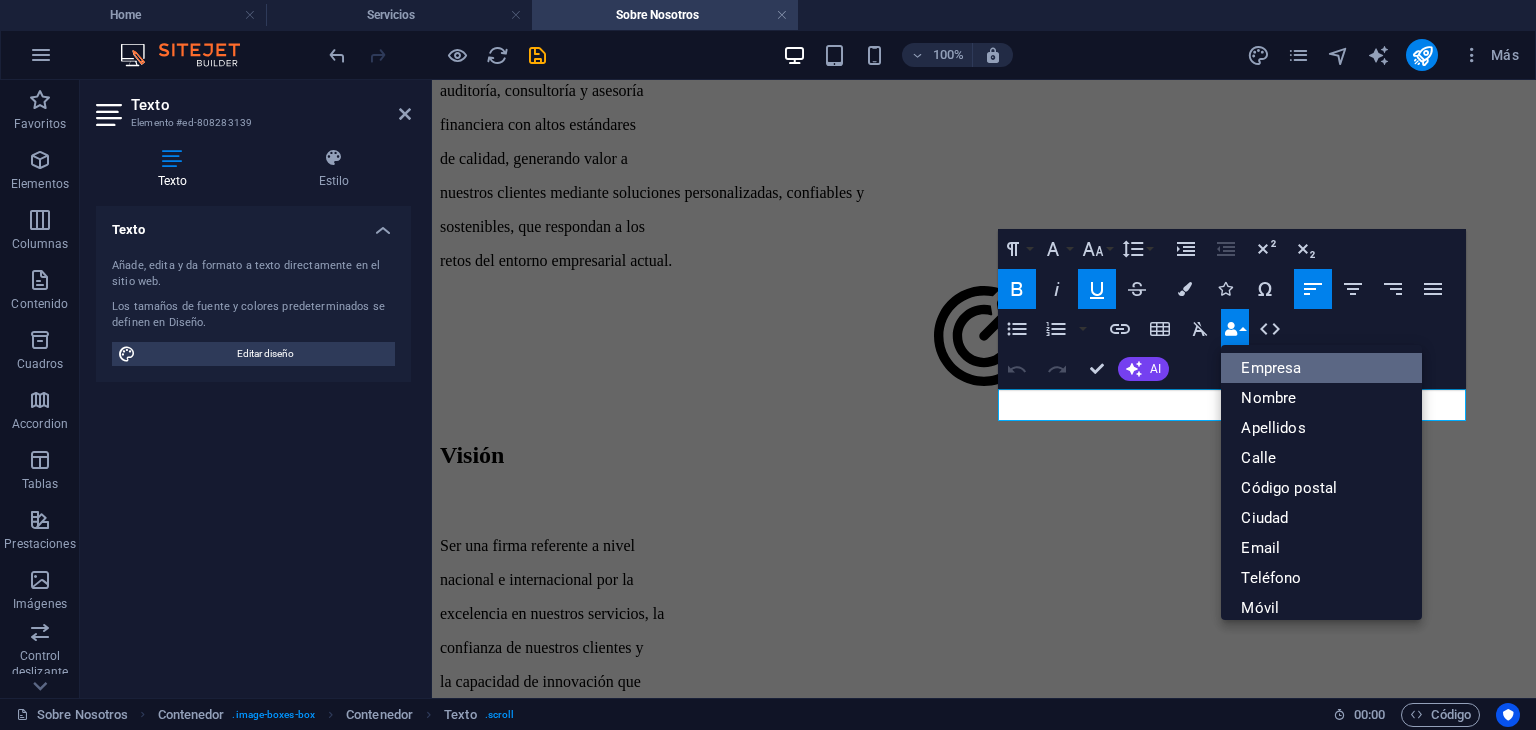 click on "Empresa" at bounding box center (1321, 368) 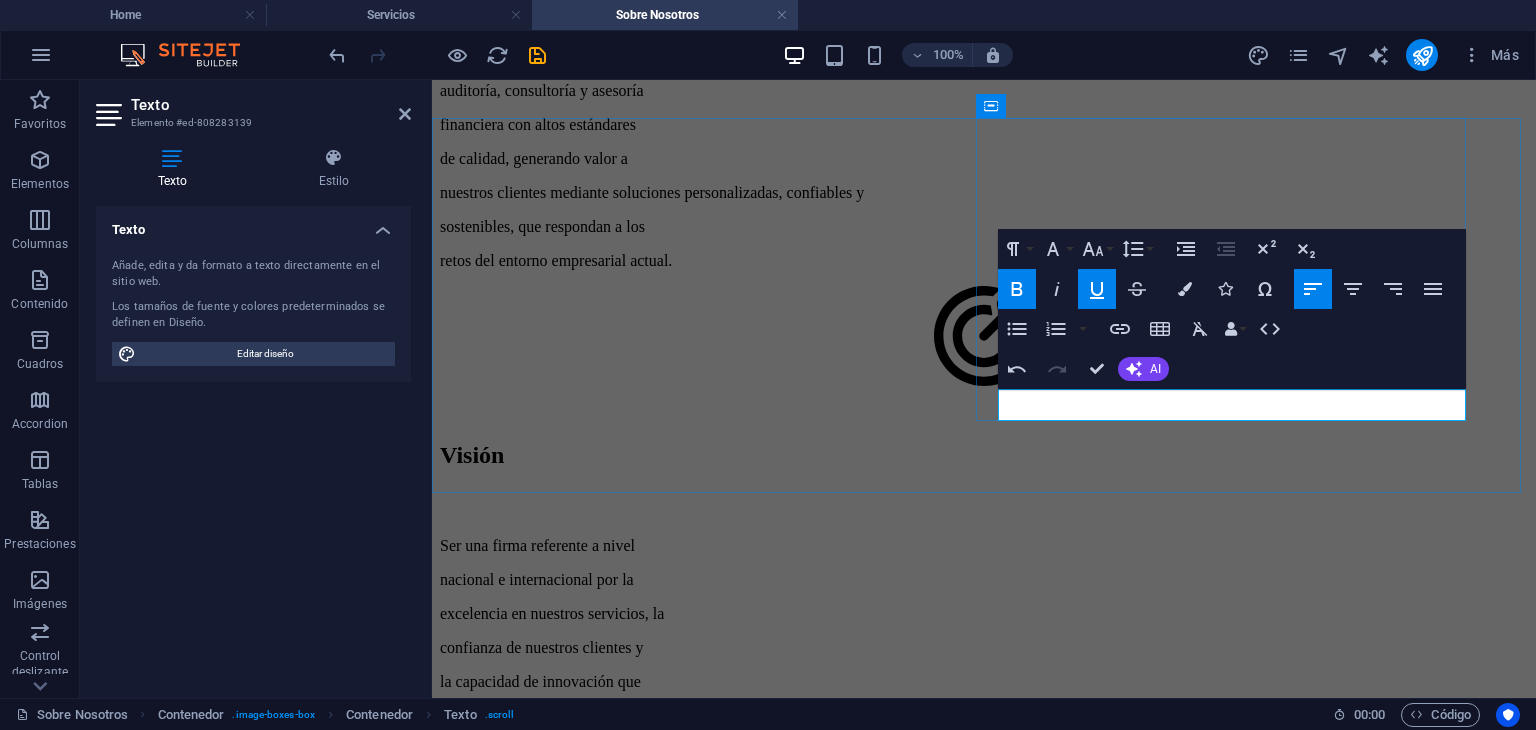 click on "auditorespmc.com Más" at bounding box center [995, 1955] 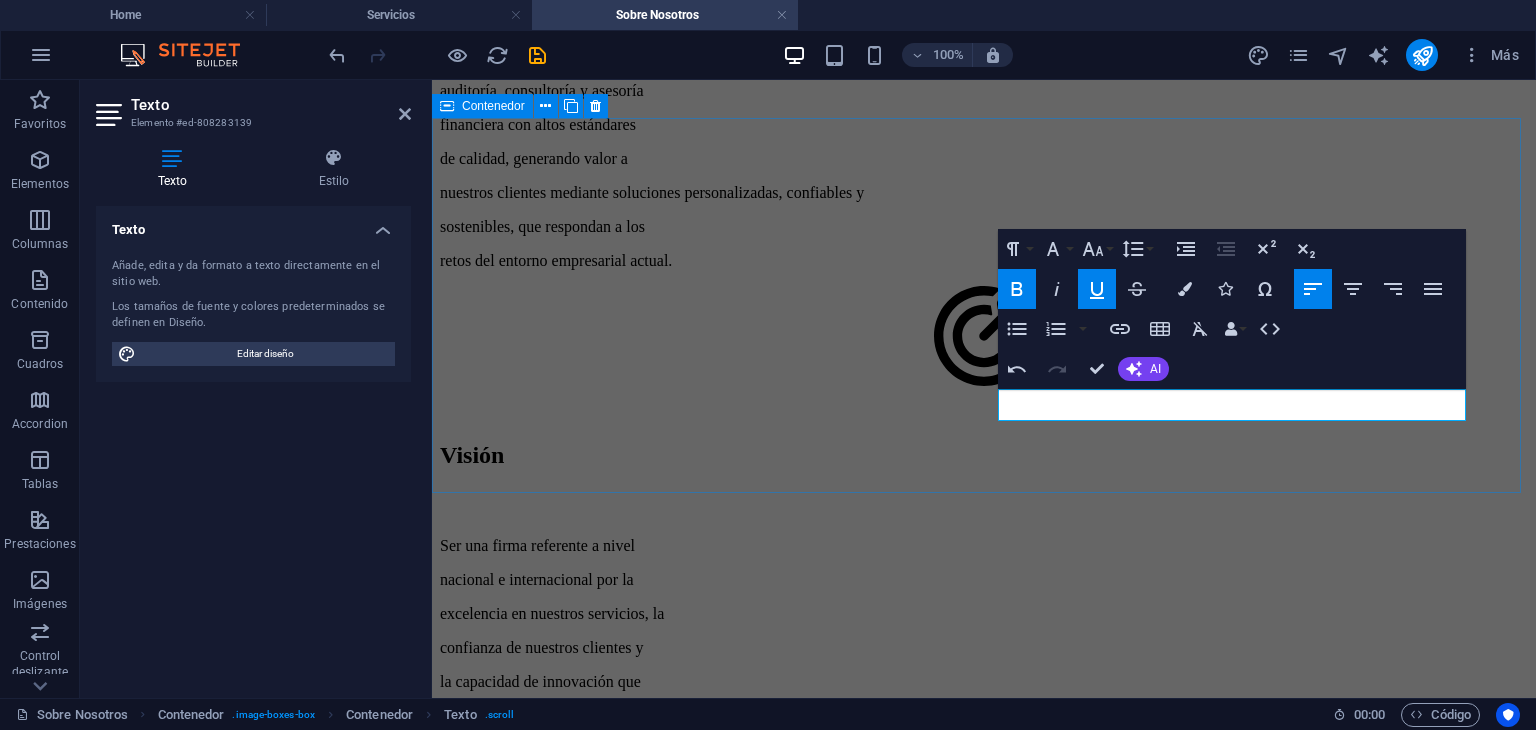 click on "Constitución de Empresas PMC trabaja con empresas privadas, entidades públicas y organizaciones sin fines de lucro, ofreciendo soluciones enfocadas en productividad, eficiencia e impacto sostenible. [EMAIL] Más" at bounding box center (984, 1665) 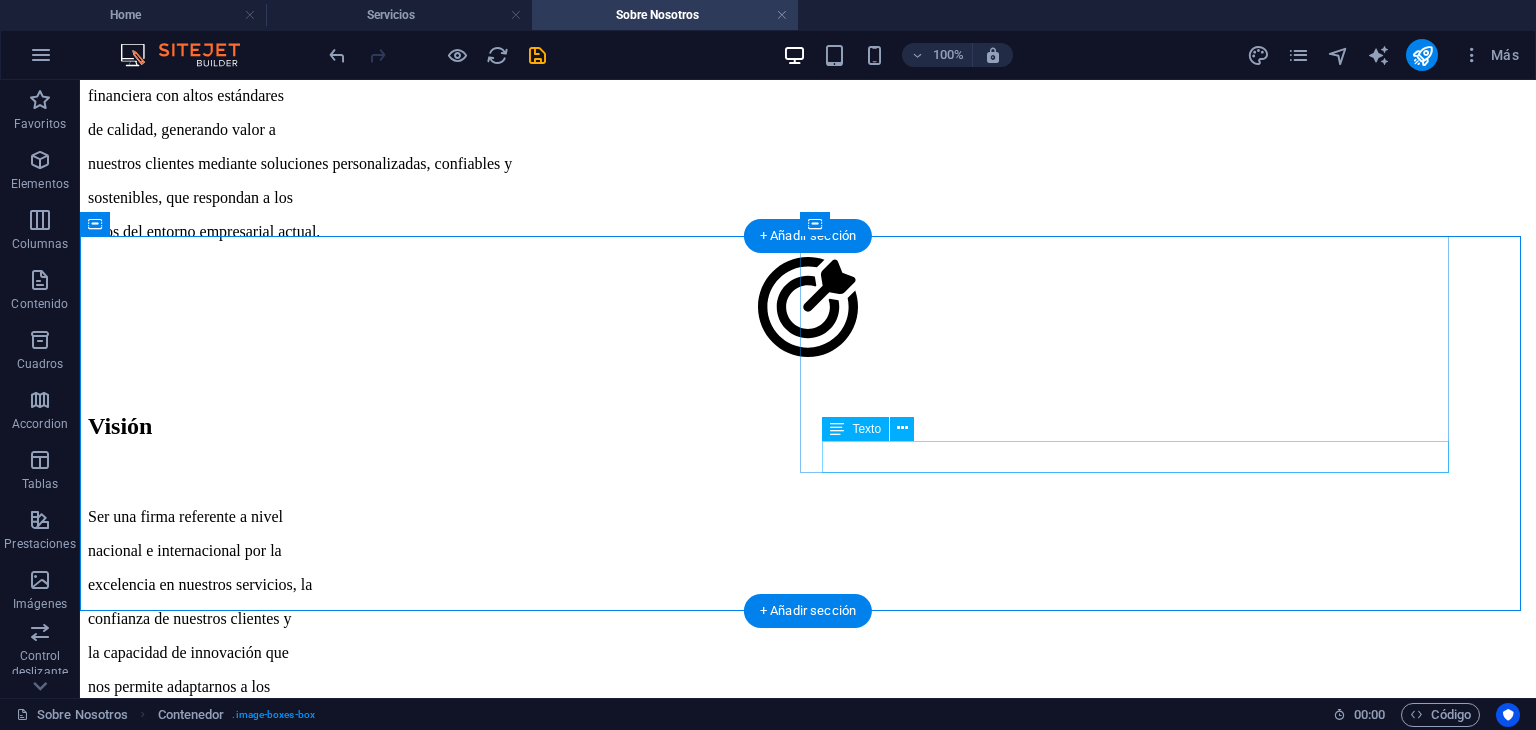 scroll, scrollTop: 2284, scrollLeft: 0, axis: vertical 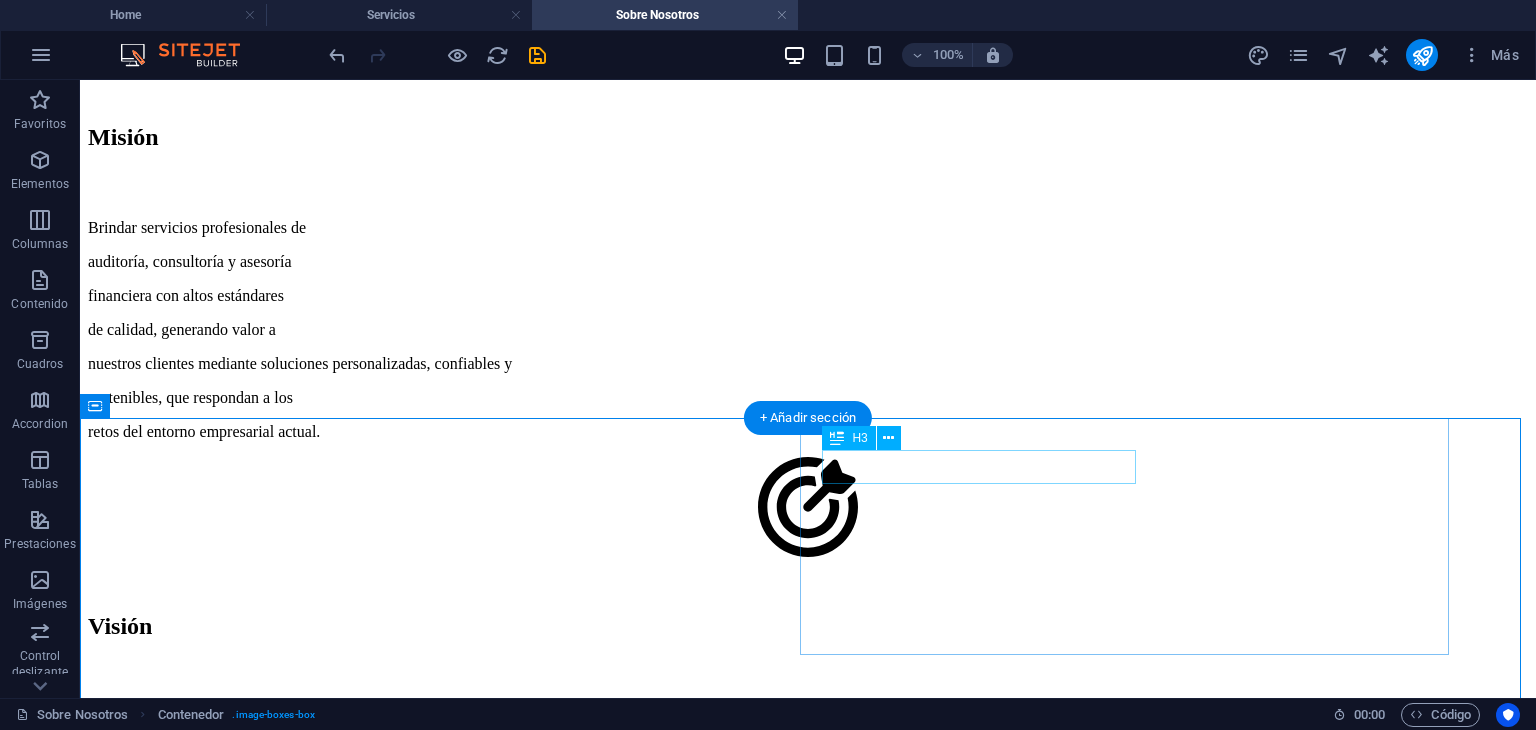 click on "Constitución de Empresas" at bounding box center [819, 1961] 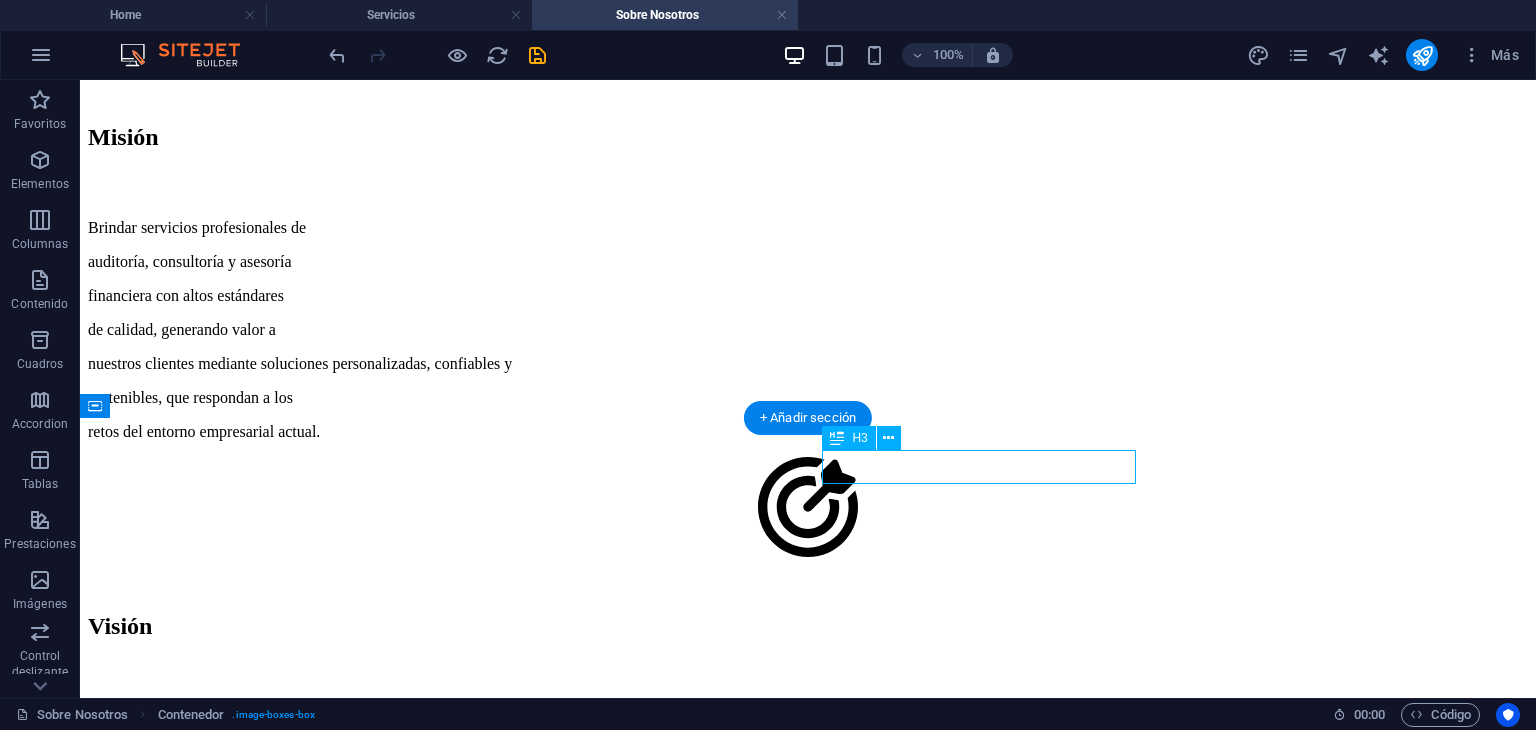 click on "Constitución de Empresas" at bounding box center [819, 1961] 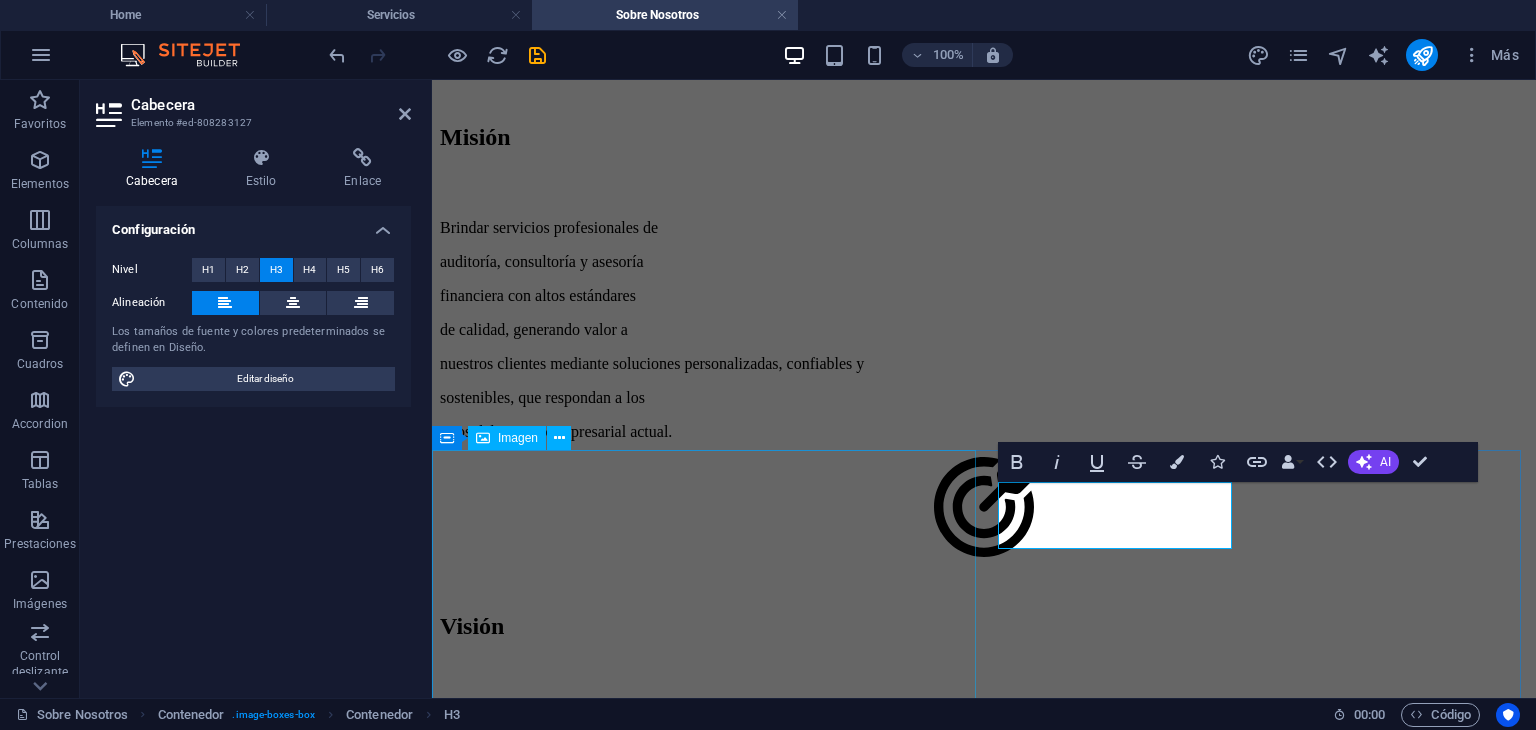 scroll, scrollTop: 2188, scrollLeft: 0, axis: vertical 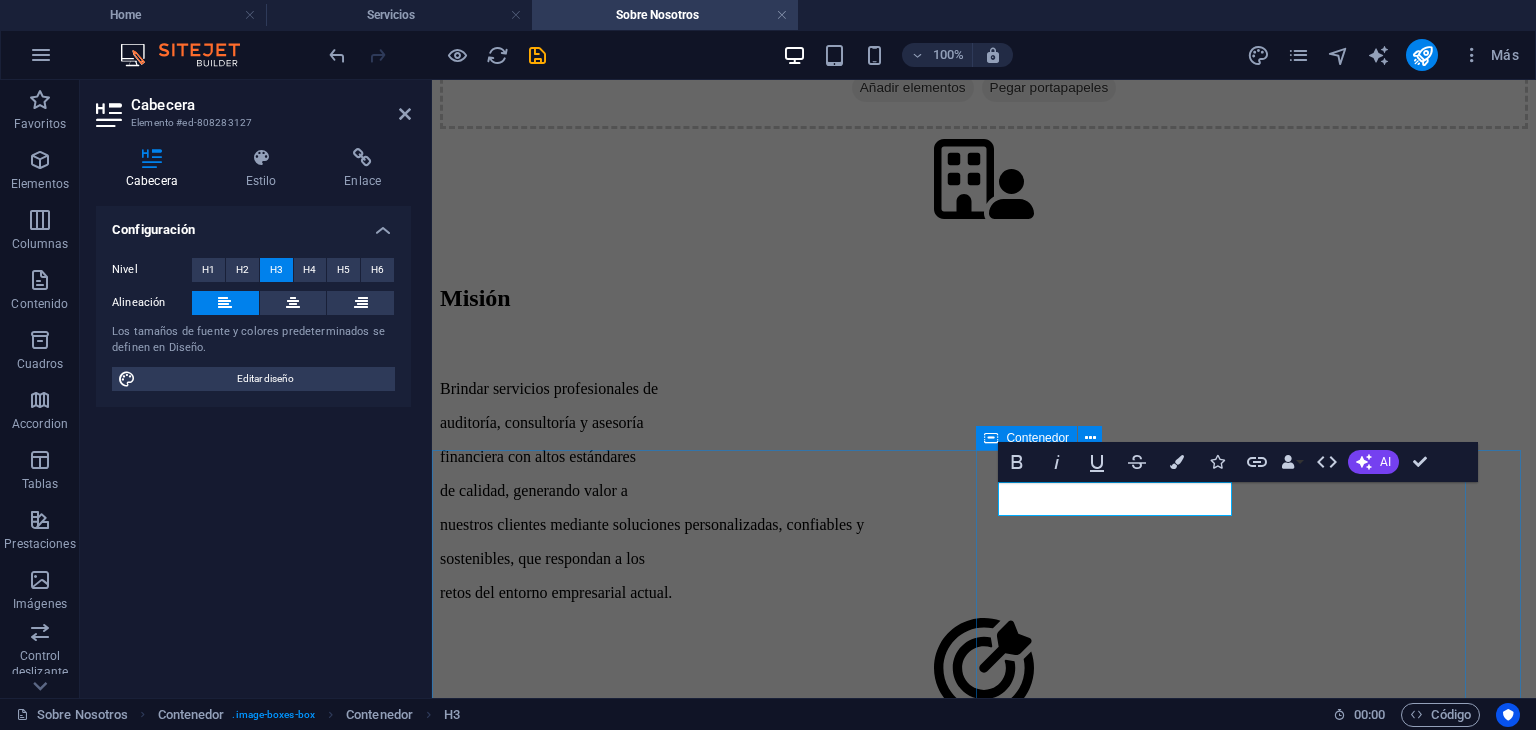 click on "🌎 Nuestro Alcance PMC trabaja con empresas privadas, entidades públicas y organizaciones sin fines de lucro, ofreciendo soluciones enfocadas en productividad, eficiencia e impacto sostenible. auditorespmc.com" at bounding box center (984, 2178) 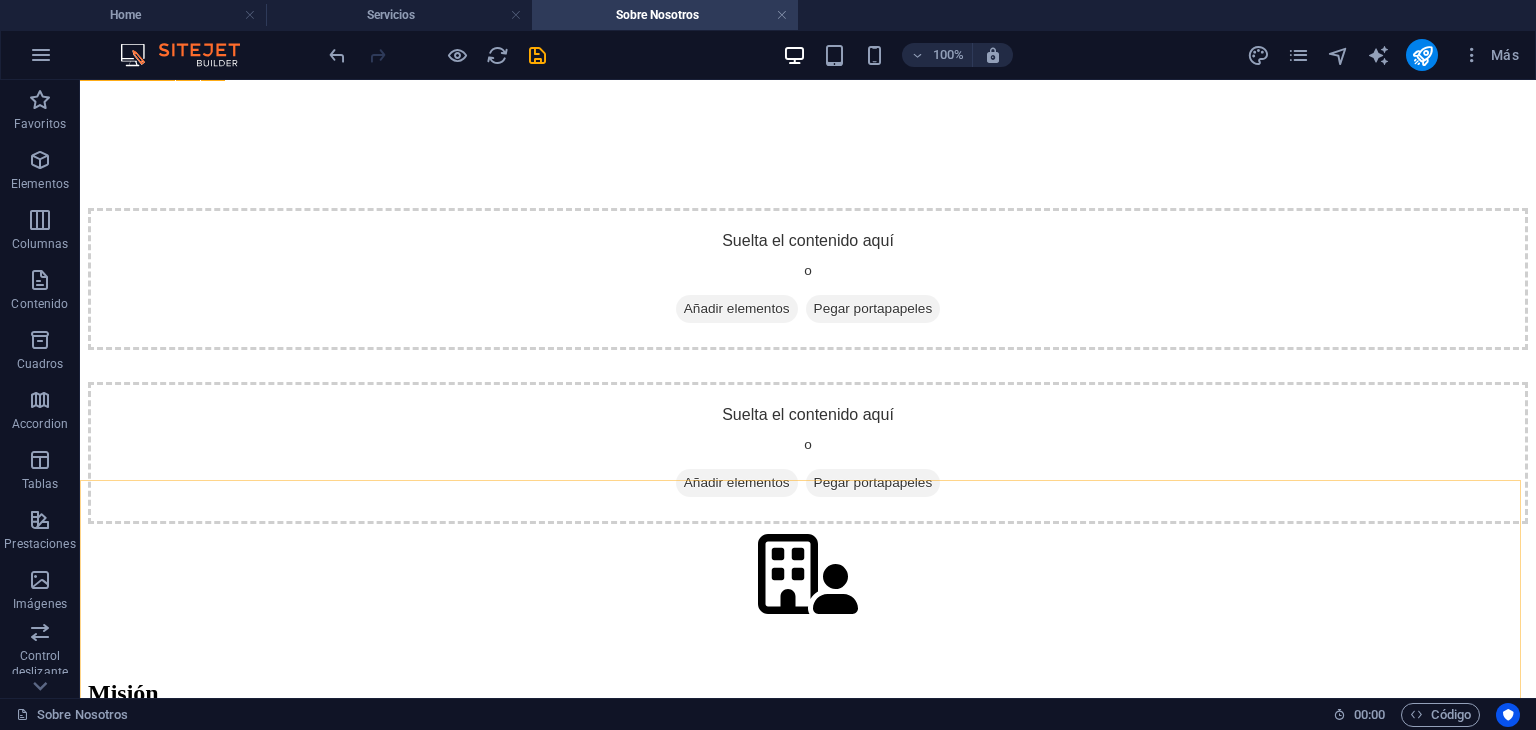 scroll, scrollTop: 1713, scrollLeft: 0, axis: vertical 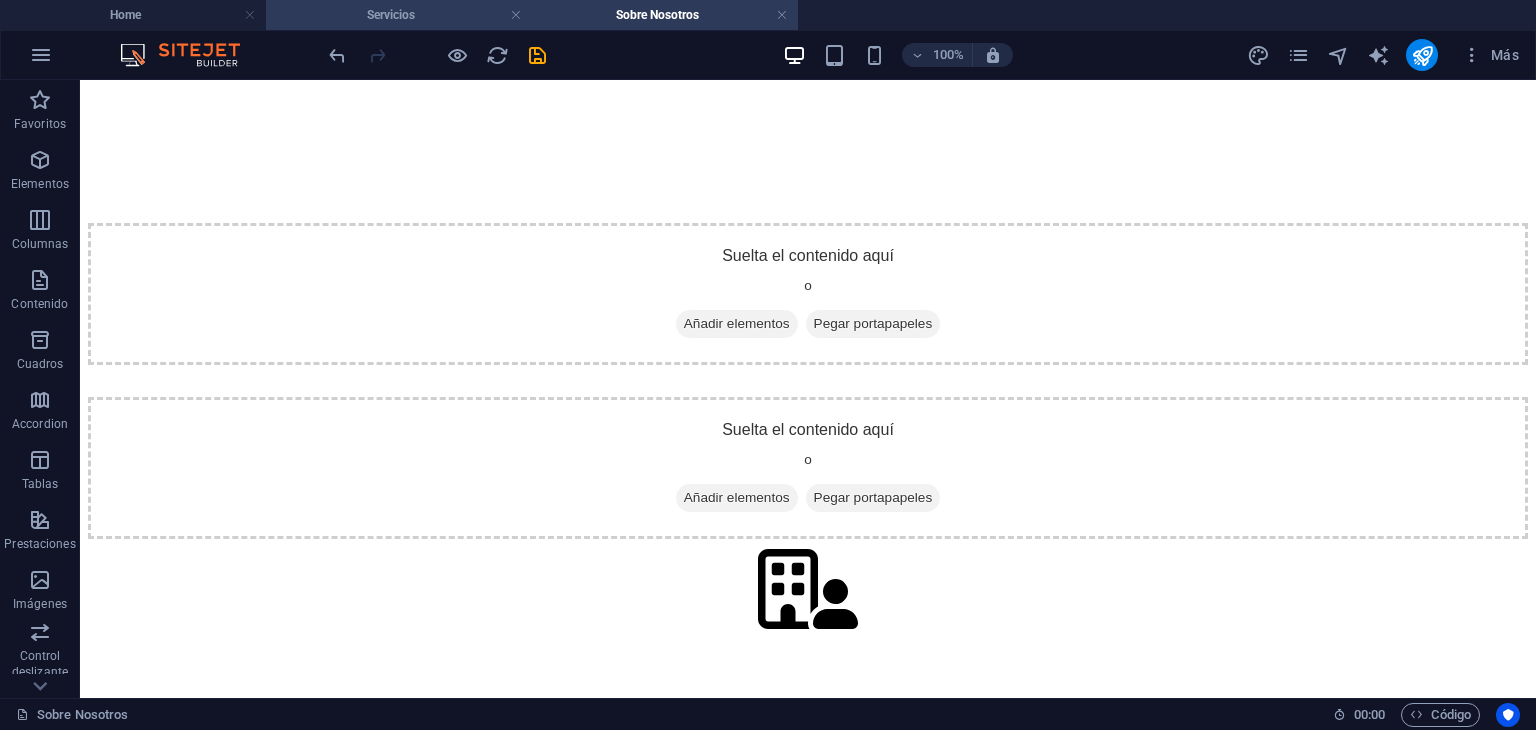 click on "Servicios" at bounding box center [399, 15] 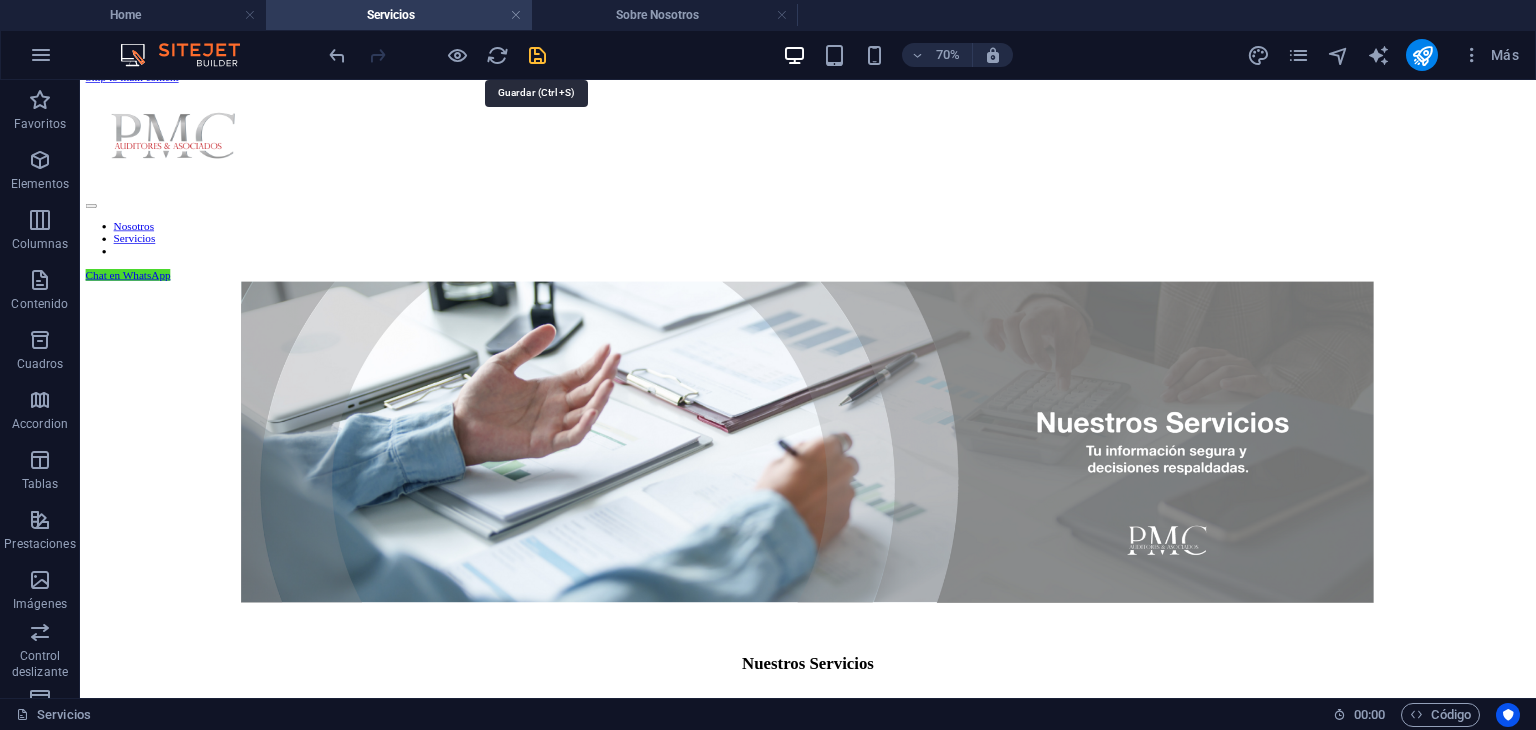 click at bounding box center (537, 55) 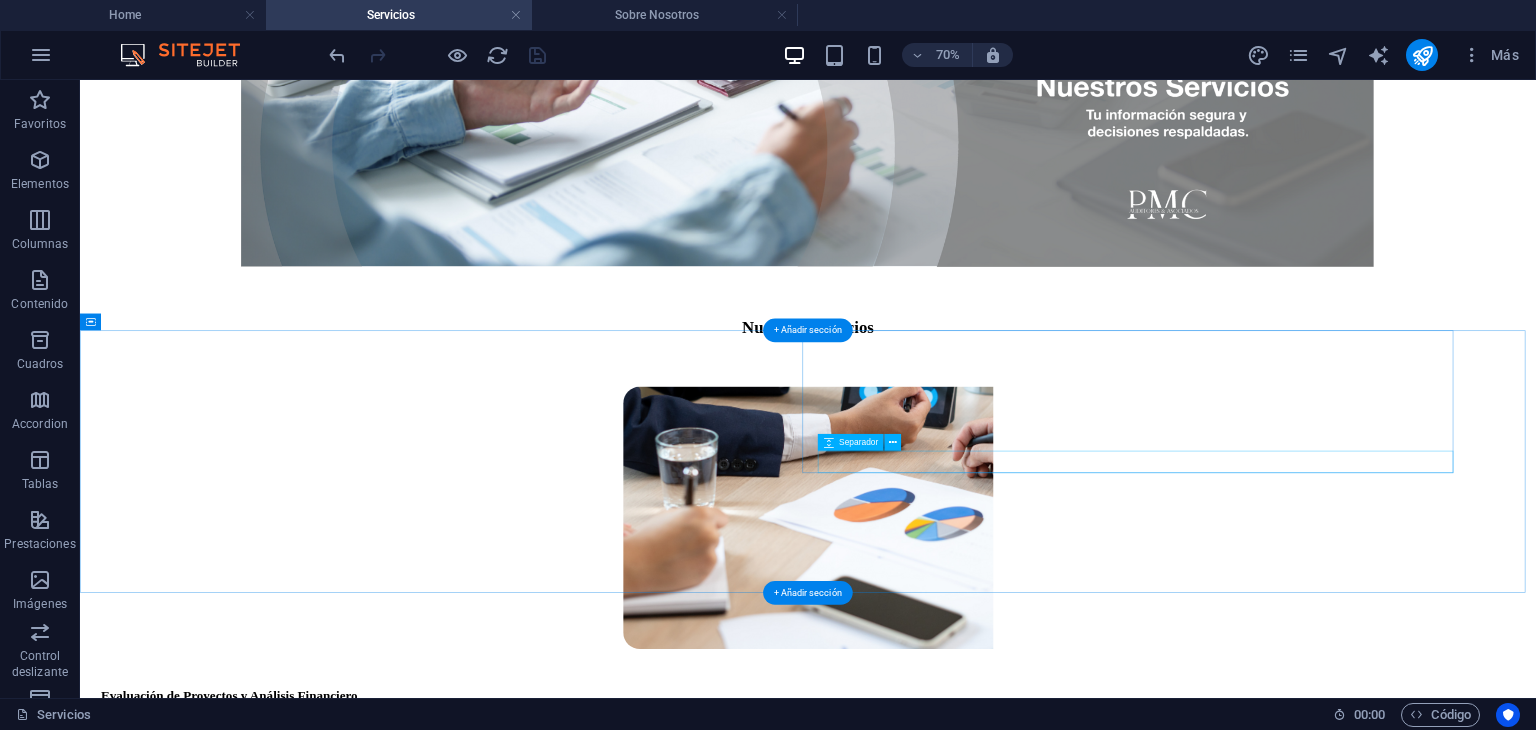 scroll, scrollTop: 0, scrollLeft: 0, axis: both 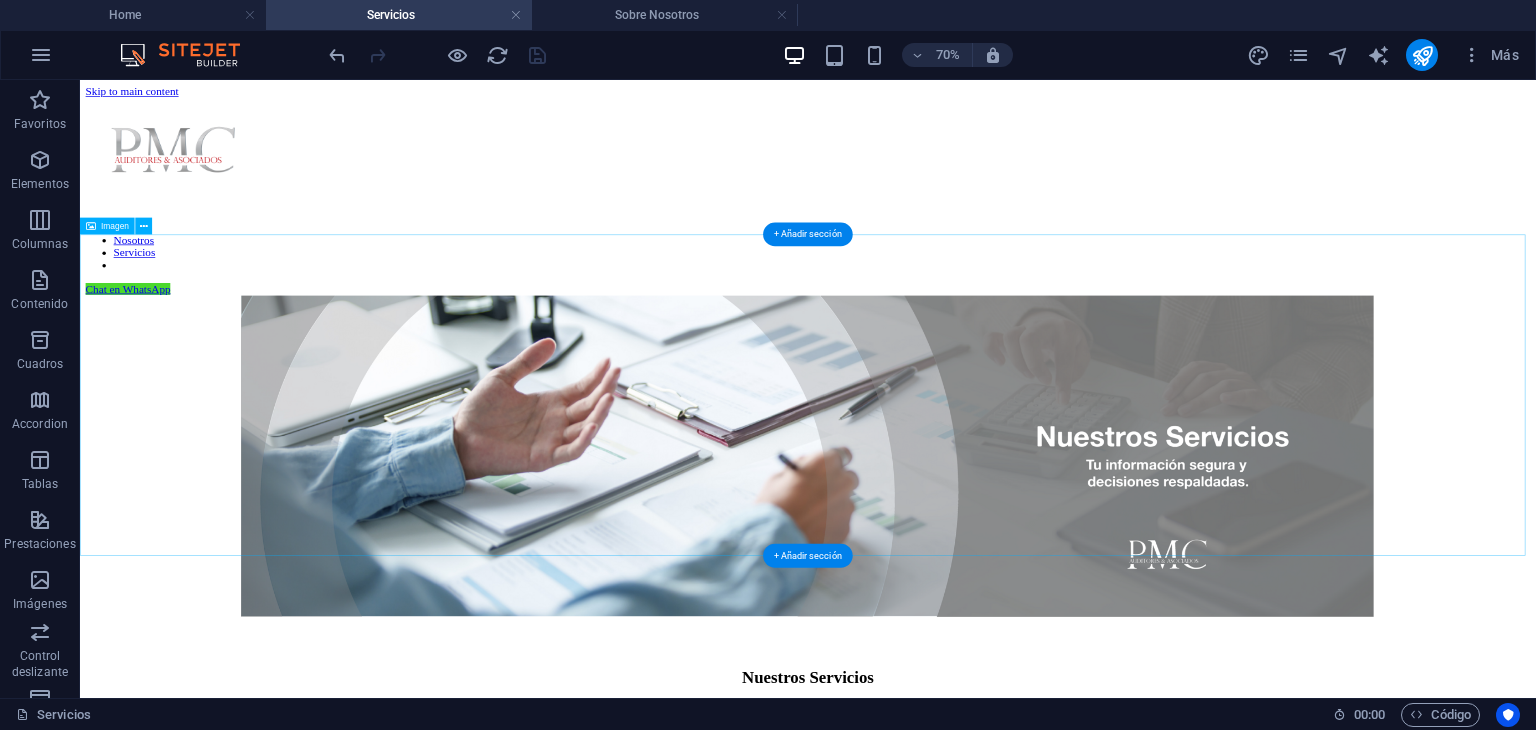 click at bounding box center [1120, 619] 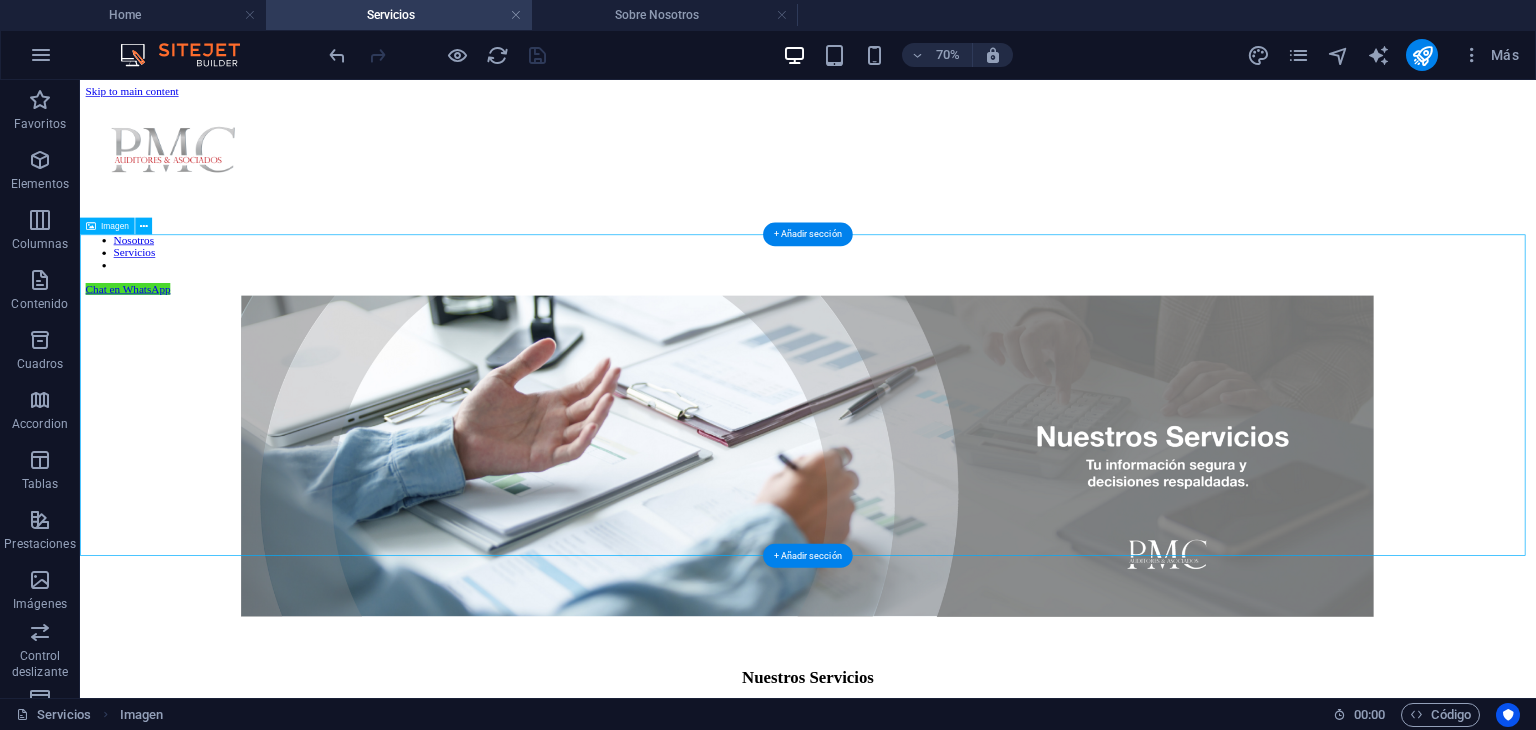 click at bounding box center [1120, 619] 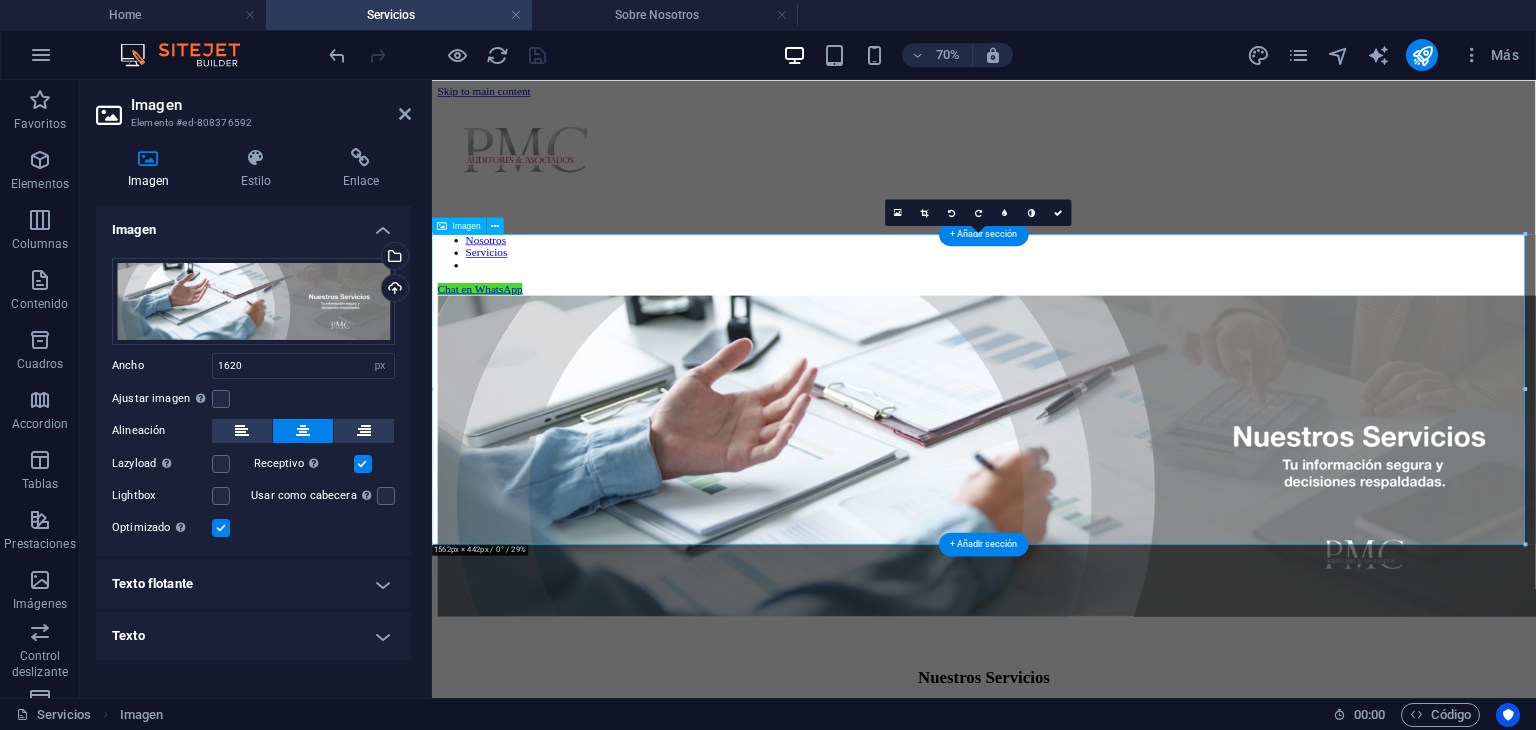 click at bounding box center (1220, 619) 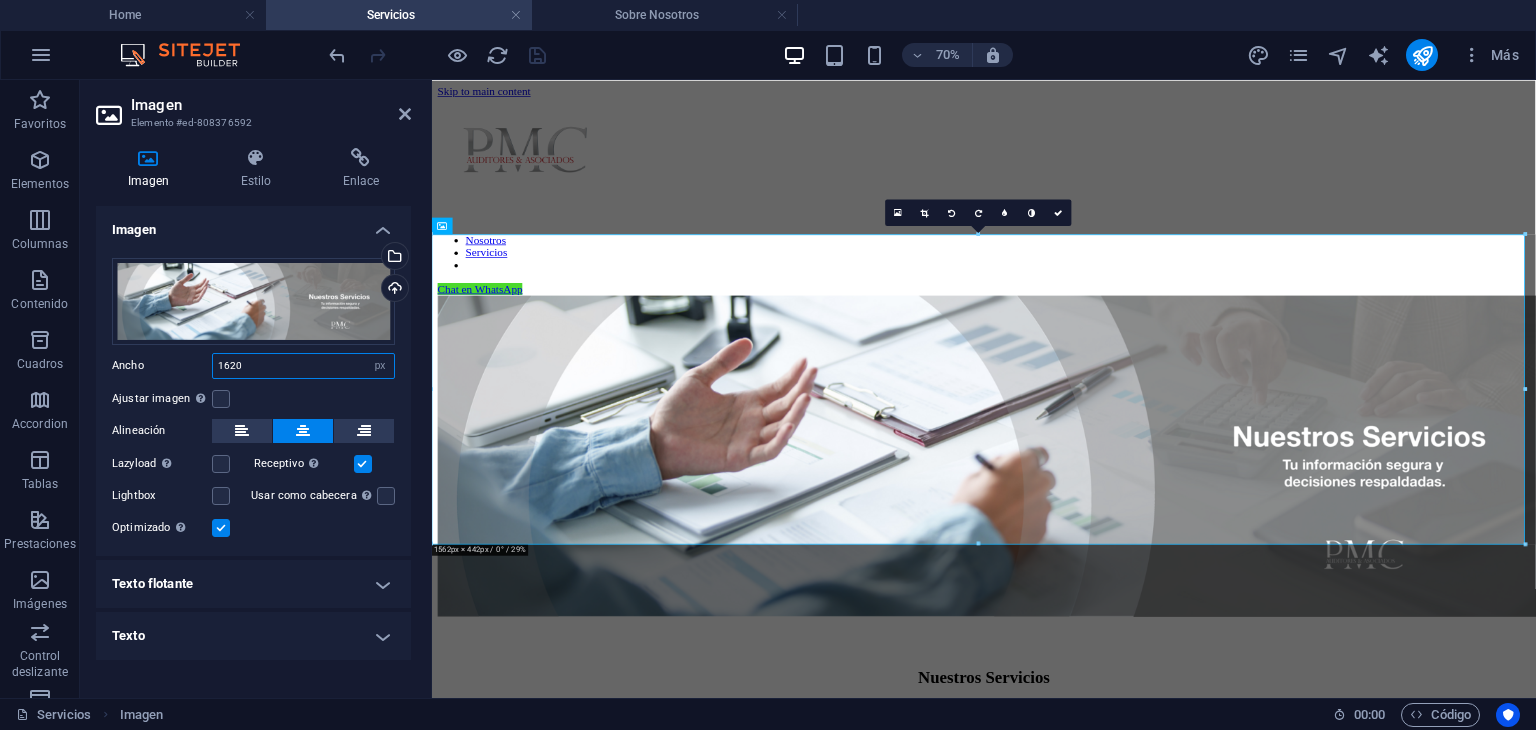 click on "1620" at bounding box center [303, 366] 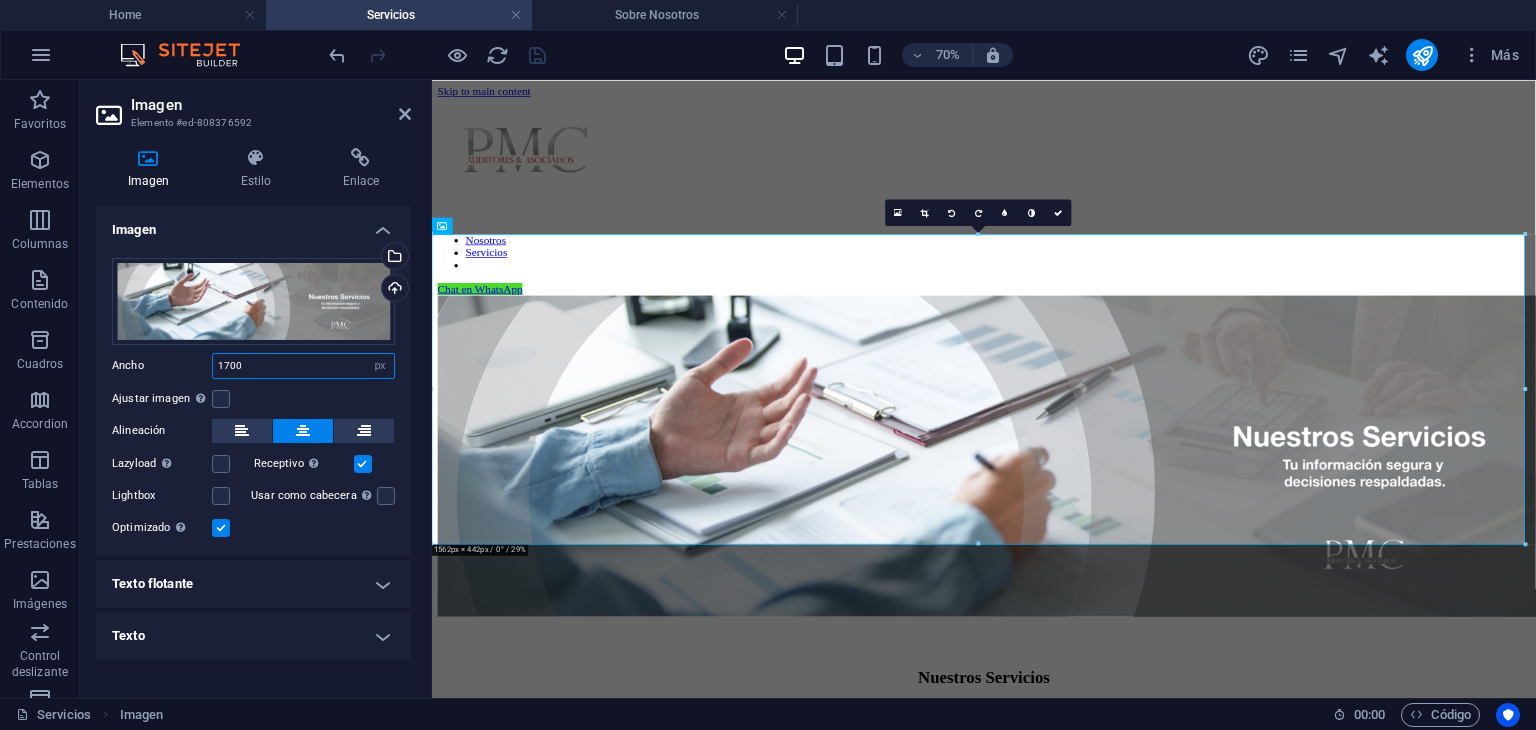 type on "1700" 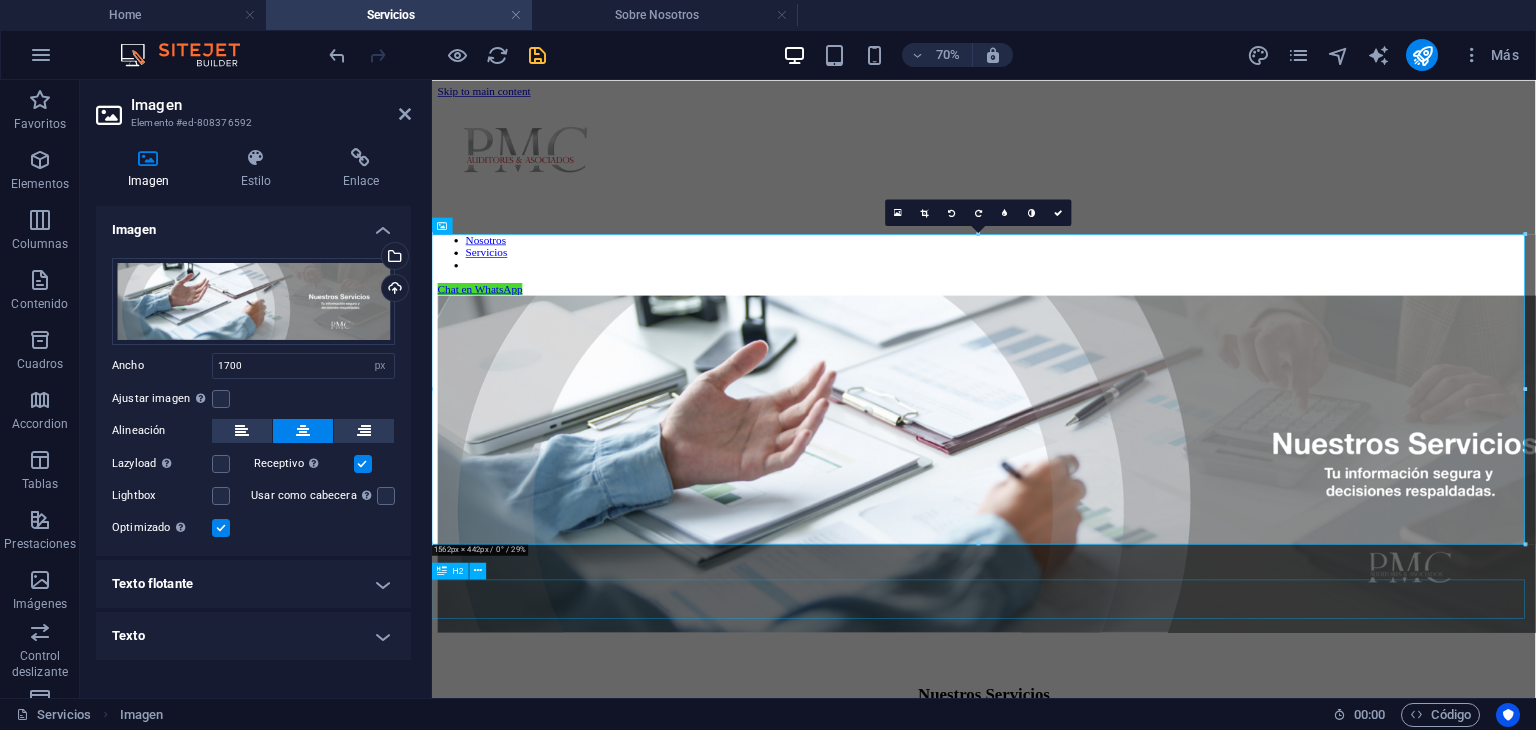 click on "Nuestros Servicios" at bounding box center [1220, 957] 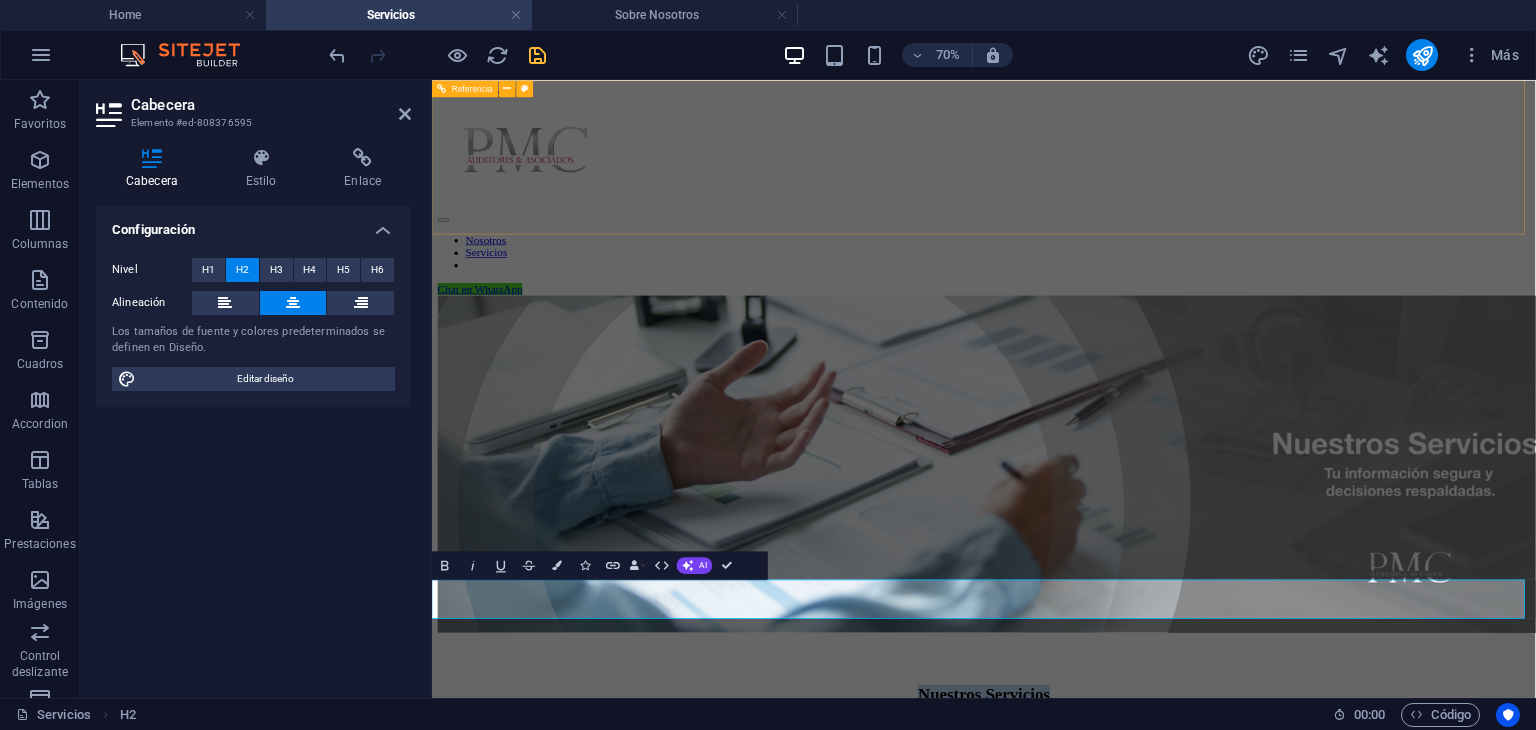 drag, startPoint x: 1157, startPoint y: 258, endPoint x: 1662, endPoint y: 258, distance: 505 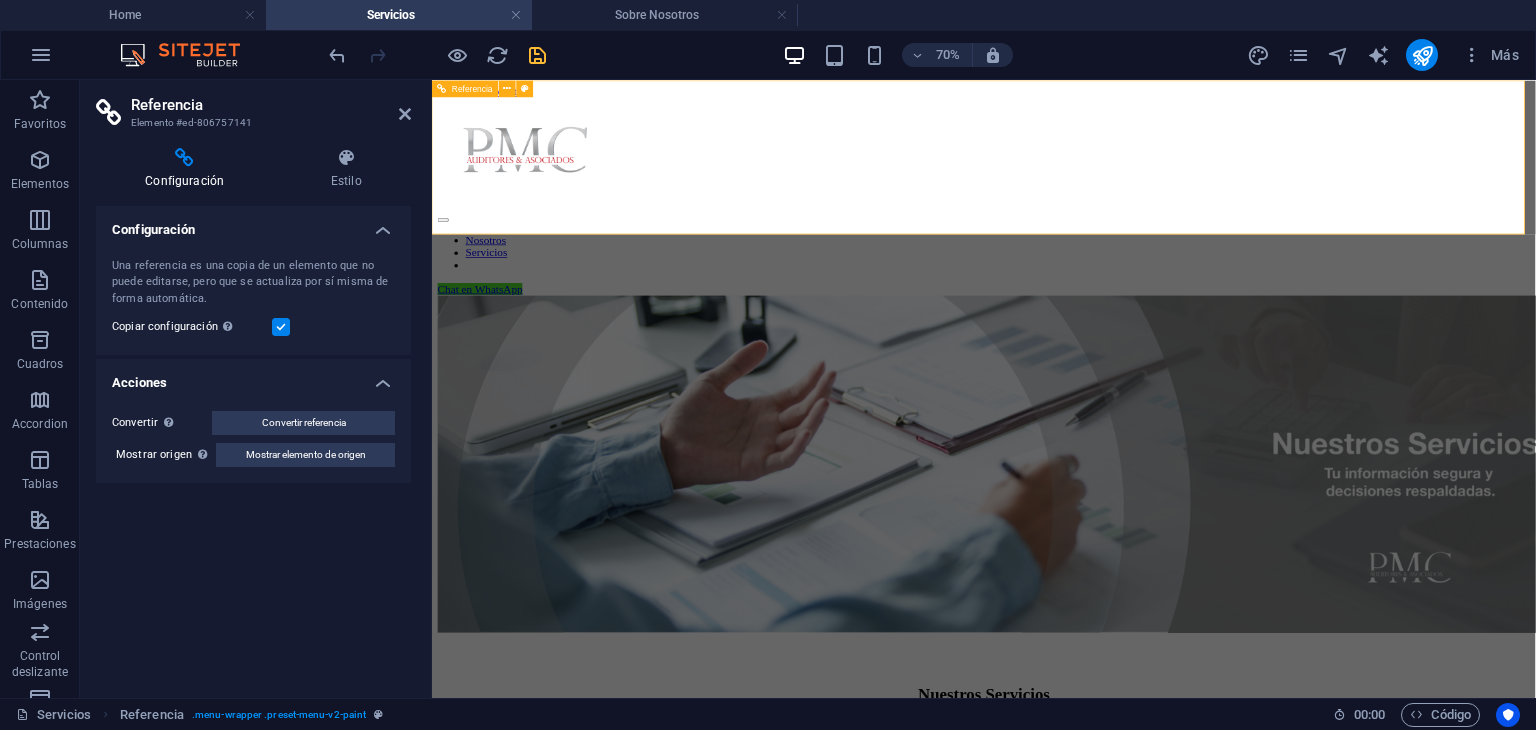 click on "Nosotros Servicios Chat en WhatsApp" at bounding box center (1220, 247) 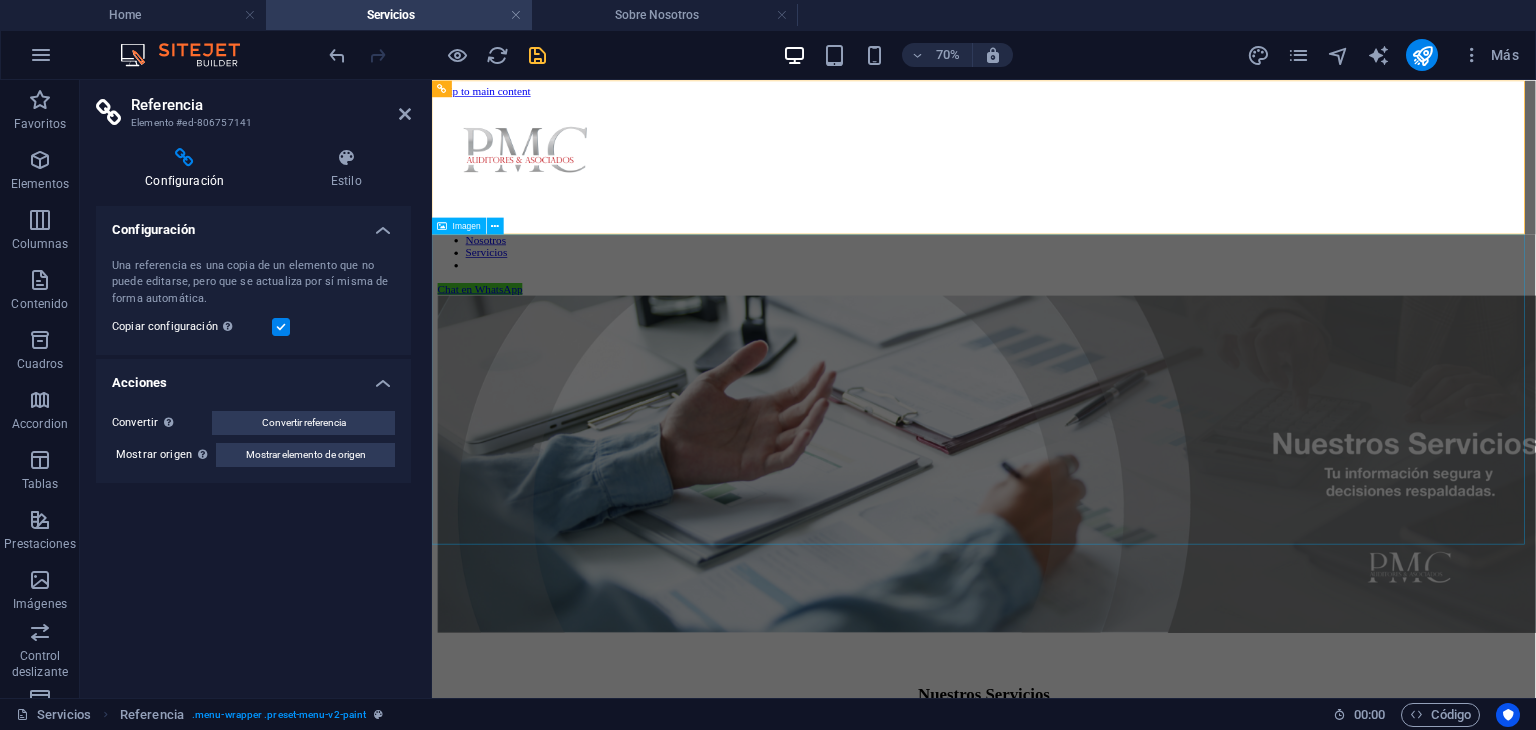 click at bounding box center [1220, 631] 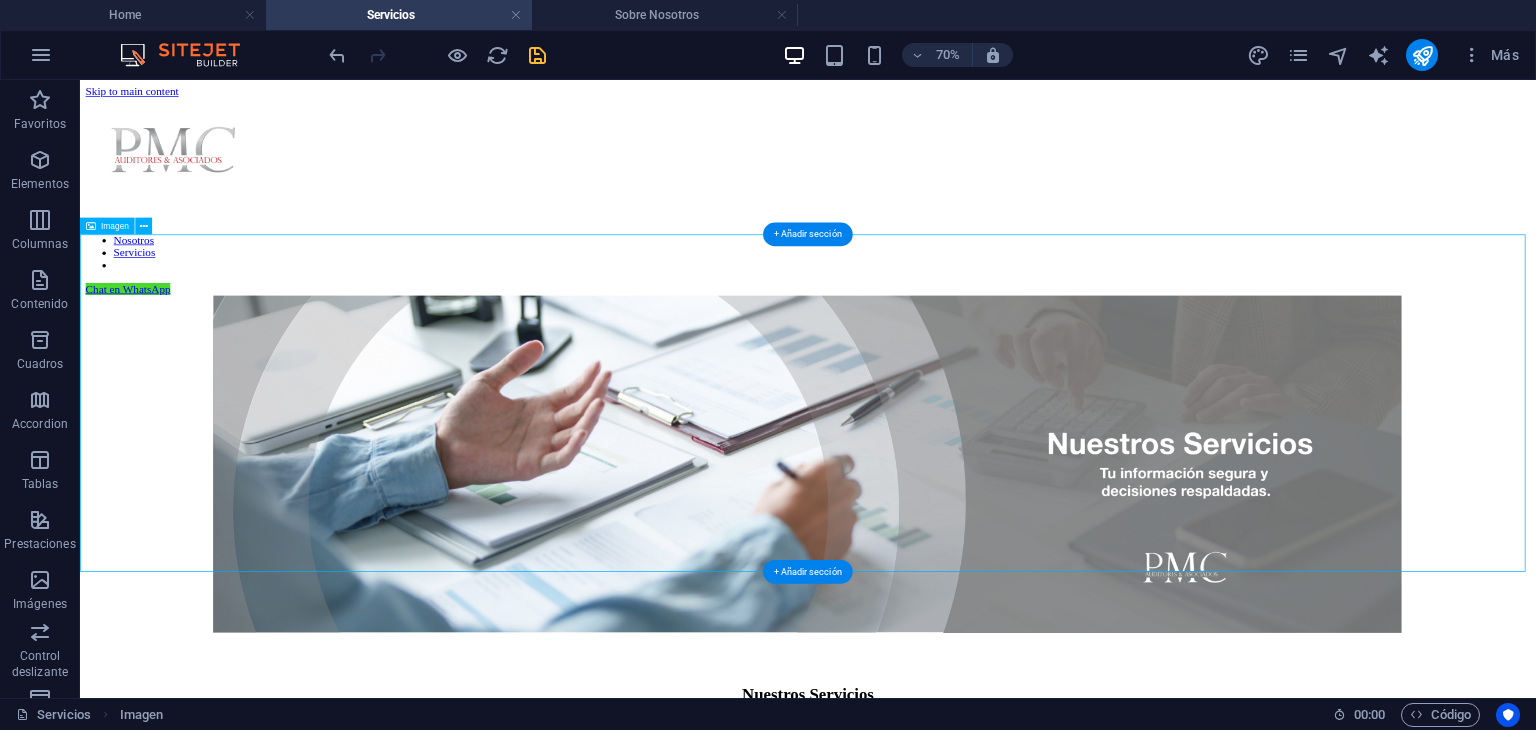 click at bounding box center (1120, 630) 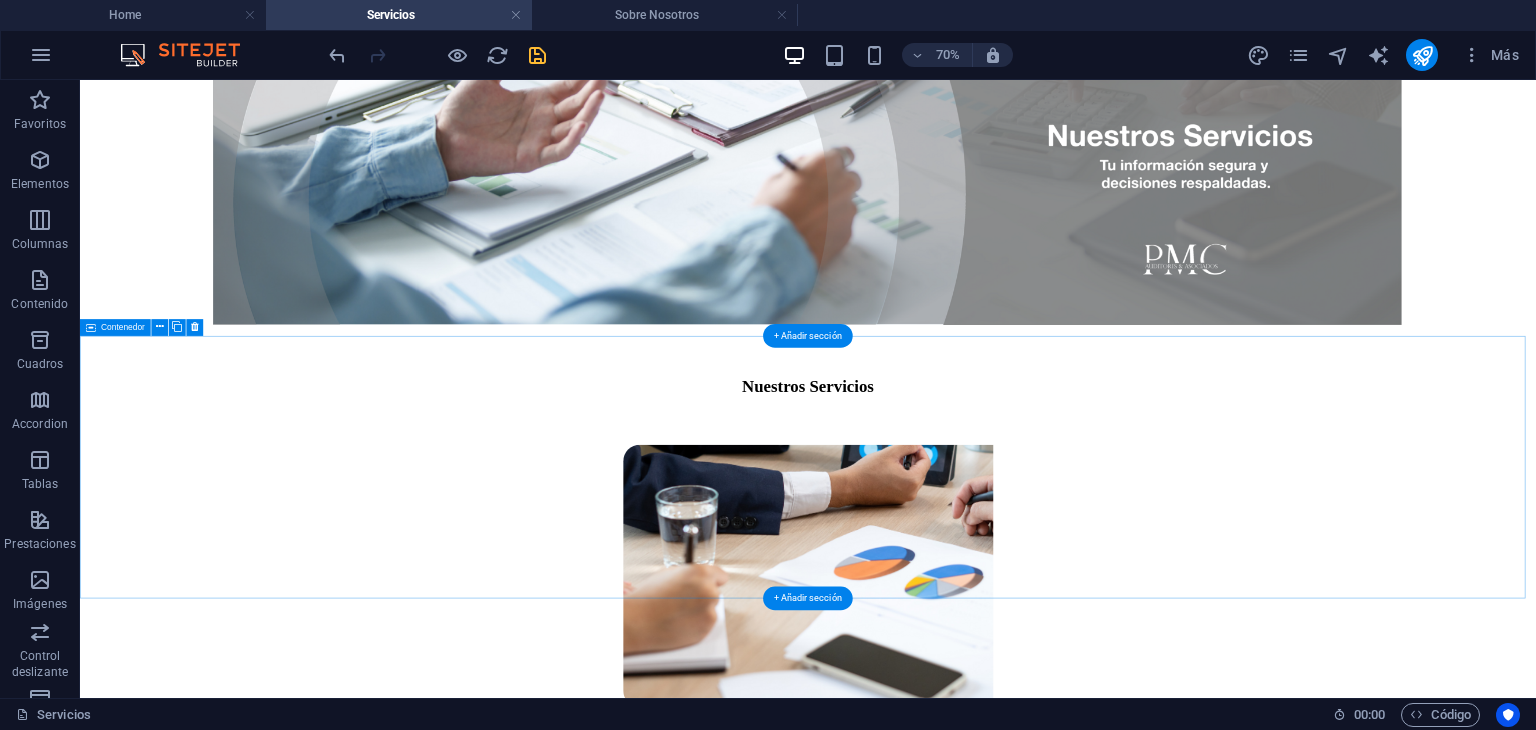 scroll, scrollTop: 500, scrollLeft: 0, axis: vertical 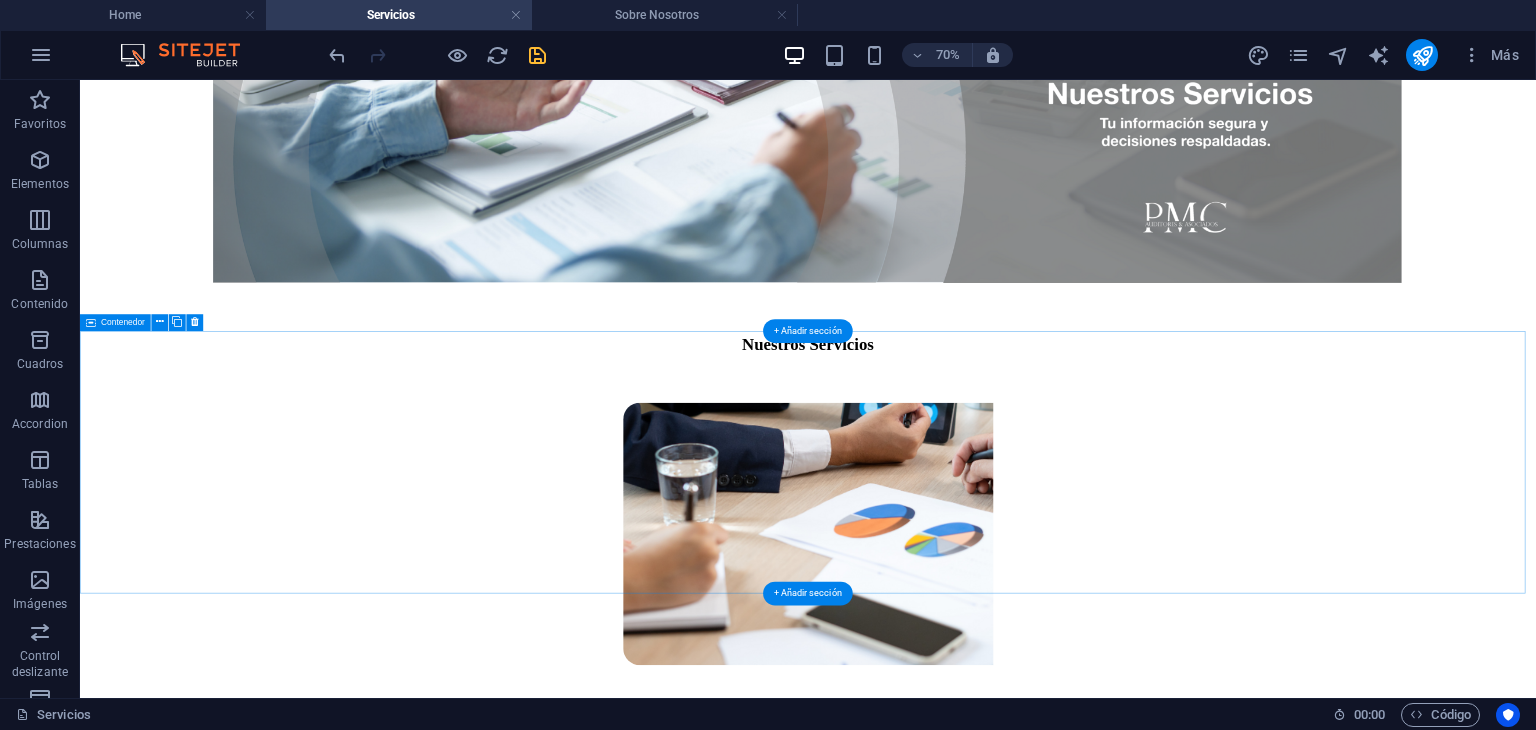 click on "Evaluación de Proyectos y Análisis Financiero Asesoramos desde la etapa inicial de cualquier emprendimiento o inversión, evaluando su viabilidad económica mediante análisis de rentabilidad, flujo de caja y aplicación de indicadores financieros. Este servicio permite tomar decisiones con base en datos reales y proyectar el desempeño del negocio en distintos escenarios" at bounding box center (1120, 822) 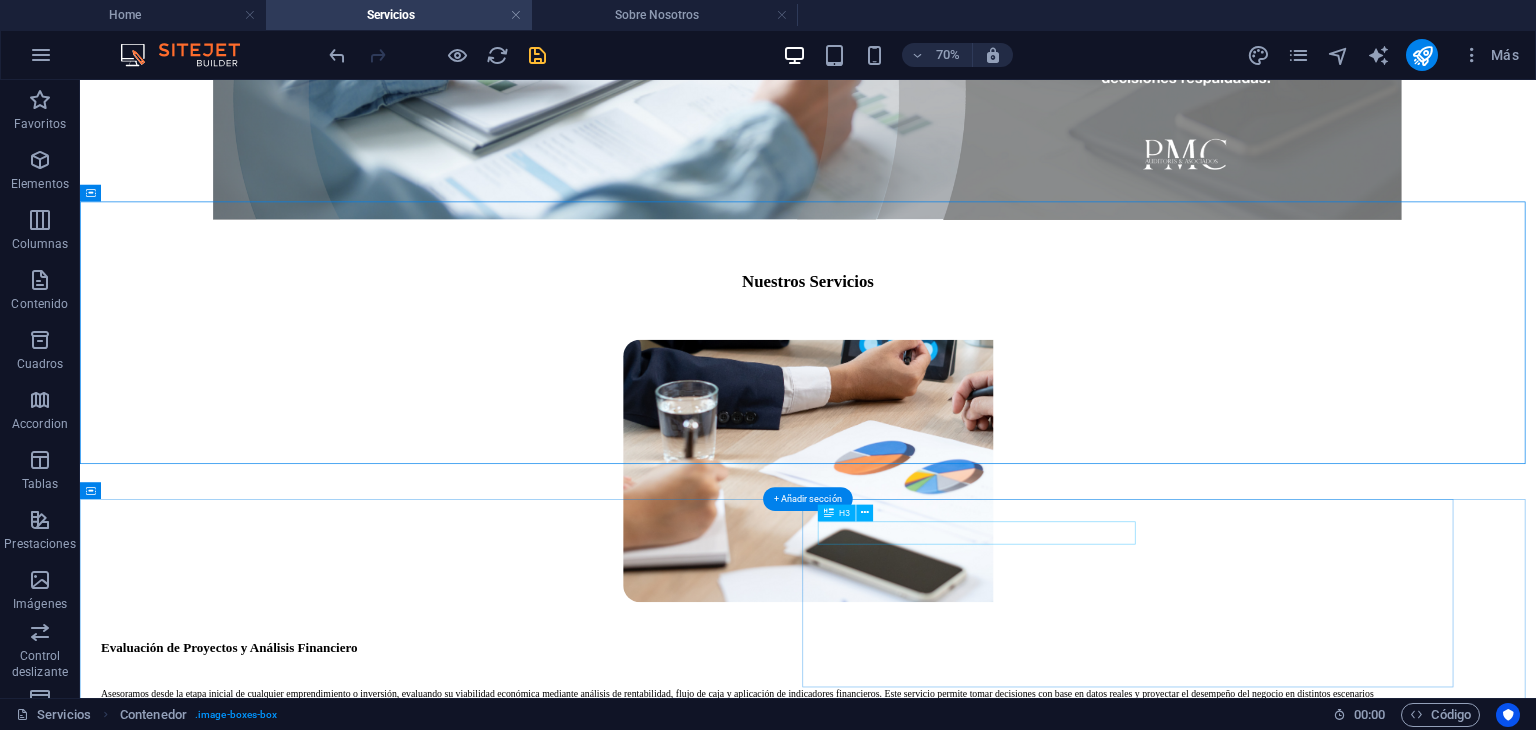 scroll, scrollTop: 700, scrollLeft: 0, axis: vertical 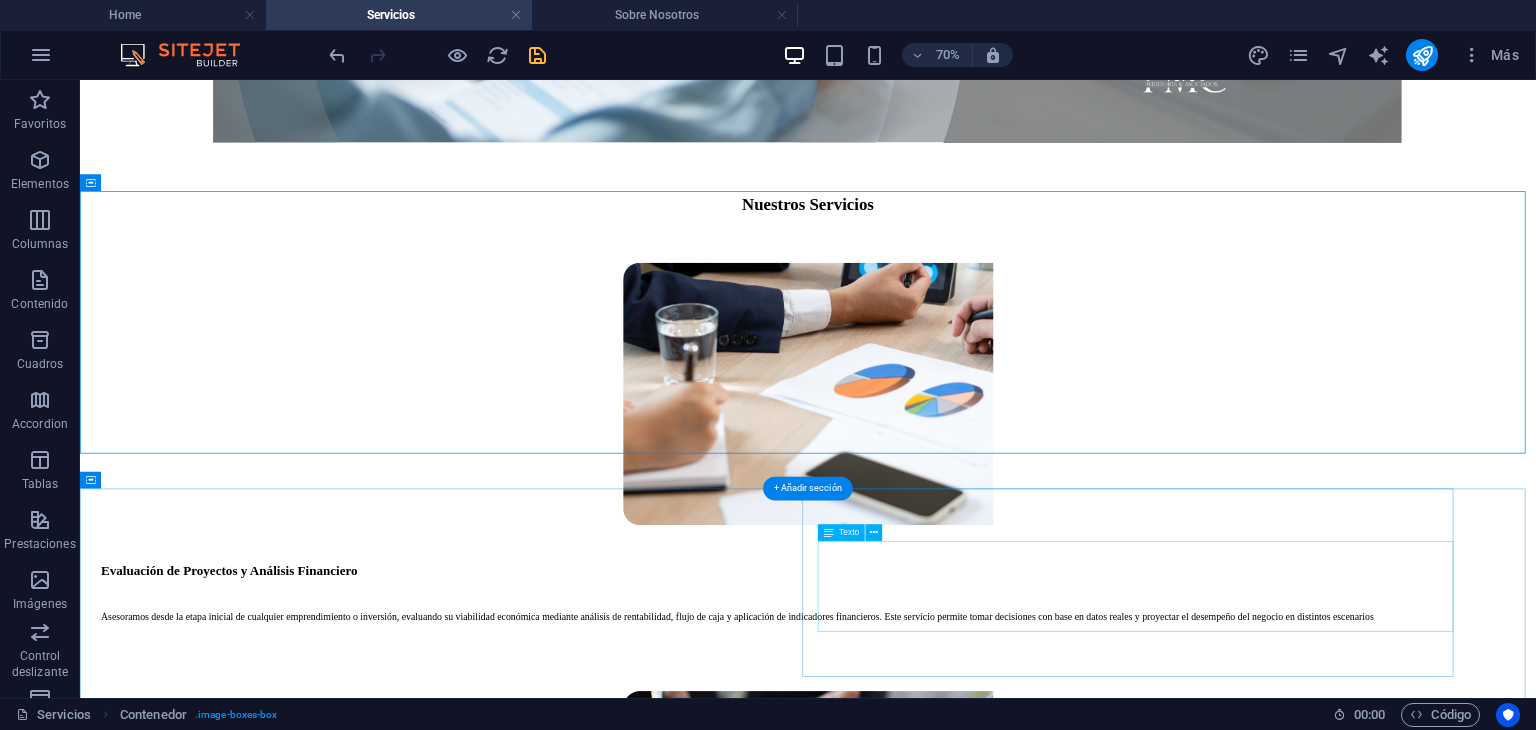 click on "Brindamos acompañamiento integral en la creación de compañías y organizaciones ante los organismos correspondientes (Superintendencia de Compañías, SEPS, MIES, entre otros). Nos encargamos de toda la documentación legal, elección del tipo societario adecuado, redacción de estatutos y registros necesarios para el funcionamiento formal." at bounding box center [1131, 1467] 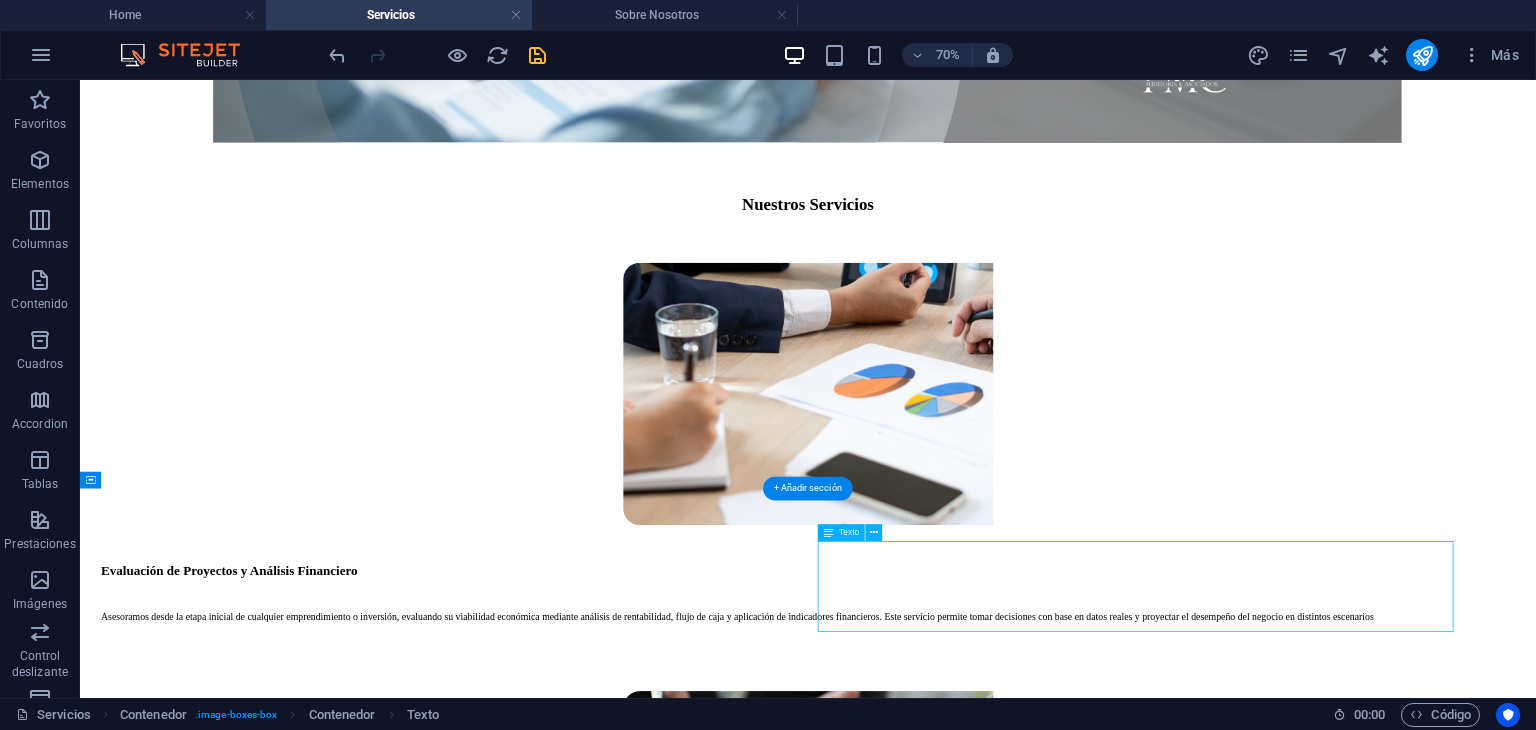 click on "Brindamos acompañamiento integral en la creación de compañías y organizaciones ante los organismos correspondientes (Superintendencia de Compañías, SEPS, MIES, entre otros). Nos encargamos de toda la documentación legal, elección del tipo societario adecuado, redacción de estatutos y registros necesarios para el funcionamiento formal." at bounding box center (1131, 1467) 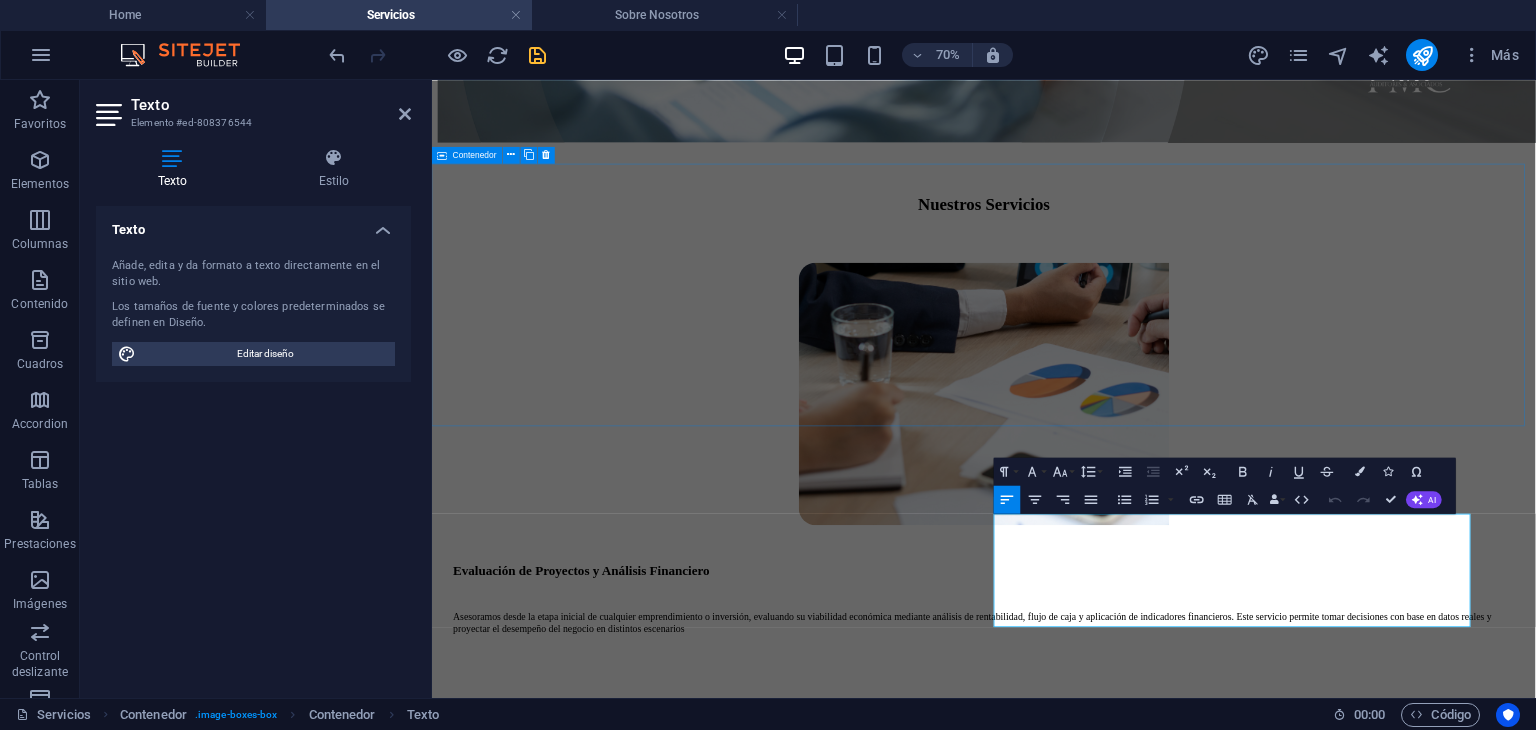 click on "Evaluación de Proyectos y Análisis Financiero Asesoramos desde la etapa inicial de cualquier emprendimiento o inversión, evaluando su viabilidad económica mediante análisis de rentabilidad, flujo de caja y aplicación de indicadores financieros. Este servicio permite tomar decisiones con base en datos reales y proyectar el desempeño del negocio en distintos escenarios" at bounding box center [1220, 631] 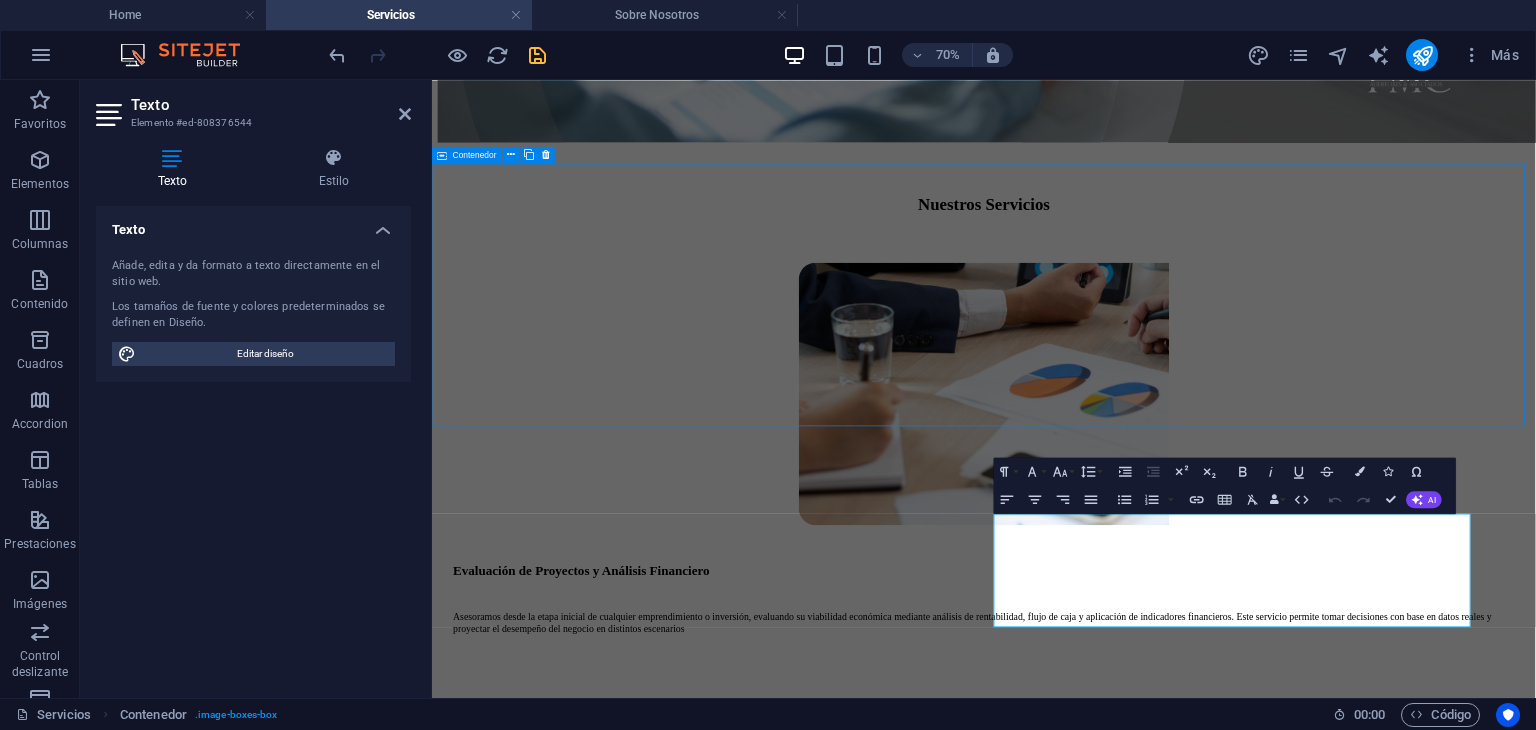 click on "Evaluación de Proyectos y Análisis Financiero Asesoramos desde la etapa inicial de cualquier emprendimiento o inversión, evaluando su viabilidad económica mediante análisis de rentabilidad, flujo de caja y aplicación de indicadores financieros. Este servicio permite tomar decisiones con base en datos reales y proyectar el desempeño del negocio en distintos escenarios" at bounding box center [1220, 631] 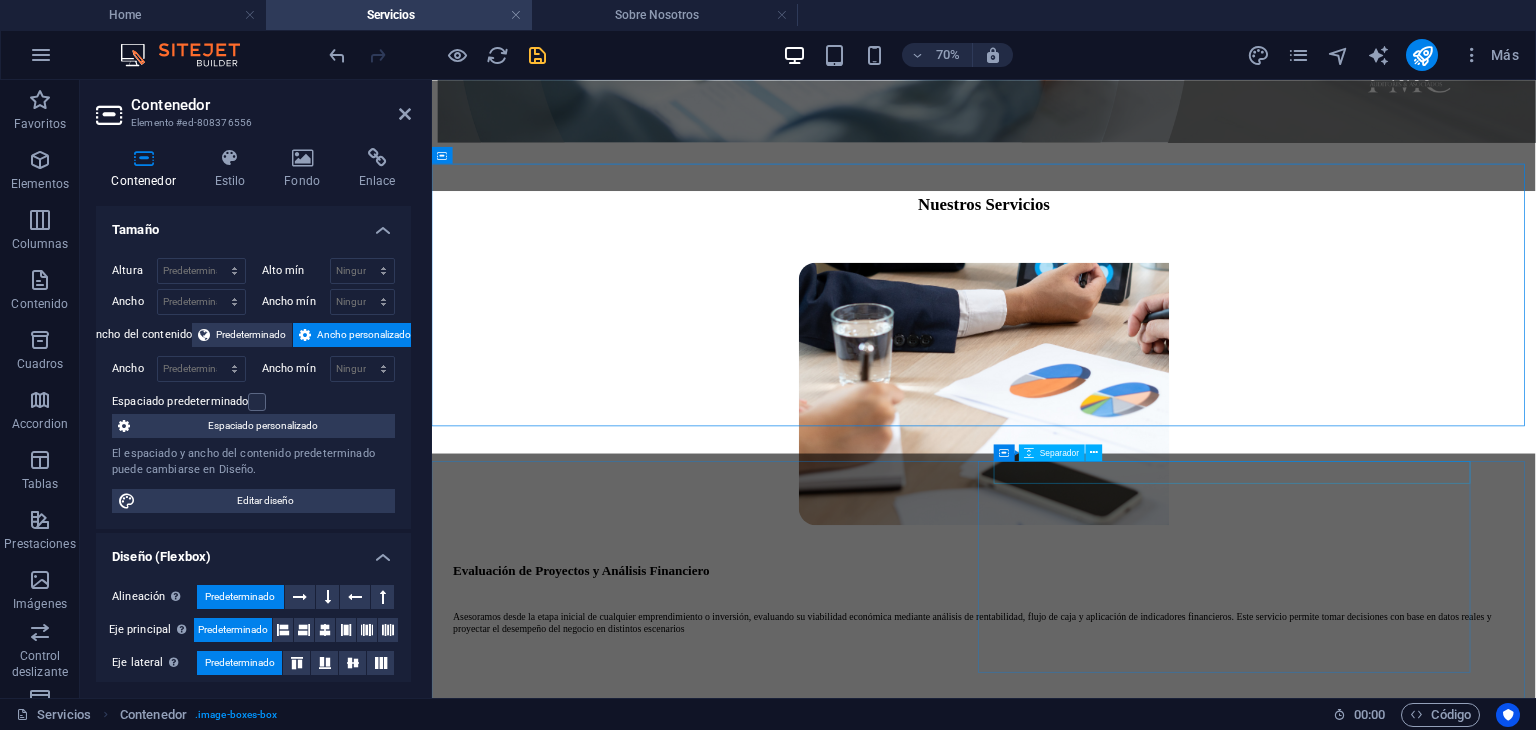 click at bounding box center (1231, 1366) 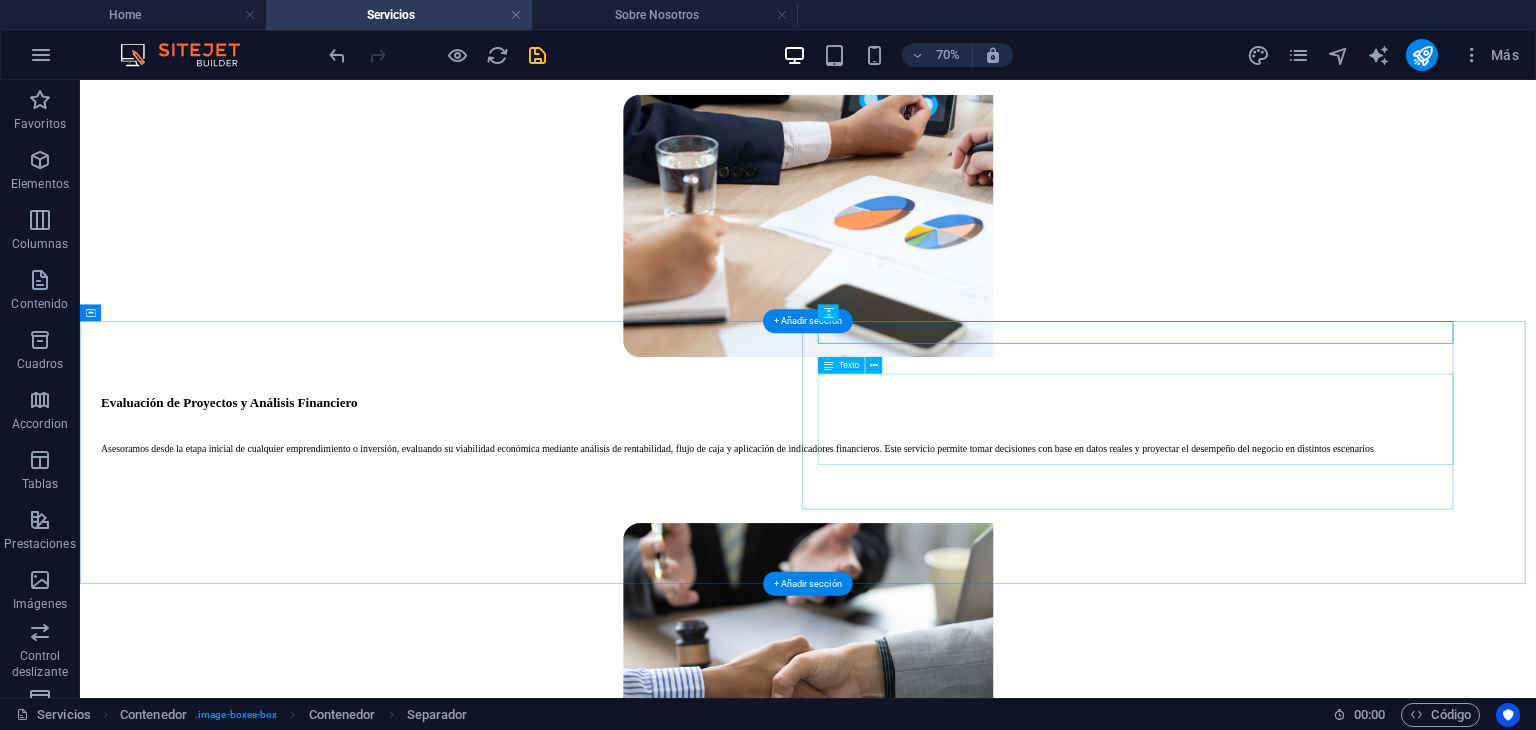 scroll, scrollTop: 939, scrollLeft: 0, axis: vertical 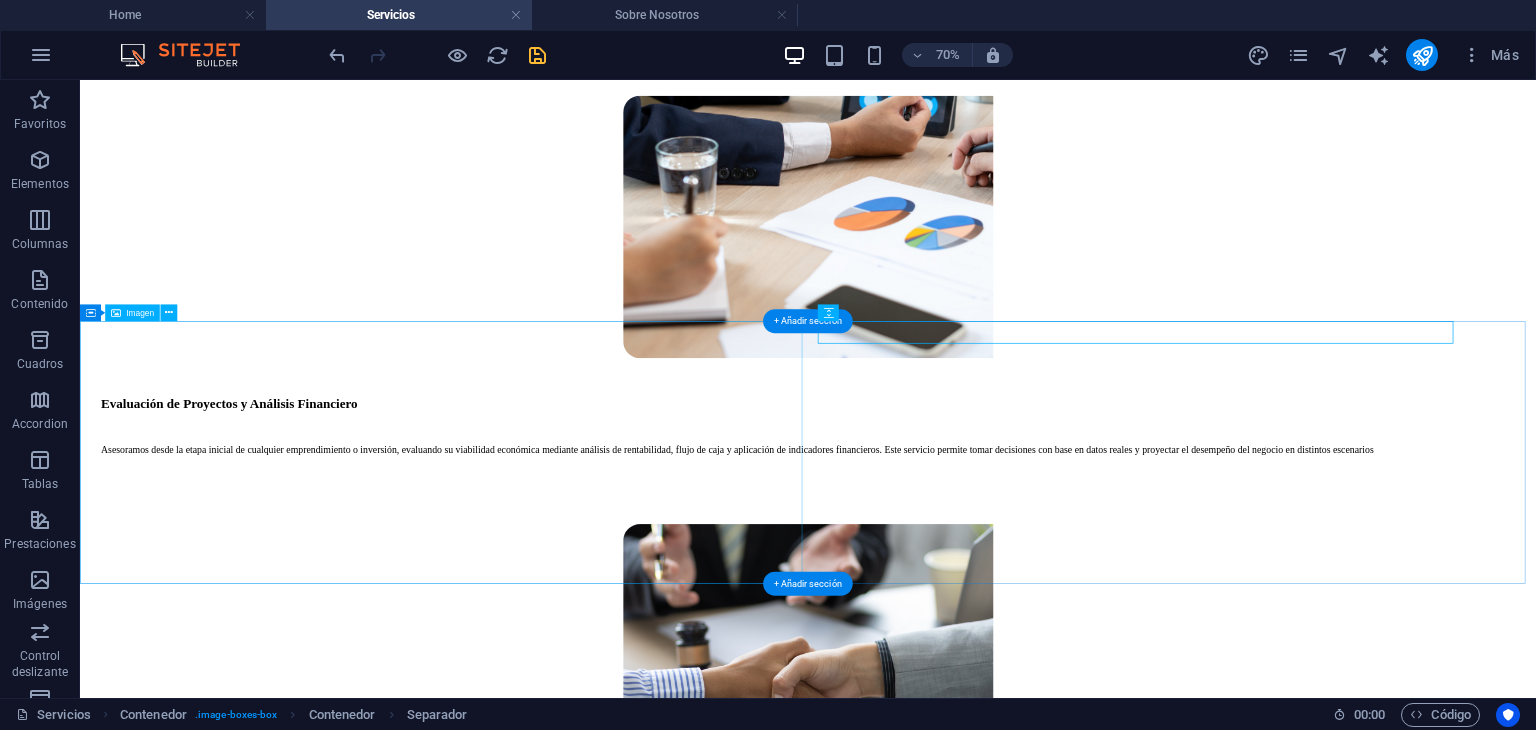 click at bounding box center [1120, 903] 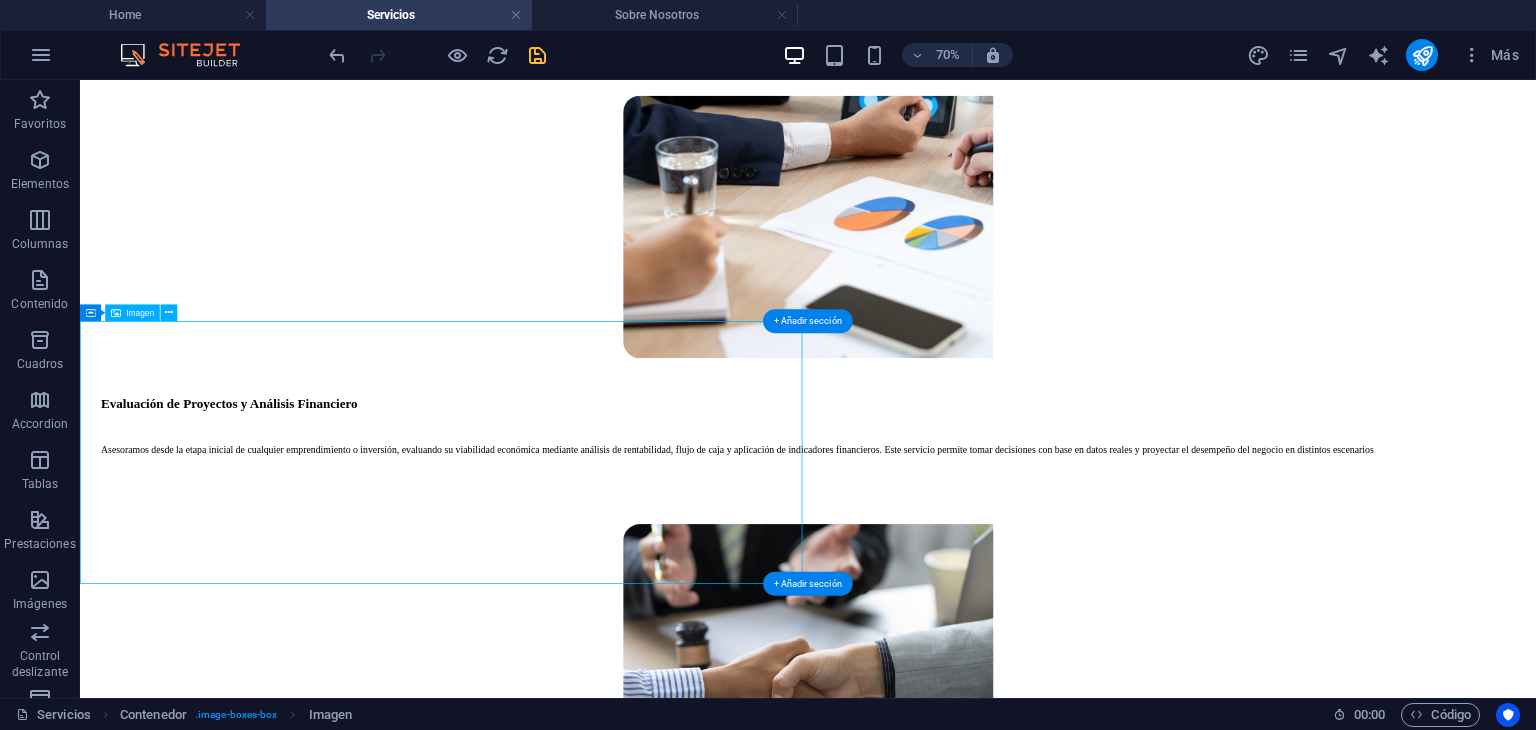 click at bounding box center (1120, 903) 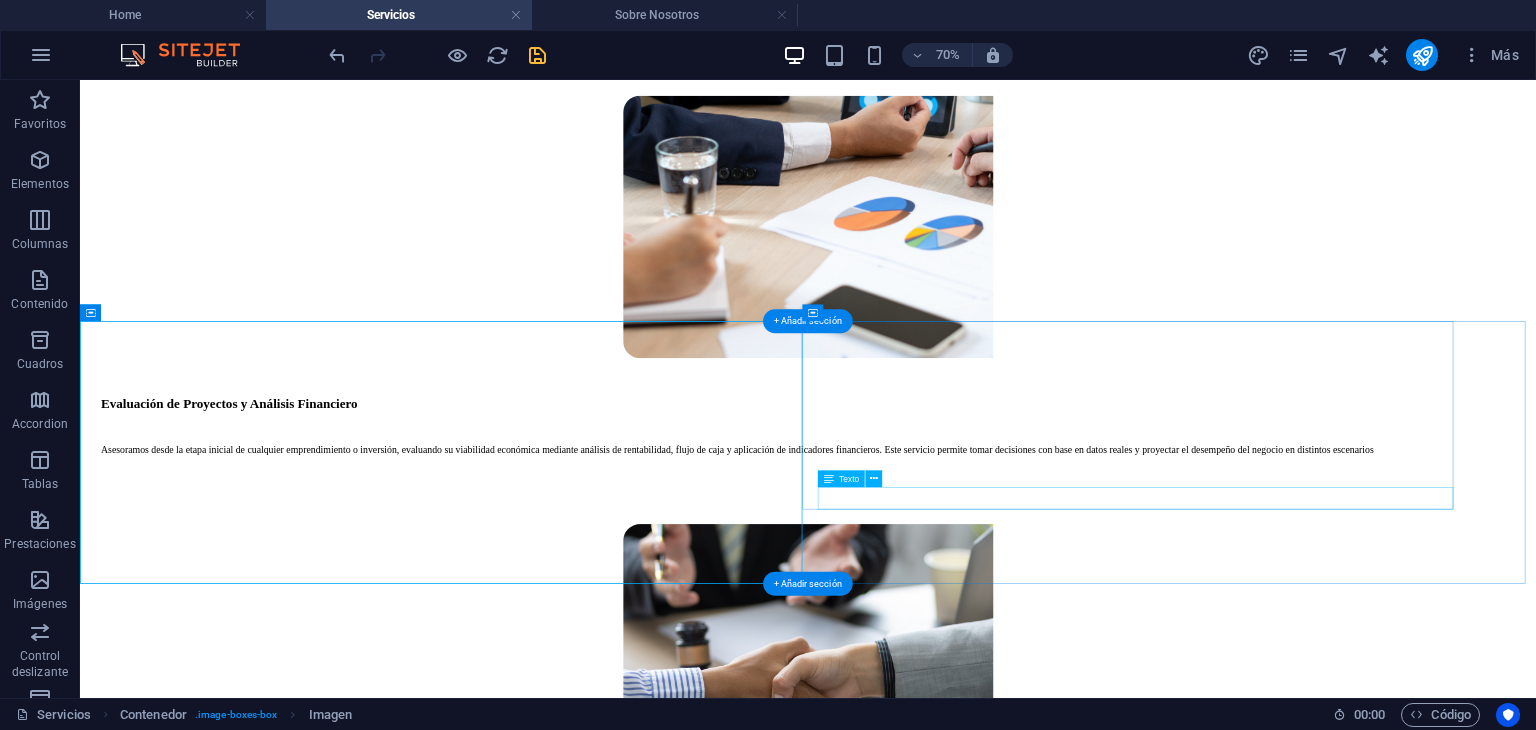 click on "Más" at bounding box center [1131, 1319] 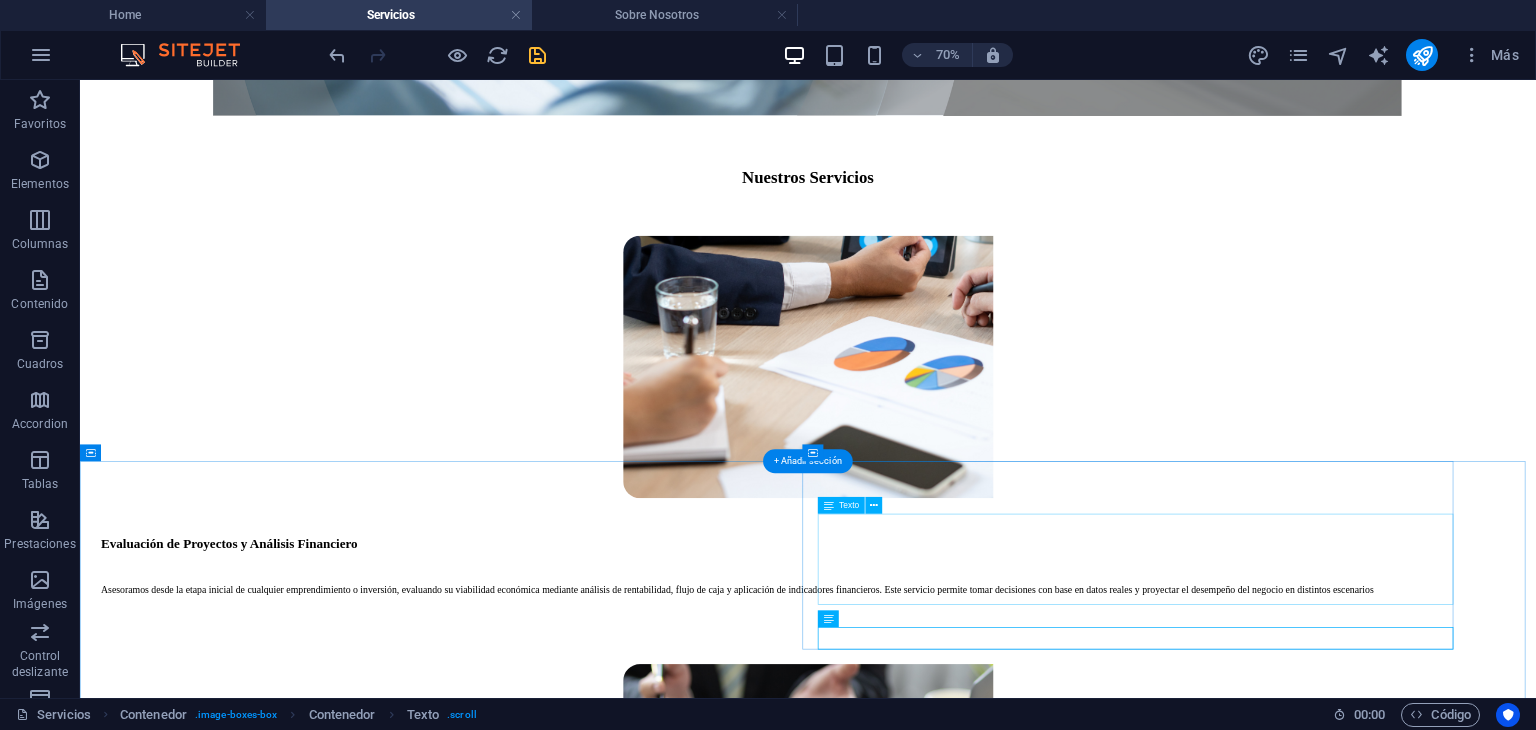 scroll, scrollTop: 939, scrollLeft: 0, axis: vertical 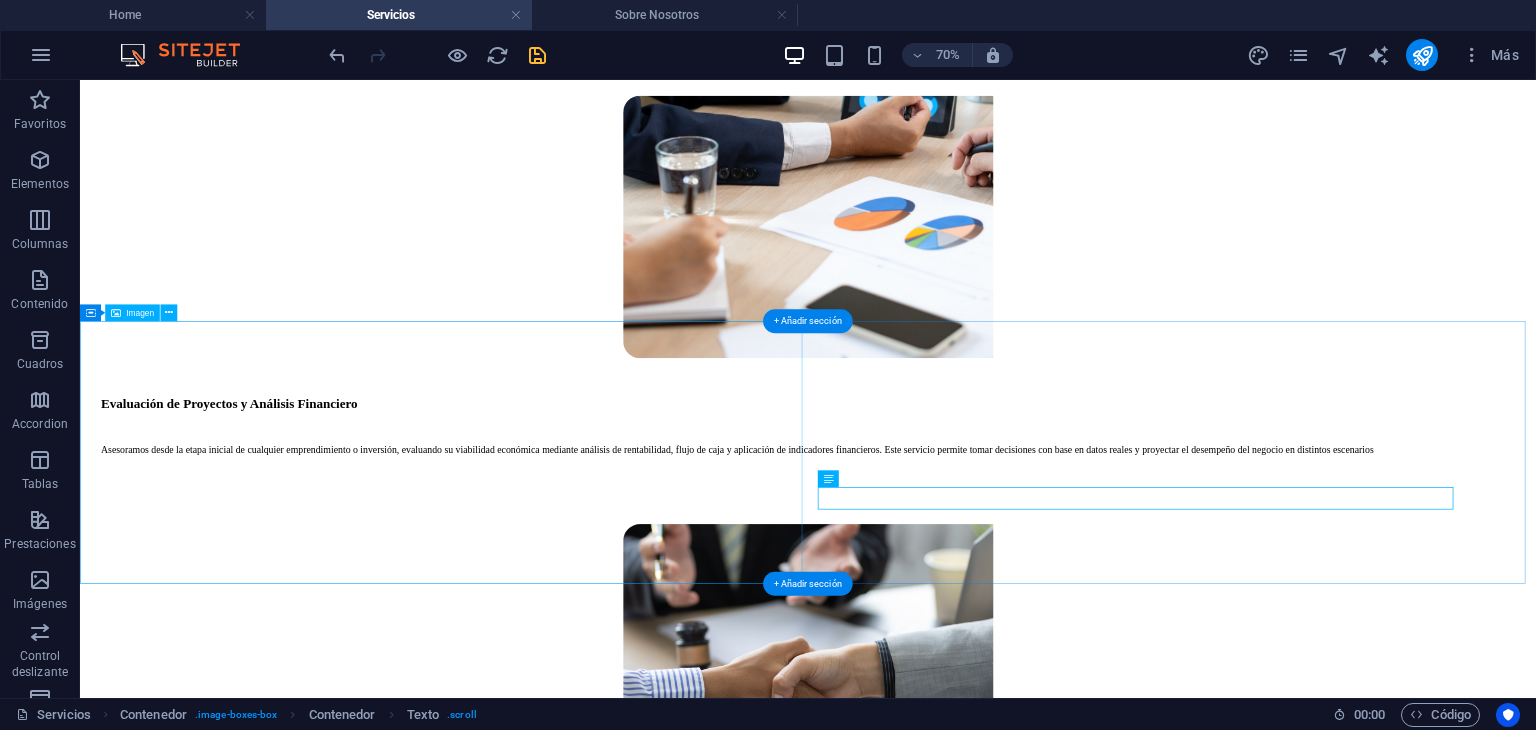 drag, startPoint x: 157, startPoint y: 442, endPoint x: 249, endPoint y: 385, distance: 108.226616 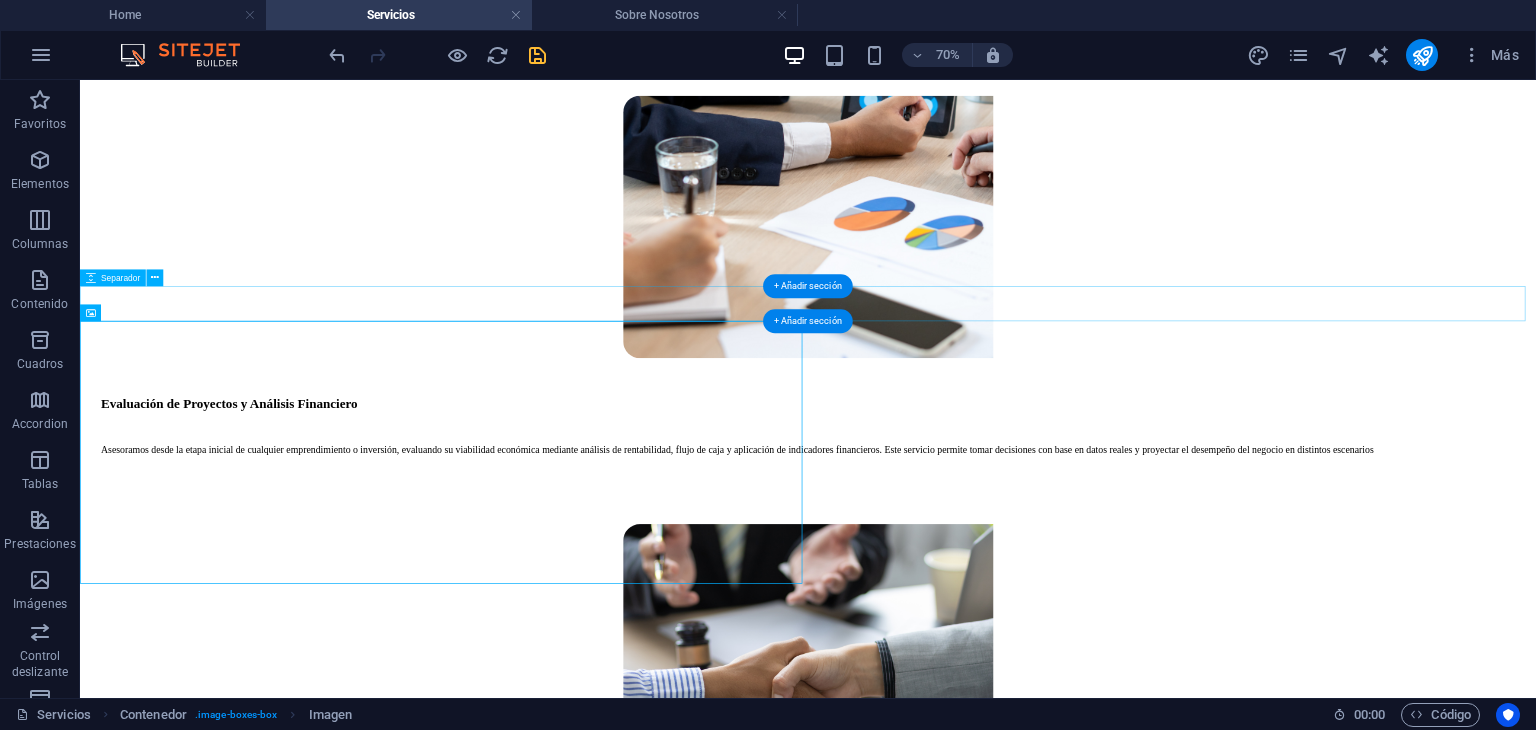 click at bounding box center [1120, 689] 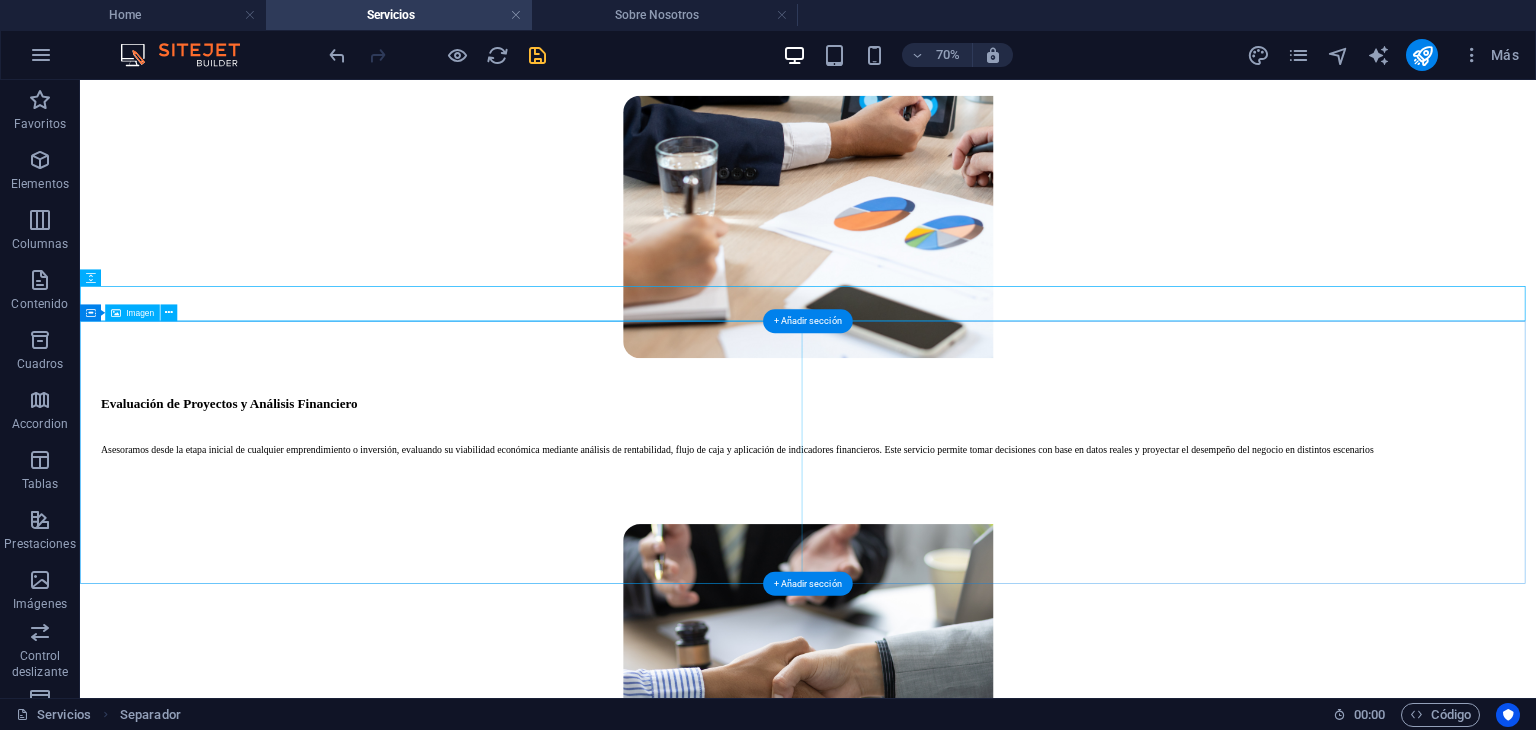 click at bounding box center [1120, 903] 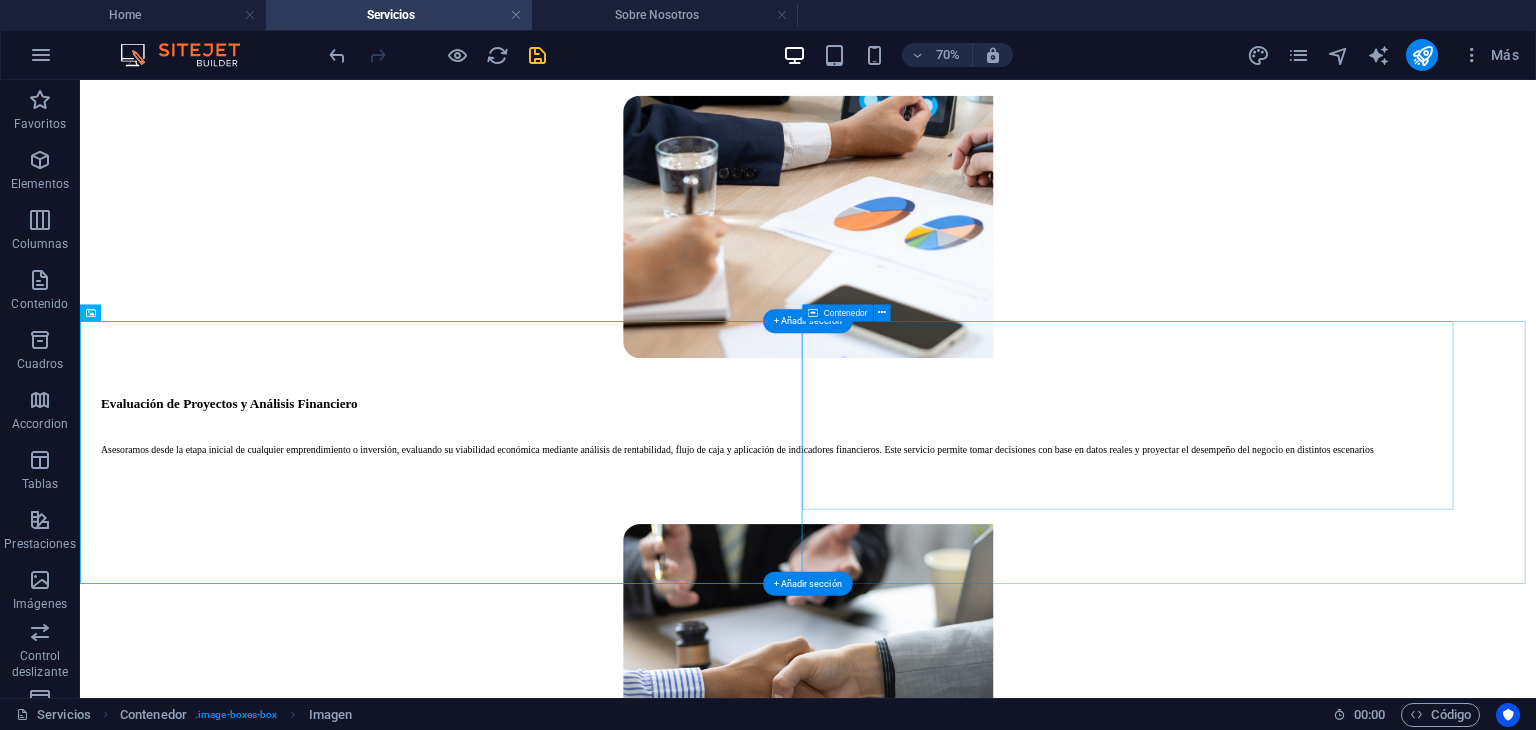 click on "Constitución de Empresas Brindamos acompañamiento integral en la creación de compañías y organizaciones ante los organismos correspondientes (Superintendencia de Compañías, SEPS, MIES, entre otros). Nos encargamos de toda la documentación legal, elección del tipo societario adecuado, redacción de estatutos y registros necesarios para el funcionamiento formal. Más" at bounding box center [1120, 1210] 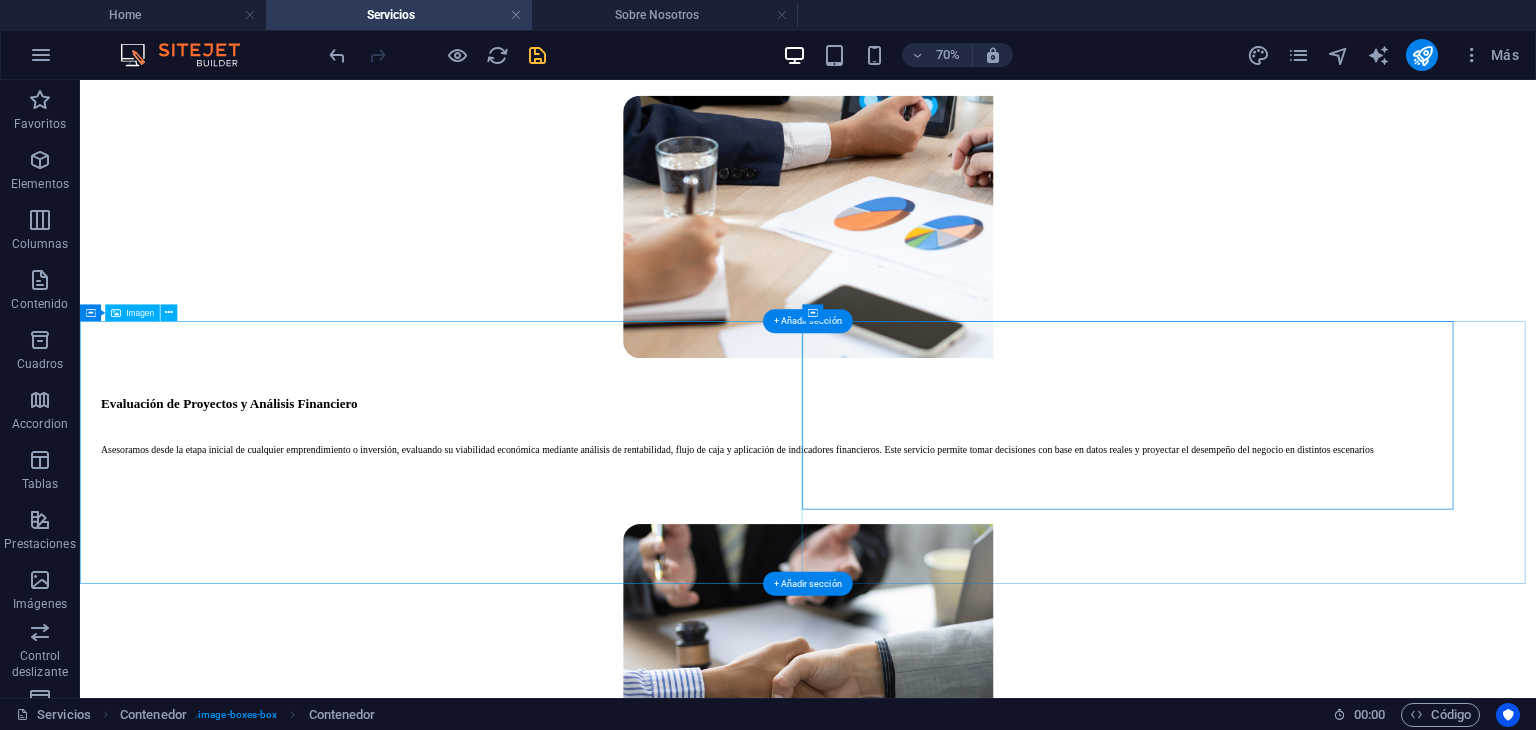 click at bounding box center [1120, 903] 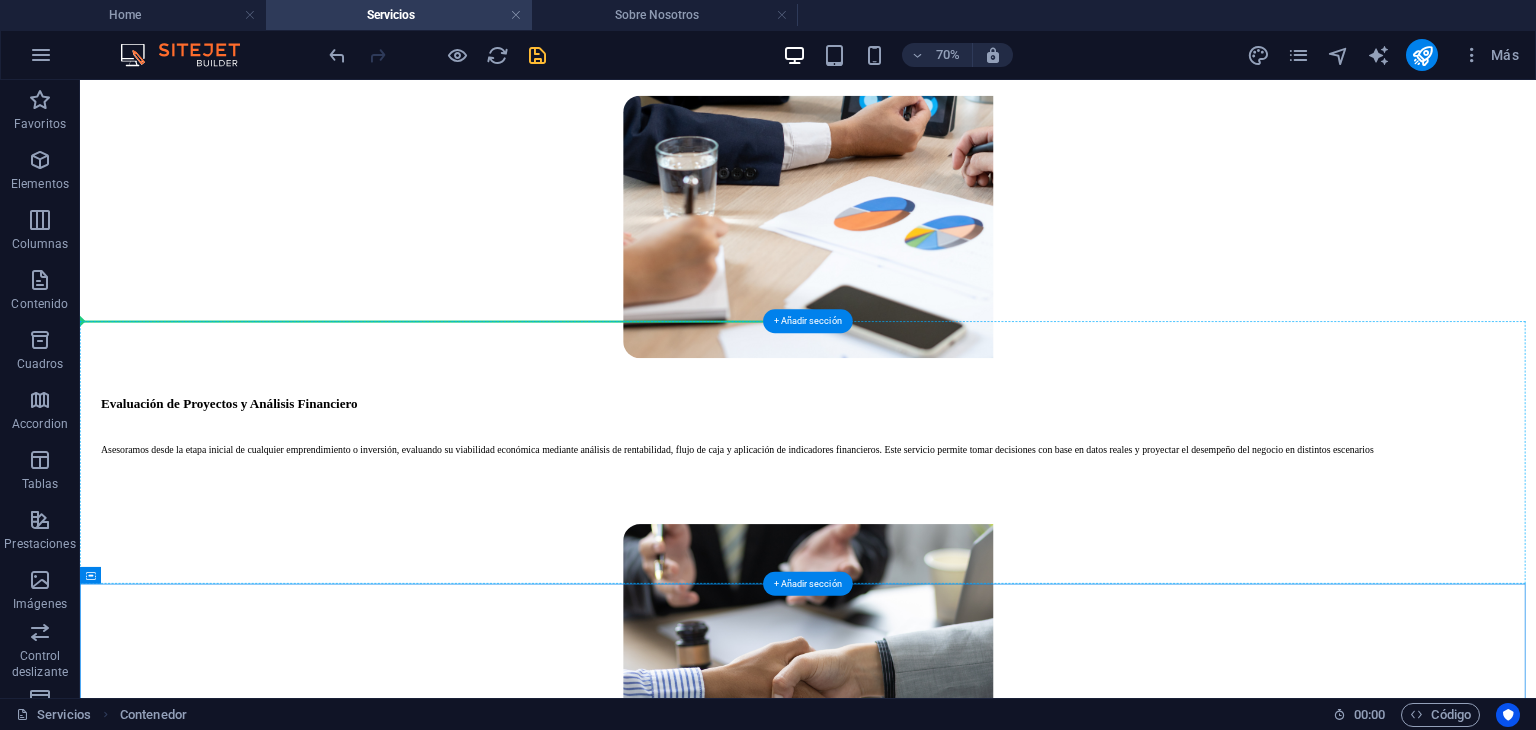 drag, startPoint x: 1296, startPoint y: 716, endPoint x: 869, endPoint y: 596, distance: 443.54144 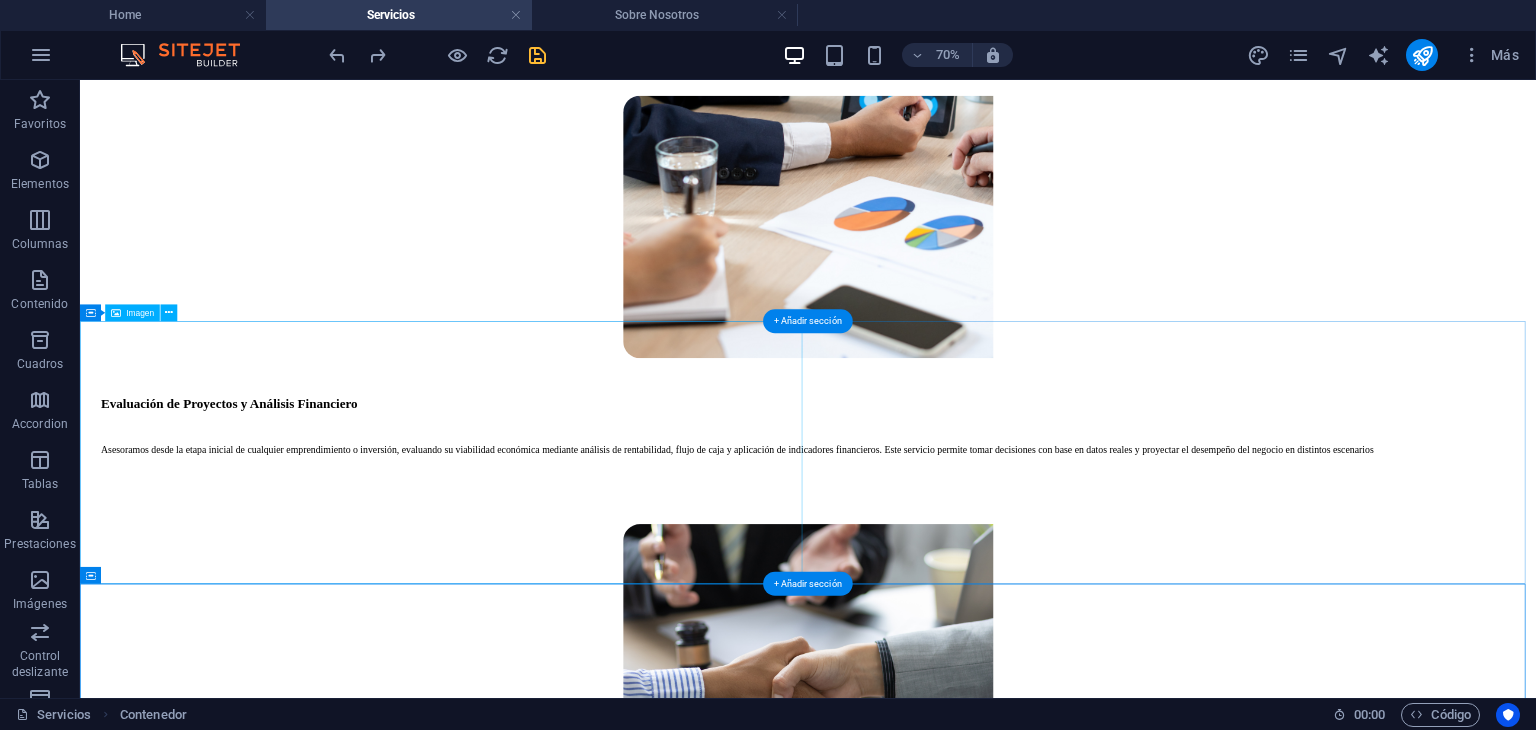 click at bounding box center [1120, 903] 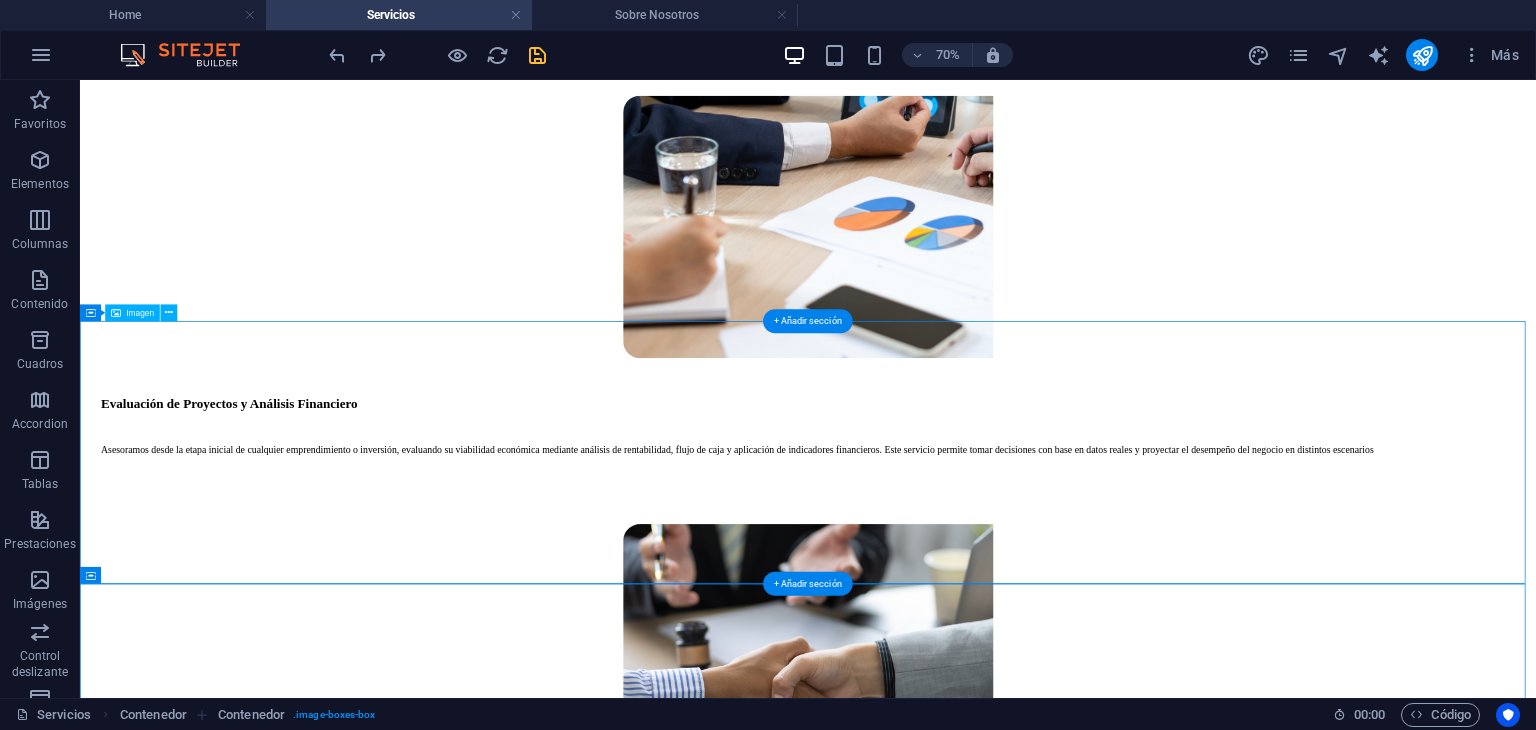click at bounding box center (1120, 903) 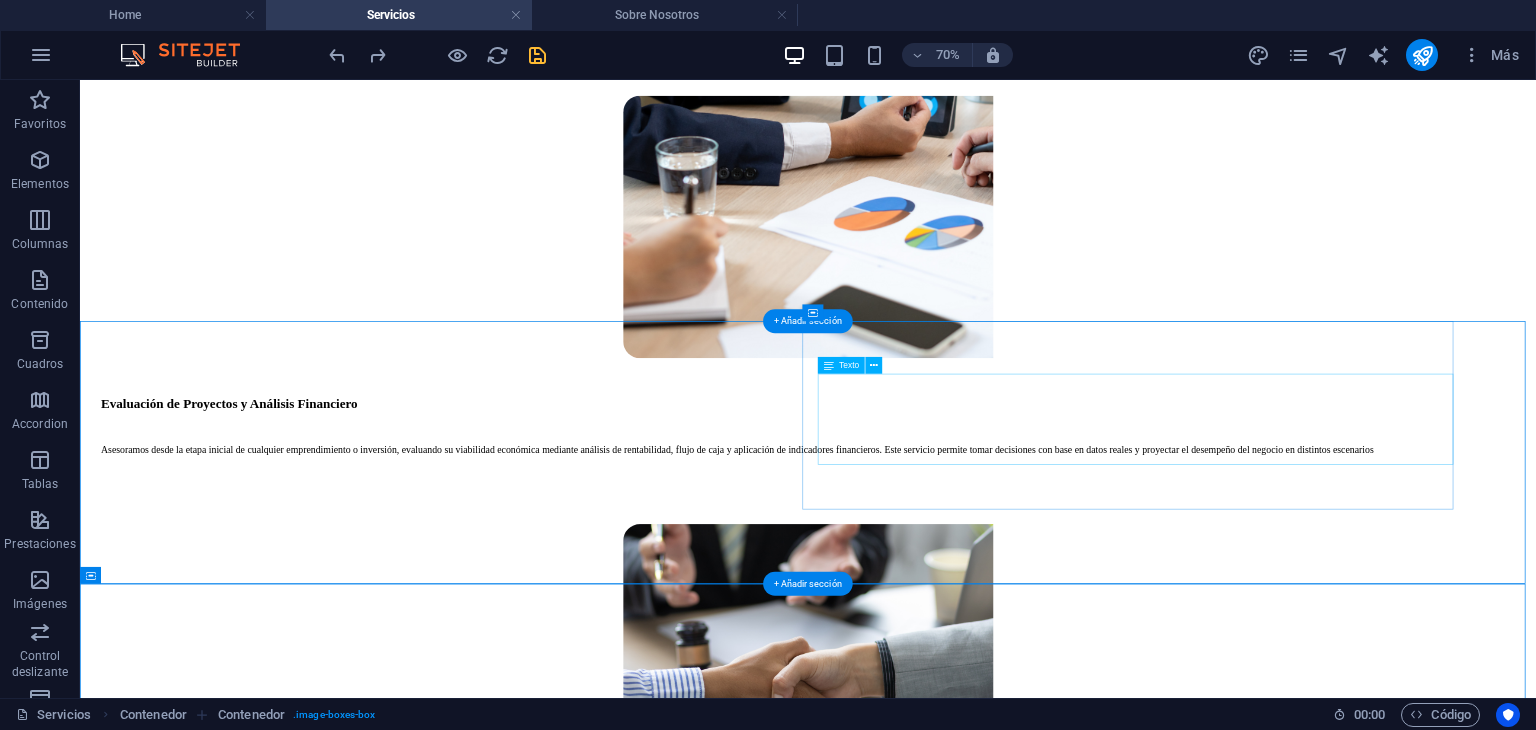 click on "Brindamos acompañamiento integral en la creación de compañías y organizaciones ante los organismos correspondientes (Superintendencia de Compañías, SEPS, MIES, entre otros). Nos encargamos de toda la documentación legal, elección del tipo societario adecuado, redacción de estatutos y registros necesarios para el funcionamiento formal." at bounding box center (1131, 1228) 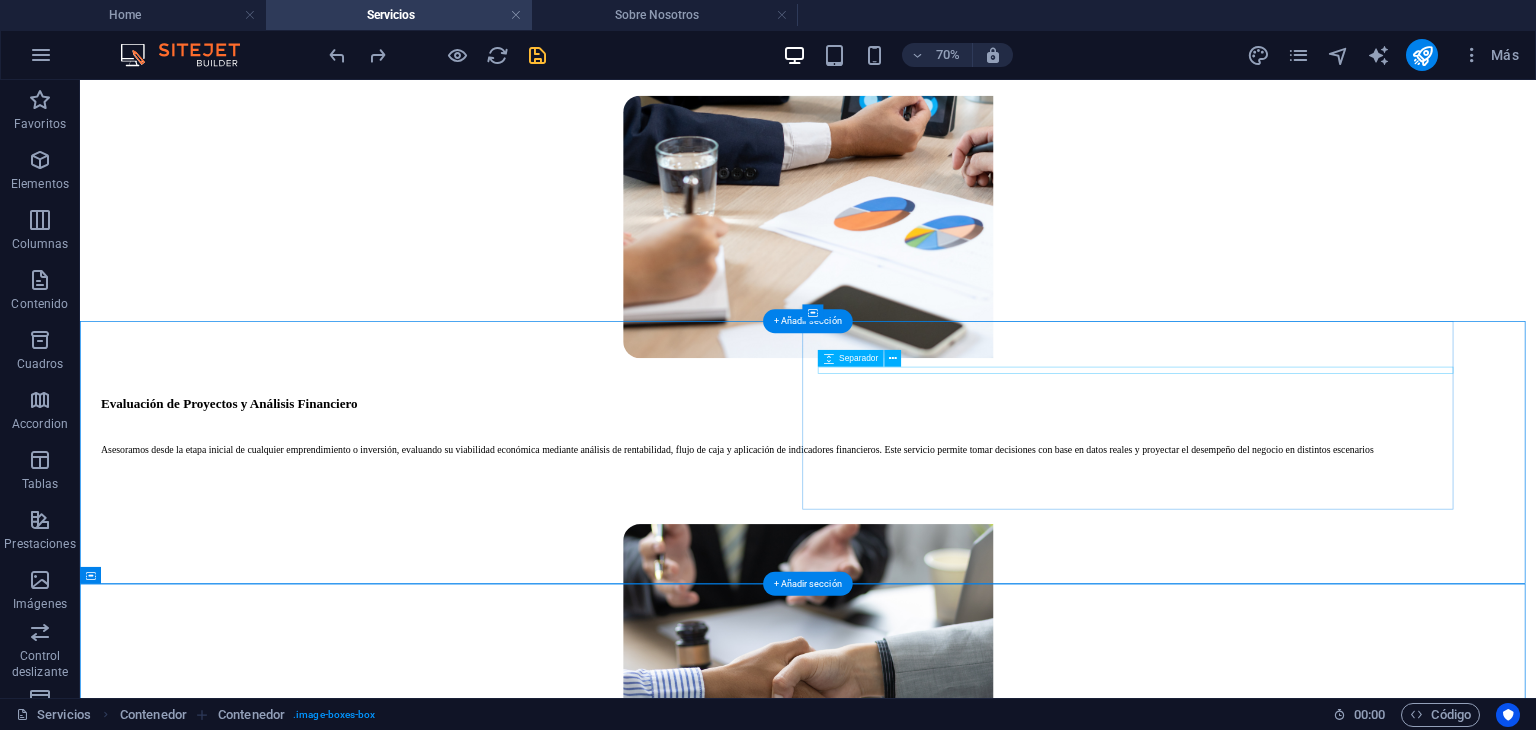 click at bounding box center (1131, 1189) 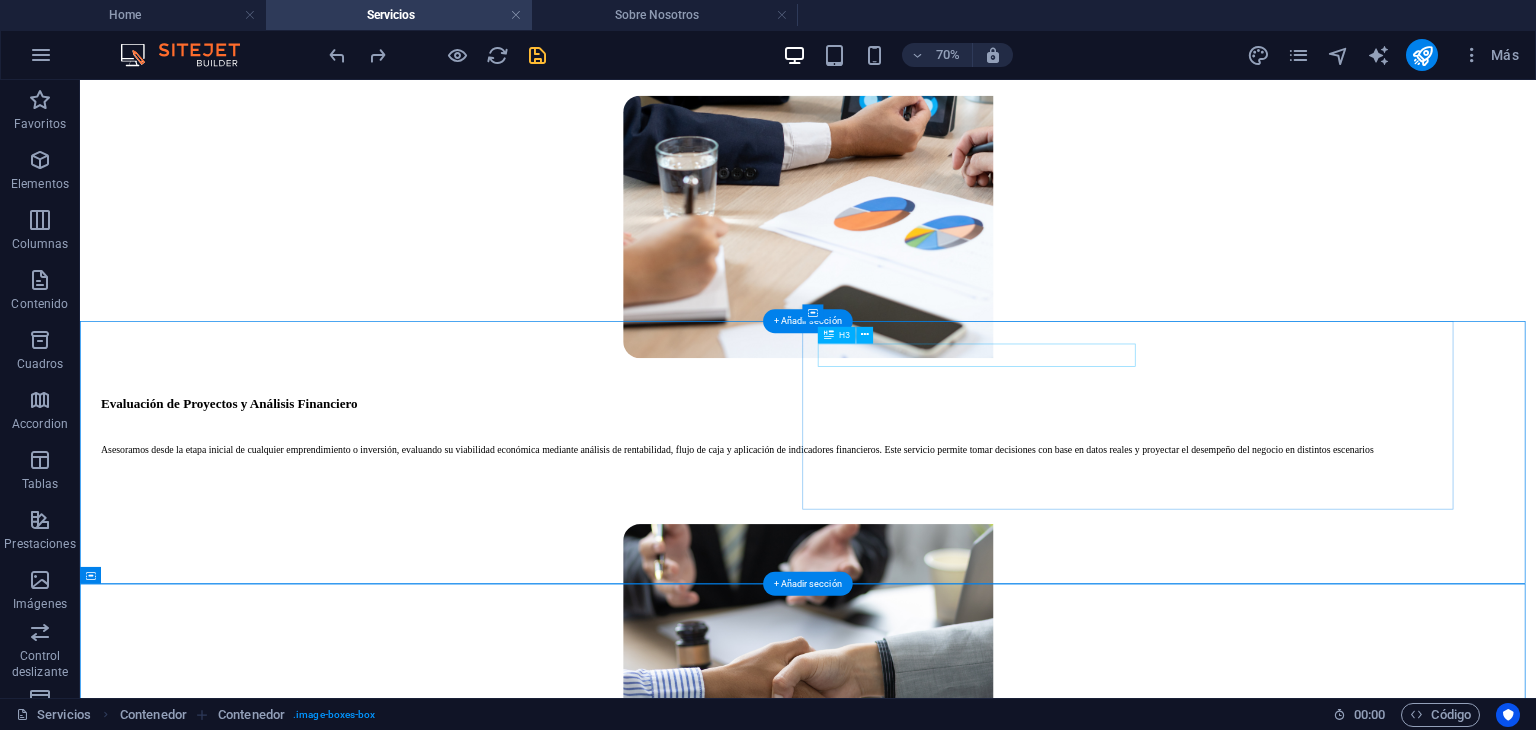 click on "Constitución de Empresas" at bounding box center (1131, 1155) 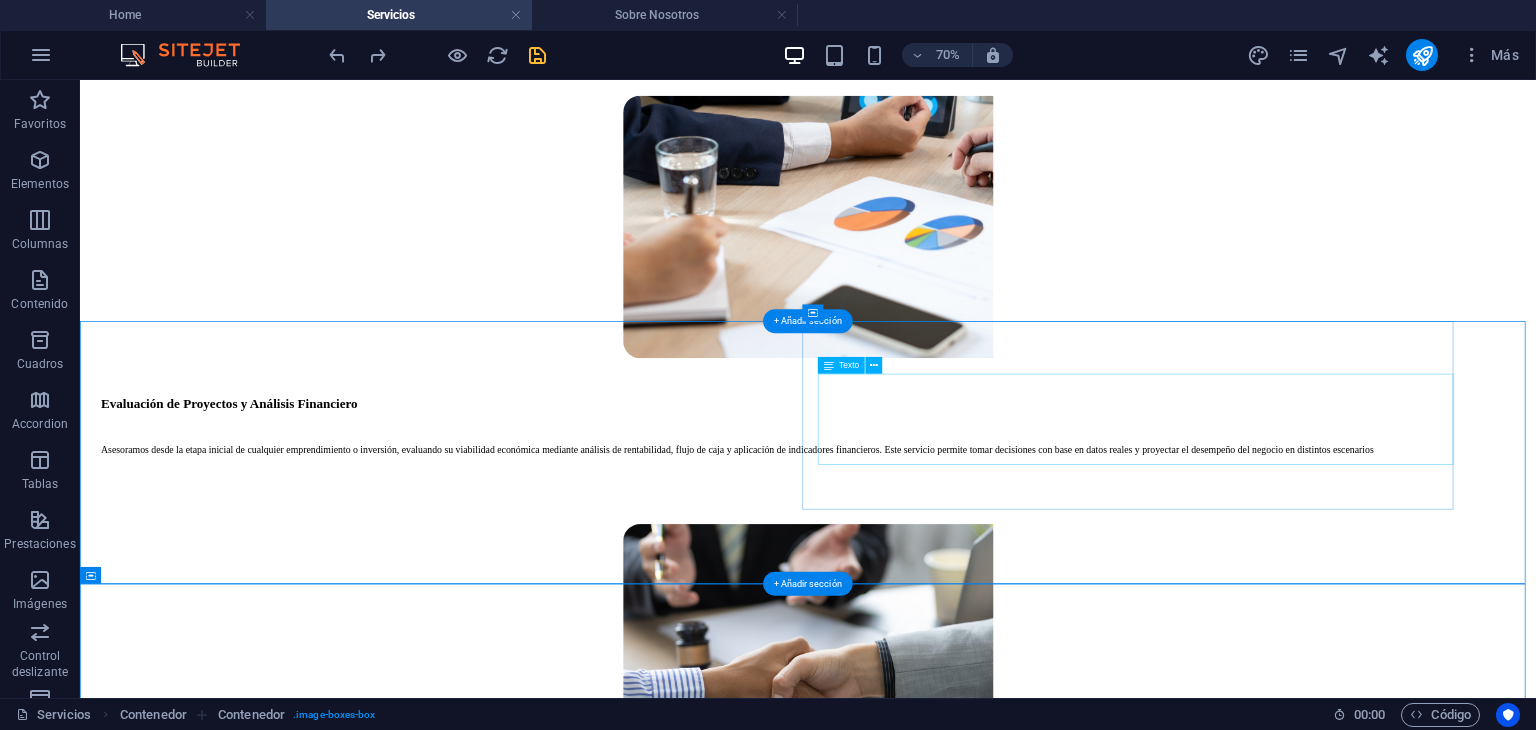 click on "Brindamos acompañamiento integral en la creación de compañías y organizaciones ante los organismos correspondientes (Superintendencia de Compañías, SEPS, MIES, entre otros). Nos encargamos de toda la documentación legal, elección del tipo societario adecuado, redacción de estatutos y registros necesarios para el funcionamiento formal." at bounding box center (1131, 1228) 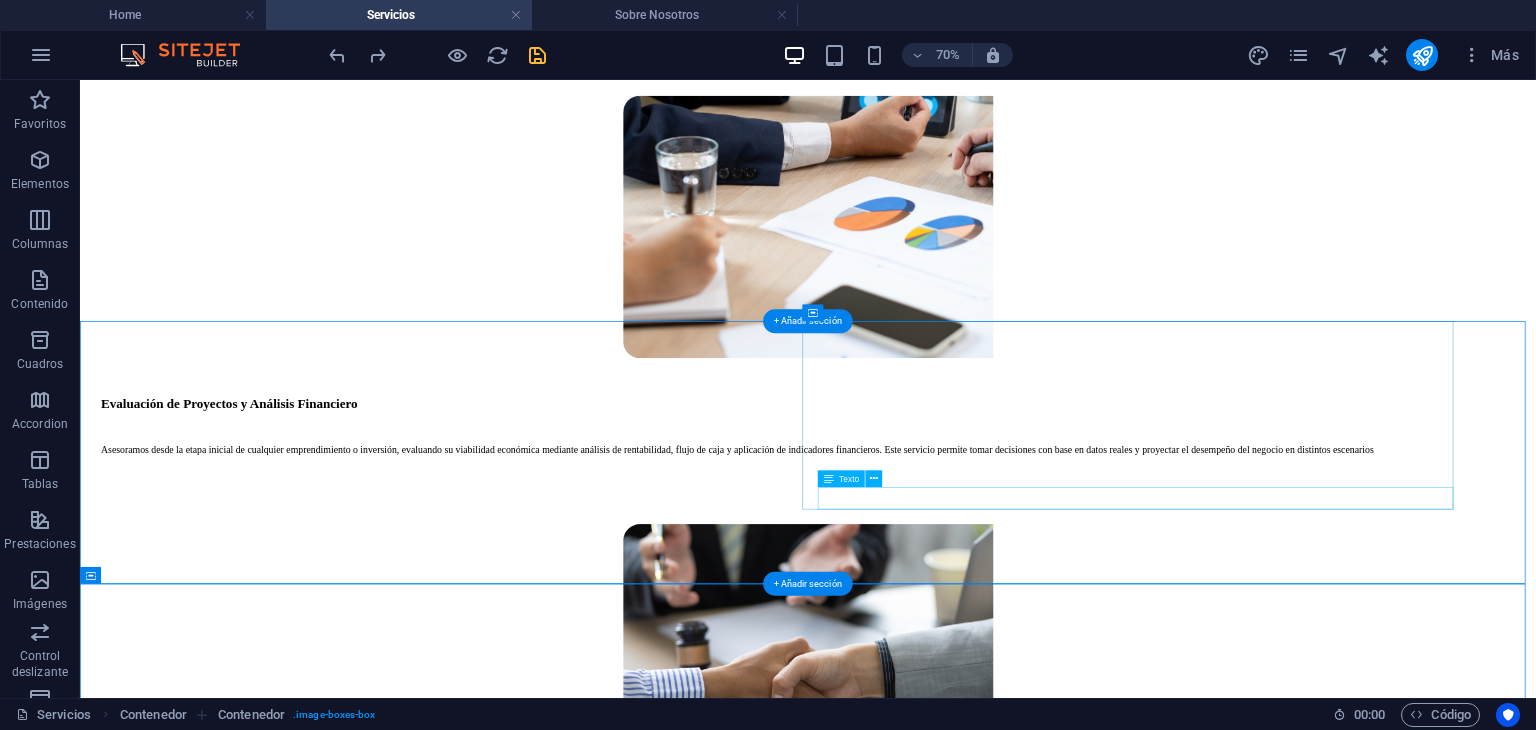 click on "Más" at bounding box center (1131, 1319) 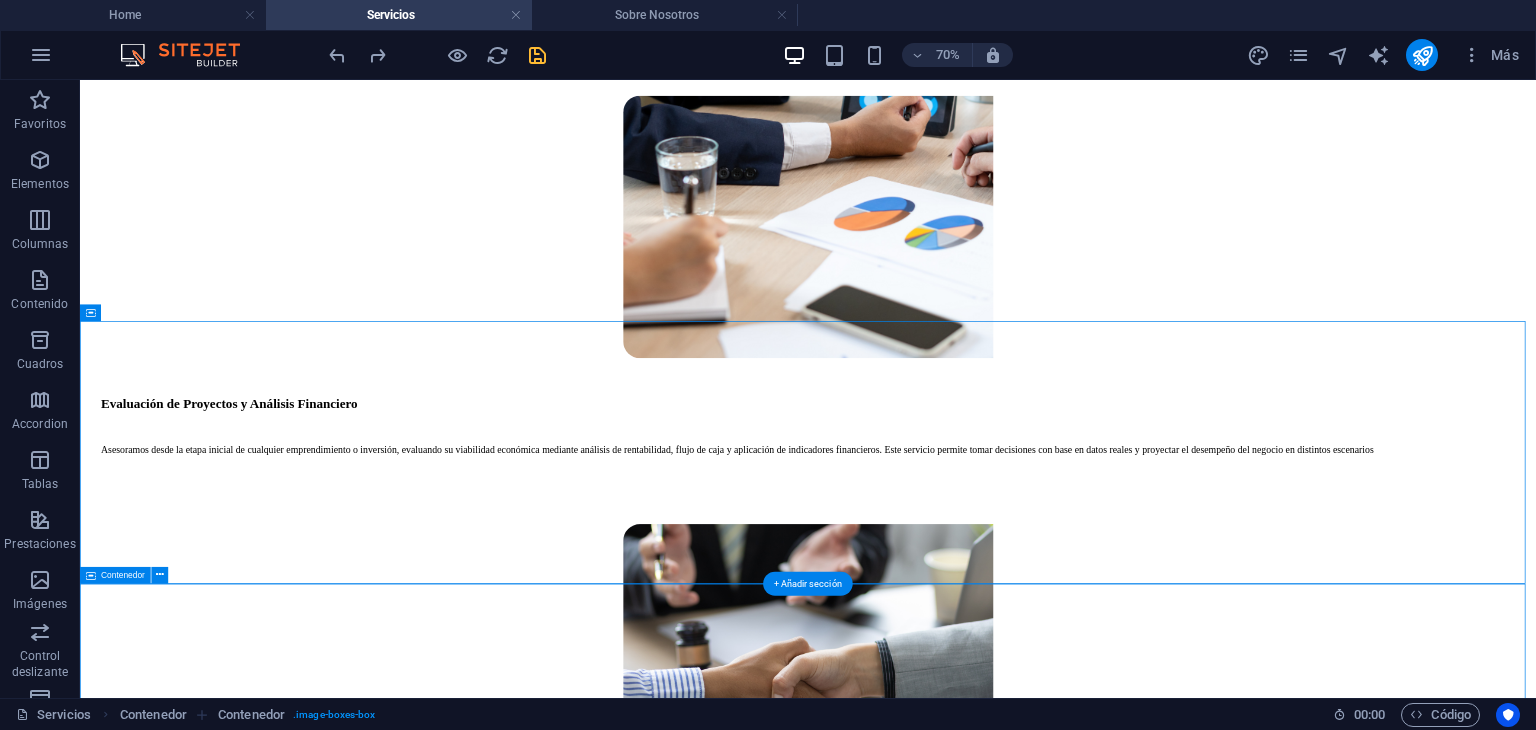 click on "Suelta el contenido aquí o  Añadir elementos  Pegar portapapeles" at bounding box center [1120, 1415] 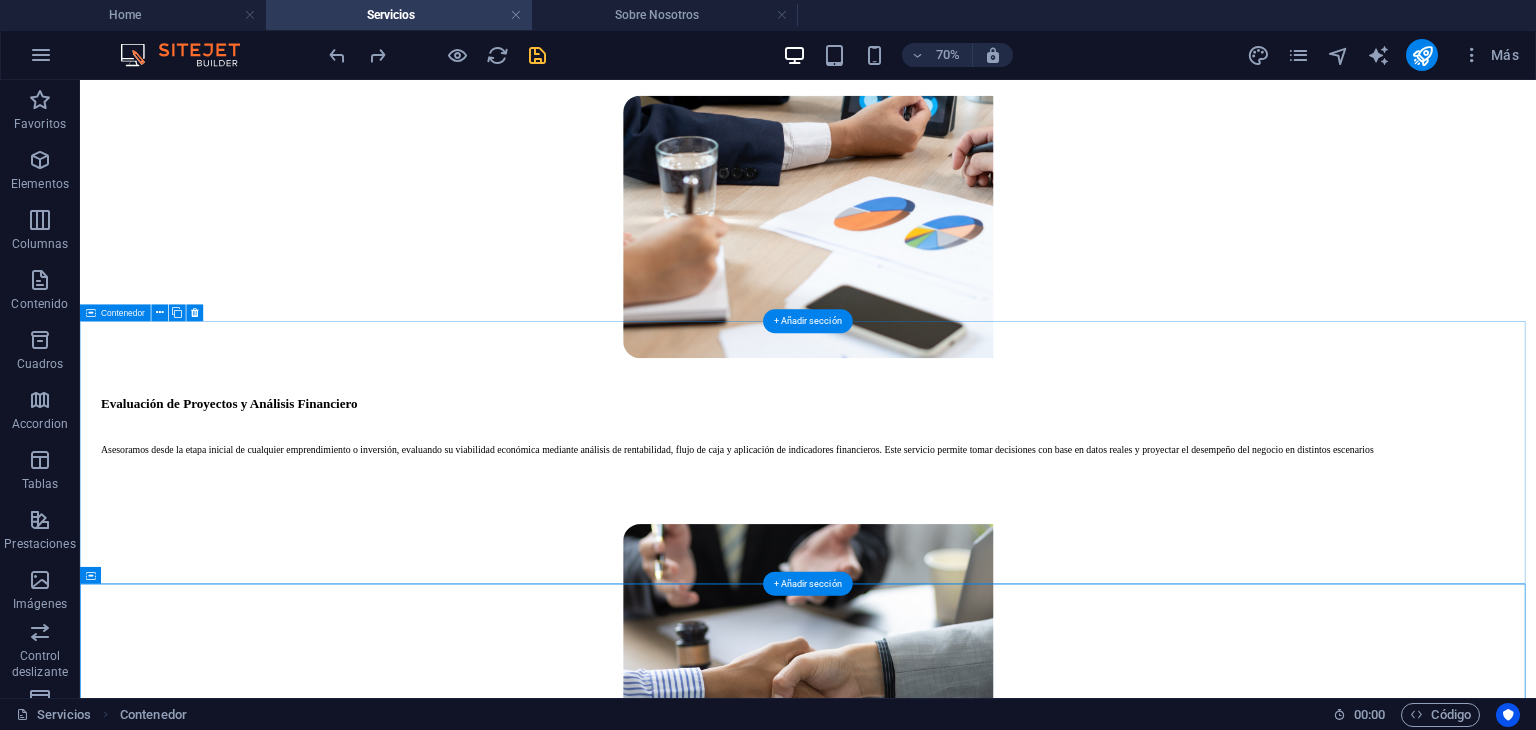 click on "Constitución de Empresas Brindamos acompañamiento integral en la creación de compañías y organizaciones ante los organismos correspondientes (Superintendencia de Compañías, SEPS, MIES, entre otros). Nos encargamos de toda la documentación legal, elección del tipo societario adecuado, redacción de estatutos y registros necesarios para el funcionamiento formal. Más" at bounding box center [1120, 1029] 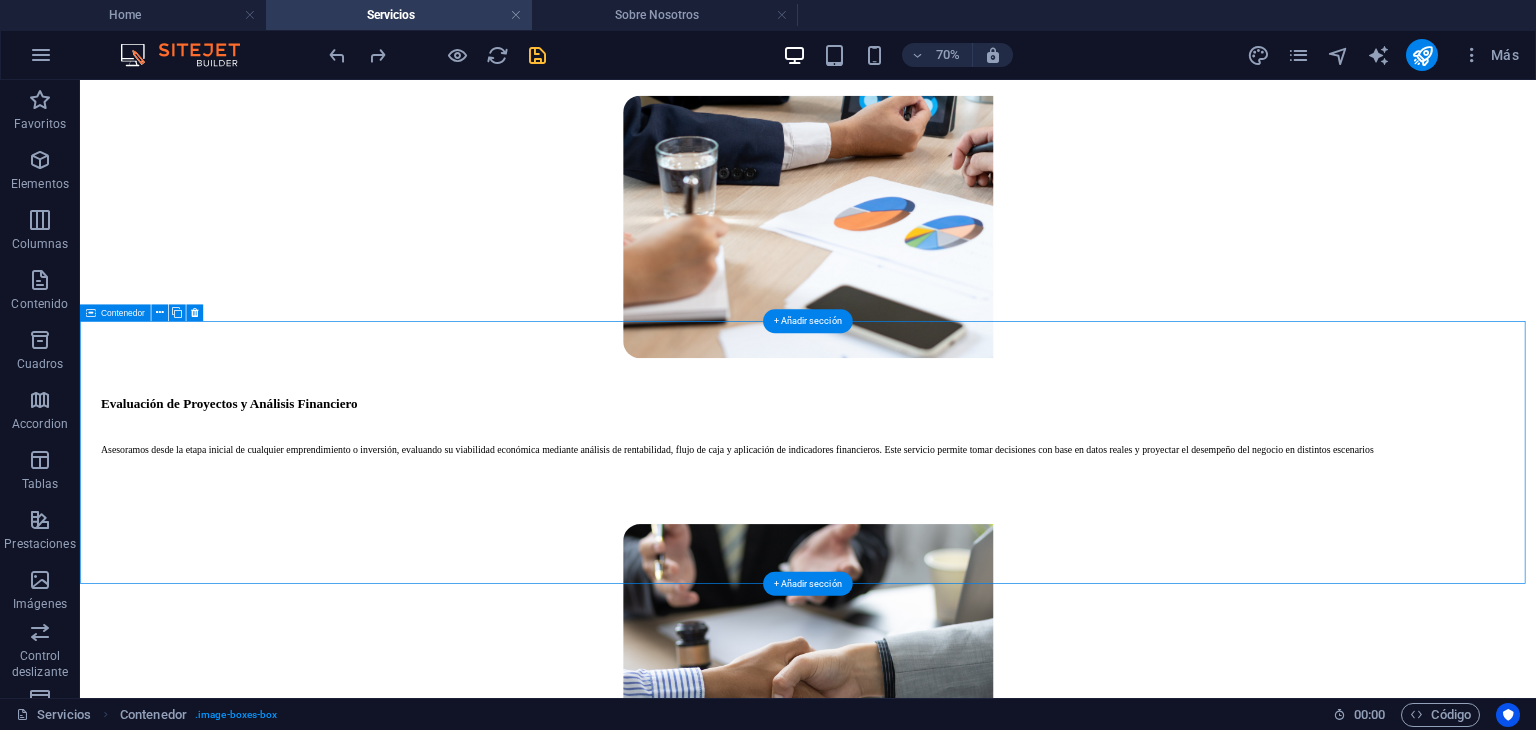 click on "Constitución de Empresas Brindamos acompañamiento integral en la creación de compañías y organizaciones ante los organismos correspondientes (Superintendencia de Compañías, SEPS, MIES, entre otros). Nos encargamos de toda la documentación legal, elección del tipo societario adecuado, redacción de estatutos y registros necesarios para el funcionamiento formal. Más" at bounding box center (1120, 1029) 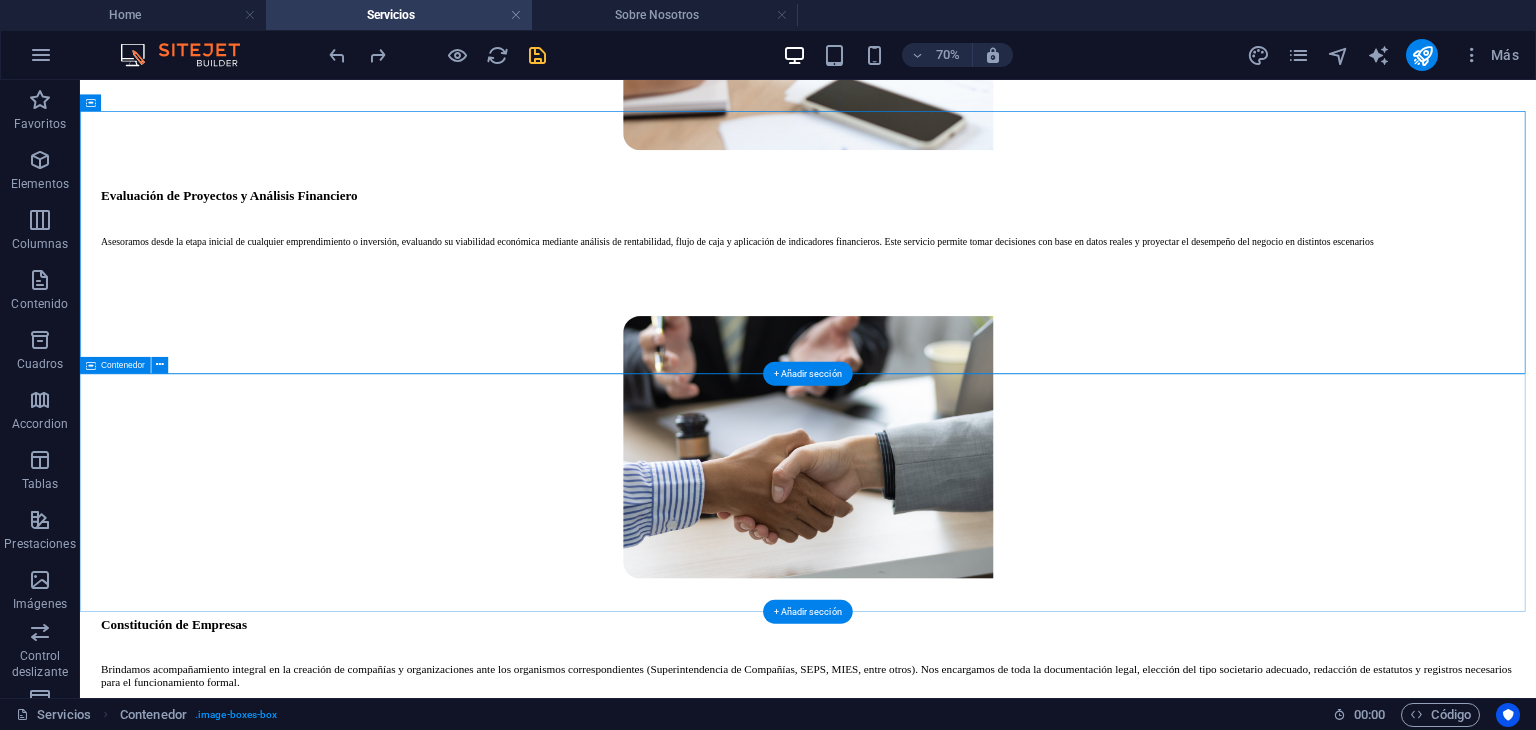 scroll, scrollTop: 1239, scrollLeft: 0, axis: vertical 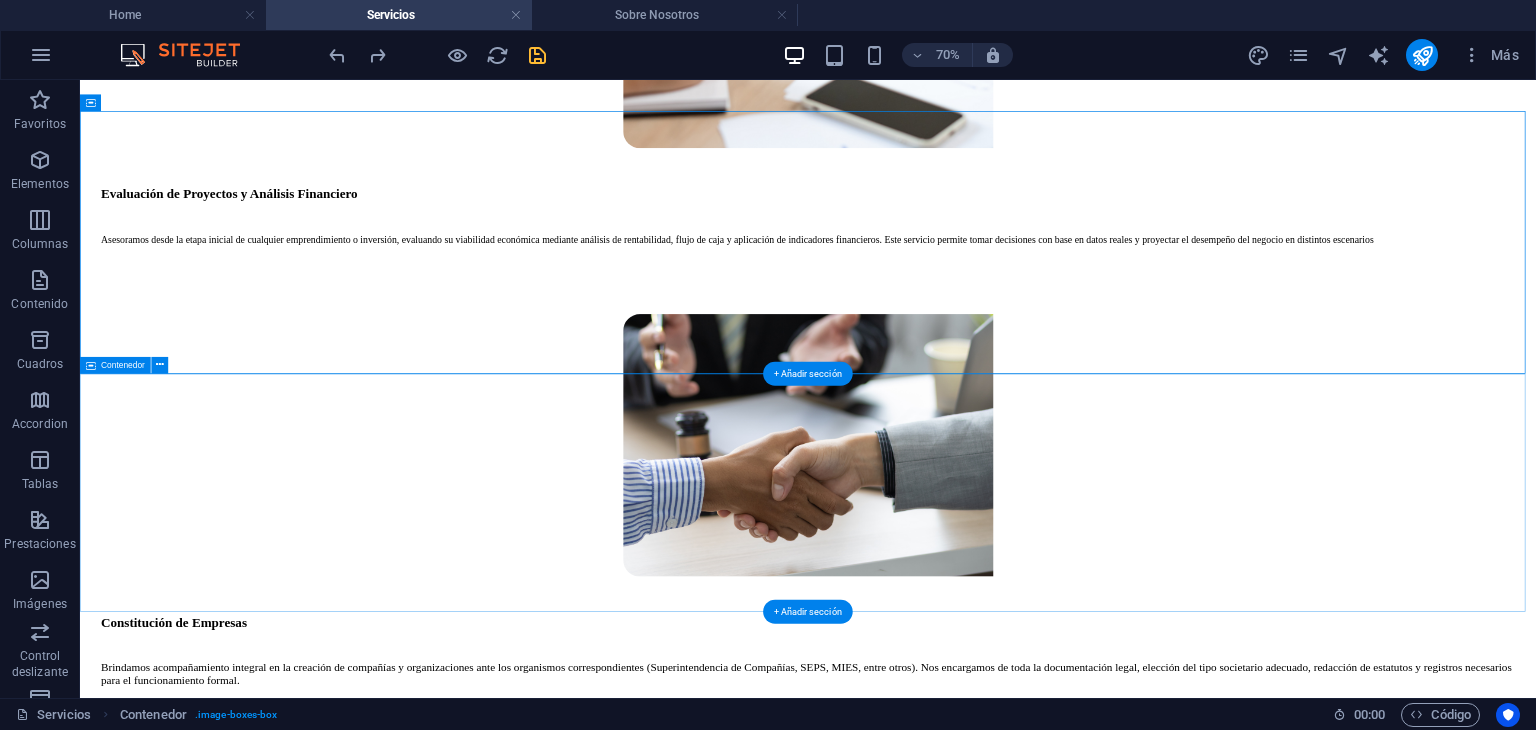 click on "Suelta el contenido aquí o  Añadir elementos  Pegar portapapeles" at bounding box center (1120, 1115) 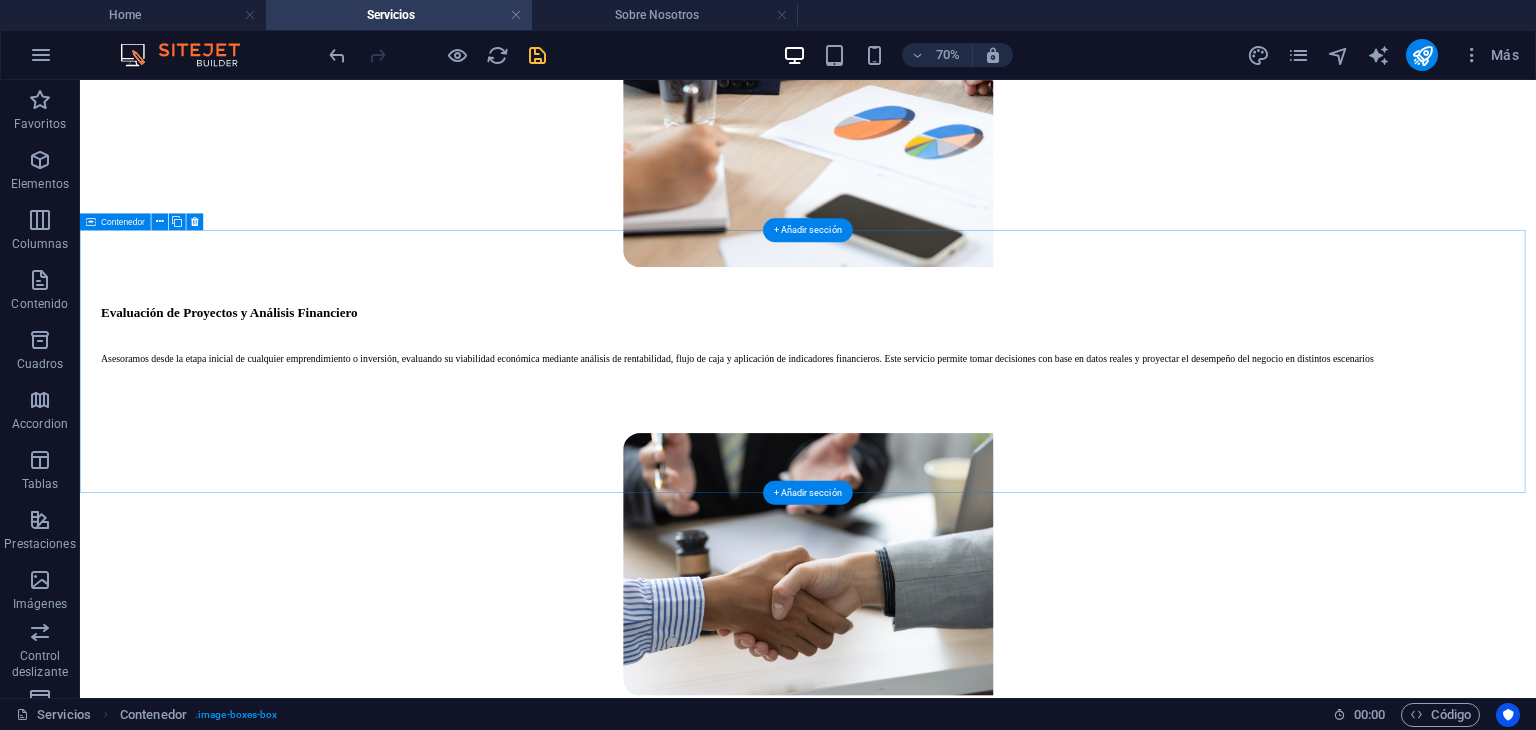 scroll, scrollTop: 669, scrollLeft: 0, axis: vertical 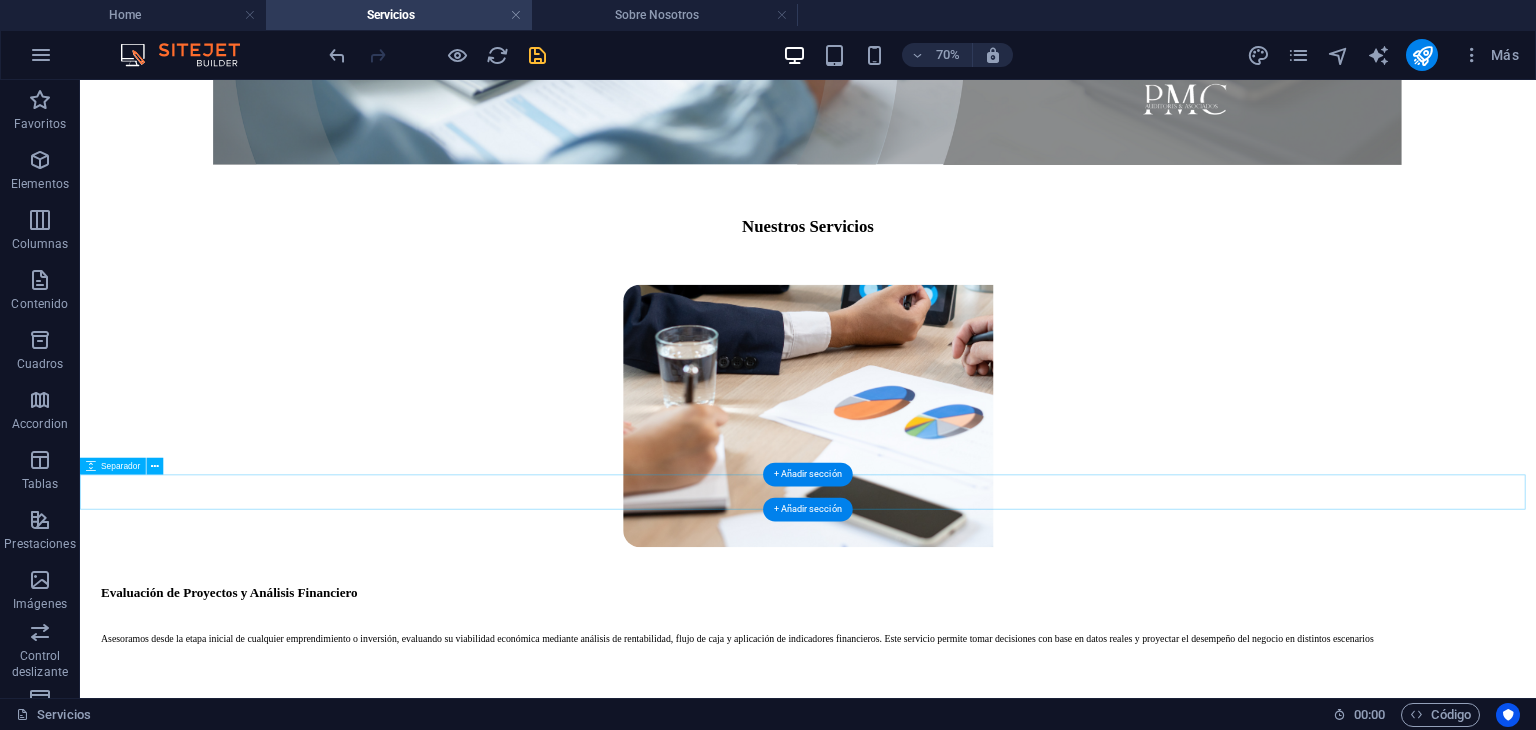 click at bounding box center [1120, 959] 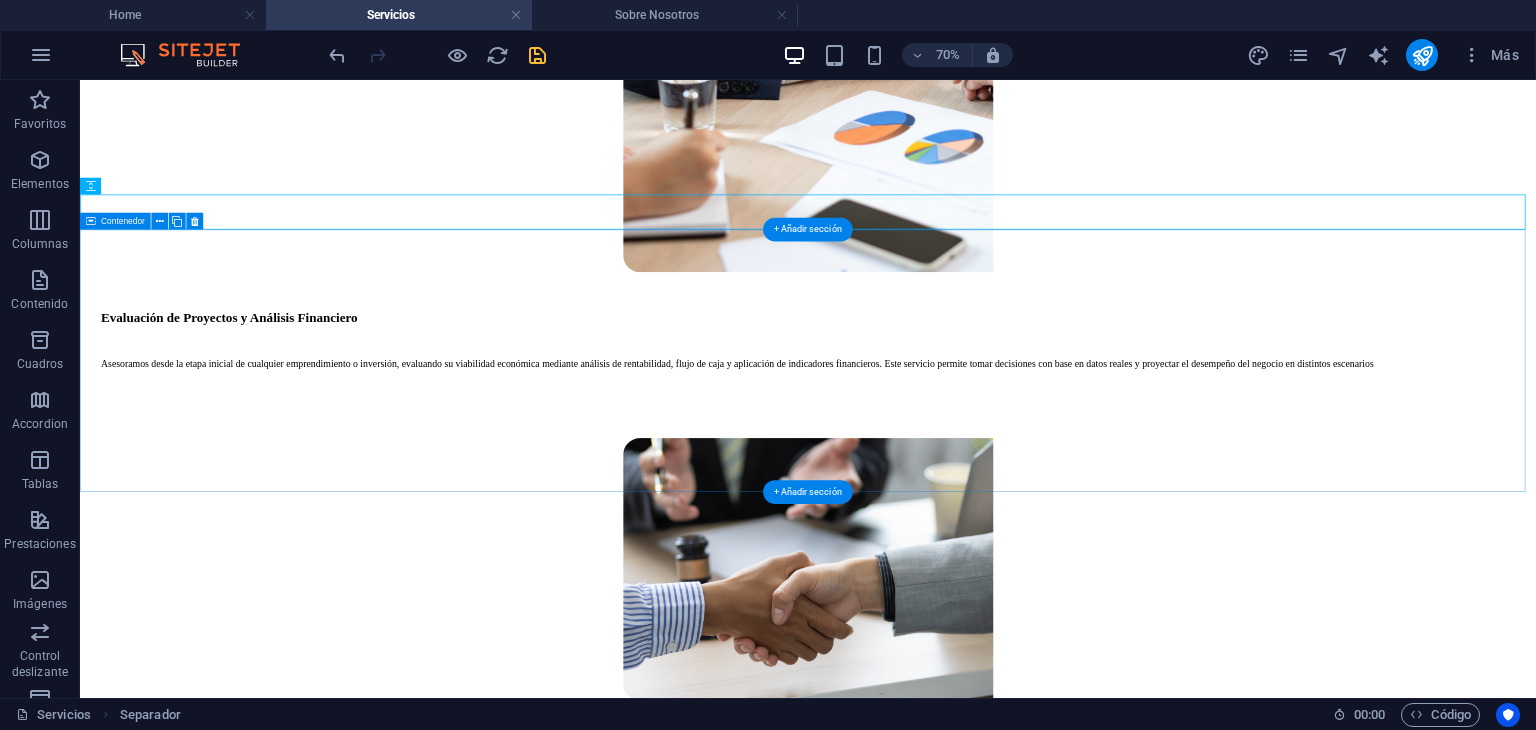 scroll, scrollTop: 1069, scrollLeft: 0, axis: vertical 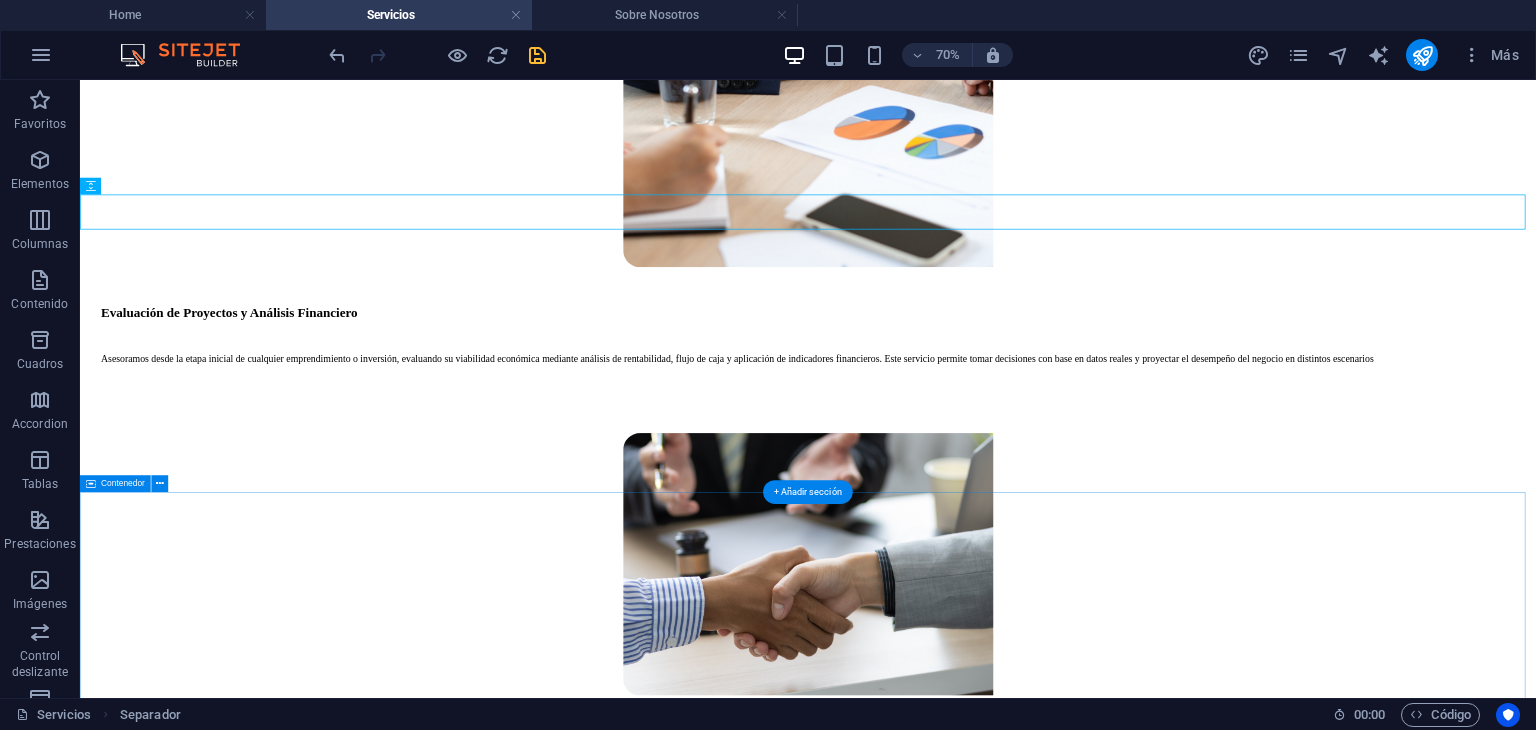 click on "Suelta el contenido aquí o  Añadir elementos  Pegar portapapeles" at bounding box center (1120, 1285) 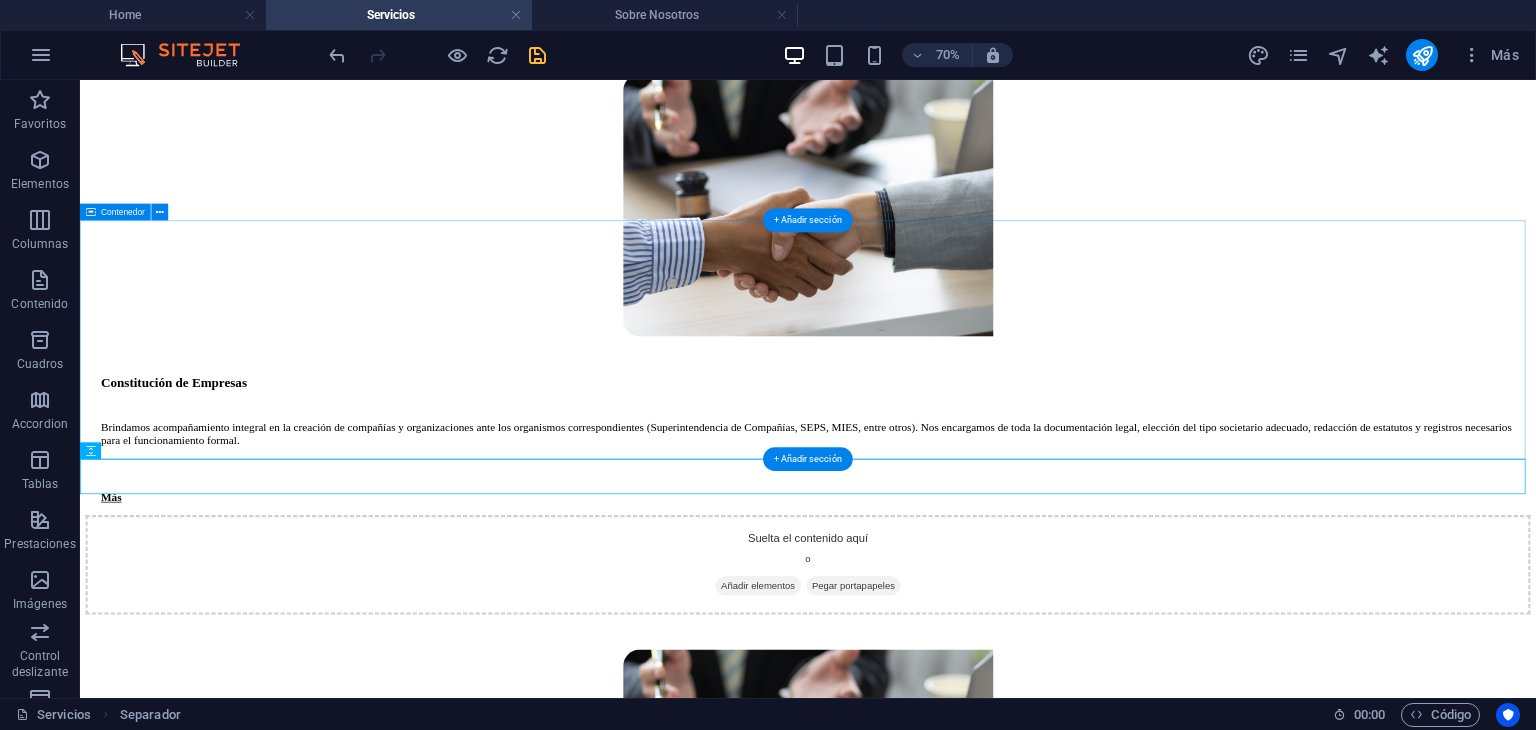 scroll, scrollTop: 1382, scrollLeft: 0, axis: vertical 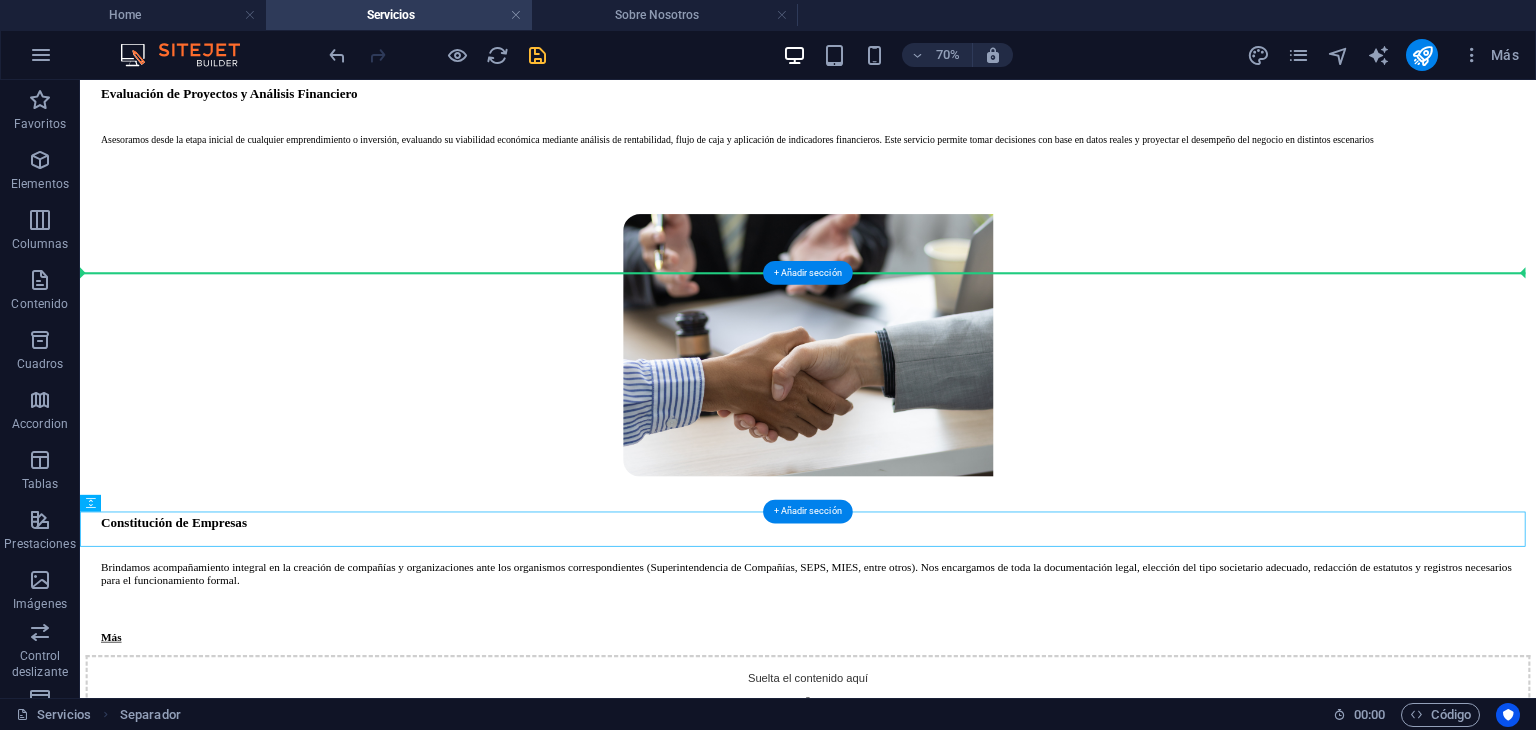 drag, startPoint x: 1350, startPoint y: 724, endPoint x: 1314, endPoint y: 605, distance: 124.32619 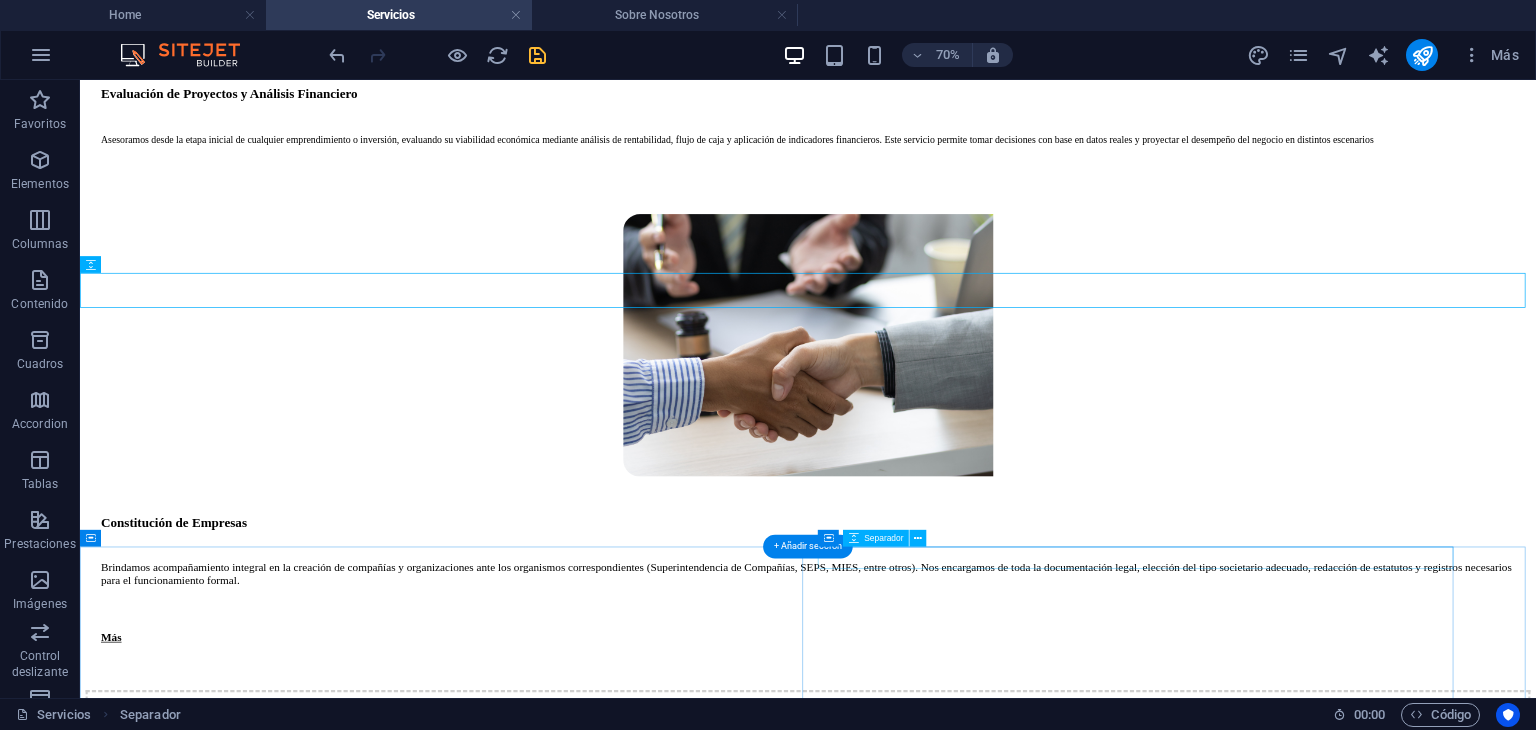click at bounding box center [1131, 1488] 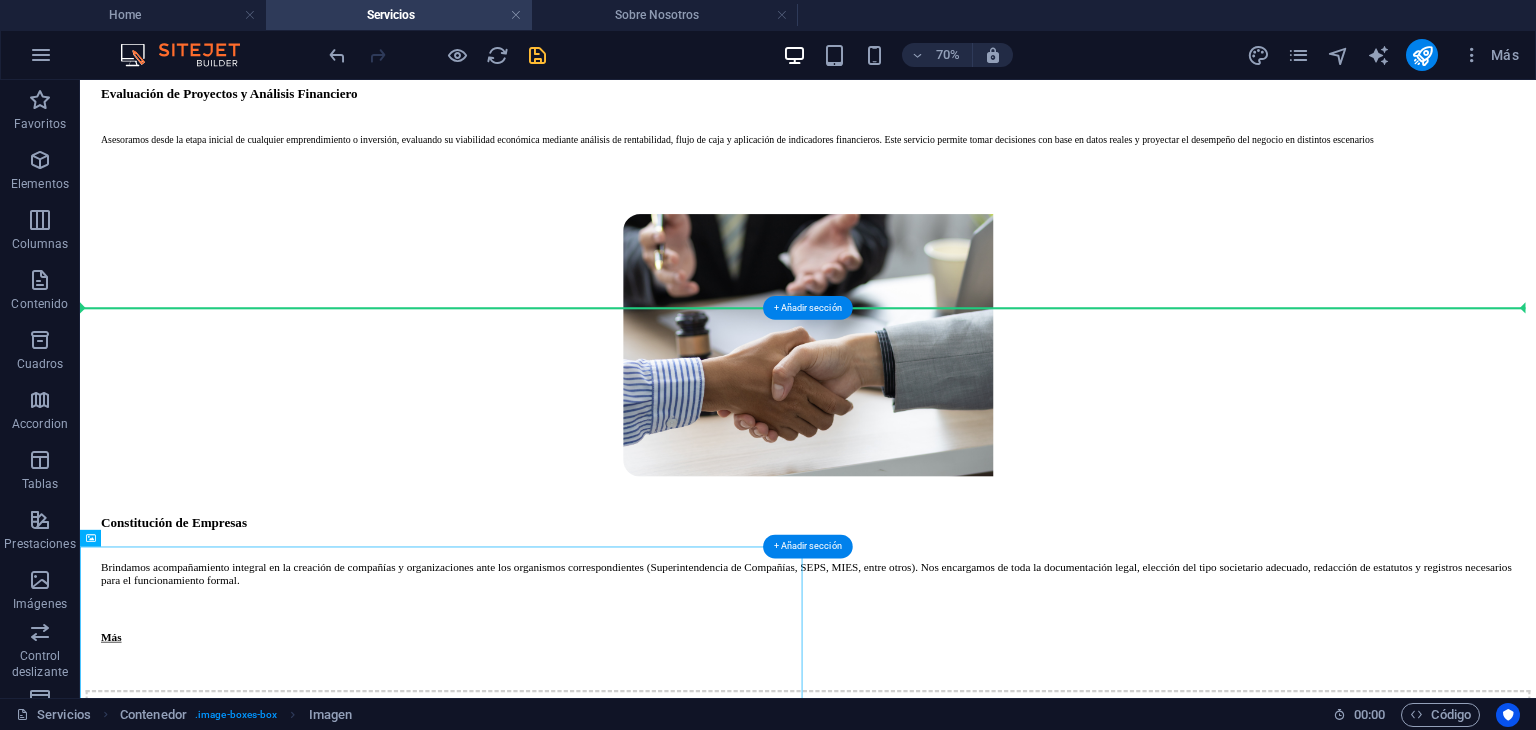drag, startPoint x: 989, startPoint y: 795, endPoint x: 1000, endPoint y: 436, distance: 359.1685 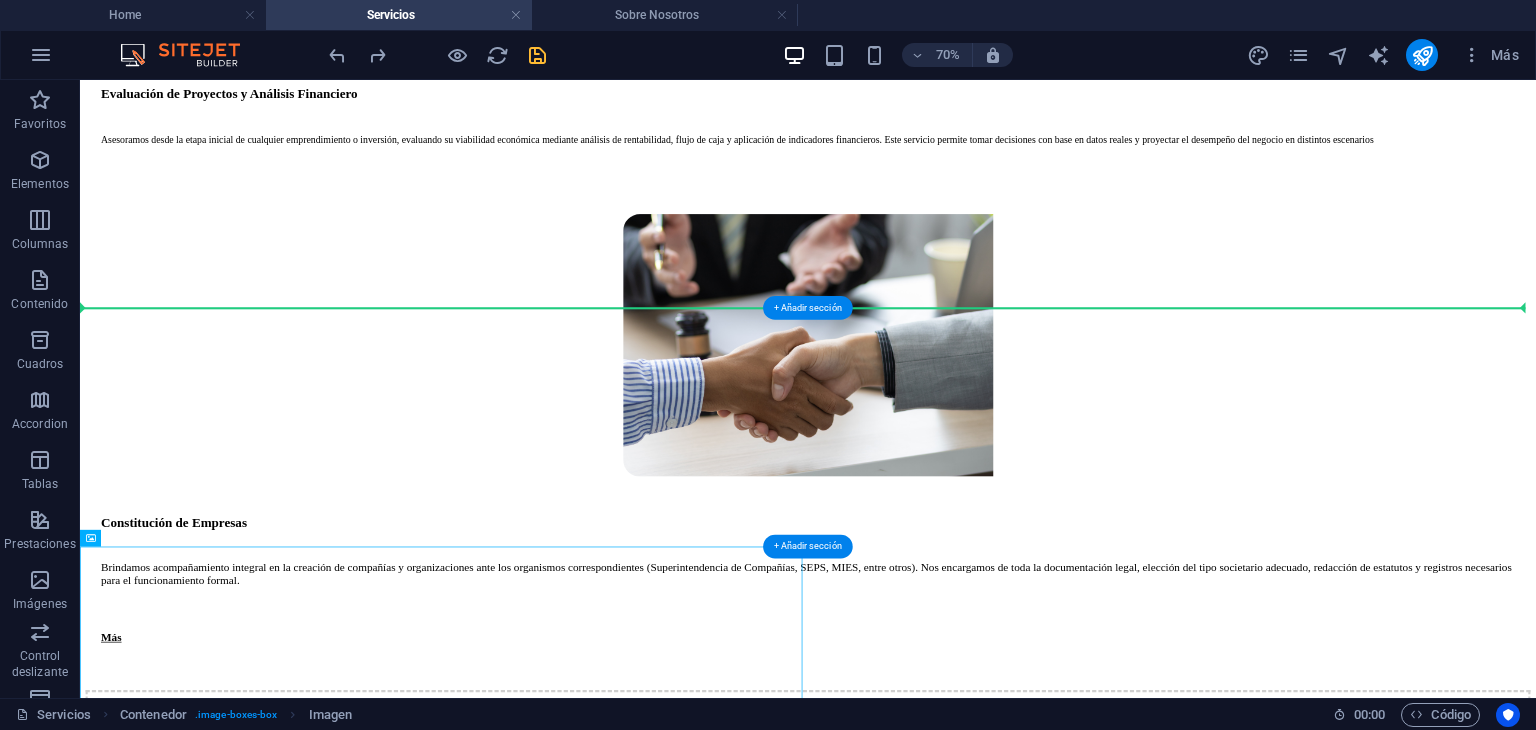 drag, startPoint x: 233, startPoint y: 792, endPoint x: 233, endPoint y: 453, distance: 339 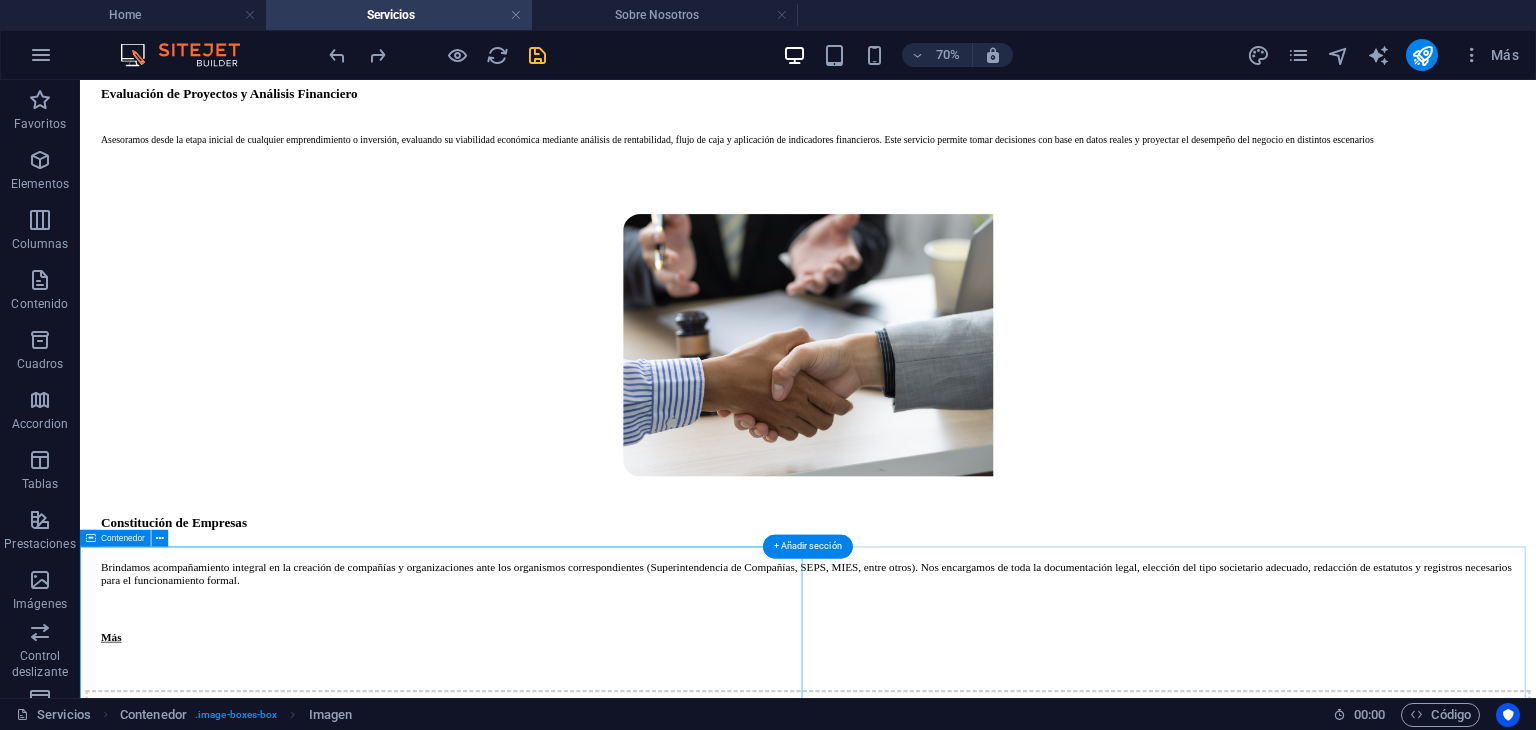 click on "Constitución de Empresas Brindamos acompañamiento integral en la creación de compañías y organizaciones ante los organismos correspondientes (Superintendencia de Compañías, SEPS, MIES, entre otros). Nos encargamos de toda la documentación legal, elección del tipo societario adecuado, redacción de estatutos y registros necesarios para el funcionamiento formal. Más" at bounding box center (1120, 1408) 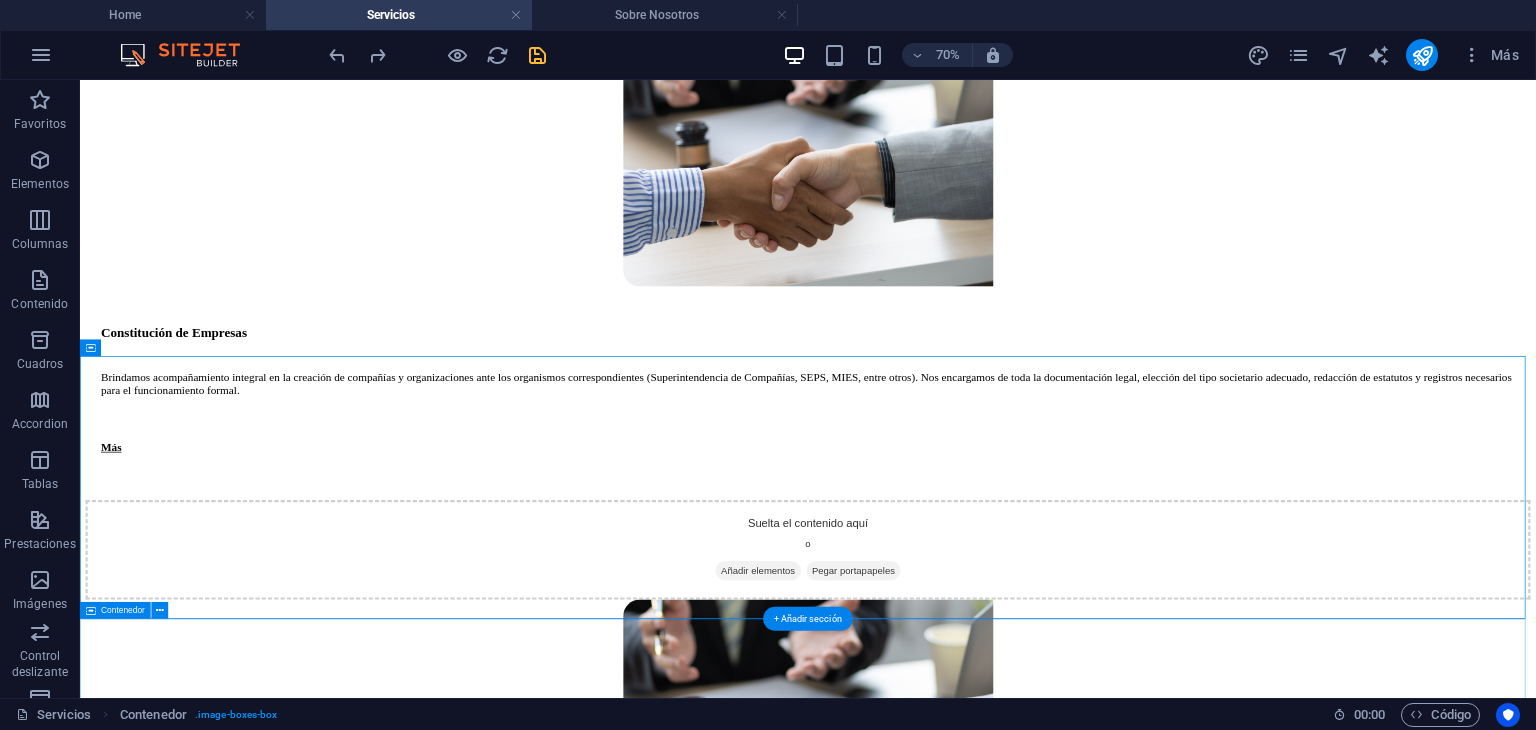 scroll, scrollTop: 1454, scrollLeft: 0, axis: vertical 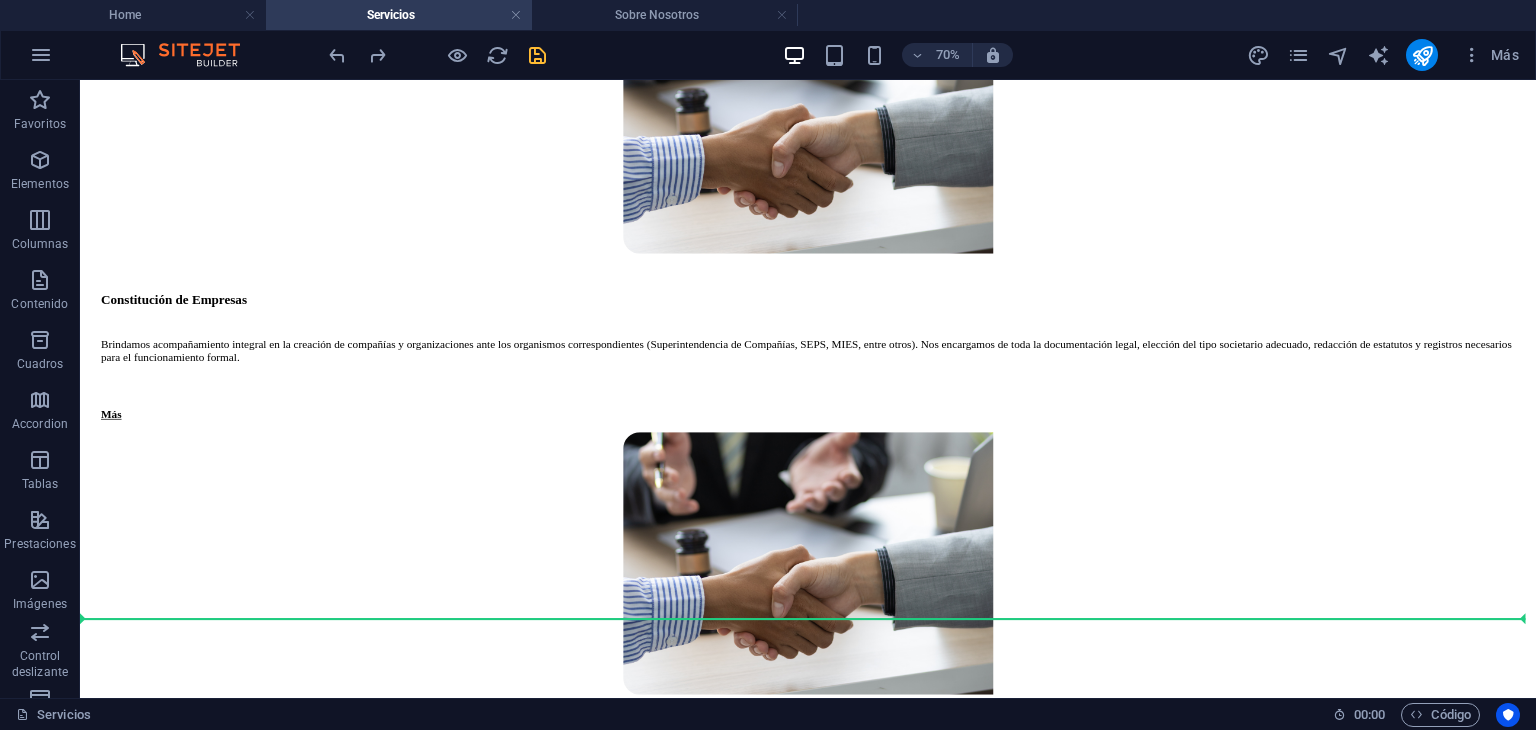 drag, startPoint x: 1174, startPoint y: 383, endPoint x: 1131, endPoint y: 832, distance: 451.05432 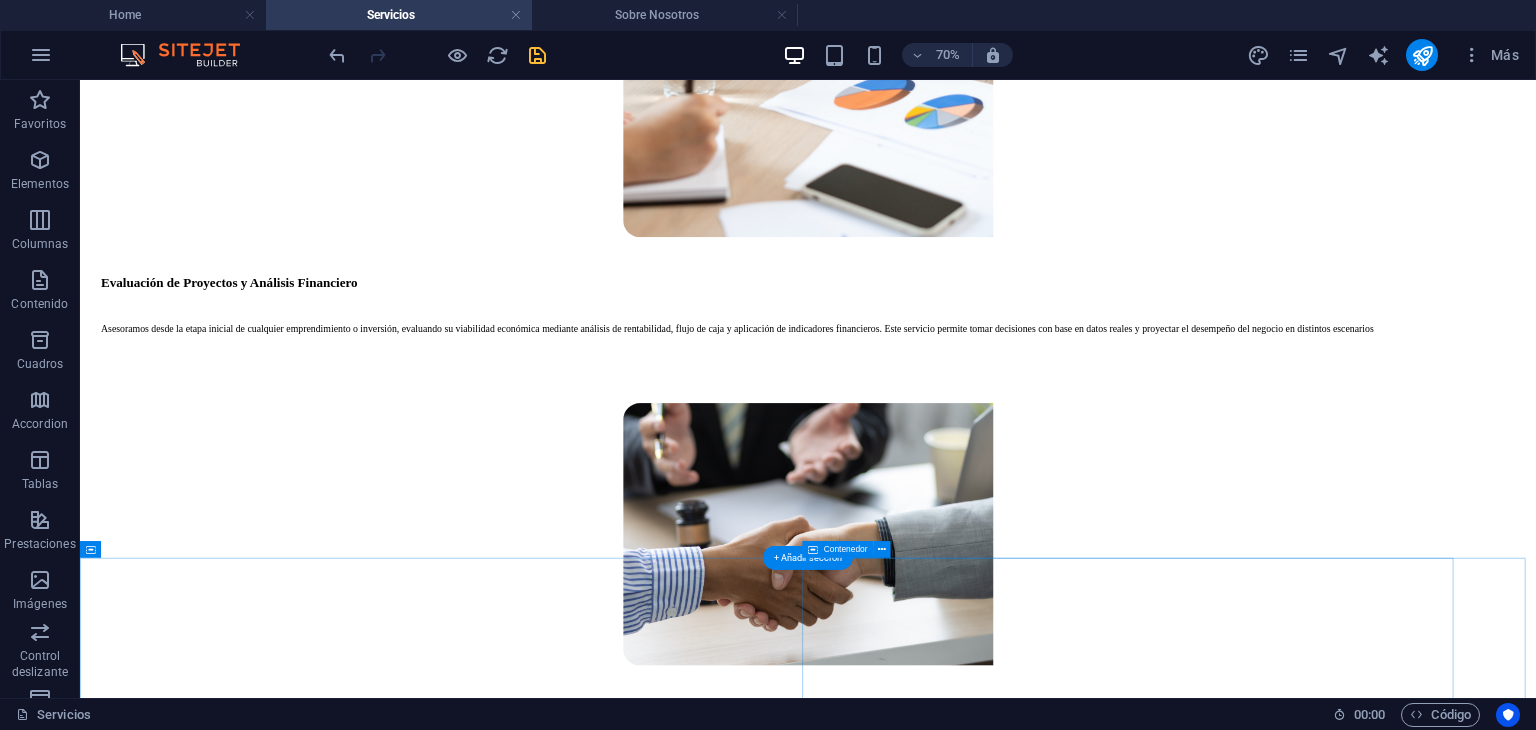 scroll, scrollTop: 1013, scrollLeft: 0, axis: vertical 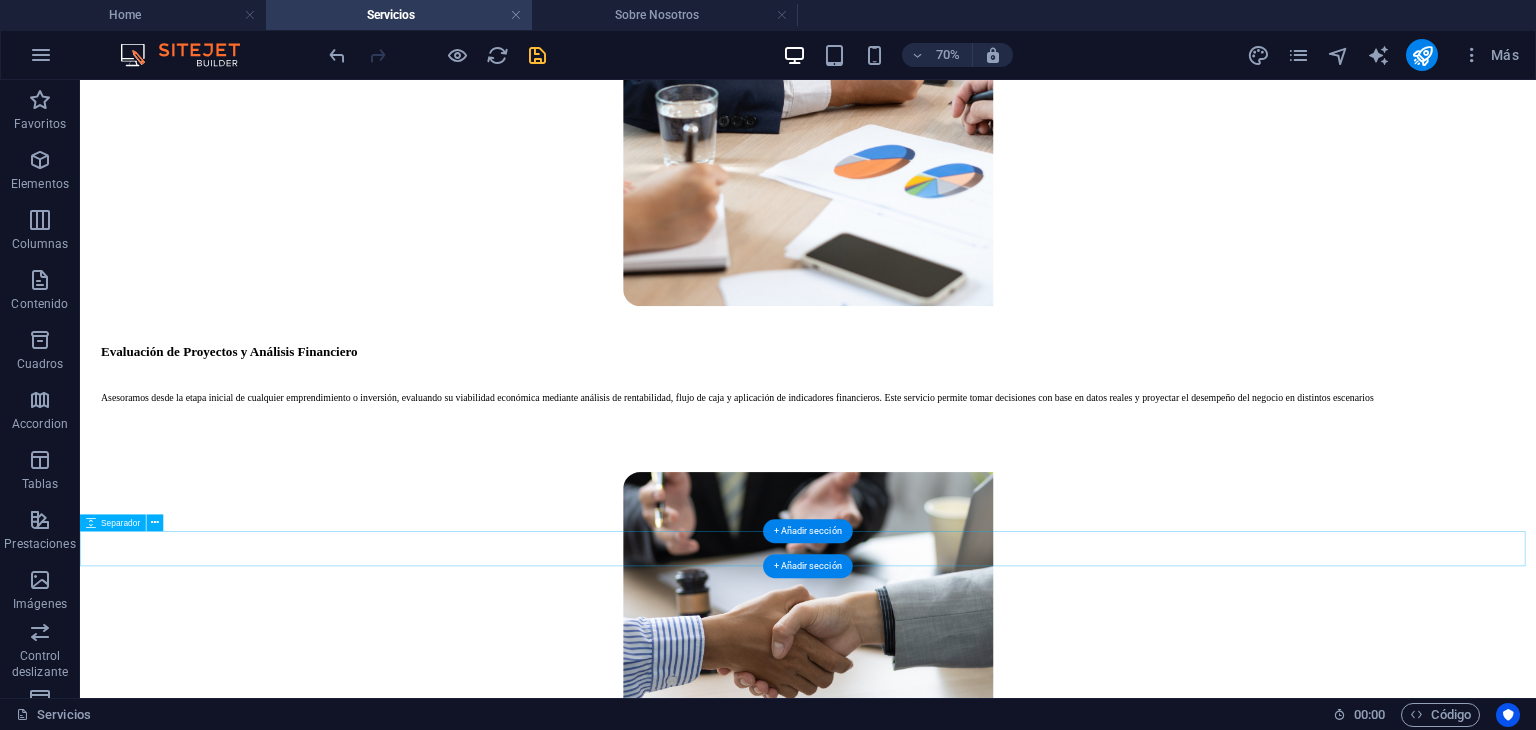 click at bounding box center [1120, 1295] 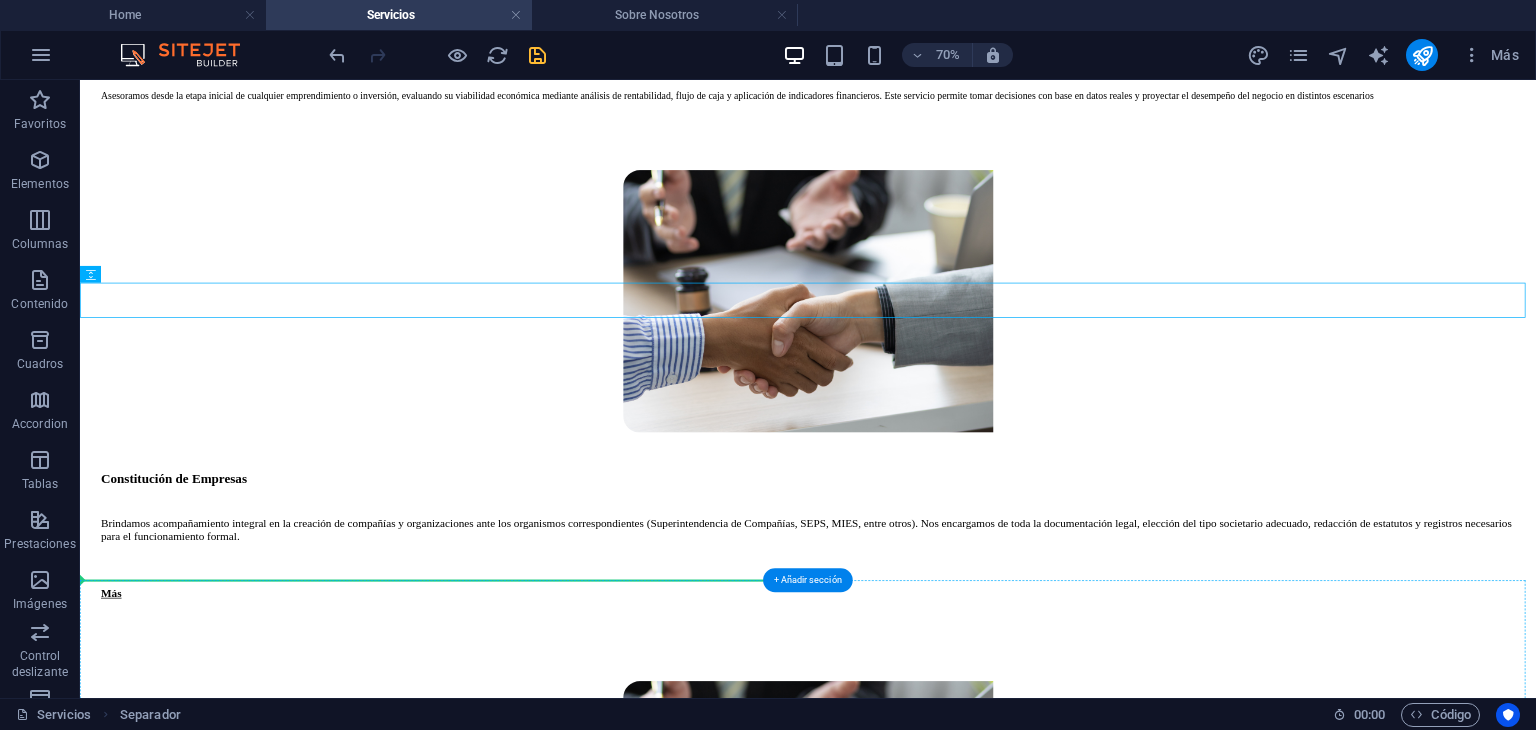 scroll, scrollTop: 1577, scrollLeft: 0, axis: vertical 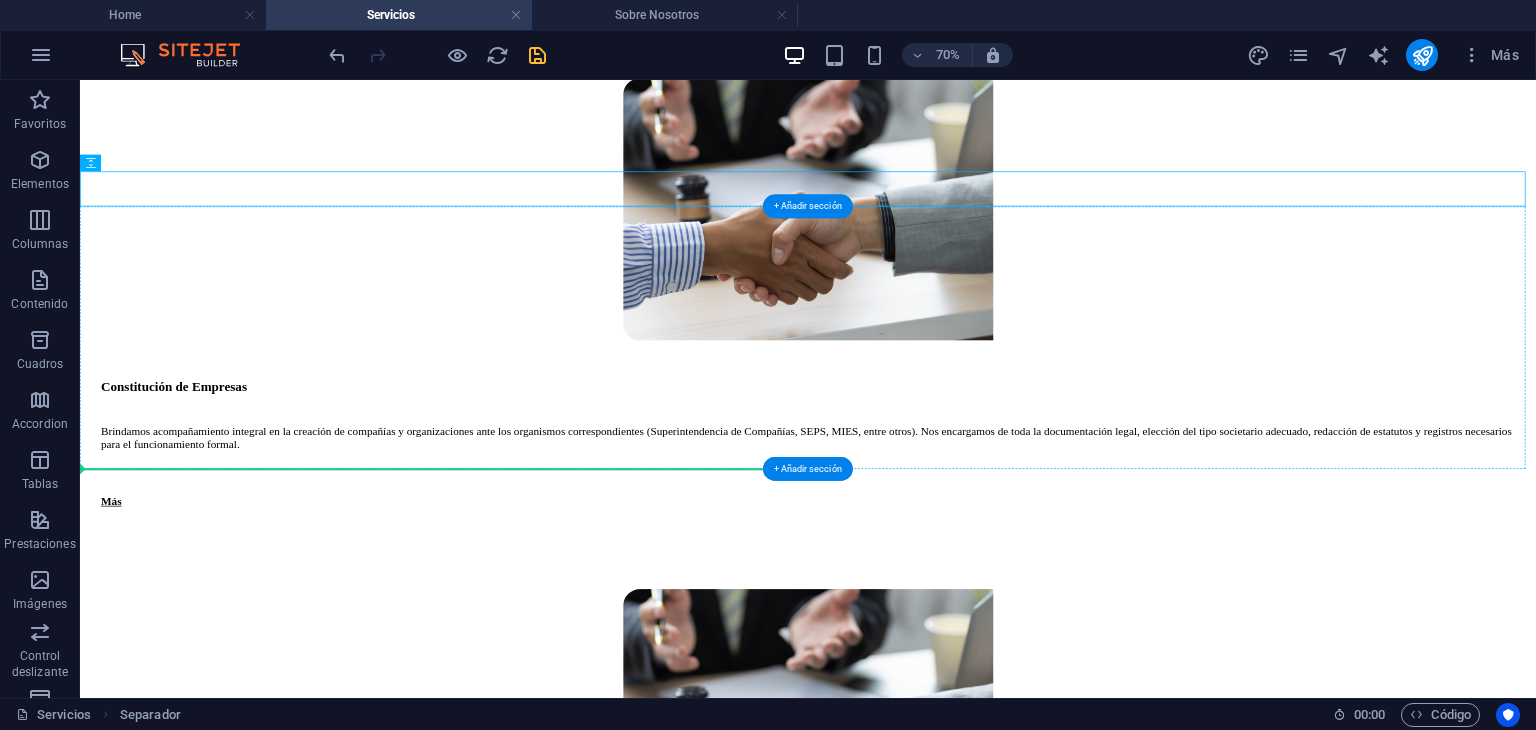 drag, startPoint x: 901, startPoint y: 497, endPoint x: 933, endPoint y: 625, distance: 131.93938 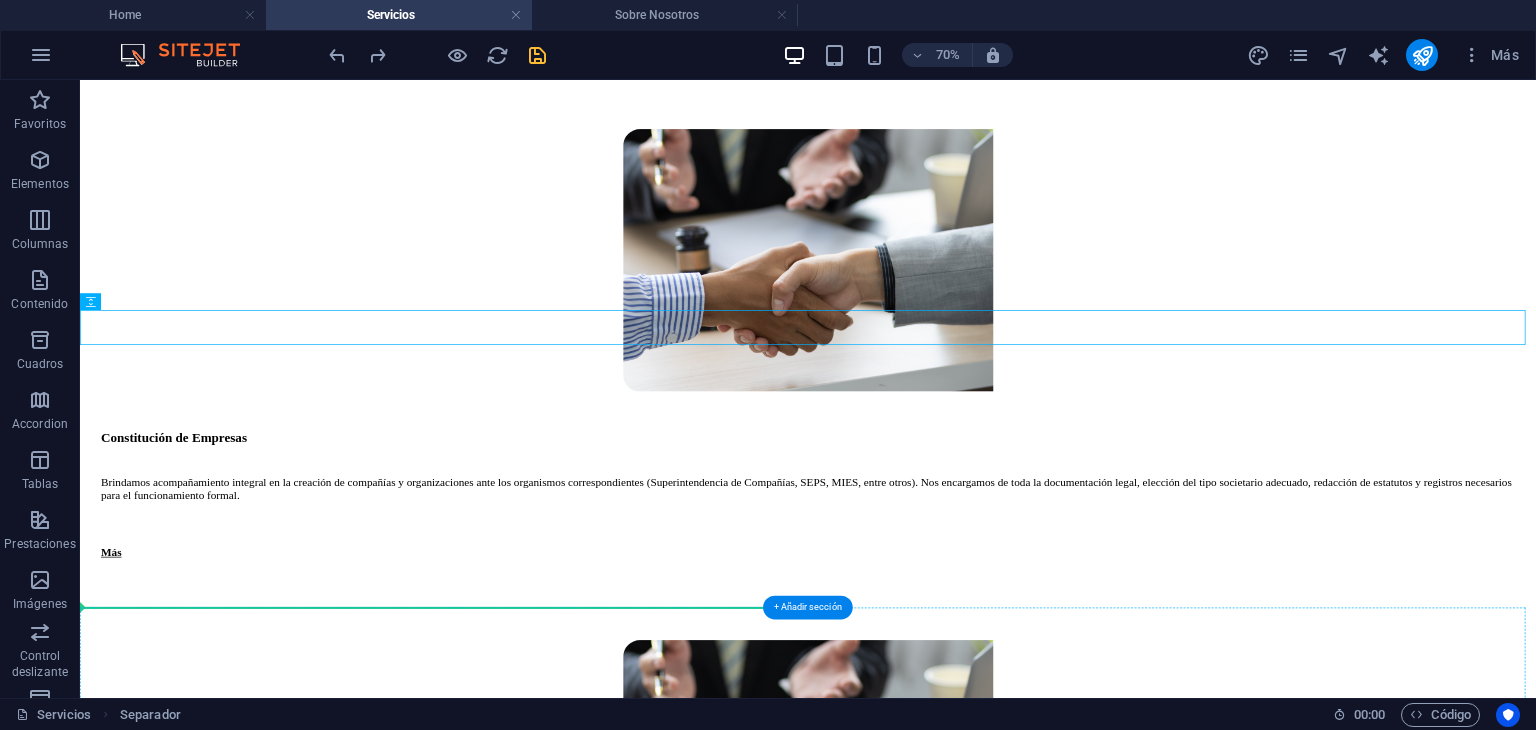 scroll, scrollTop: 1608, scrollLeft: 0, axis: vertical 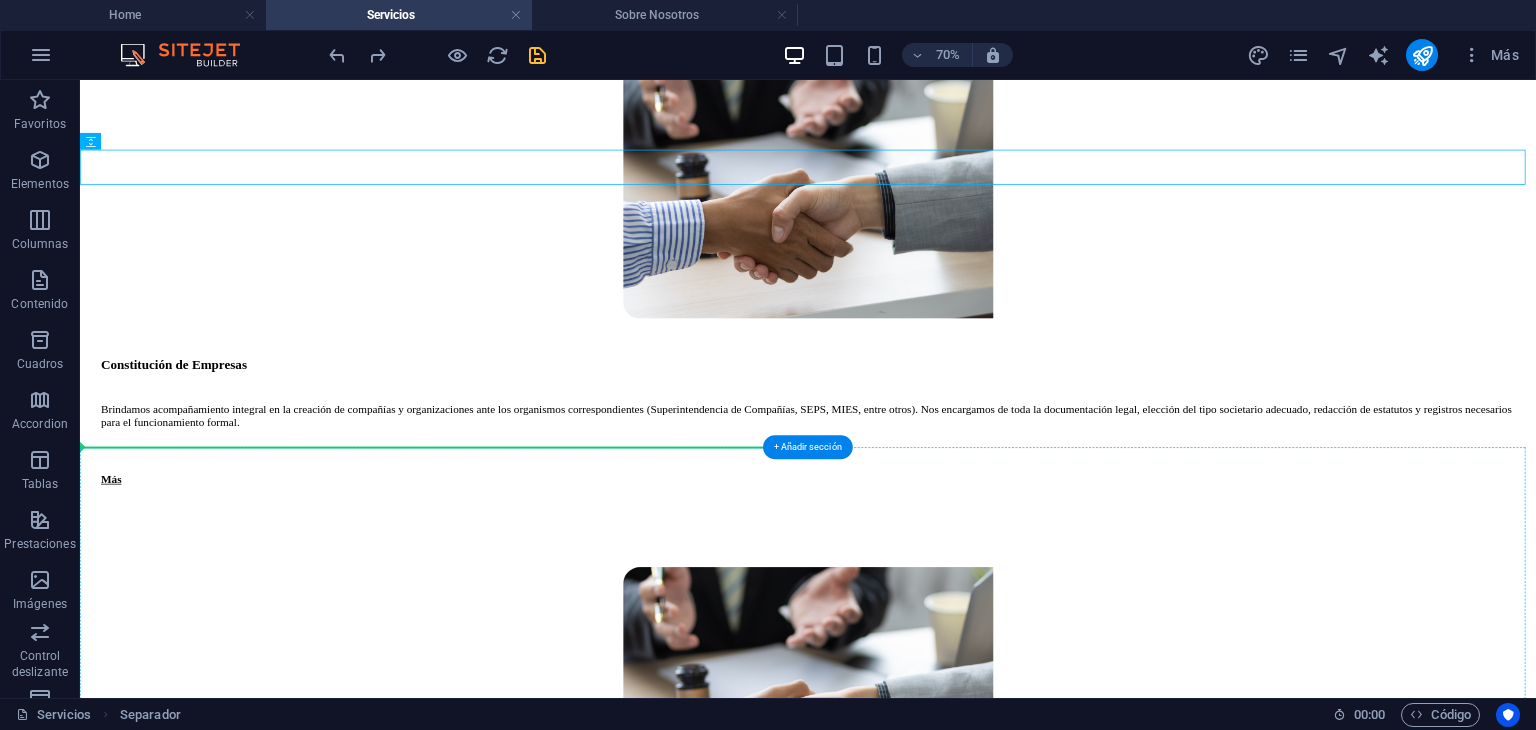 drag, startPoint x: 1019, startPoint y: 539, endPoint x: 1107, endPoint y: 661, distance: 150.42606 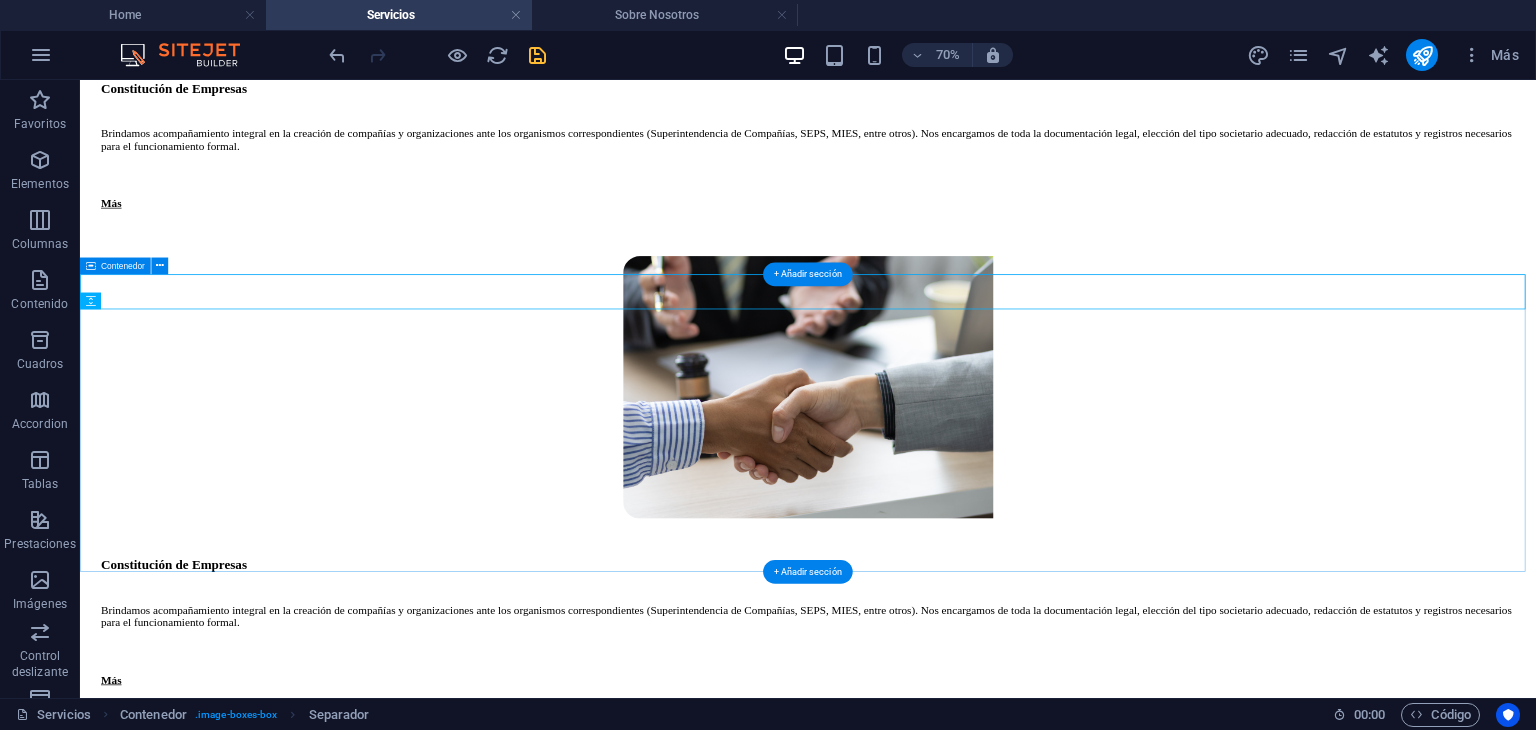scroll, scrollTop: 2008, scrollLeft: 0, axis: vertical 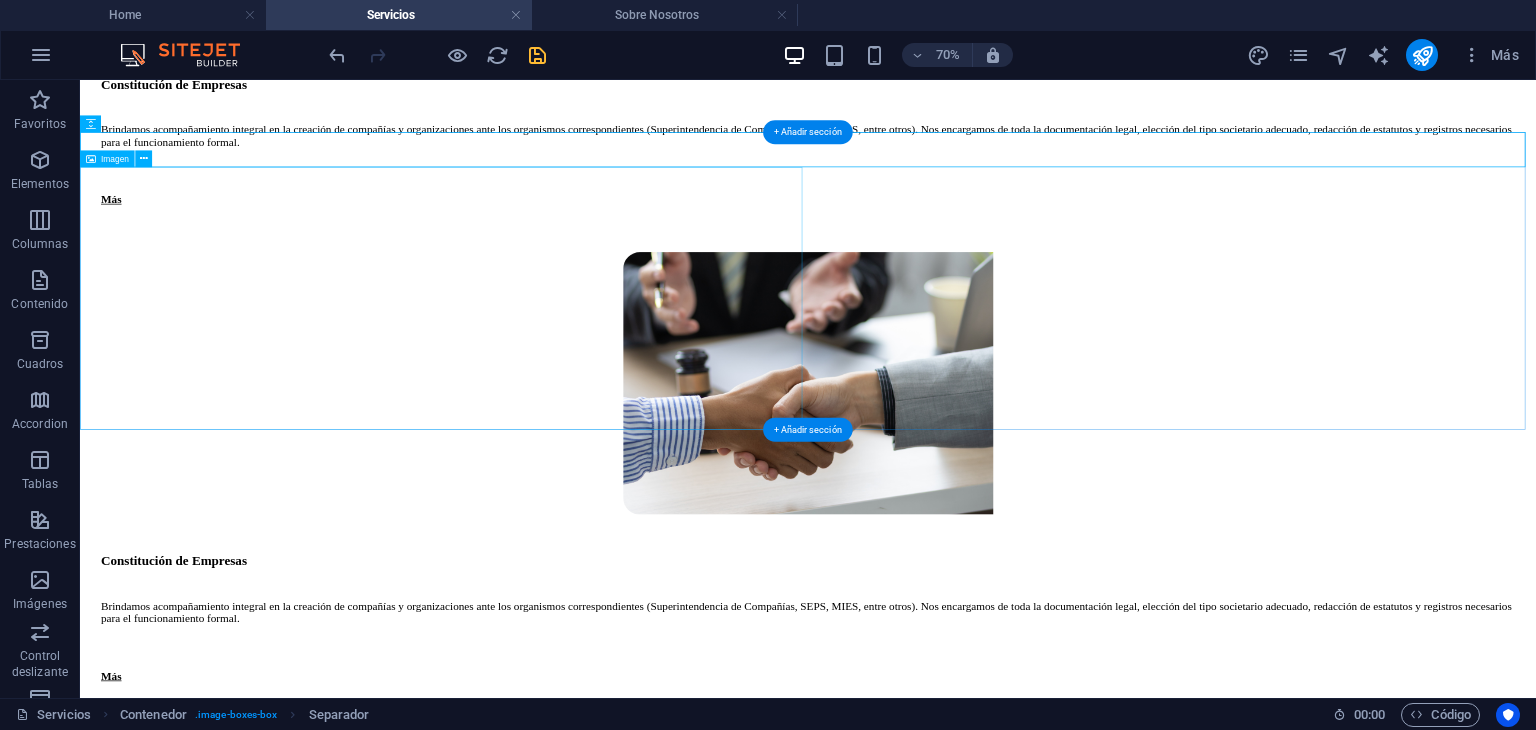click at bounding box center (1120, 1195) 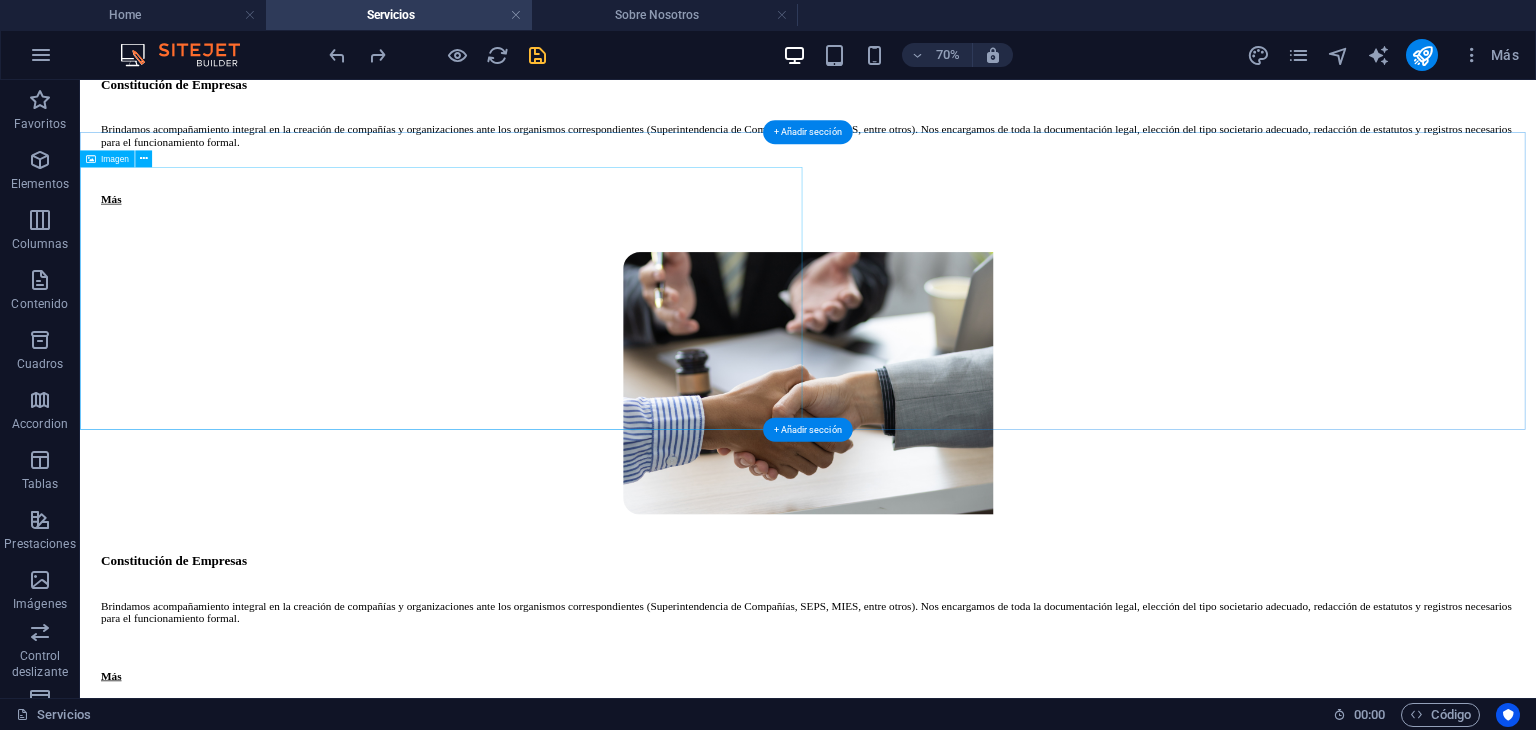 click at bounding box center [1120, 1195] 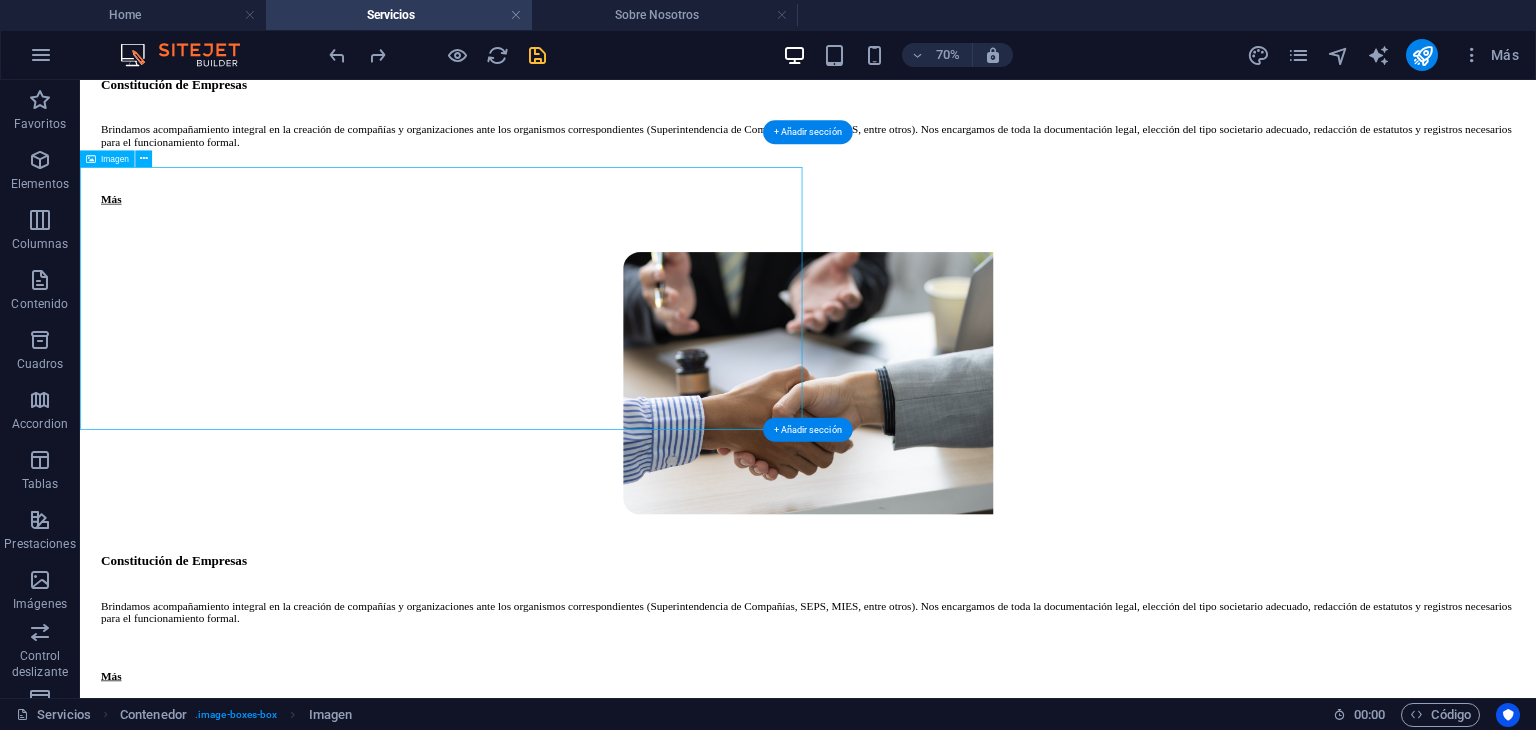 click at bounding box center (1120, 1195) 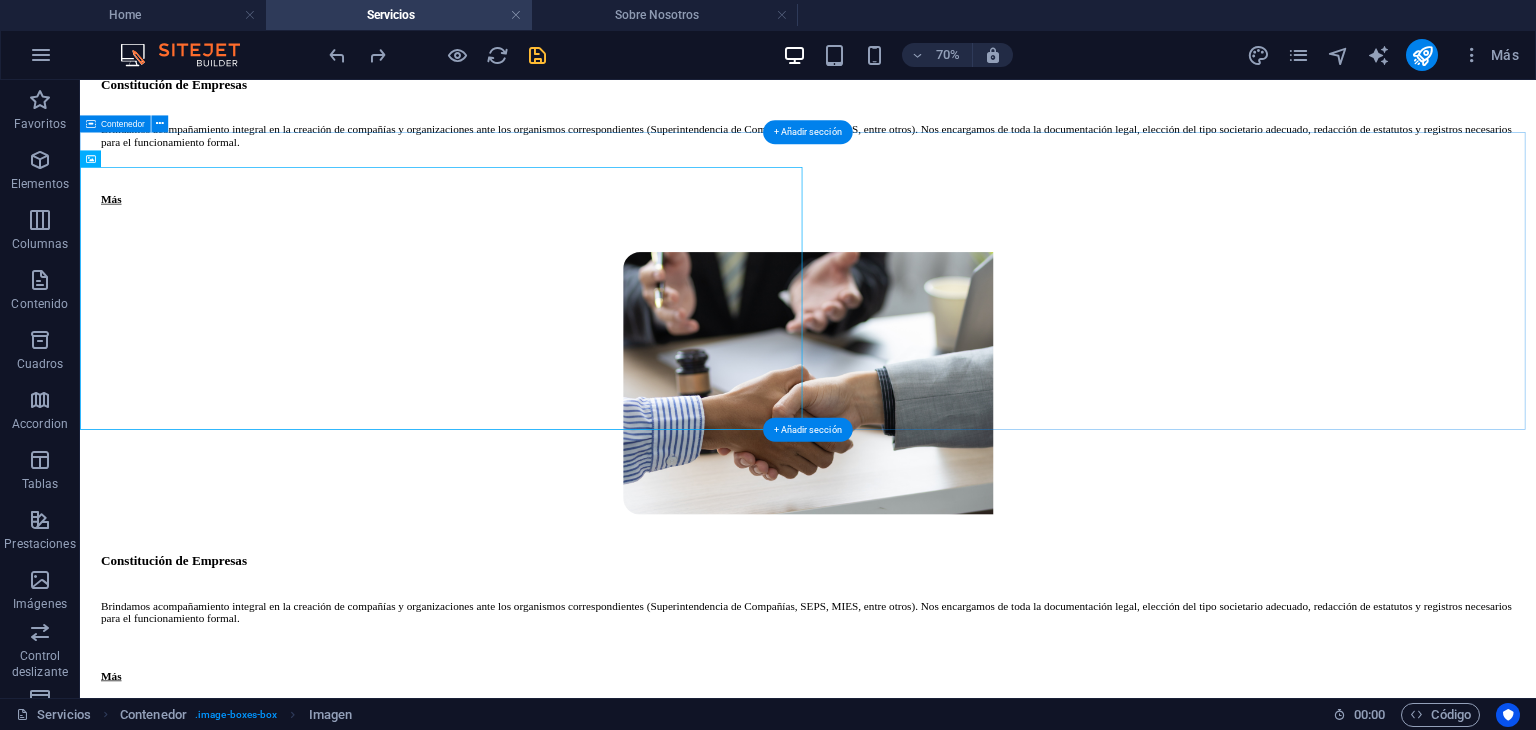 click on "Constitución de Empresas Brindamos acompañamiento integral en la creación de compañías y organizaciones ante los organismos correspondientes (Superintendencia de Compañías, SEPS, MIES, entre otros). Nos encargamos de toda la documentación legal, elección del tipo societario adecuado, redacción de estatutos y registros necesarios para el funcionamiento formal. Más" at bounding box center [1120, 1296] 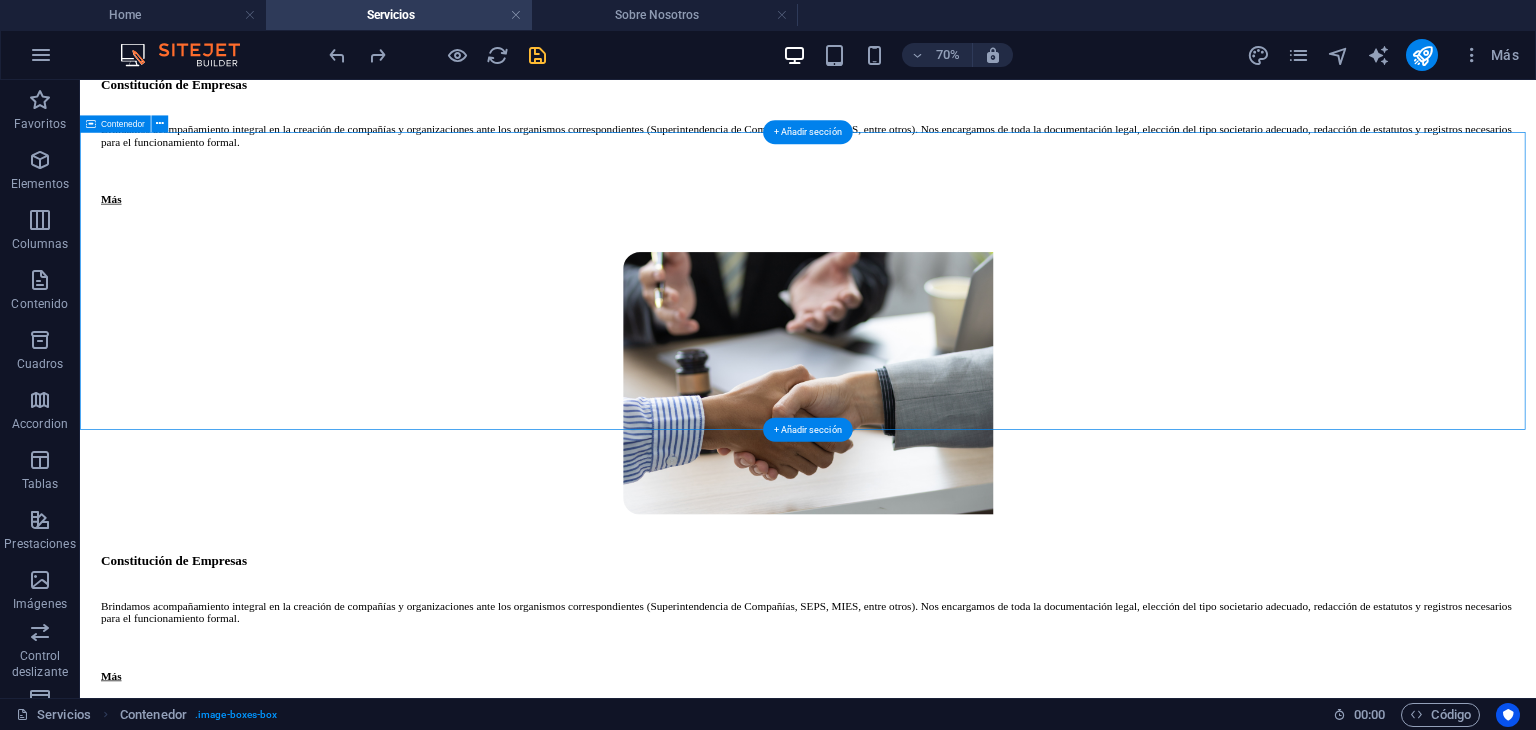 click on "Constitución de Empresas Brindamos acompañamiento integral en la creación de compañías y organizaciones ante los organismos correspondientes (Superintendencia de Compañías, SEPS, MIES, entre otros). Nos encargamos de toda la documentación legal, elección del tipo societario adecuado, redacción de estatutos y registros necesarios para el funcionamiento formal. Más" at bounding box center [1120, 1296] 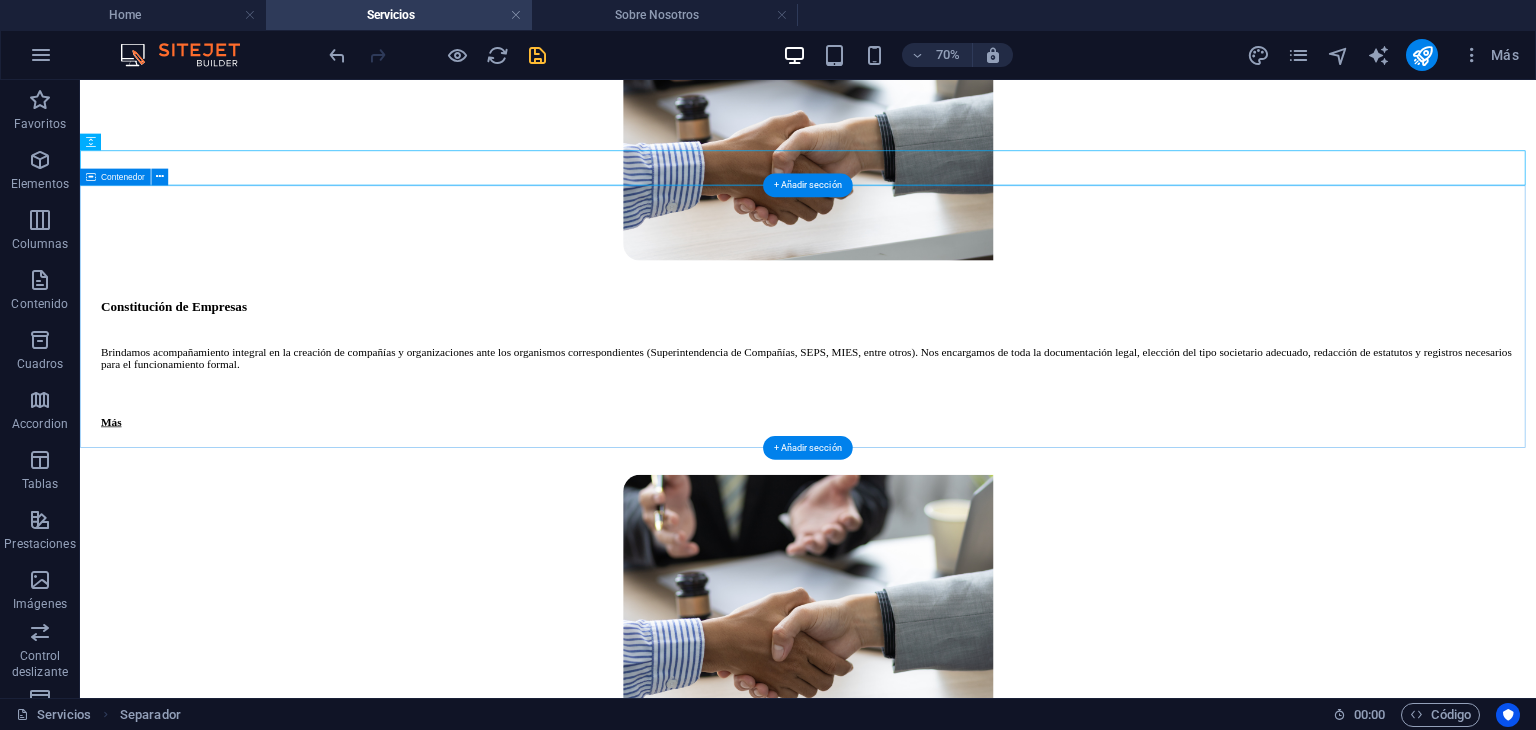 scroll, scrollTop: 2408, scrollLeft: 0, axis: vertical 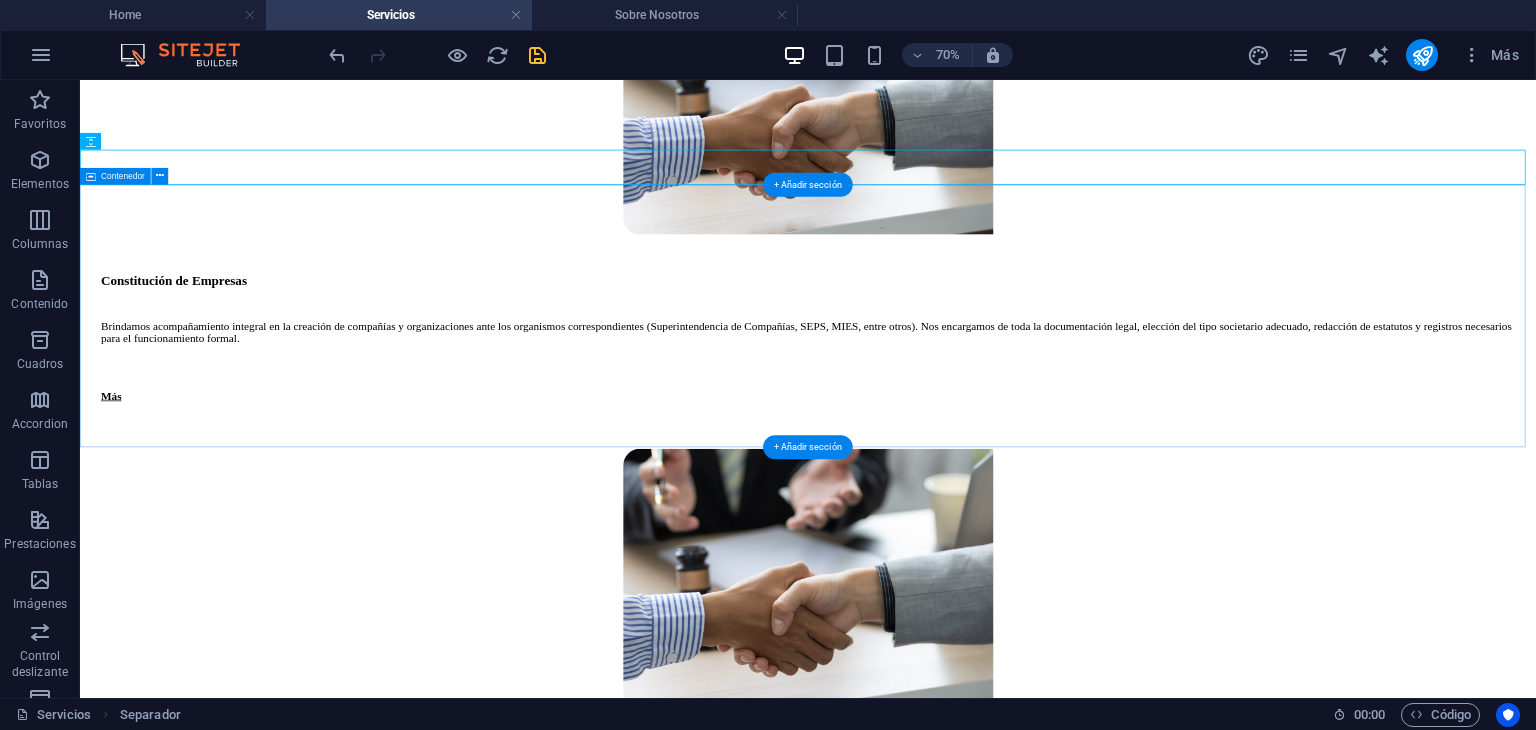 click on "Constitución de Empresas Brindamos acompañamiento integral en la creación de compañías y organizaciones ante los organismos correspondientes (Superintendencia de Compañías, SEPS, MIES, entre otros). Nos encargamos de toda la documentación legal, elección del tipo societario adecuado, redacción de estatutos y registros necesarios para el funcionamiento formal. Más" at bounding box center (1120, 1601) 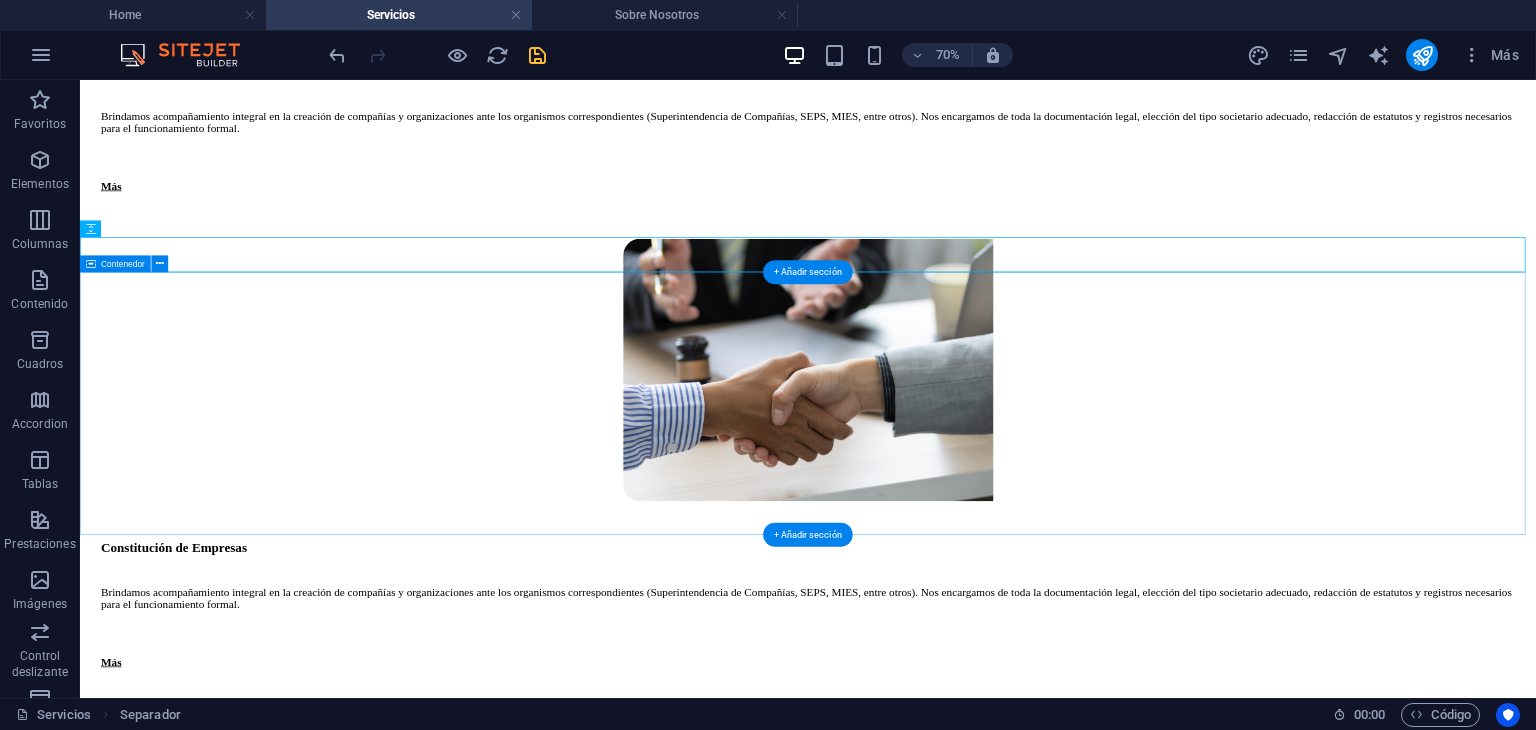 click on "Constitución de Empresas Brindamos acompañamiento integral en la creación de compañías y organizaciones ante los organismos correspondientes (Superintendencia de Compañías, SEPS, MIES, entre otros). Nos encargamos de toda la documentación legal, elección del tipo societario adecuado, redacción de estatutos y registros necesarios para el funcionamiento formal. Más" at bounding box center [1120, 1982] 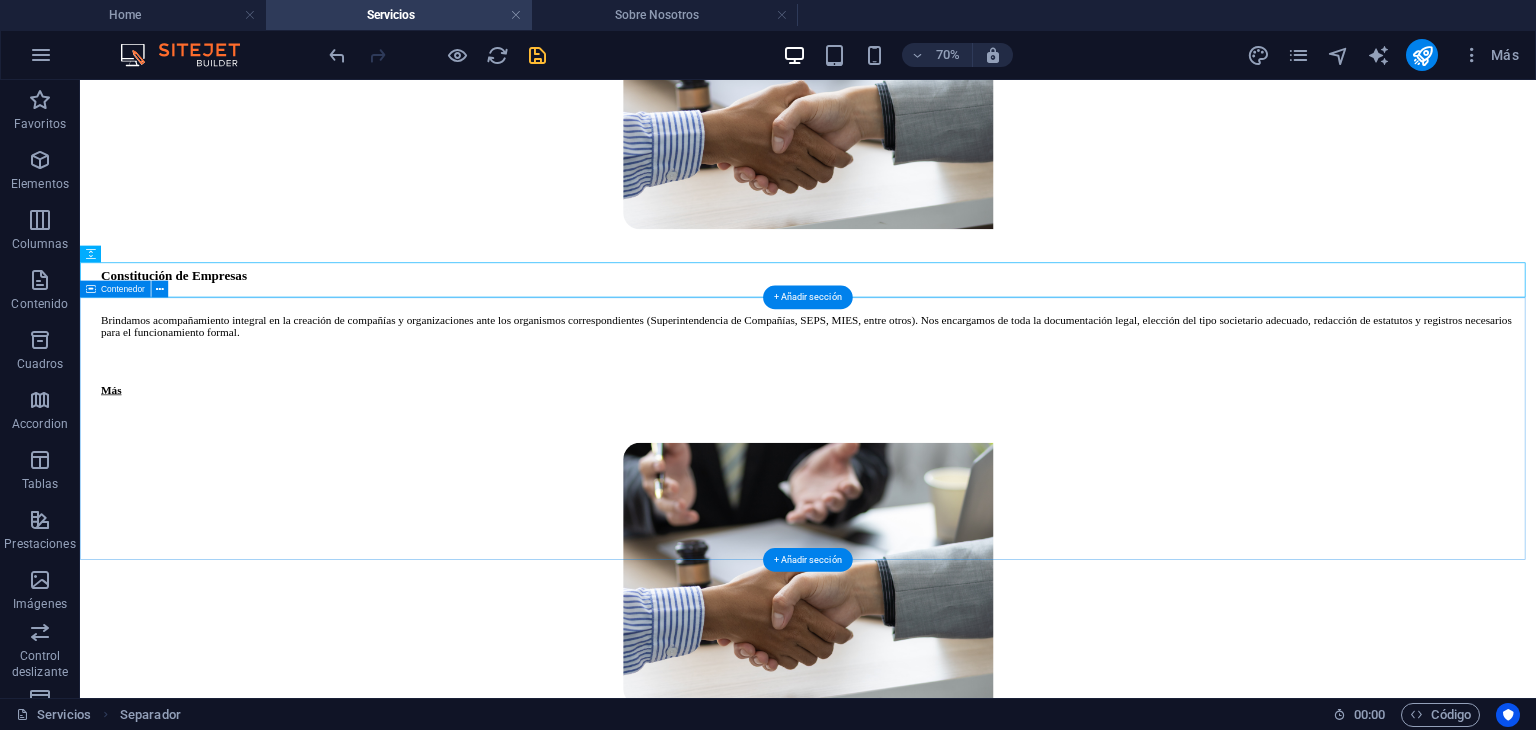 scroll, scrollTop: 3108, scrollLeft: 0, axis: vertical 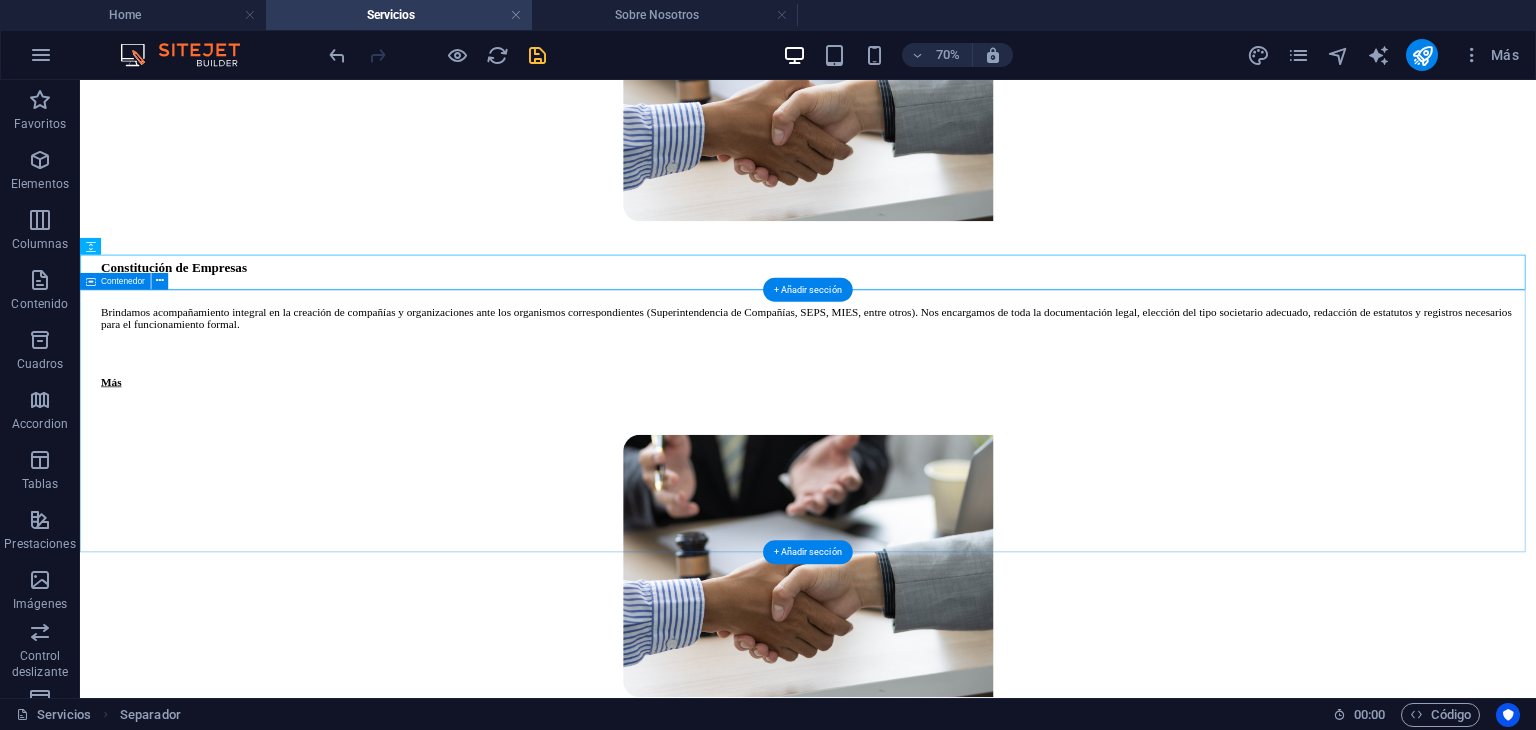 click on "Constitución de Empresas Brindamos acompañamiento integral en la creación de compañías y organizaciones ante los organismos correspondientes (Superintendencia de Compañías, SEPS, MIES, entre otros). Nos encargamos de toda la documentación legal, elección del tipo societario adecuado, redacción de estatutos y registros necesarios para el funcionamiento formal. Más" at bounding box center [1120, 2262] 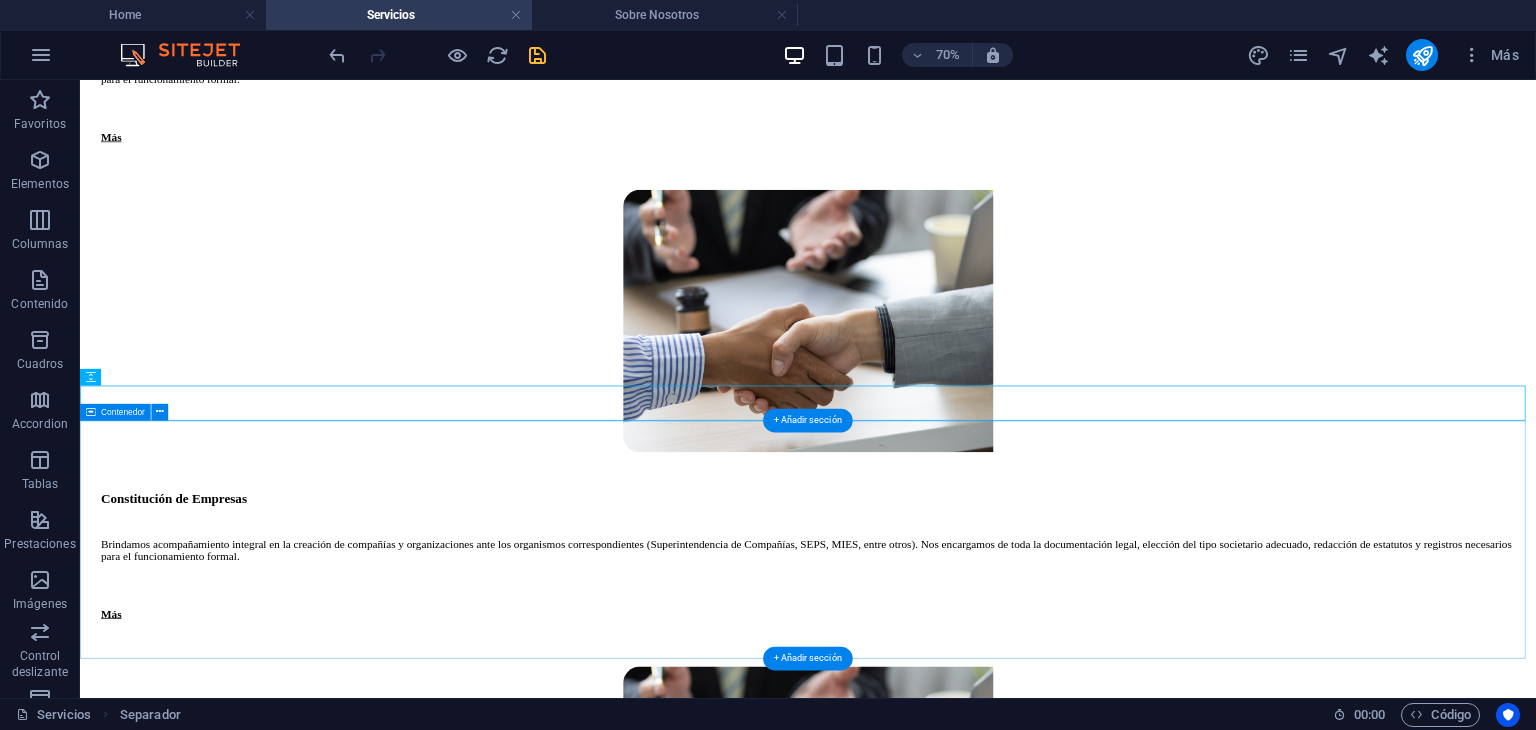 scroll, scrollTop: 3508, scrollLeft: 0, axis: vertical 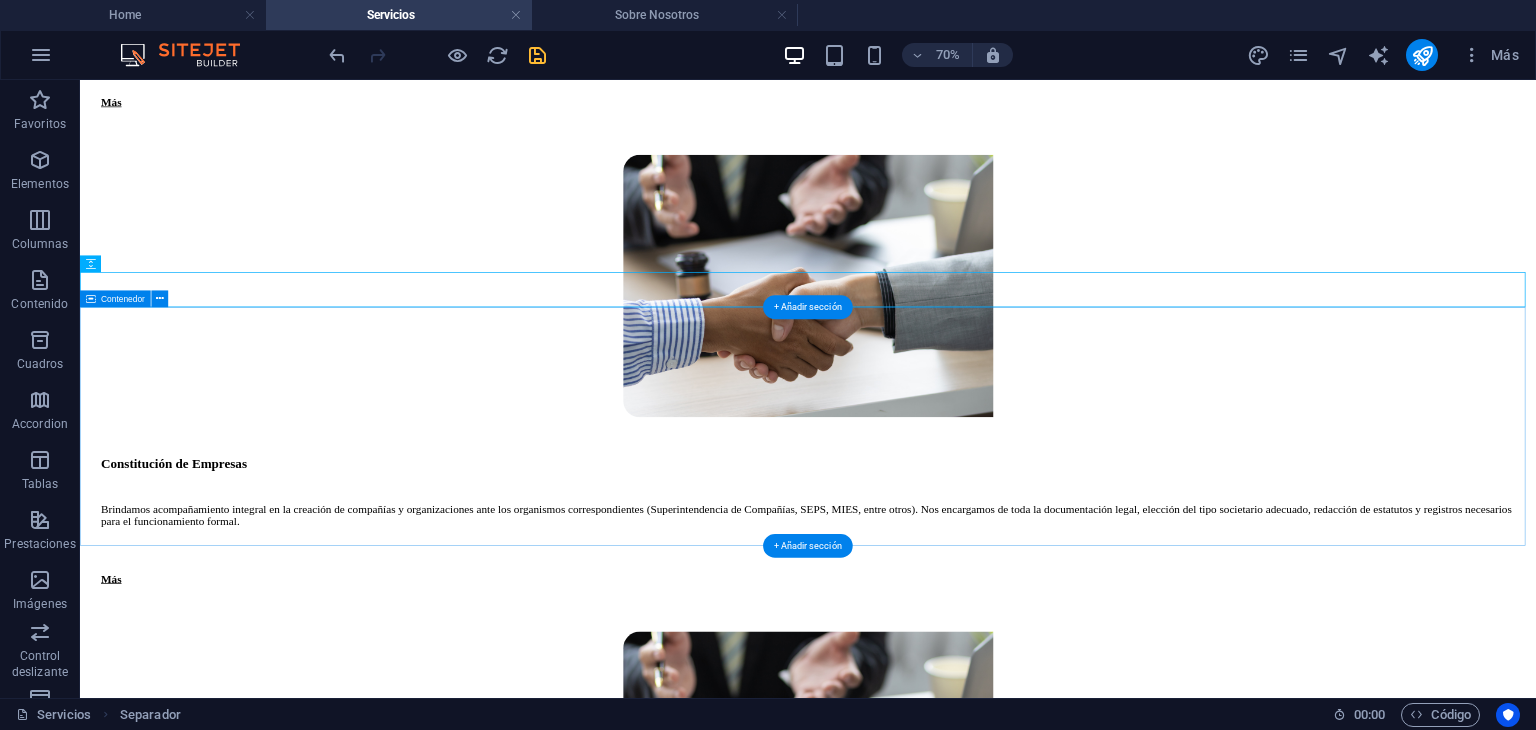 click on "Suelta el contenido aquí o  Añadir elementos  Pegar portapapeles" at bounding box center (1120, 2299) 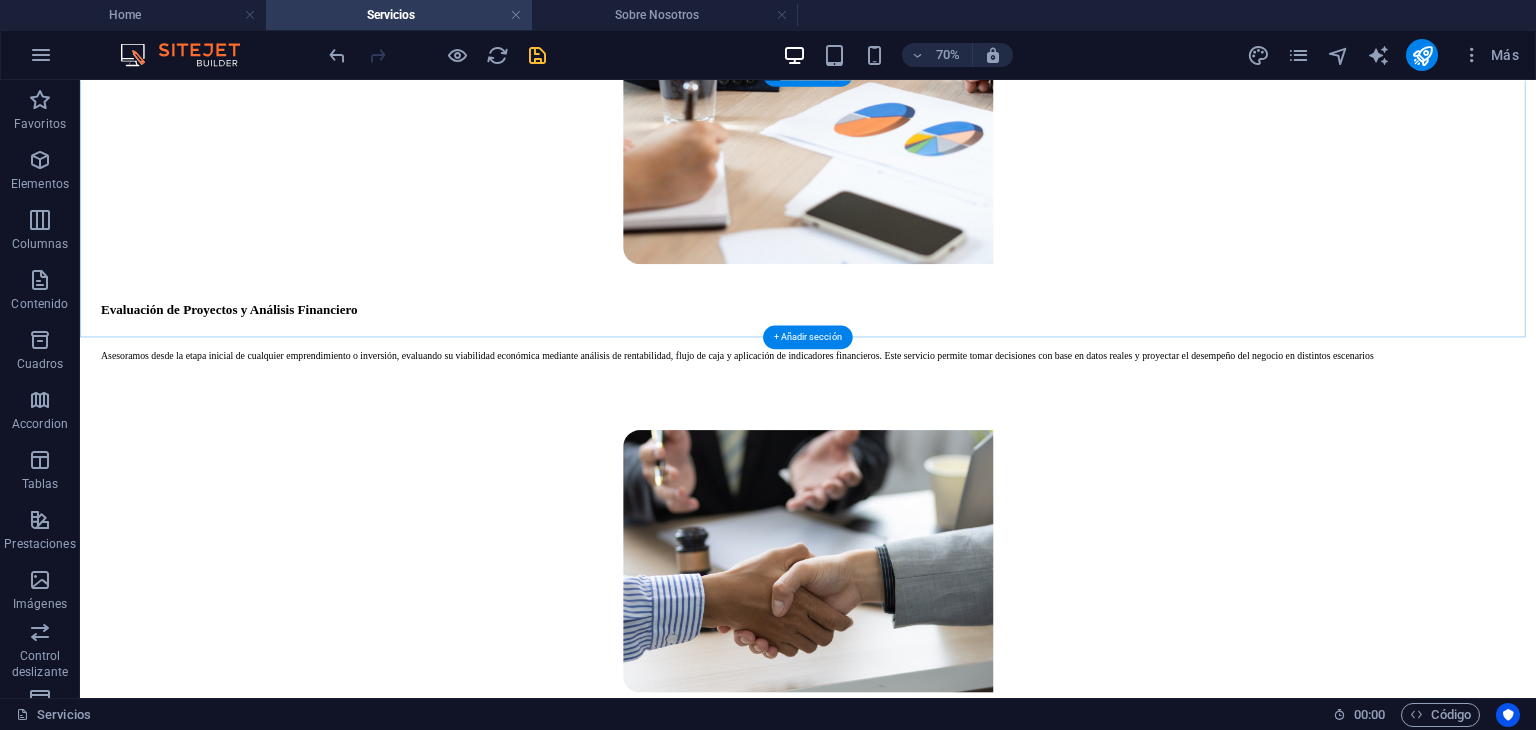 scroll, scrollTop: 1292, scrollLeft: 0, axis: vertical 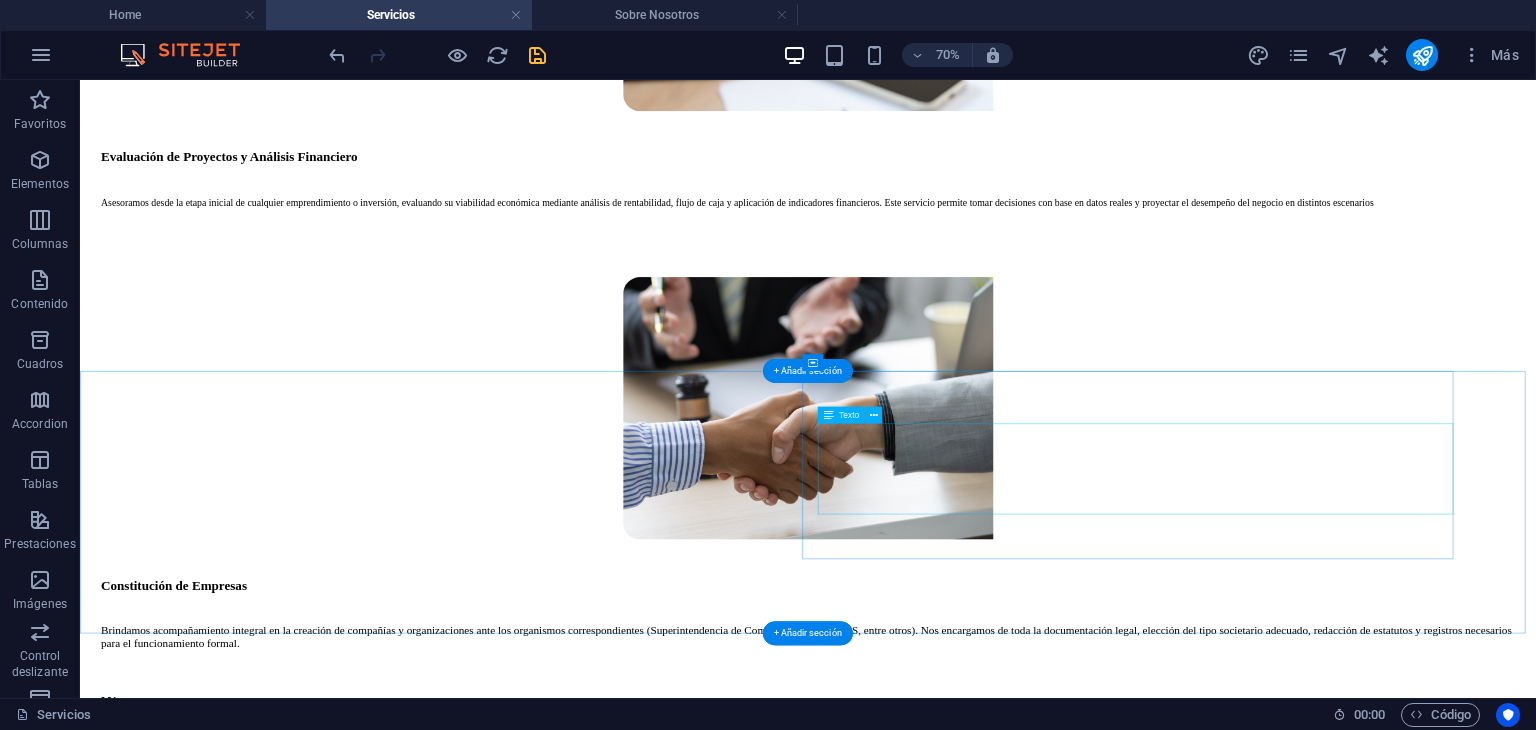 click on "Brindamos acompañamiento integral en la creación de compañías y organizaciones ante los organismos correspondientes (Superintendencia de Compañías, SEPS, MIES, entre otros). Nos encargamos de toda la documentación legal, elección del tipo societario adecuado, redacción de estatutos y registros necesarios para el funcionamiento formal." at bounding box center (1131, 1556) 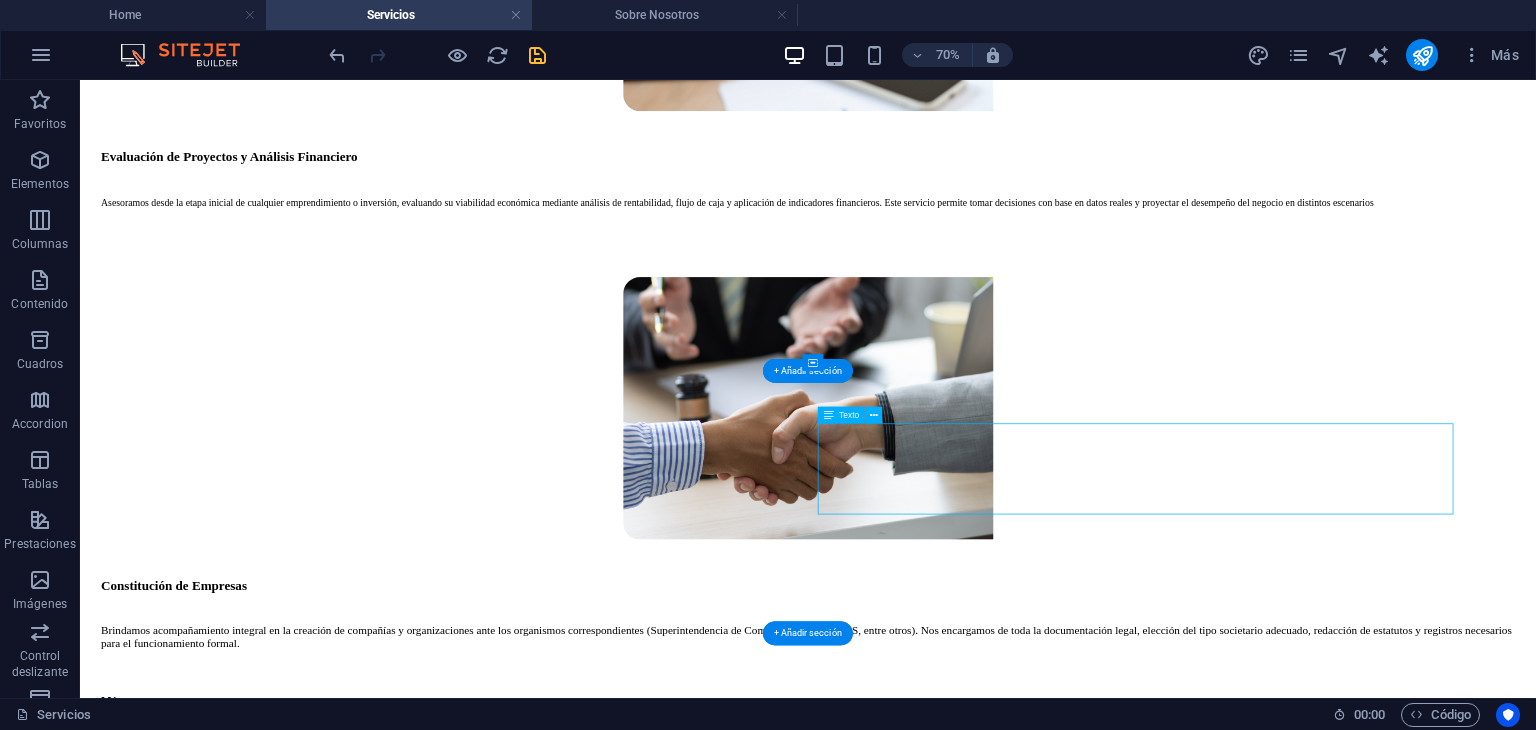 click on "Brindamos acompañamiento integral en la creación de compañías y organizaciones ante los organismos correspondientes (Superintendencia de Compañías, SEPS, MIES, entre otros). Nos encargamos de toda la documentación legal, elección del tipo societario adecuado, redacción de estatutos y registros necesarios para el funcionamiento formal." at bounding box center [1131, 1556] 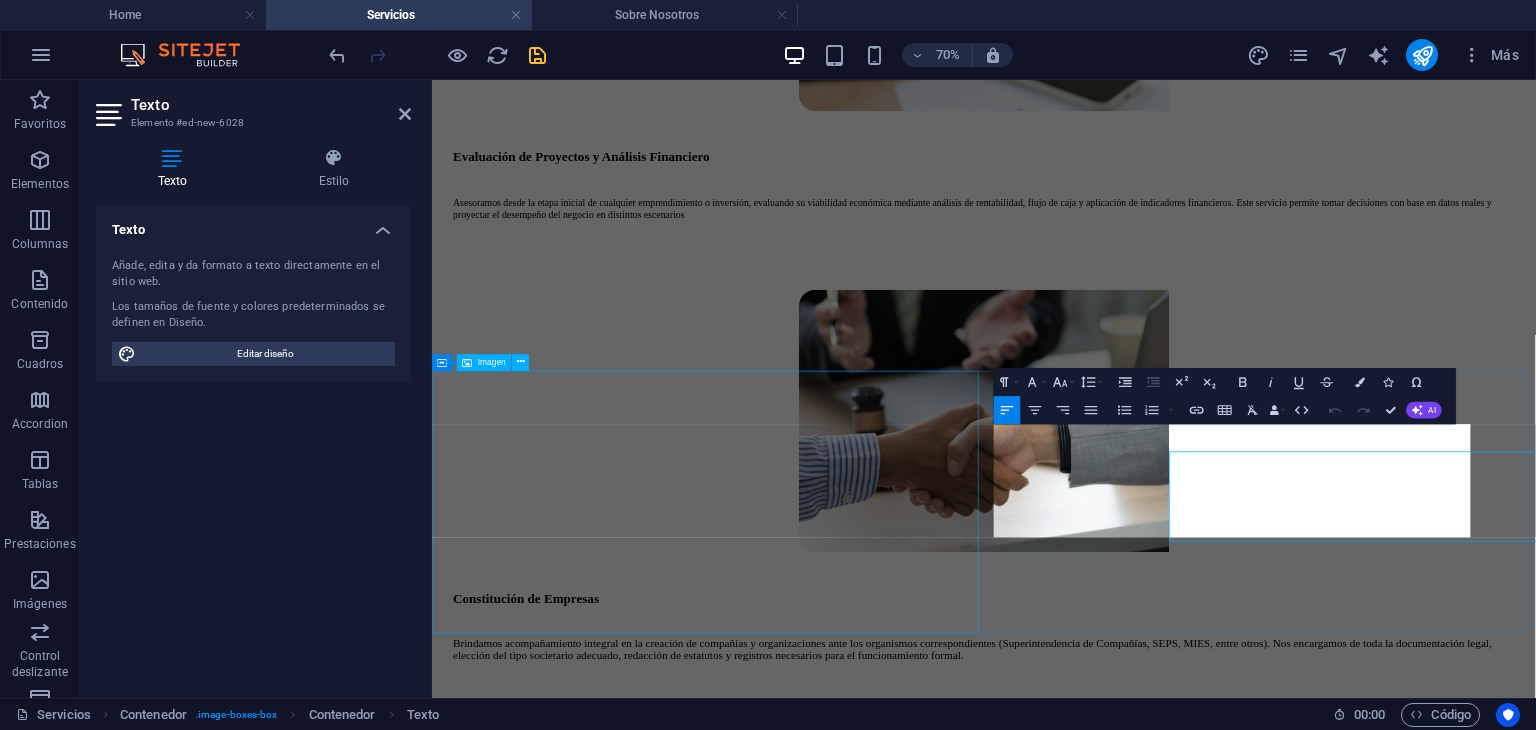 scroll, scrollTop: 1253, scrollLeft: 0, axis: vertical 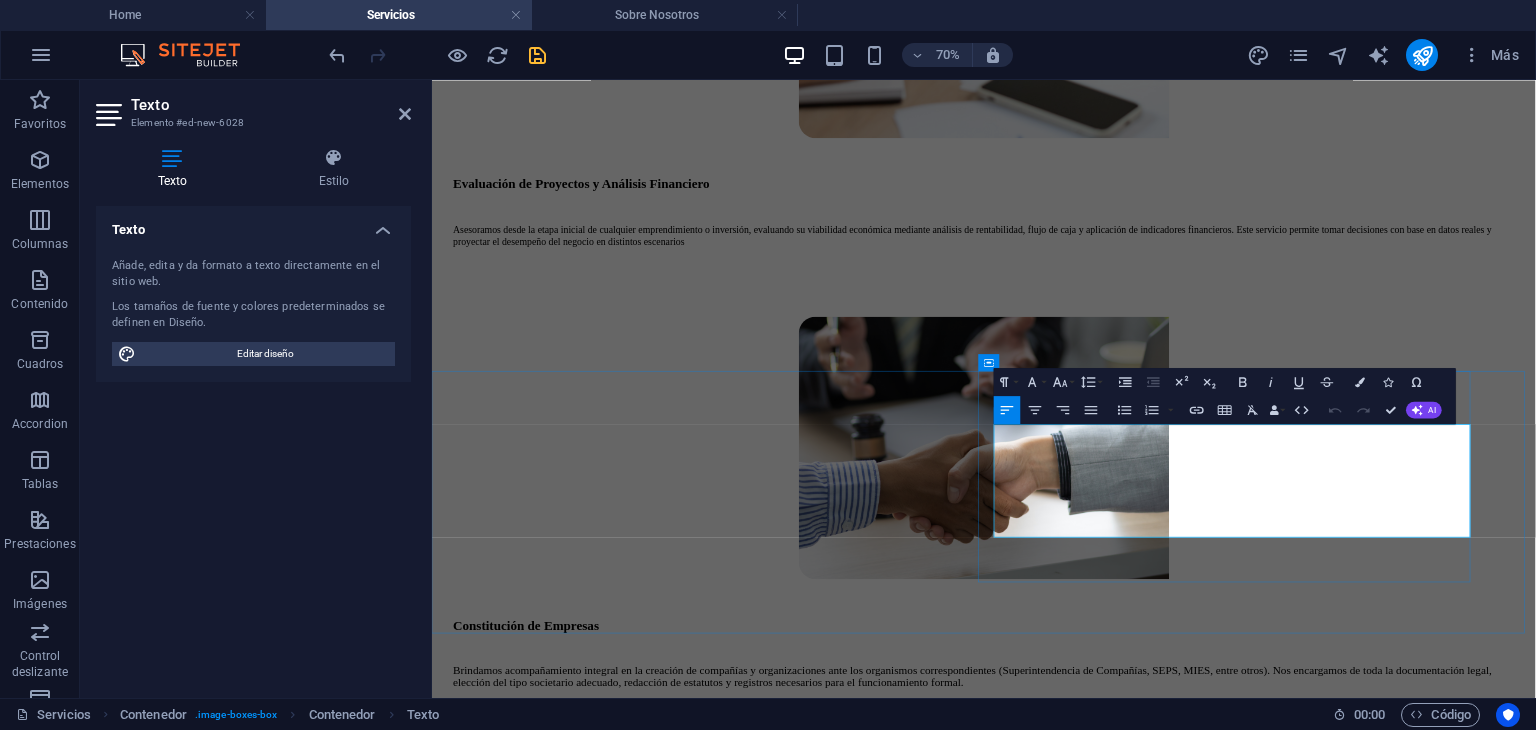 click on "Brindamos acompañamiento integral en la creación de compañías y organizaciones ante los organismos correspondientes (Superintendencia de Compañías, SEPS, MIES, entre otros). Nos encargamos de toda la documentación legal, elección del tipo societario adecuado, redacción de estatutos y registros necesarios para el funcionamiento formal." at bounding box center [1231, 1613] 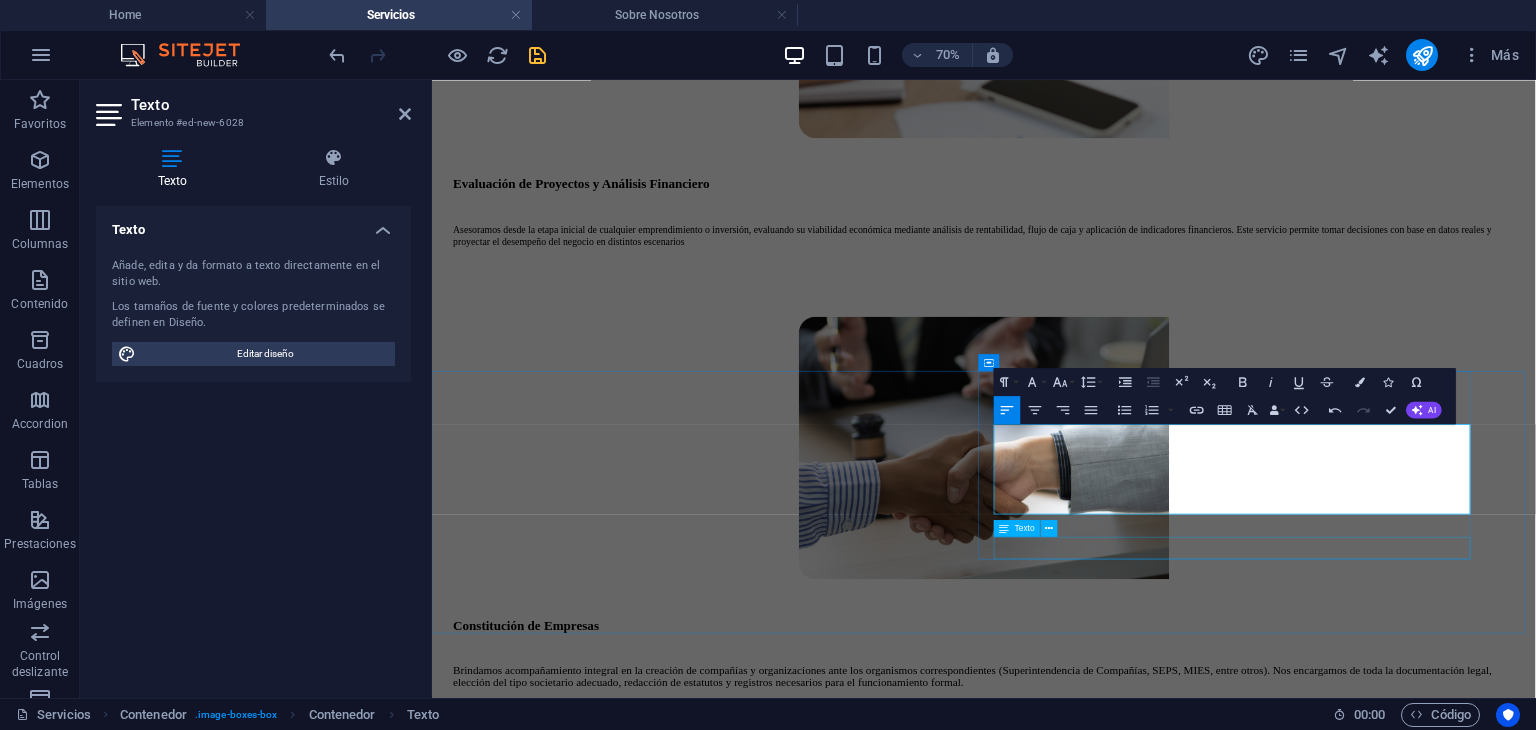 click on "Más" at bounding box center (1231, 1704) 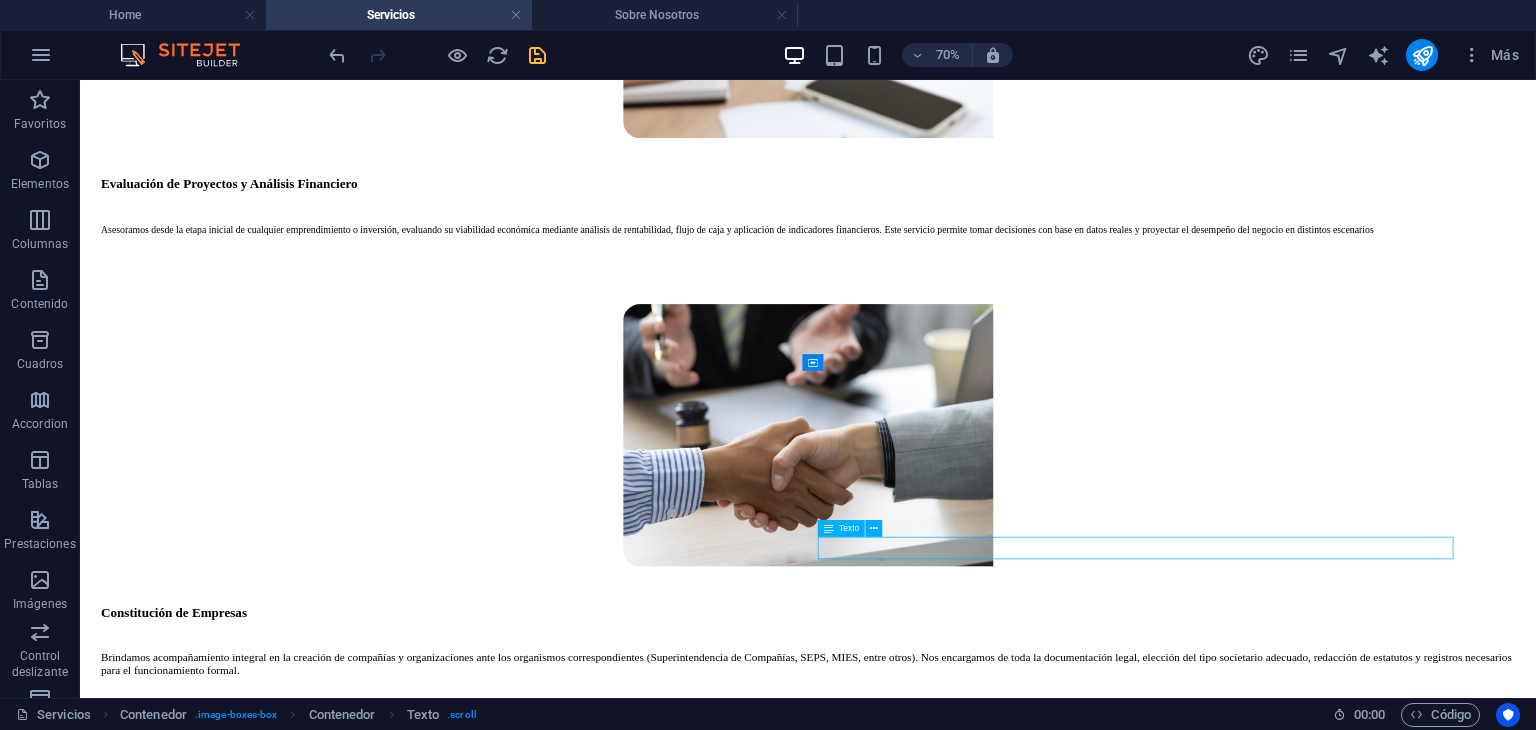 scroll, scrollTop: 1292, scrollLeft: 0, axis: vertical 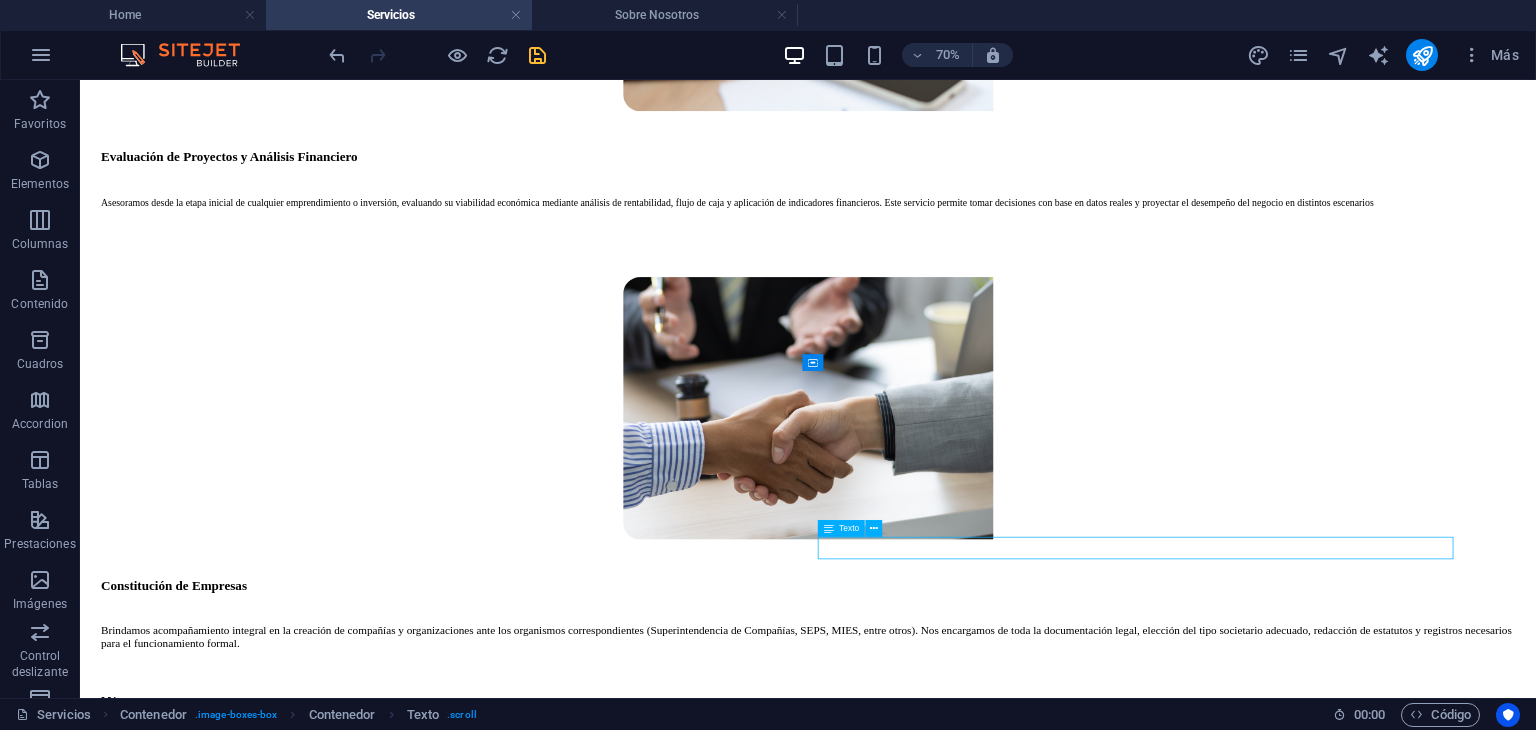 click on "Más" at bounding box center [1131, 1629] 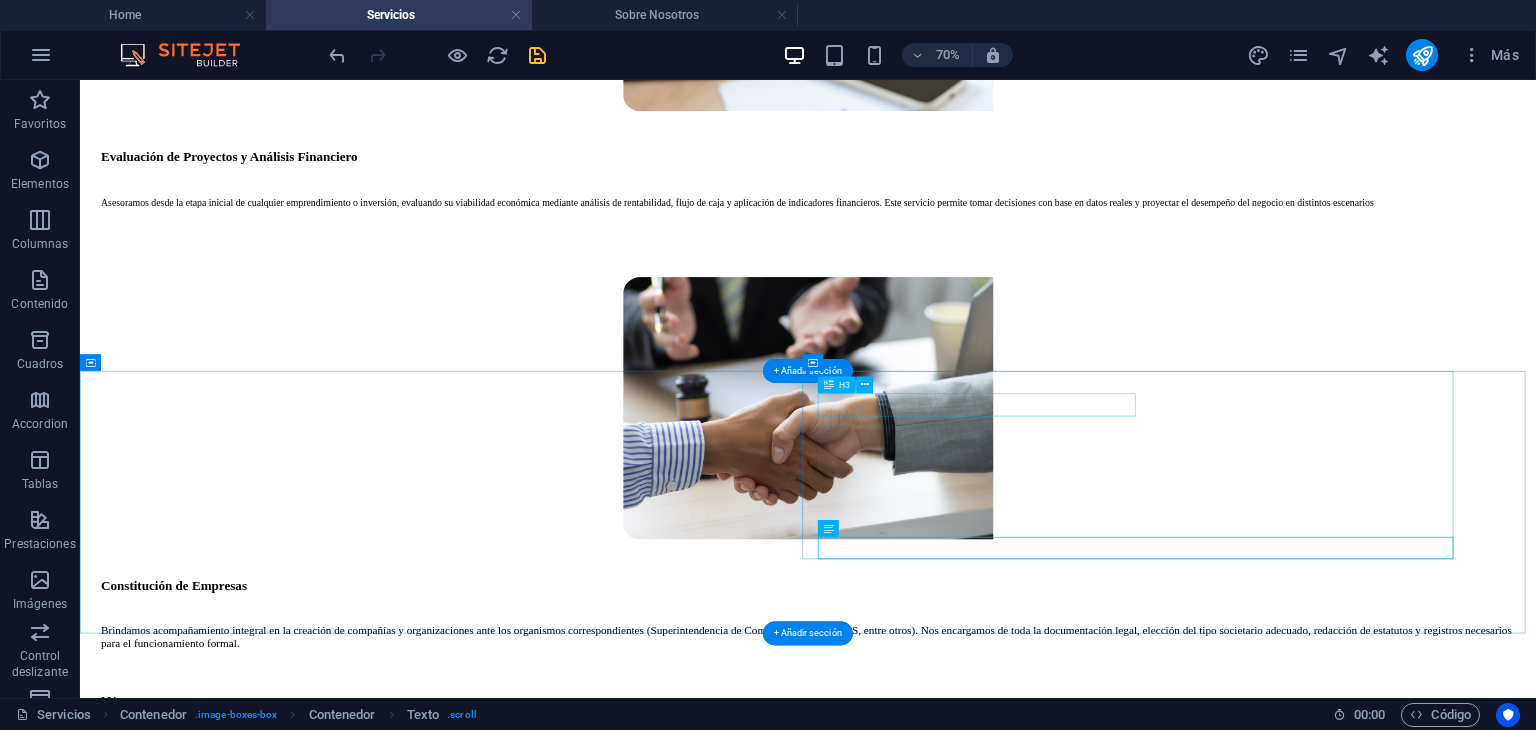 click on "Constitución de Empresas" at bounding box center [1131, 1482] 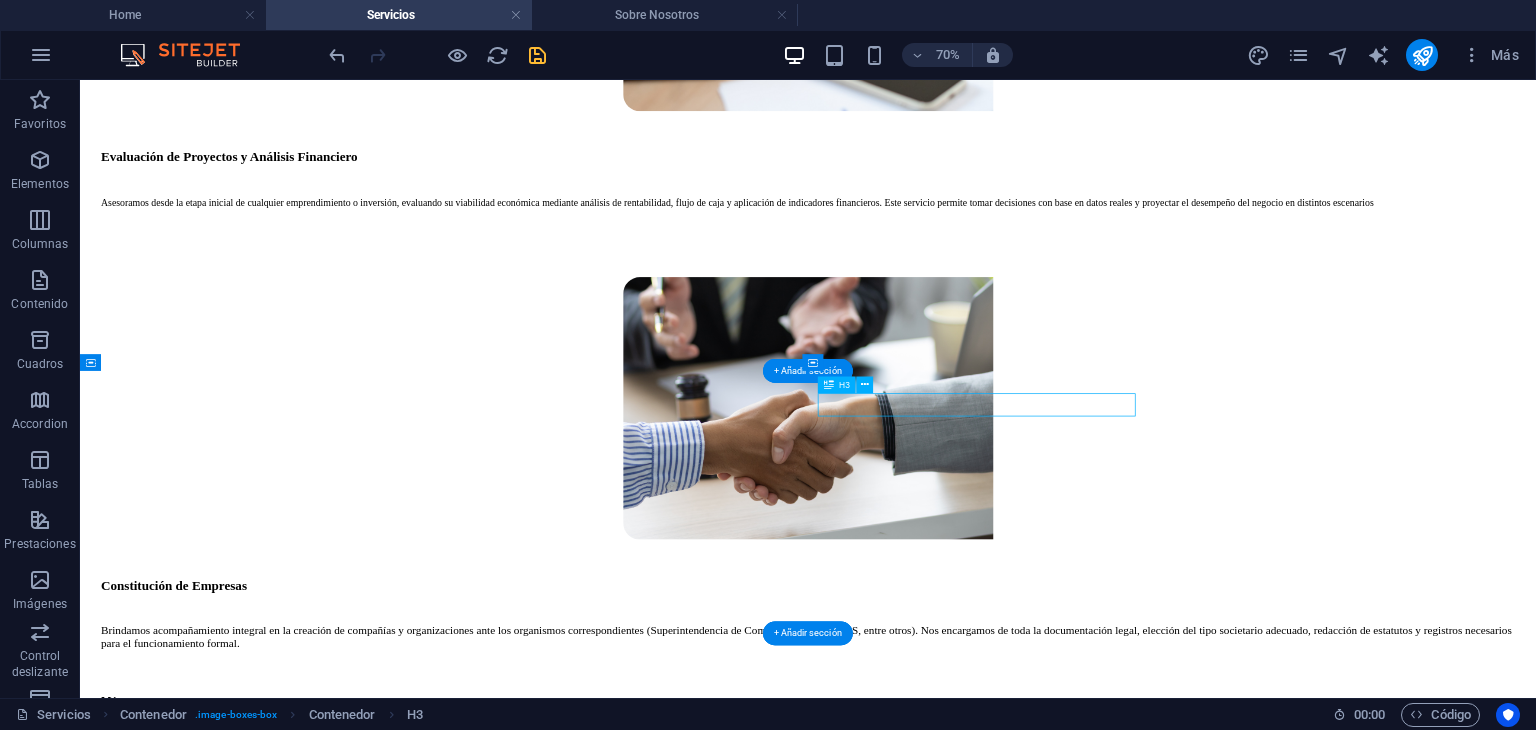 click on "Constitución de Empresas" at bounding box center [1131, 1482] 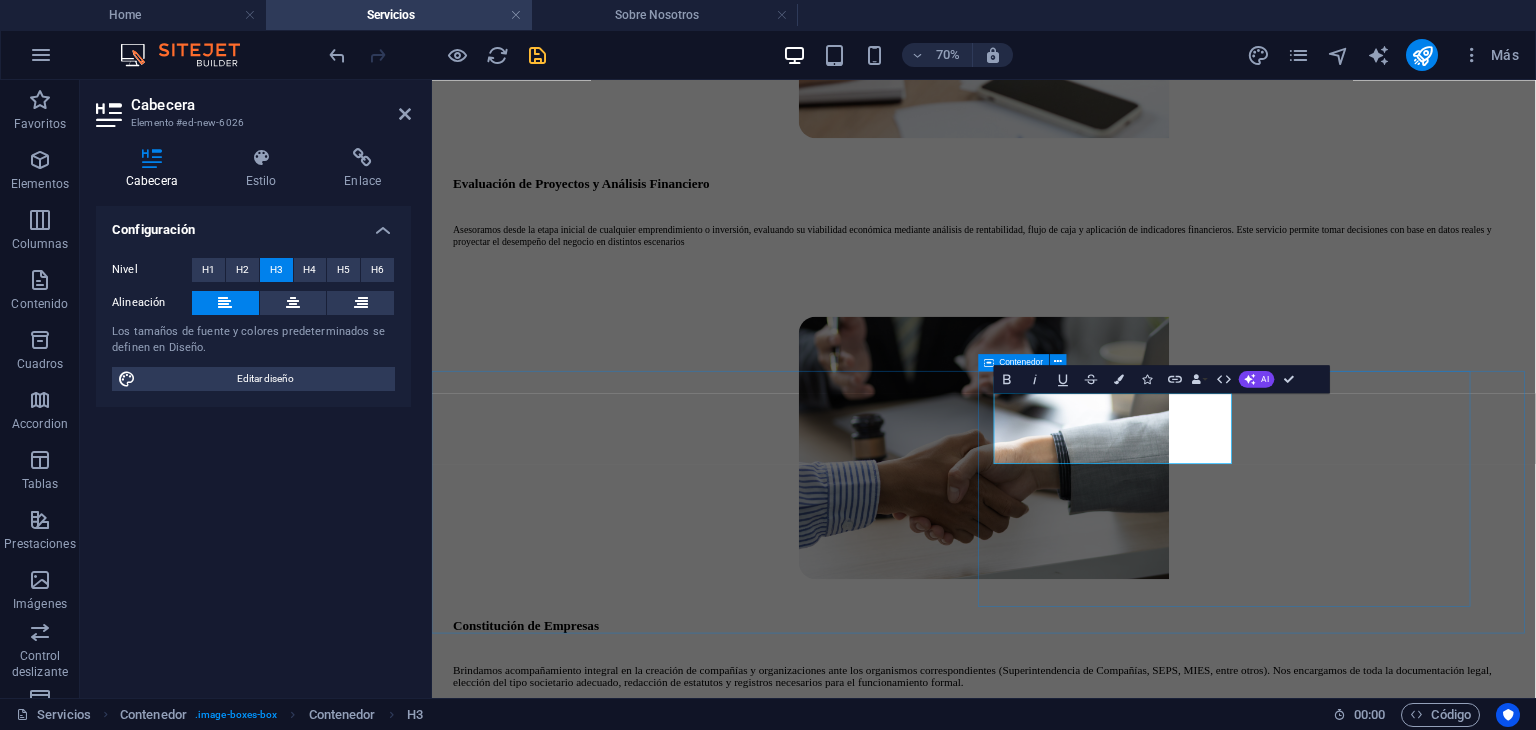 click on "3. Contabilidad, Control Interno y Manuales Administrativos Diseñamos e implementamos sistemas contables conforme a las NIIF y al Plan de Cuentas vigente. Establecemos manuales de funciones, políticas internas y mecanismos de control que organizan y fortalecen las operaciones de la empresa, garantizando eficiencia, transparencia y cumplimiento regulatorio Más" at bounding box center [1220, 1594] 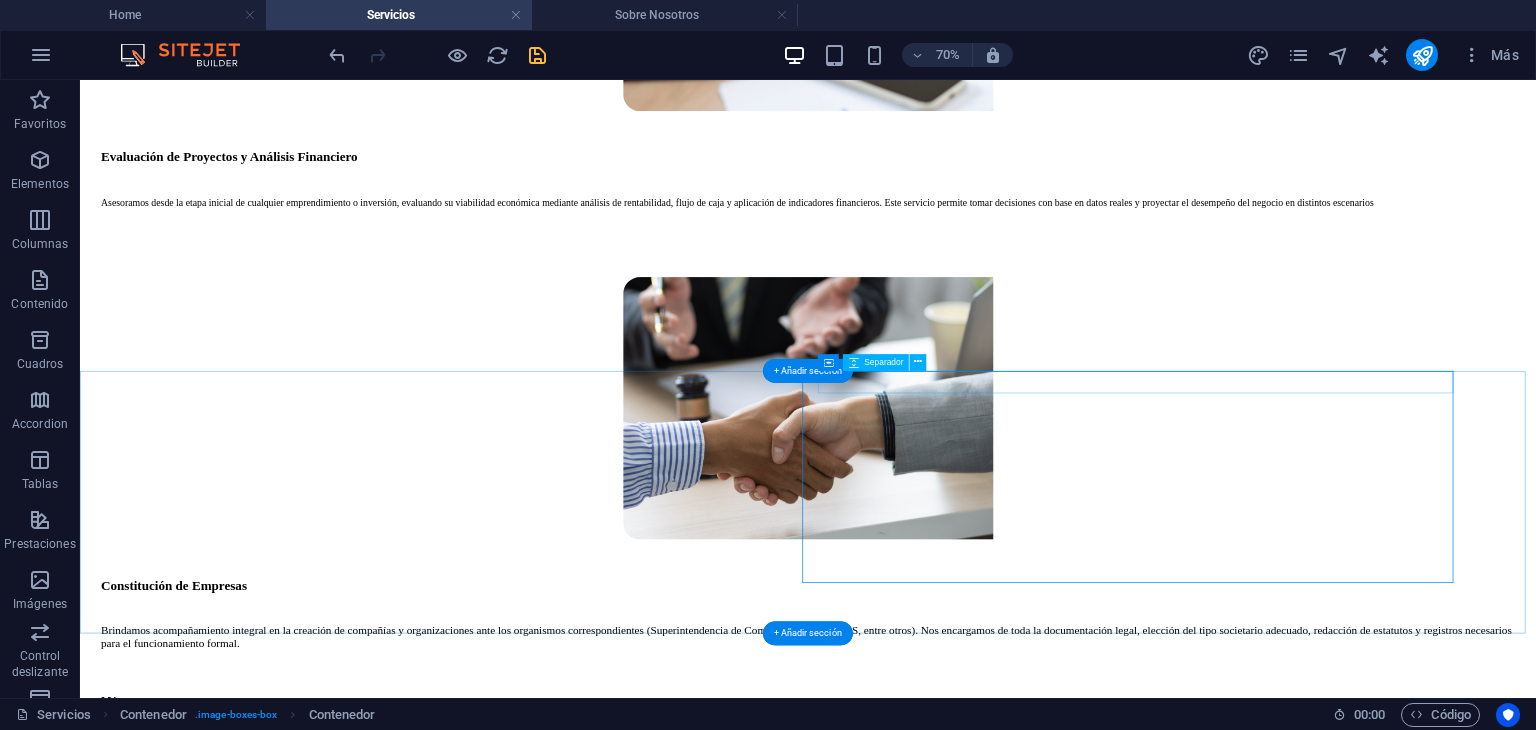 click at bounding box center [1131, 1436] 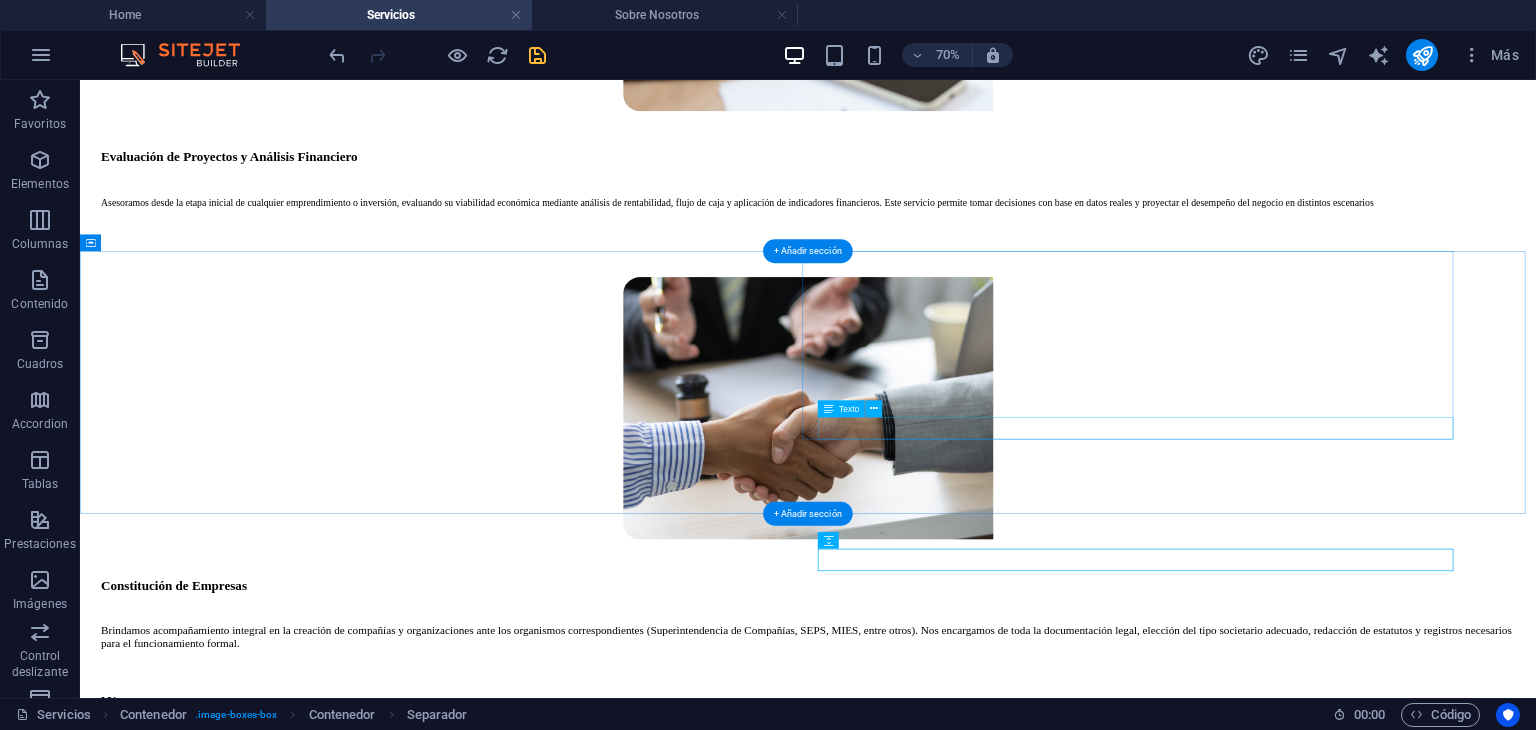 scroll, scrollTop: 992, scrollLeft: 0, axis: vertical 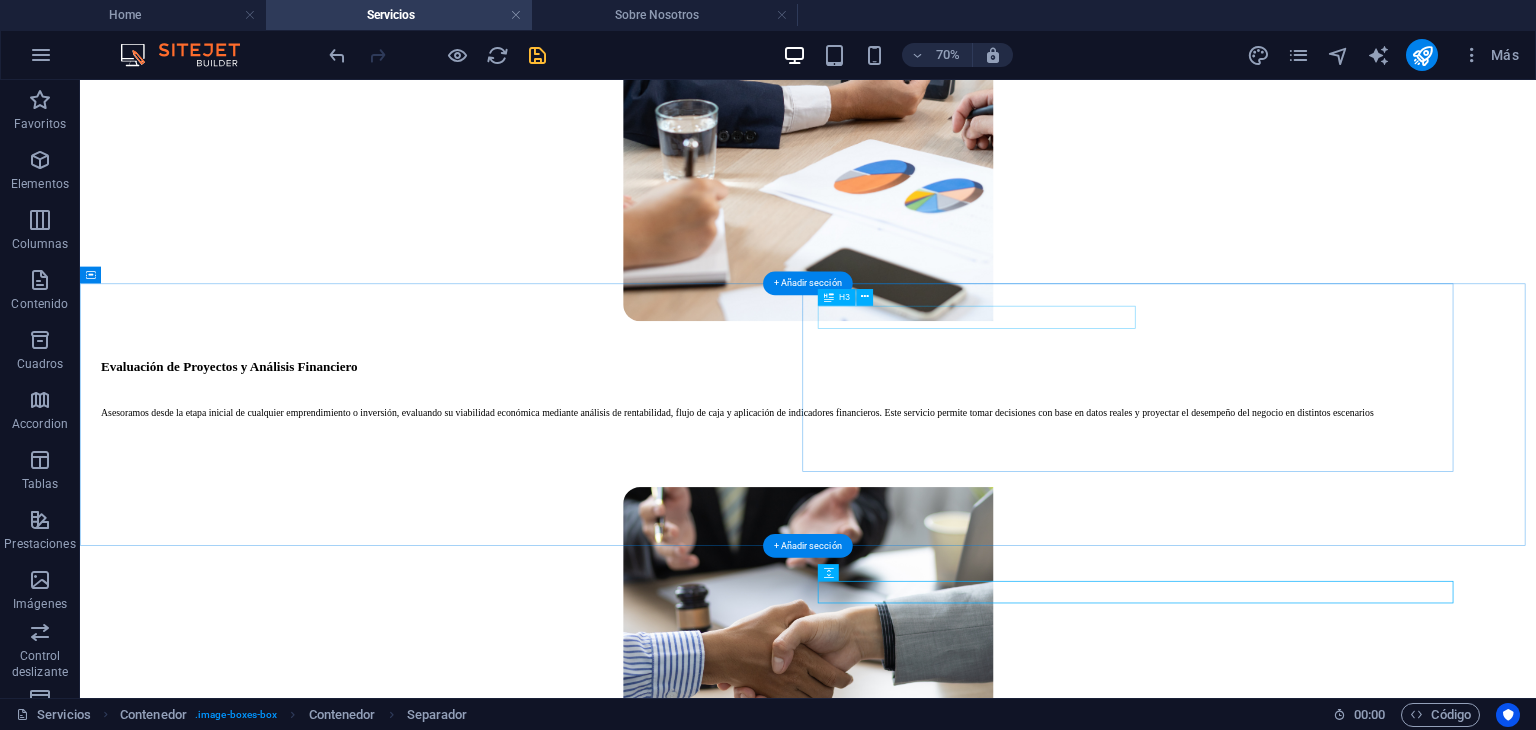 click on "Constitución de Empresas" at bounding box center (1131, 1102) 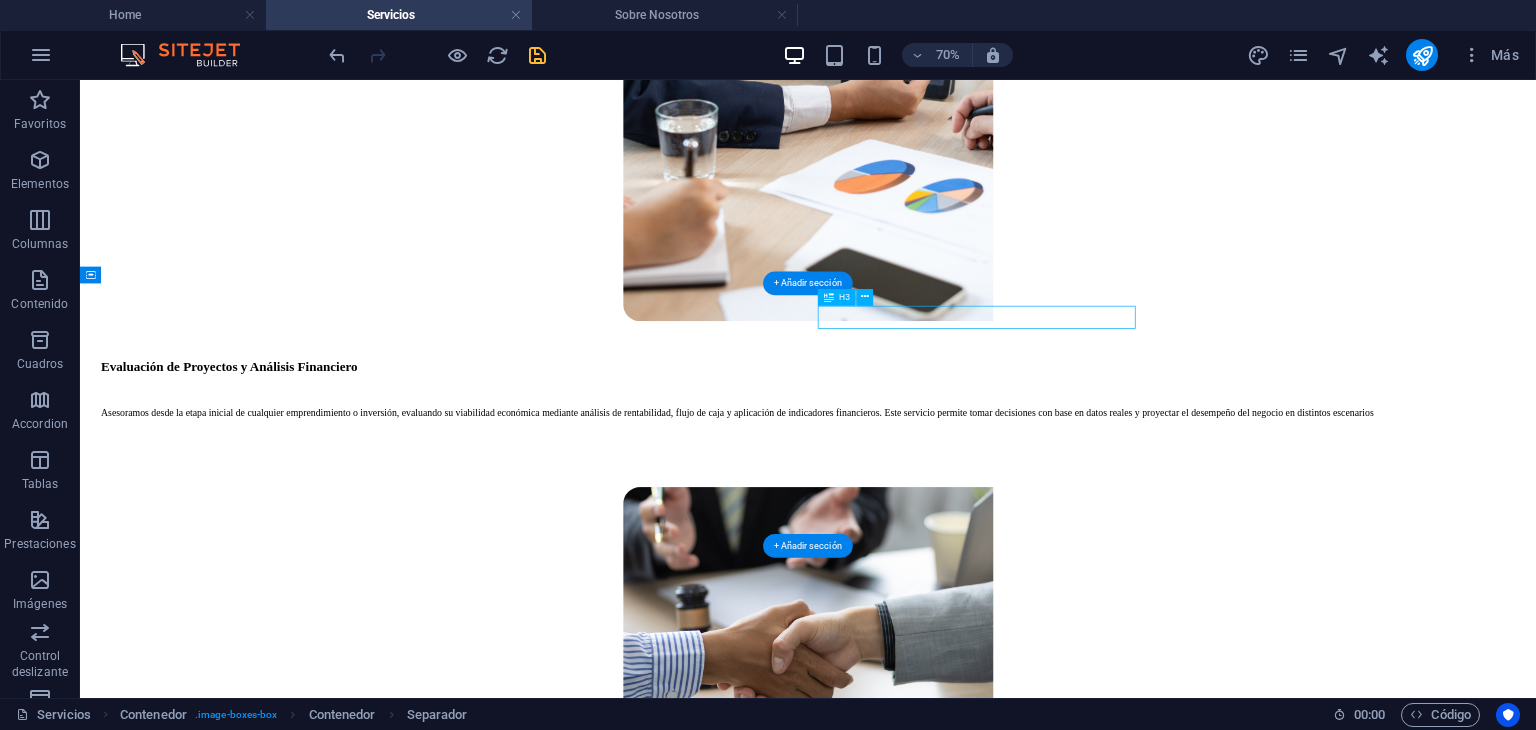 click on "Constitución de Empresas" at bounding box center [1131, 1102] 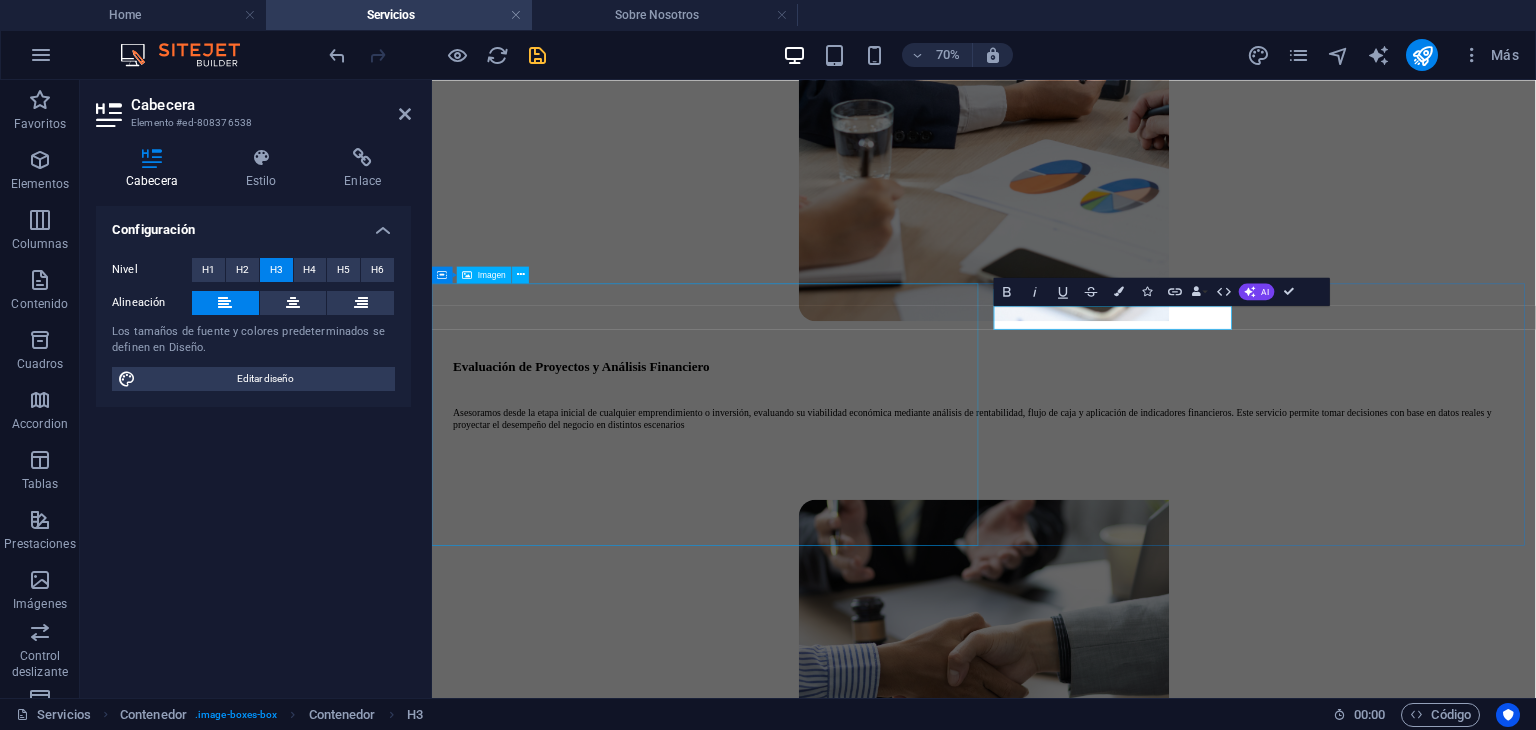 scroll, scrollTop: 953, scrollLeft: 0, axis: vertical 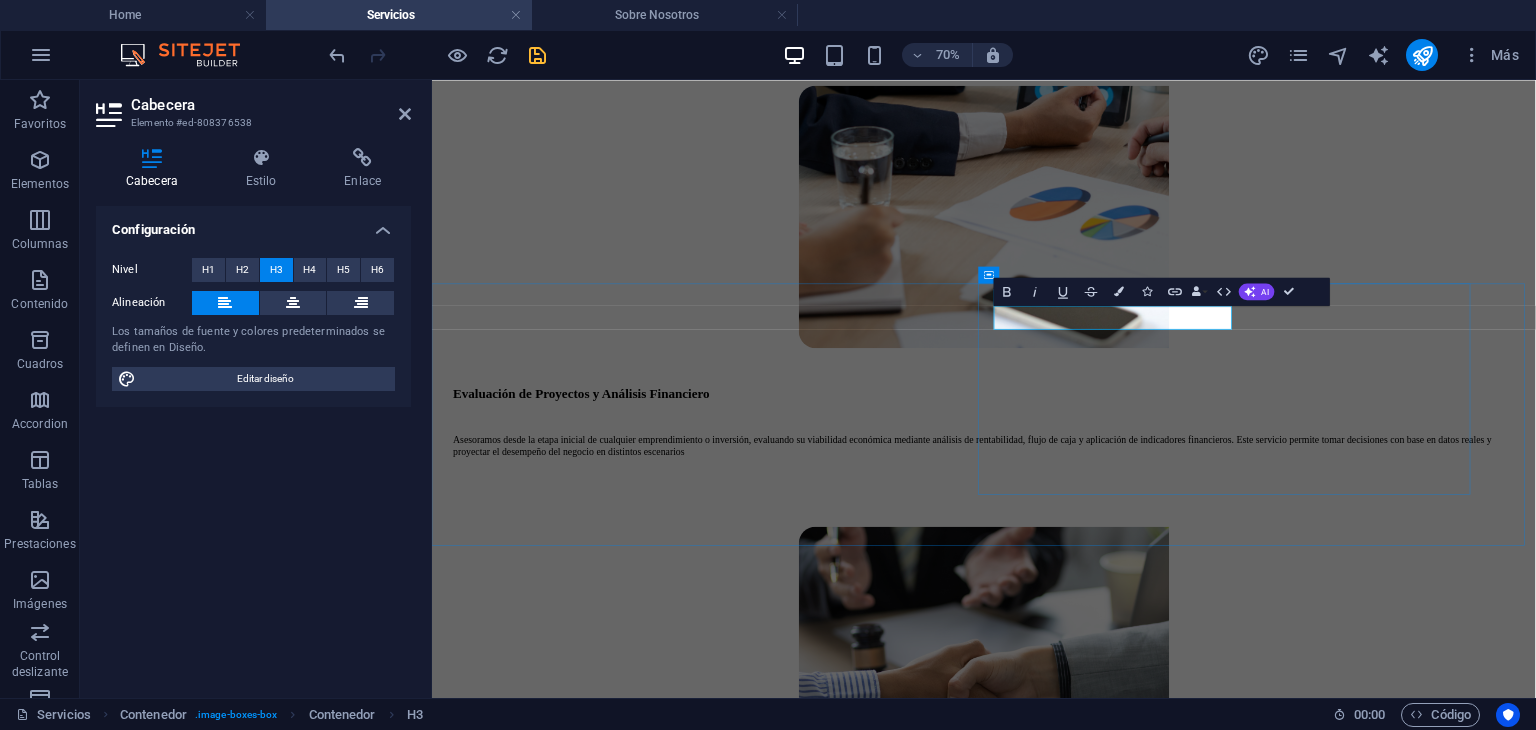 click on "Constitución de Empresas" at bounding box center [1231, 1159] 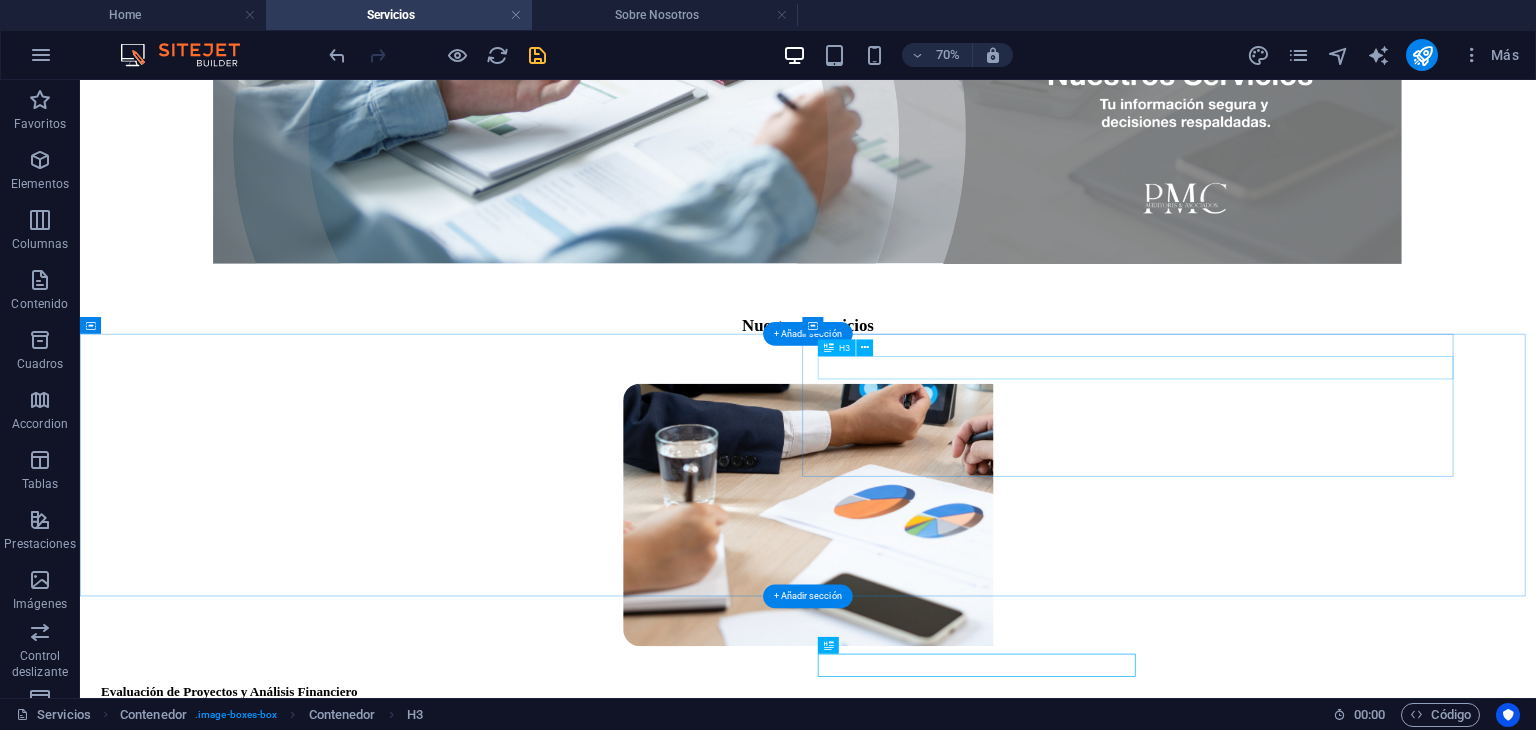 scroll, scrollTop: 492, scrollLeft: 0, axis: vertical 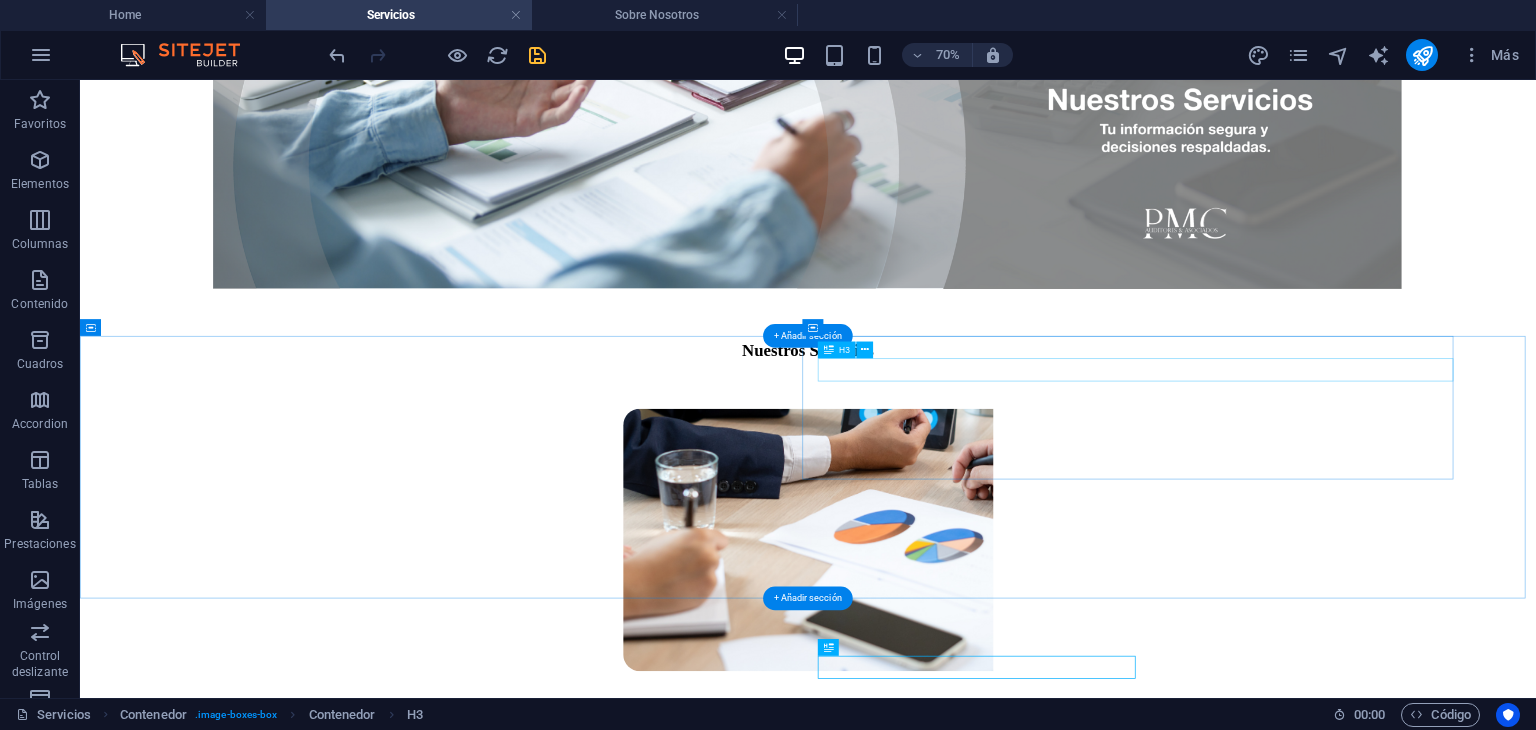 click on "Evaluación de Proyectos y Análisis Financiero" at bounding box center (1131, 989) 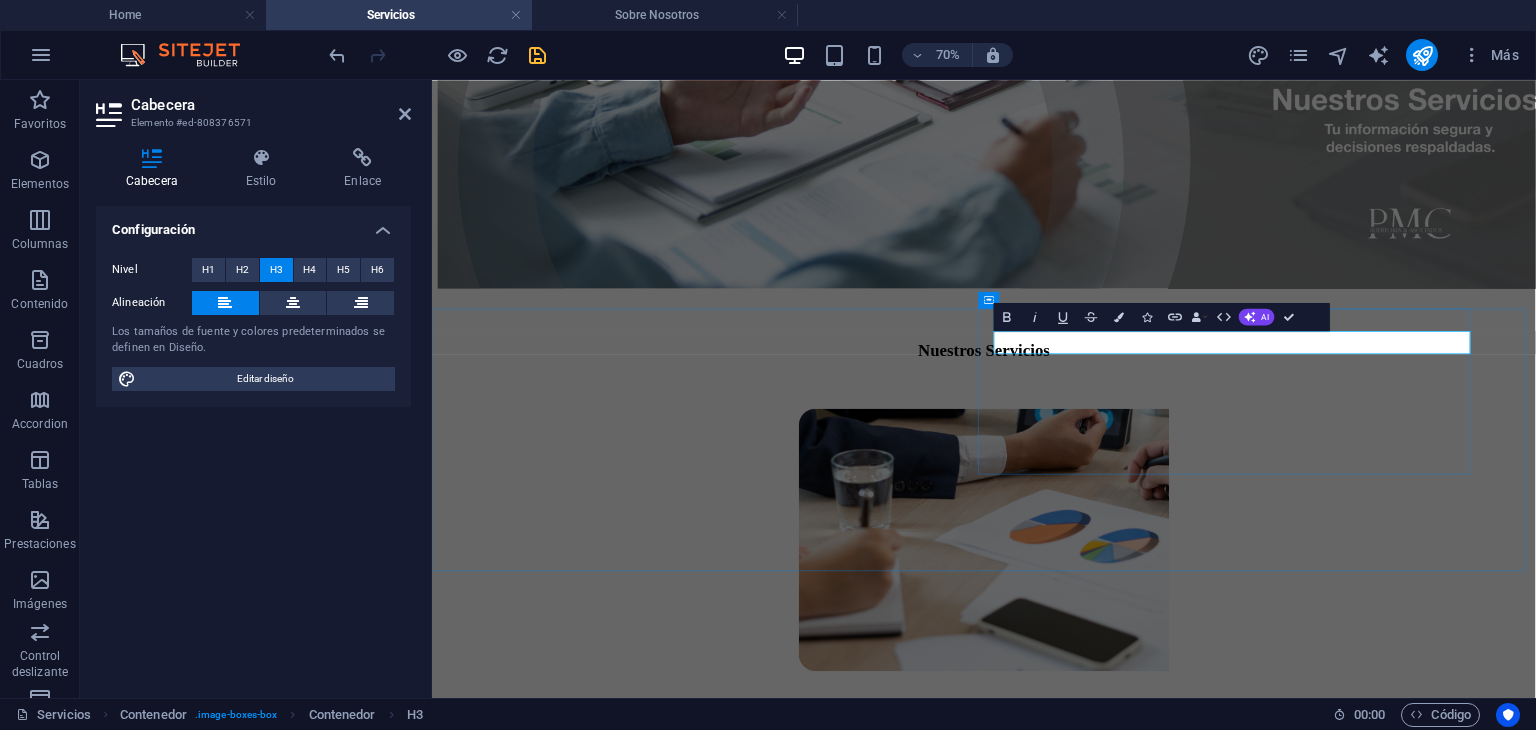 click on "Evaluación de Proyectos y Análisis Financiero" at bounding box center (1231, 989) 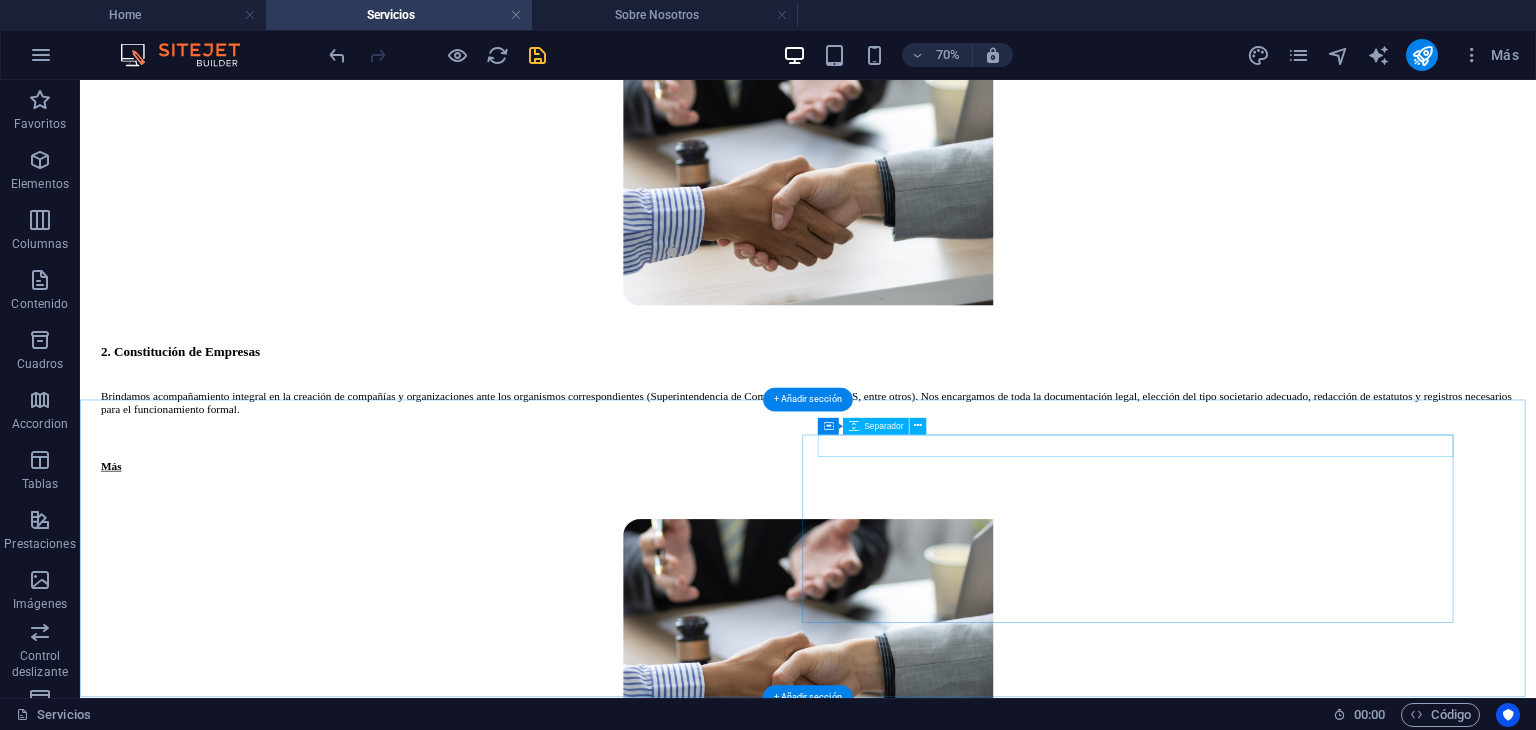 scroll, scrollTop: 1632, scrollLeft: 0, axis: vertical 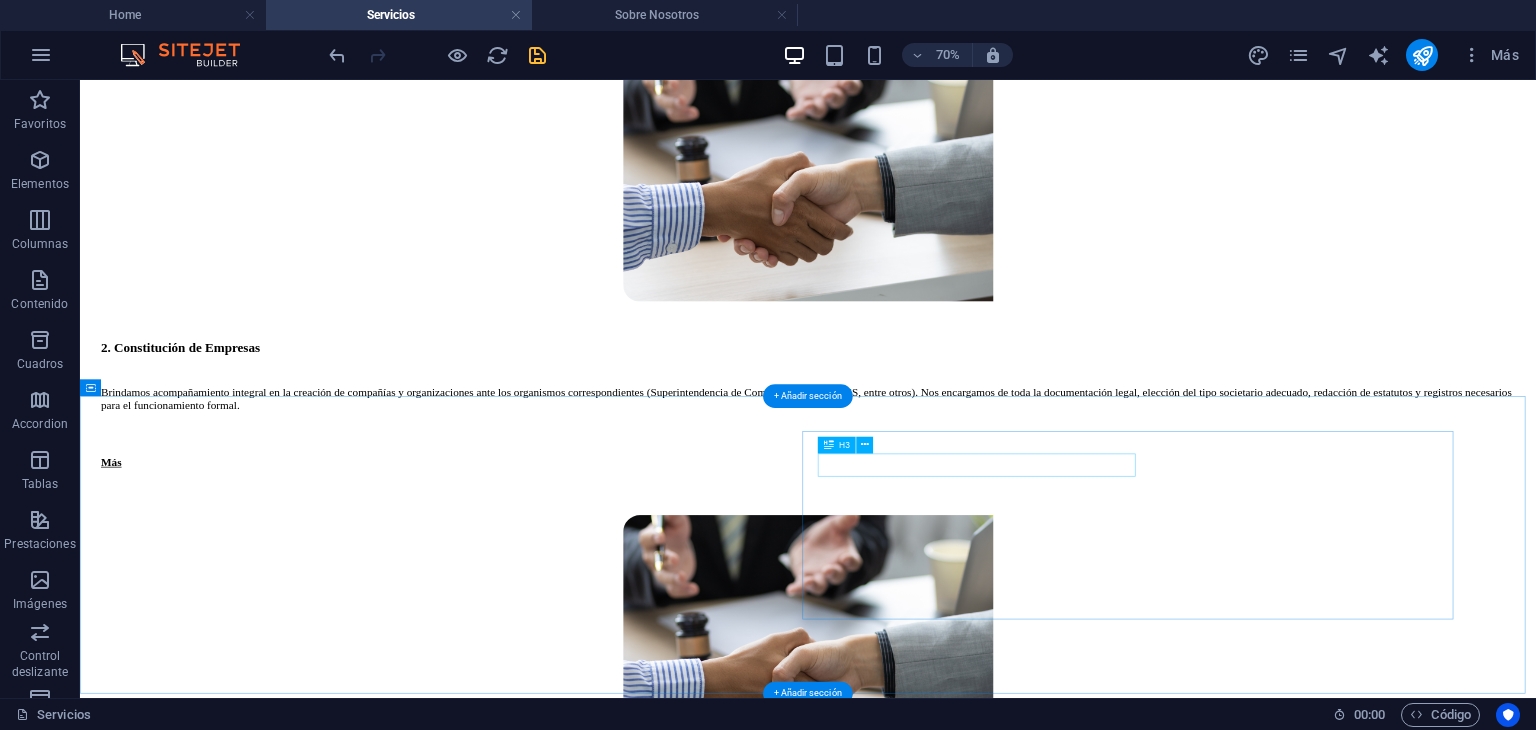 click on "Constitución de Empresas" at bounding box center (1131, 1805) 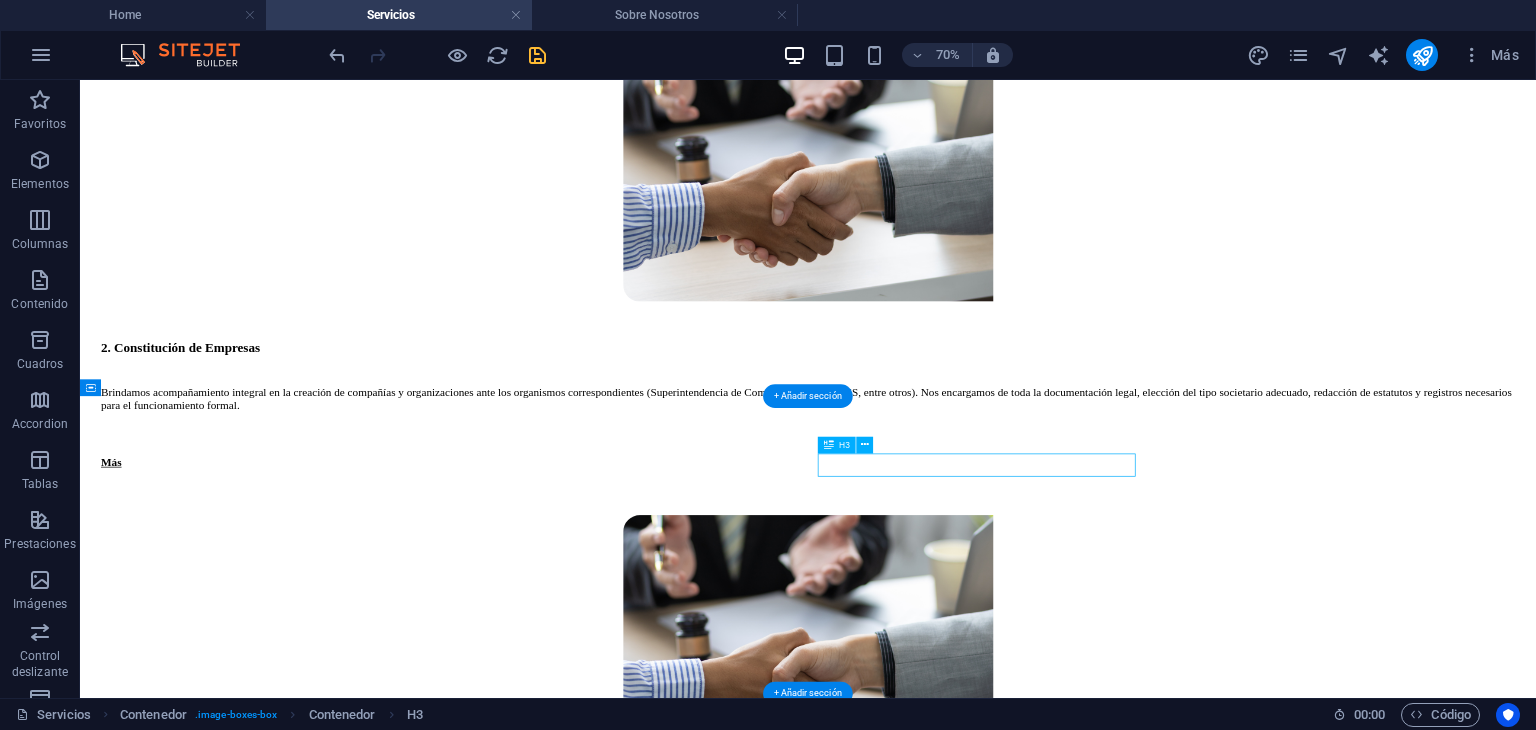 click on "Constitución de Empresas" at bounding box center [1131, 1805] 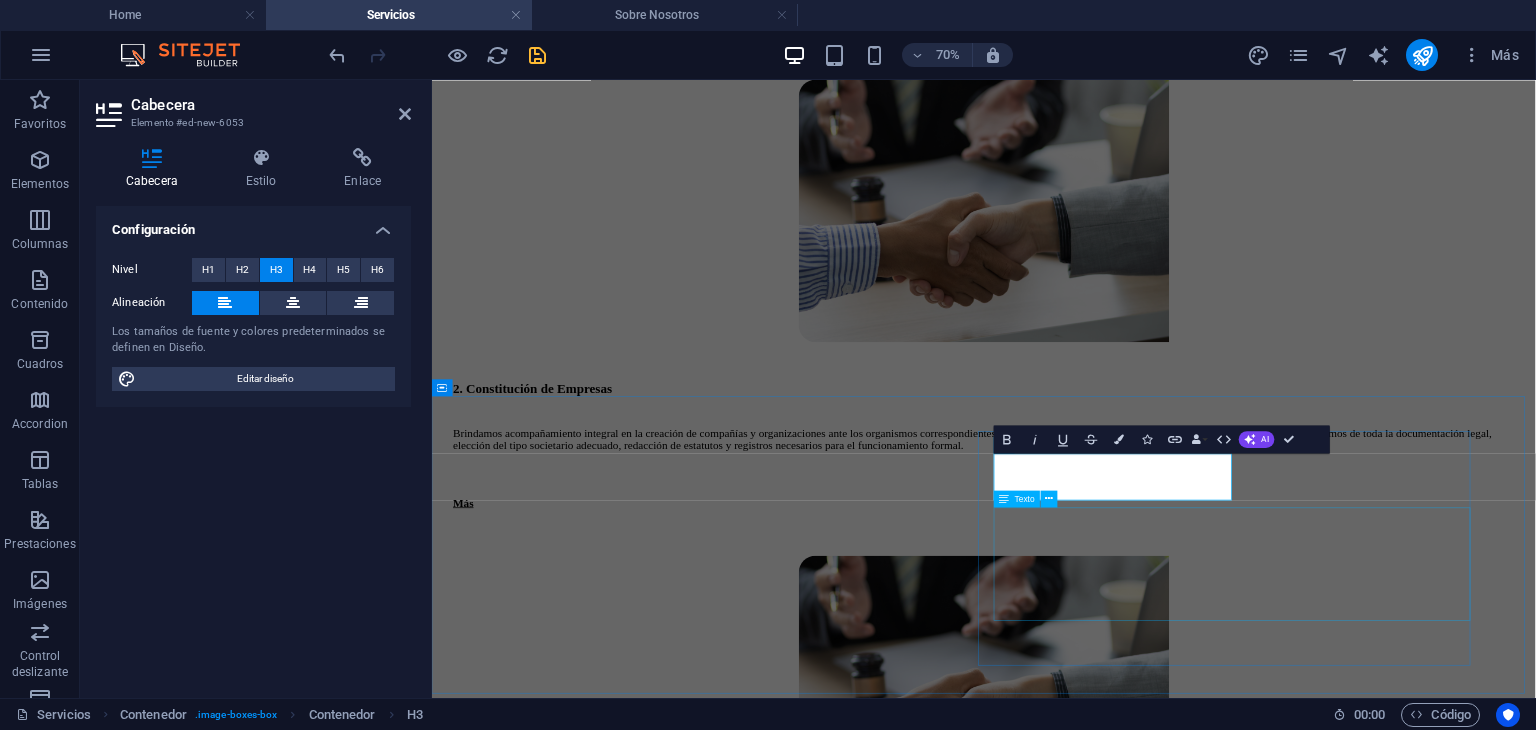 click on "4. Auditoría Societaria, SEPS e Interna Brindamos acompañamiento integral en la creación de compañías y organizaciones ante los organismos correspondientes (Superintendencia de Compañías, SEPS, MIES, entre otros). Nos encargamos de toda la documentación legal, elección del tipo societario adecuado, redacción de estatutos y registros necesarios para el funcionamiento formal. Más" at bounding box center (1220, 1936) 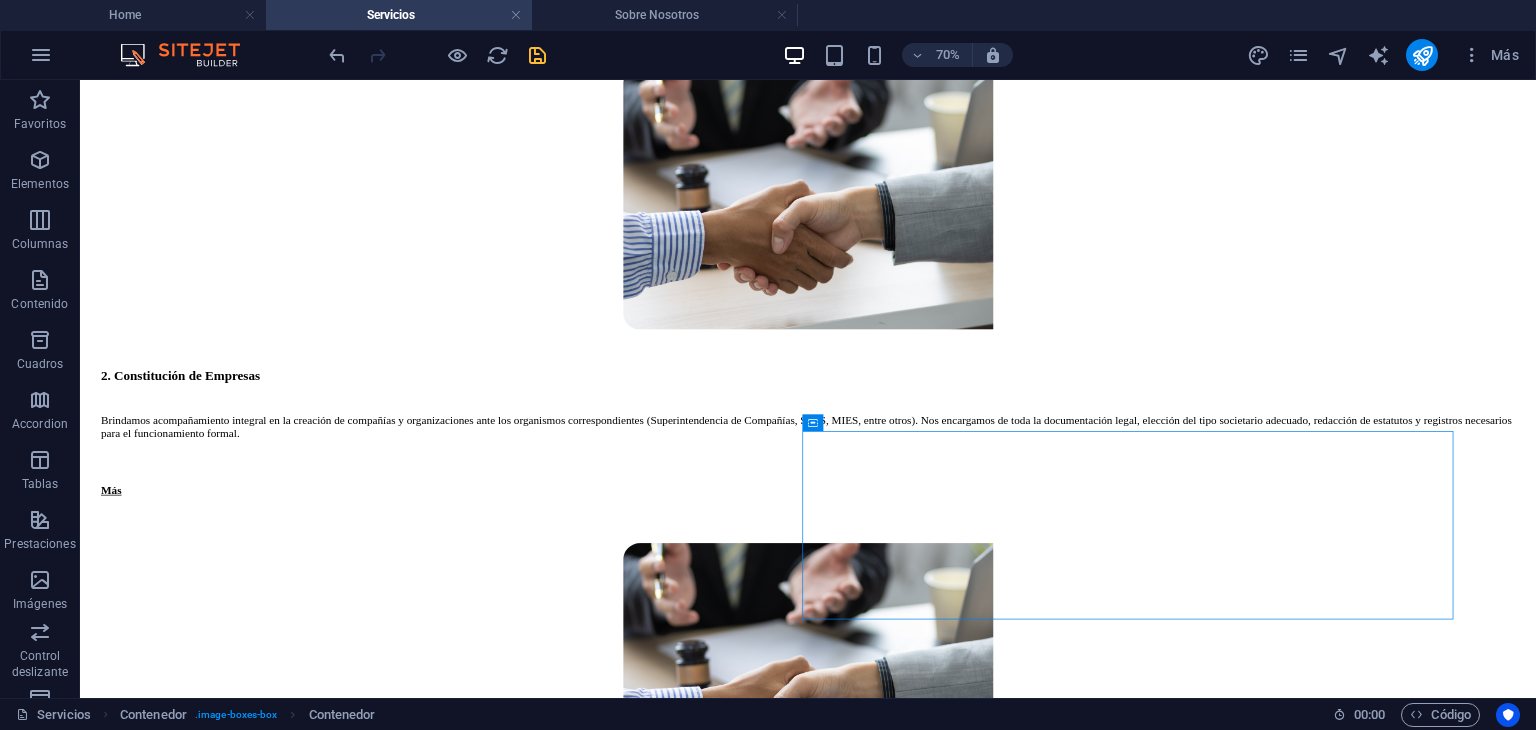 scroll, scrollTop: 1632, scrollLeft: 0, axis: vertical 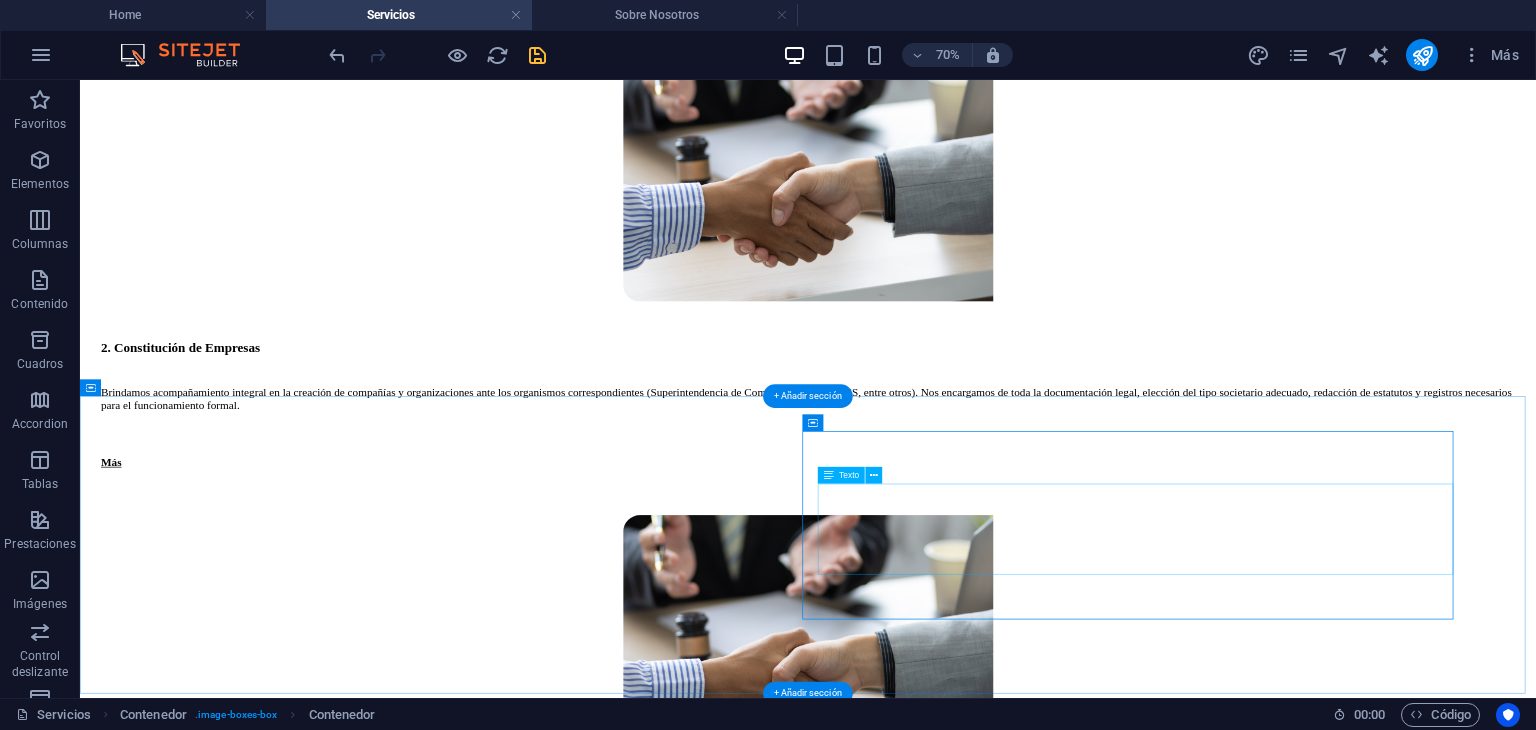 click on "Brindamos acompañamiento integral en la creación de compañías y organizaciones ante los organismos correspondientes (Superintendencia de Compañías, SEPS, MIES, entre otros). Nos encargamos de toda la documentación legal, elección del tipo societario adecuado, redacción de estatutos y registros necesarios para el funcionamiento formal." at bounding box center (1131, 1878) 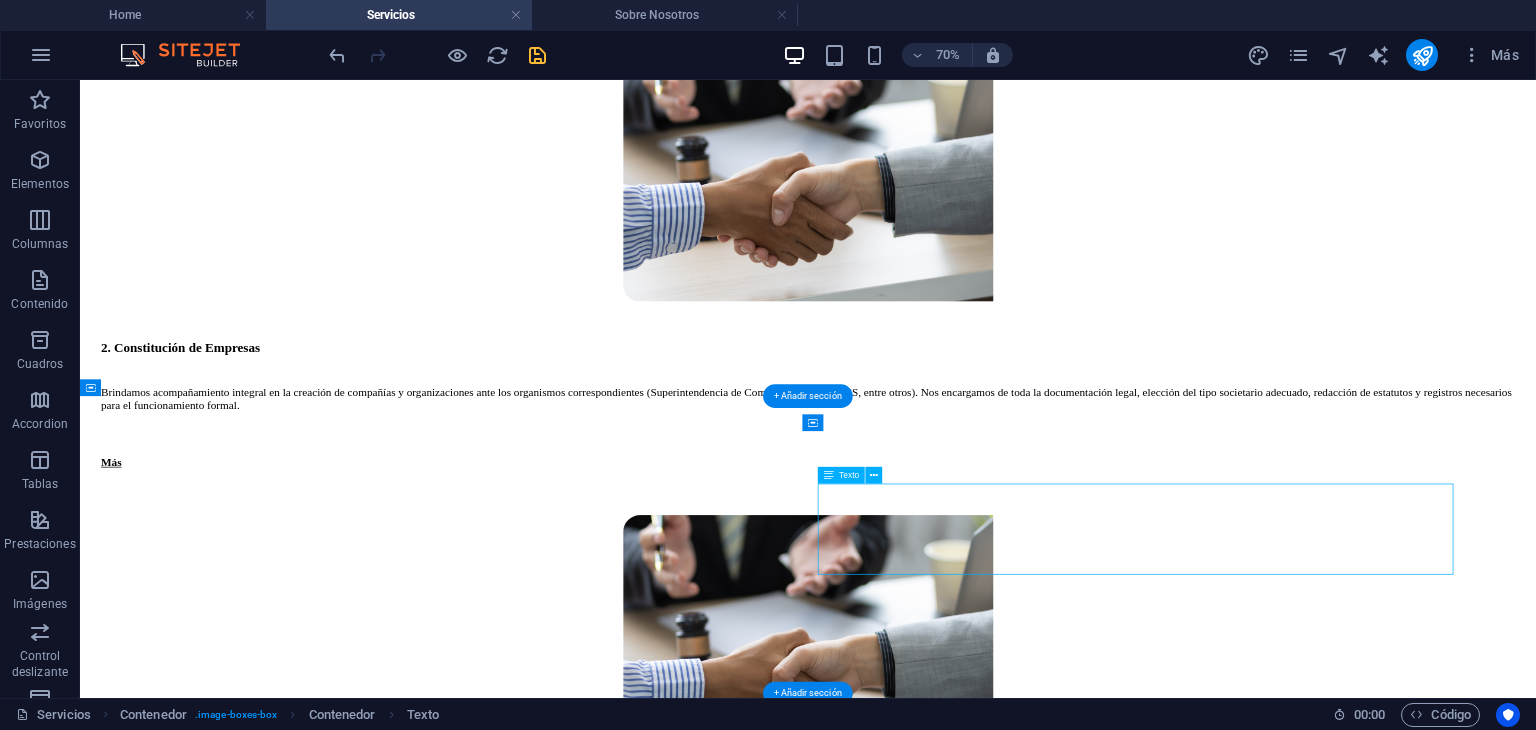 click on "Brindamos acompañamiento integral en la creación de compañías y organizaciones ante los organismos correspondientes (Superintendencia de Compañías, SEPS, MIES, entre otros). Nos encargamos de toda la documentación legal, elección del tipo societario adecuado, redacción de estatutos y registros necesarios para el funcionamiento formal." at bounding box center [1131, 1878] 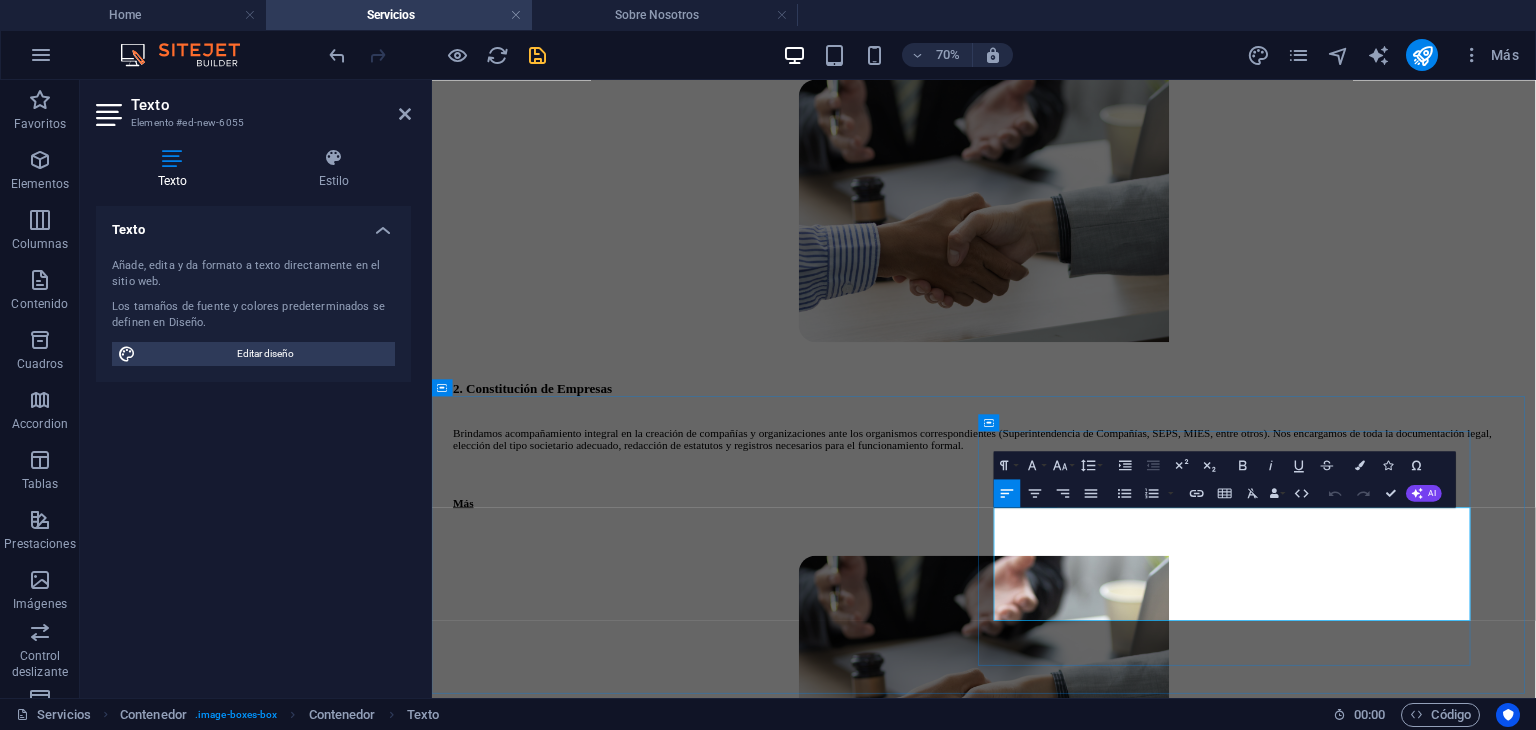 click on "Brindamos acompañamiento integral en la creación de compañías y organizaciones ante los organismos correspondientes (Superintendencia de Compañías, SEPS, MIES, entre otros). Nos encargamos de toda la documentación legal, elección del tipo societario adecuado, redacción de estatutos y registros necesarios para el funcionamiento formal." at bounding box center [1231, 1954] 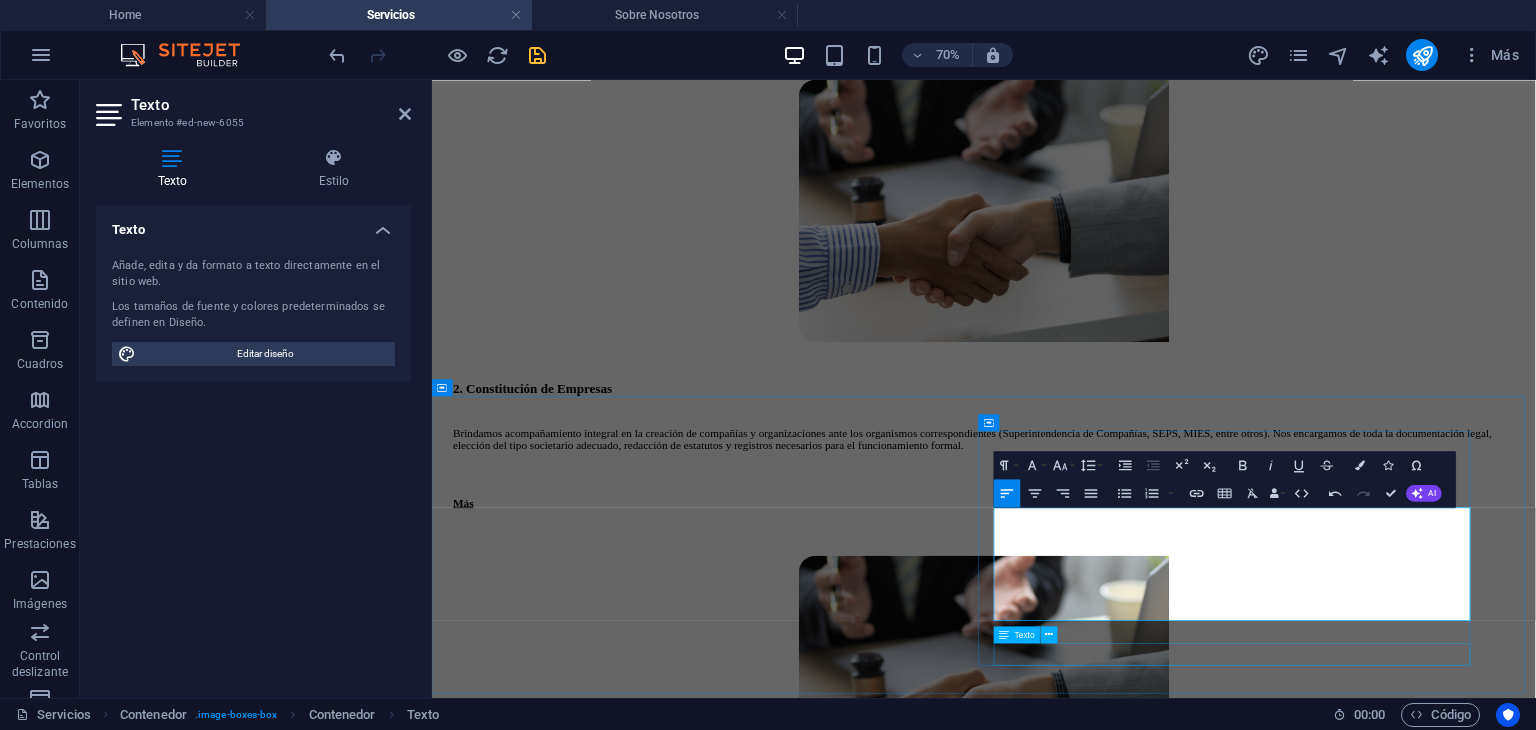 click on "Más" at bounding box center [1231, 2045] 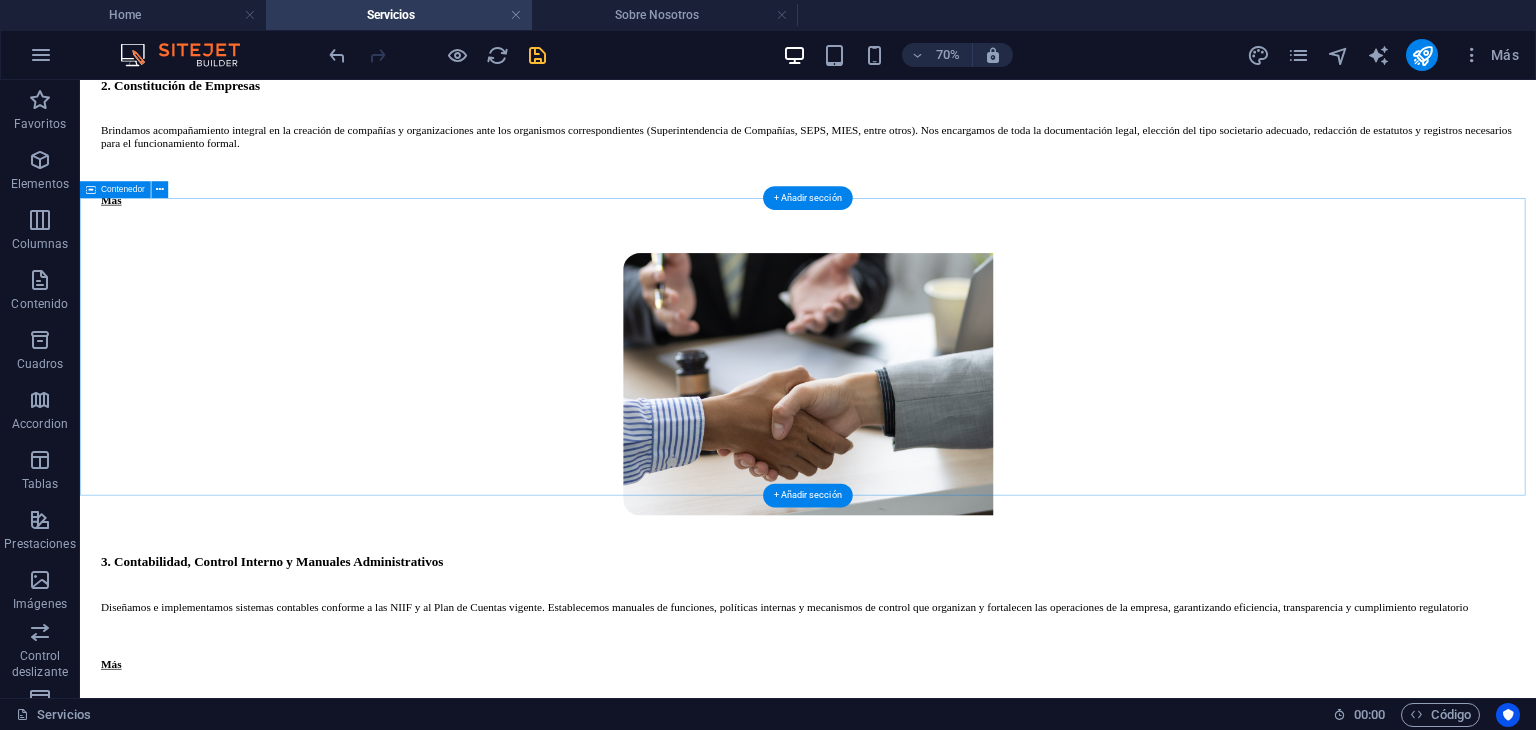 scroll, scrollTop: 2032, scrollLeft: 0, axis: vertical 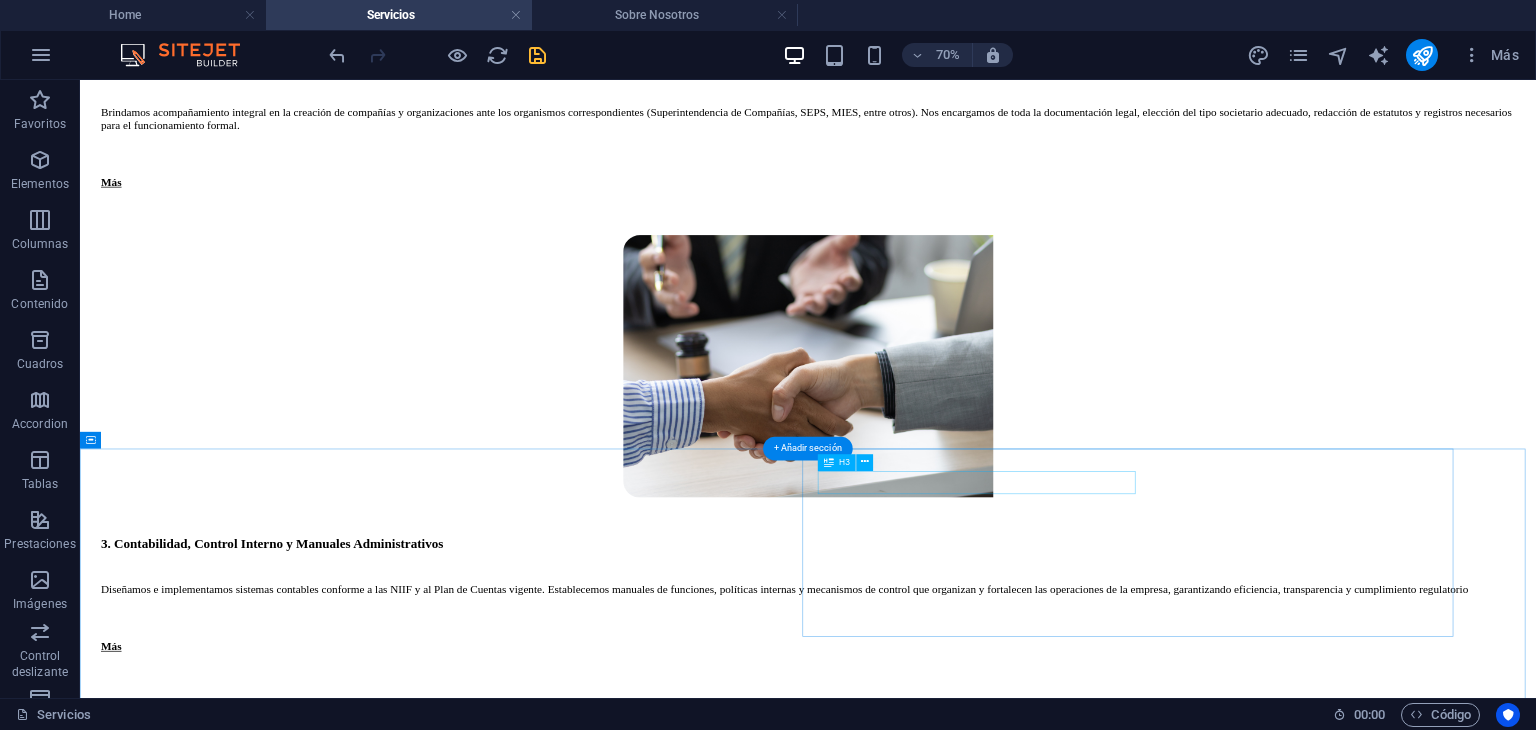 click on "Constitución de Empresas" at bounding box center (1131, 2085) 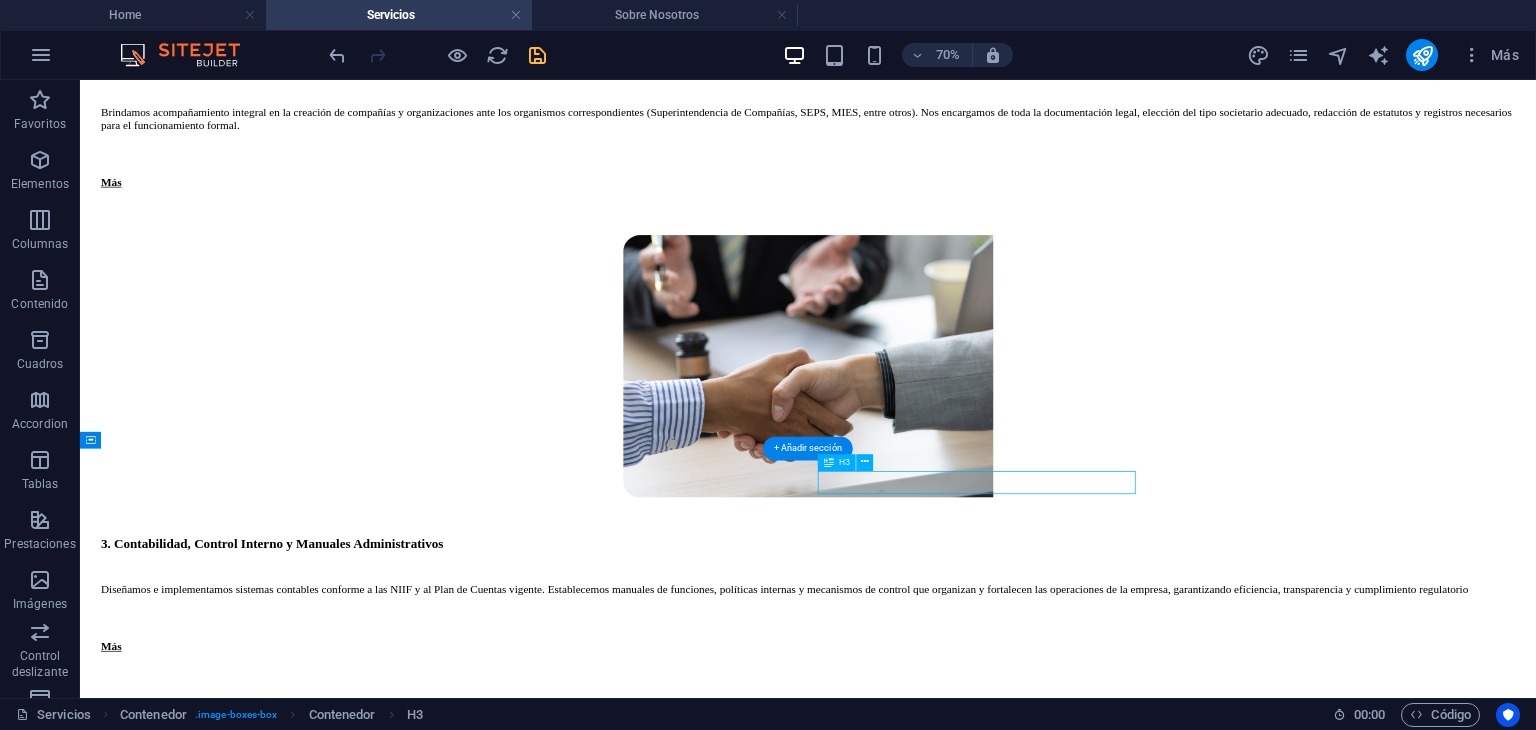 click on "Constitución de Empresas" at bounding box center (1131, 2085) 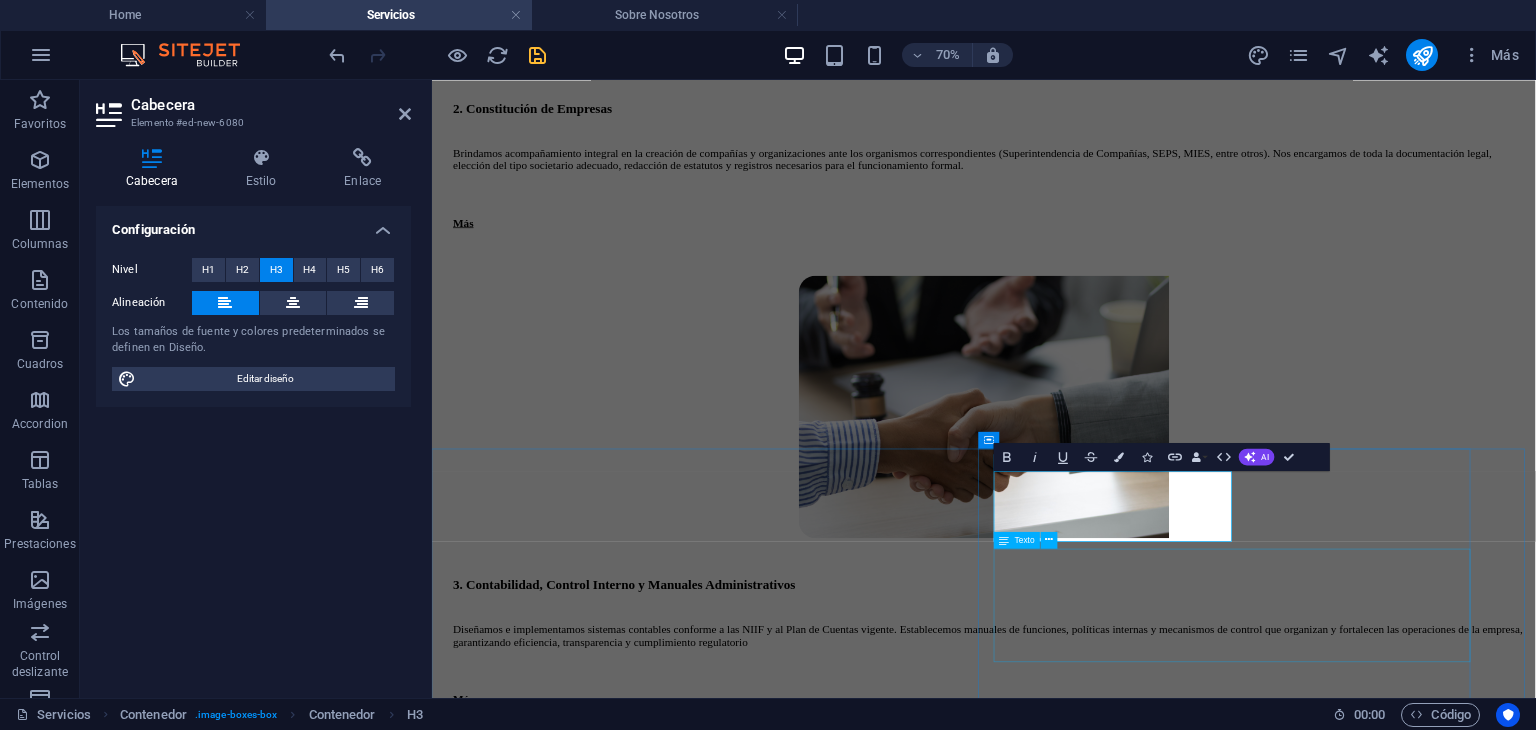 click on "Brindamos acompañamiento integral en la creación de compañías y organizaciones ante los organismos correspondientes (Superintendencia de Compañías, SEPS, MIES, entre otros). Nos encargamos de toda la documentación legal, elección del tipo societario adecuado, redacción de estatutos y registros necesarios para el funcionamiento formal." at bounding box center (1231, 2235) 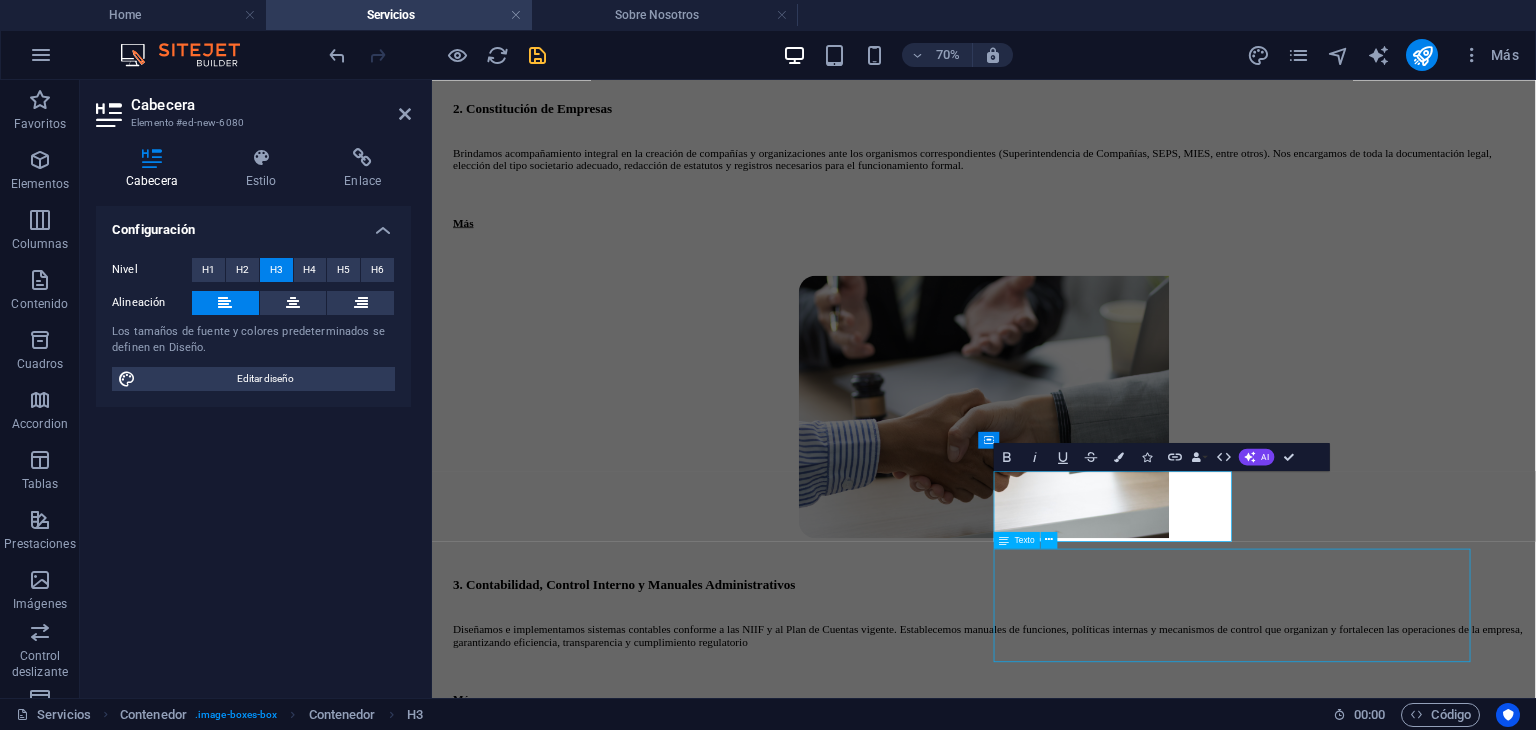 click on "Brindamos acompañamiento integral en la creación de compañías y organizaciones ante los organismos correspondientes (Superintendencia de Compañías, SEPS, MIES, entre otros). Nos encargamos de toda la documentación legal, elección del tipo societario adecuado, redacción de estatutos y registros necesarios para el funcionamiento formal." at bounding box center [1231, 2235] 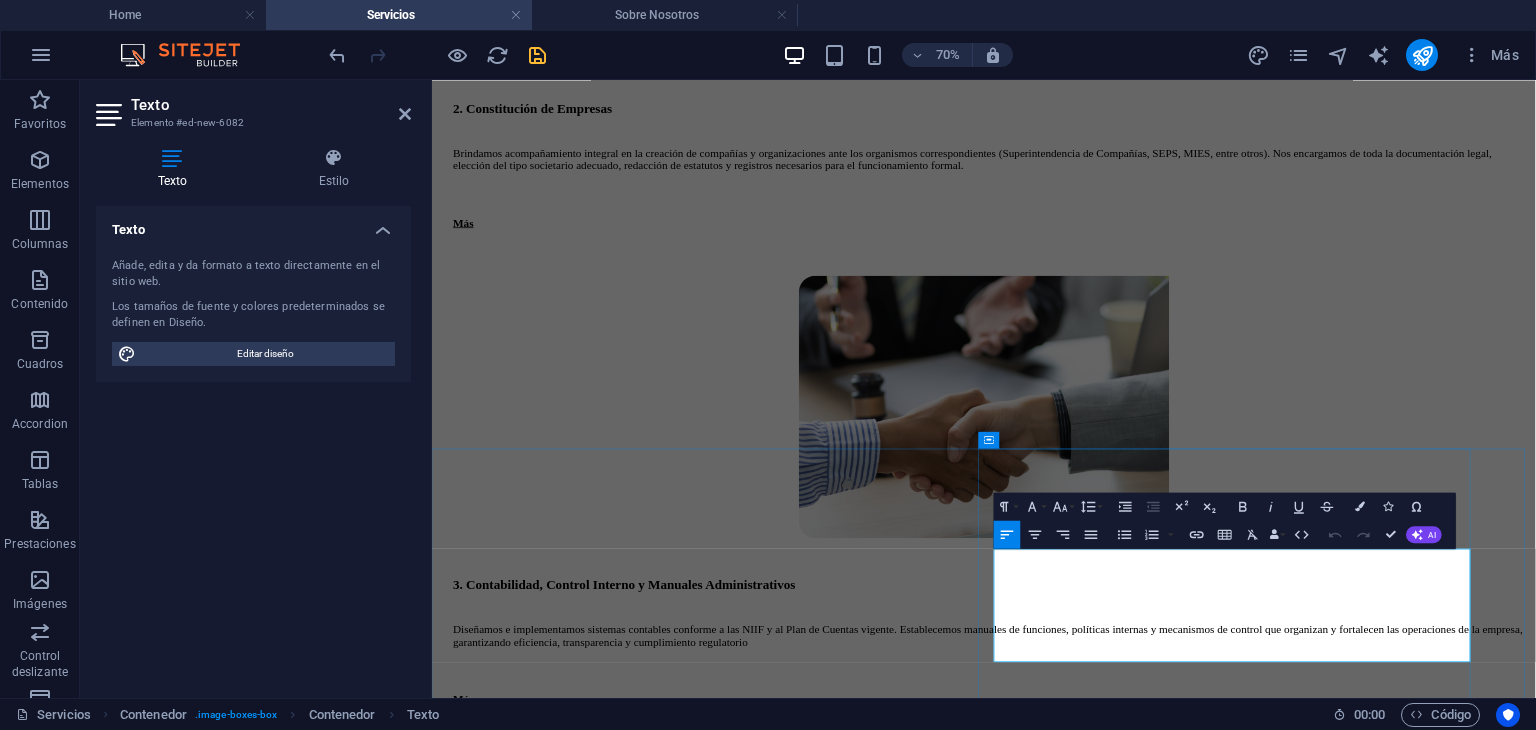 click on "Brindamos acompañamiento integral en la creación de compañías y organizaciones ante los organismos correspondientes (Superintendencia de Compañías, SEPS, MIES, entre otros). Nos encargamos de toda la documentación legal, elección del tipo societario adecuado, redacción de estatutos y registros necesarios para el funcionamiento formal." at bounding box center (1231, 2235) 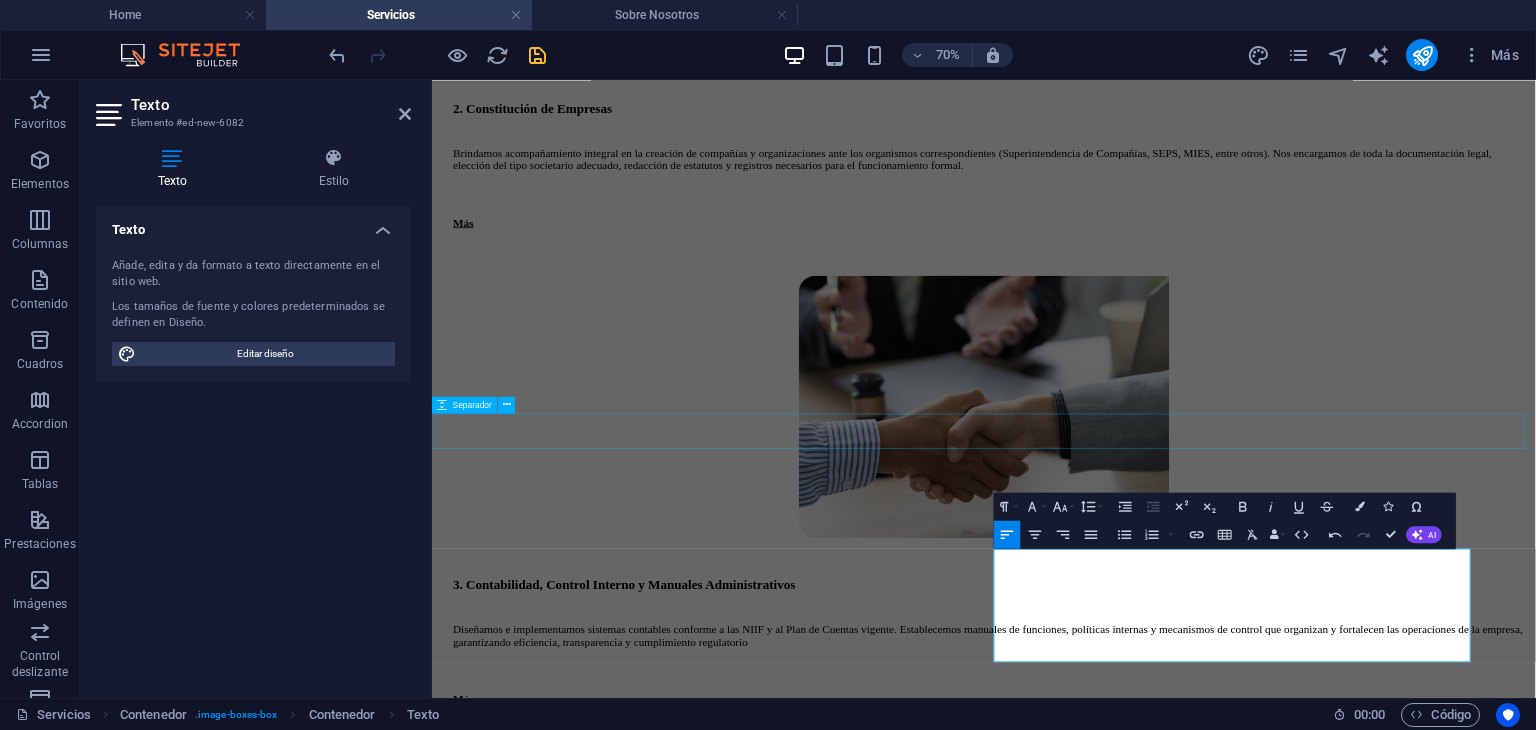 click at bounding box center (1220, 1695) 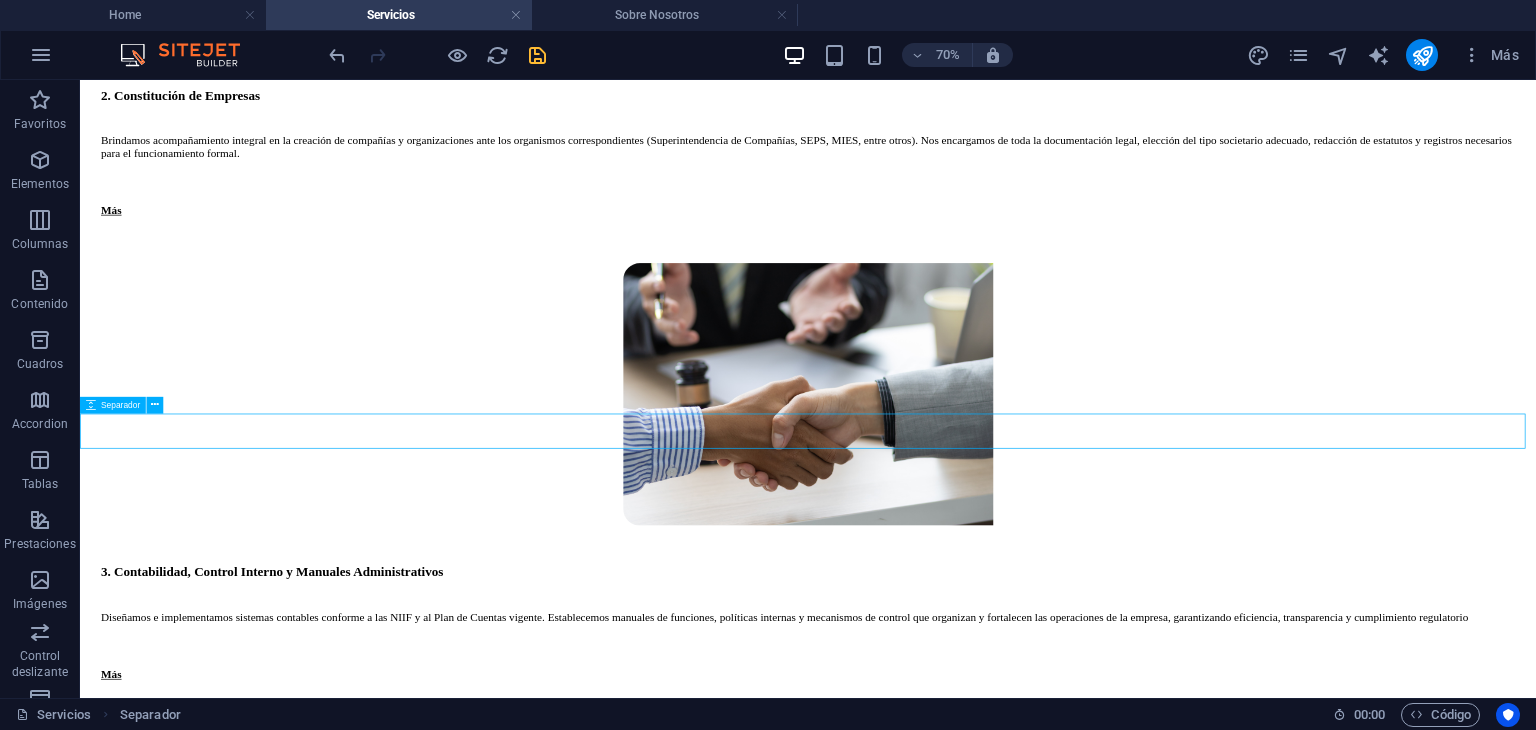 scroll, scrollTop: 2032, scrollLeft: 0, axis: vertical 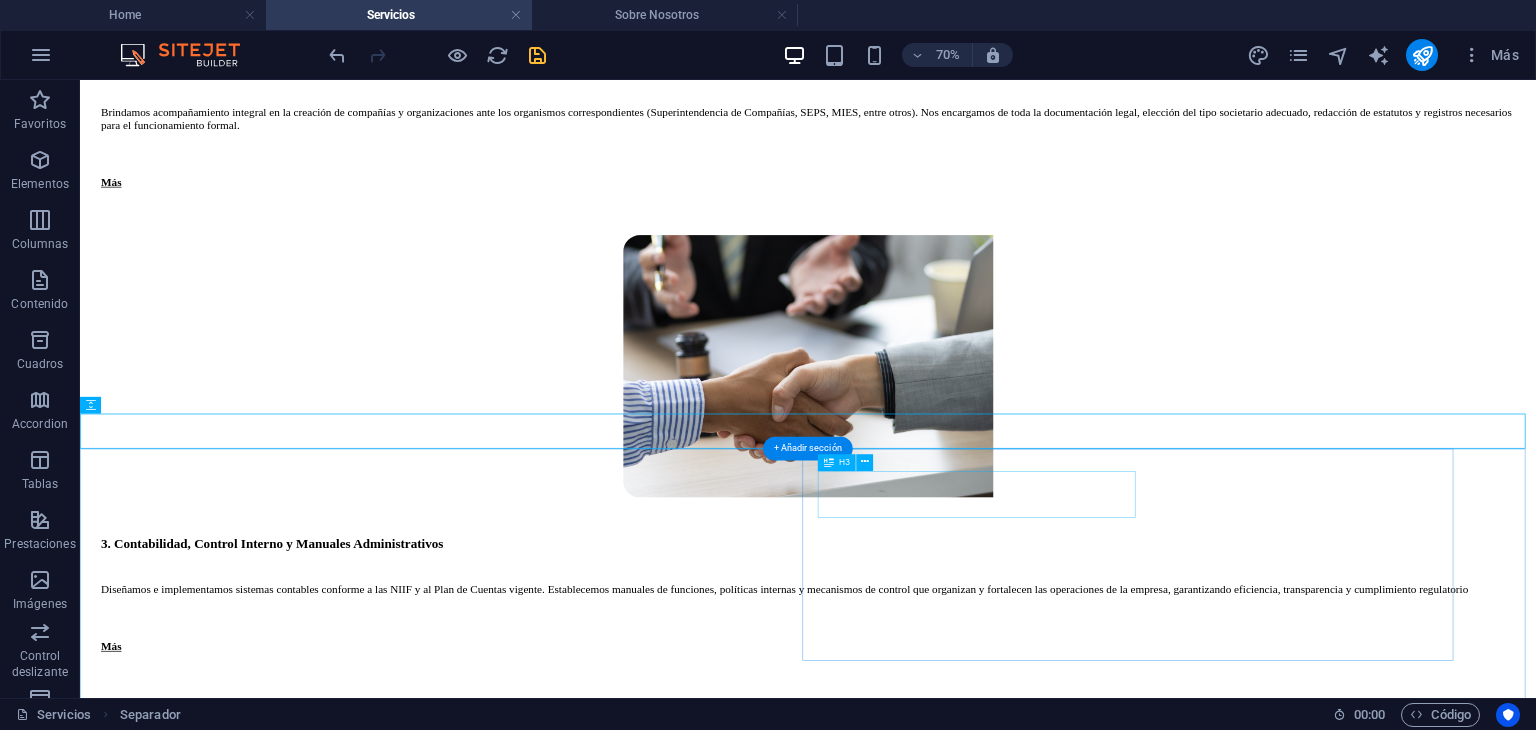 drag, startPoint x: 1284, startPoint y: 679, endPoint x: 1293, endPoint y: 689, distance: 13.453624 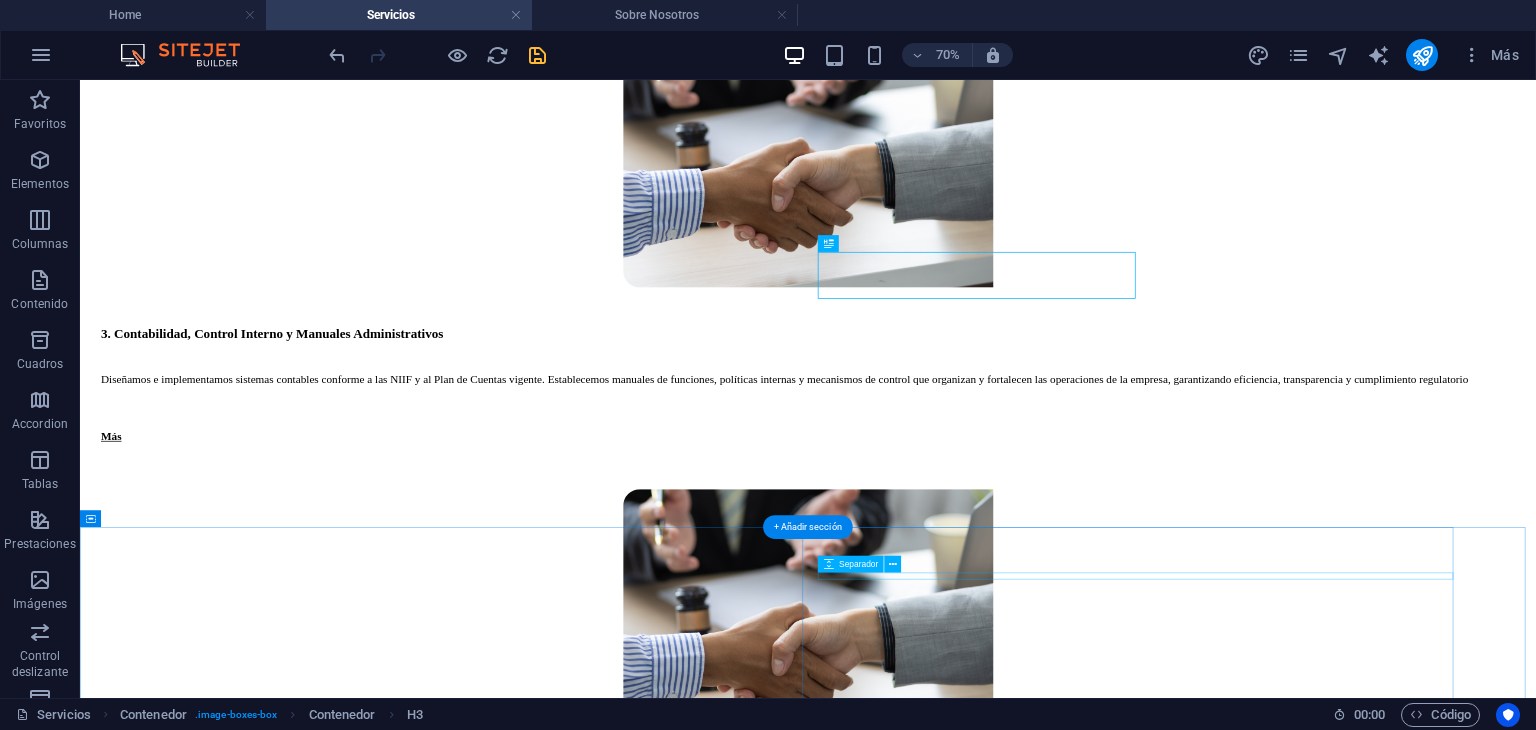 scroll, scrollTop: 2432, scrollLeft: 0, axis: vertical 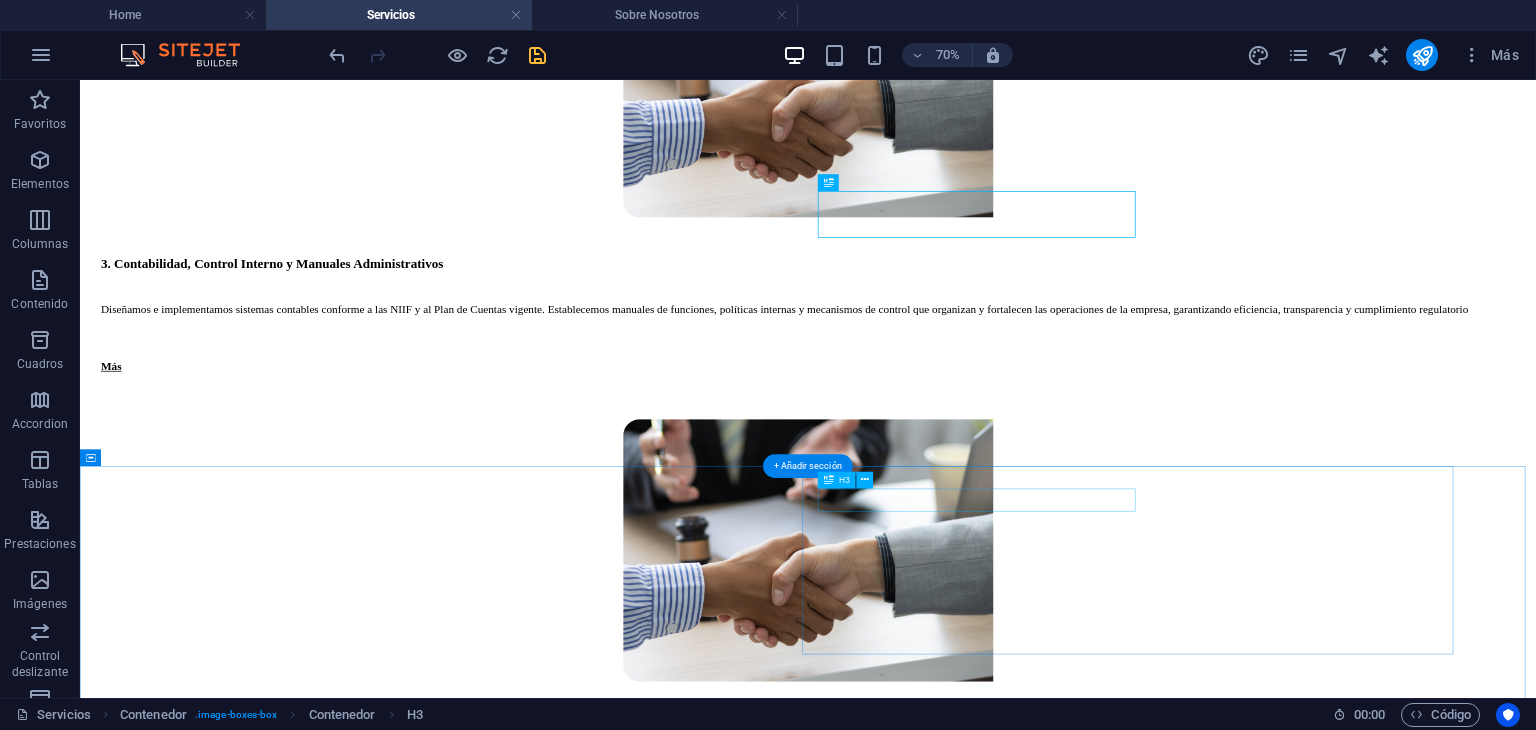 click on "Constitución de Empresas" at bounding box center (1131, 2365) 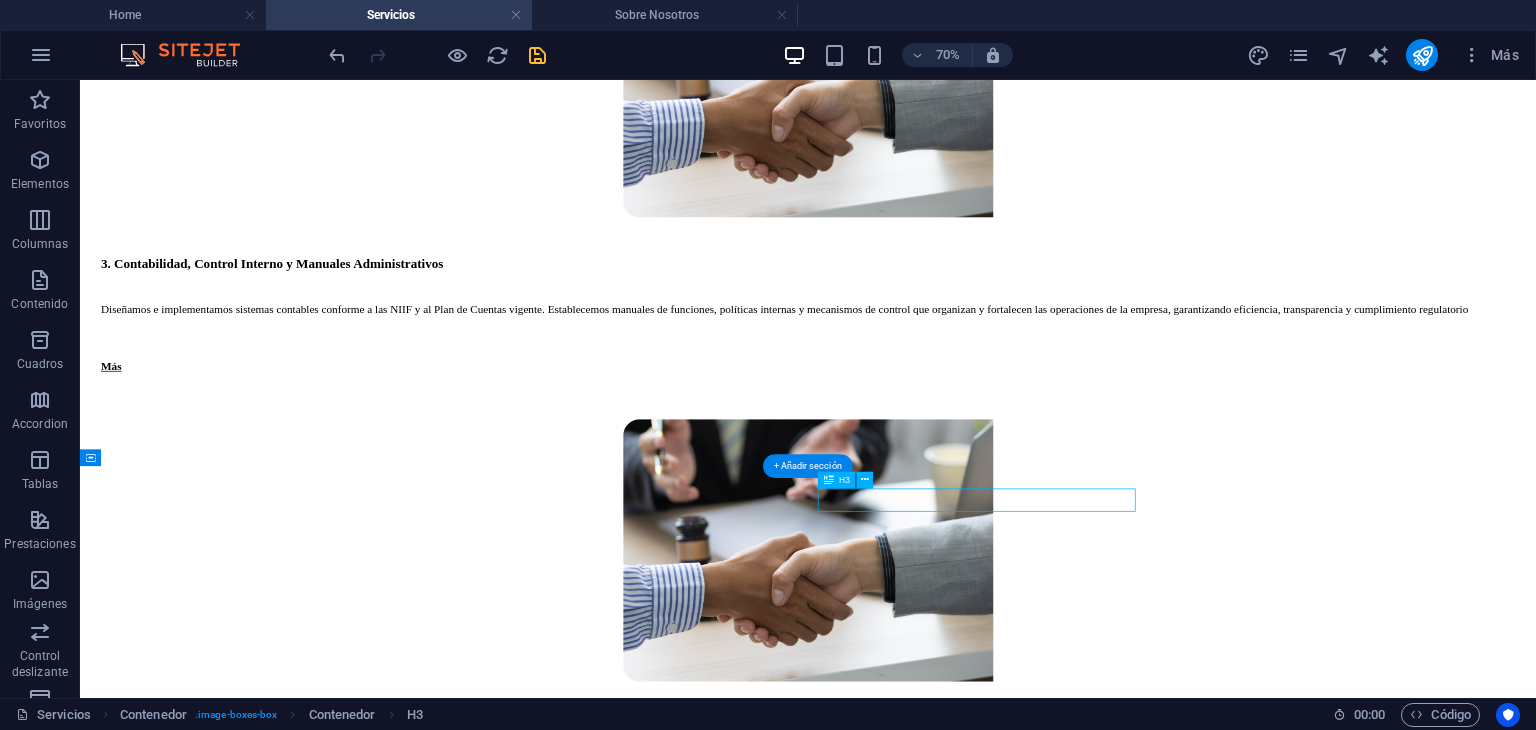 click on "Constitución de Empresas" at bounding box center (1131, 2365) 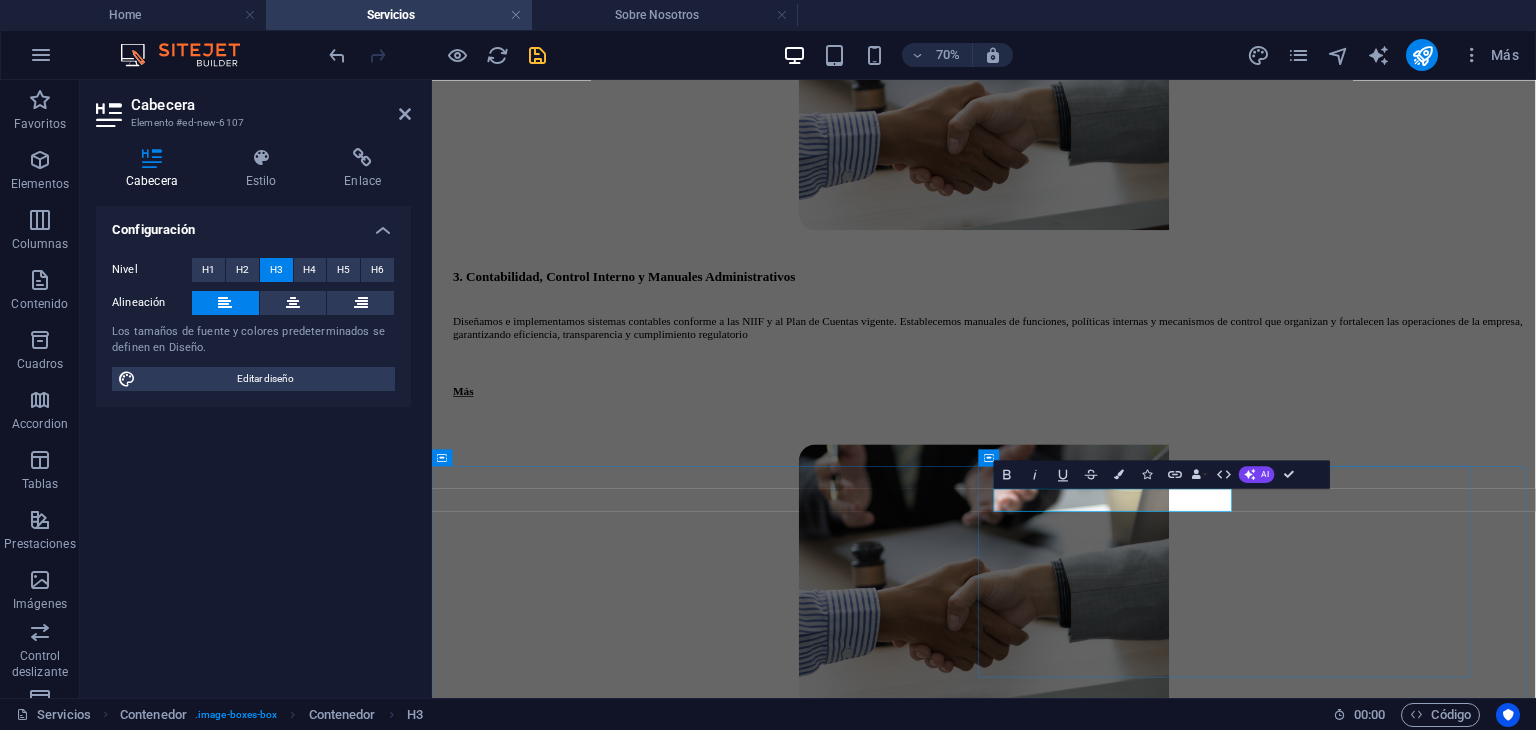scroll, scrollTop: 2392, scrollLeft: 0, axis: vertical 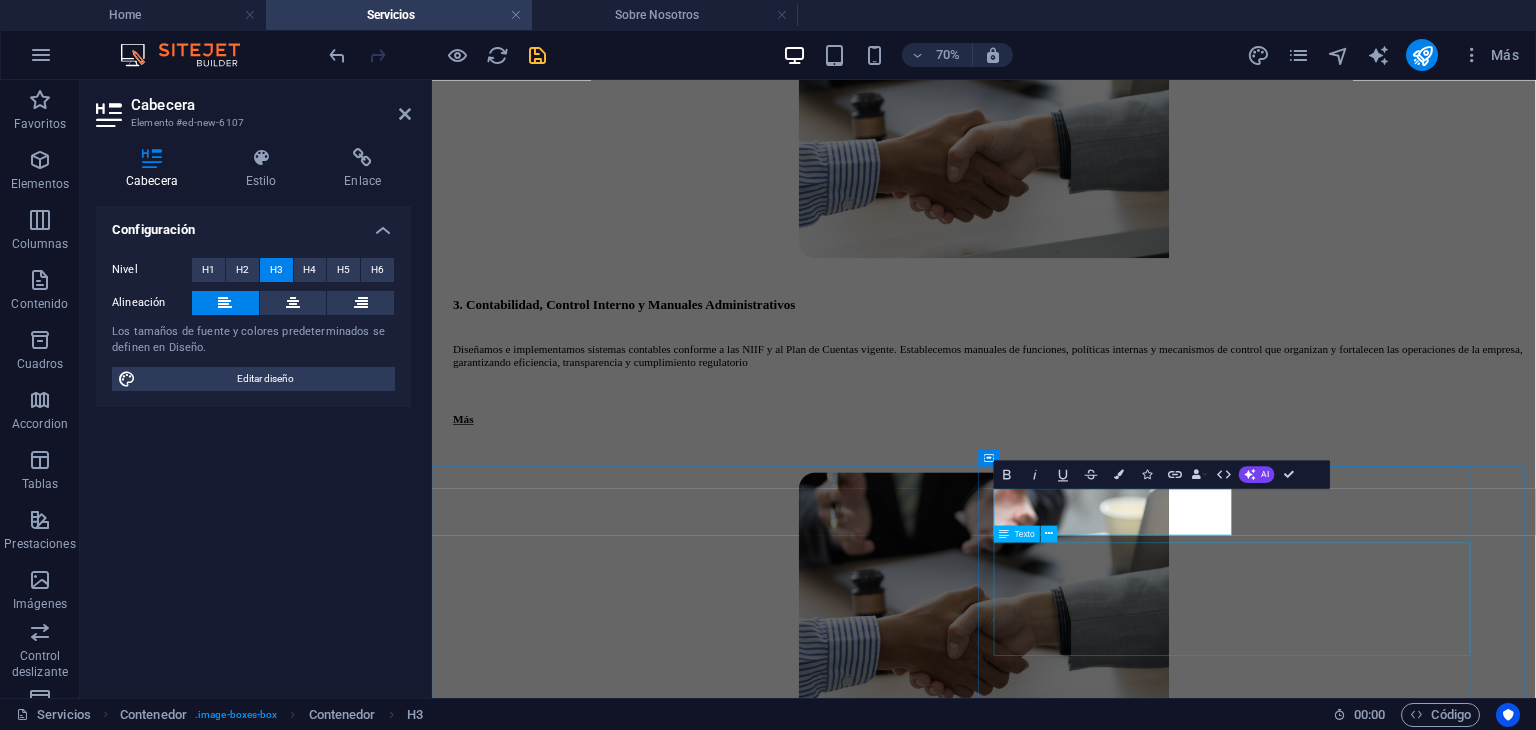 click on "Brindamos acompañamiento integral en la creación de compañías y organizaciones ante los organismos correspondientes (Superintendencia de Compañías, SEPS, MIES, entre otros). Nos encargamos de toda la documentación legal, elección del tipo societario adecuado, redacción de estatutos y registros necesarios para el funcionamiento formal." at bounding box center (1231, 2515) 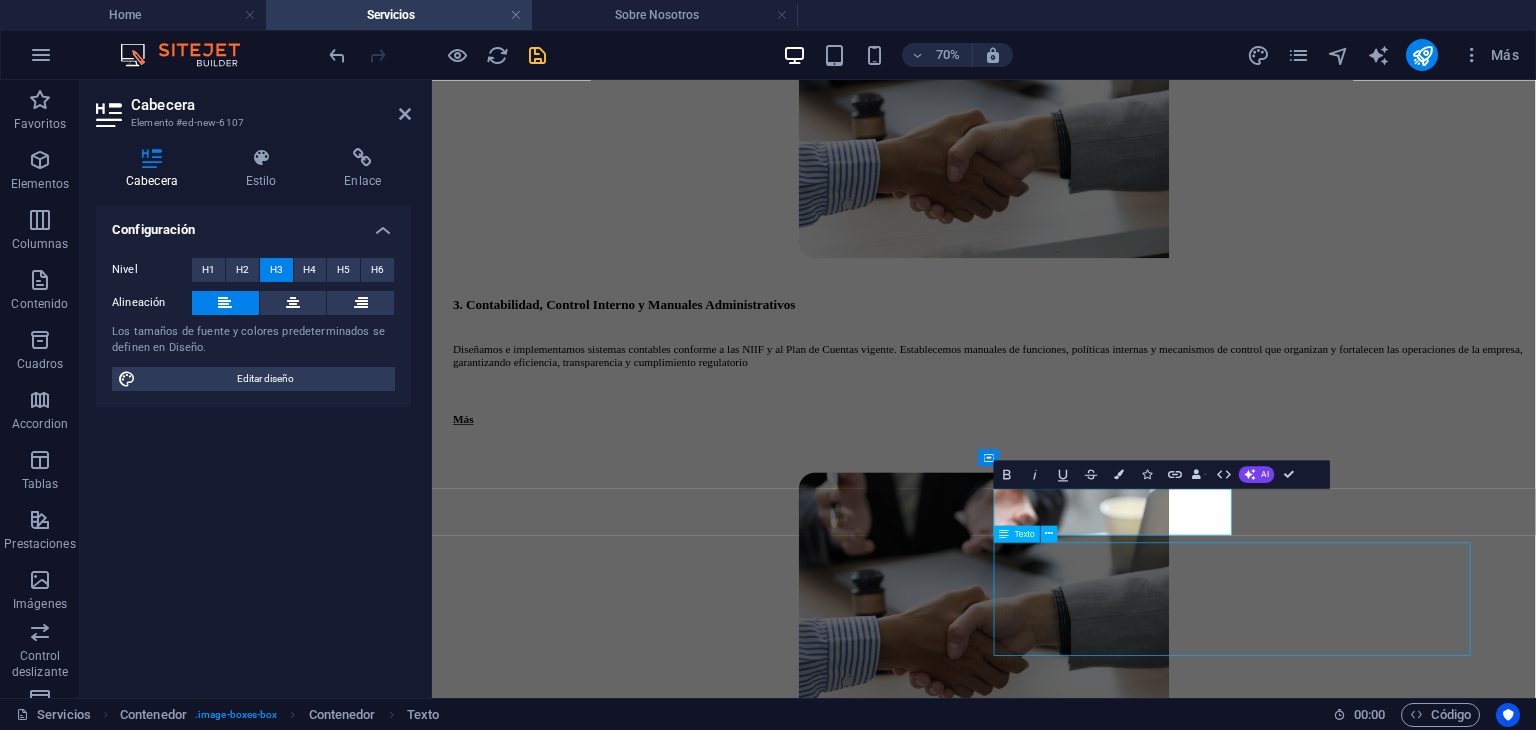 click on "Brindamos acompañamiento integral en la creación de compañías y organizaciones ante los organismos correspondientes (Superintendencia de Compañías, SEPS, MIES, entre otros). Nos encargamos de toda la documentación legal, elección del tipo societario adecuado, redacción de estatutos y registros necesarios para el funcionamiento formal." at bounding box center (1231, 2515) 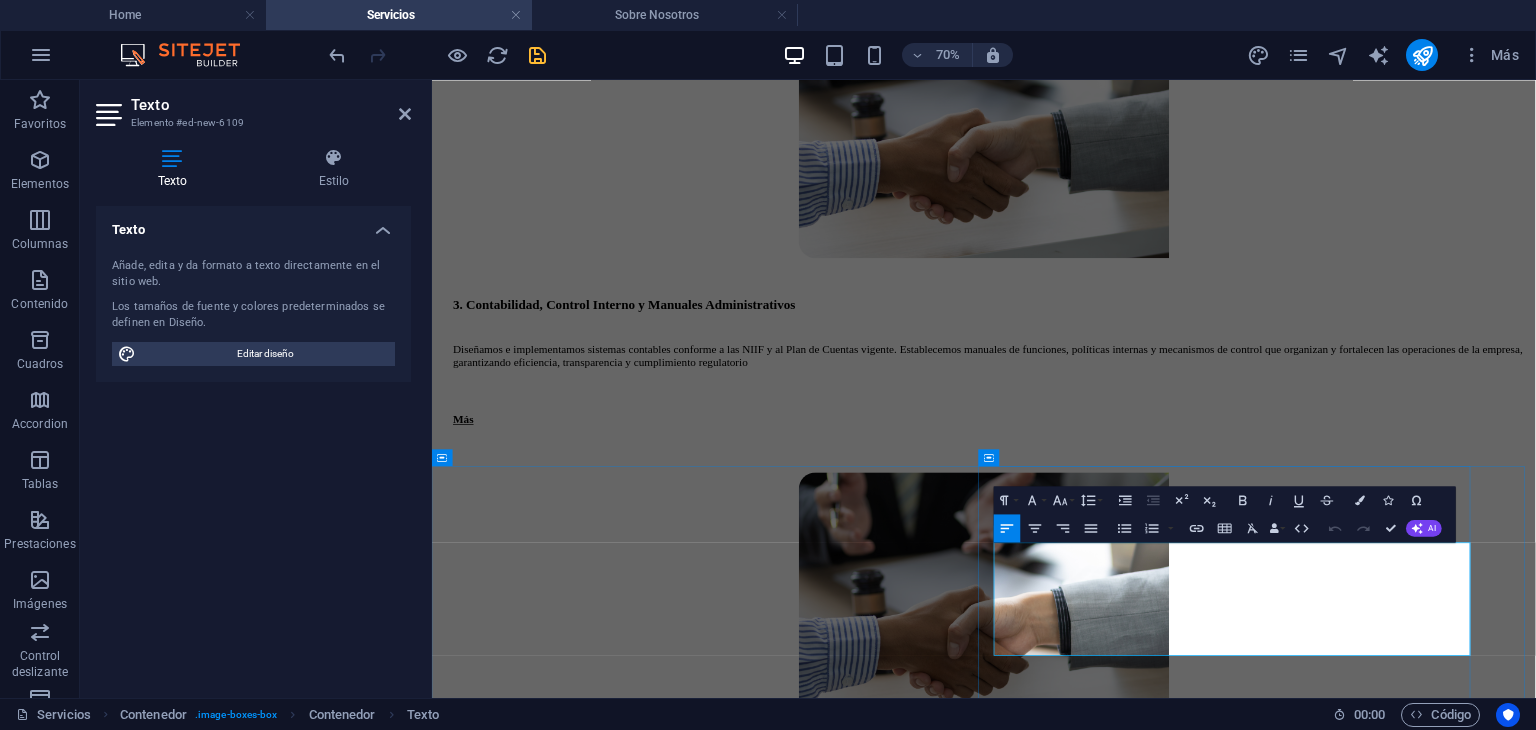 click on "Brindamos acompañamiento integral en la creación de compañías y organizaciones ante los organismos correspondientes (Superintendencia de Compañías, SEPS, MIES, entre otros). Nos encargamos de toda la documentación legal, elección del tipo societario adecuado, redacción de estatutos y registros necesarios para el funcionamiento formal." at bounding box center [1231, 2515] 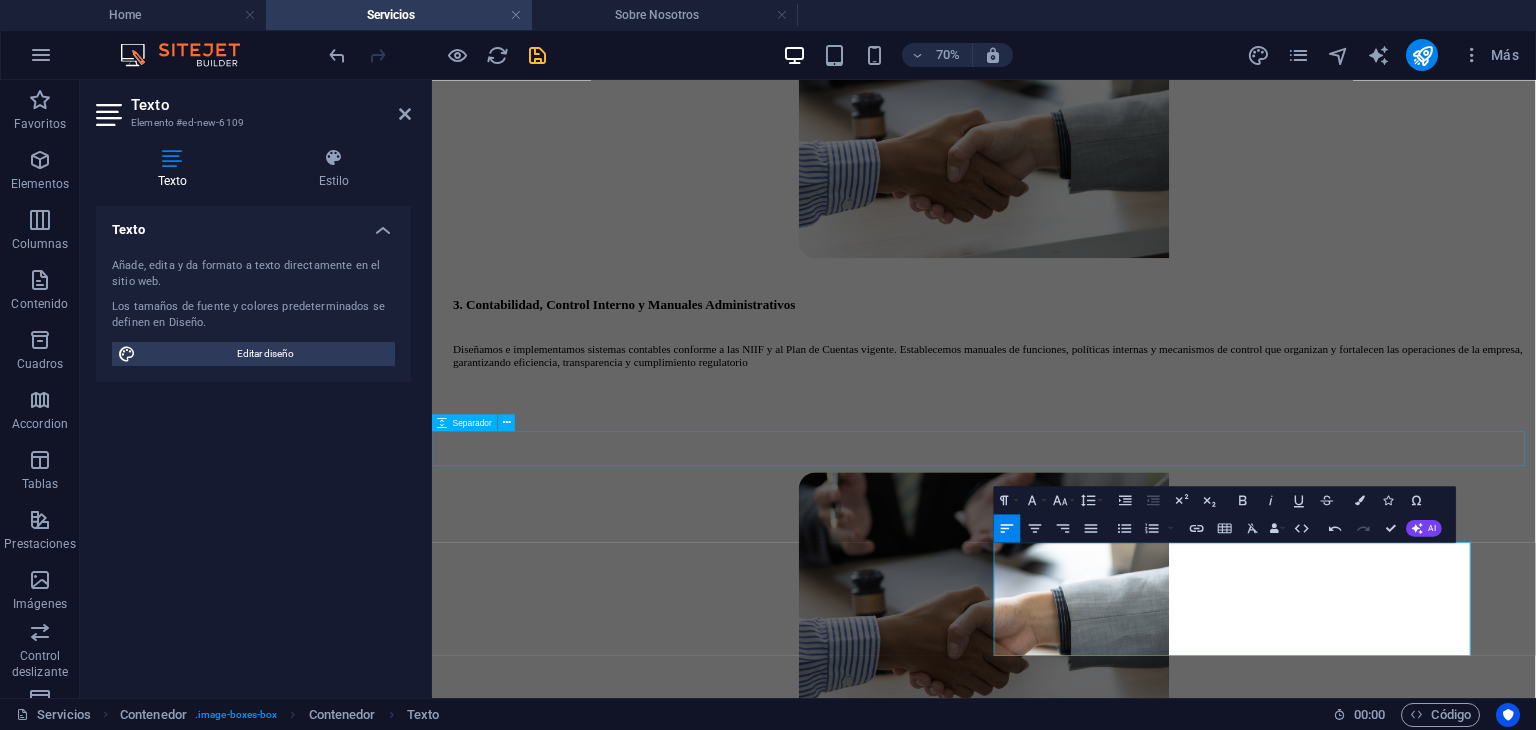 click on "Más" at bounding box center [1231, 1926] 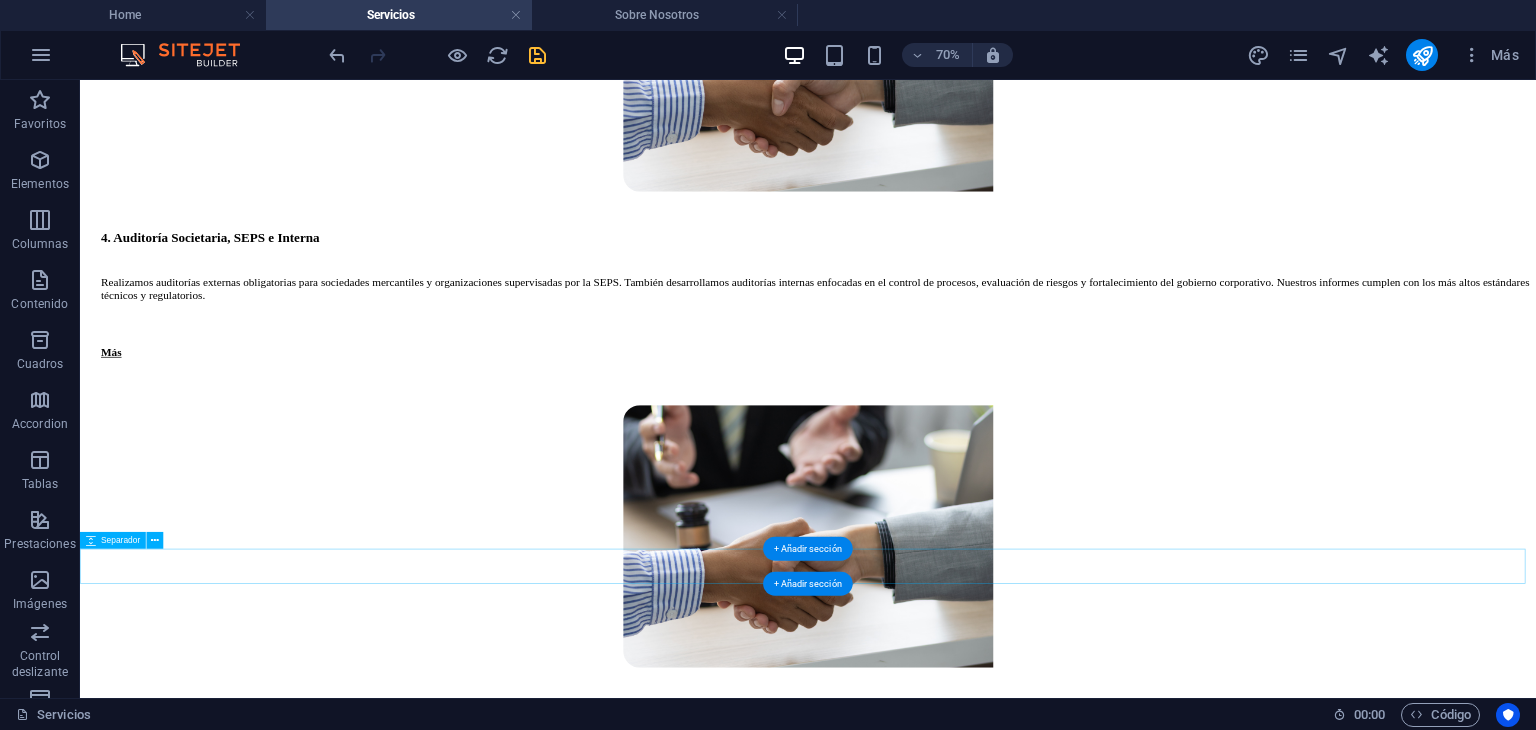 scroll, scrollTop: 2832, scrollLeft: 0, axis: vertical 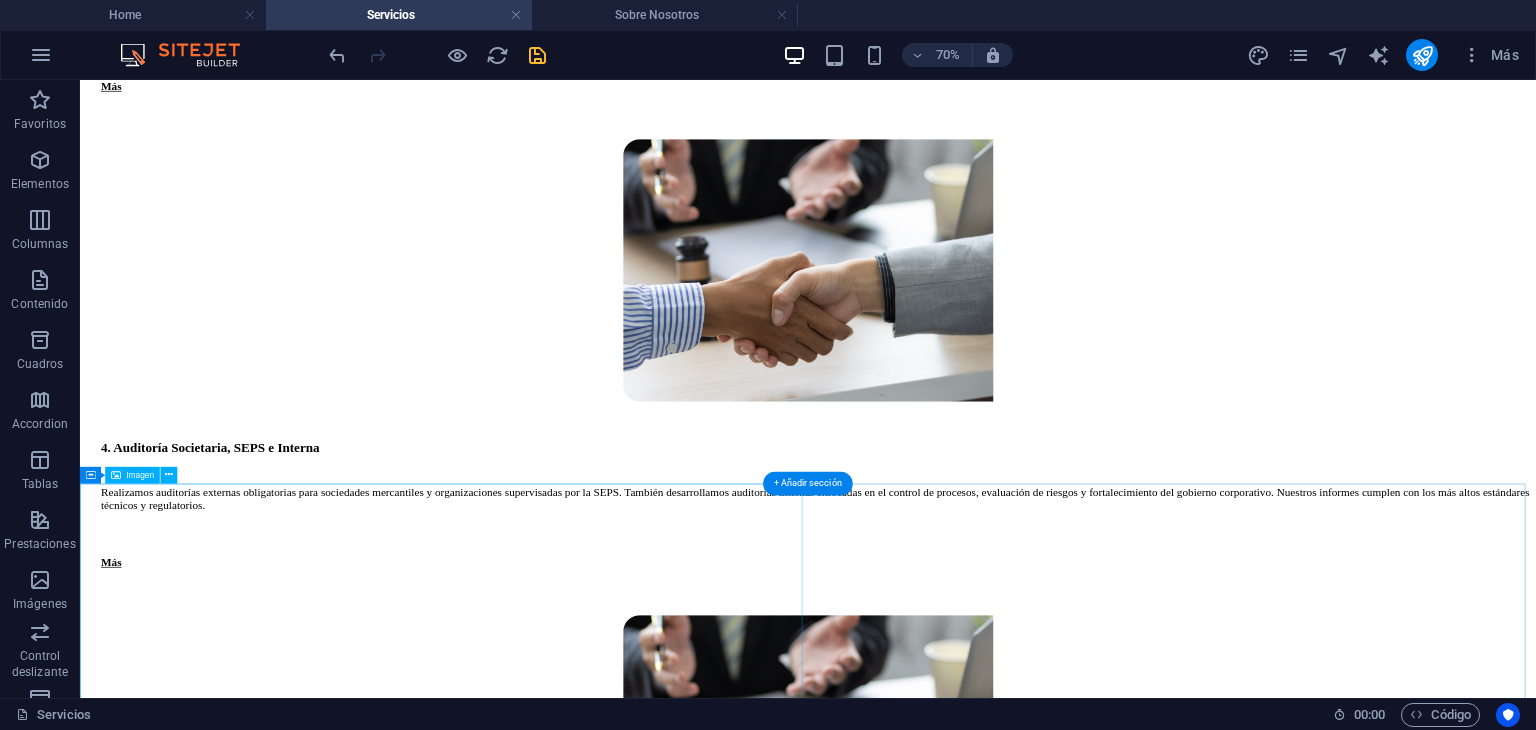 click at bounding box center (1120, 2376) 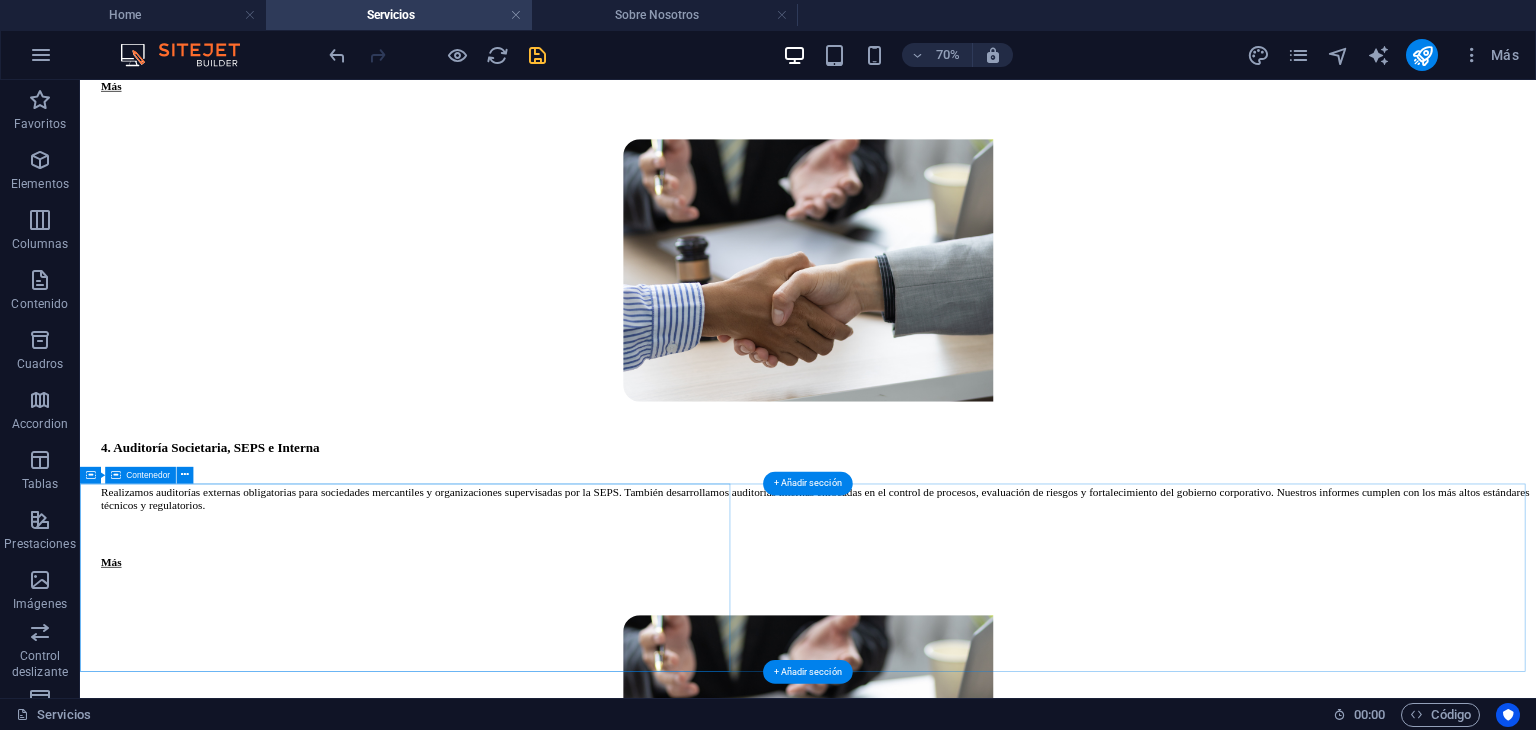 click on "Constitución de Empresas Brindamos acompañamiento integral en la creación de compañías y organizaciones ante los organismos correspondientes (Superintendencia de Compañías, SEPS, MIES, entre otros). Nos encargamos de toda la documentación legal, elección del tipo societario adecuado, redacción de estatutos y registros necesarios para el funcionamiento formal. Más" at bounding box center [1120, 2304] 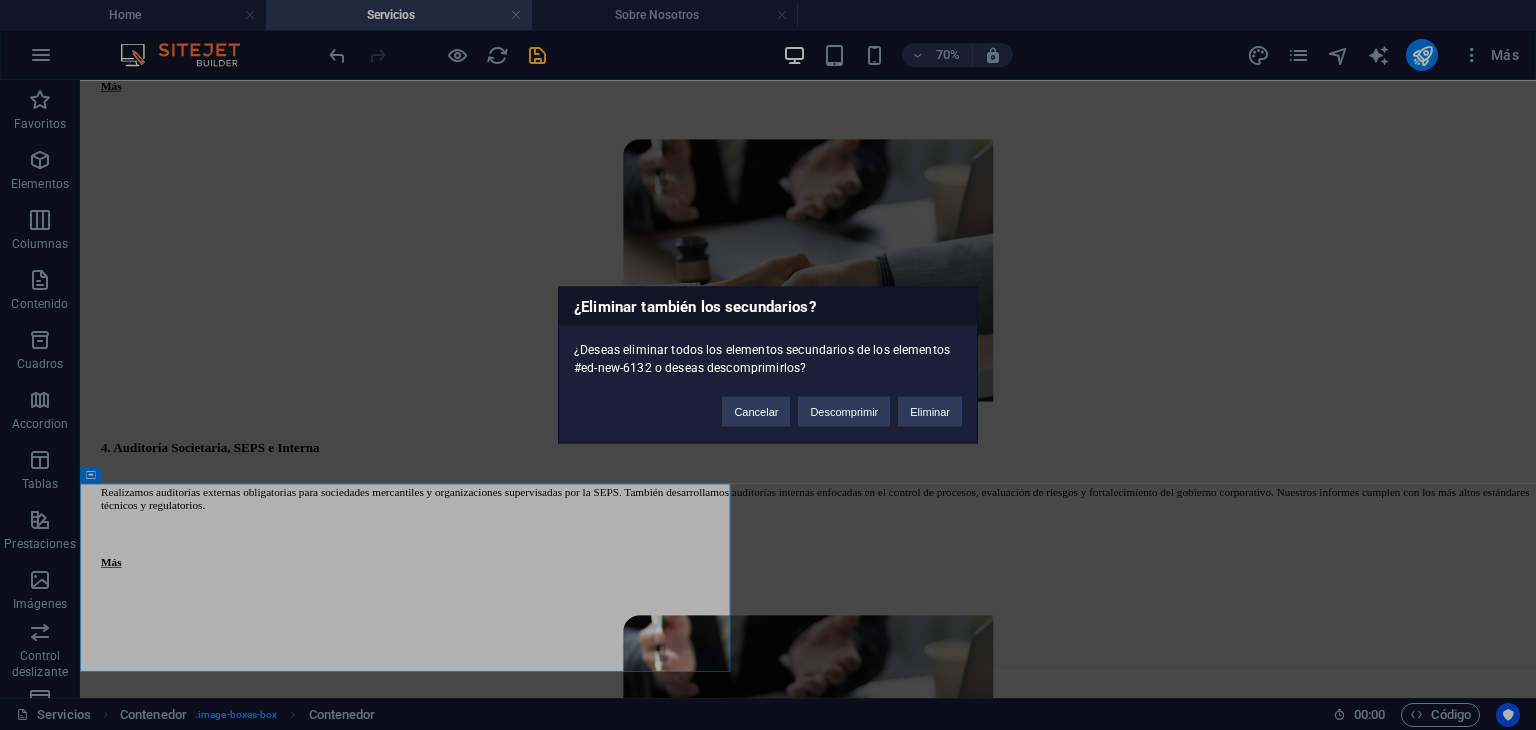 type 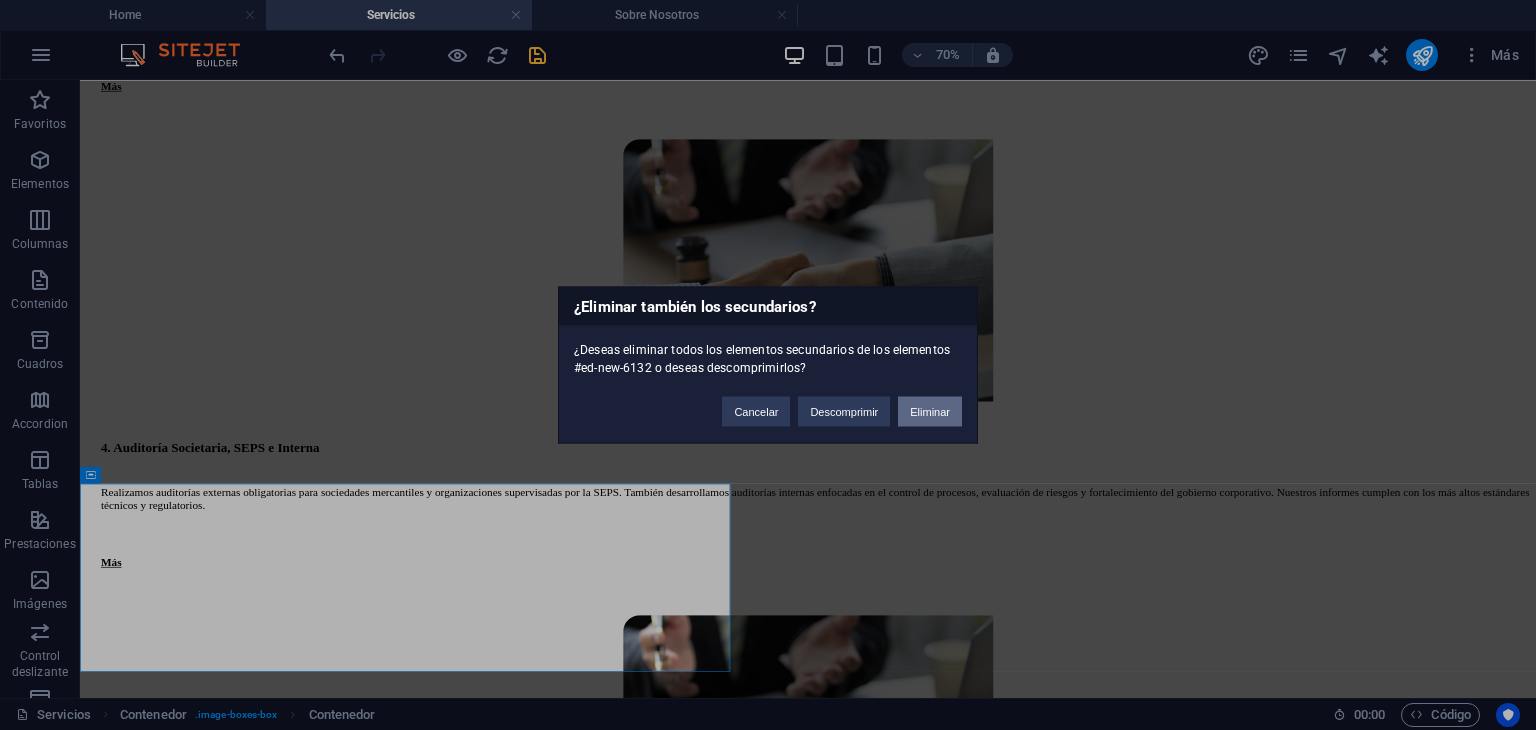 click on "Eliminar" at bounding box center [930, 412] 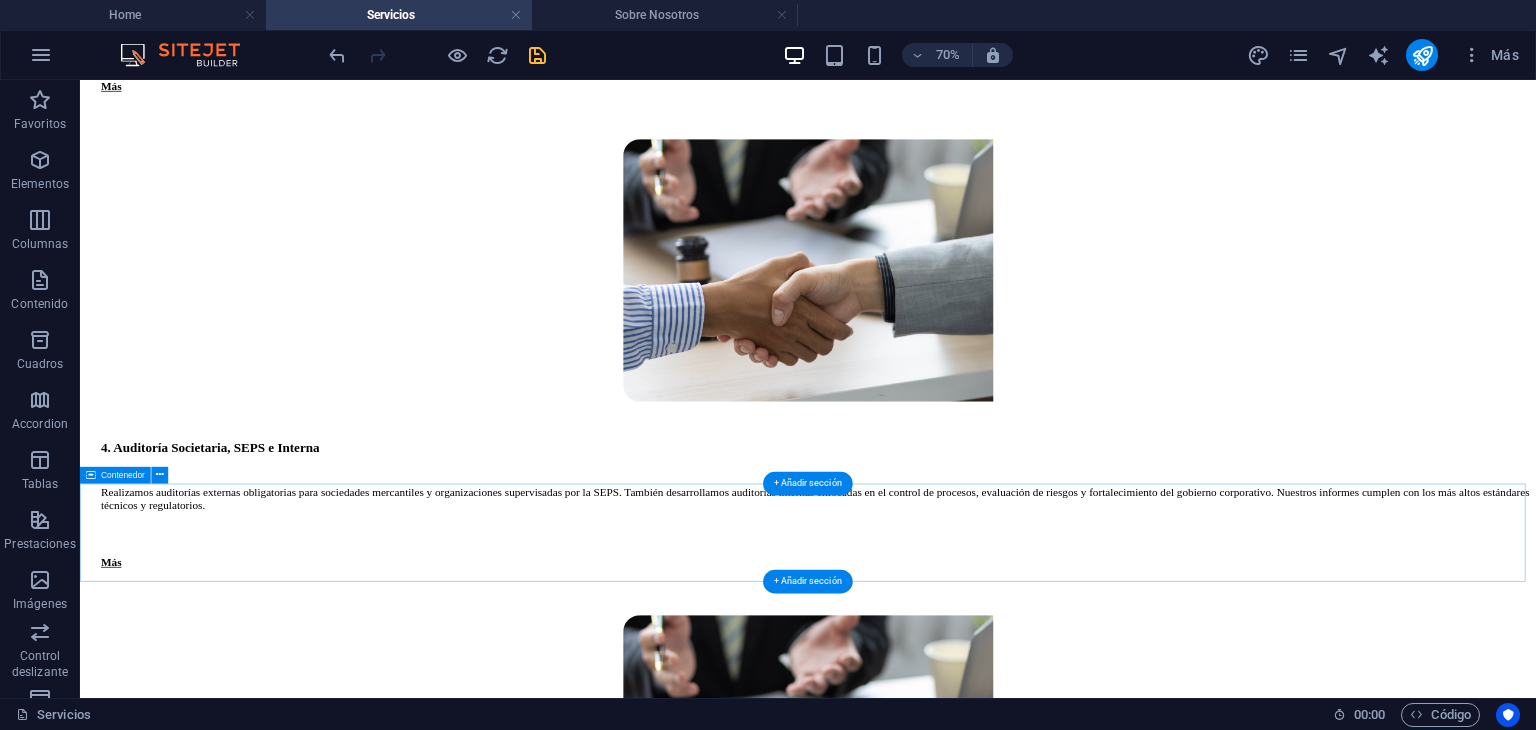 click on "Suelta el contenido aquí o  Añadir elementos  Pegar portapapeles" at bounding box center (1120, 2258) 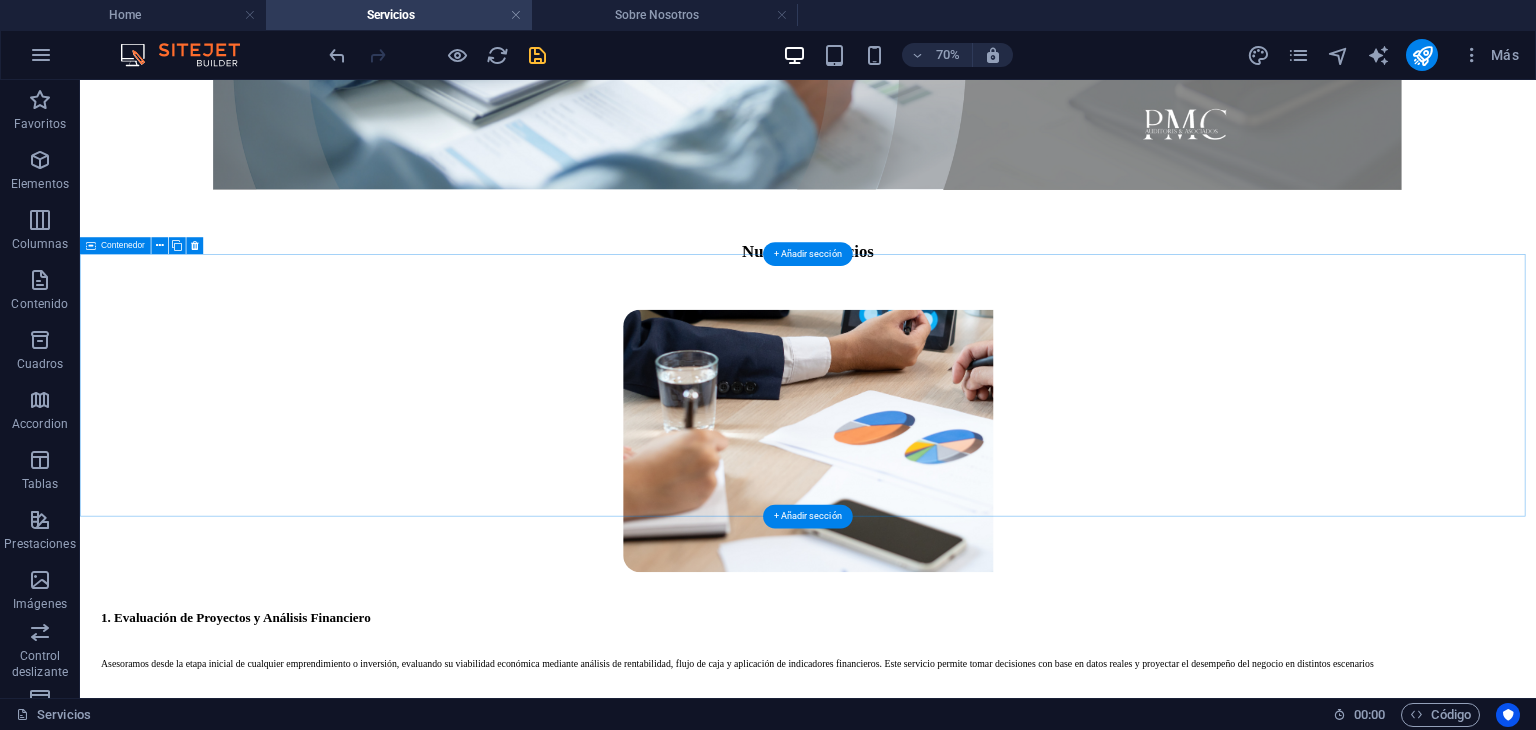 scroll, scrollTop: 500, scrollLeft: 0, axis: vertical 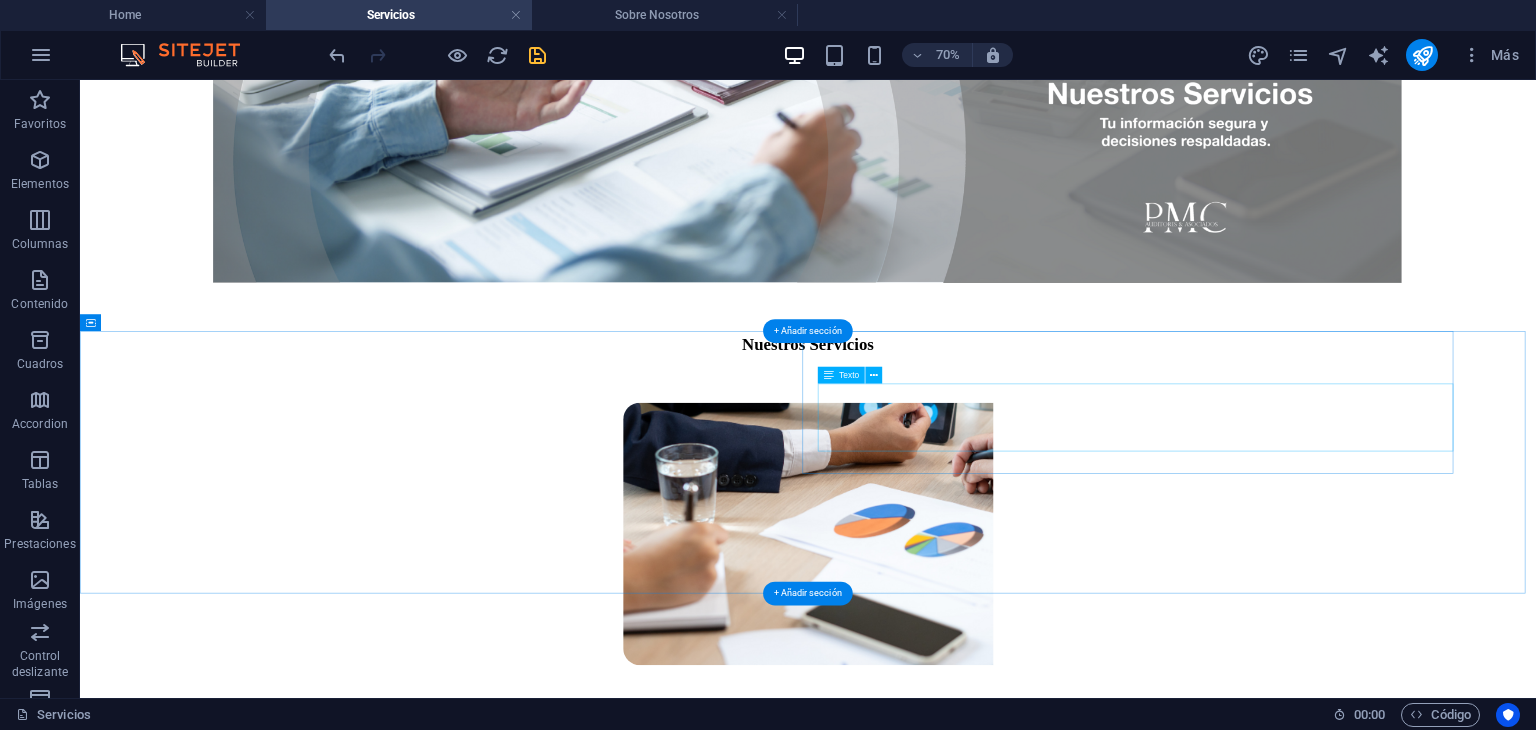 click on "Asesoramos desde la etapa inicial de cualquier emprendimiento o inversión, evaluando su viabilidad económica mediante análisis de rentabilidad, flujo de caja y aplicación de indicadores financieros. Este servicio permite tomar decisiones con base en datos reales y proyectar el desempeño del negocio en distintos escenarios" at bounding box center [1131, 1046] 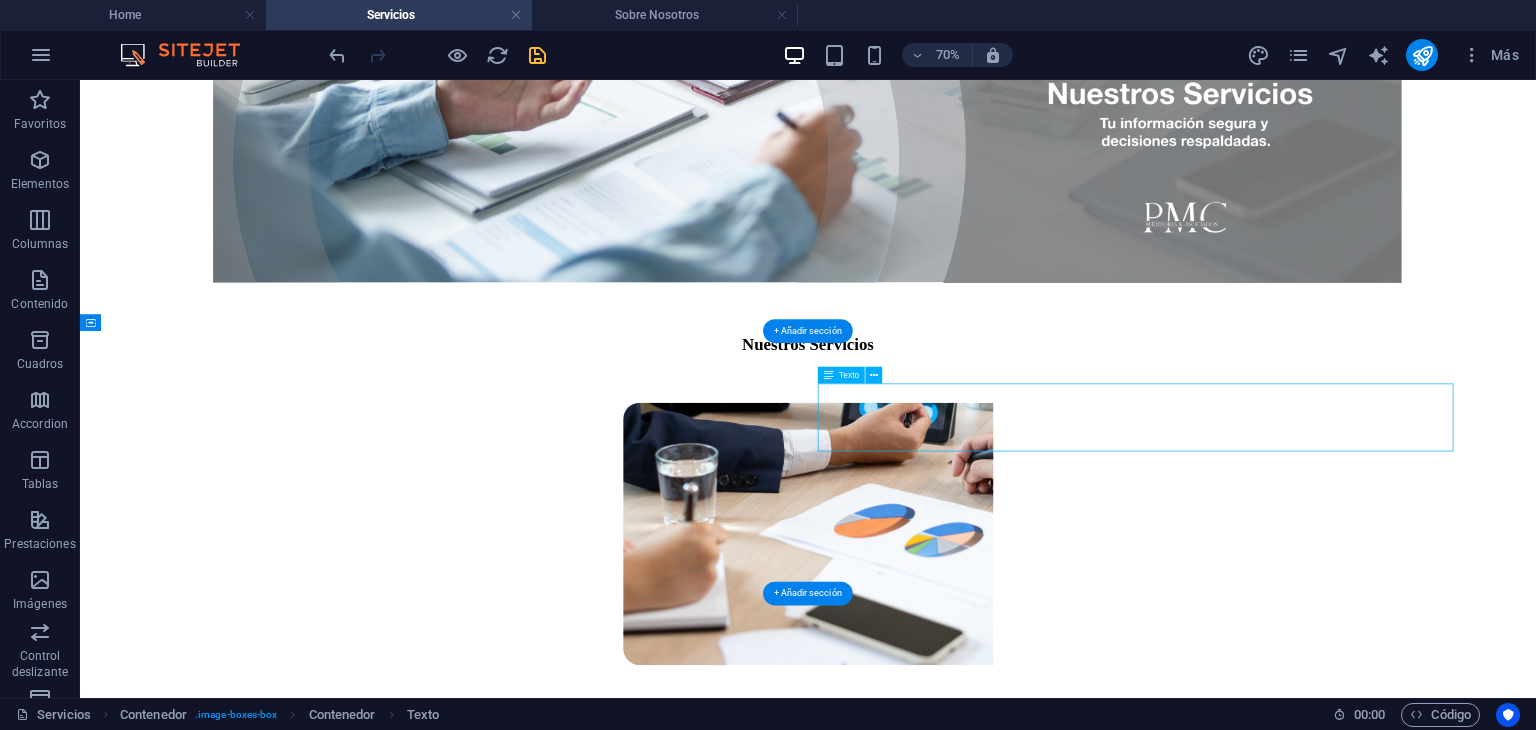 click on "Asesoramos desde la etapa inicial de cualquier emprendimiento o inversión, evaluando su viabilidad económica mediante análisis de rentabilidad, flujo de caja y aplicación de indicadores financieros. Este servicio permite tomar decisiones con base en datos reales y proyectar el desempeño del negocio en distintos escenarios" at bounding box center (1131, 1046) 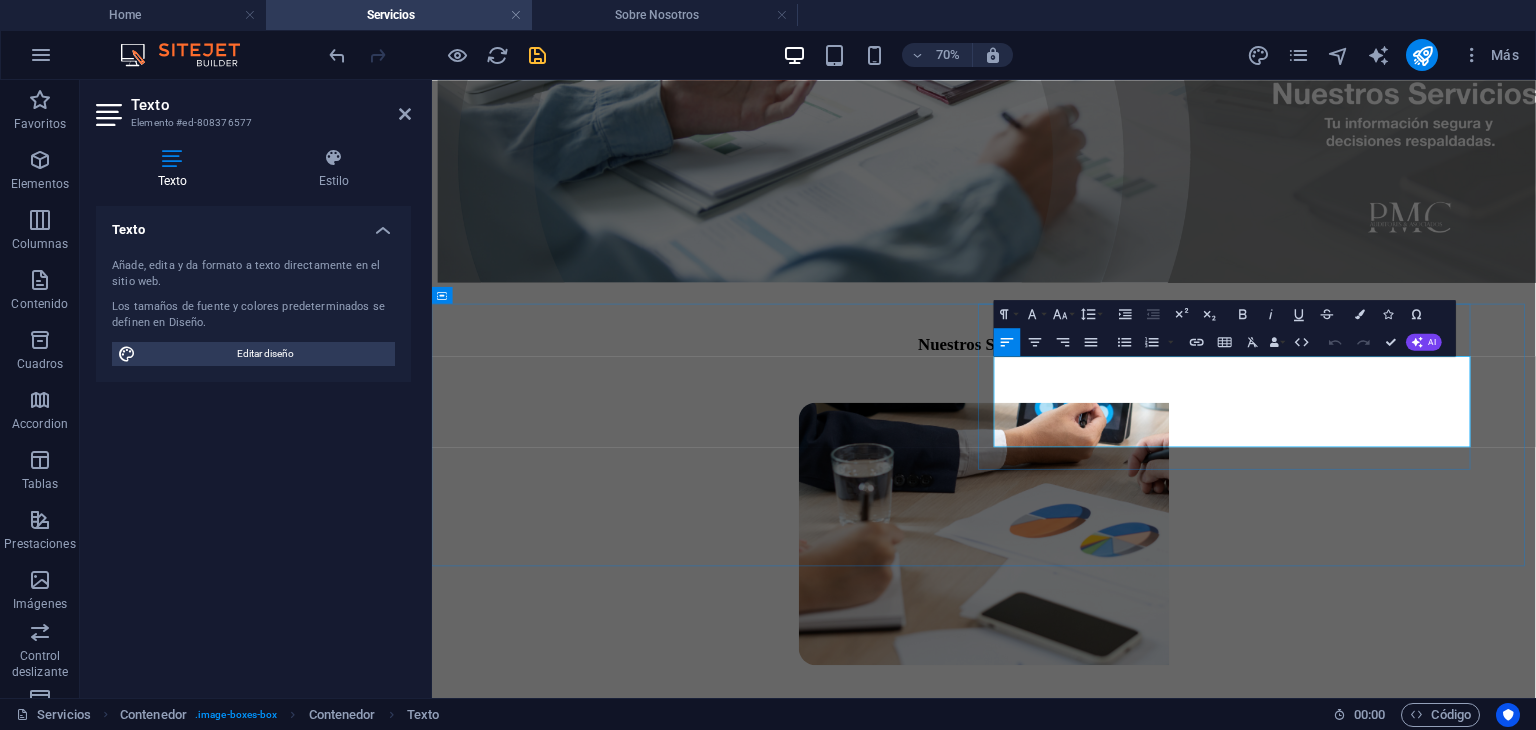 click on "Asesoramos desde la etapa inicial de cualquier emprendimiento o inversión, evaluando su viabilidad económica mediante análisis de rentabilidad, flujo de caja y aplicación de indicadores financieros. Este servicio permite tomar decisiones con base en datos reales y proyectar el desempeño del negocio en distintos escenarios" at bounding box center (1231, 1055) 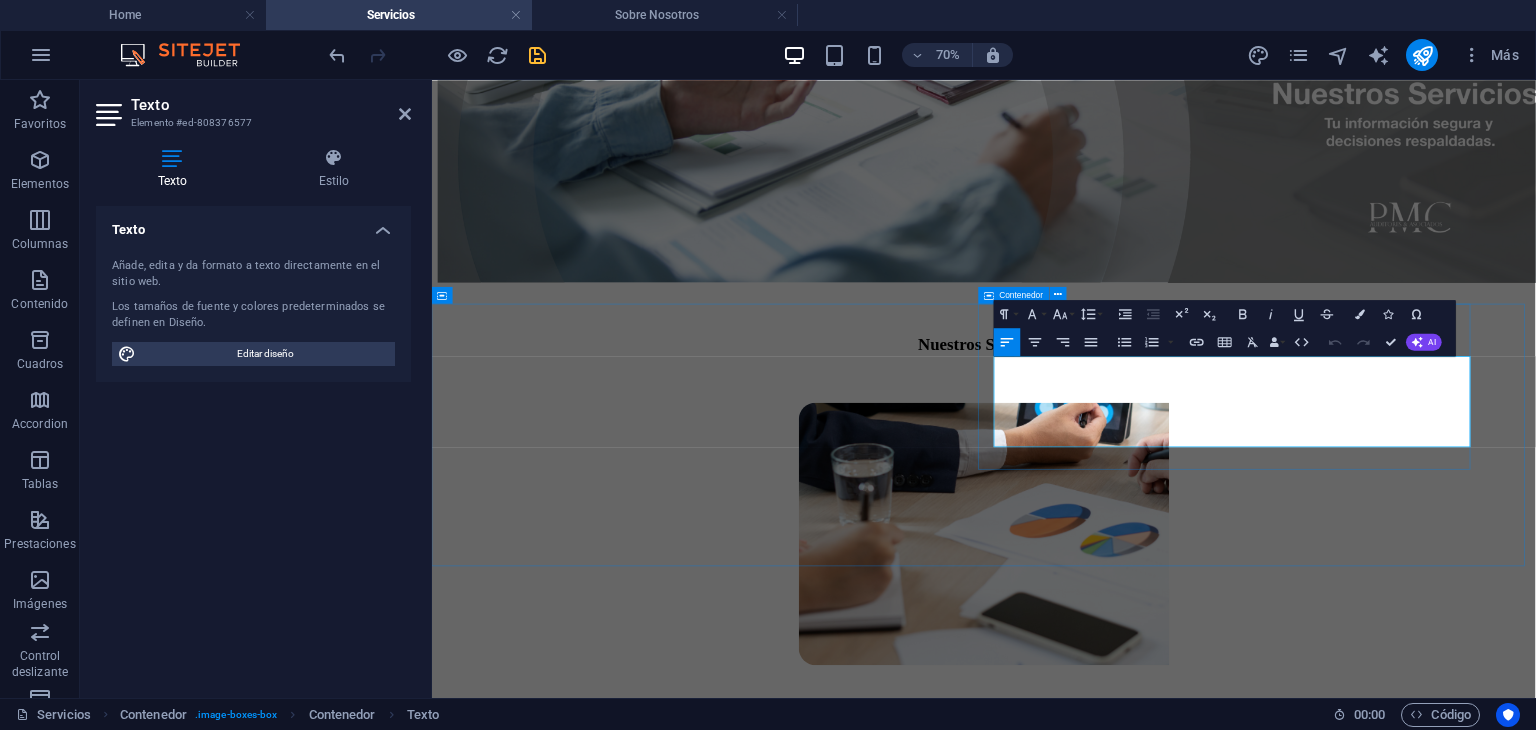 drag, startPoint x: 1454, startPoint y: 578, endPoint x: 1222, endPoint y: 487, distance: 249.20874 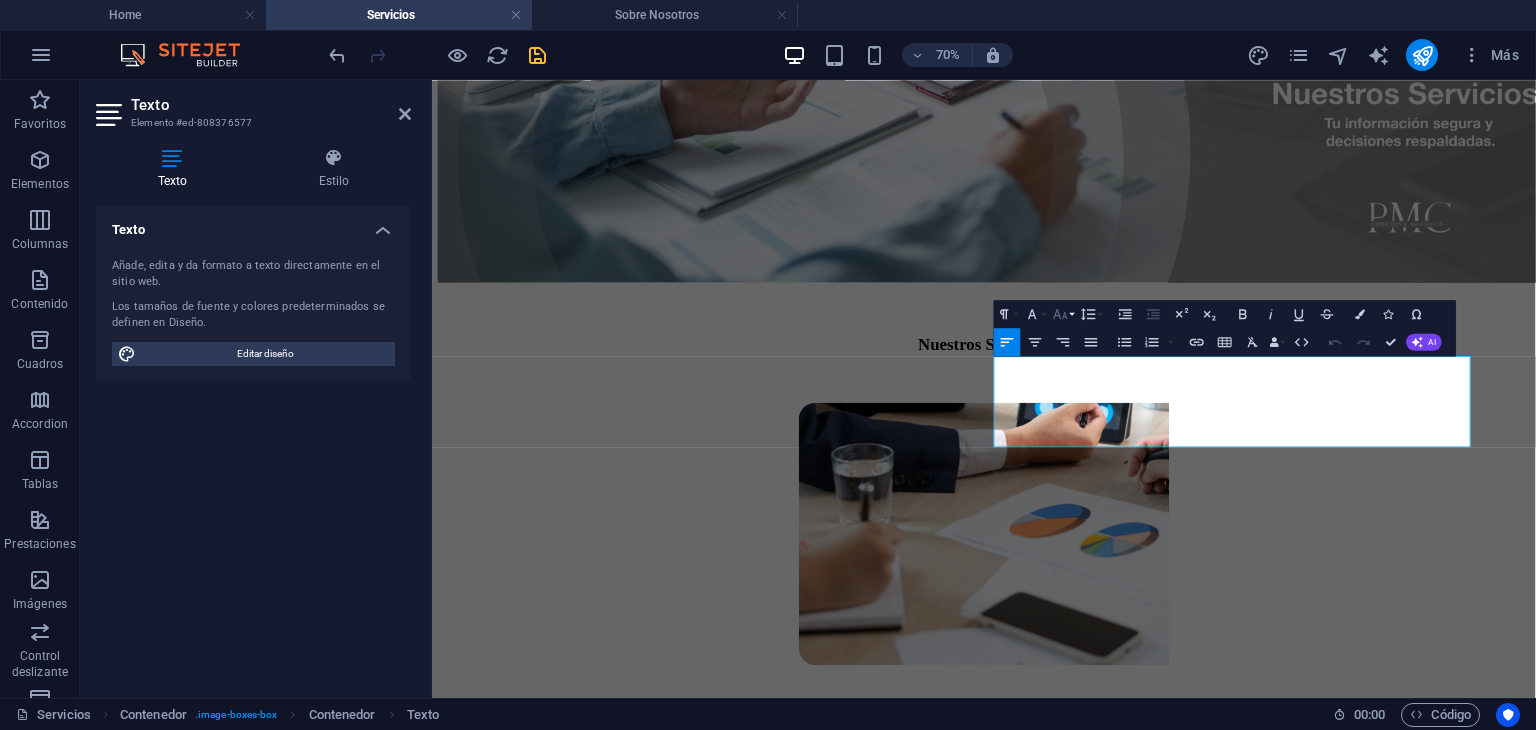click 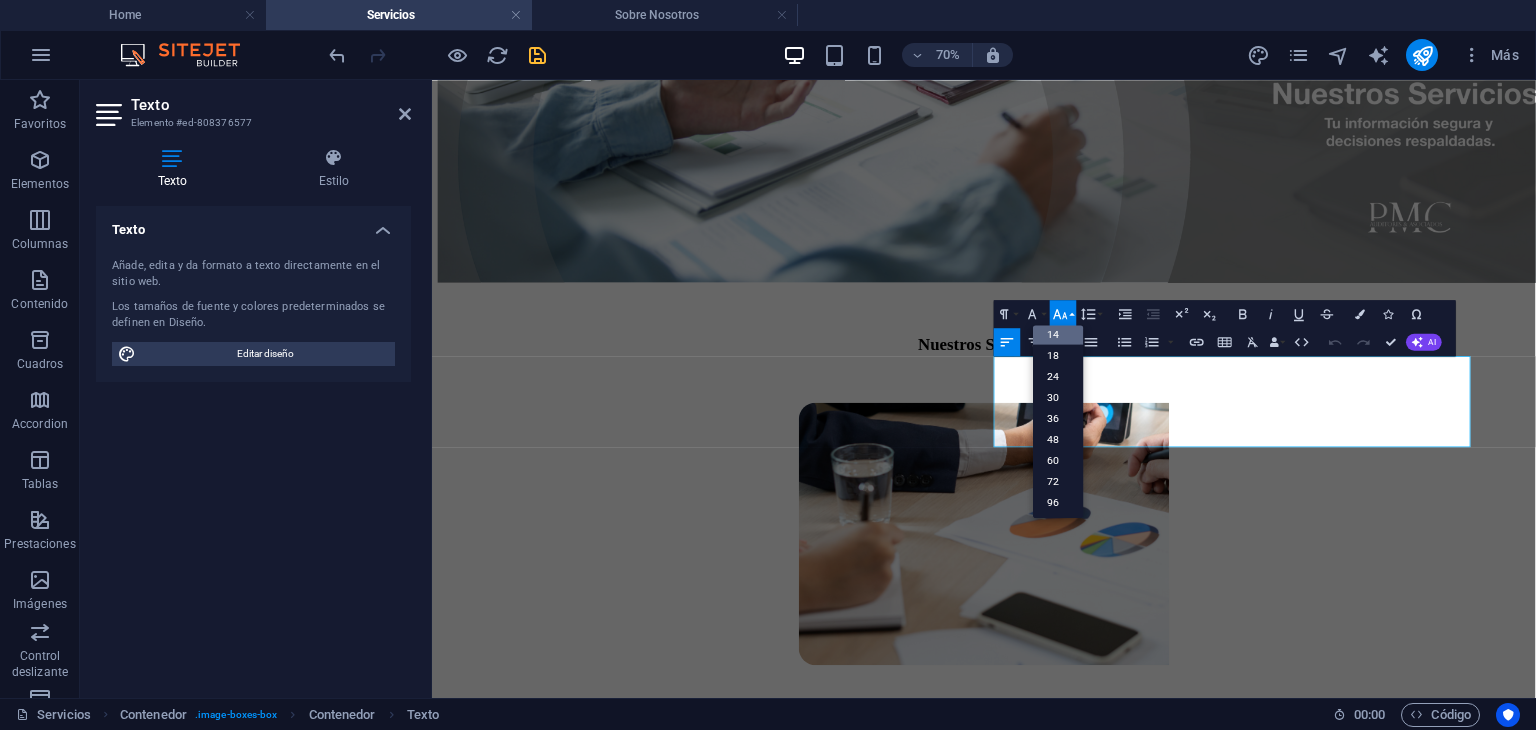 scroll, scrollTop: 160, scrollLeft: 0, axis: vertical 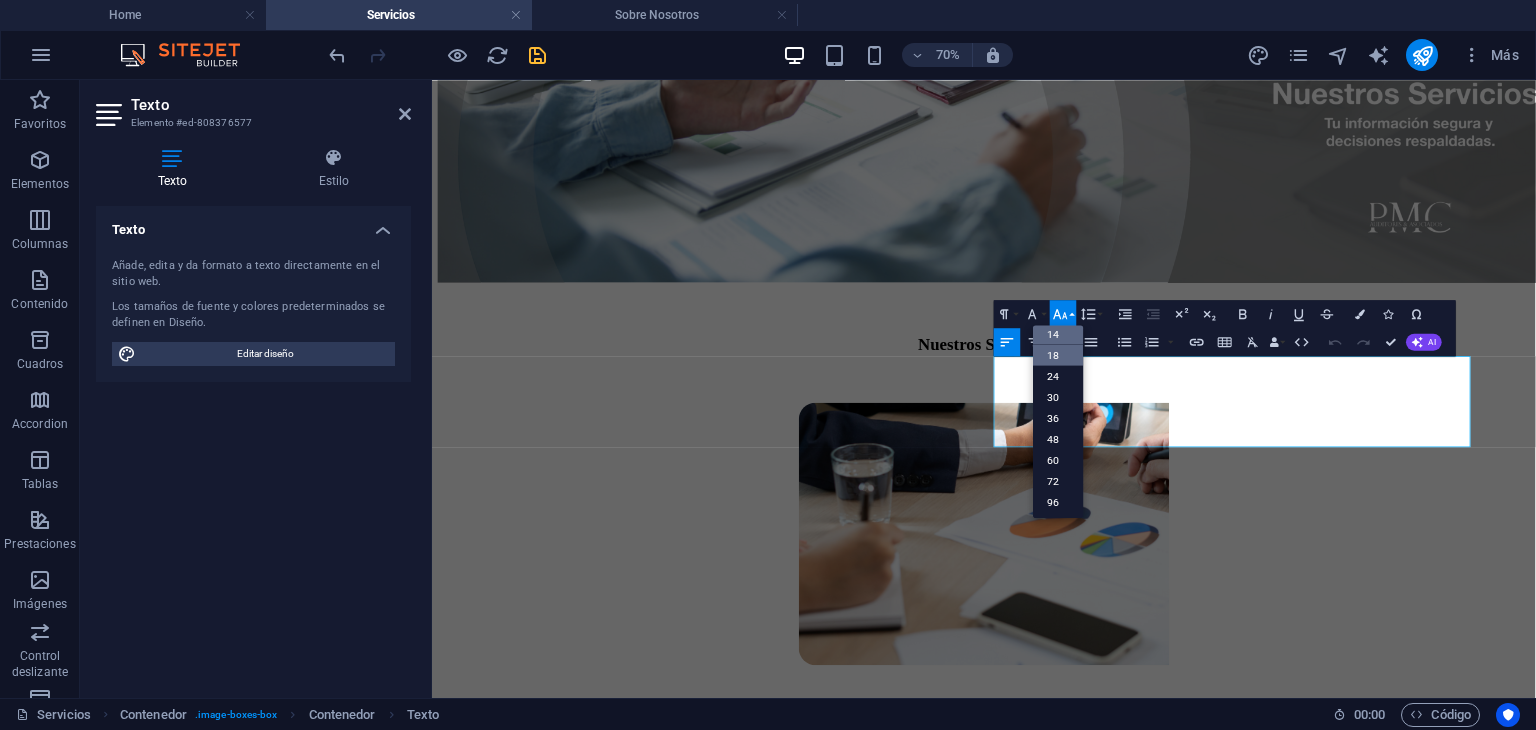 click on "18" at bounding box center [1058, 355] 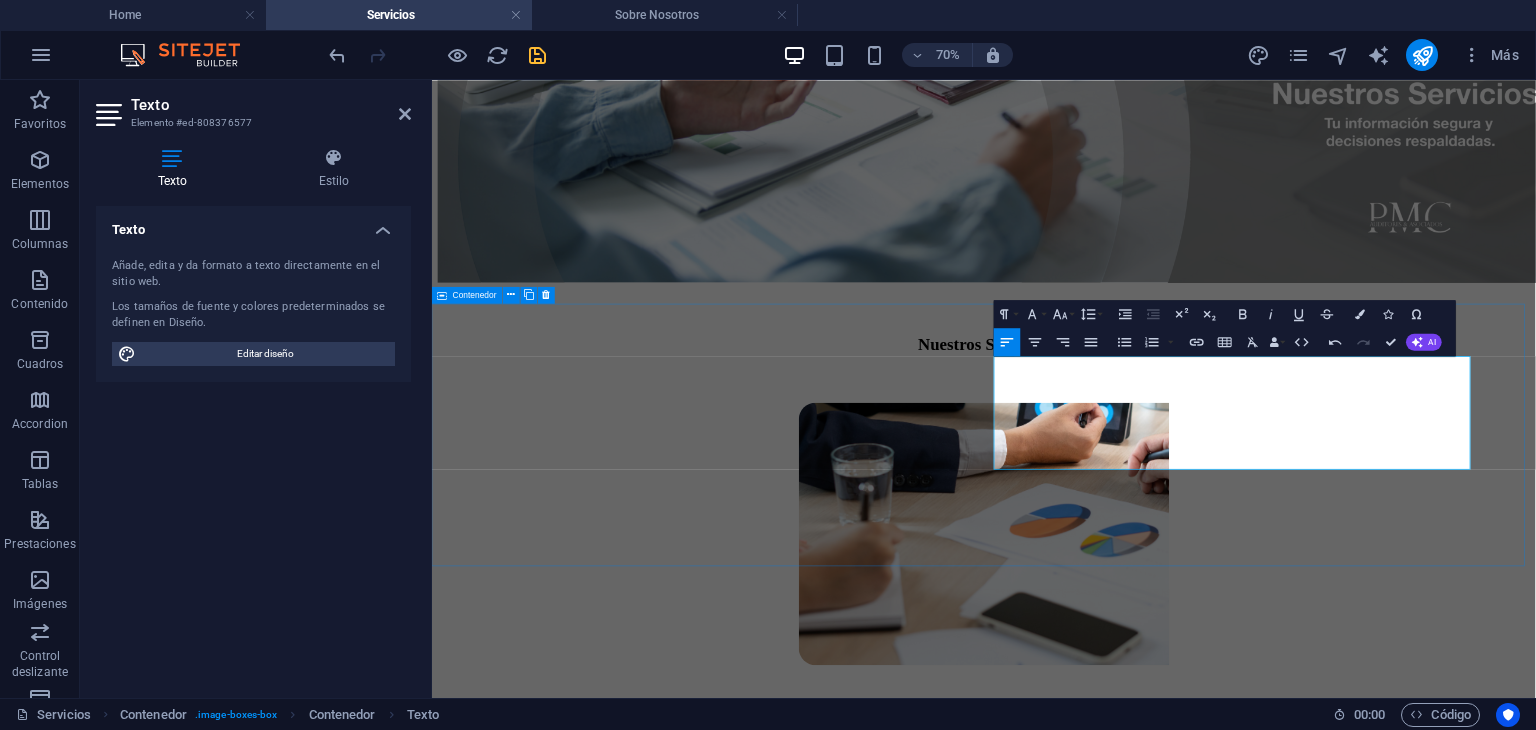 click on "1. Evaluación de Proyectos y Análisis Financiero Asesoramos desde la etapa inicial de cualquier emprendimiento o inversión, evaluando su viabilidad económica mediante análisis de rentabilidad, flujo de caja y aplicación de indicadores financieros. Este servicio permite tomar decisiones con base en datos reales y proyectar el desempeño del negocio en distintos escenarios" at bounding box center [1220, 834] 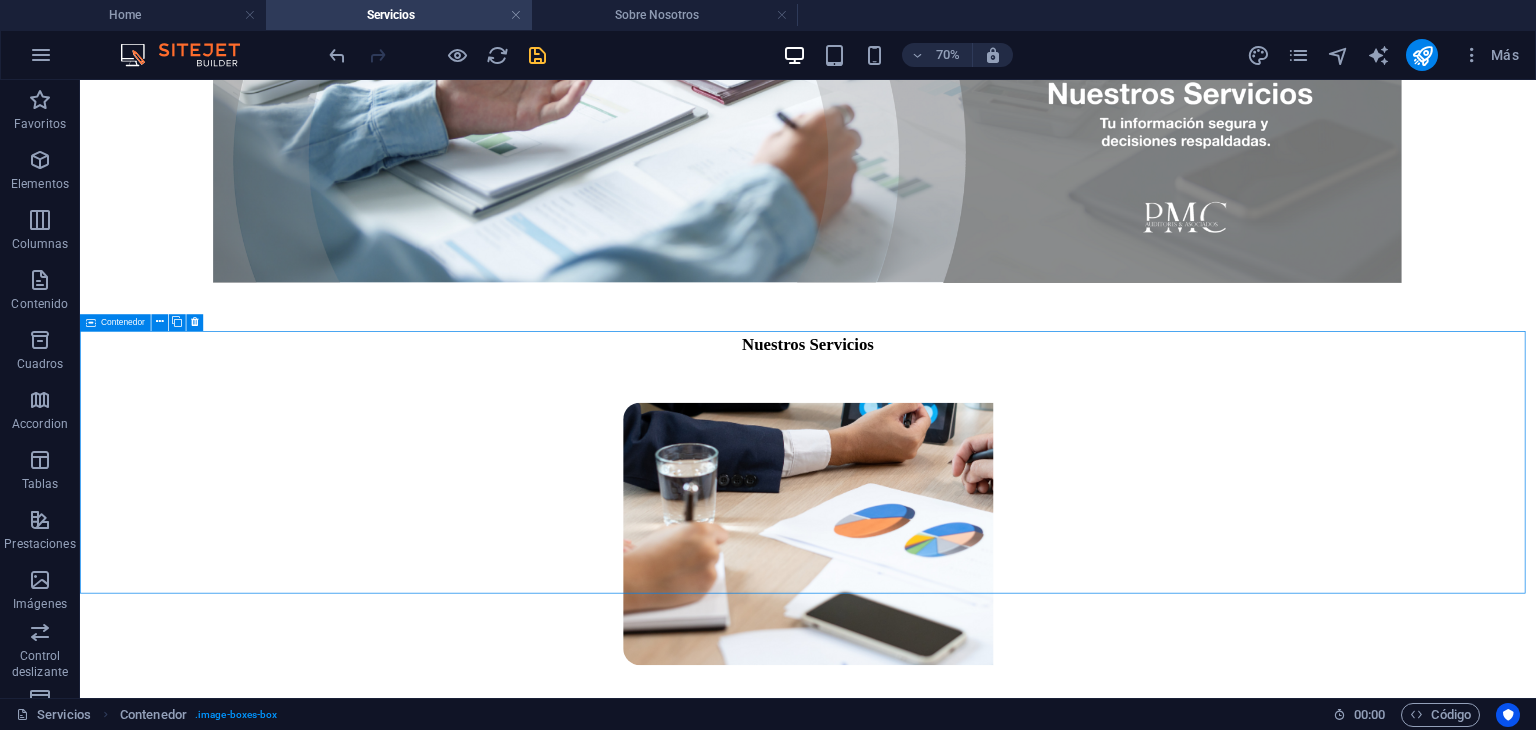 click on "1. Evaluación de Proyectos y Análisis Financiero Asesoramos desde la etapa inicial de cualquier emprendimiento o inversión, evaluando su viabilidad económica mediante análisis de rentabilidad, flujo de caja y aplicación de indicadores financieros. Este servicio permite tomar decisiones con base en datos reales y proyectar el desempeño del negocio en distintos escenarios" at bounding box center (1120, 834) 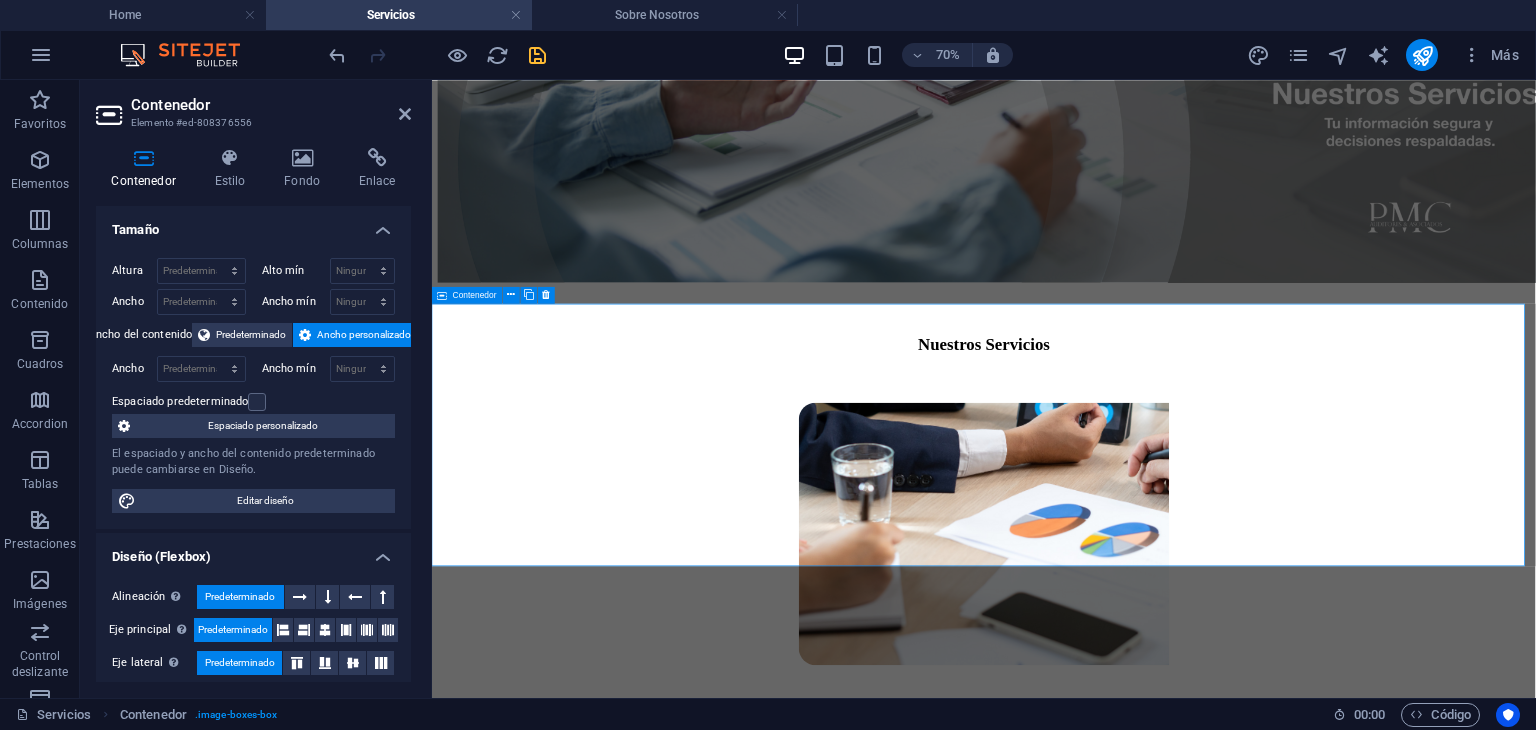 click on "1. Evaluación de Proyectos y Análisis Financiero Asesoramos desde la etapa inicial de cualquier emprendimiento o inversión, evaluando su viabilidad económica mediante análisis de rentabilidad, flujo de caja y aplicación de indicadores financieros. Este servicio permite tomar decisiones con base en datos reales y proyectar el desempeño del negocio en distintos escenarios" at bounding box center [1220, 834] 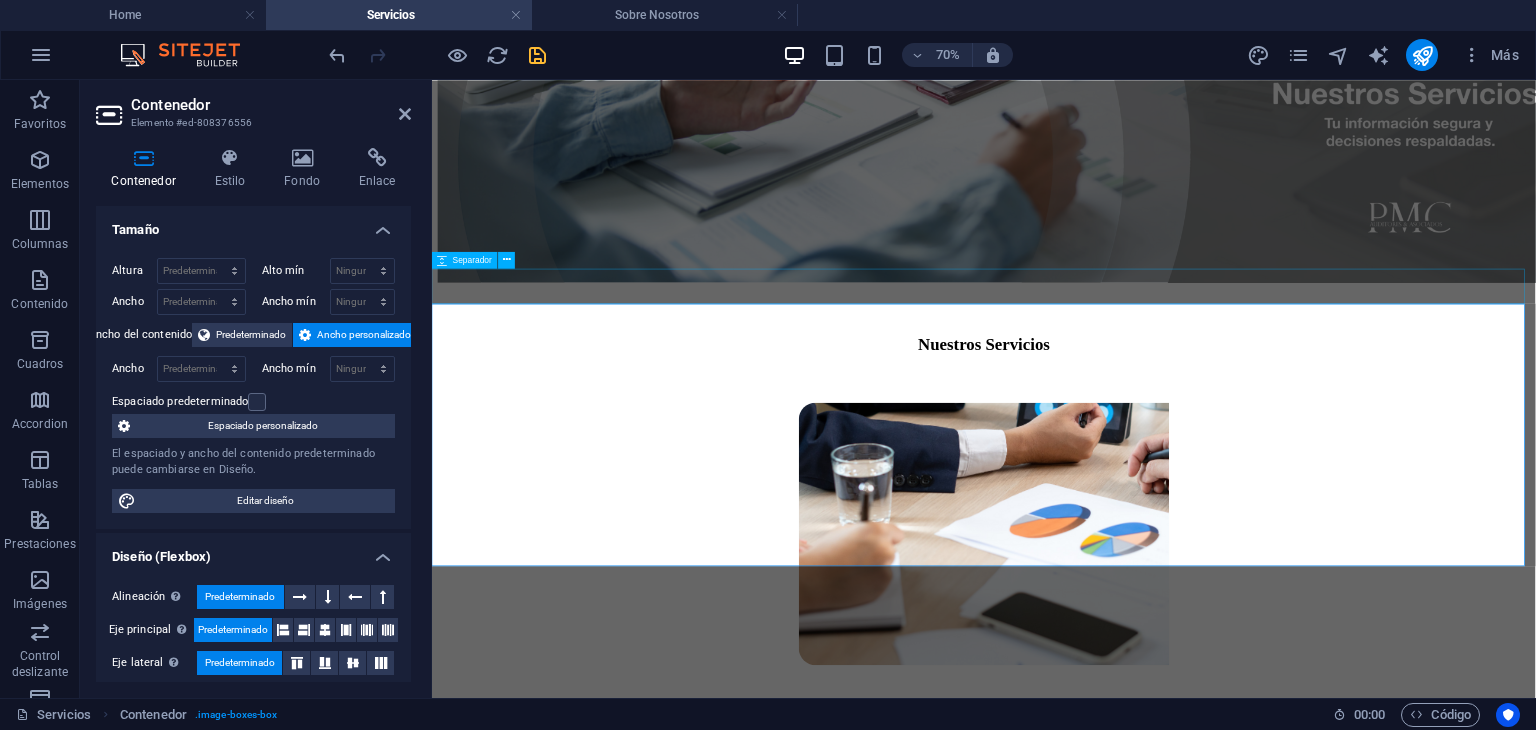 click at bounding box center [1220, 516] 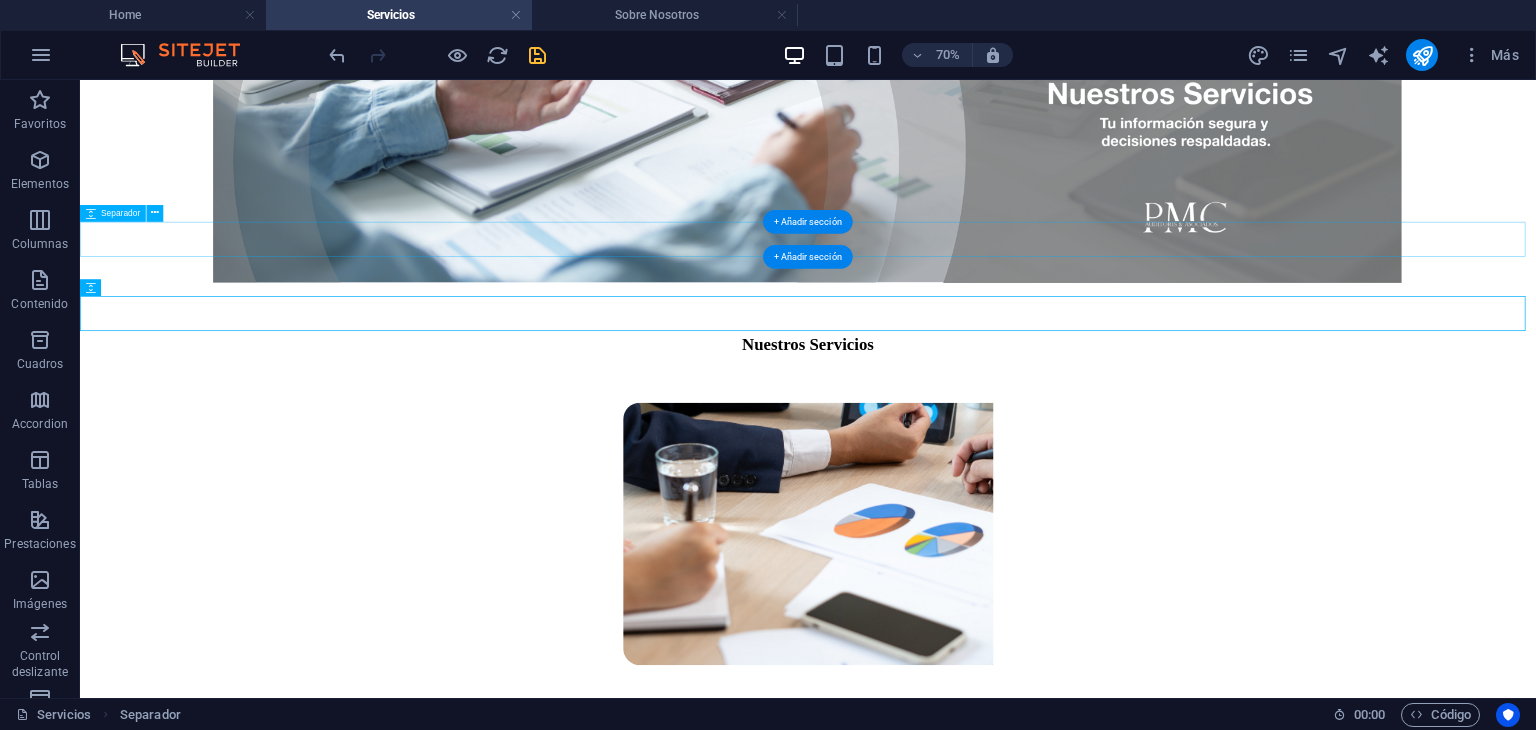 click at bounding box center [1120, 399] 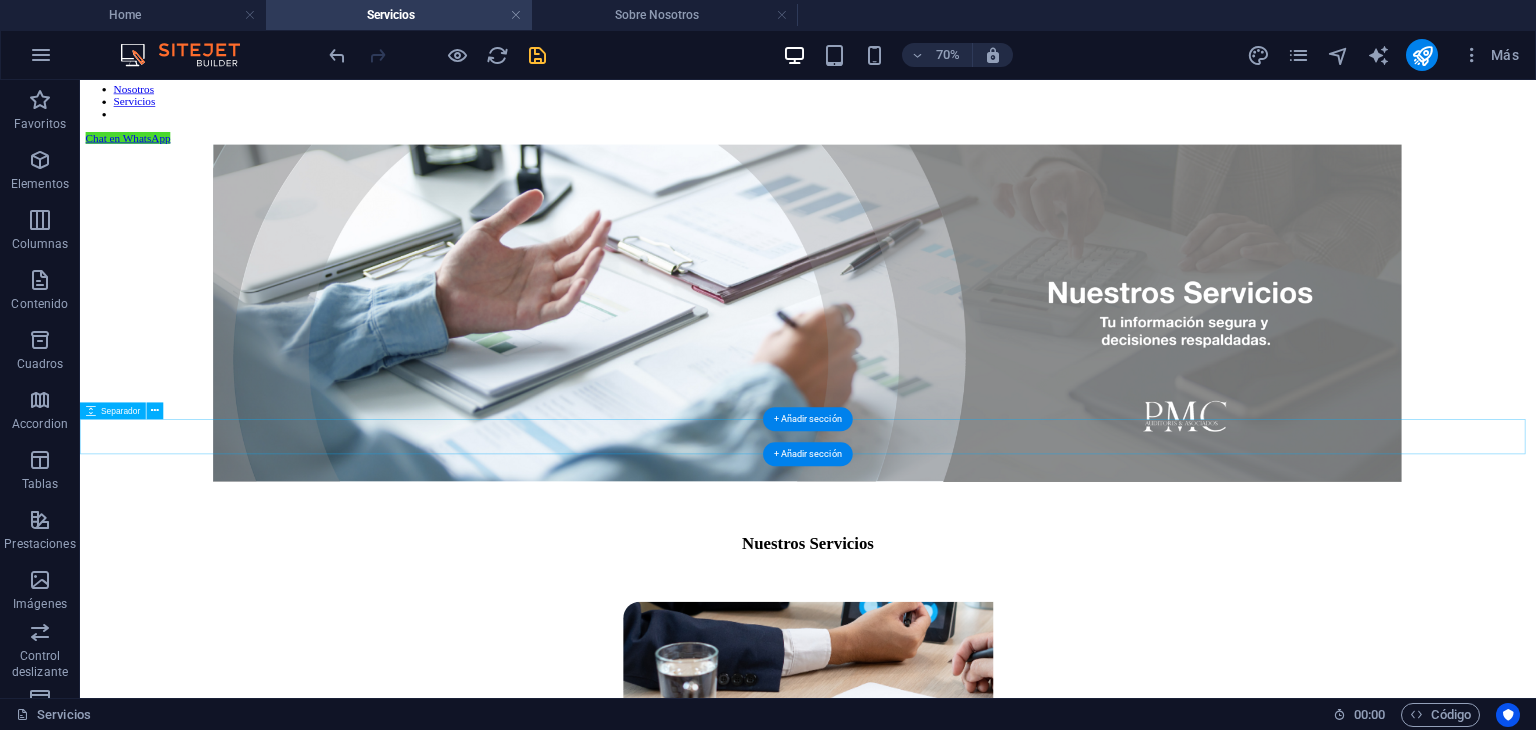 scroll, scrollTop: 0, scrollLeft: 0, axis: both 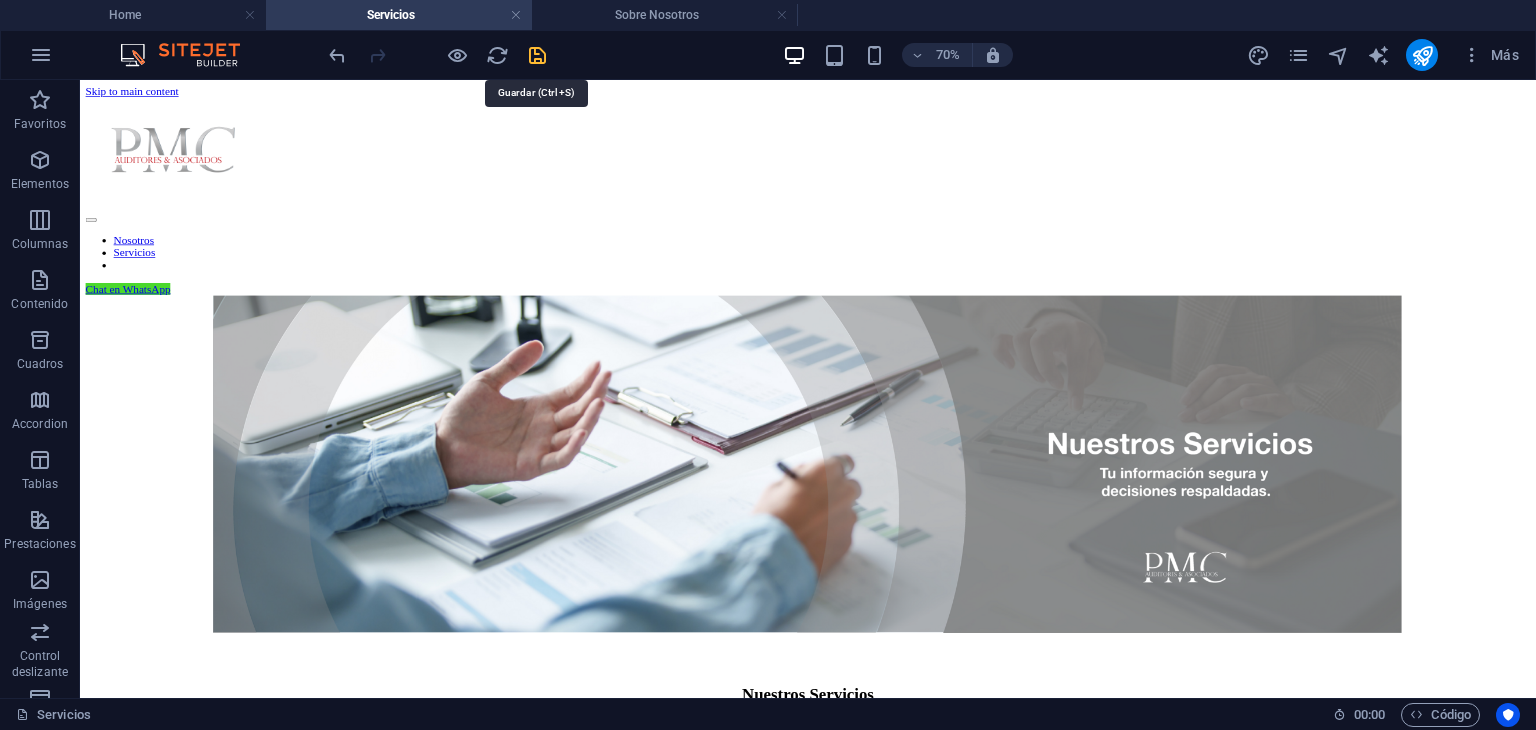 click at bounding box center (537, 55) 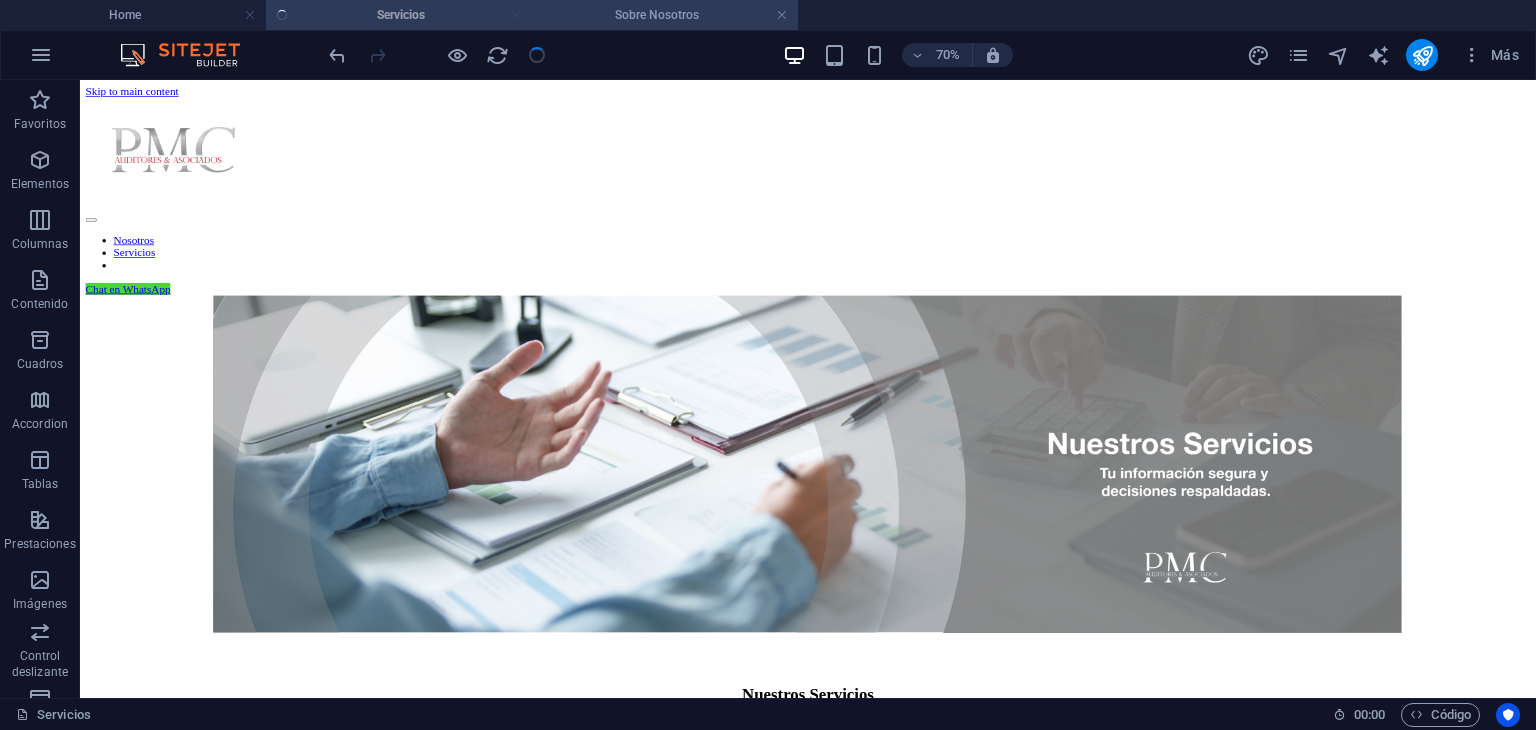 click on "Sobre Nosotros" at bounding box center [665, 15] 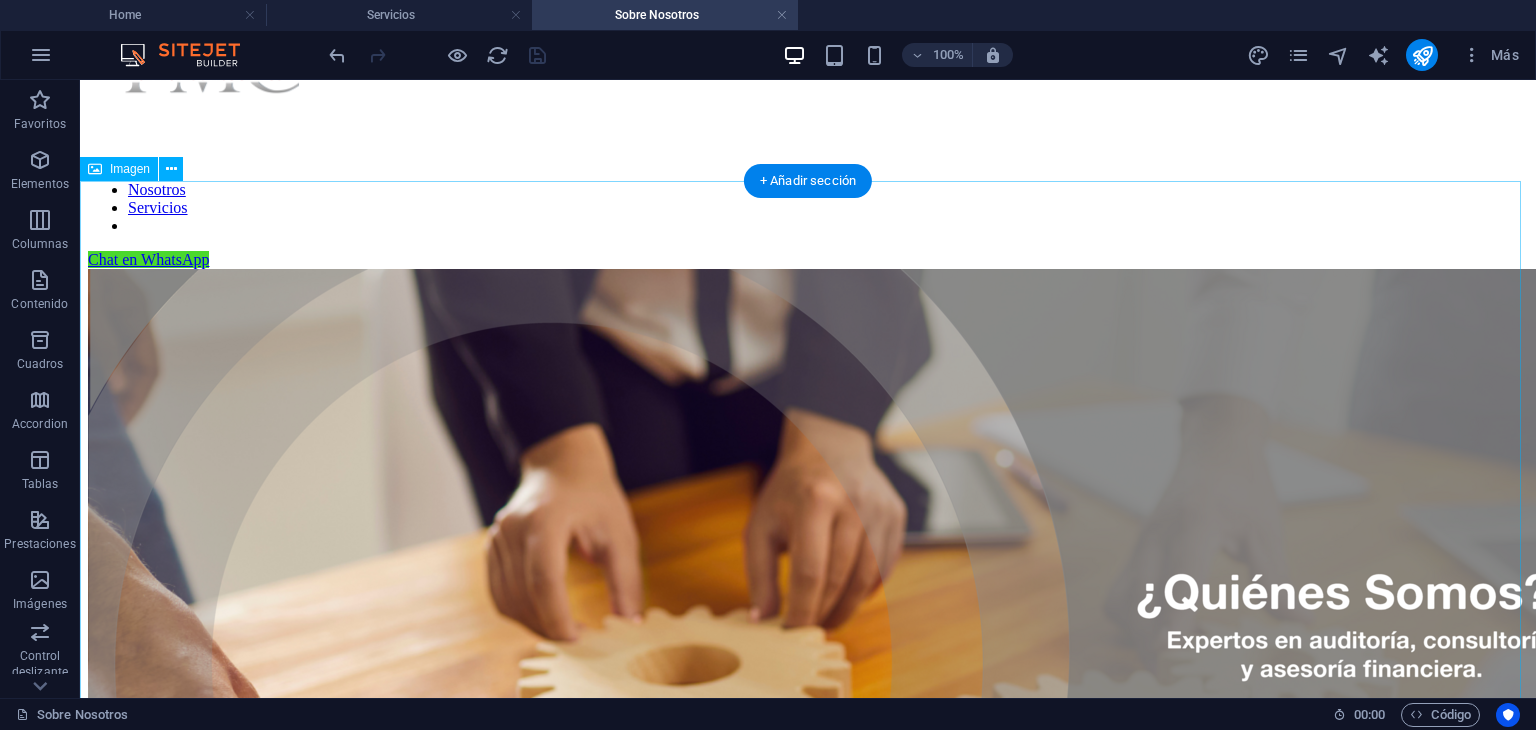 scroll, scrollTop: 0, scrollLeft: 0, axis: both 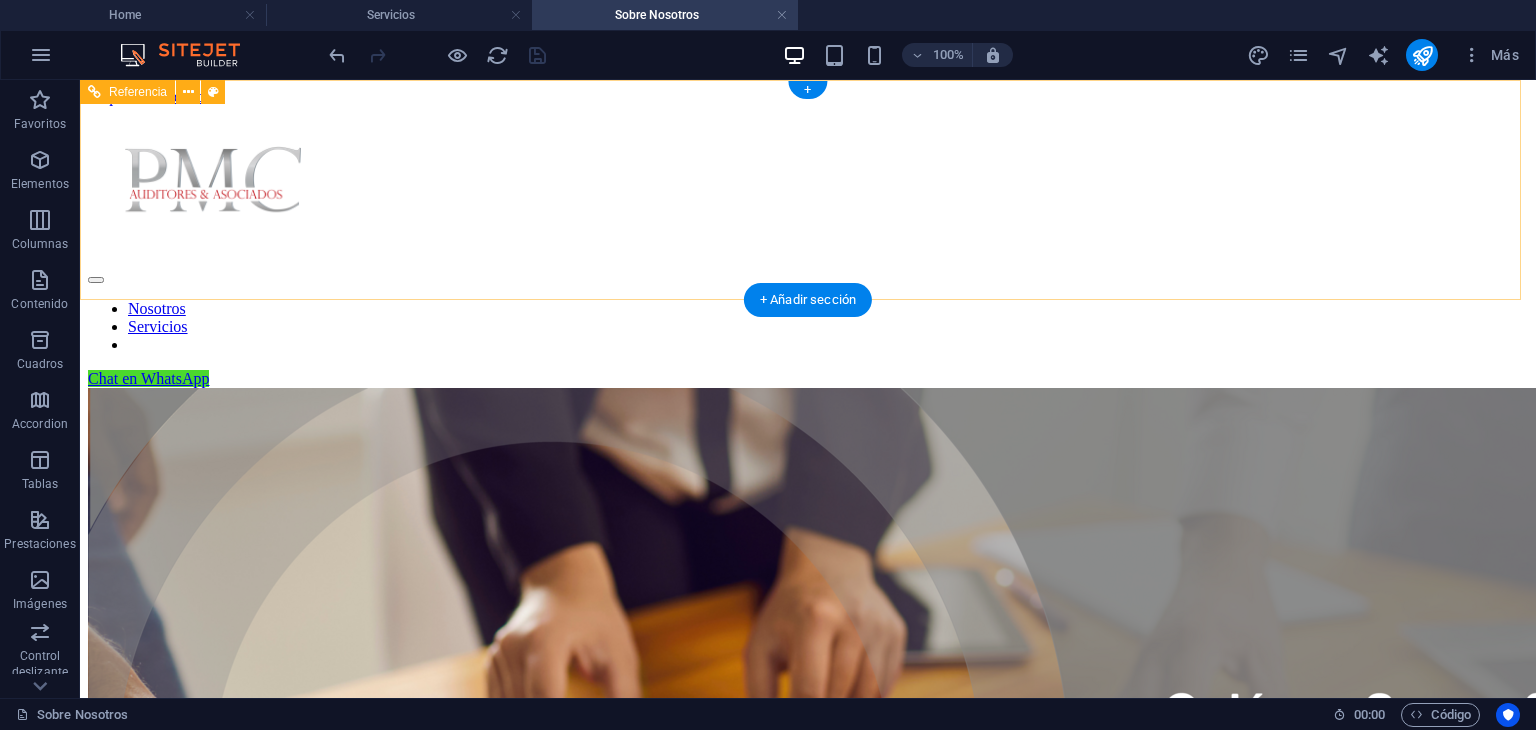 click at bounding box center (808, 186) 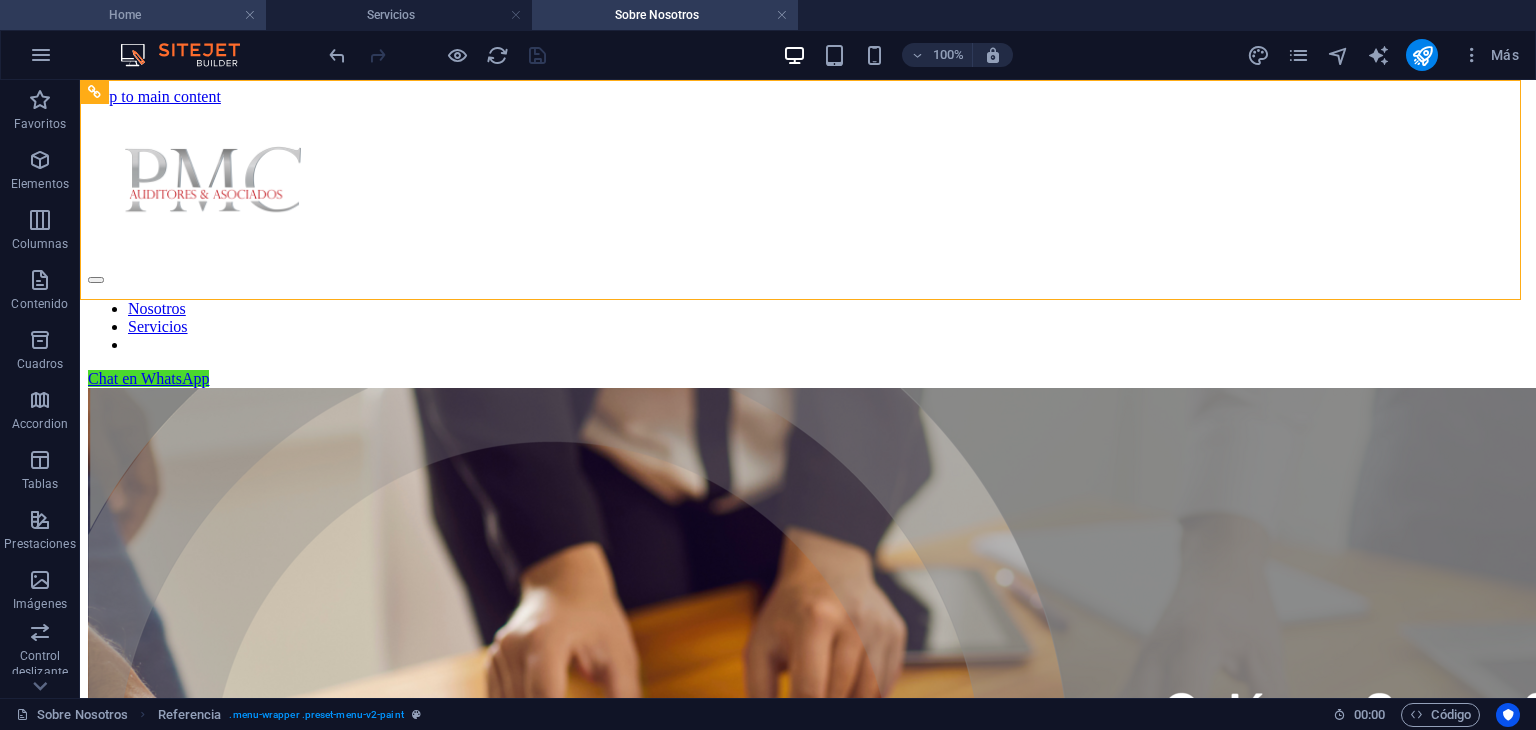 click on "Home" at bounding box center (133, 15) 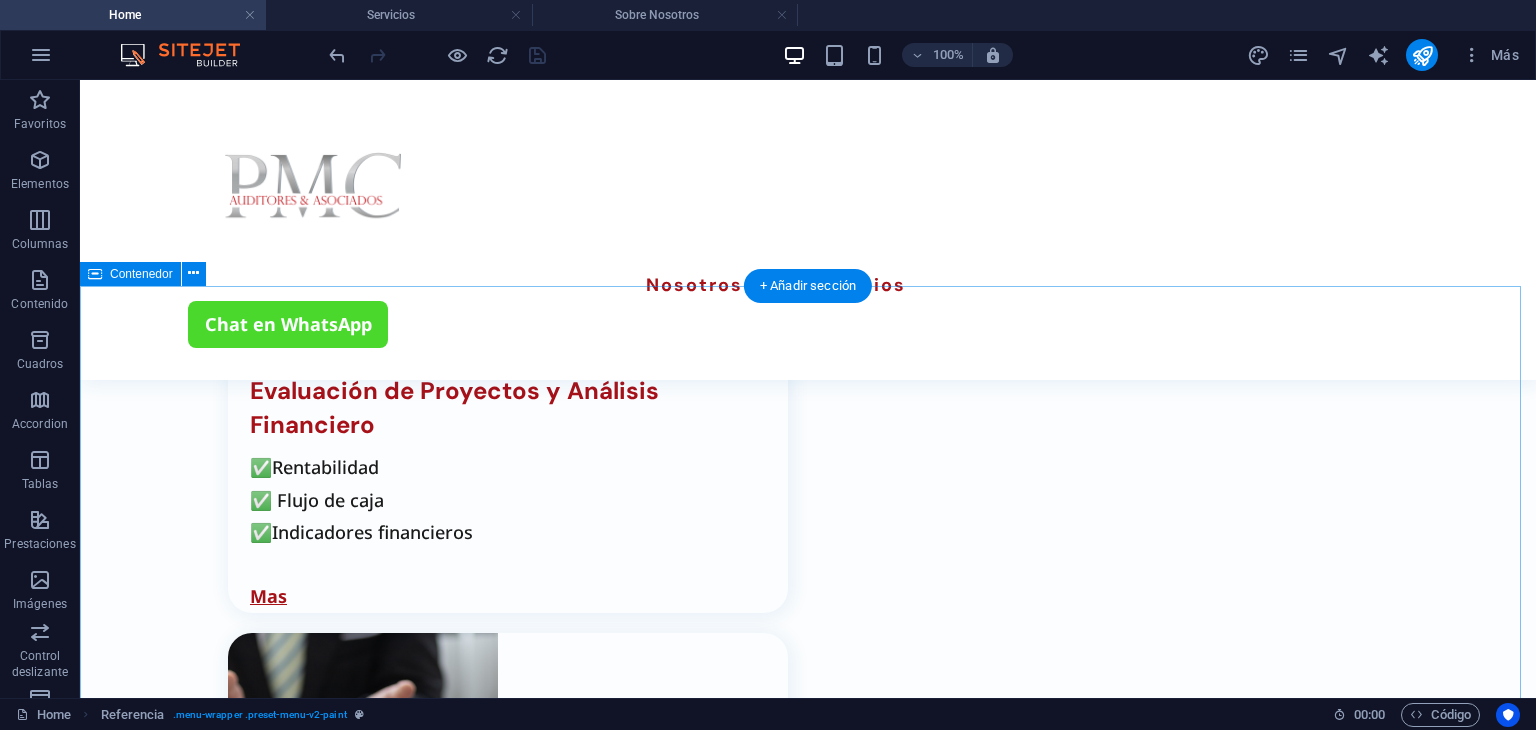 scroll, scrollTop: 2800, scrollLeft: 0, axis: vertical 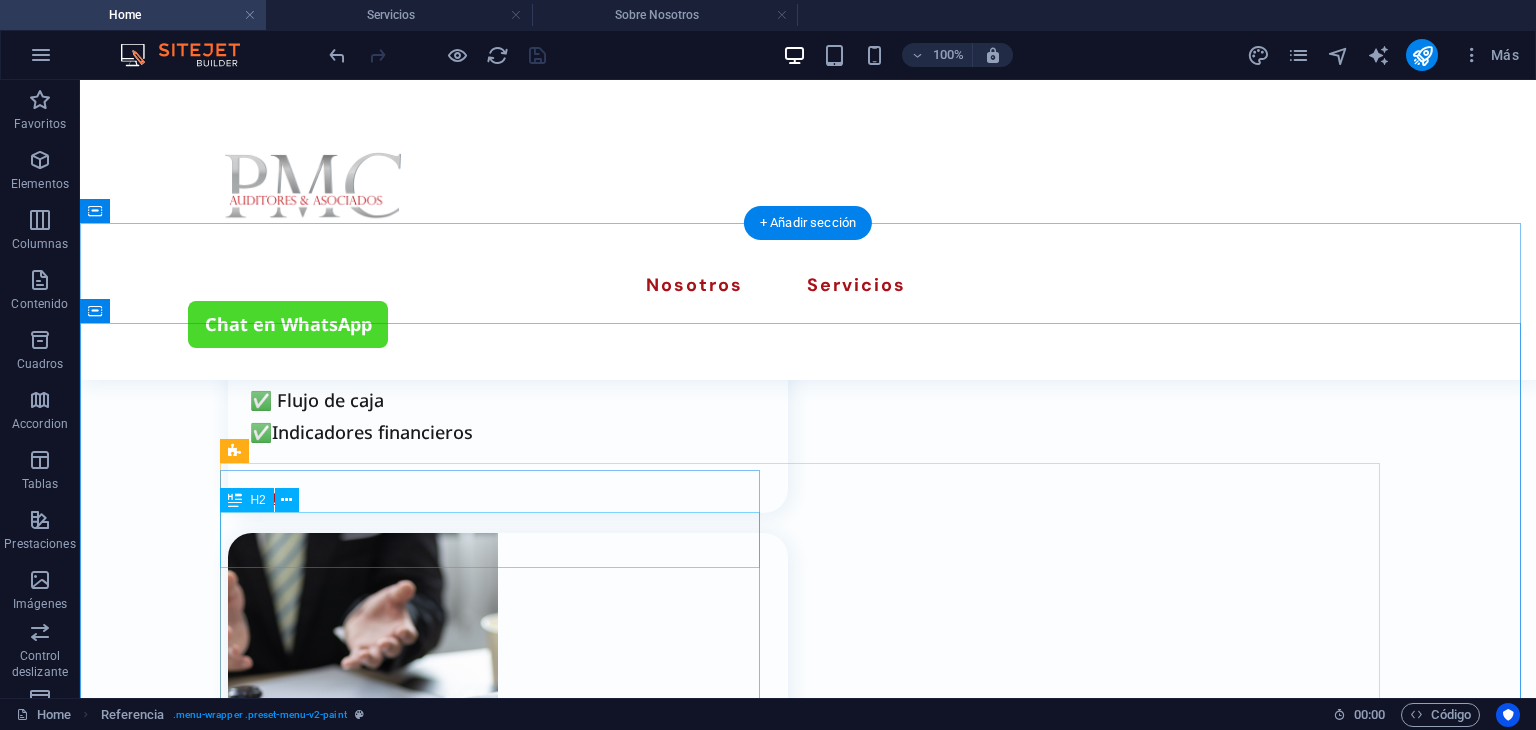 click on "Escríbenos" at bounding box center [498, 1177] 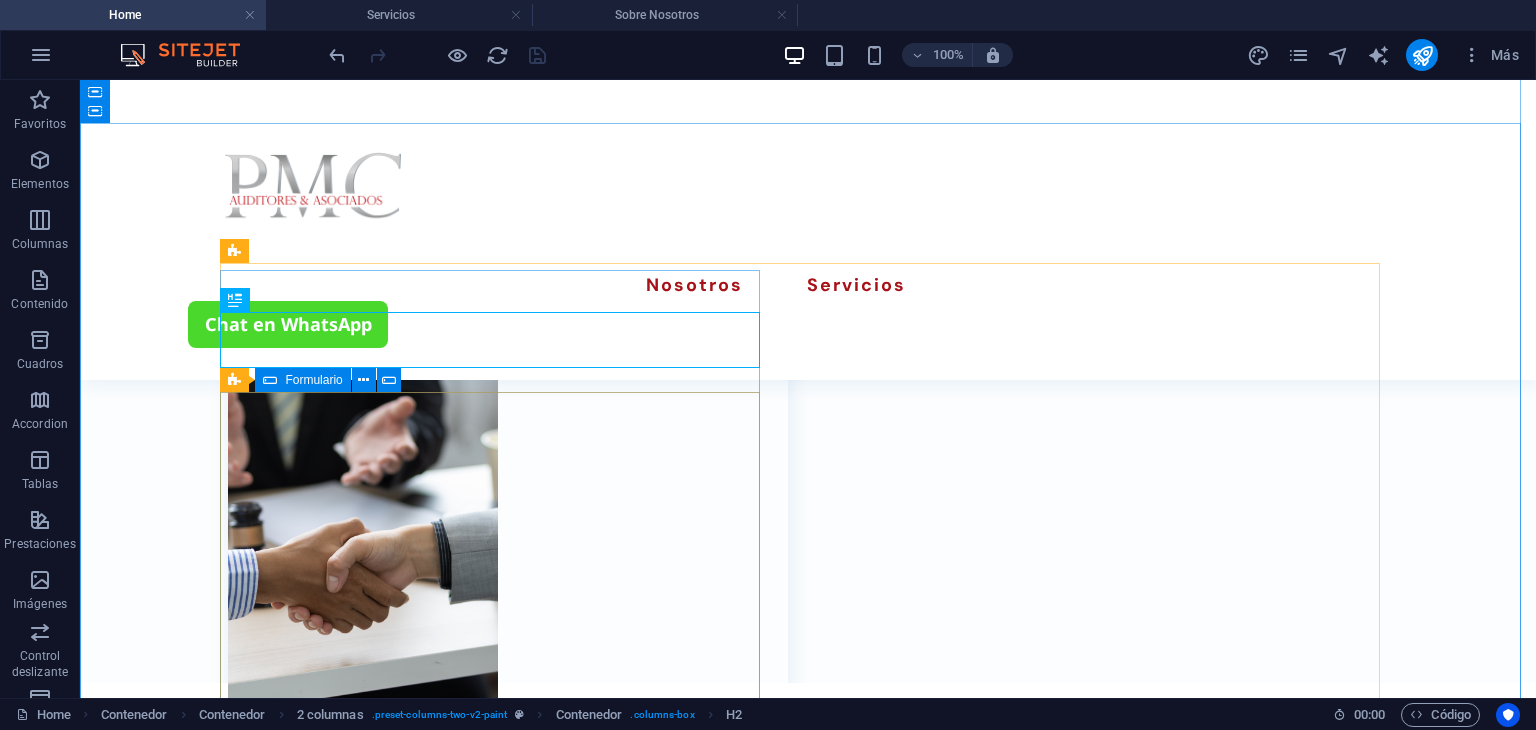 scroll, scrollTop: 3000, scrollLeft: 0, axis: vertical 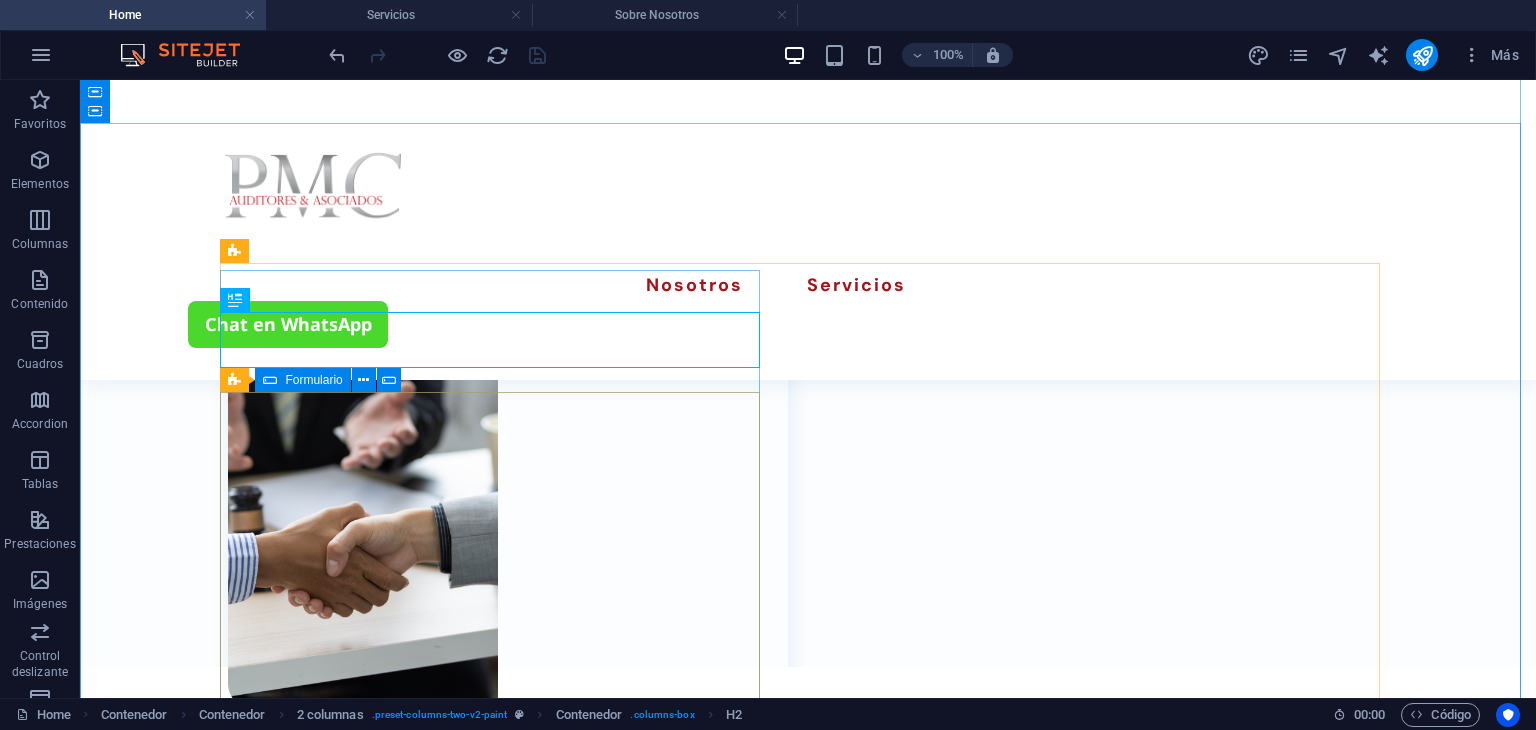 click on "He leído y comprendido la política de privacidad. ¿Ilegible? Cargar nuevo Enviar" 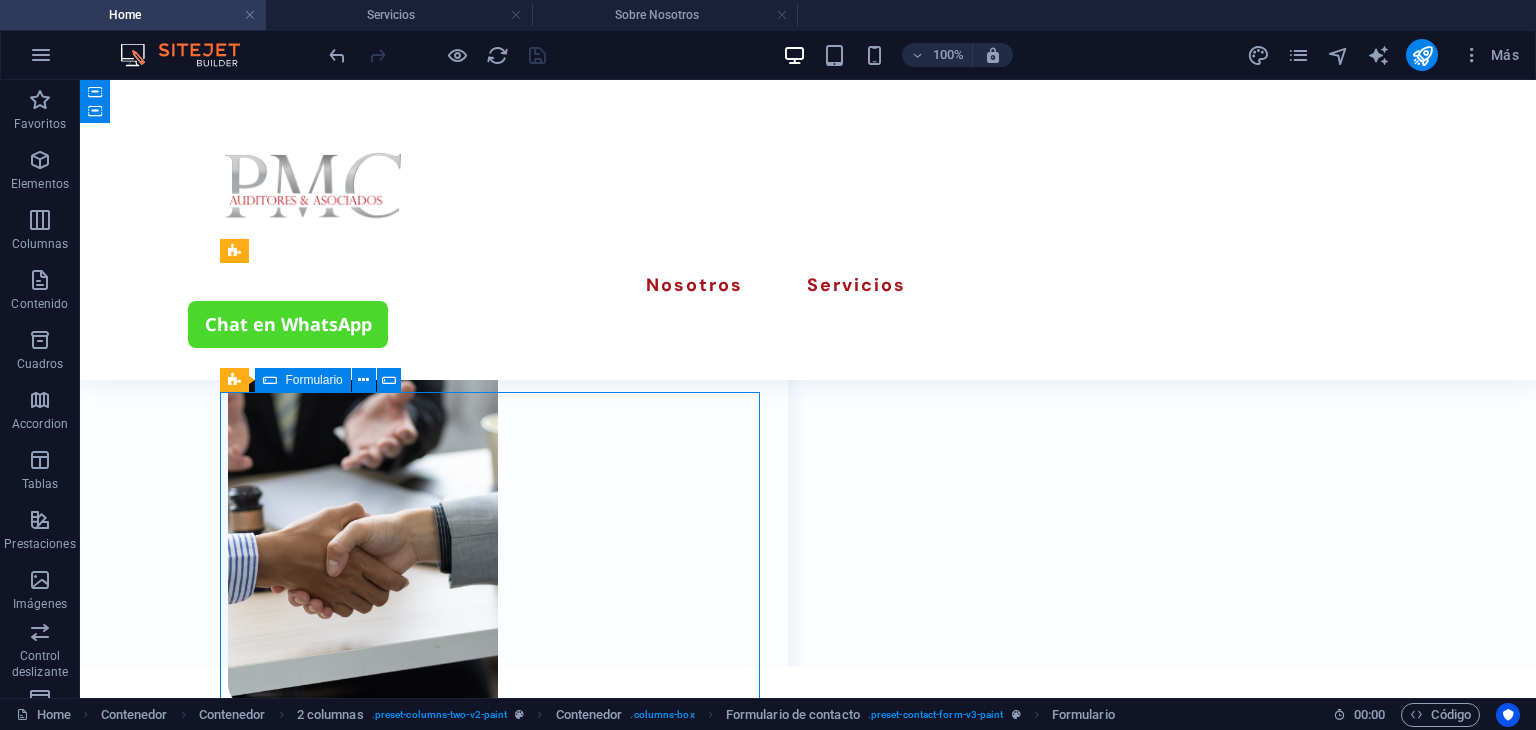 click on "He leído y comprendido la política de privacidad. ¿Ilegible? Cargar nuevo Enviar" 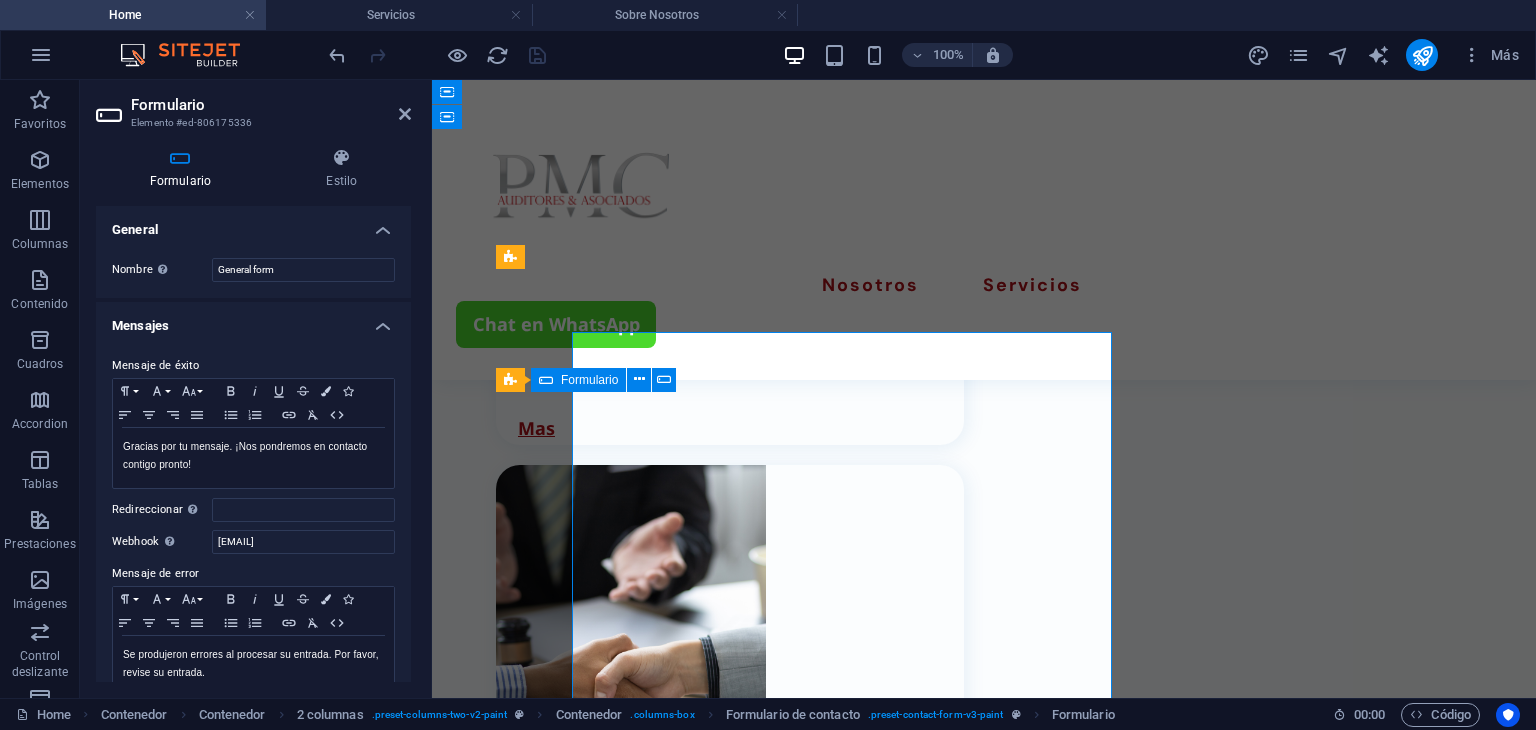 scroll, scrollTop: 3060, scrollLeft: 0, axis: vertical 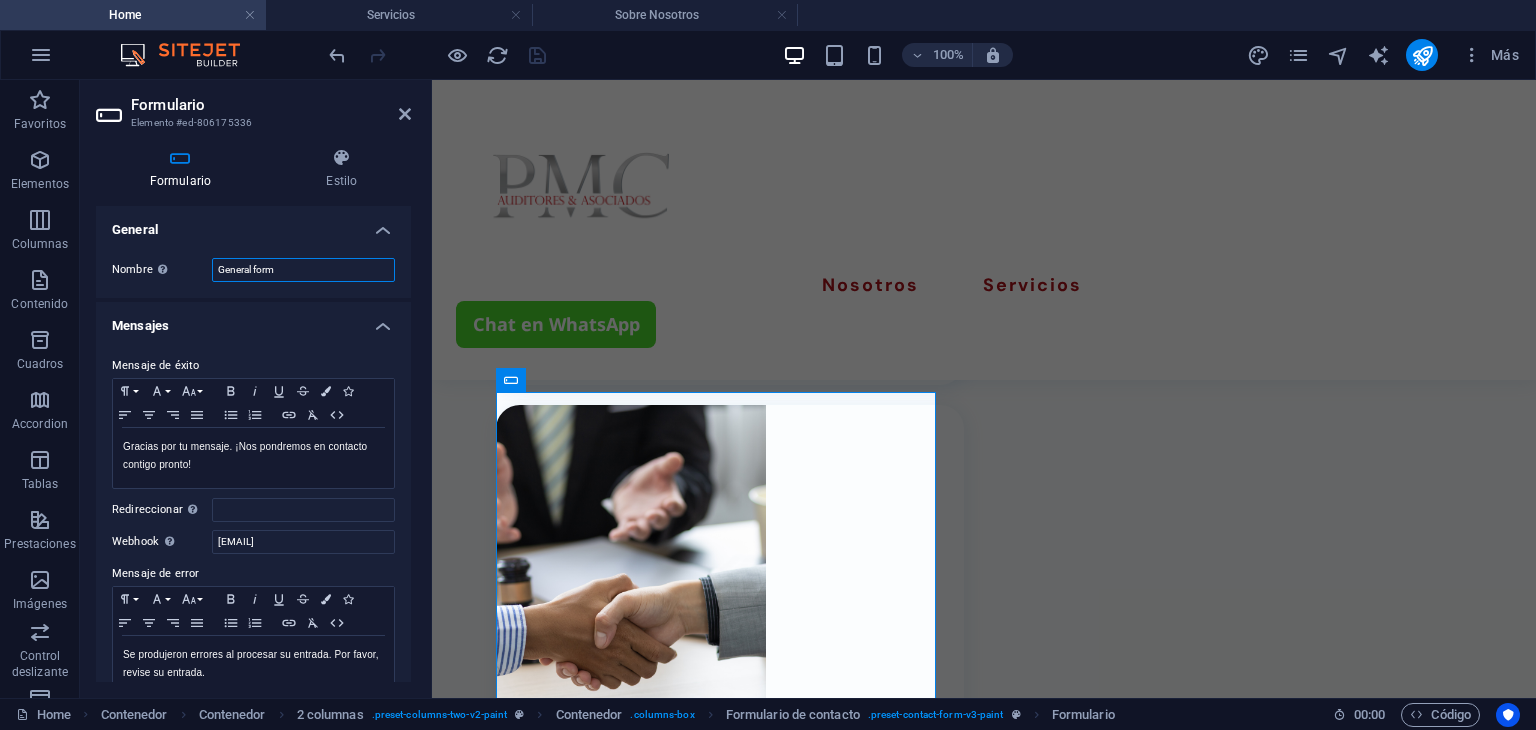 drag, startPoint x: 290, startPoint y: 270, endPoint x: 211, endPoint y: 272, distance: 79.025314 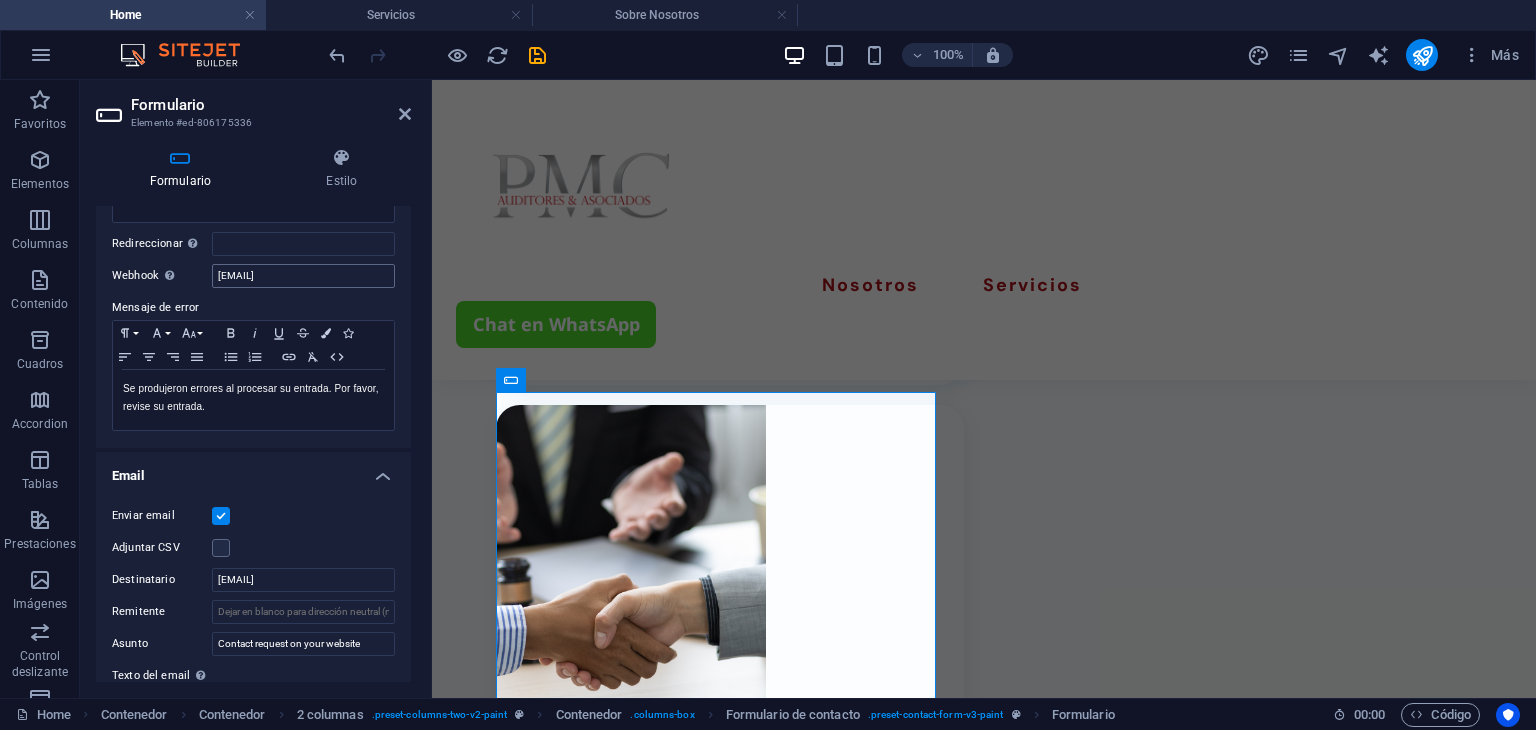 scroll, scrollTop: 200, scrollLeft: 0, axis: vertical 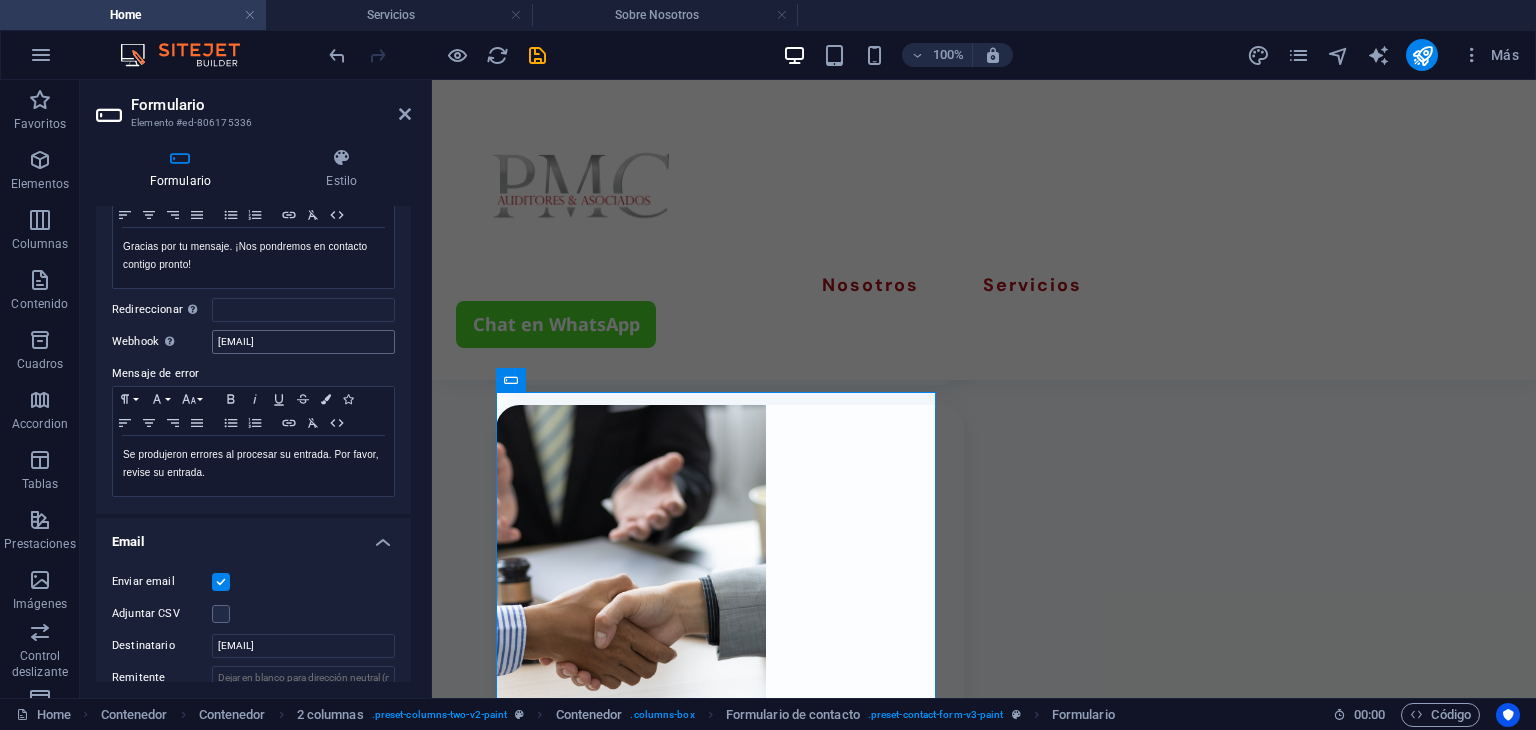type on "Formulacio de Auditores Pmc" 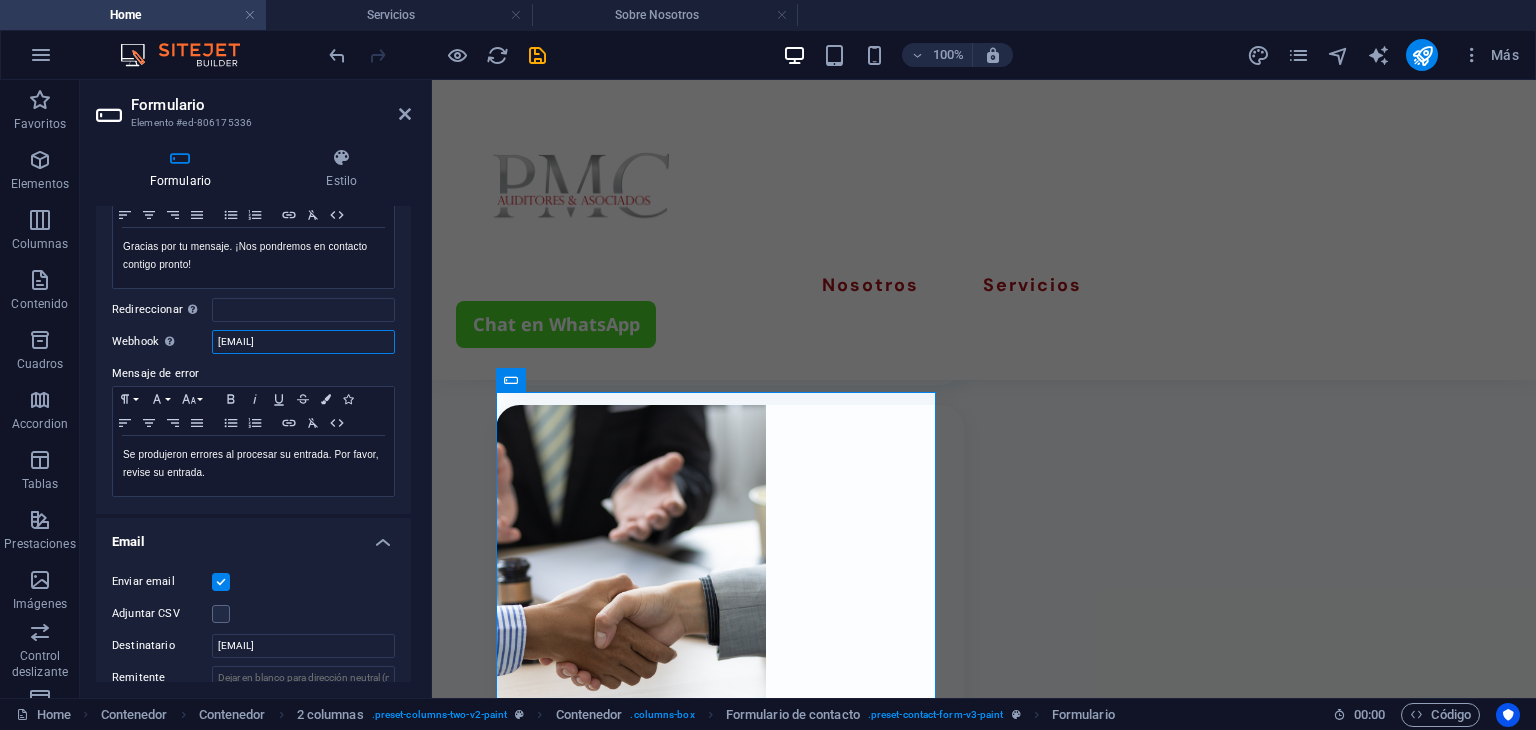 drag, startPoint x: 335, startPoint y: 341, endPoint x: 200, endPoint y: 349, distance: 135.23683 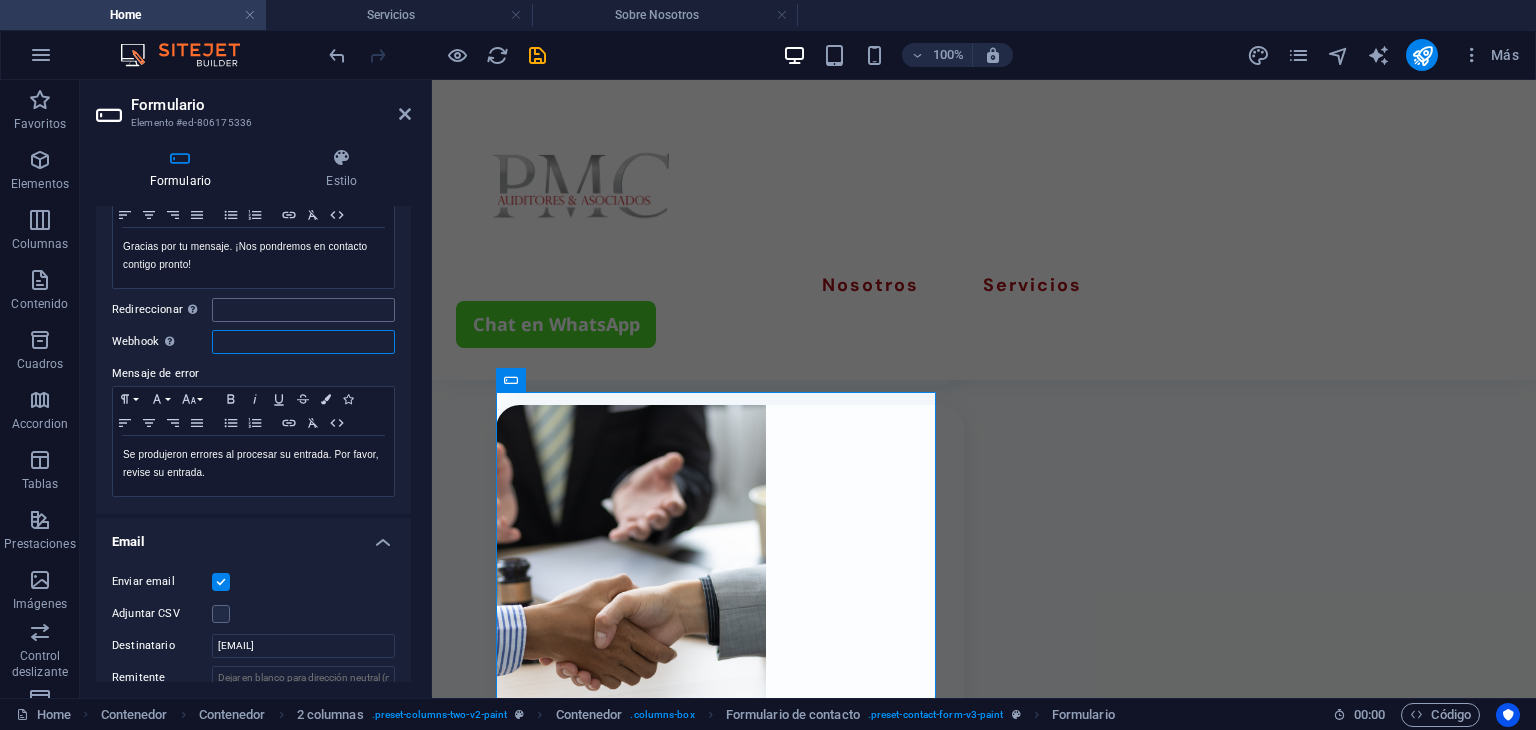 type 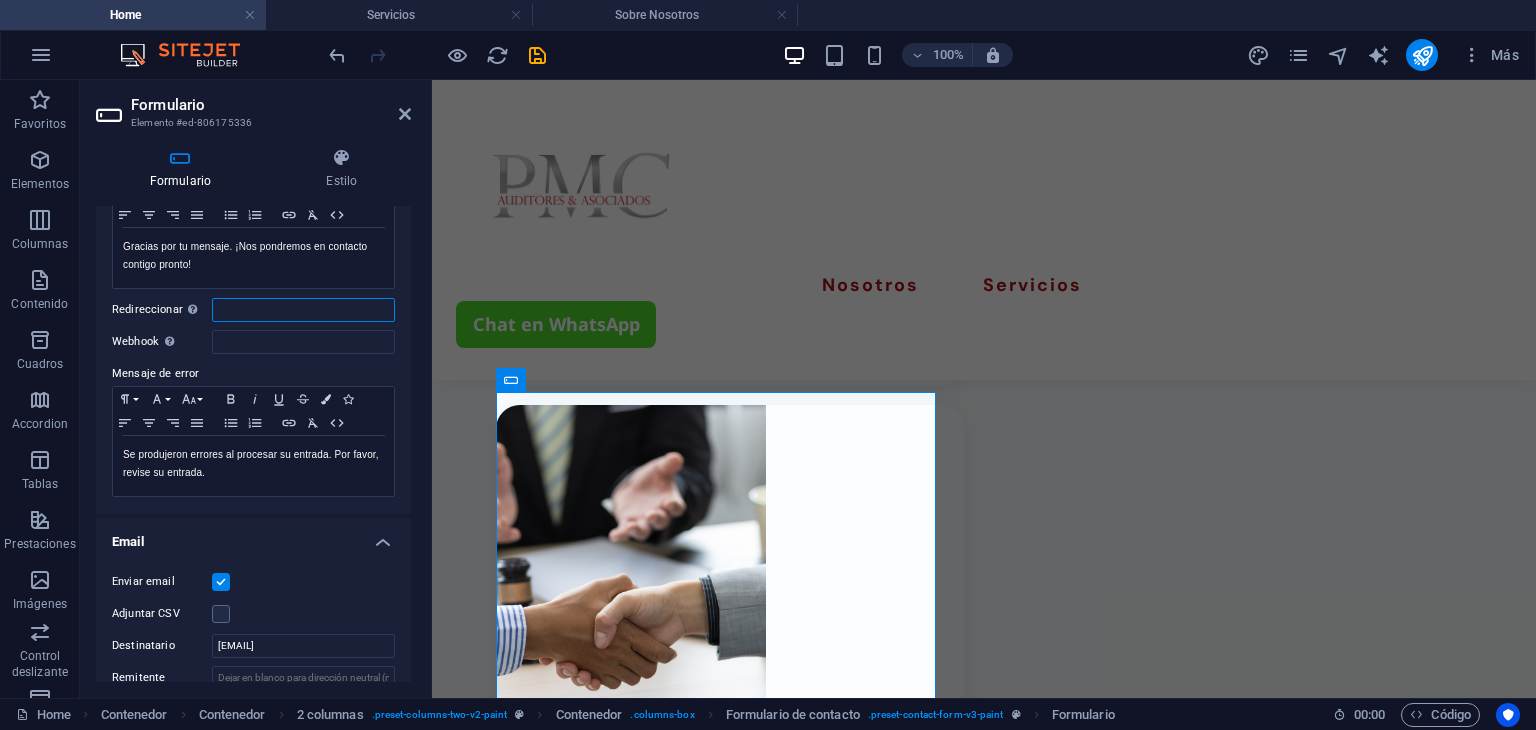click on "Redireccionar Defina un destino de redireccionamiento cuando un formulario se envíe correctamente. Por ejemplo, una página de éxito." at bounding box center [303, 310] 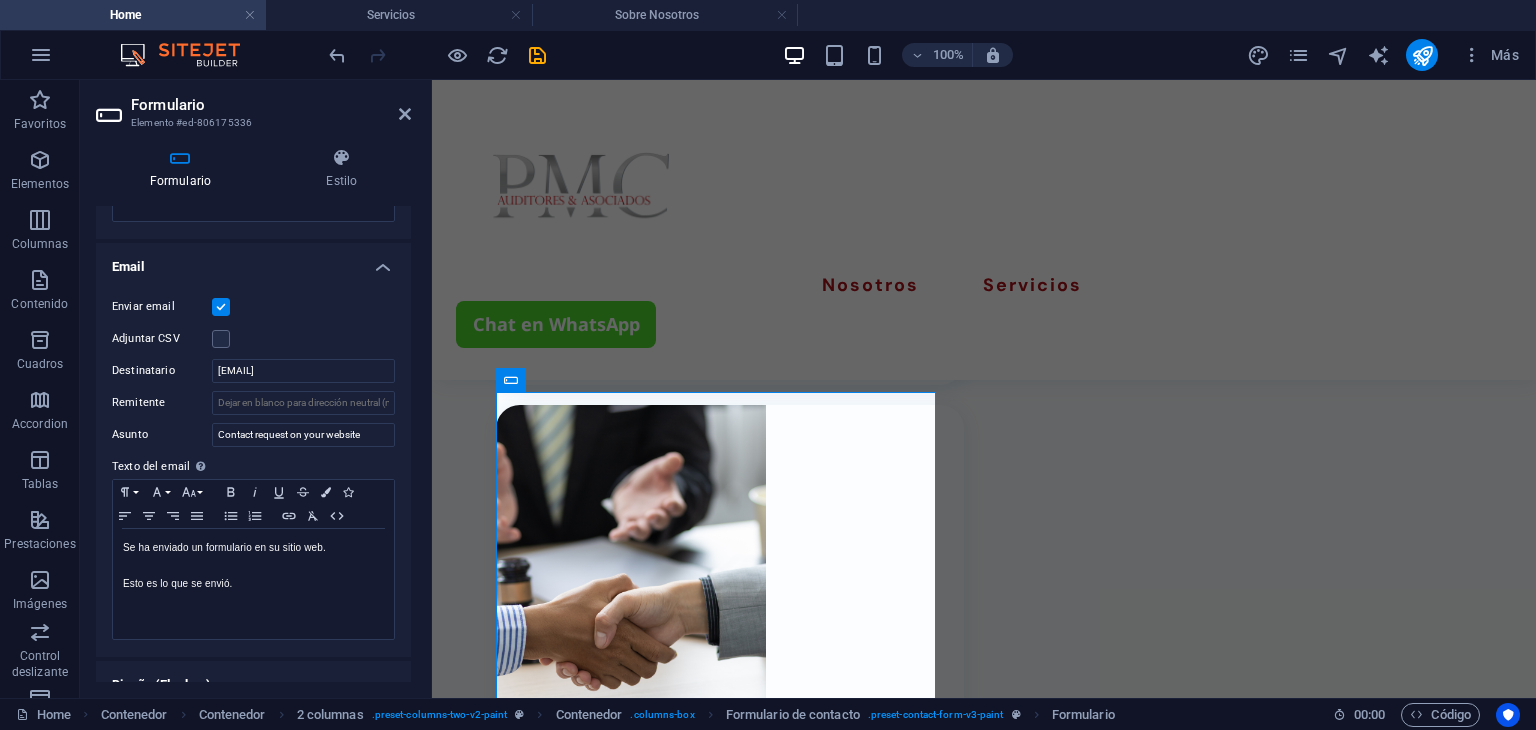 scroll, scrollTop: 500, scrollLeft: 0, axis: vertical 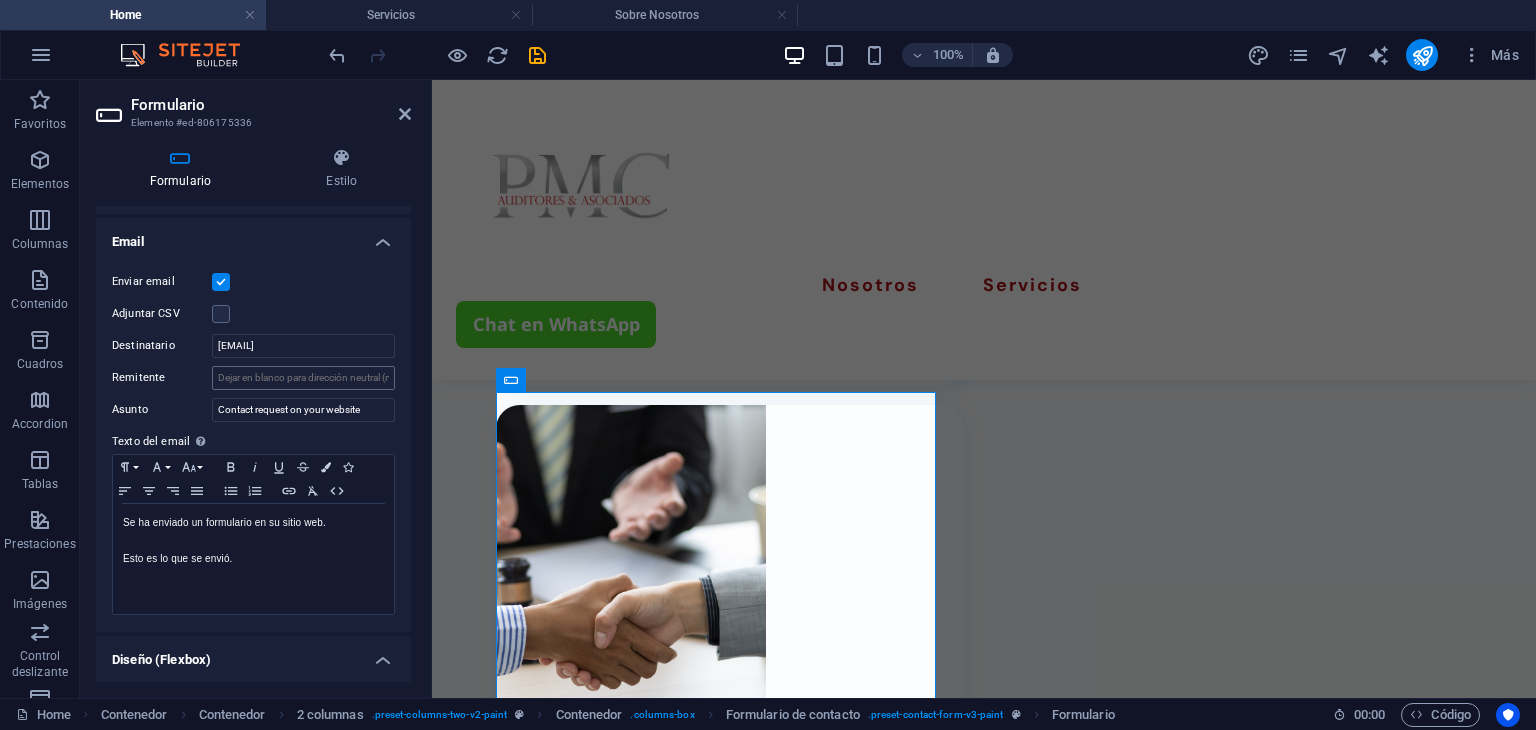 type on "[EMAIL]" 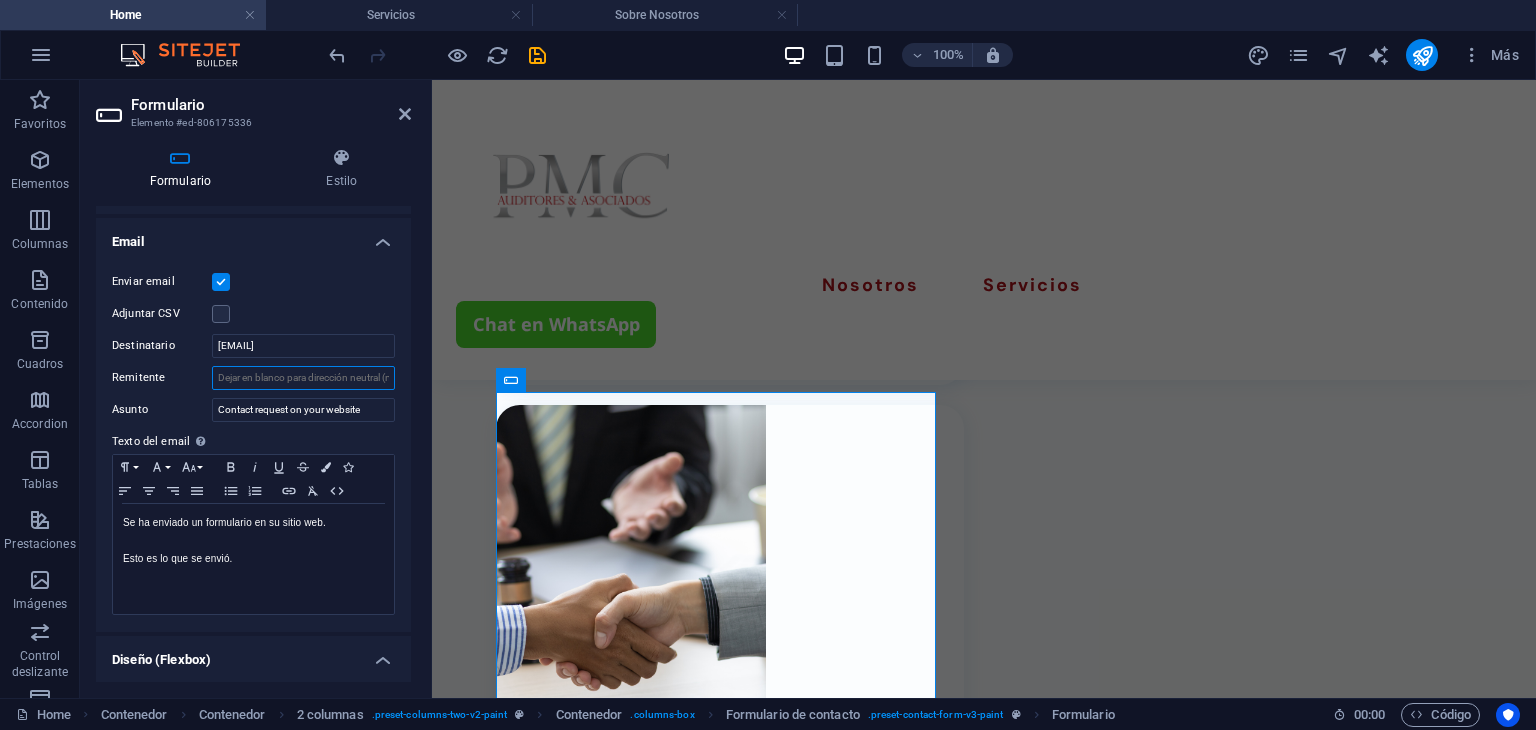 click on "Remitente" at bounding box center (303, 378) 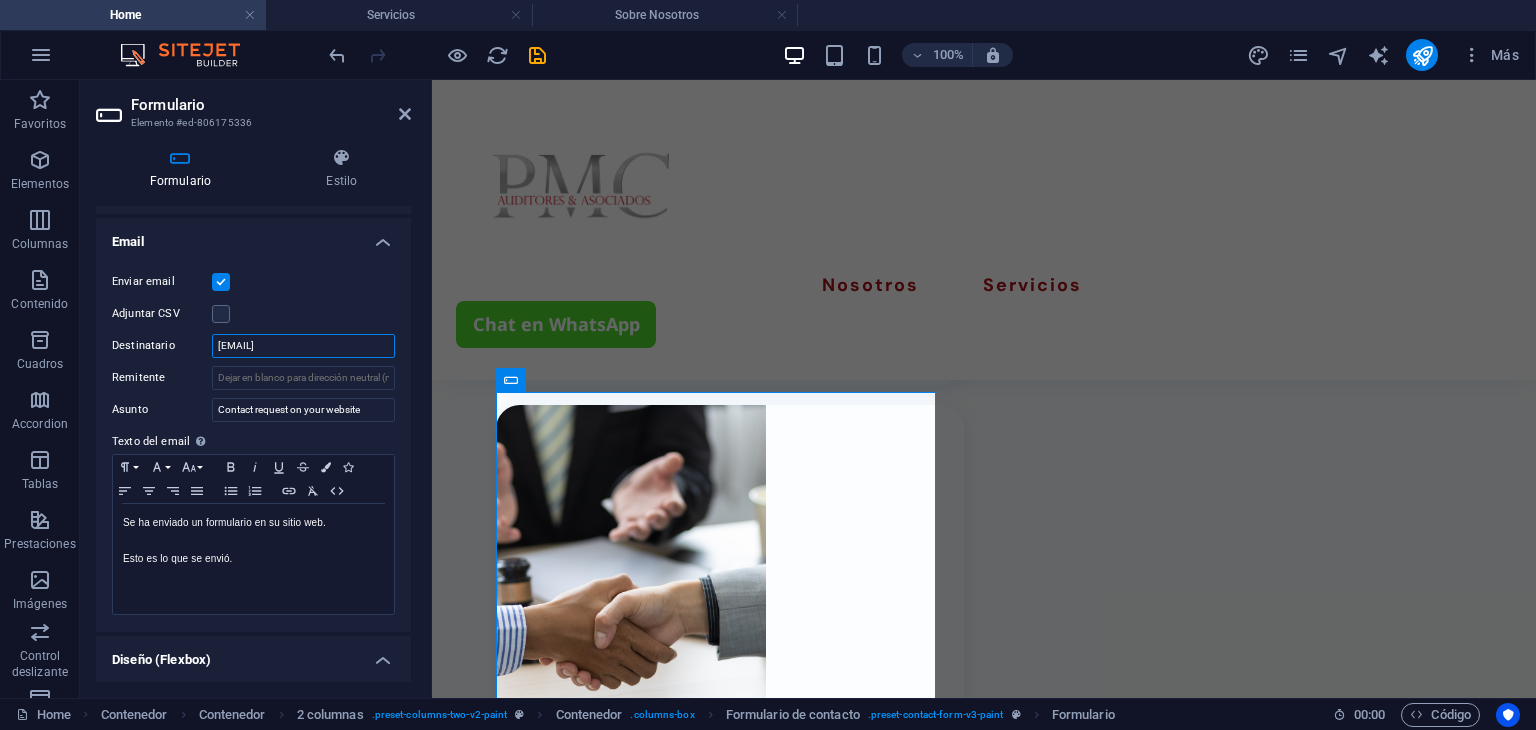 drag, startPoint x: 340, startPoint y: 347, endPoint x: 171, endPoint y: 351, distance: 169.04733 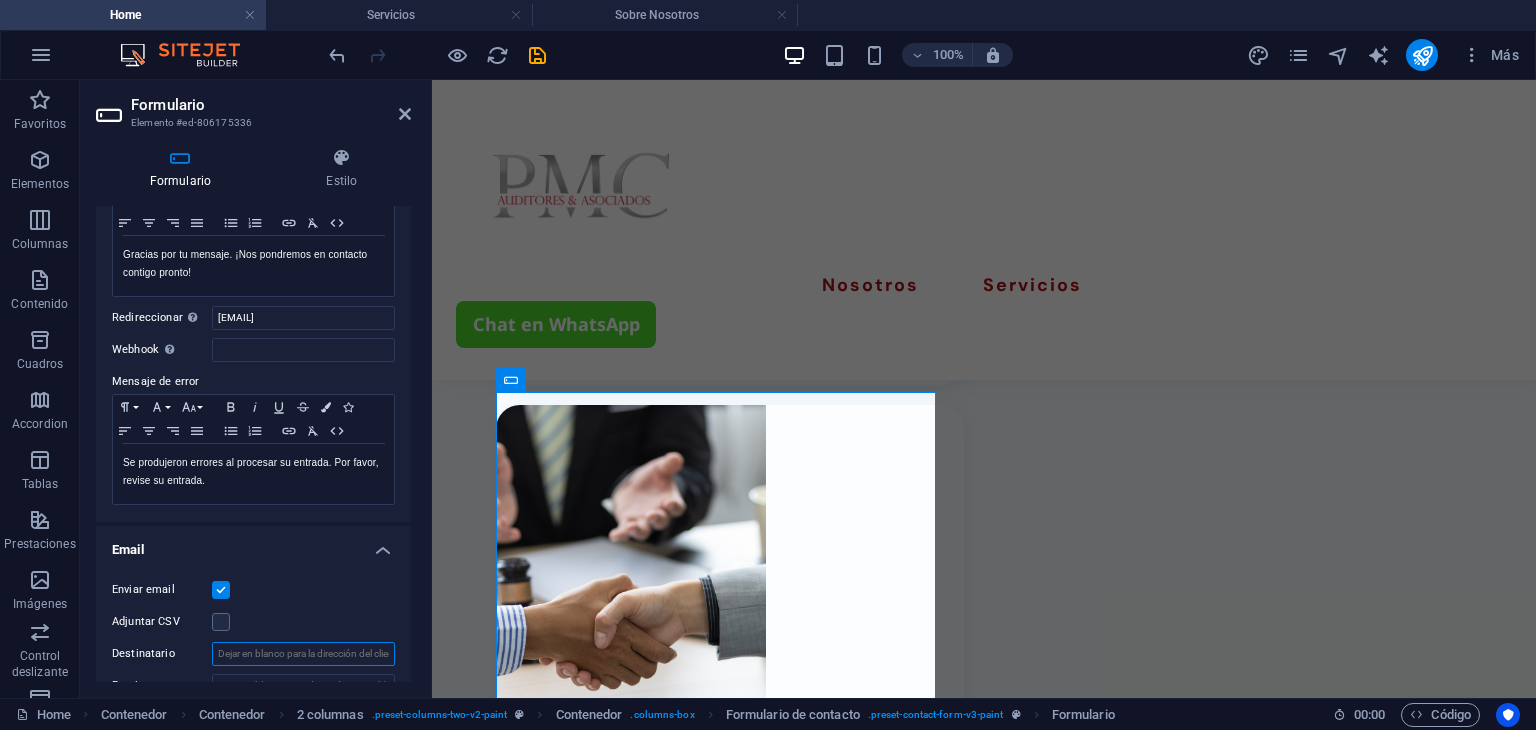 scroll, scrollTop: 177, scrollLeft: 0, axis: vertical 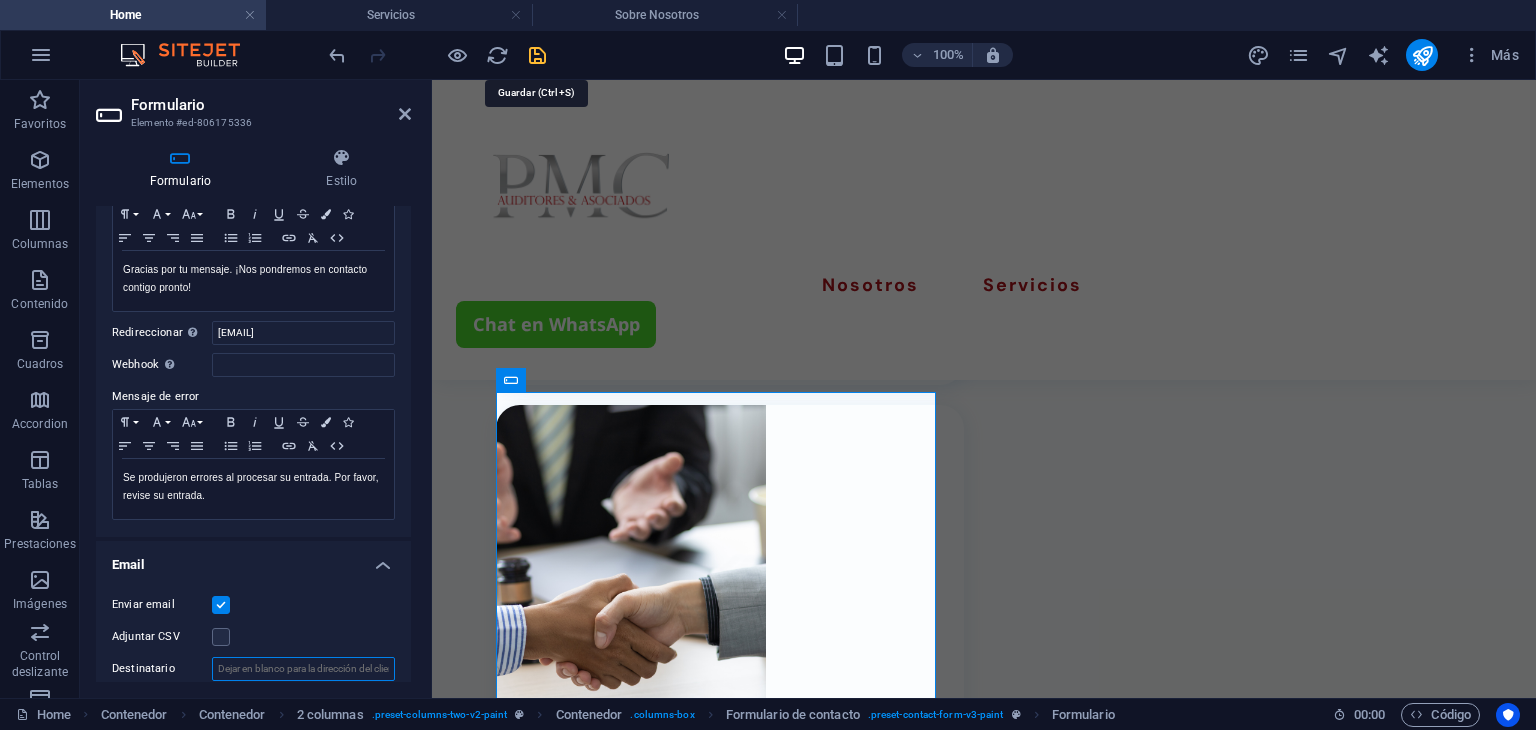 type 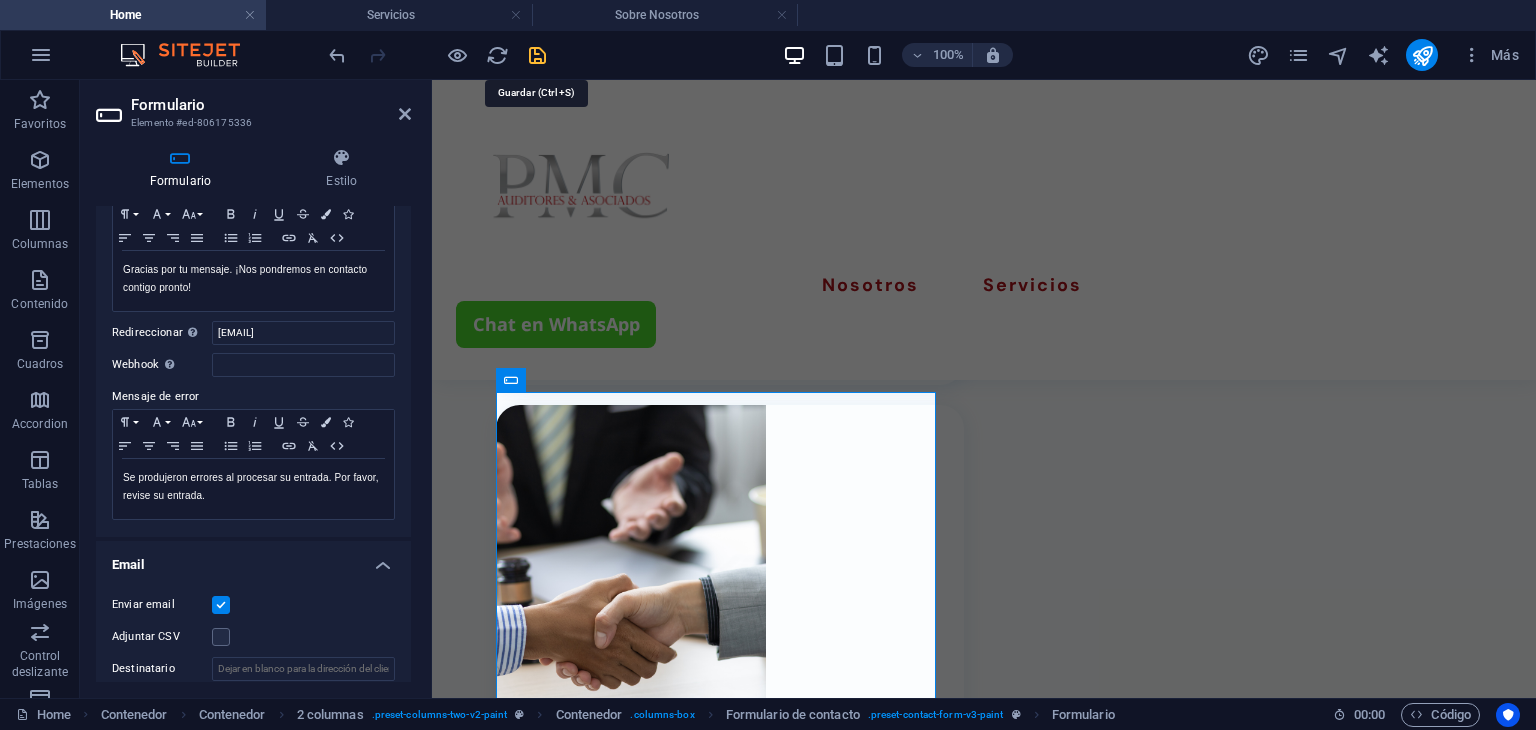 click at bounding box center [537, 55] 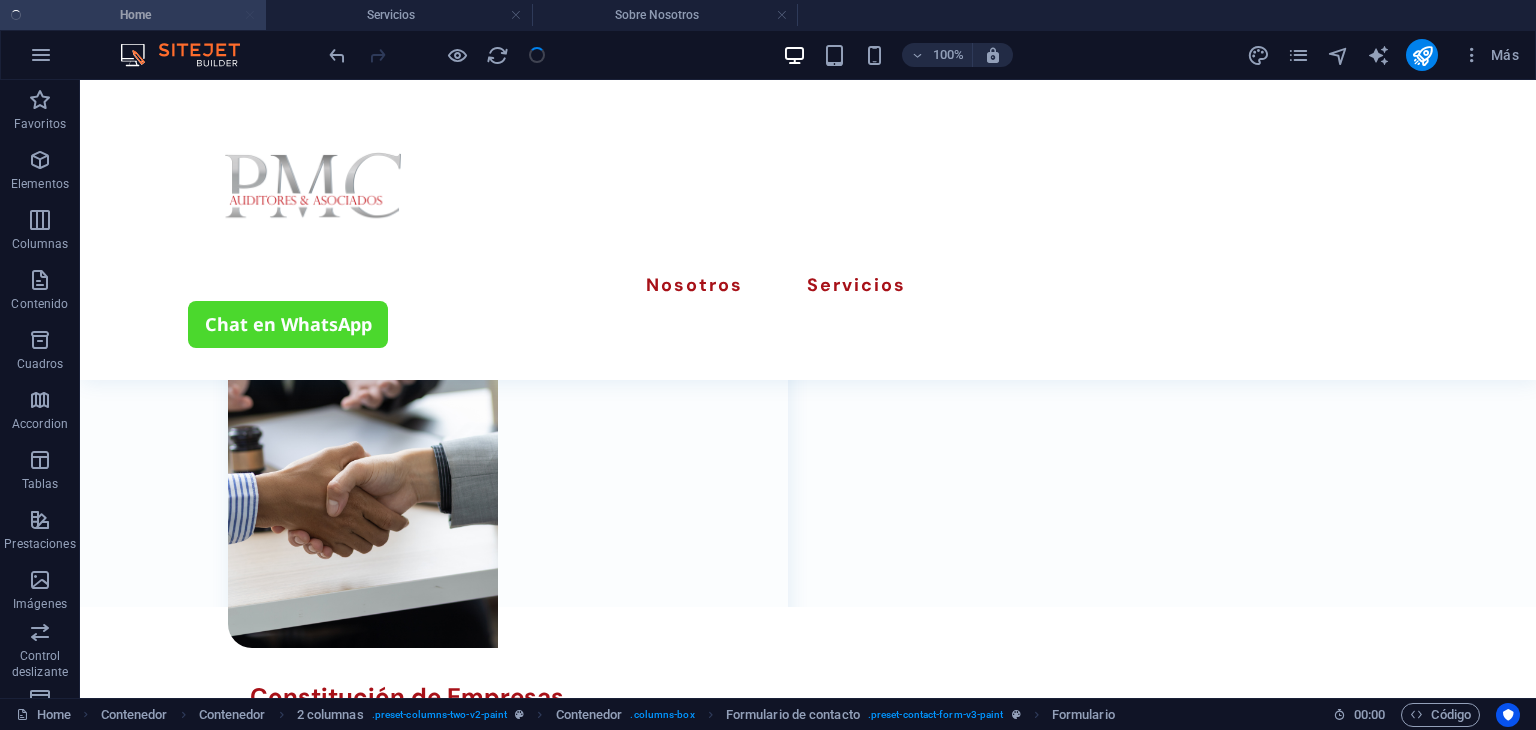 scroll, scrollTop: 3000, scrollLeft: 0, axis: vertical 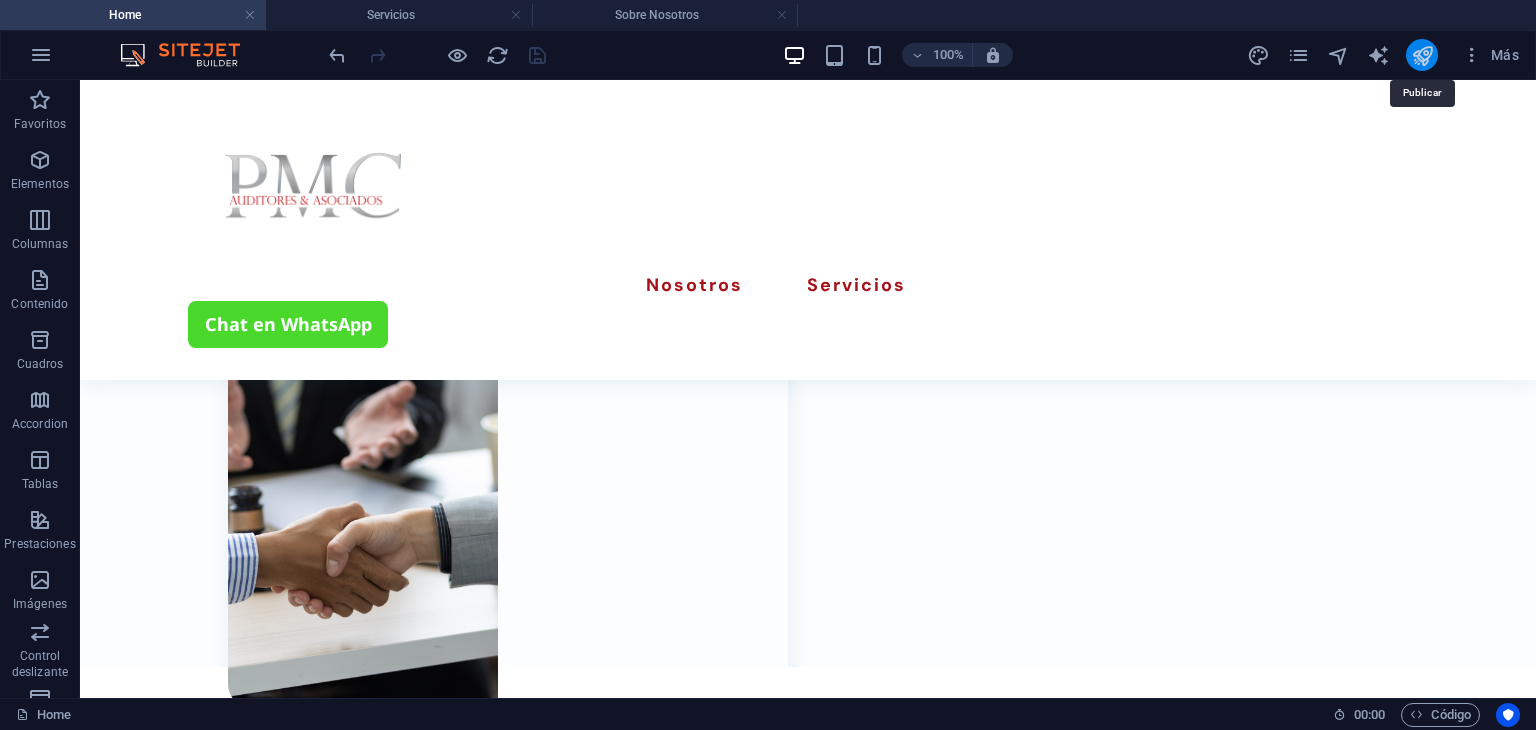 click at bounding box center [1422, 55] 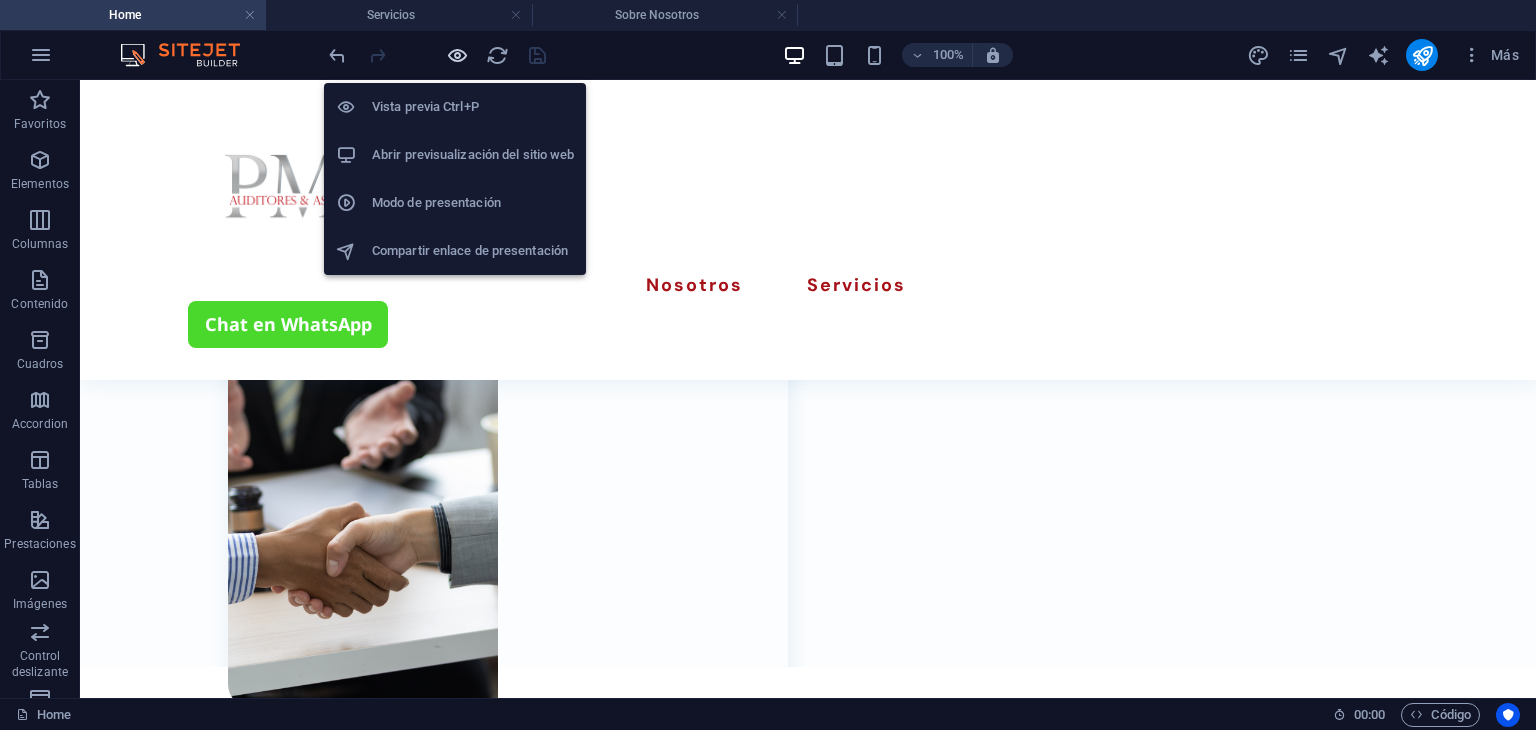 click at bounding box center (457, 55) 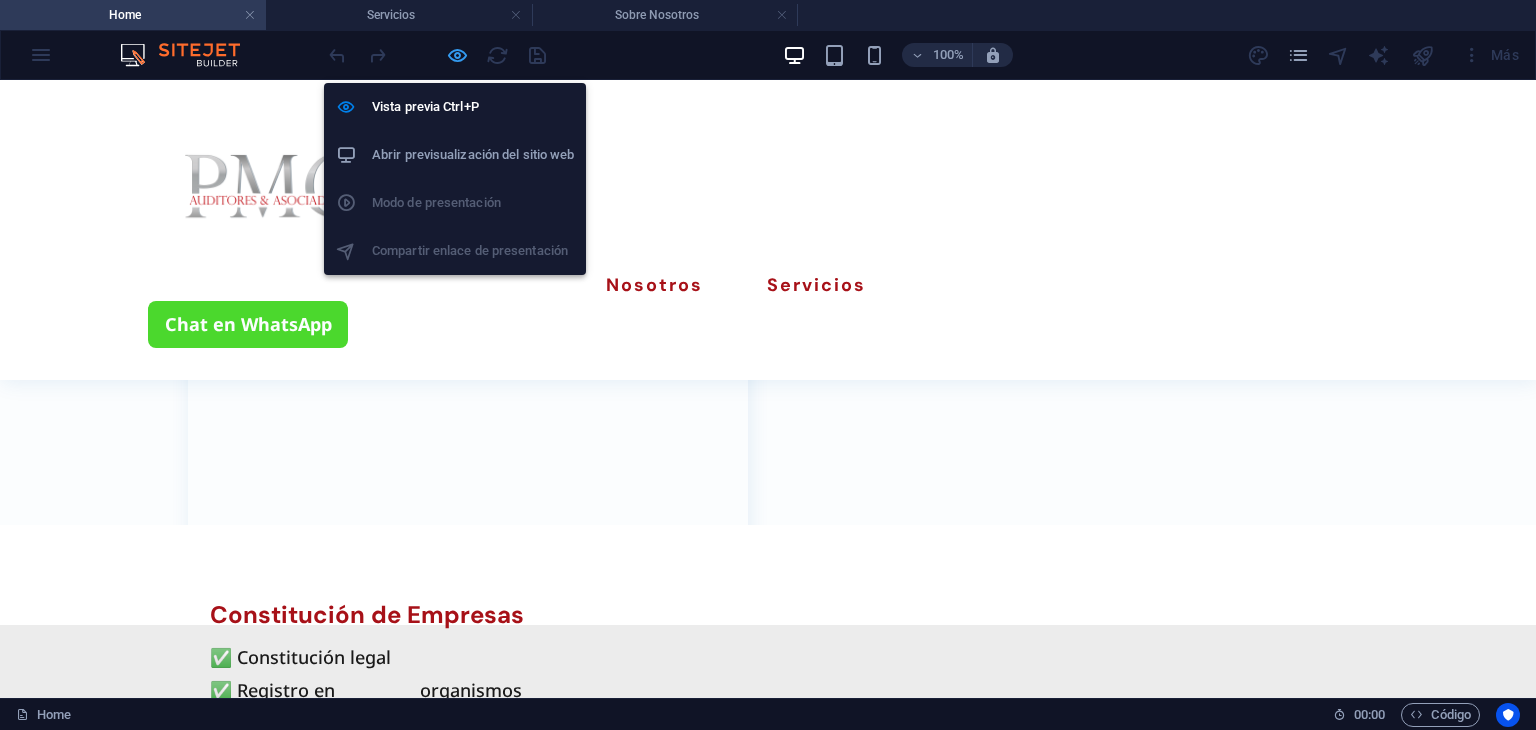 scroll, scrollTop: 2859, scrollLeft: 0, axis: vertical 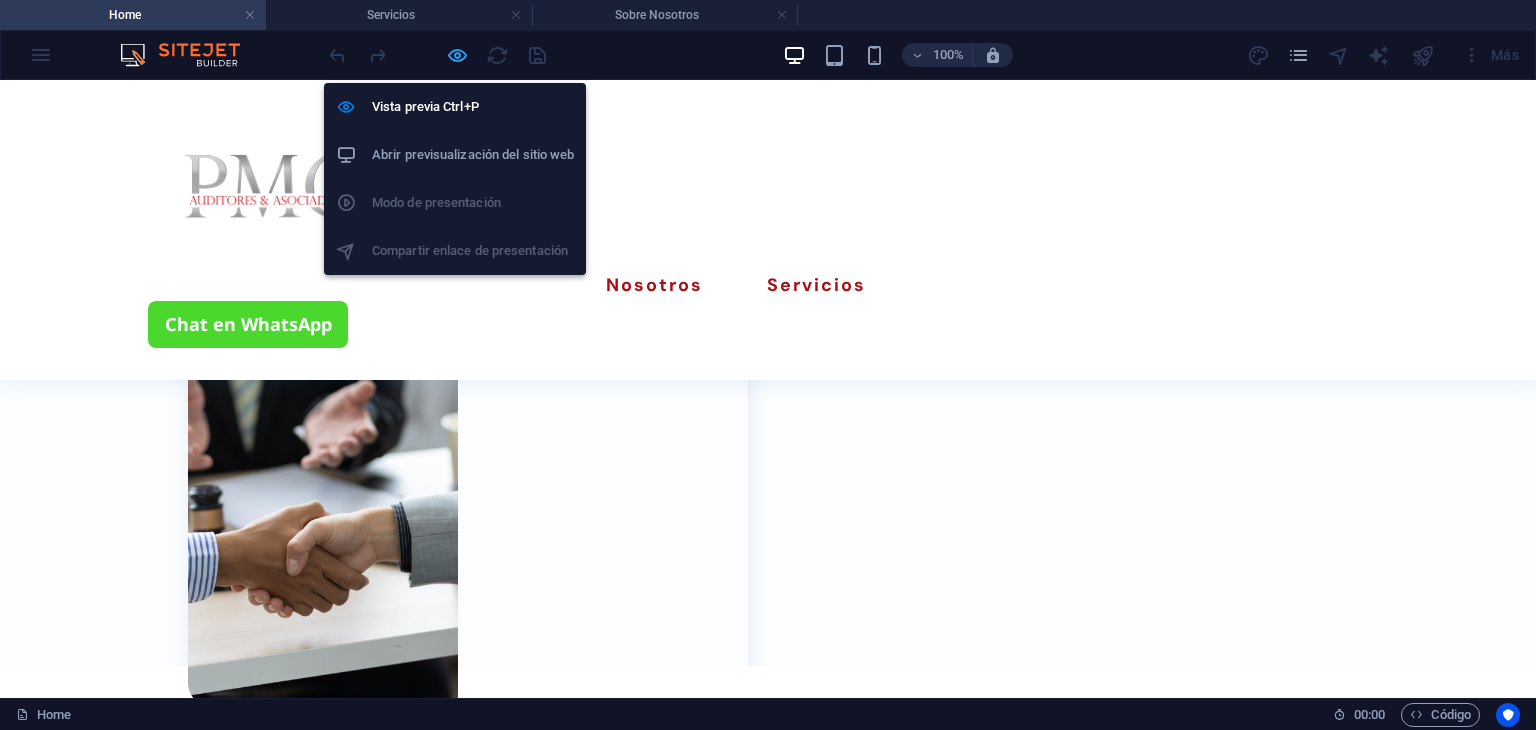 click at bounding box center (457, 55) 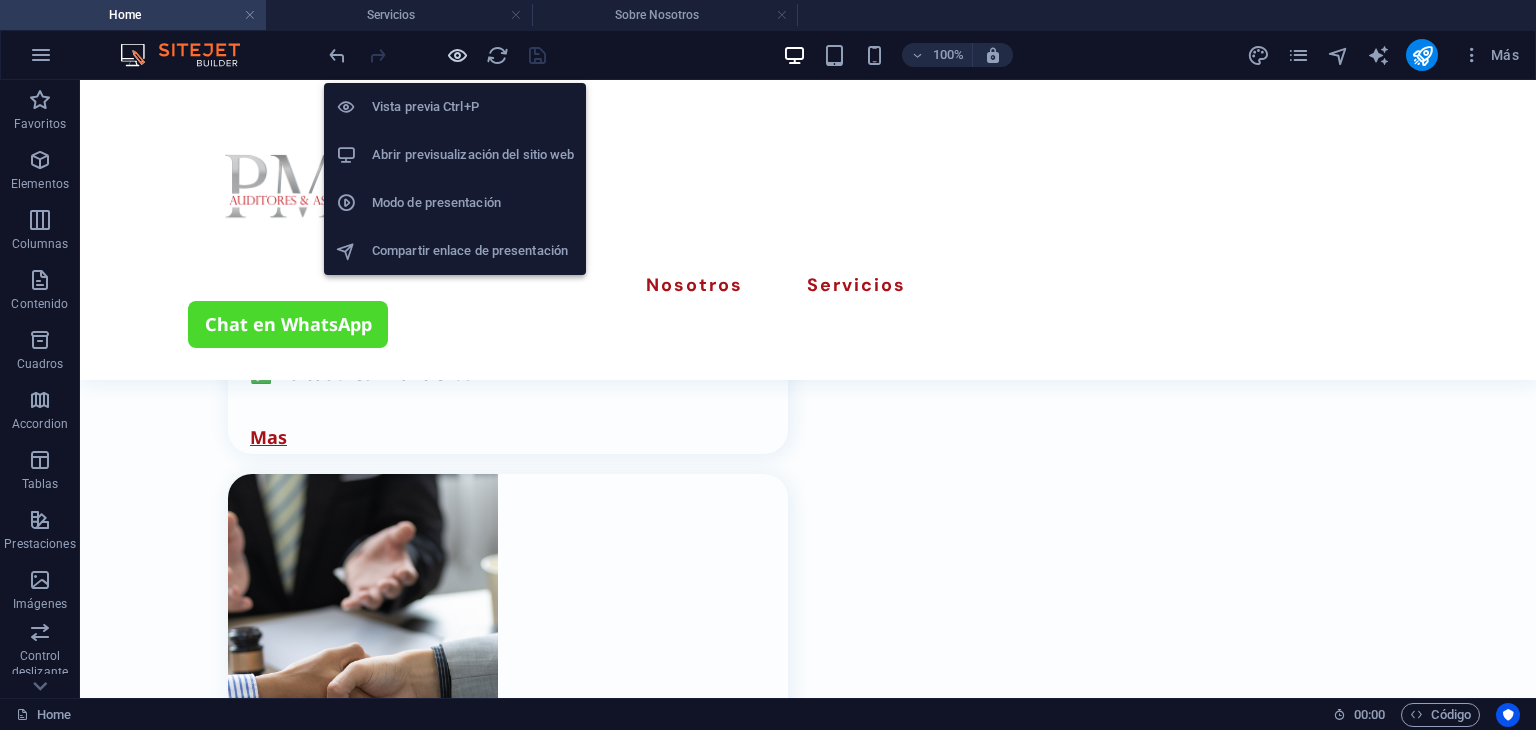 scroll, scrollTop: 3000, scrollLeft: 0, axis: vertical 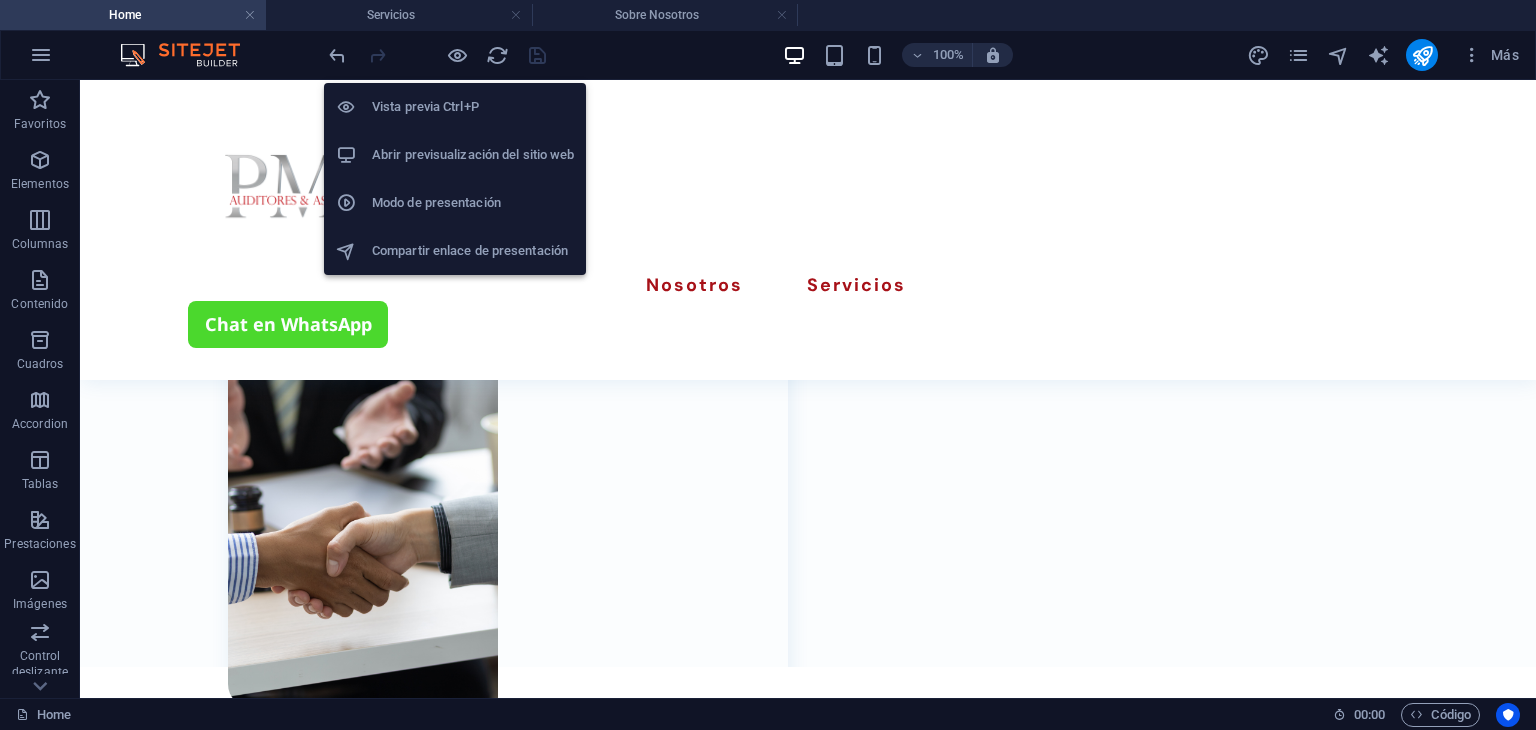 click on "Abrir previsualización del sitio web" at bounding box center [473, 155] 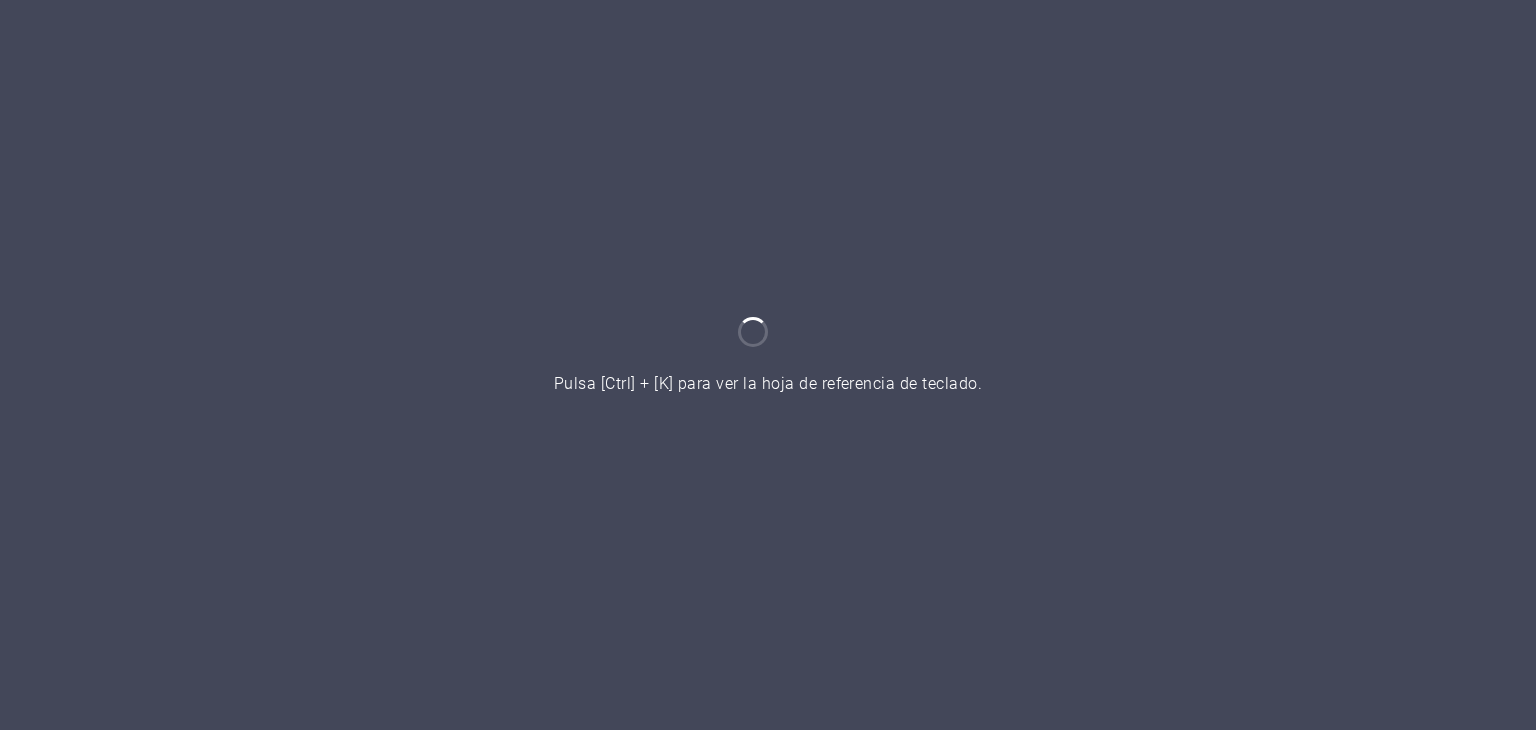 scroll, scrollTop: 0, scrollLeft: 0, axis: both 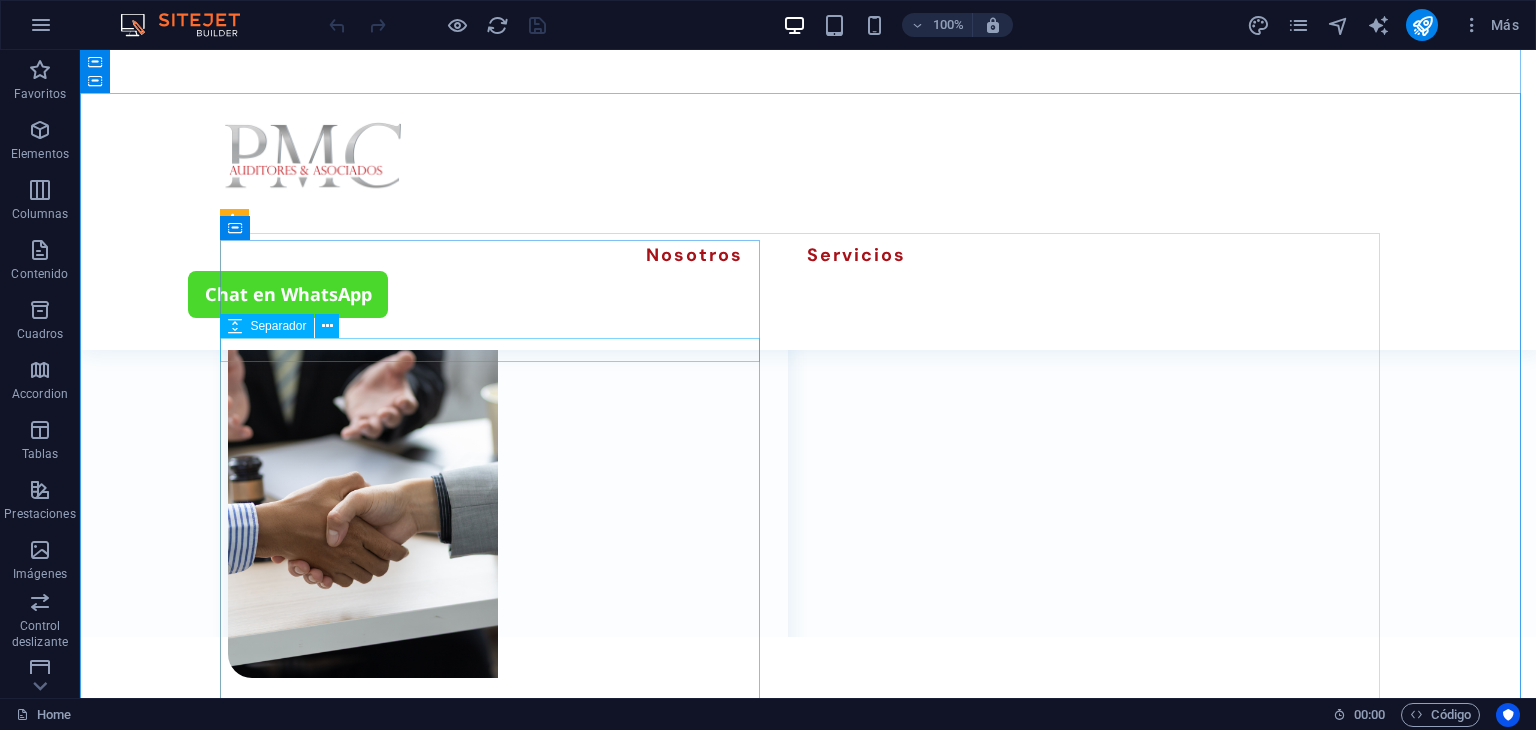 click at bounding box center (498, 987) 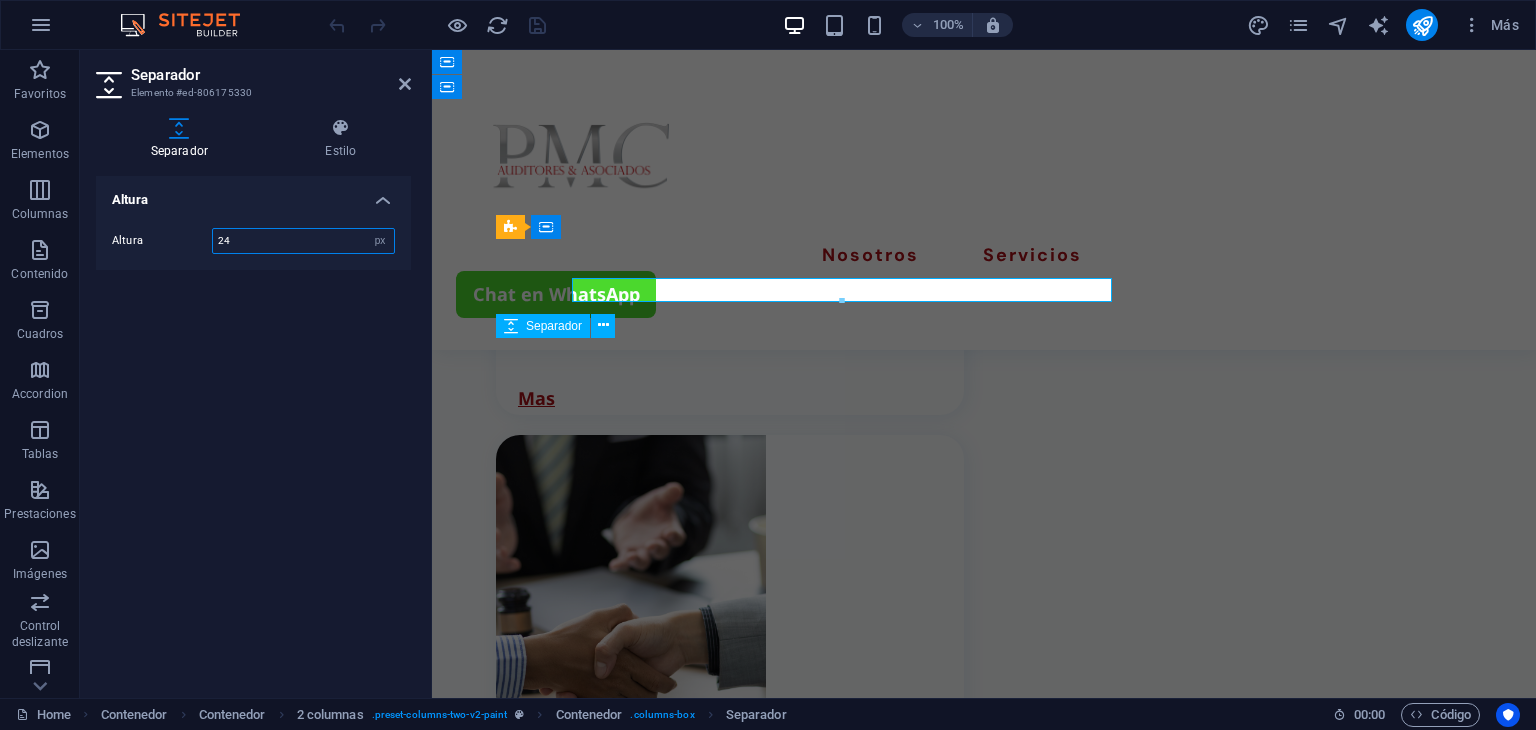 scroll, scrollTop: 3060, scrollLeft: 0, axis: vertical 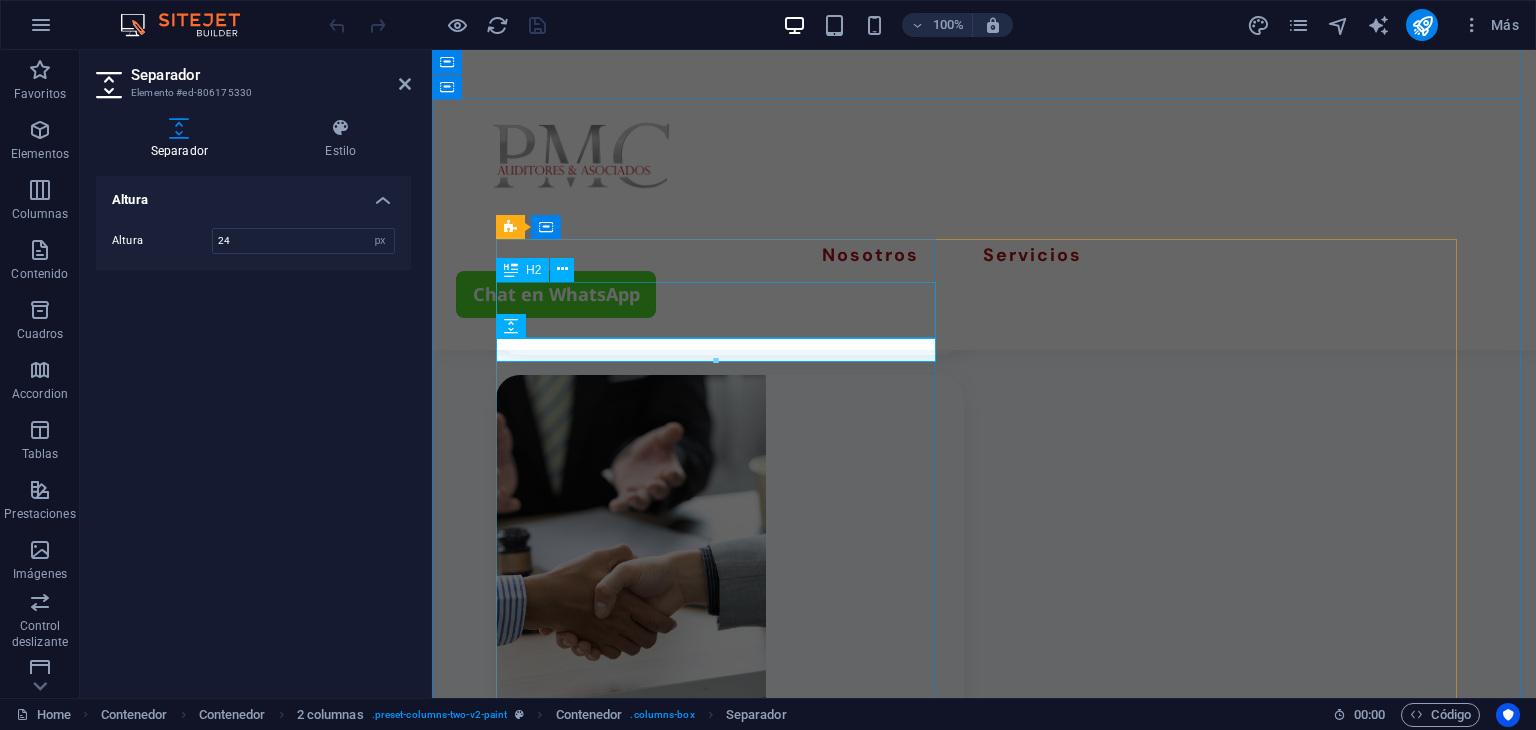 click on "Escríbenos" at bounding box center (720, 1019) 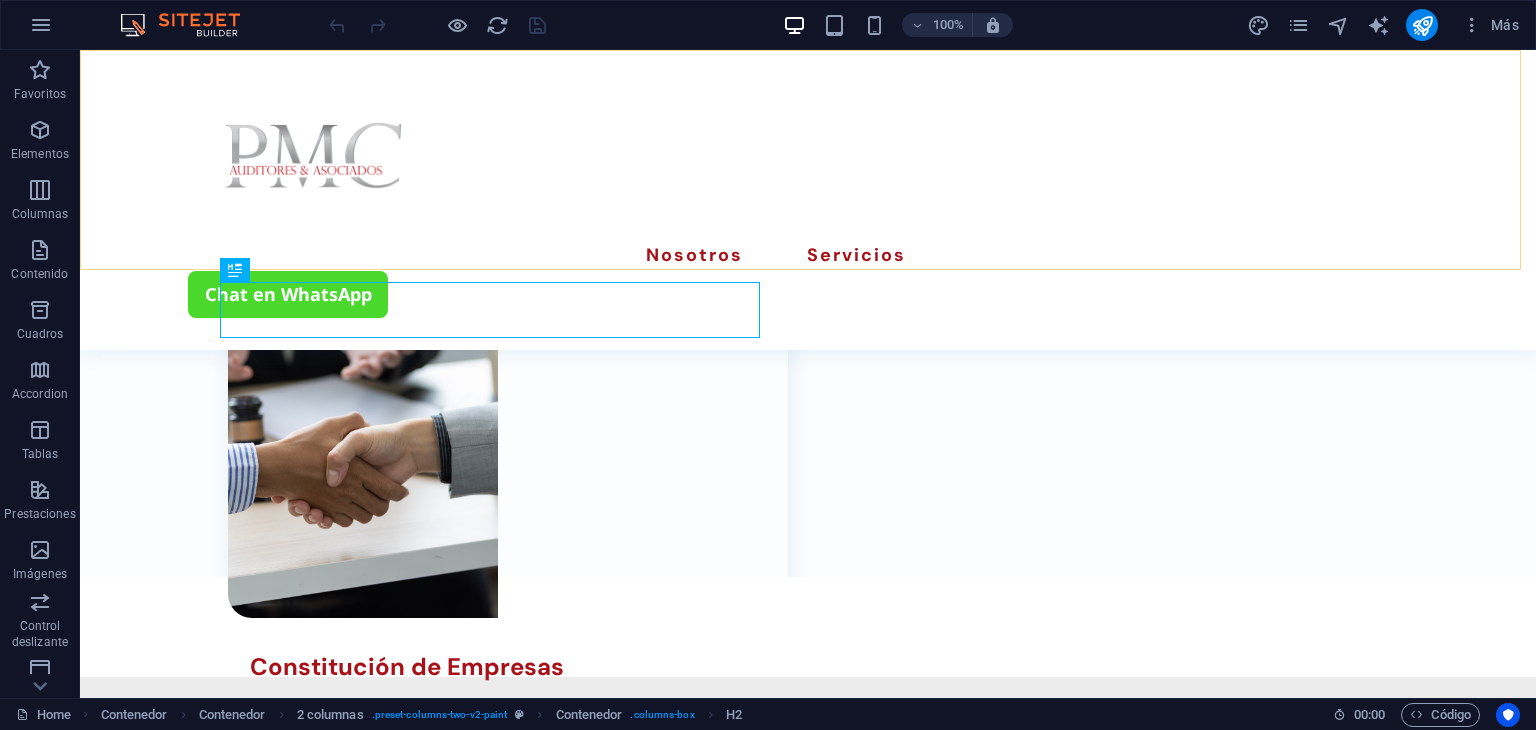 scroll, scrollTop: 3000, scrollLeft: 0, axis: vertical 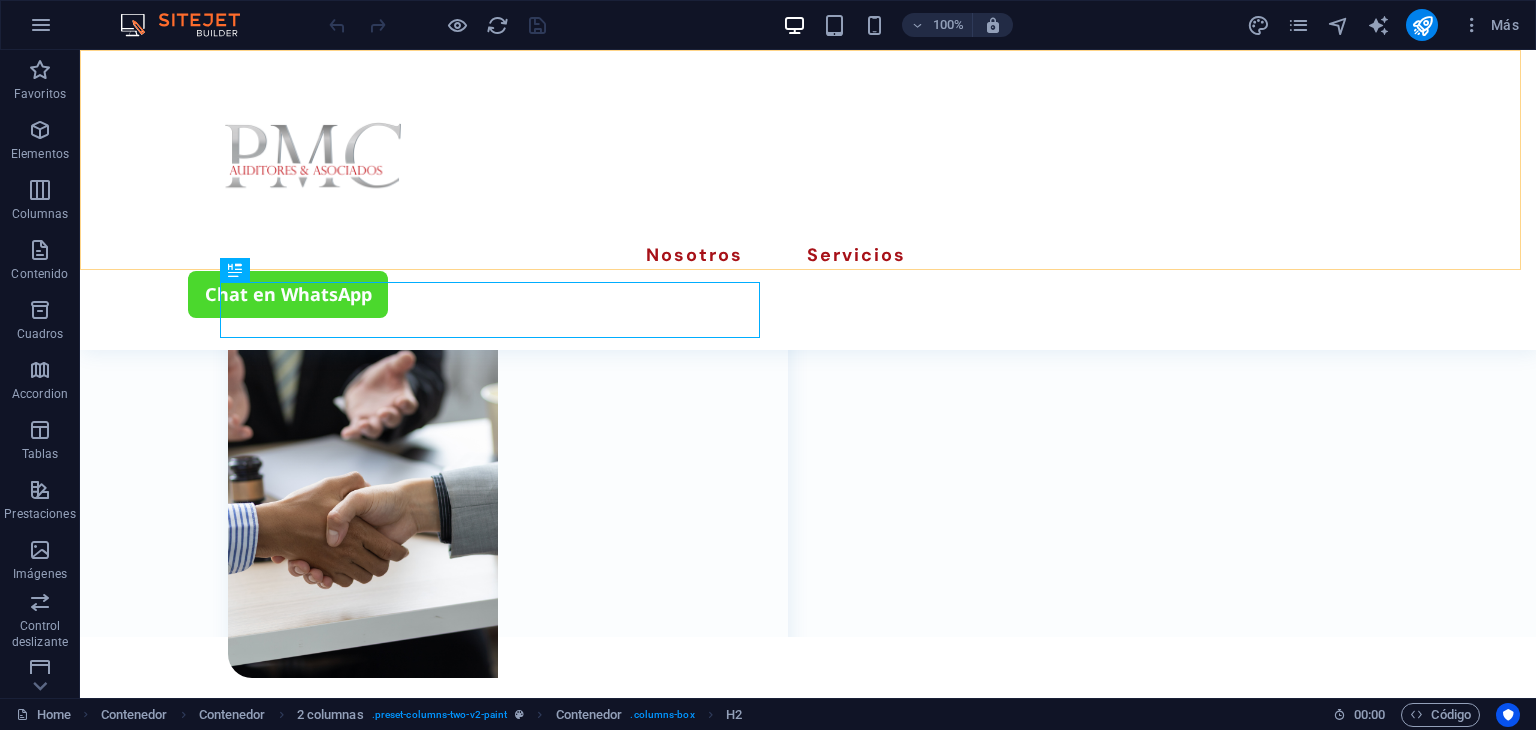 click on "Nosotros Servicios Chat en WhatsApp" at bounding box center [808, 200] 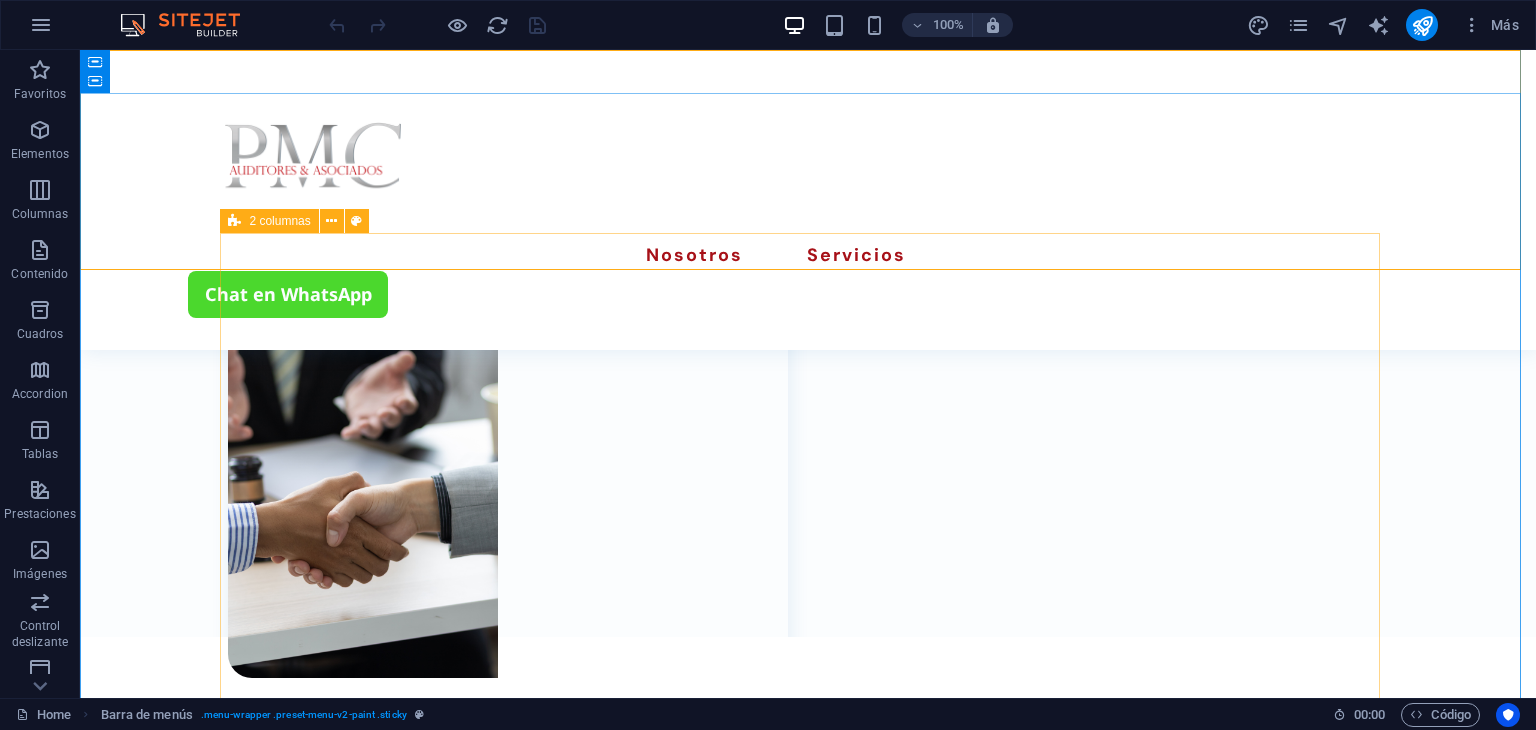 click on "Buzón Escríbenos   He leído y comprendido la política de privacidad. ¿Ilegible? Cargar nuevo Enviar" at bounding box center (808, 1515) 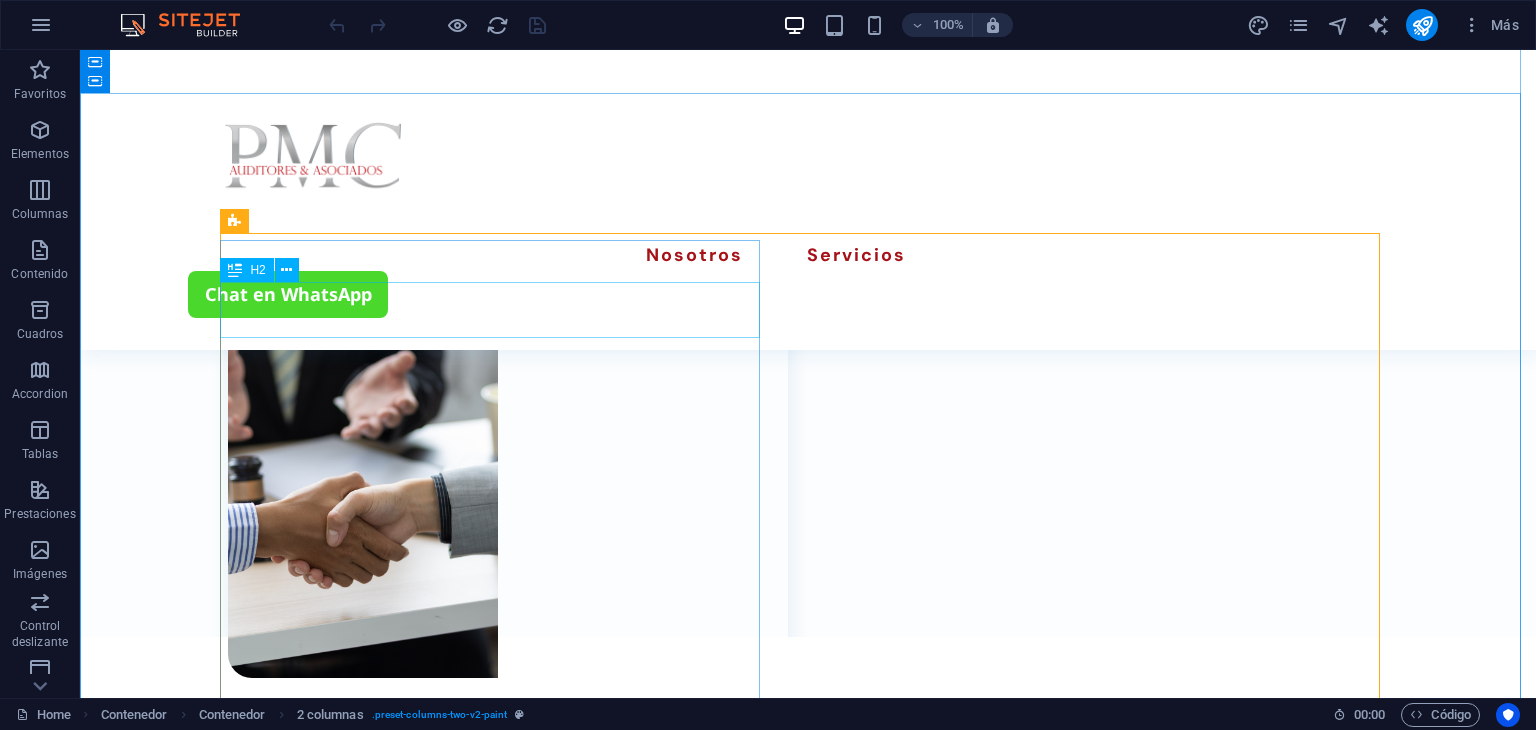 click on "Escríbenos" at bounding box center [498, 947] 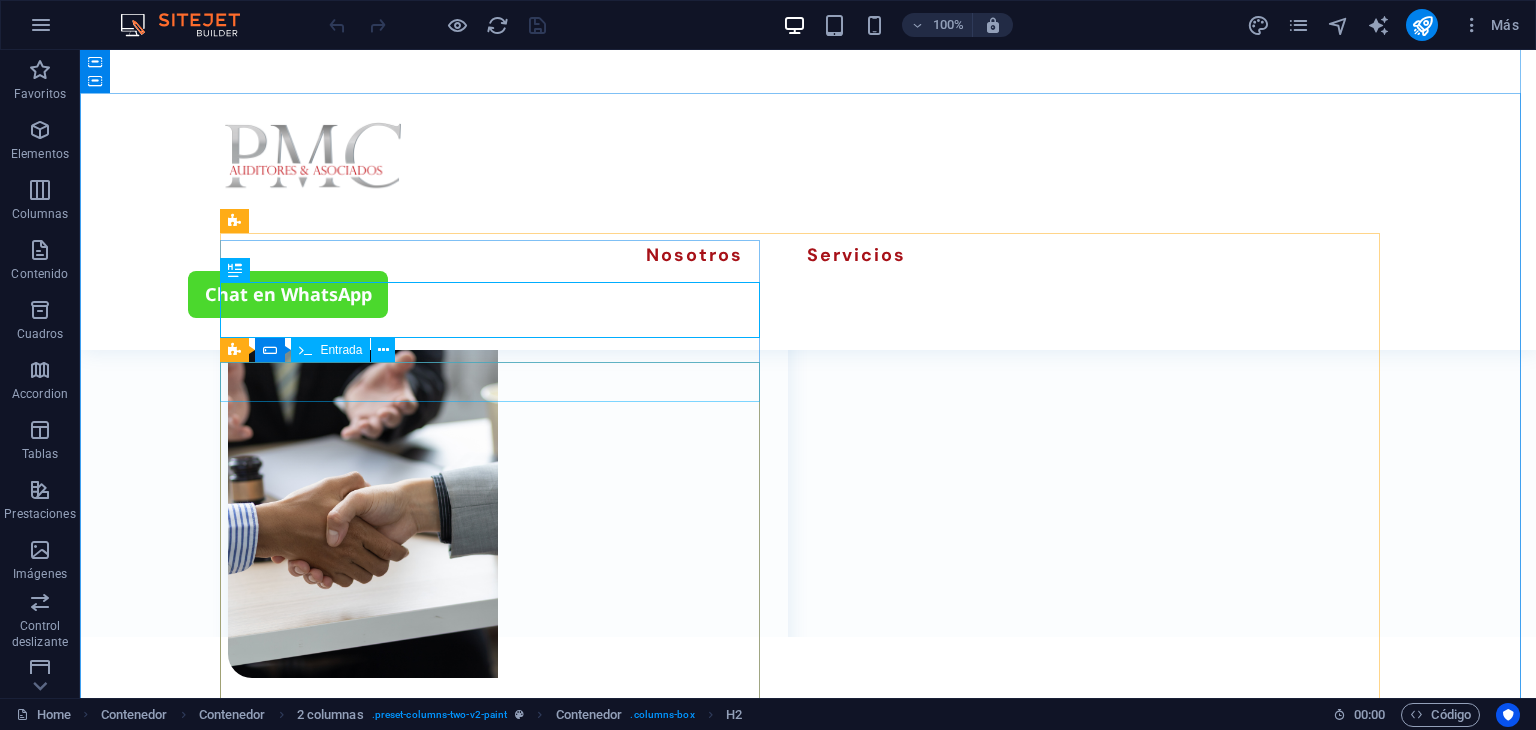 click 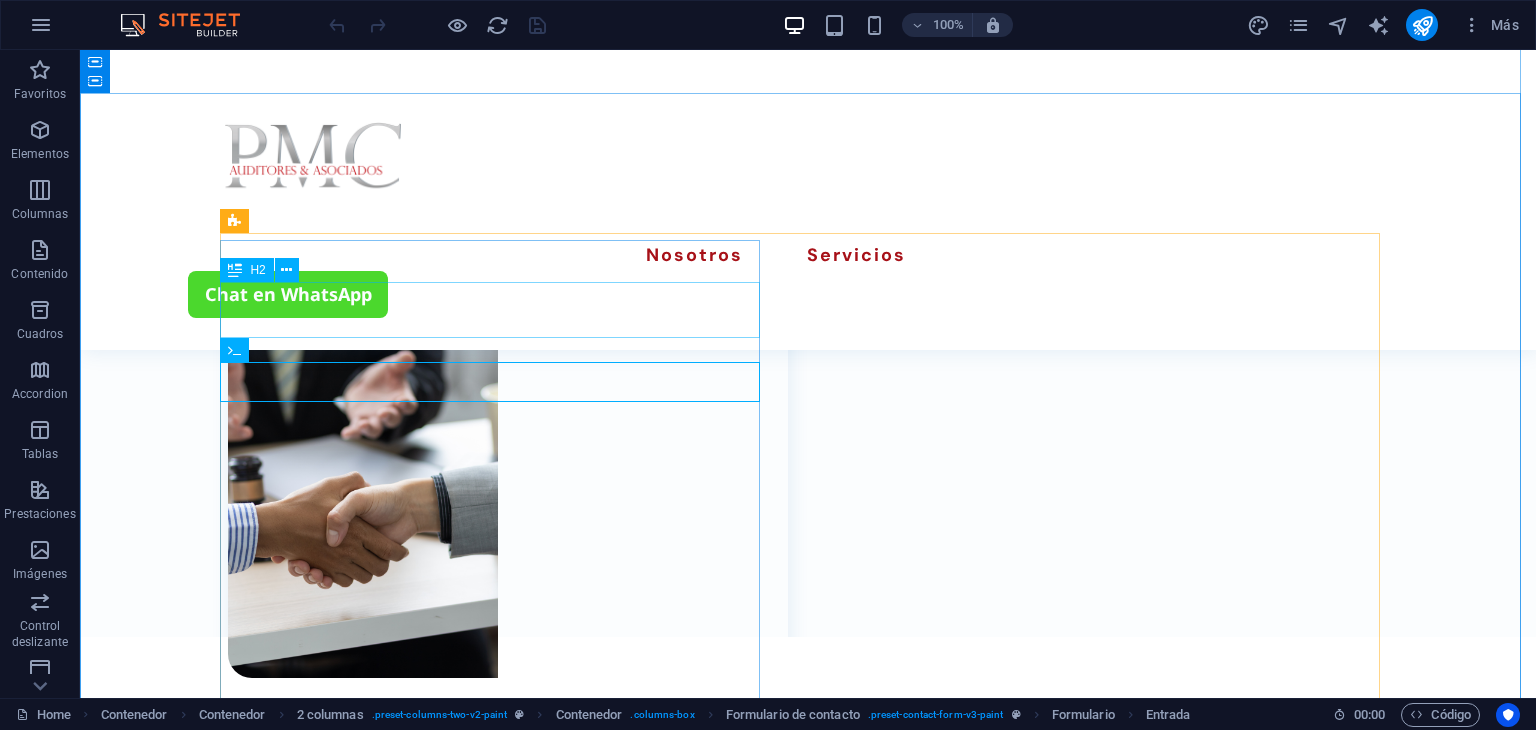 click on "Escríbenos" at bounding box center (498, 947) 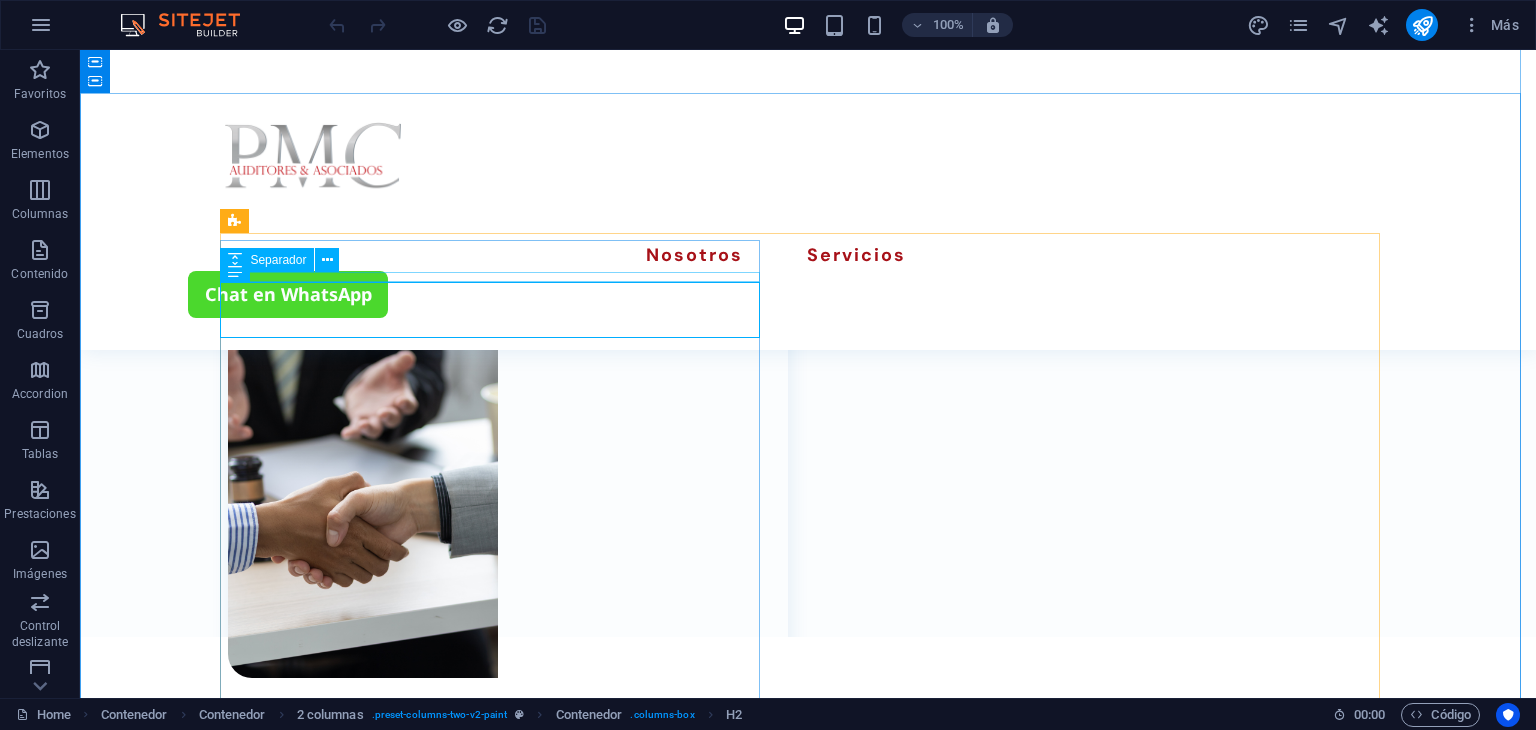 click at bounding box center [498, 914] 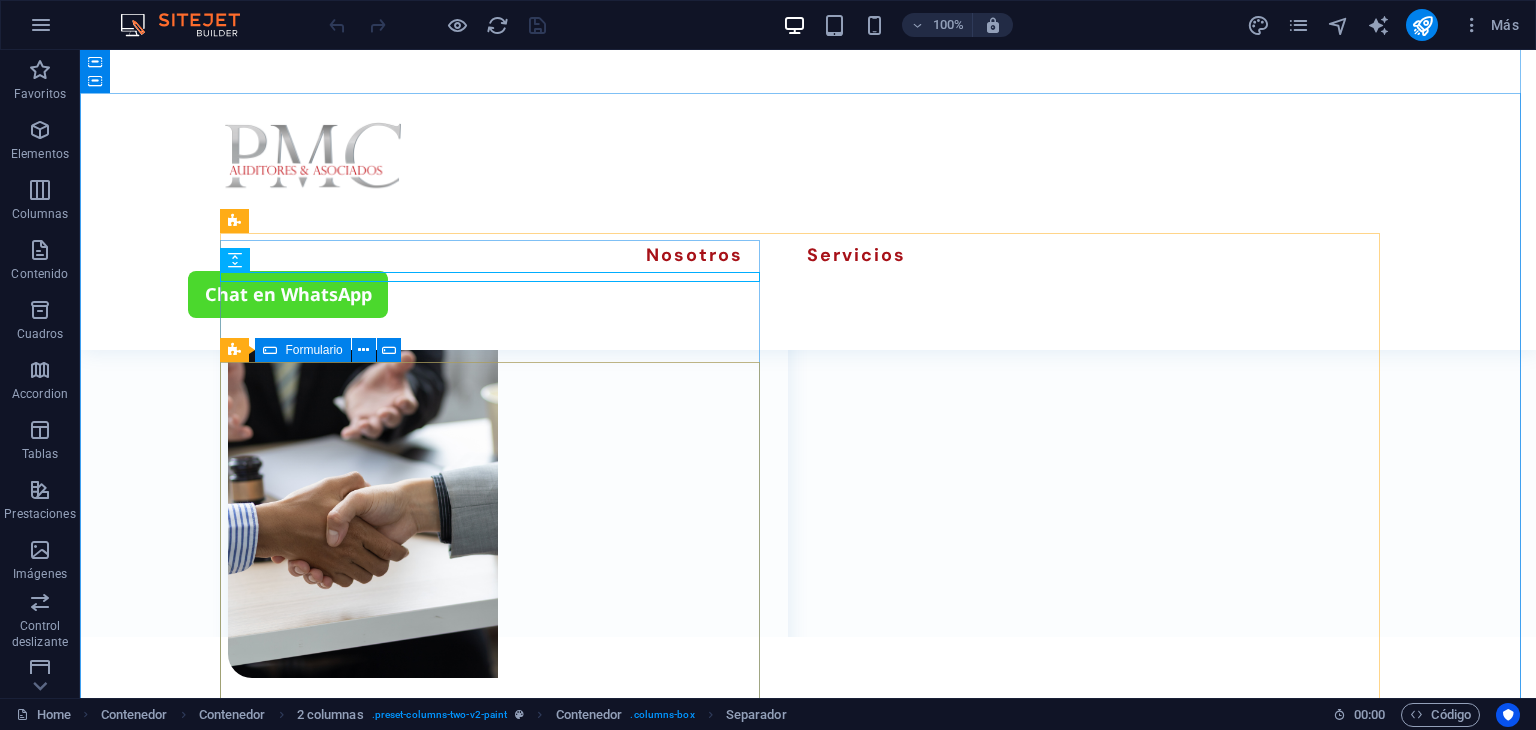 click on "He leído y comprendido la política de privacidad. ¿Ilegible? Cargar nuevo Enviar" 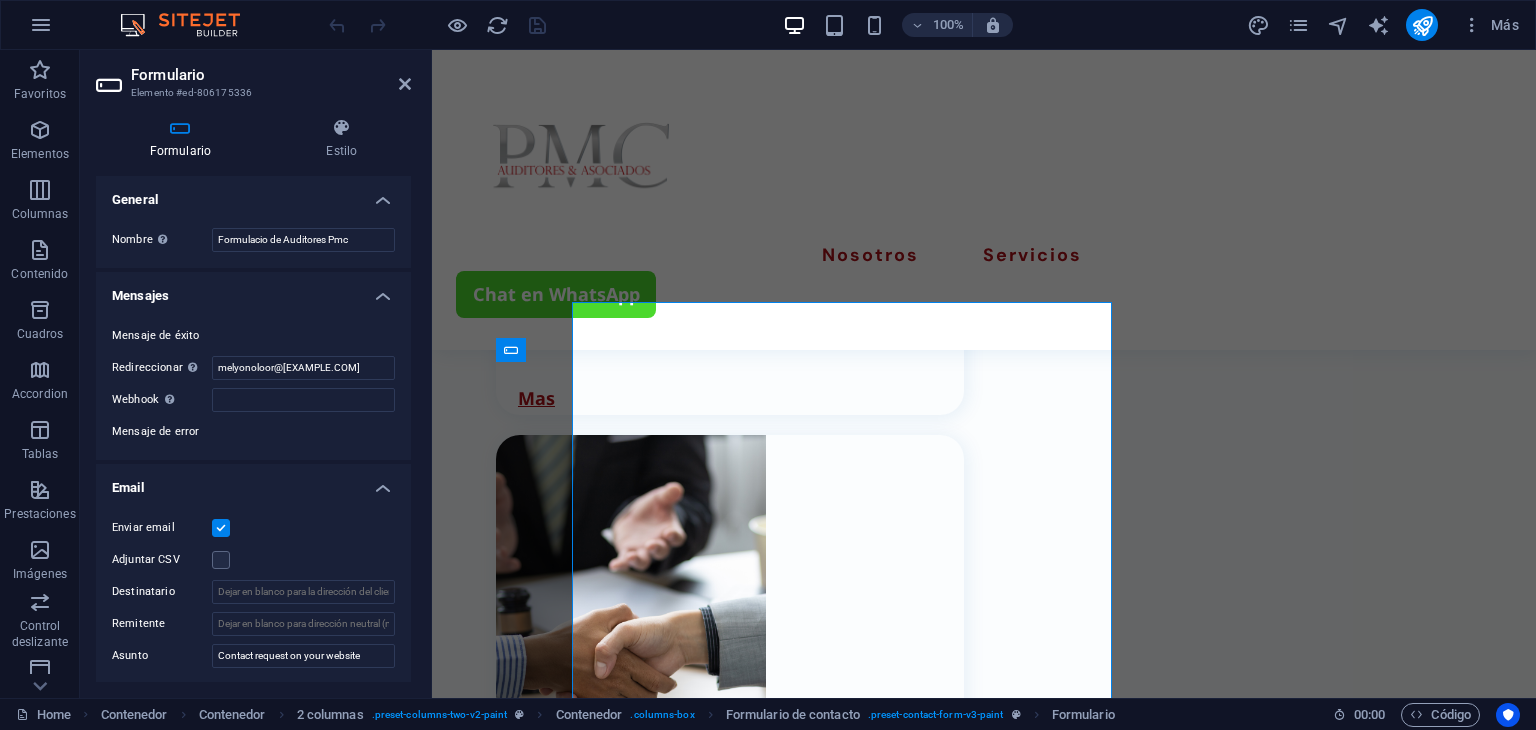 scroll, scrollTop: 3060, scrollLeft: 0, axis: vertical 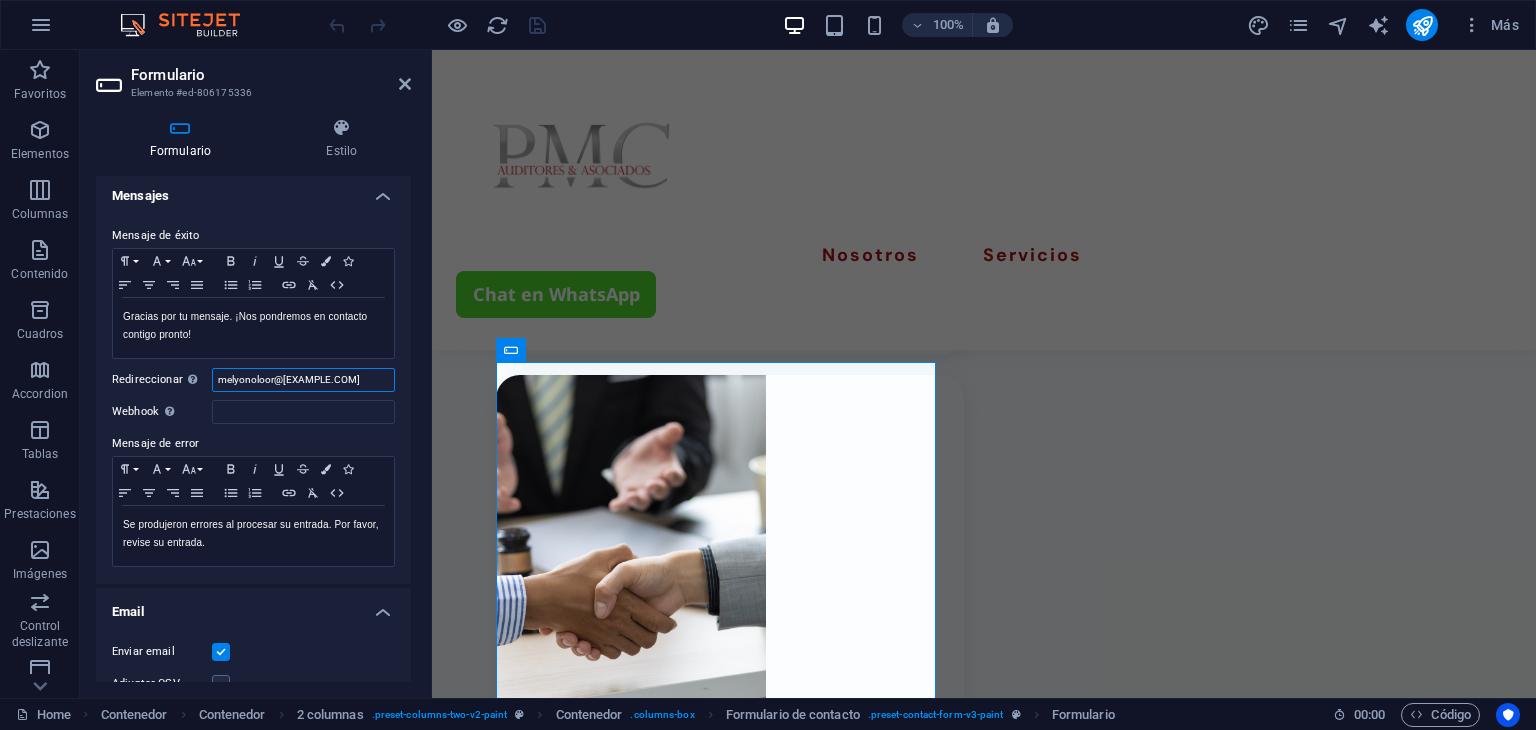 drag, startPoint x: 346, startPoint y: 383, endPoint x: 211, endPoint y: 383, distance: 135 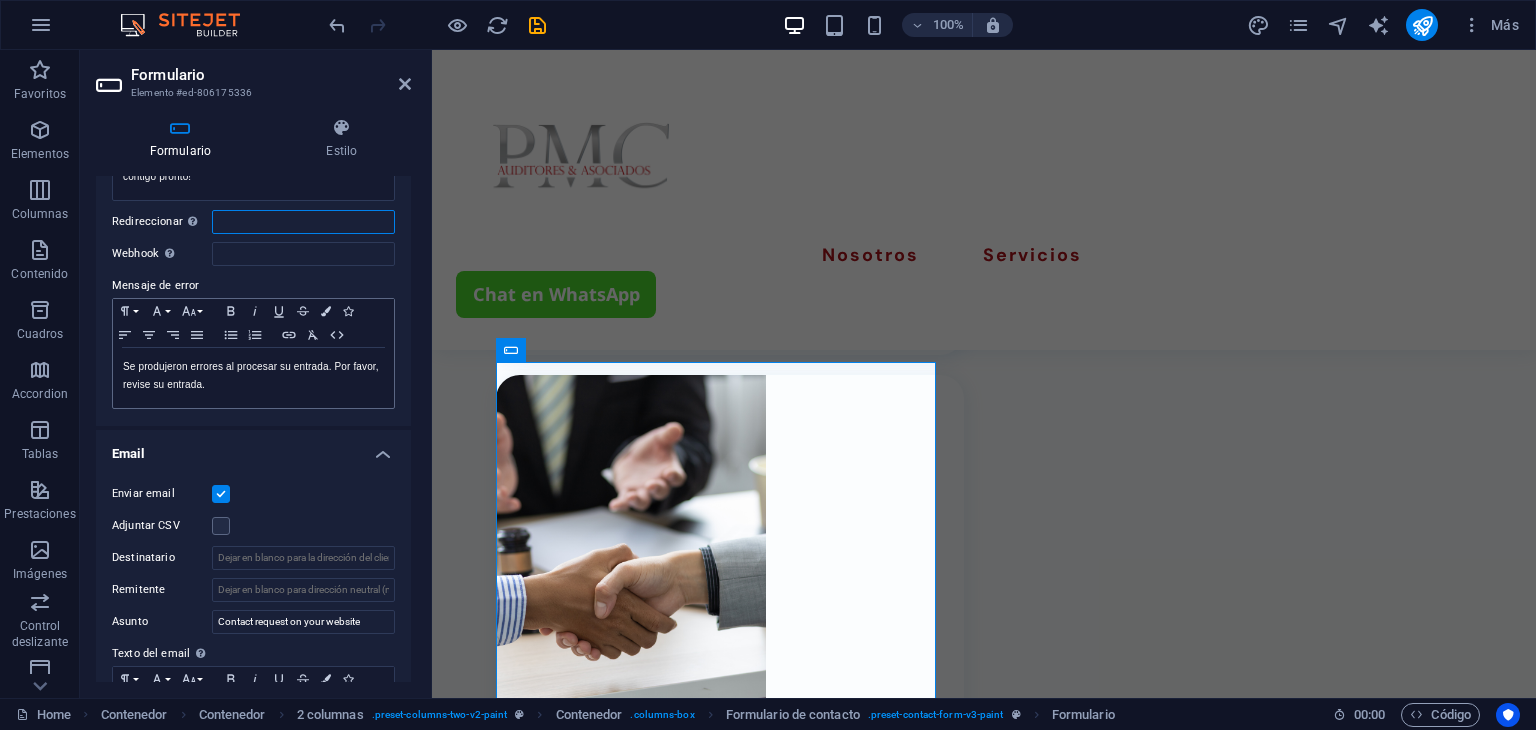 scroll, scrollTop: 300, scrollLeft: 0, axis: vertical 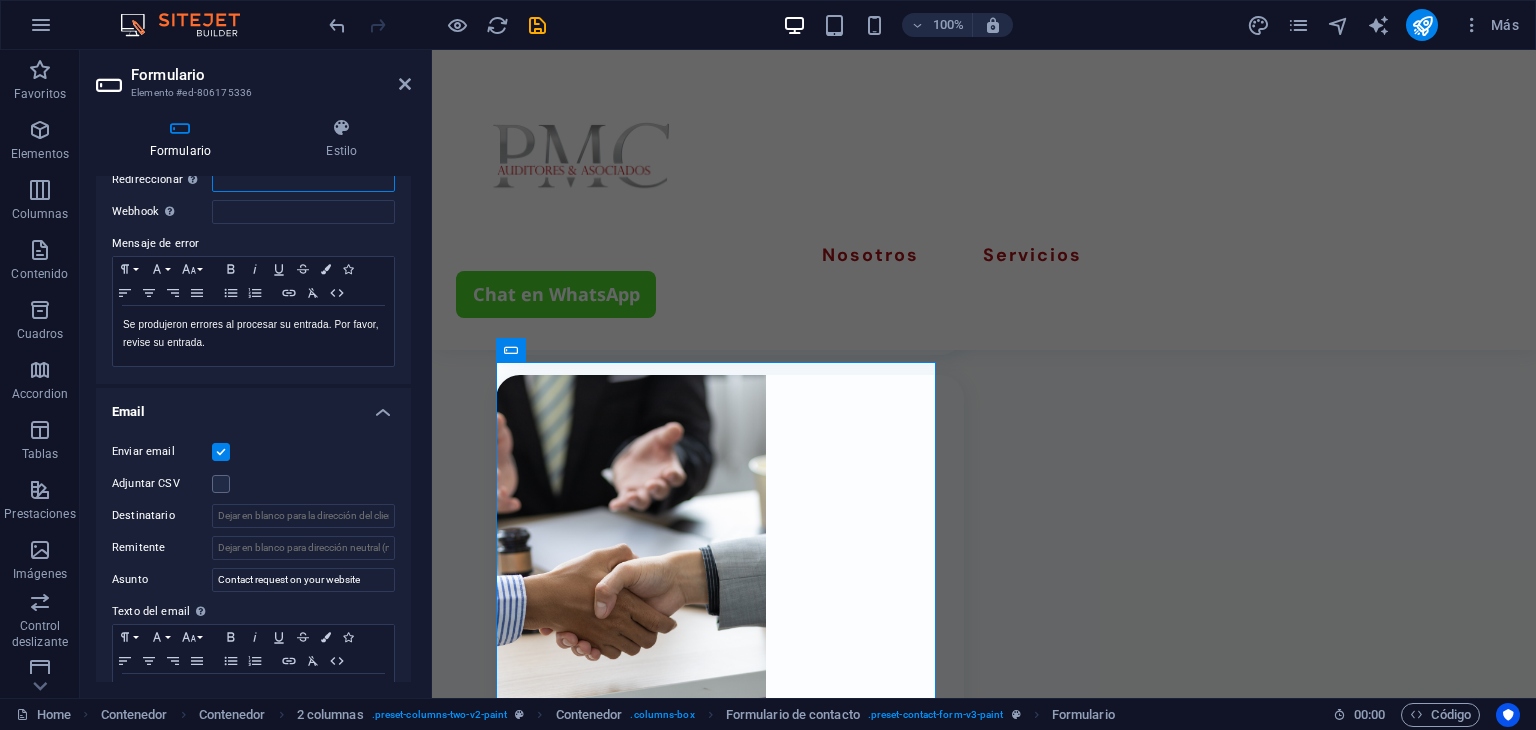 type 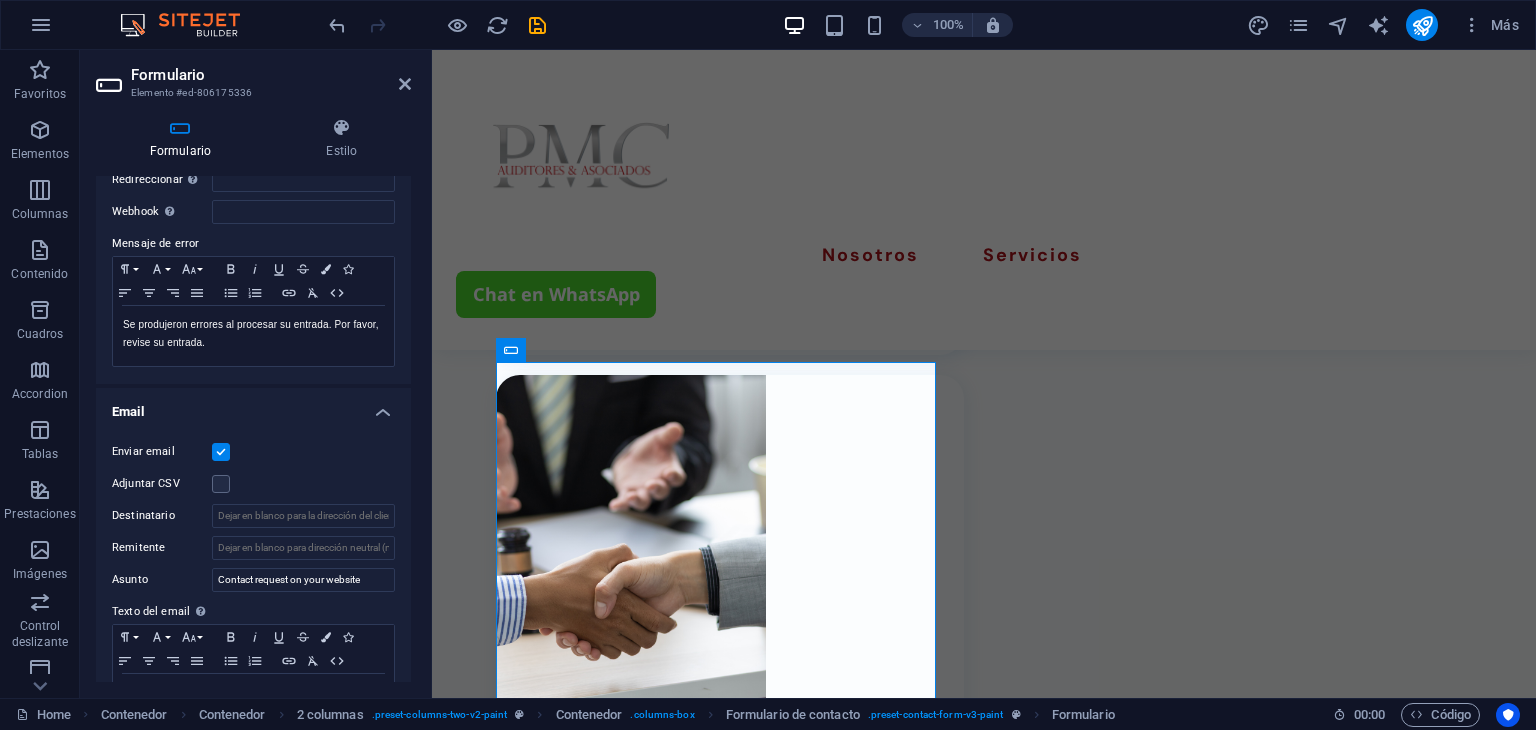 click on "Formulario" at bounding box center [271, 75] 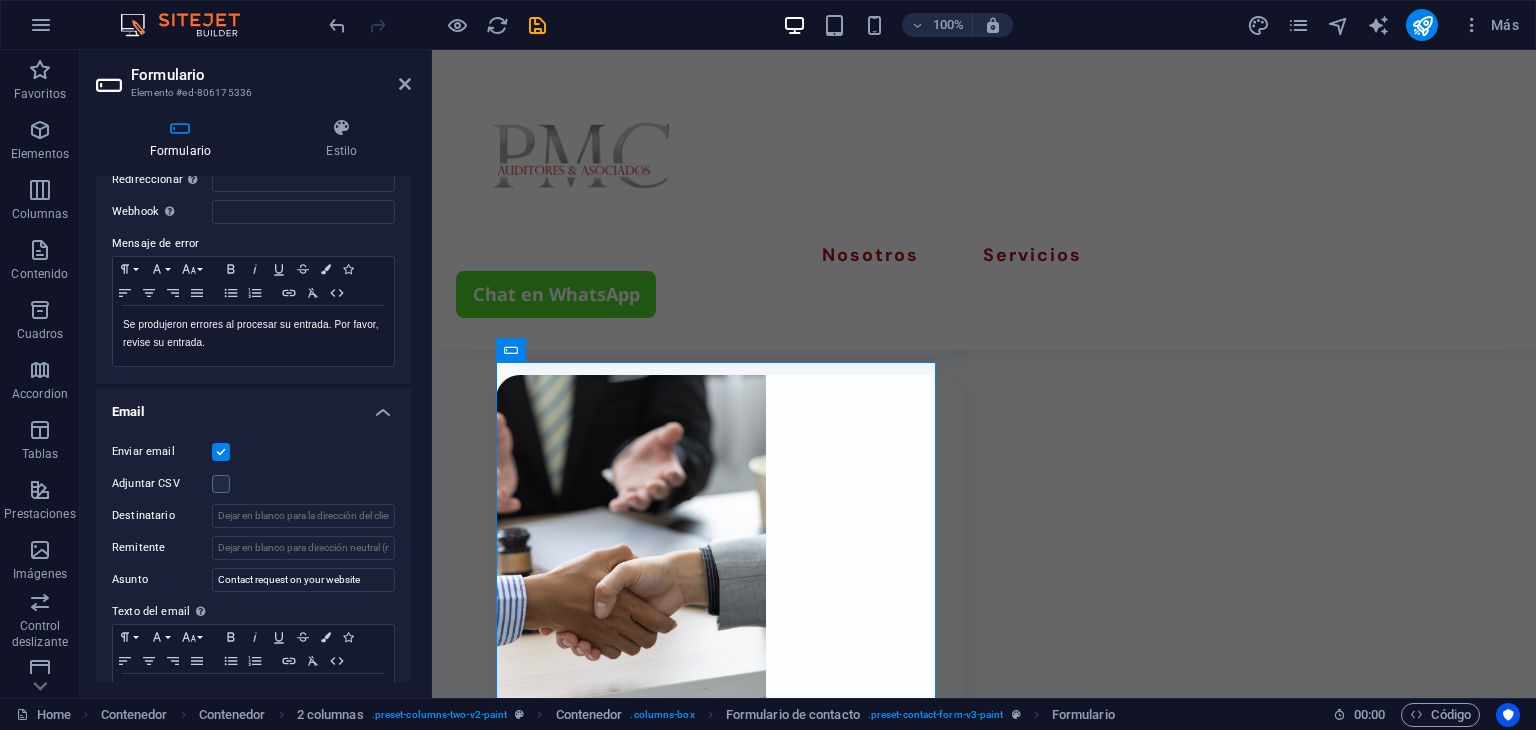 click on "Formulario" at bounding box center (271, 75) 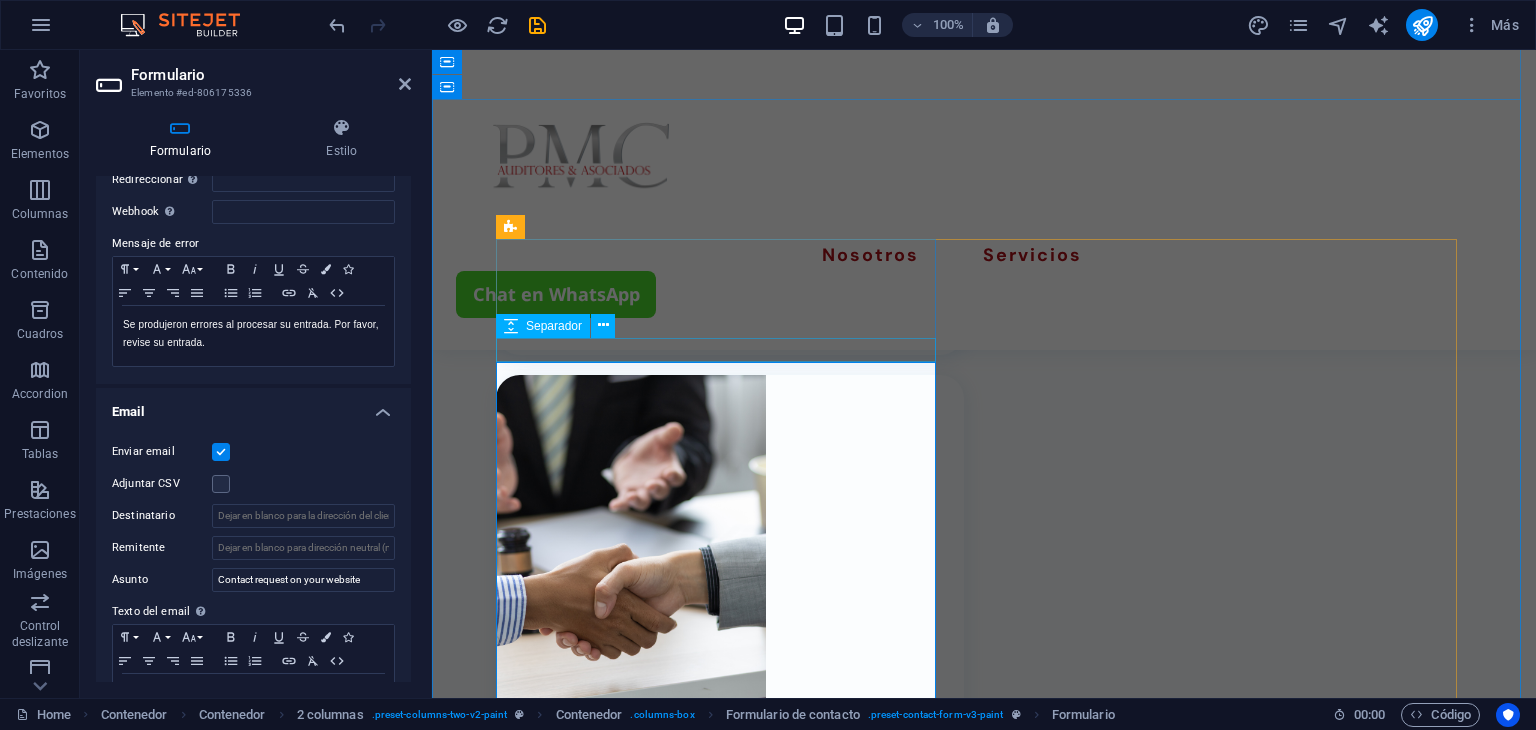 click at bounding box center [720, 1059] 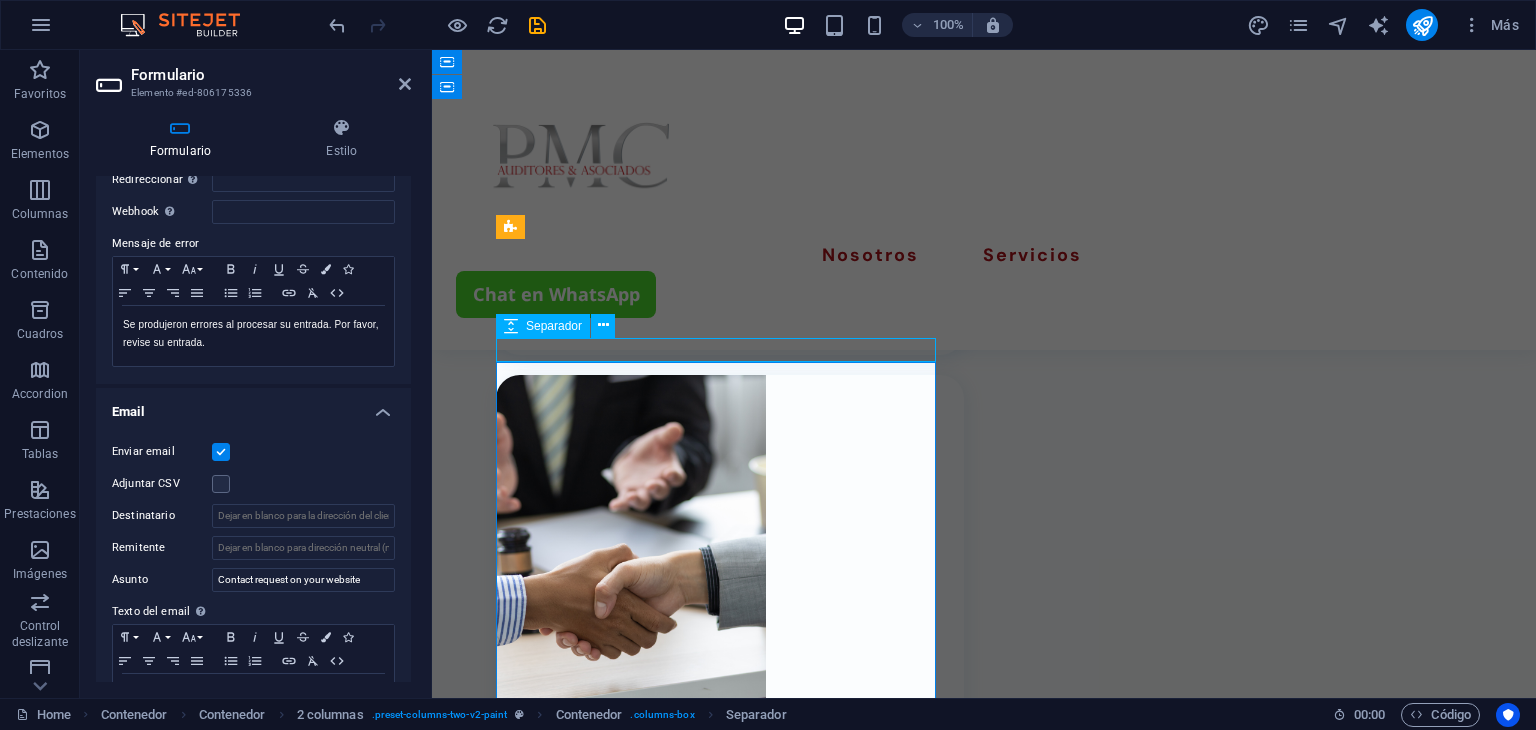 scroll, scrollTop: 3000, scrollLeft: 0, axis: vertical 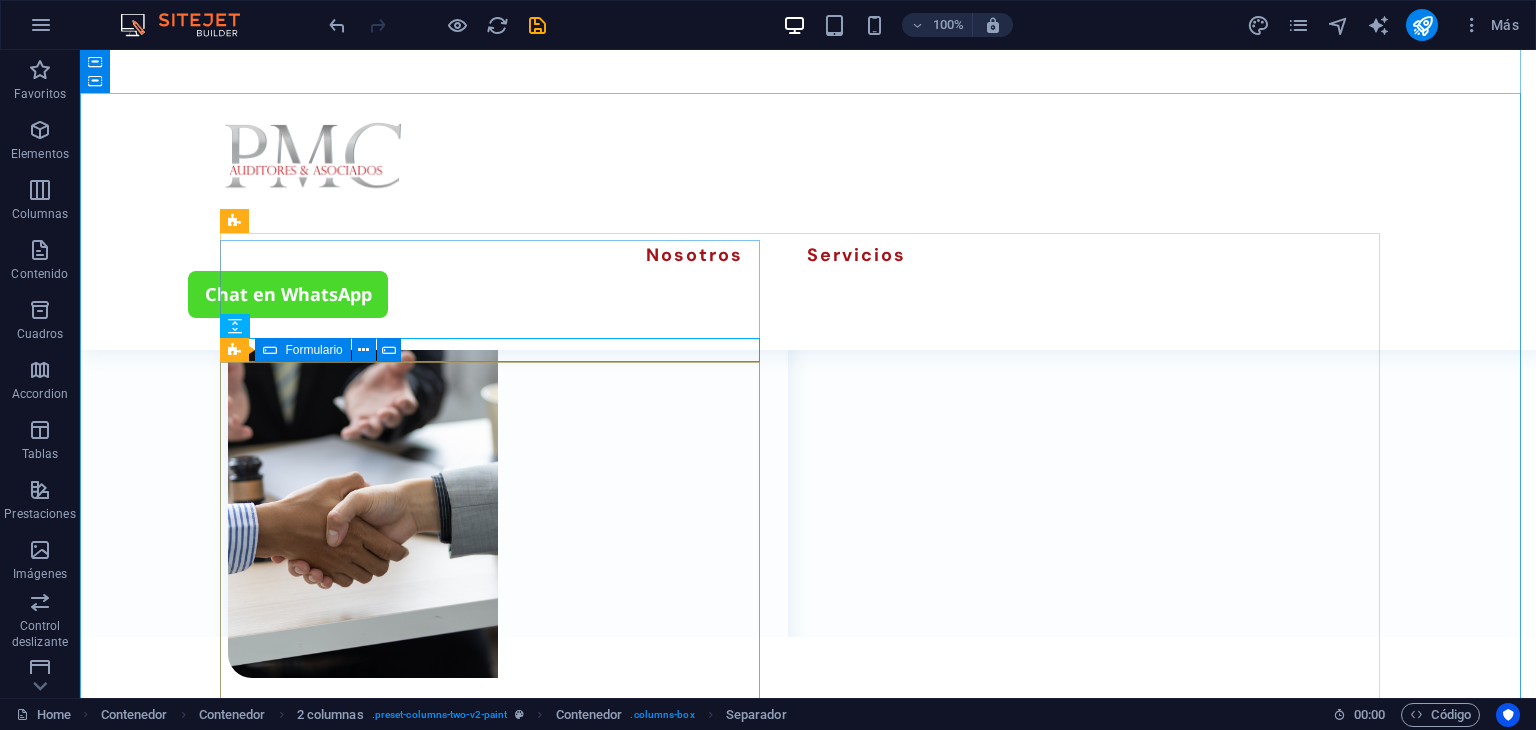 click on "He leído y comprendido la política de privacidad. ¿Ilegible? Cargar nuevo Enviar" 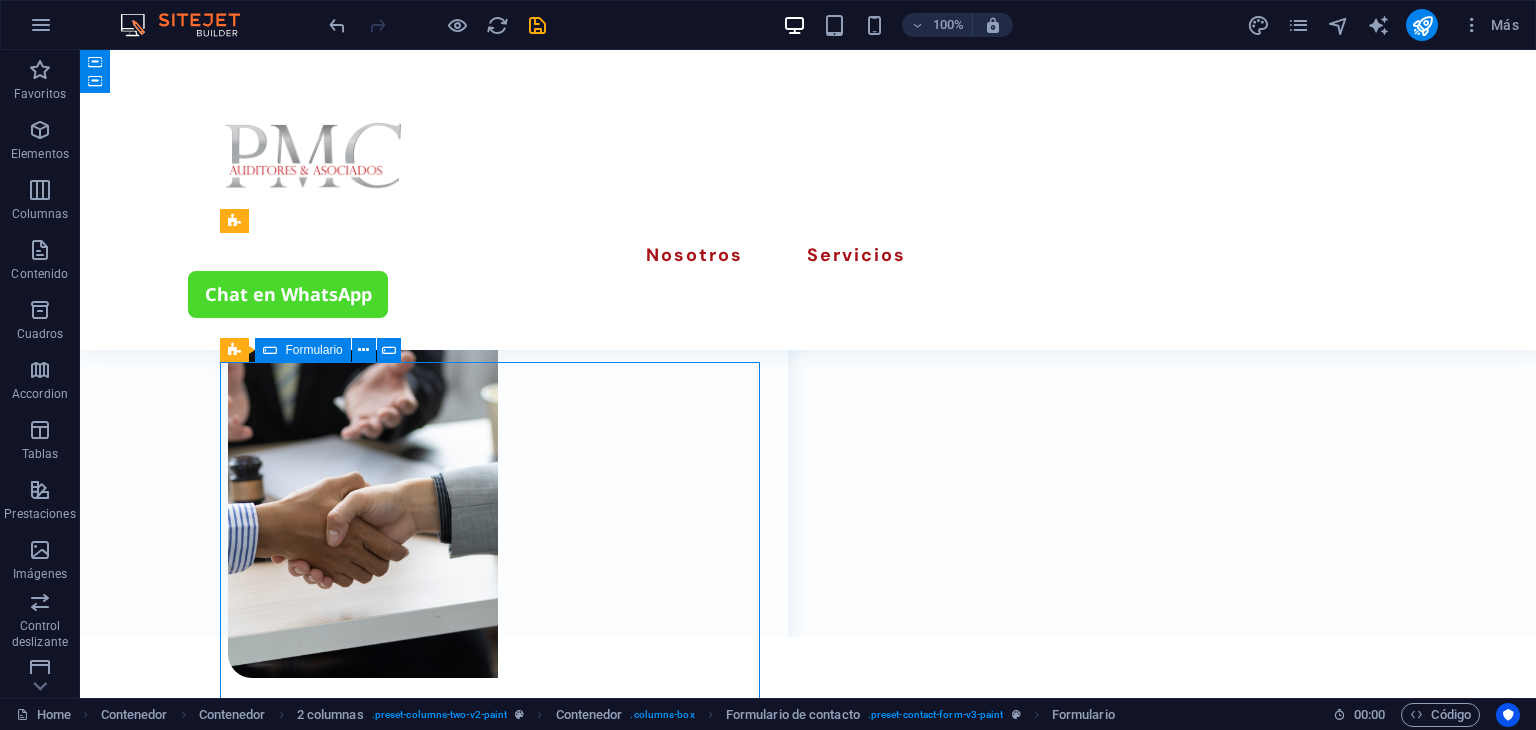 click on "He leído y comprendido la política de privacidad. ¿Ilegible? Cargar nuevo Enviar" 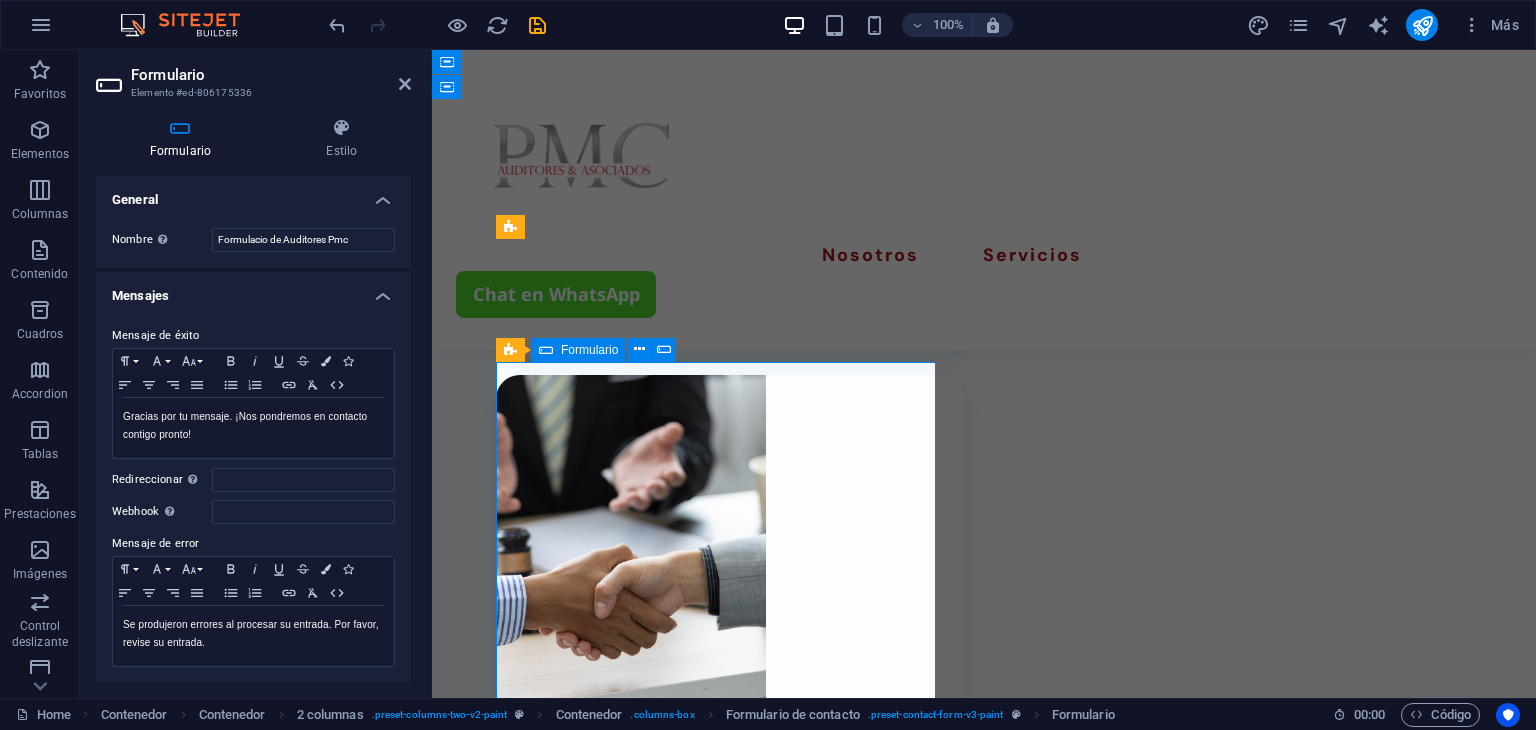 click on "He leído y comprendido la política de privacidad. ¿Ilegible? Cargar nuevo Enviar" 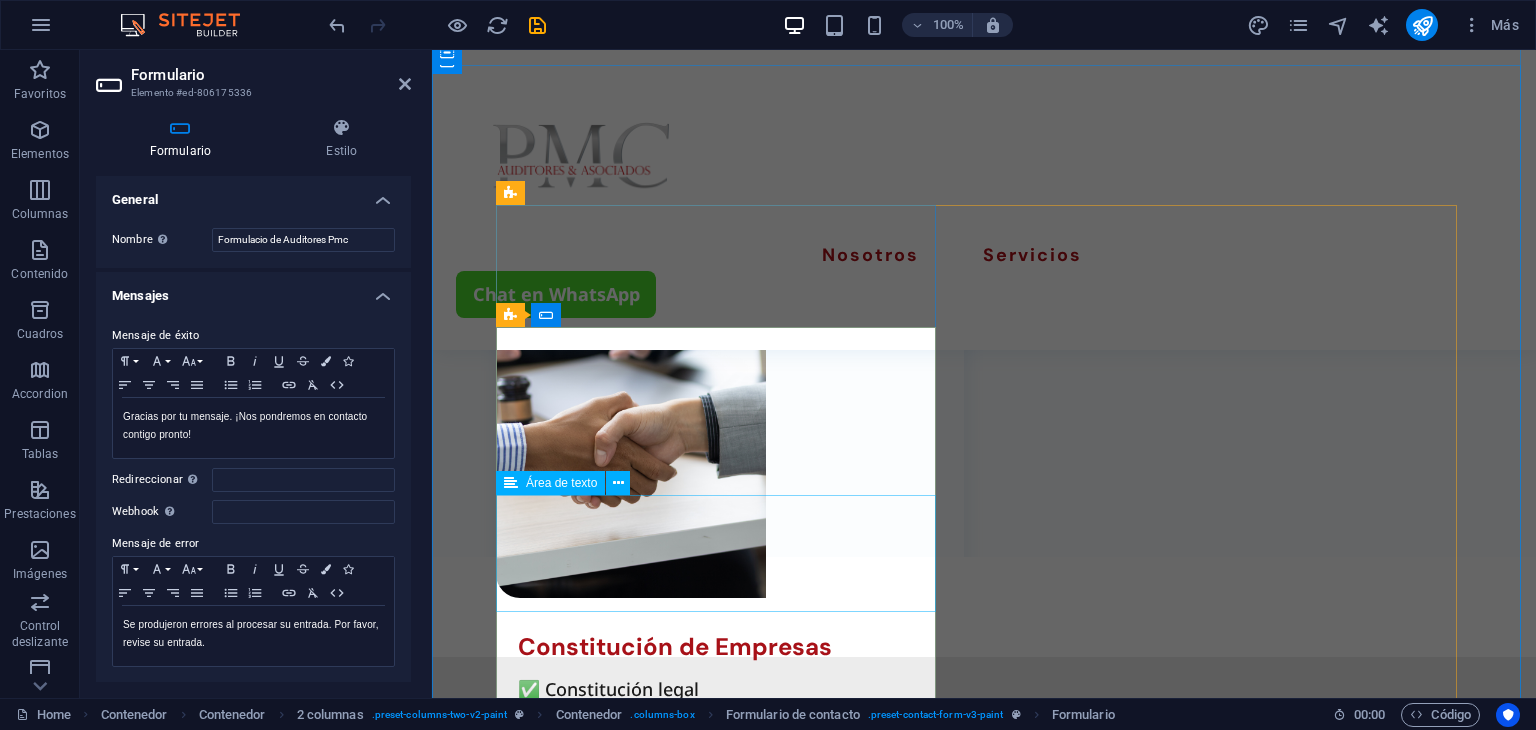scroll, scrollTop: 3260, scrollLeft: 0, axis: vertical 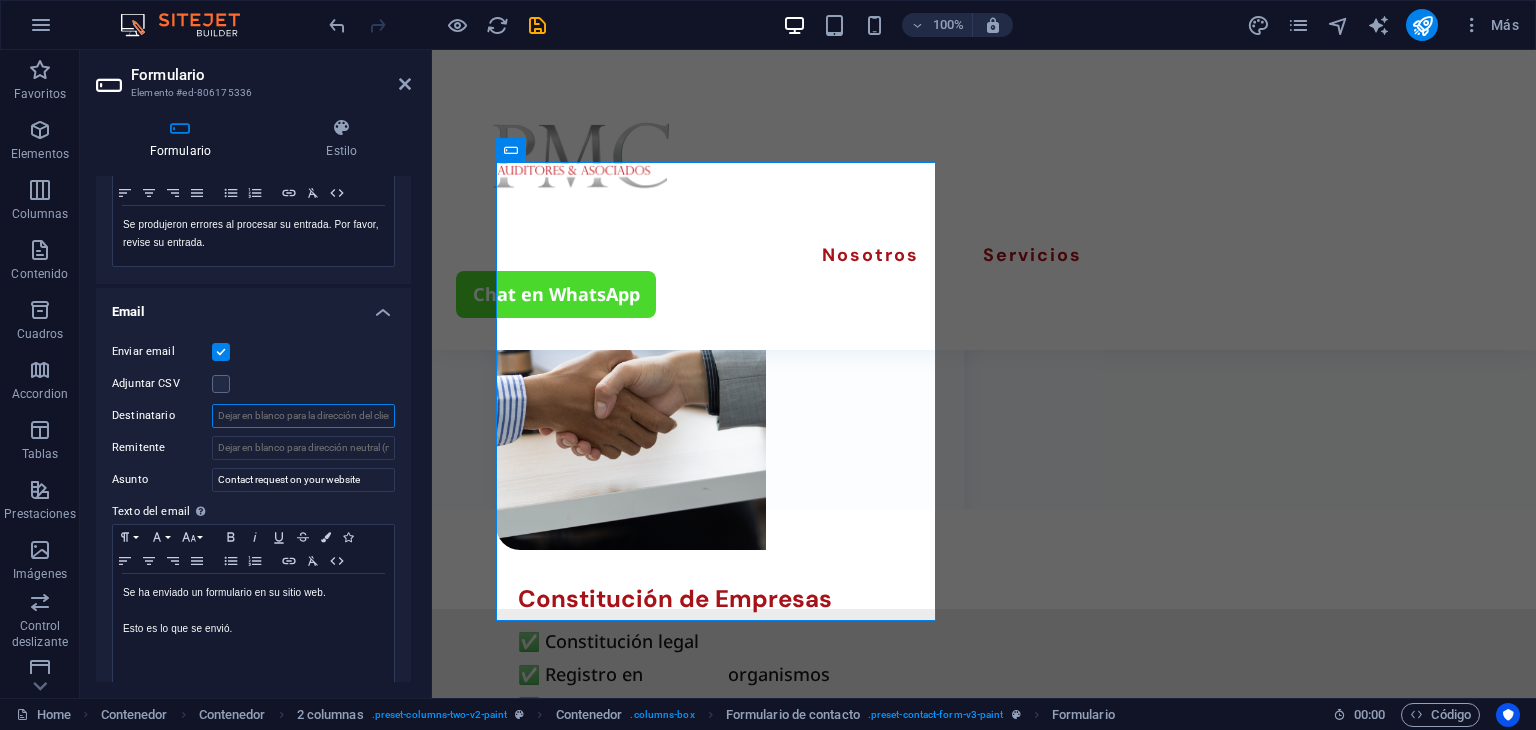 click on "Destinatario" at bounding box center [303, 416] 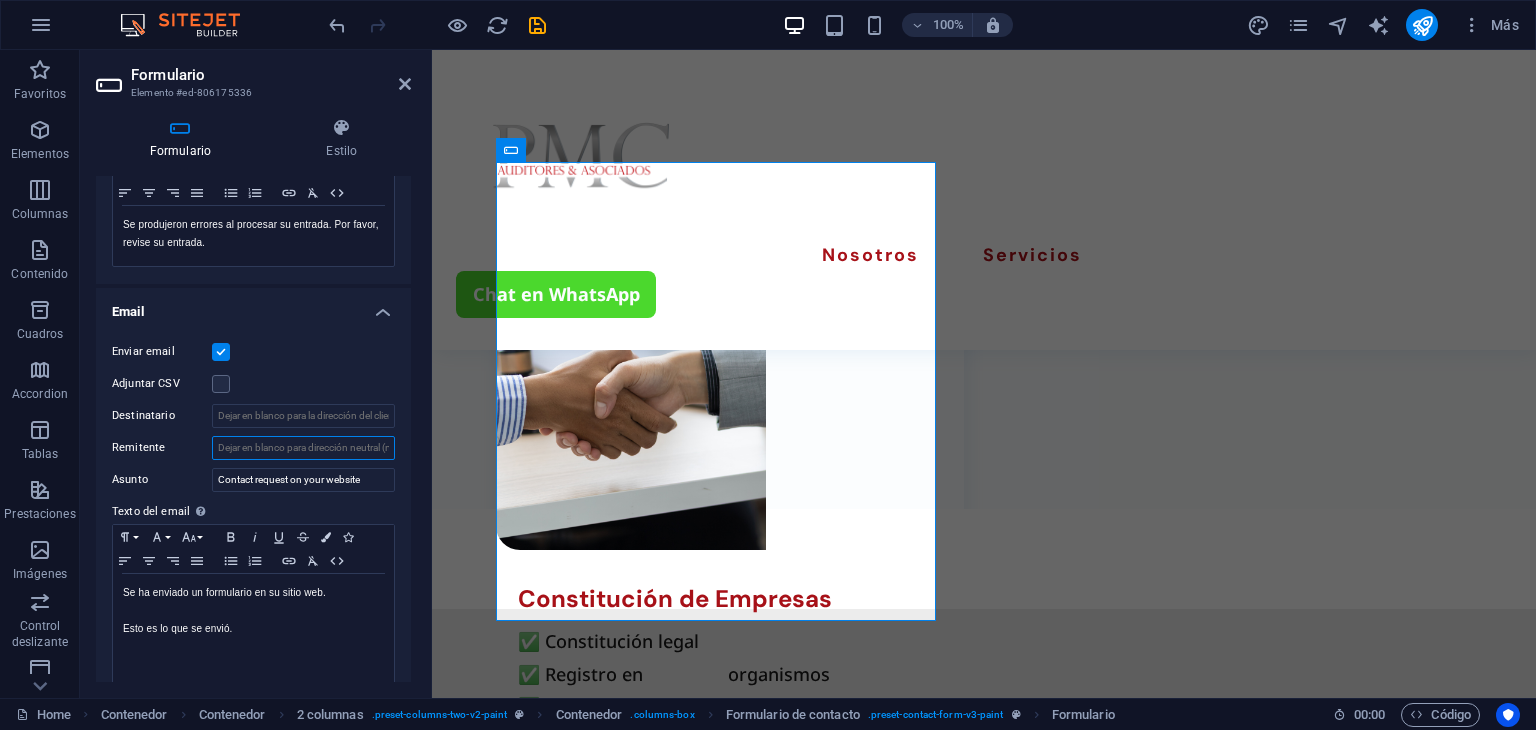 click on "Remitente" at bounding box center (303, 448) 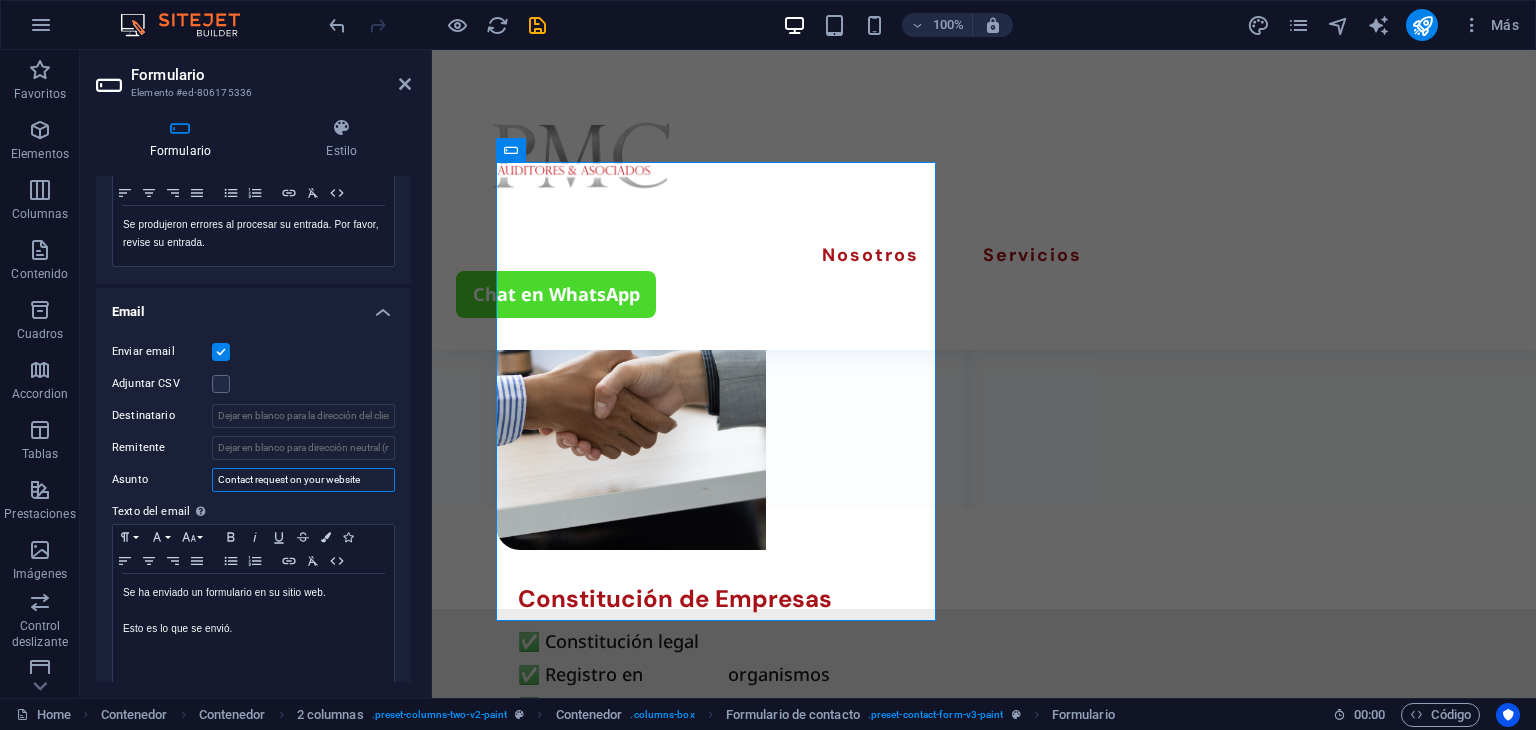 click on "Contact request on your website" at bounding box center [303, 480] 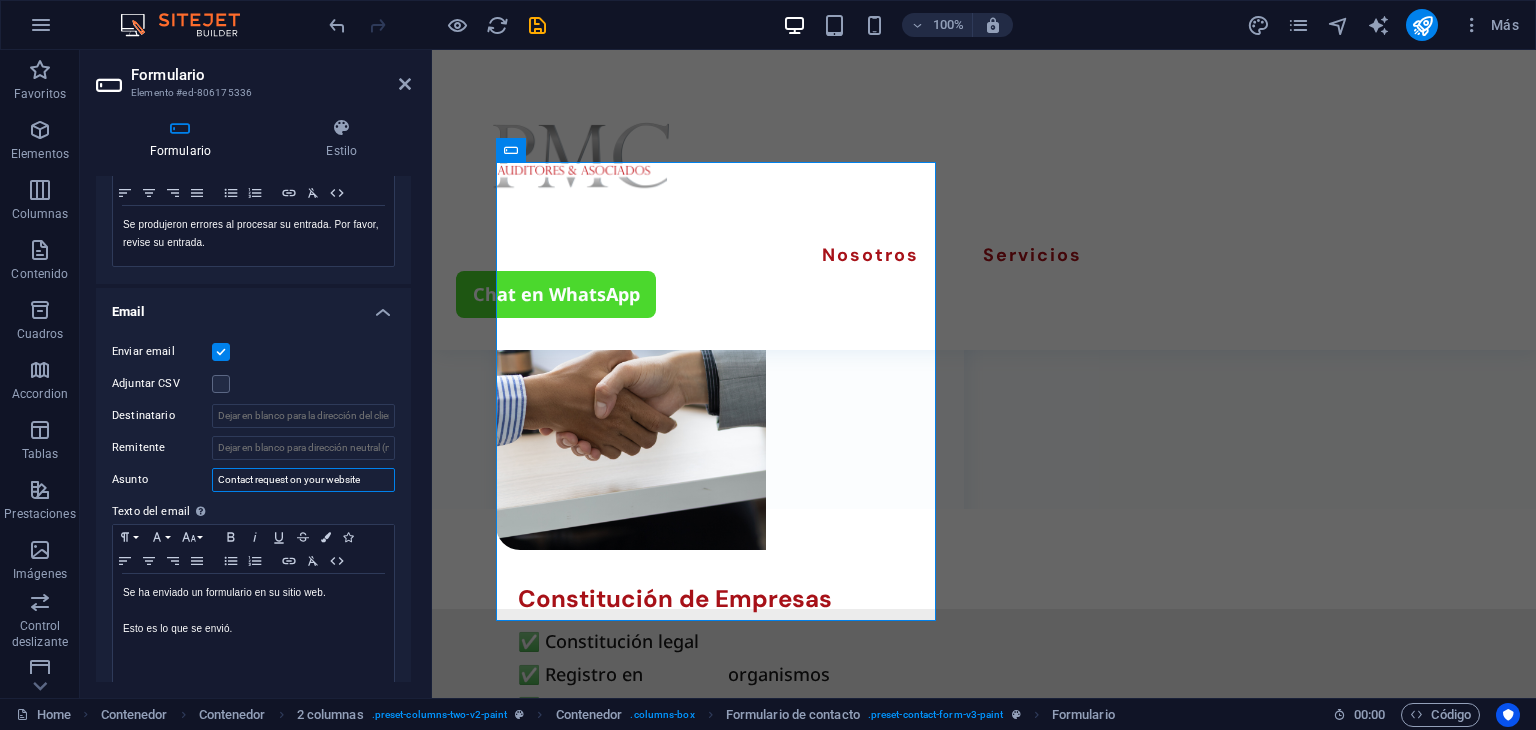 drag, startPoint x: 360, startPoint y: 481, endPoint x: 203, endPoint y: 476, distance: 157.0796 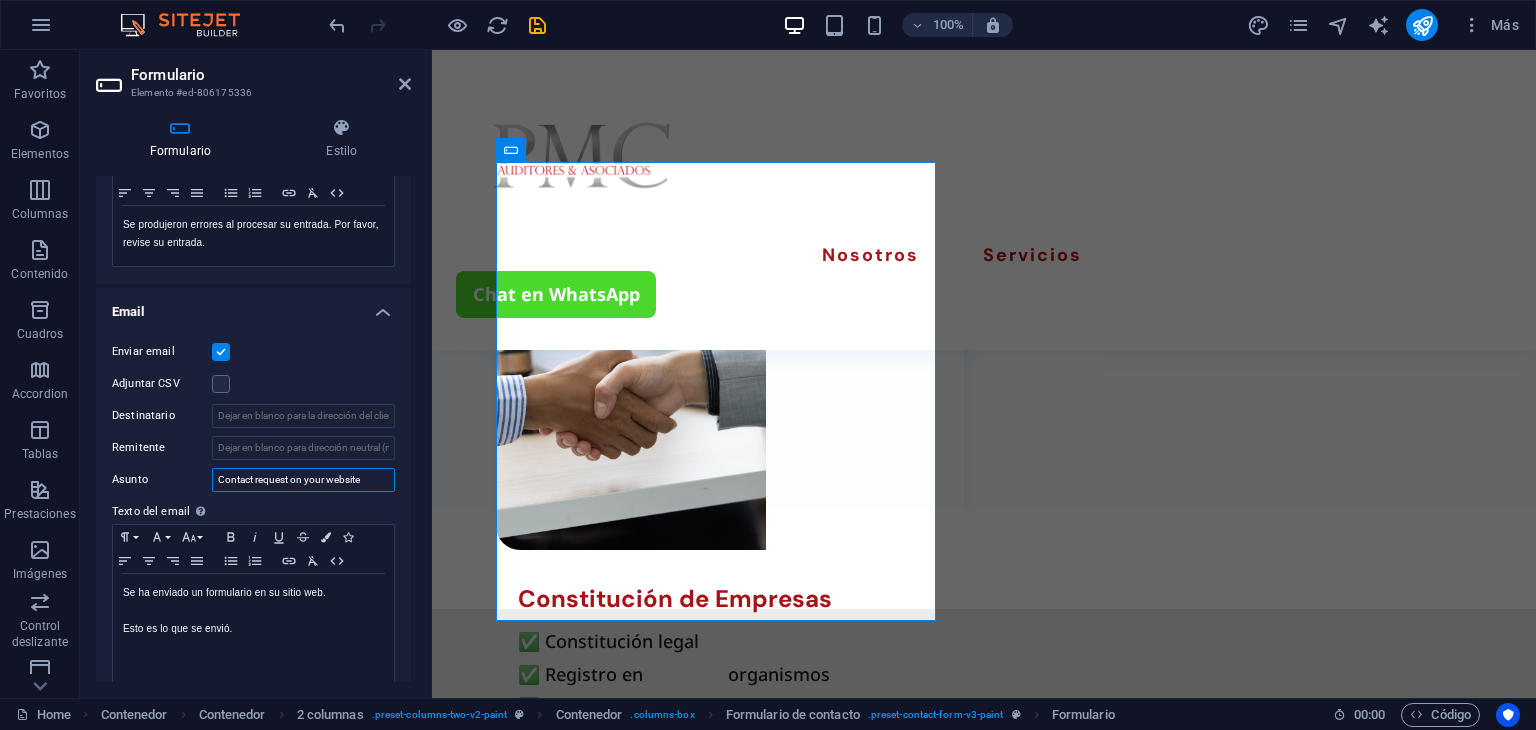 click on "Asunto Contact request on your website" at bounding box center (253, 480) 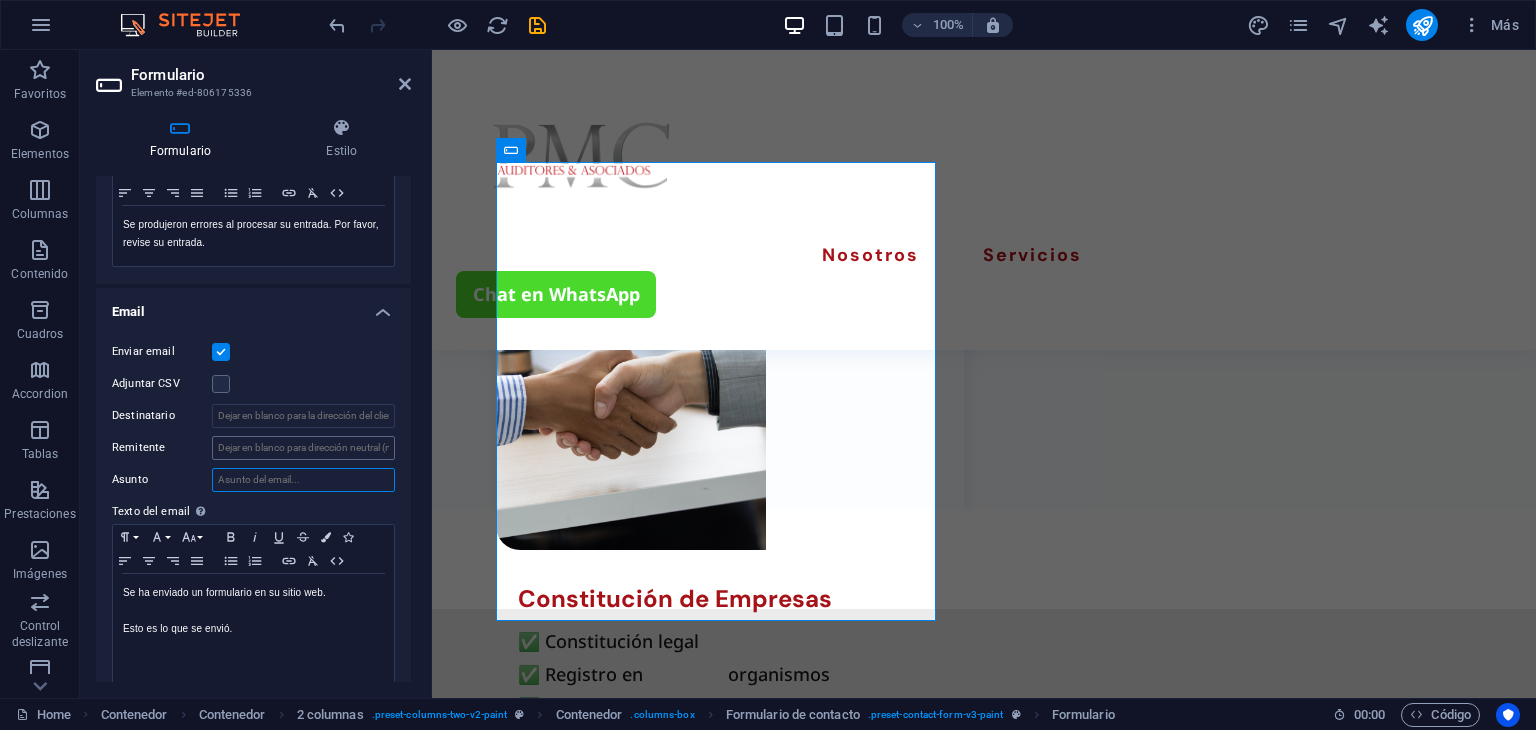 type 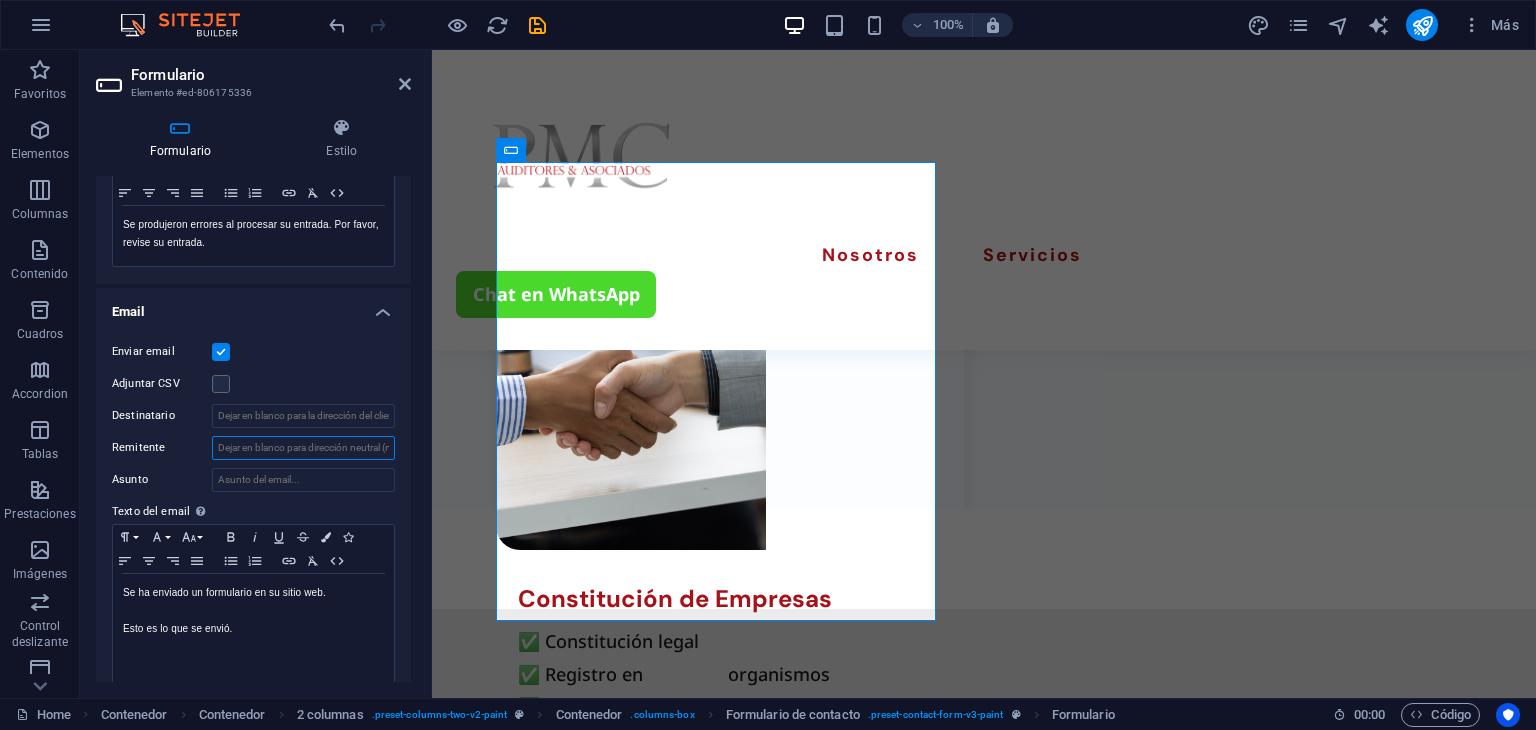 click on "Remitente" at bounding box center (303, 448) 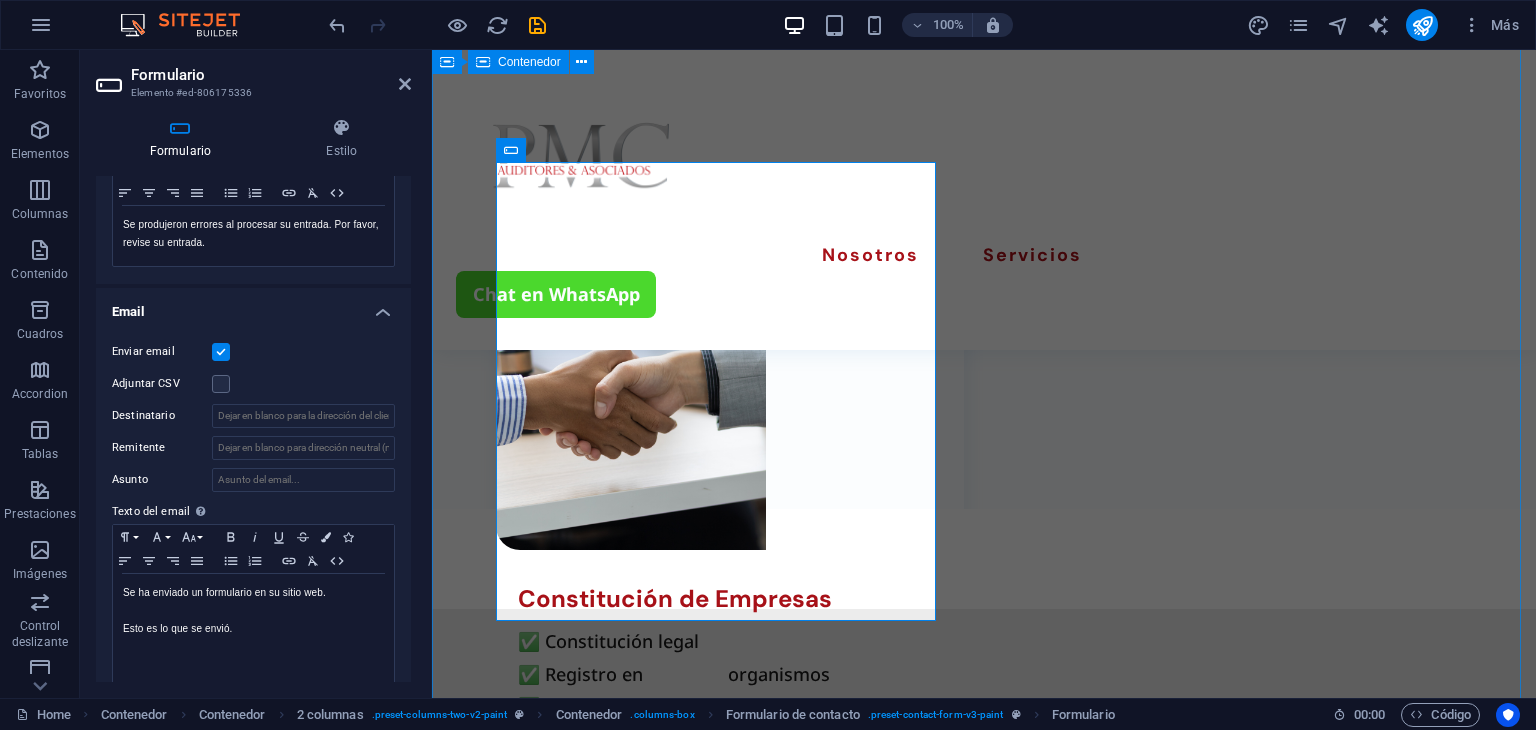 click on "Buzón Escríbenos   He leído y comprendido la política de privacidad. ¿Ilegible? Cargar nuevo Enviar" at bounding box center (984, 1352) 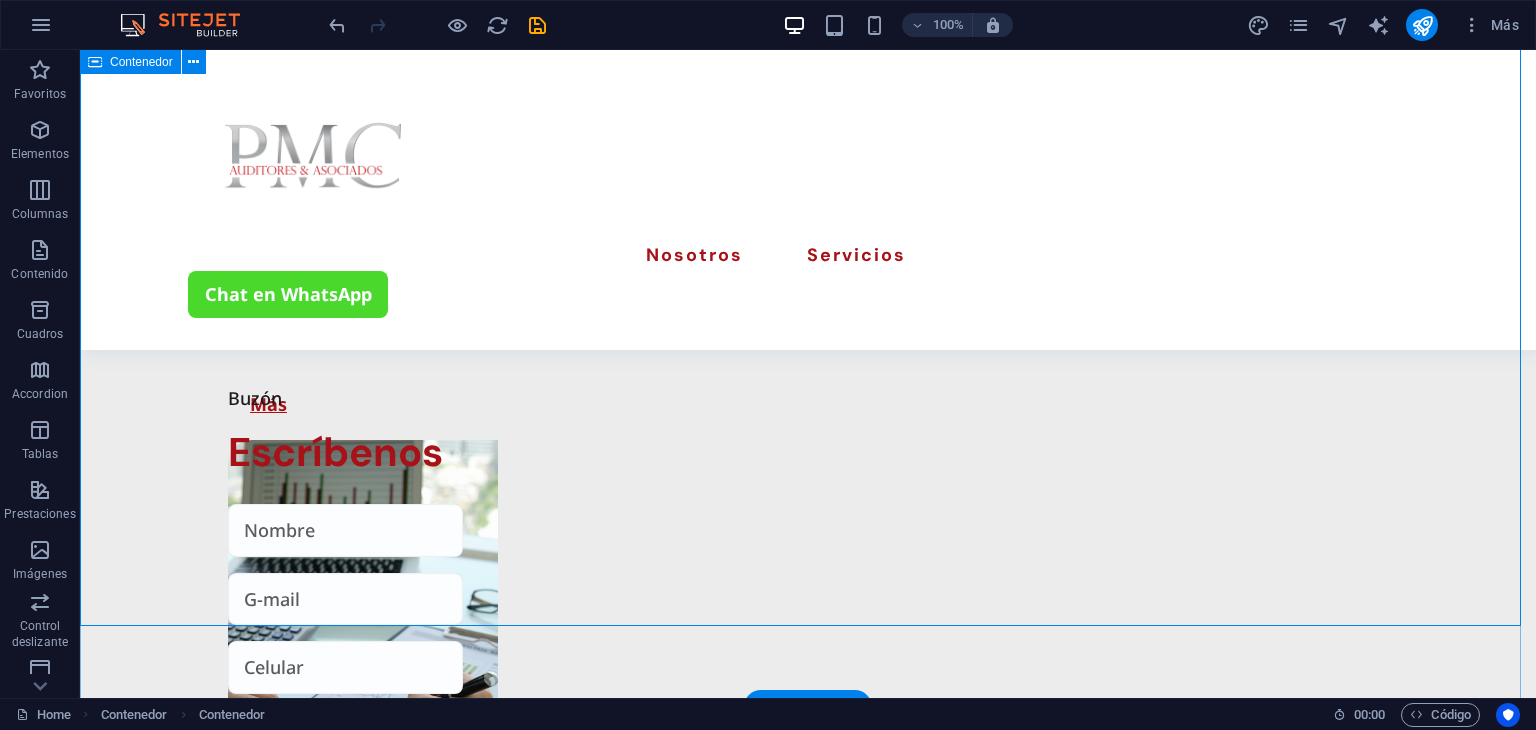 scroll, scrollTop: 3500, scrollLeft: 0, axis: vertical 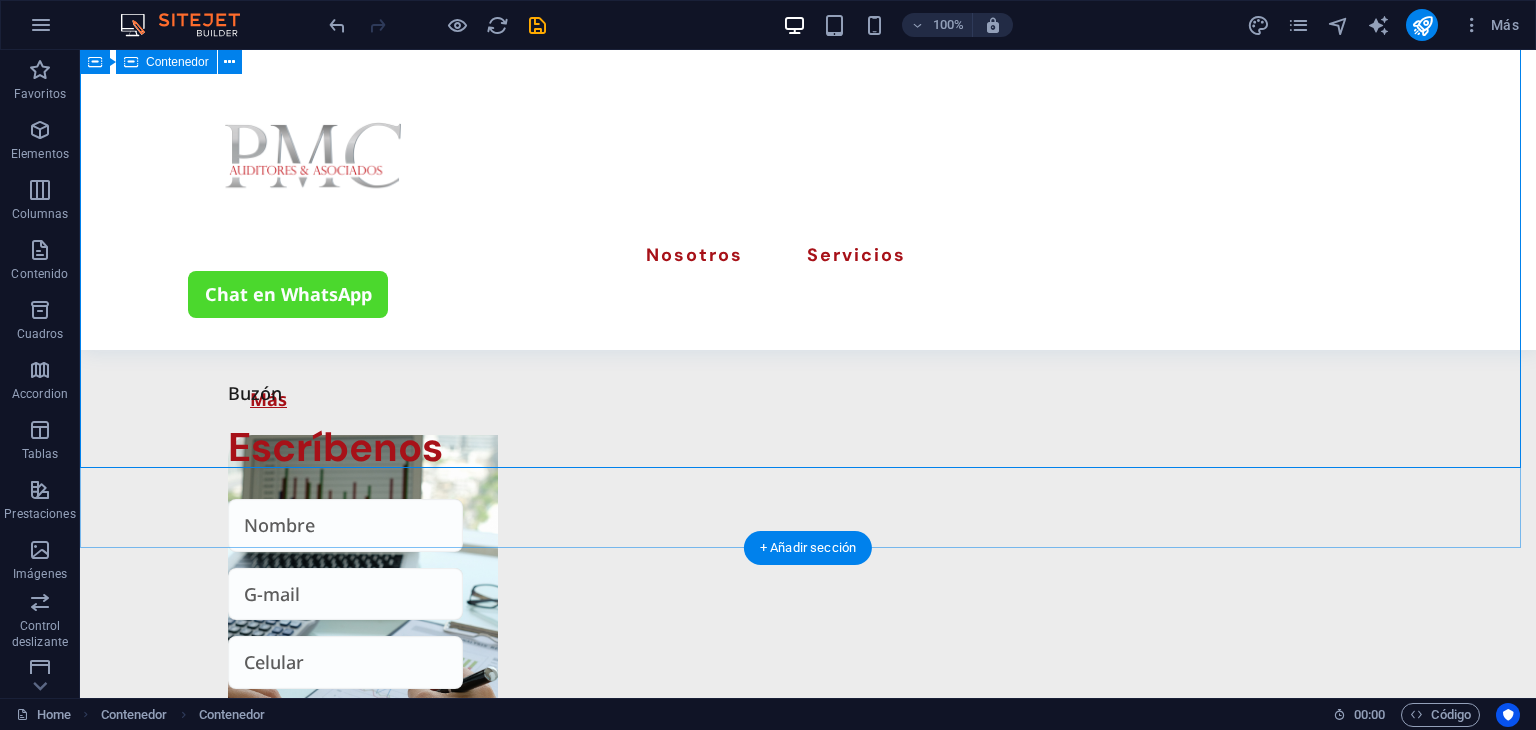 click on "Buzón Escríbenos   He leído y comprendido la política de privacidad. ¿Ilegible? Cargar nuevo Enviar" at bounding box center [808, 1015] 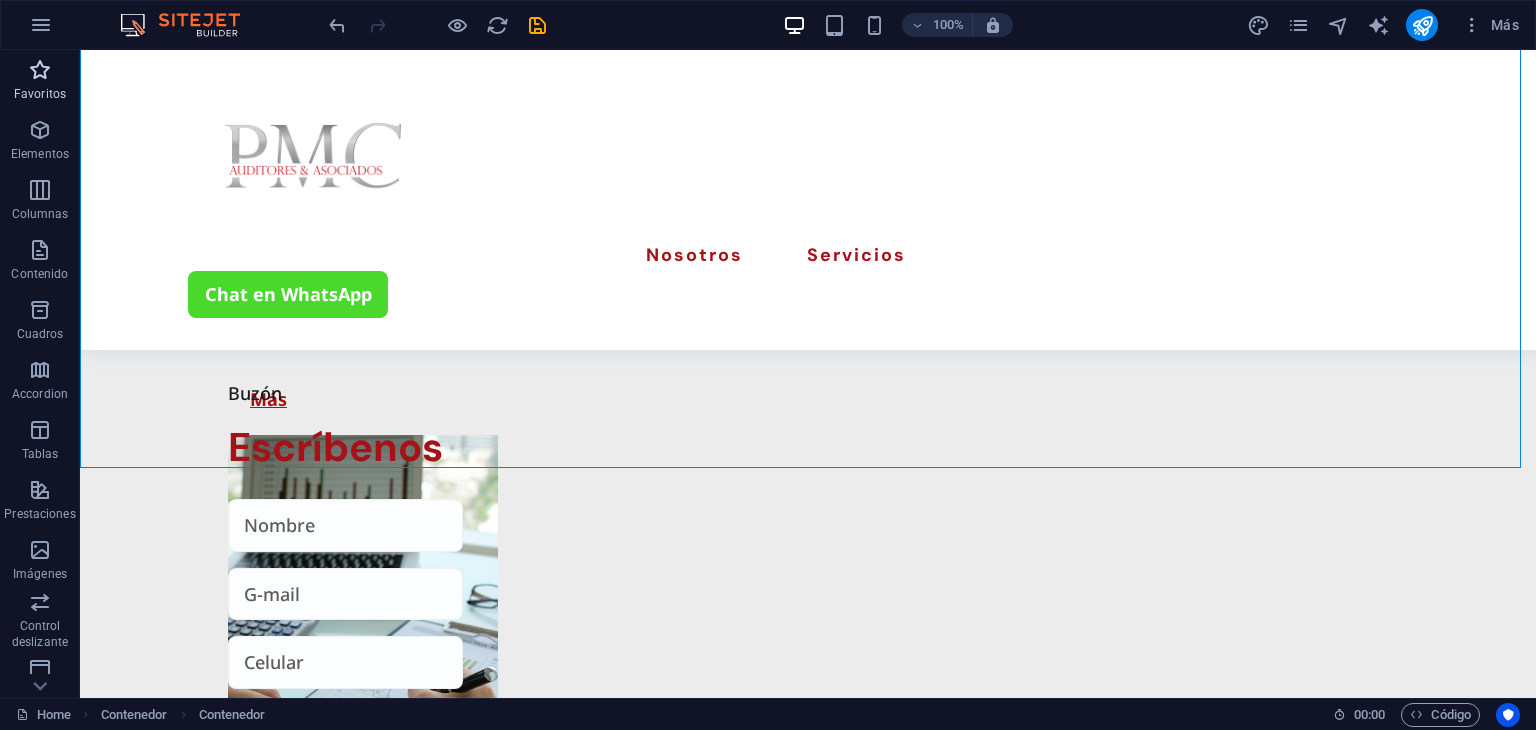 click on "Favoritos" at bounding box center [40, 82] 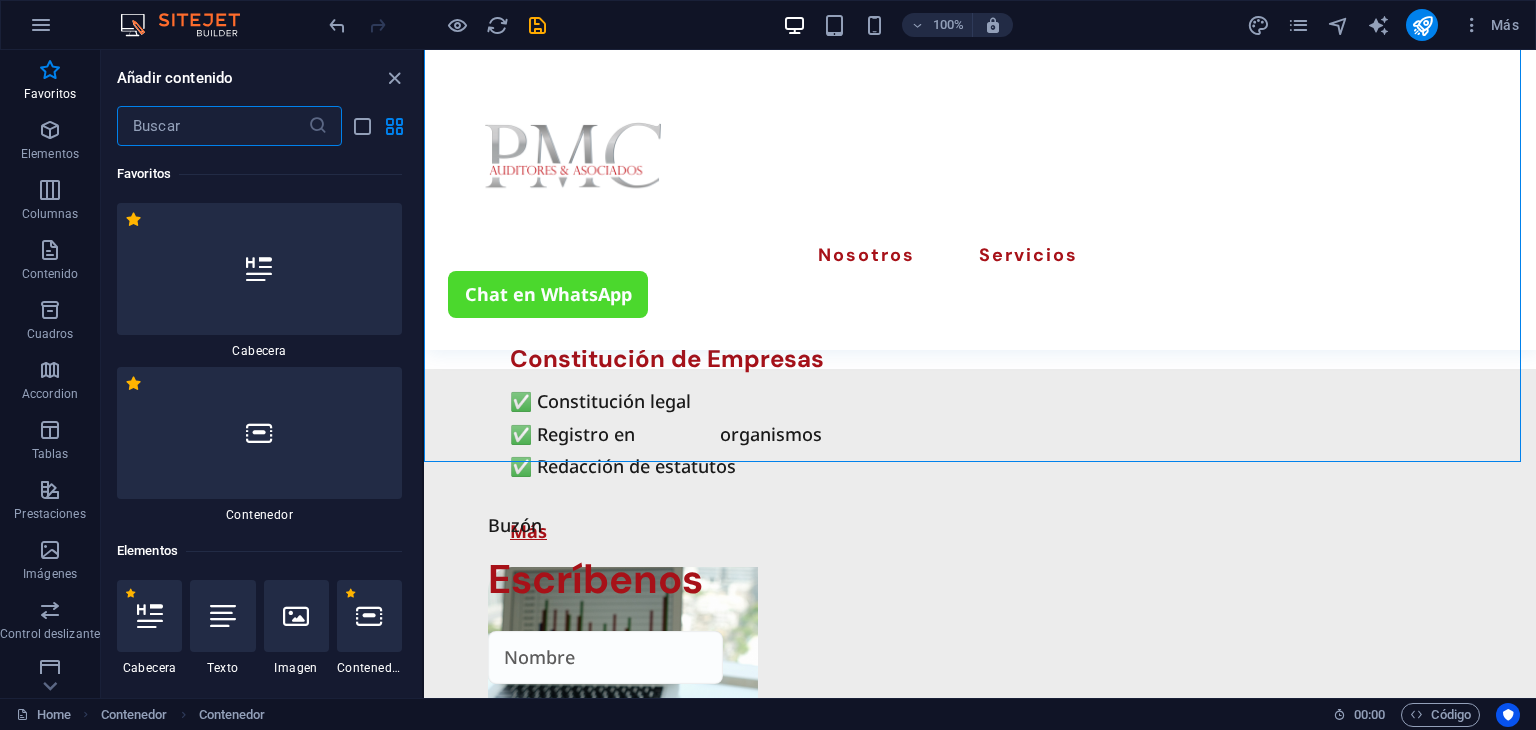 scroll, scrollTop: 3559, scrollLeft: 0, axis: vertical 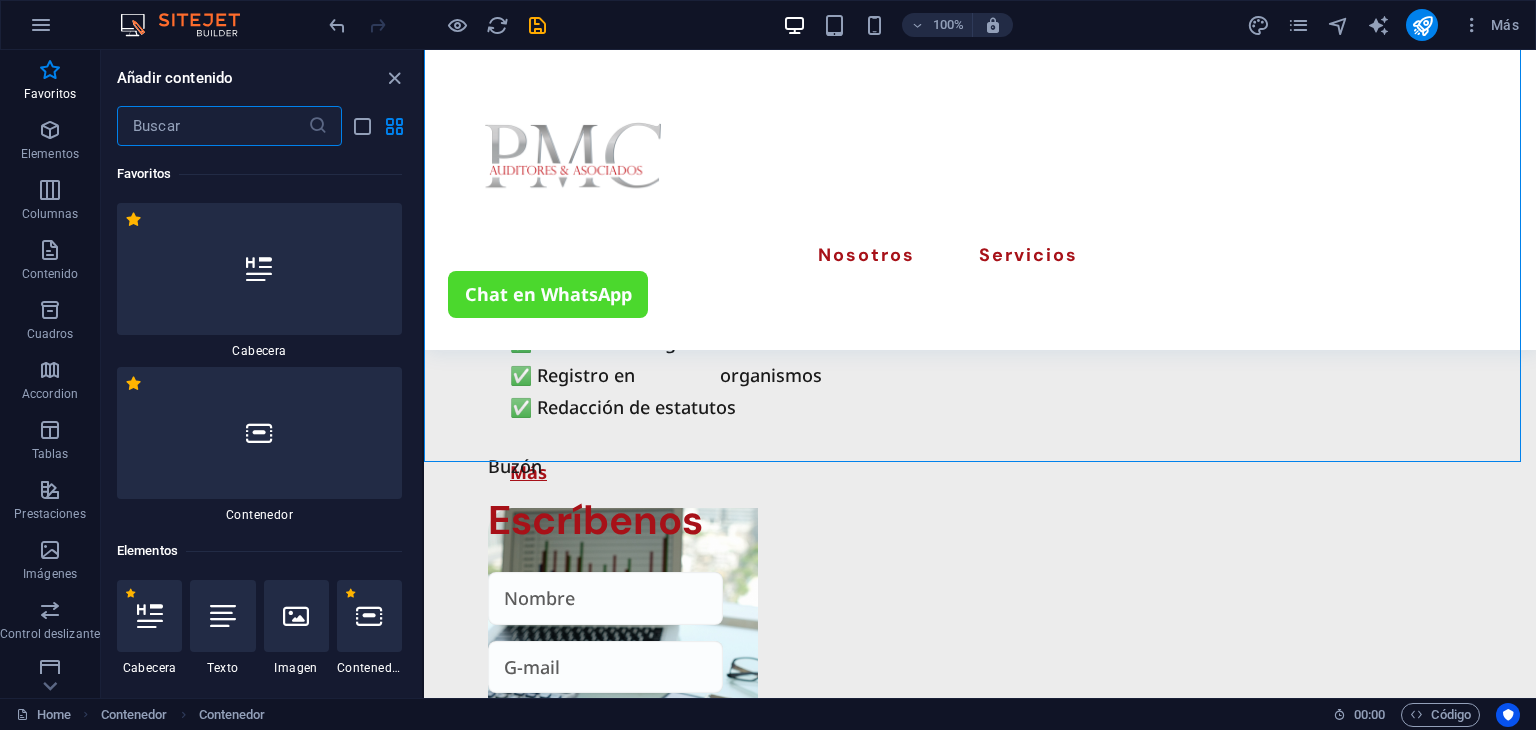 click at bounding box center (212, 126) 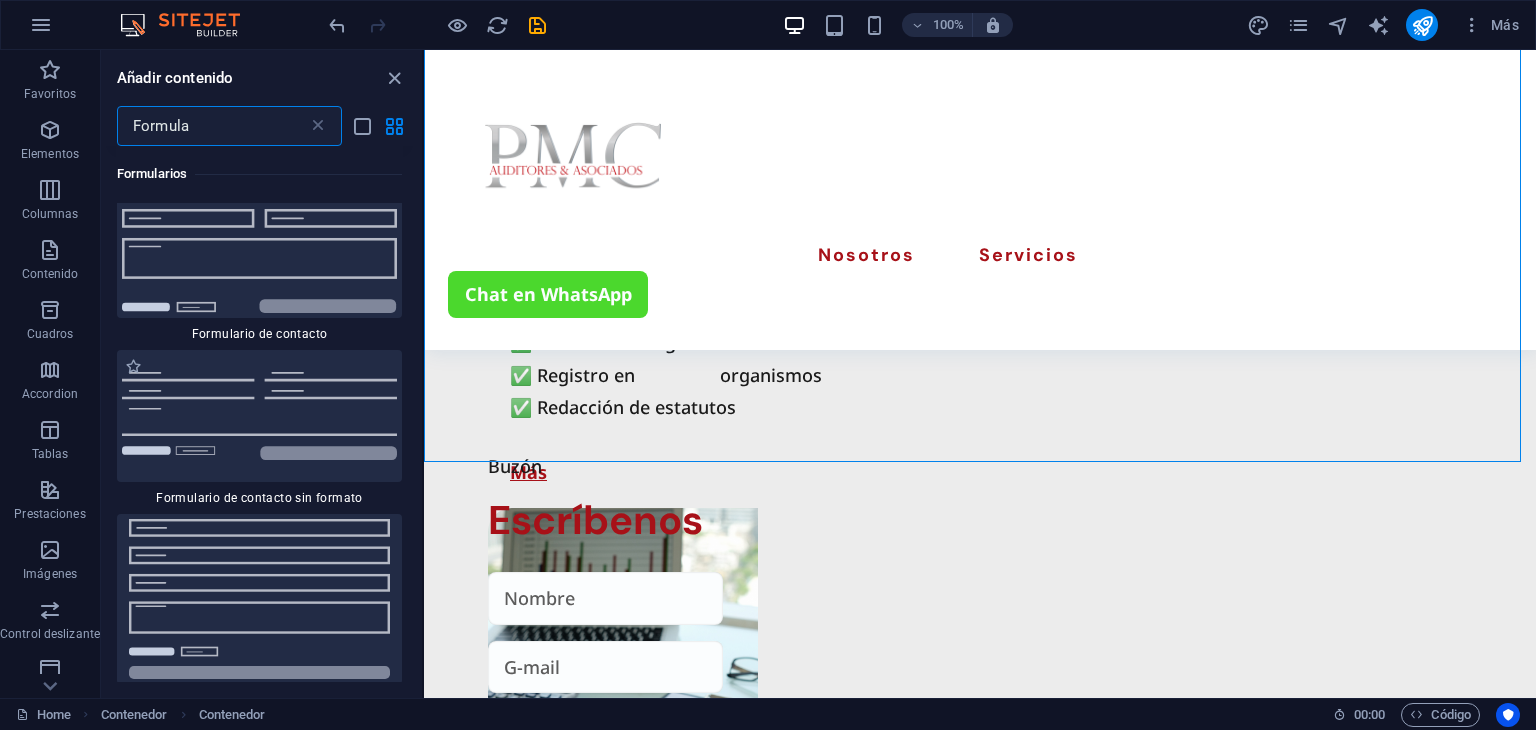 scroll, scrollTop: 300, scrollLeft: 0, axis: vertical 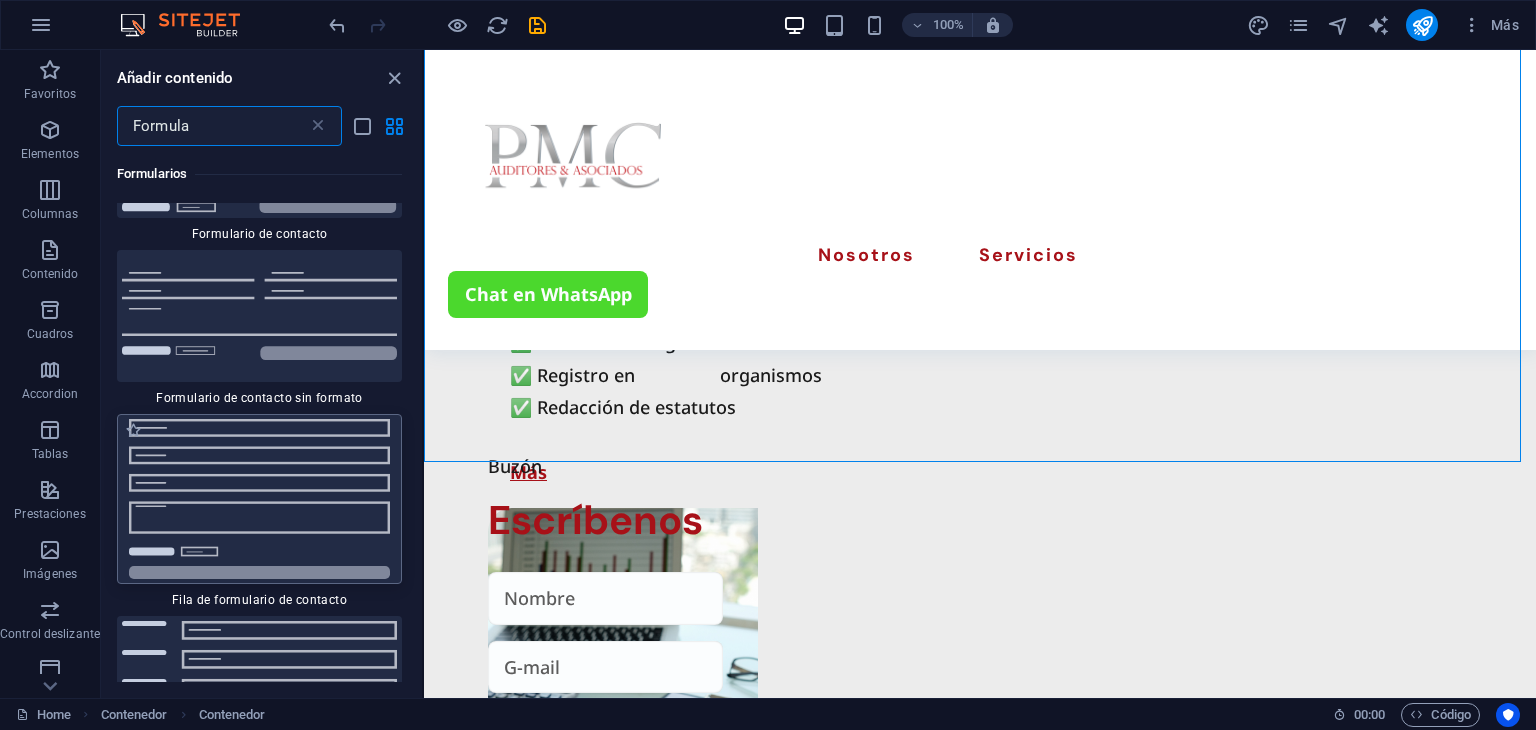 type on "Formula" 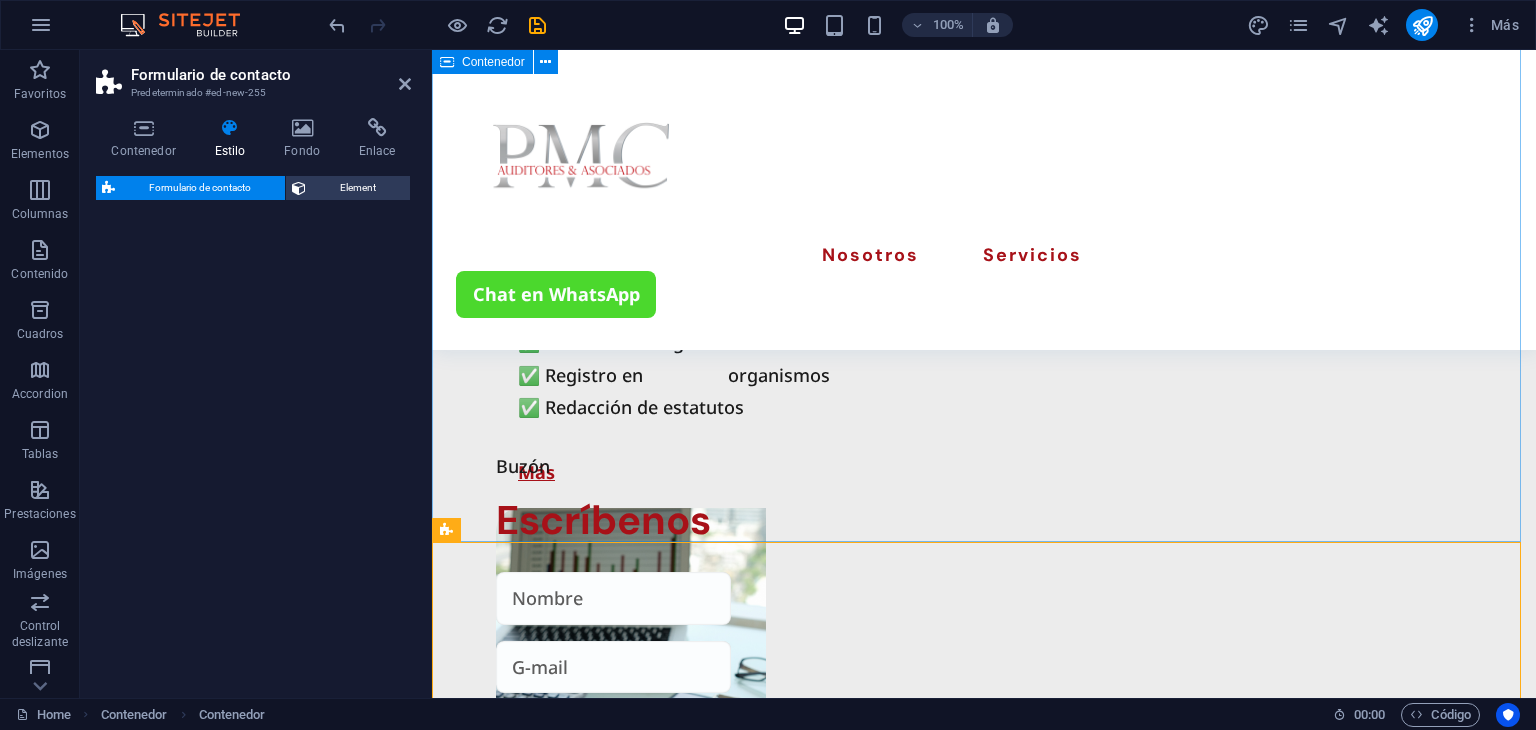 select on "rem" 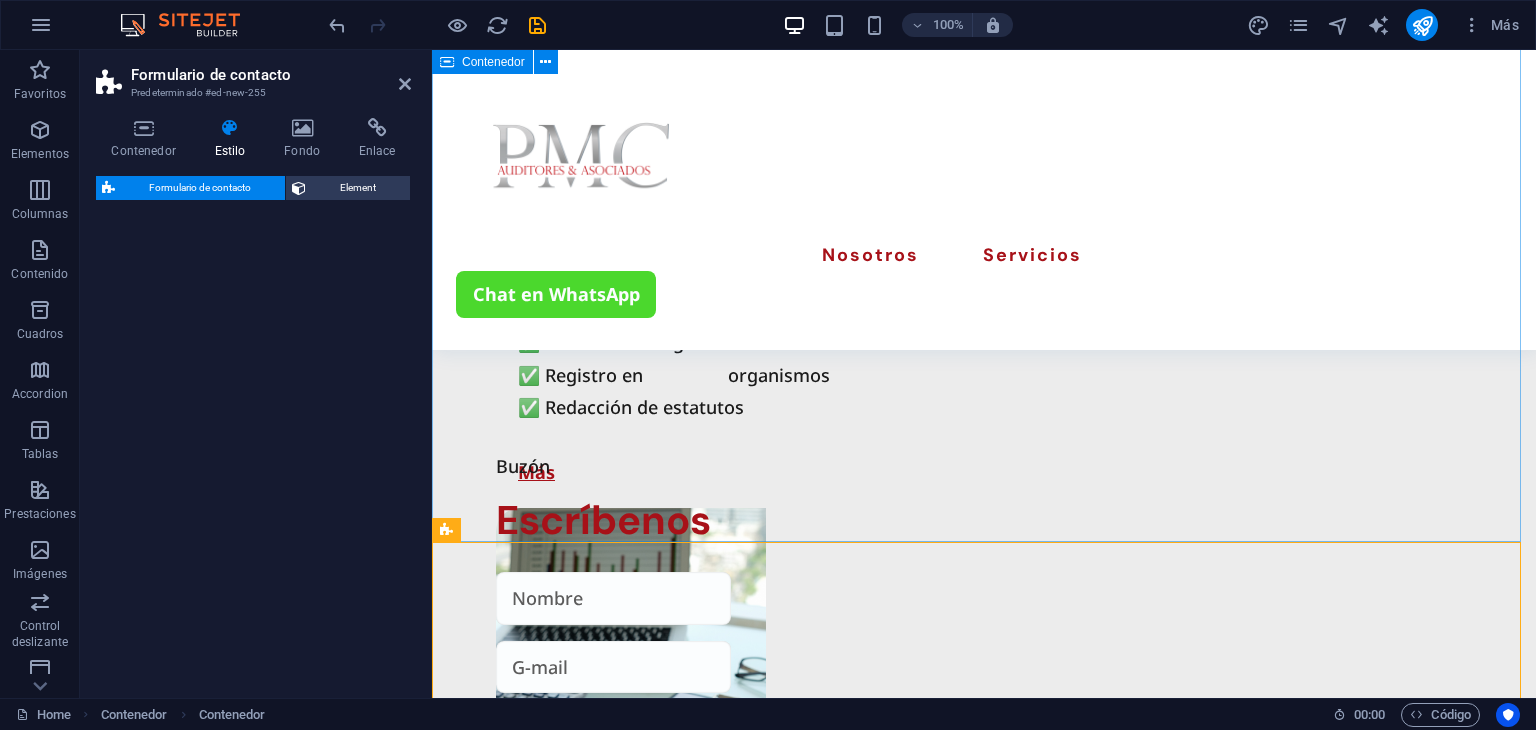 select on "preset-contact-form-v3-row" 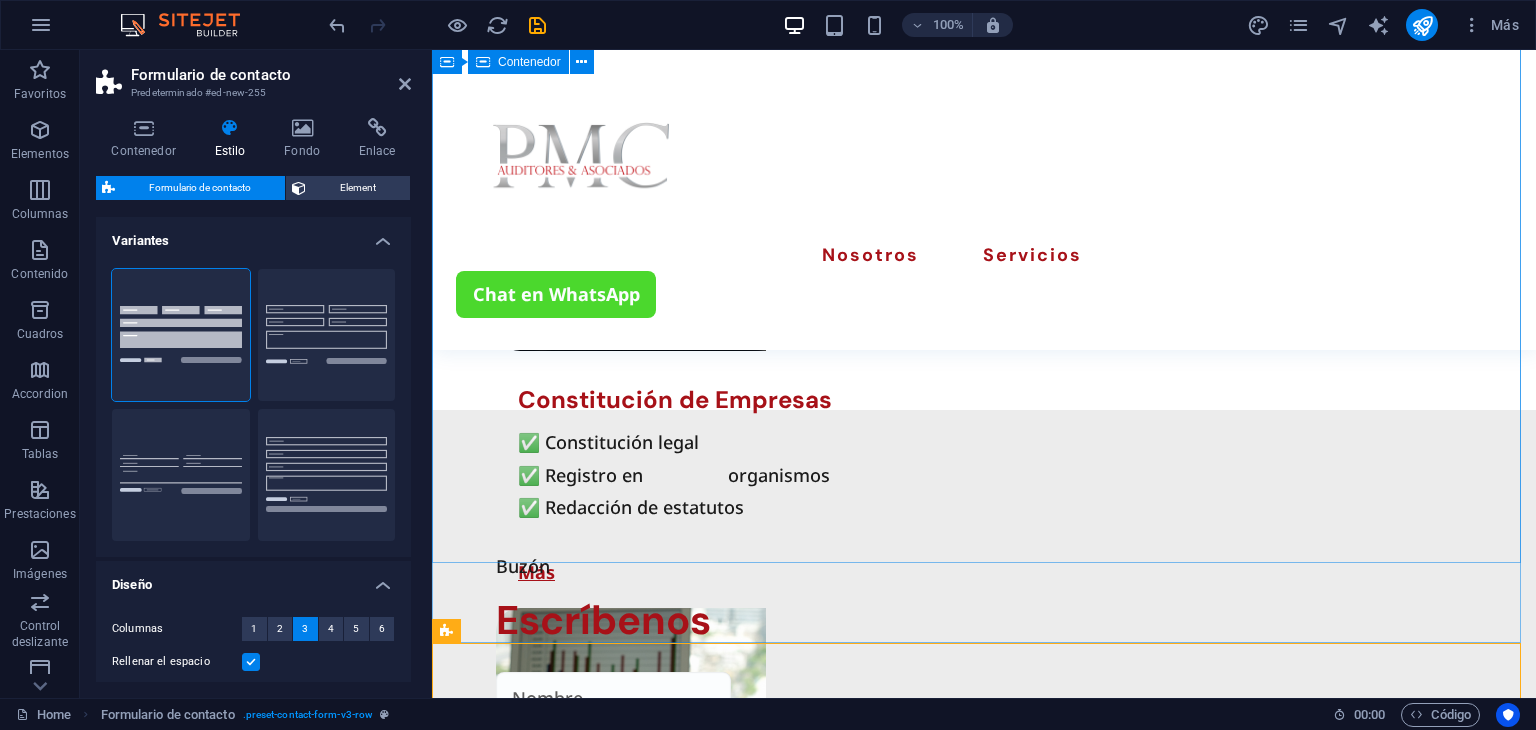 scroll, scrollTop: 3359, scrollLeft: 0, axis: vertical 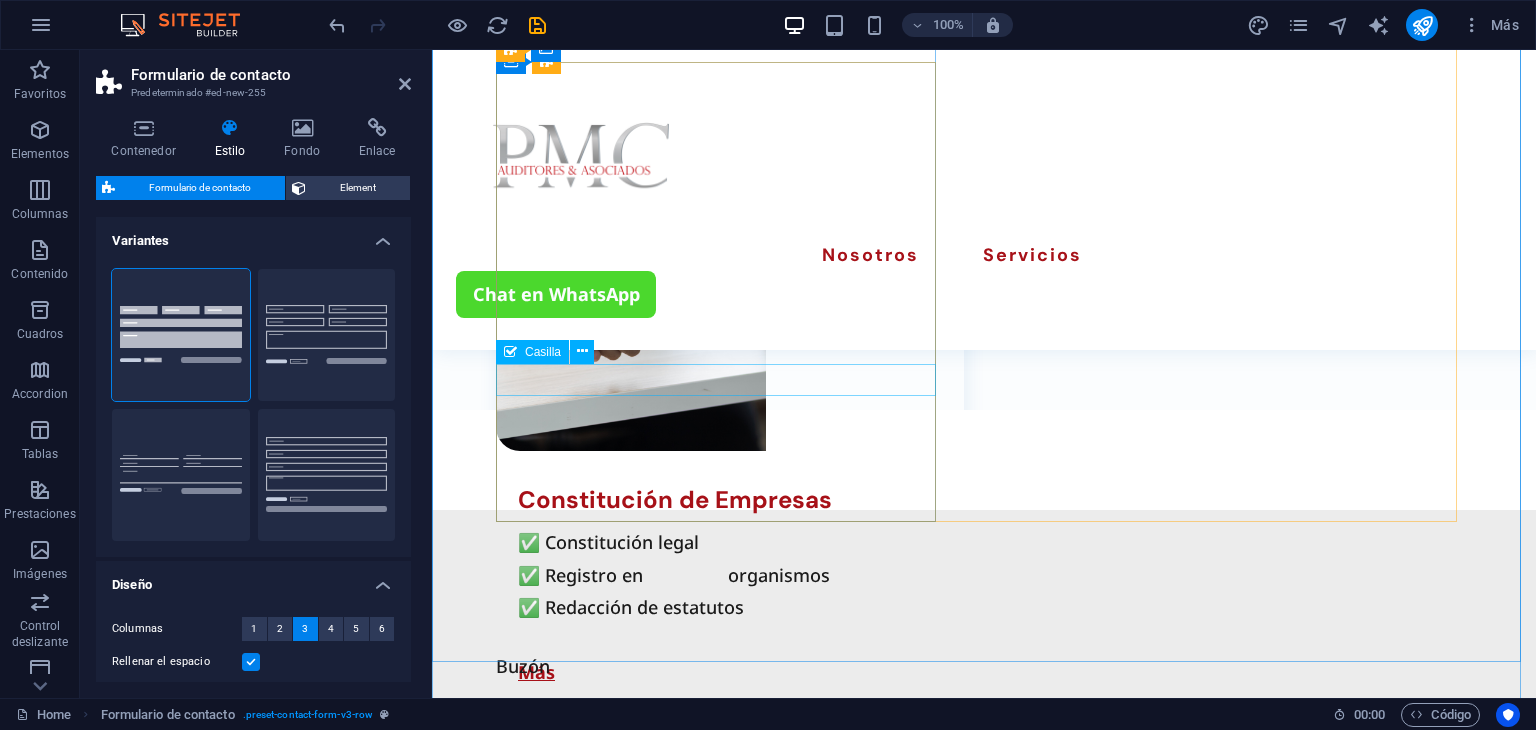 click on "He leído y comprendido la política de privacidad." 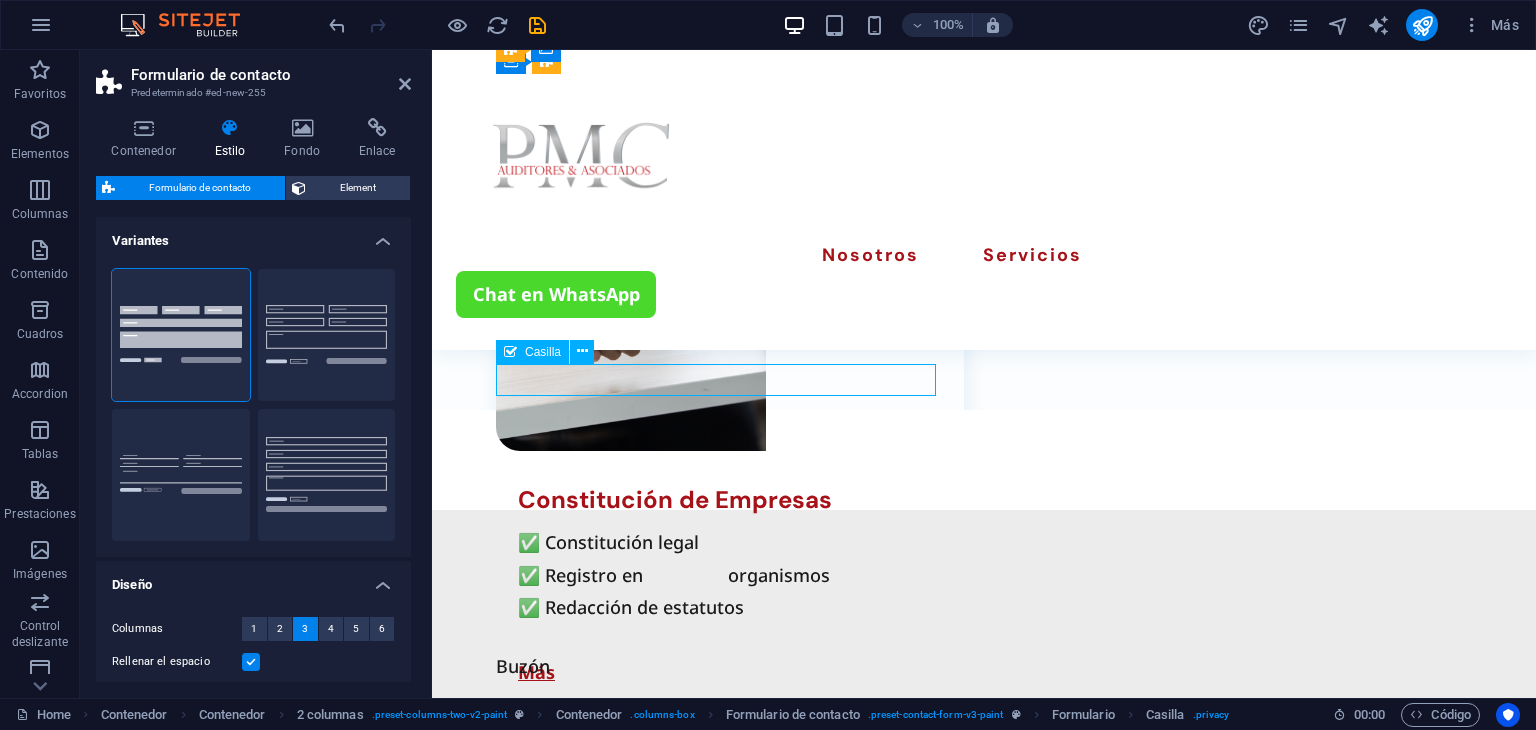 click on "He leído y comprendido la política de privacidad." 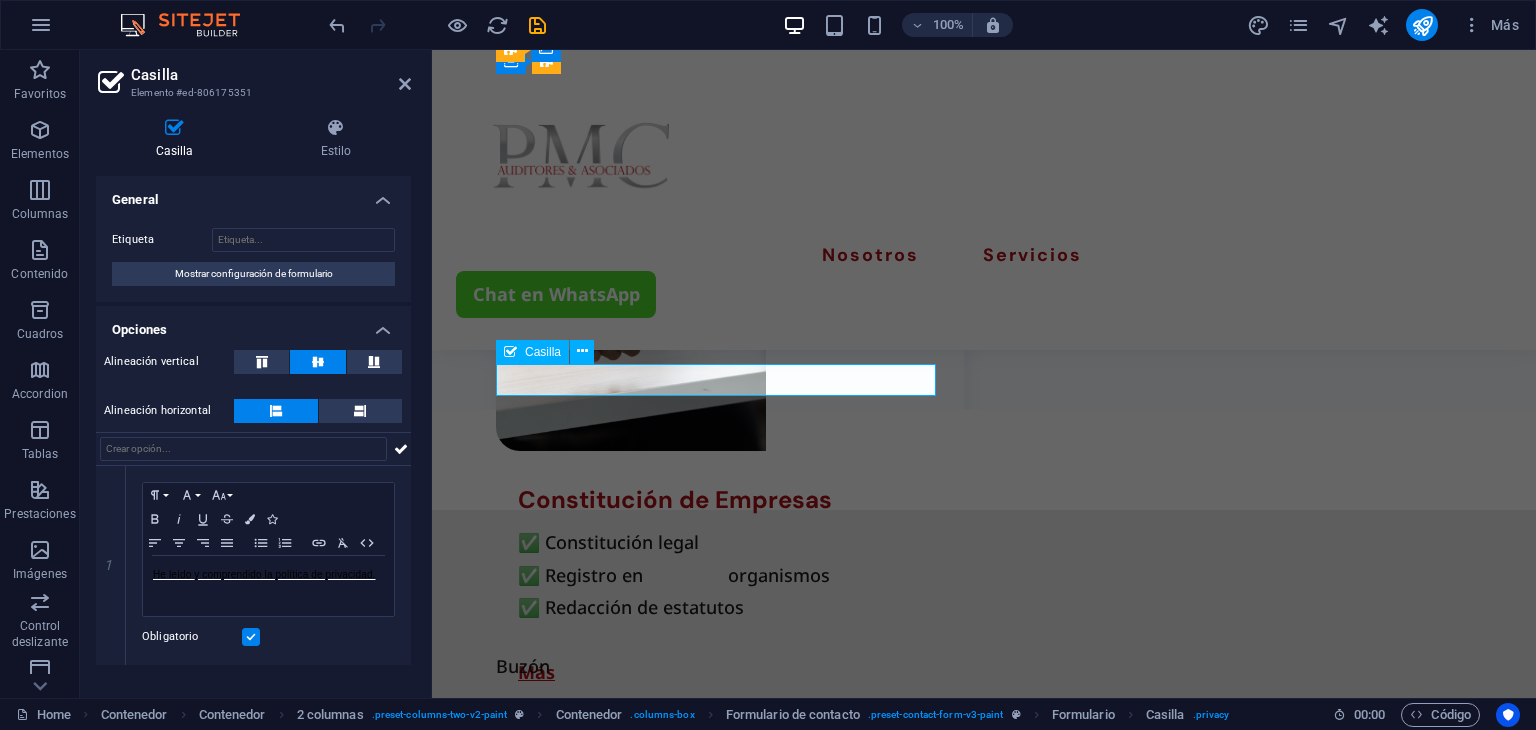 click on "He leído y comprendido la política de privacidad." 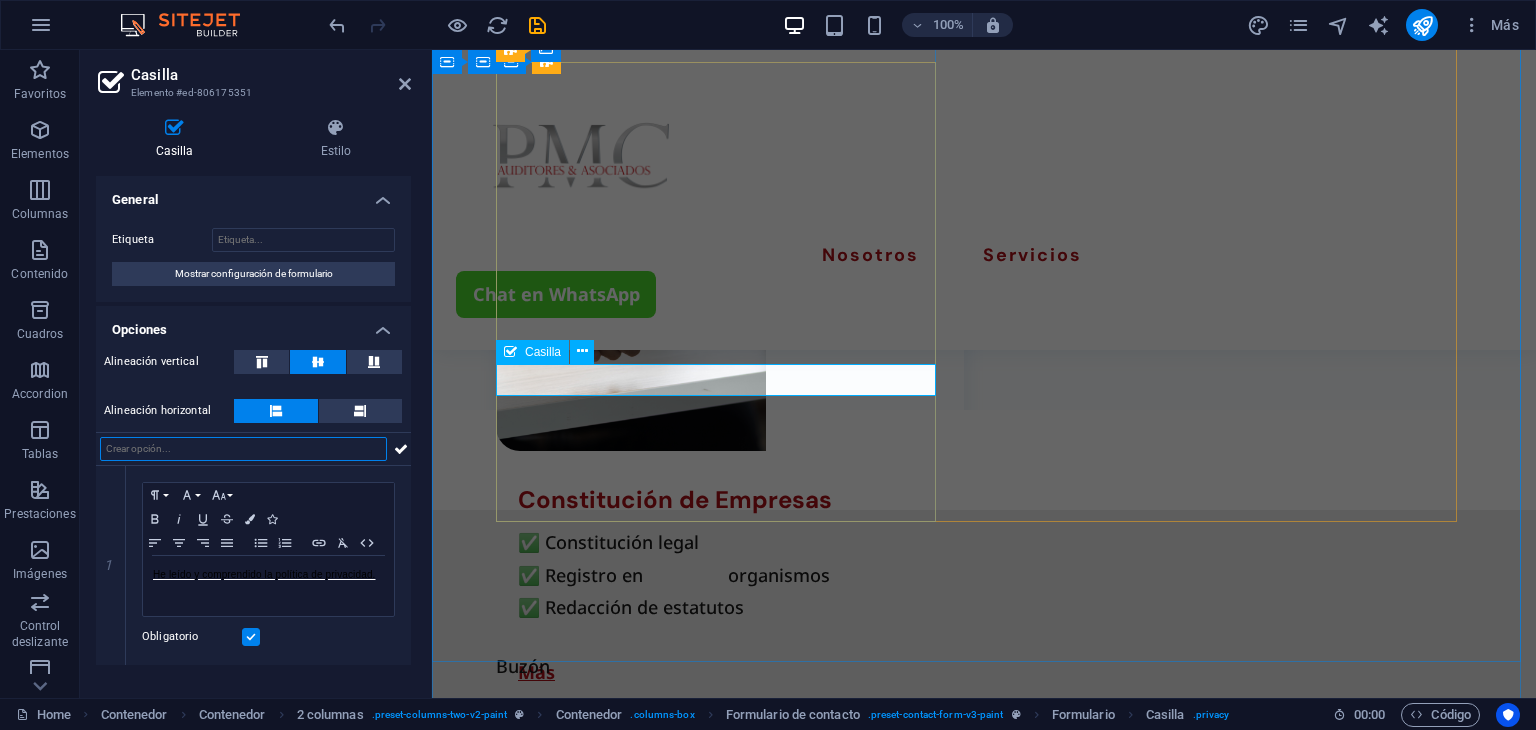click on "He leído y comprendido la política de privacidad." 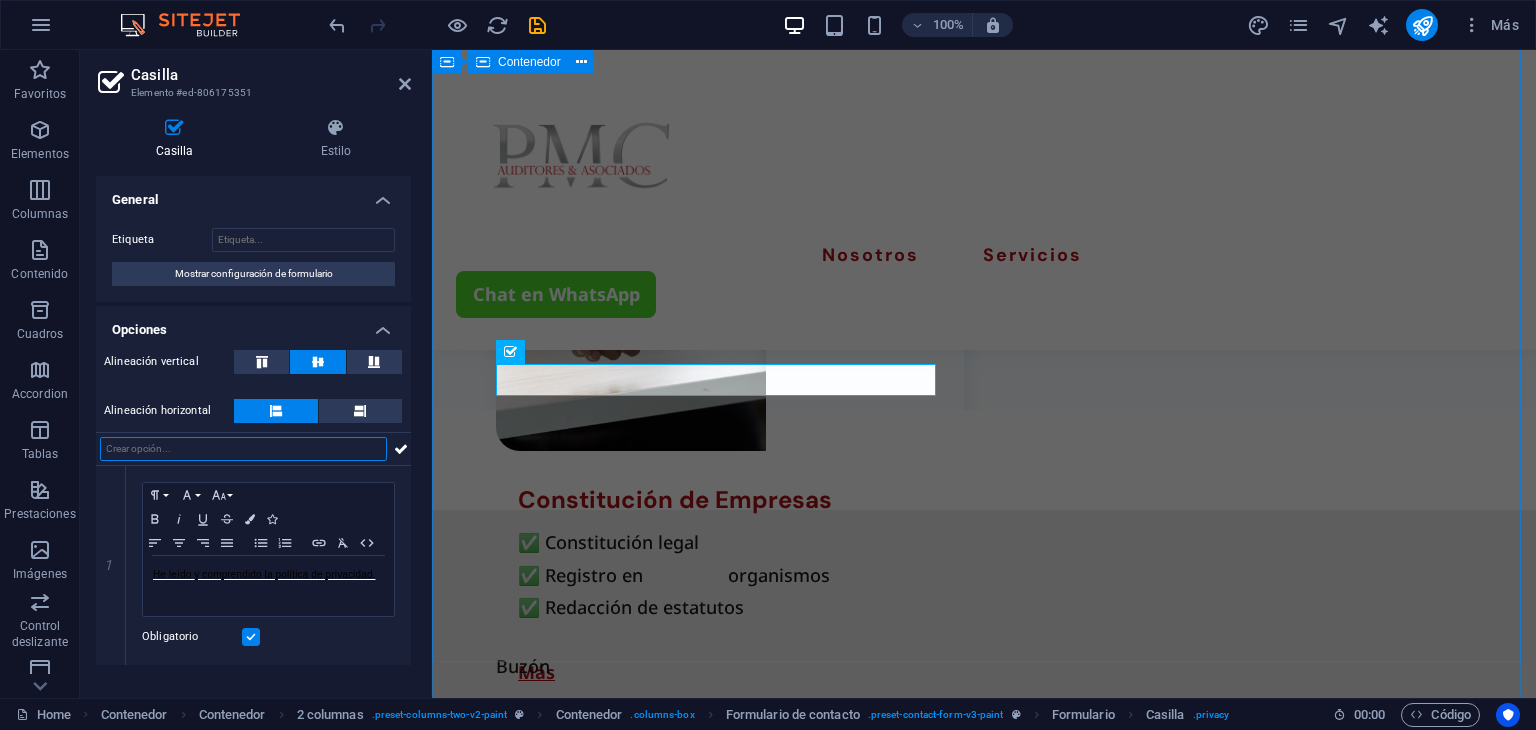 click on "Buzón Escríbenos   He leído y comprendido la política de privacidad. ¿Ilegible? Cargar nuevo Enviar" at bounding box center [984, 1253] 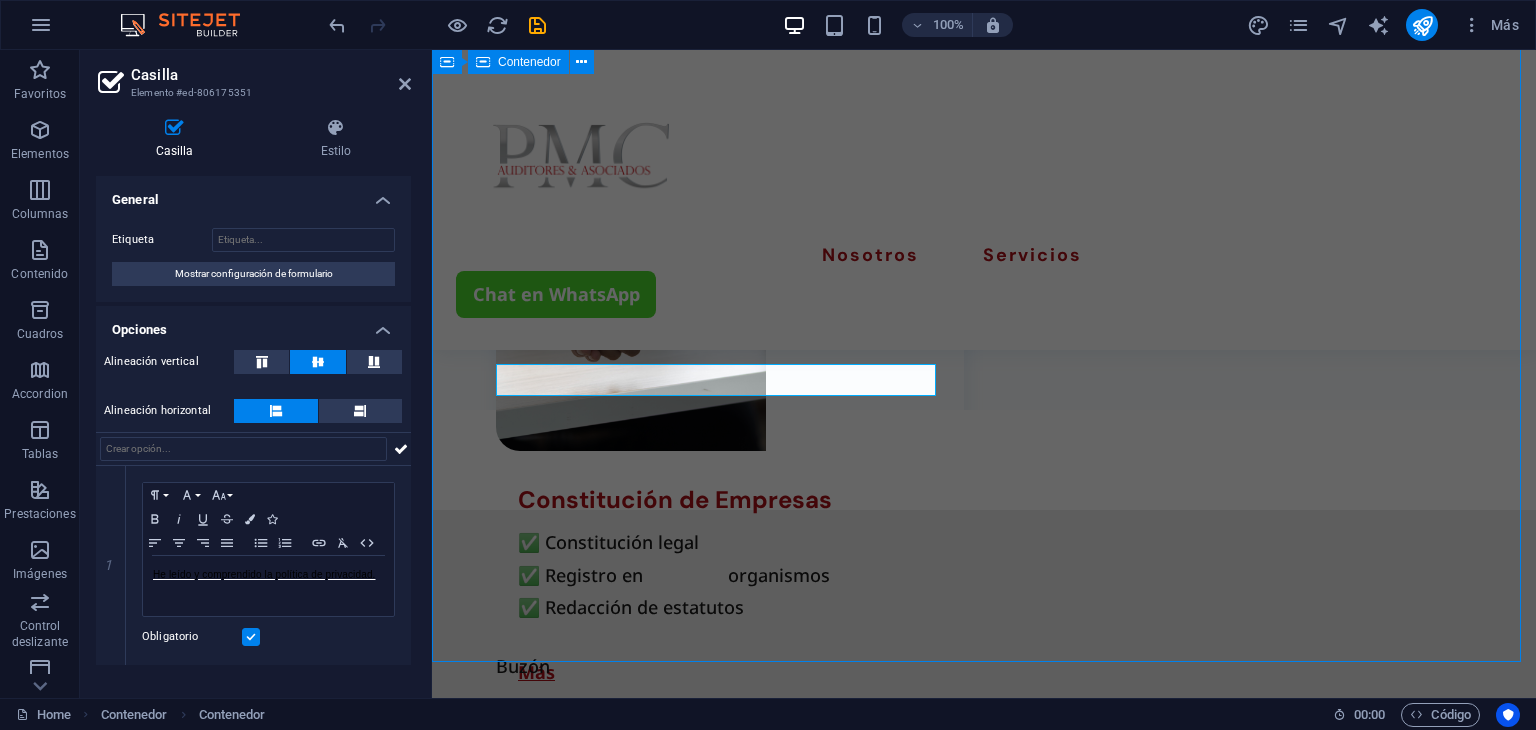 click on "Buzón Escríbenos   He leído y comprendido la política de privacidad. ¿Ilegible? Cargar nuevo Enviar" at bounding box center [984, 1253] 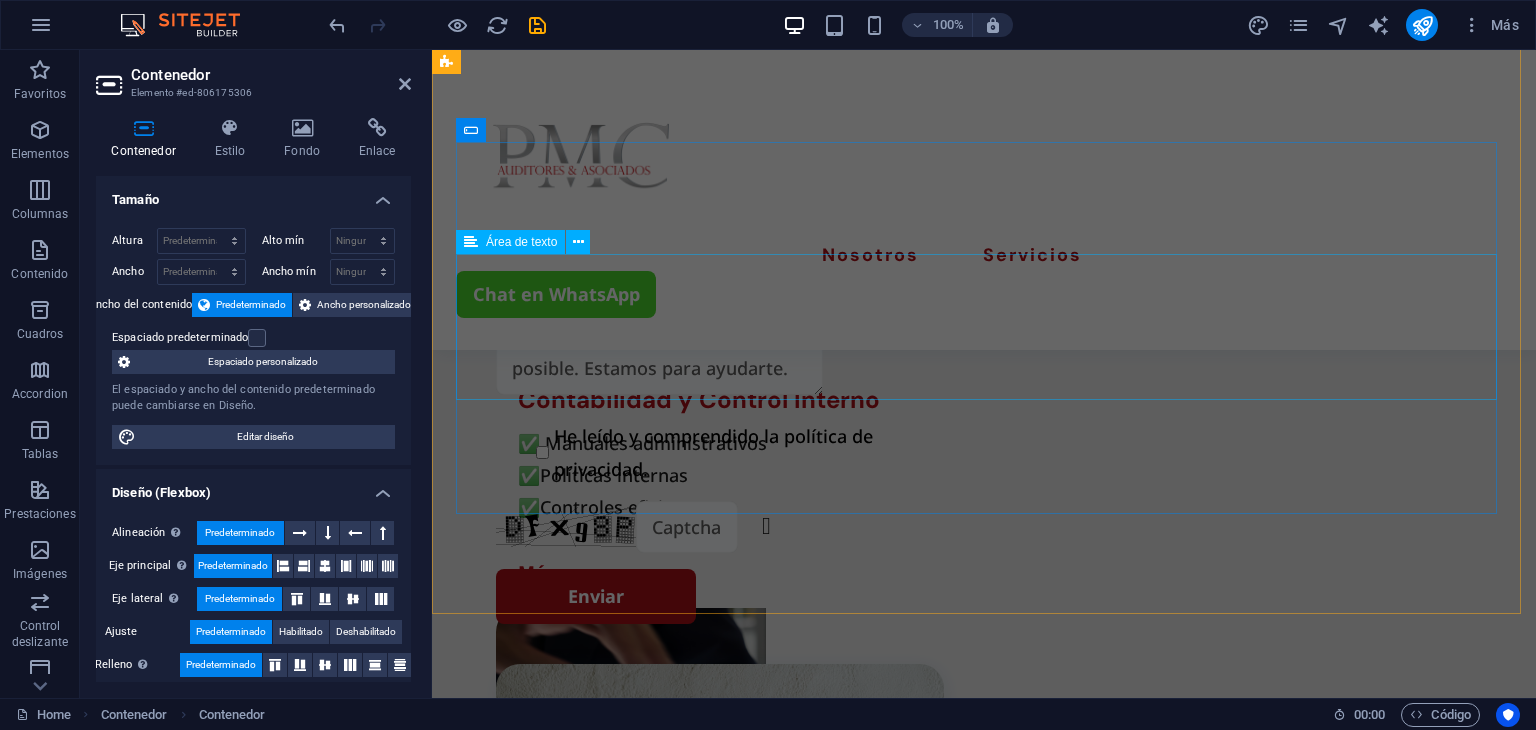 click at bounding box center (984, 1683) 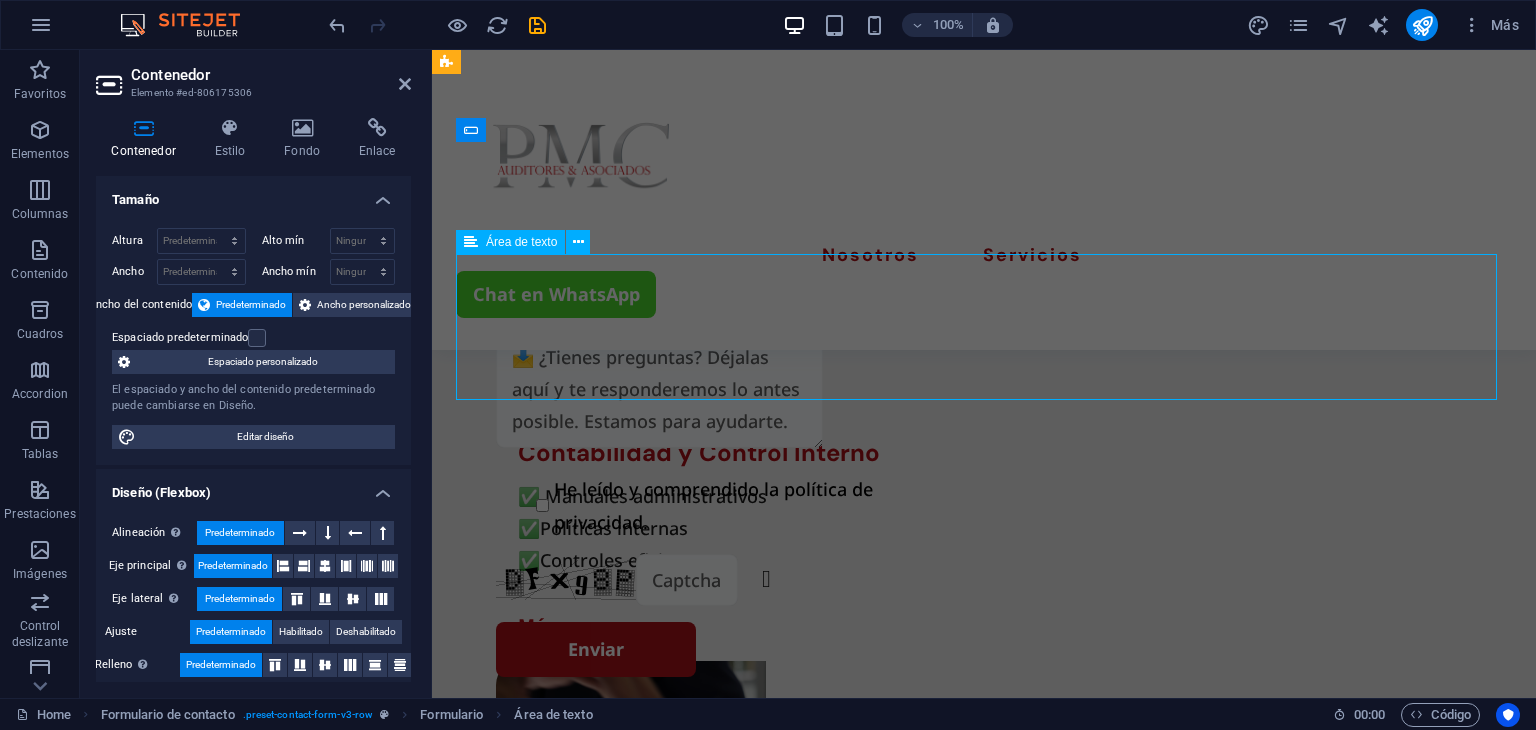 click at bounding box center (984, 1736) 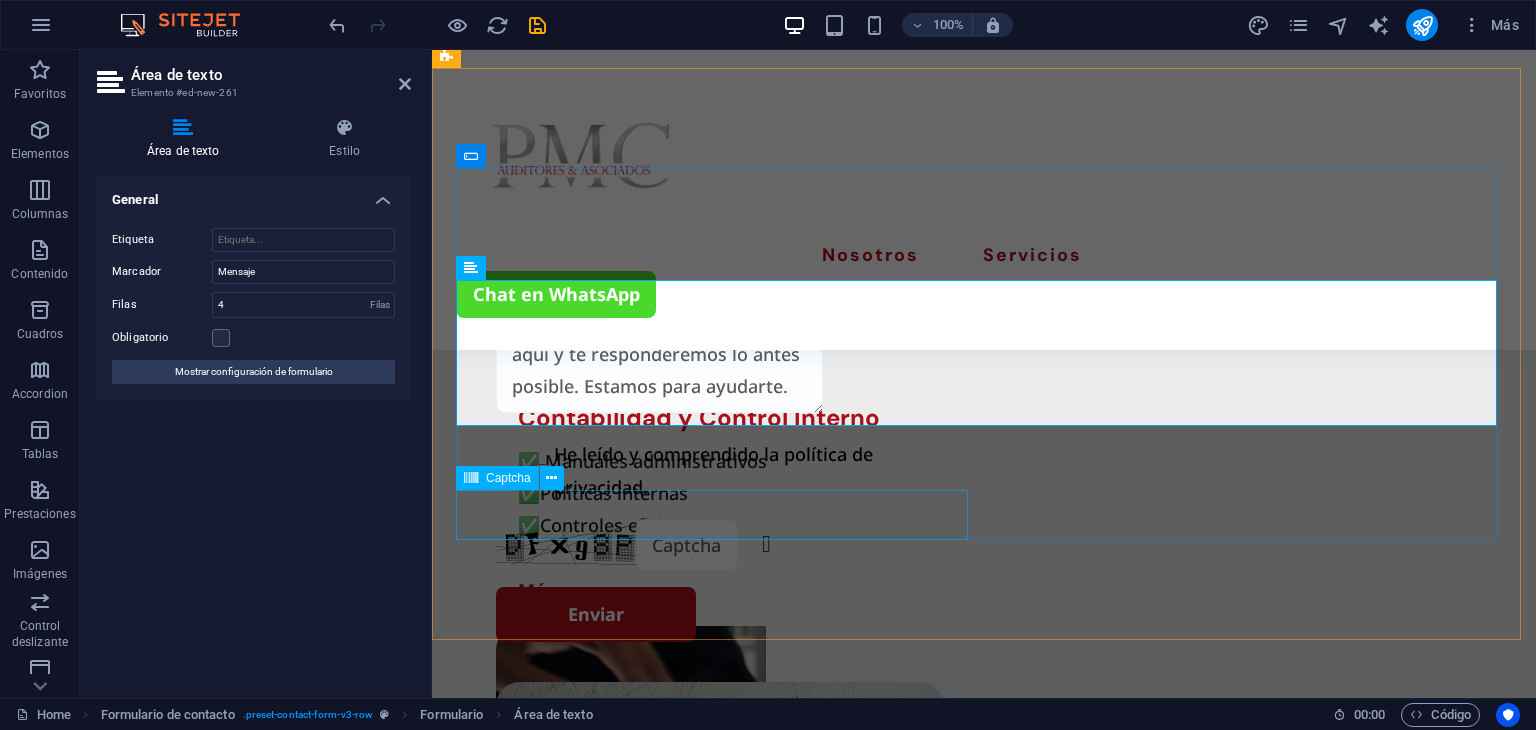 scroll, scrollTop: 4059, scrollLeft: 0, axis: vertical 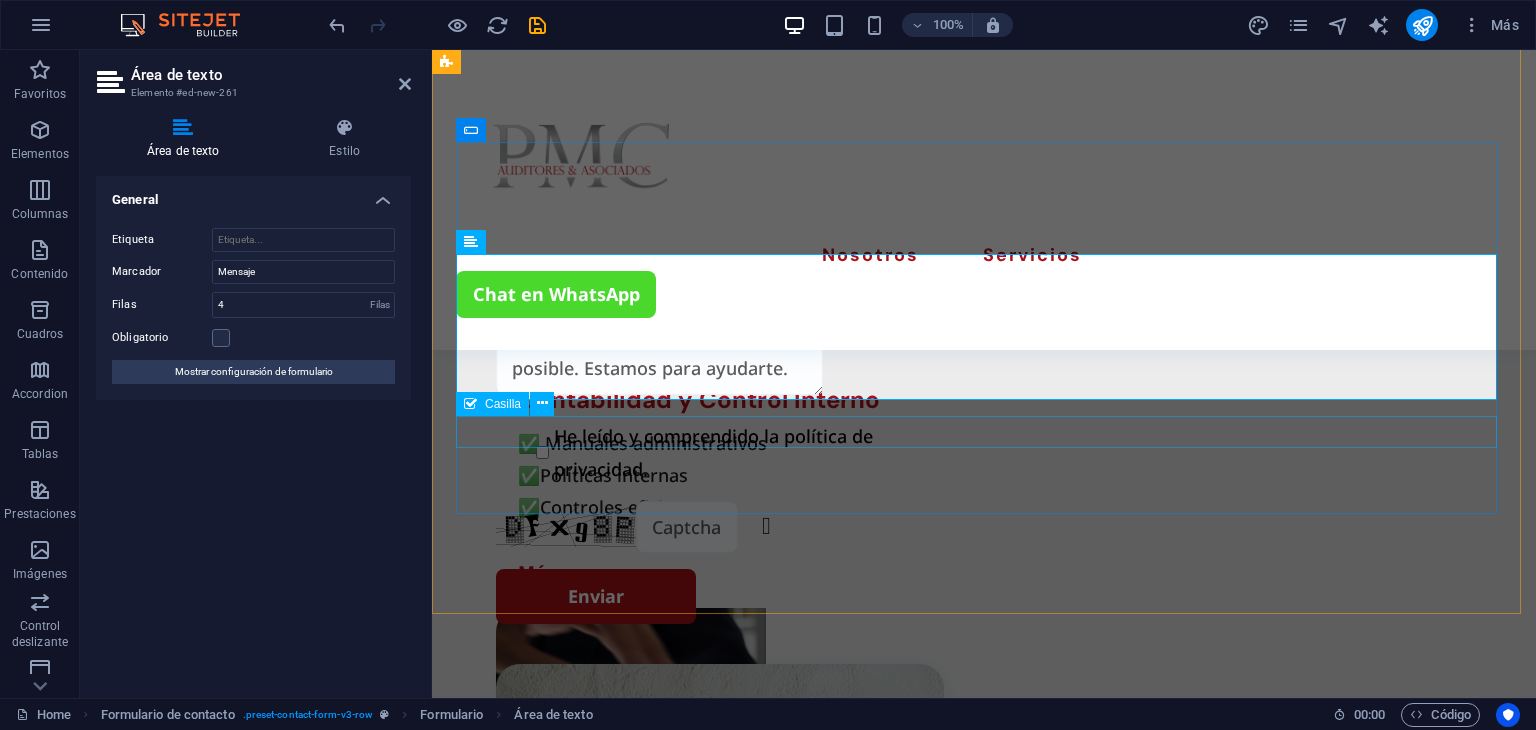 click on "{{ 'content.forms.privacy'|trans }}" at bounding box center (984, 1793) 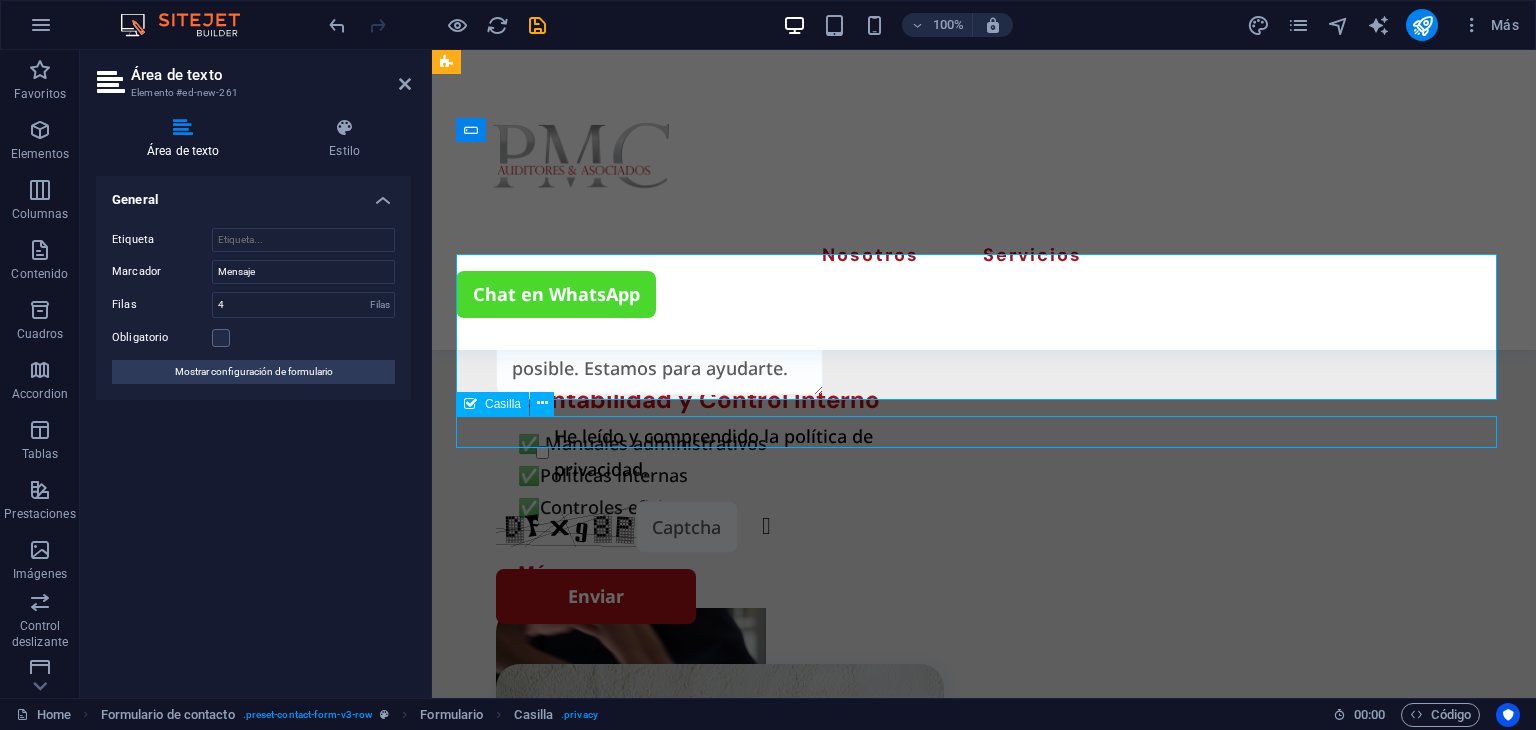 scroll, scrollTop: 4006, scrollLeft: 0, axis: vertical 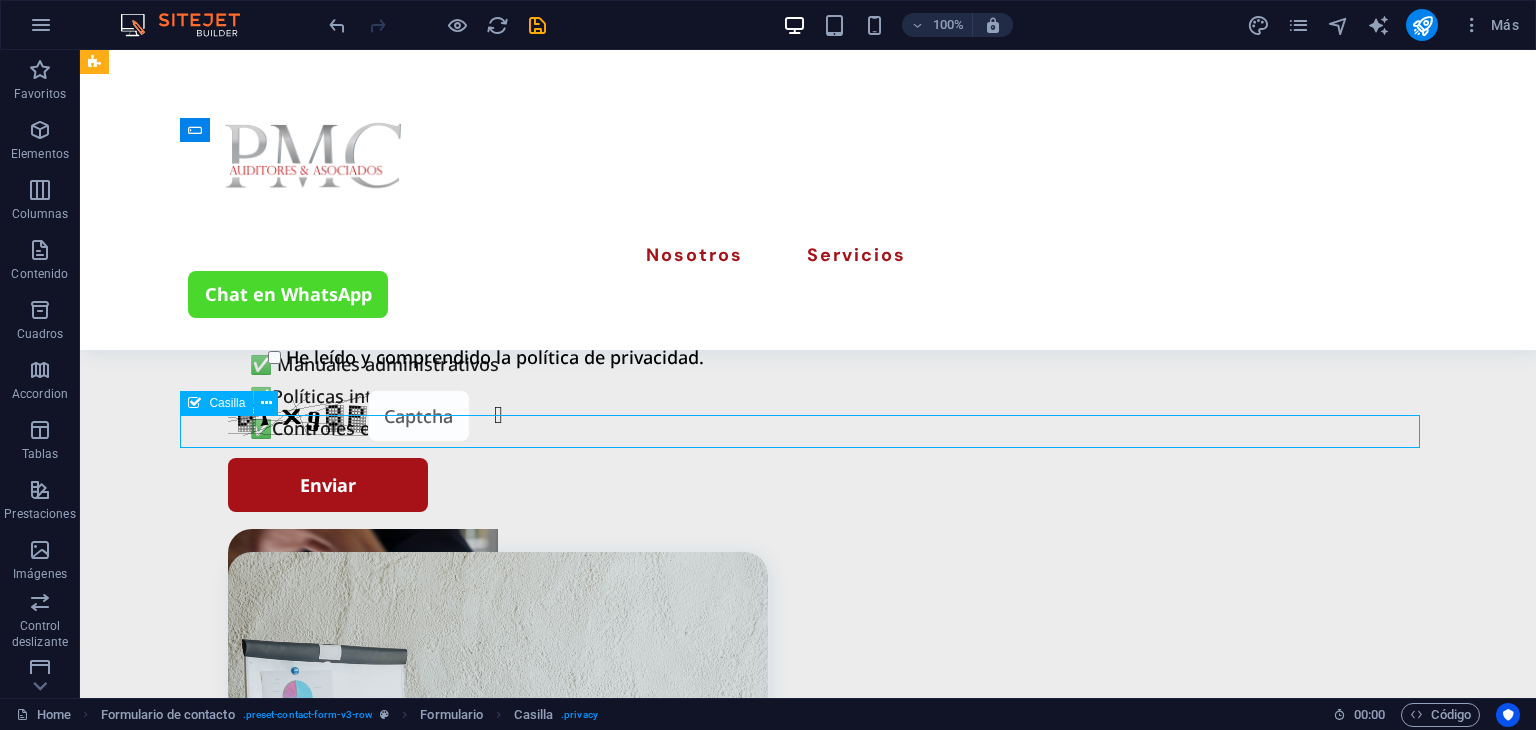 click on "{{ 'content.forms.privacy'|trans }}" at bounding box center (808, 1783) 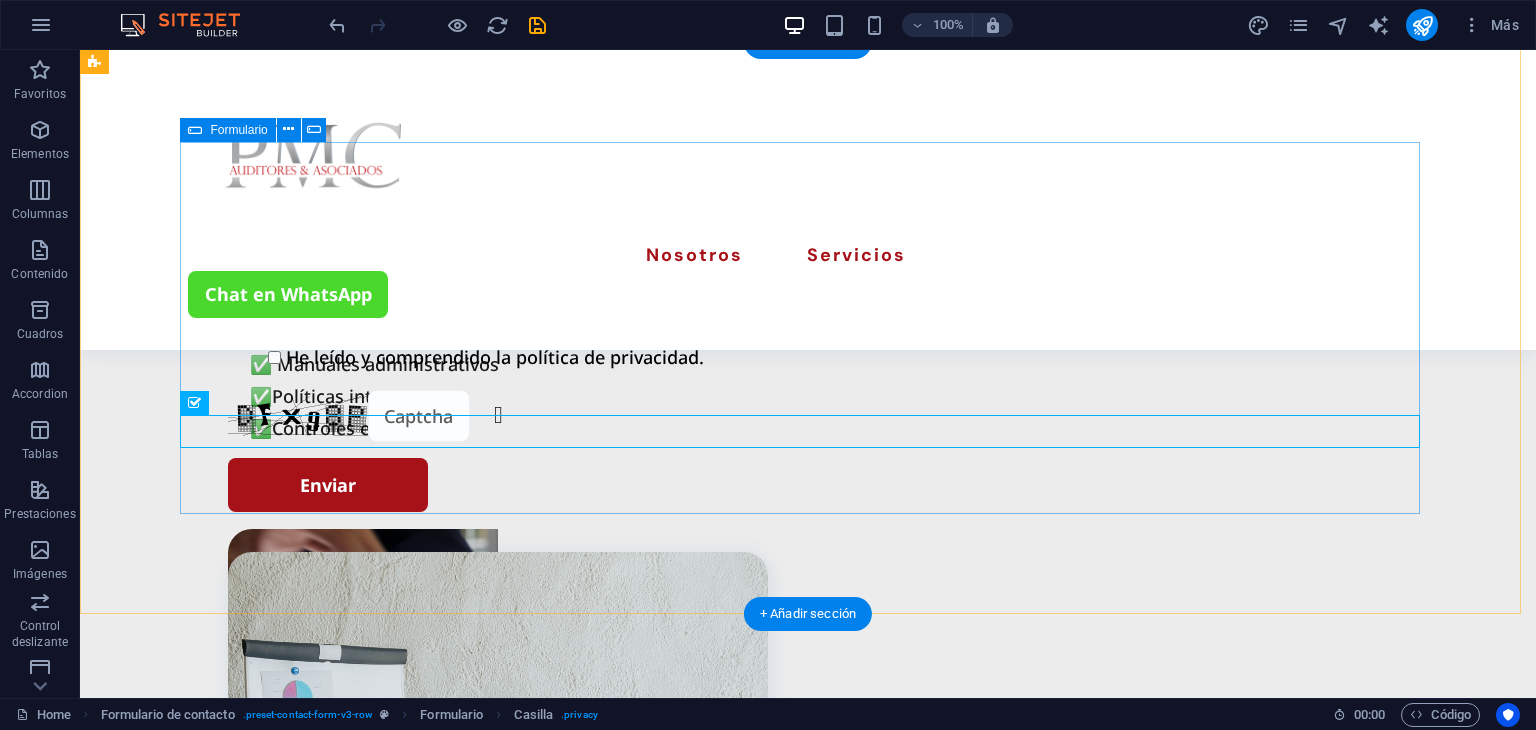 click on "{{ 'content.forms.privacy'|trans }} ¿Ilegible? Cargar nuevo Enviar" at bounding box center (808, 1666) 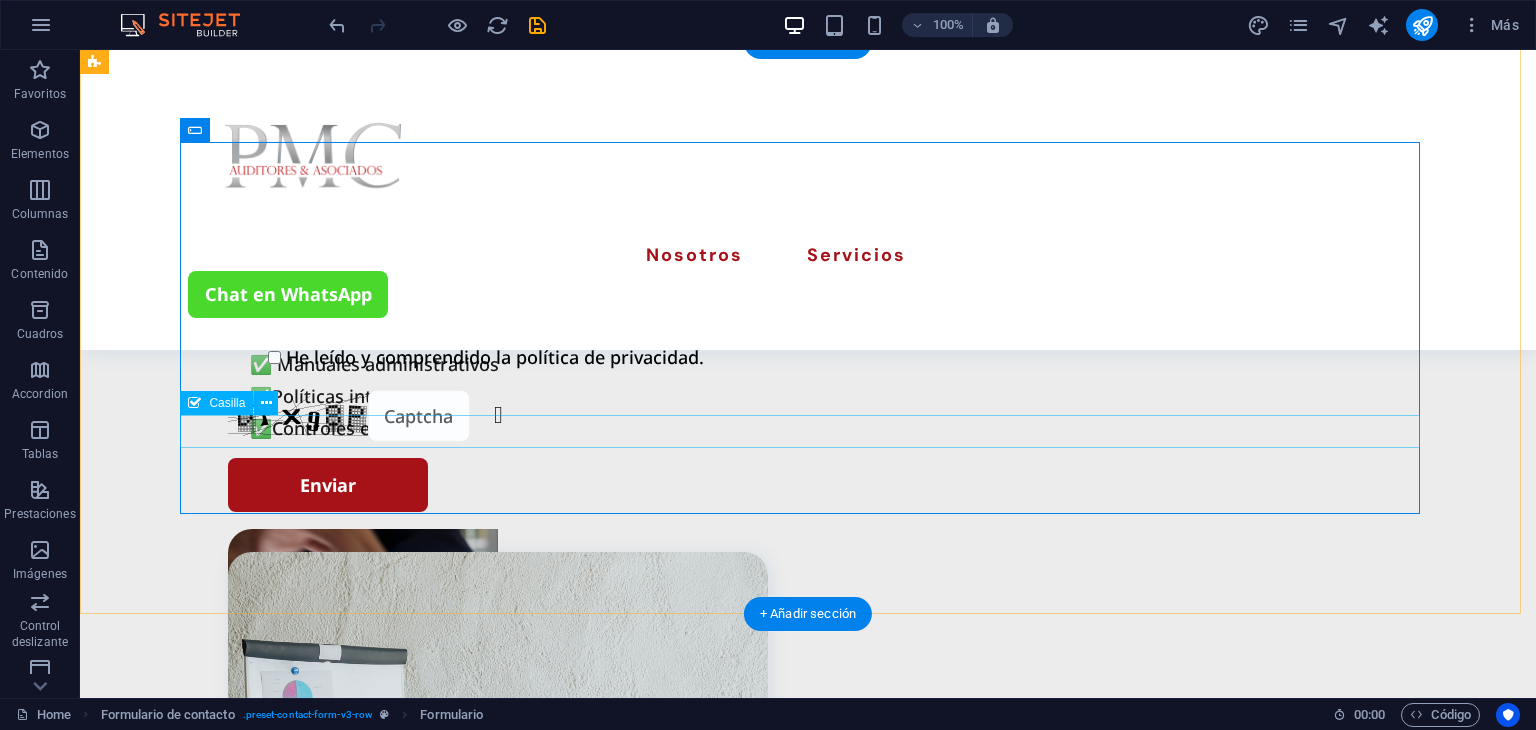click on "{{ 'content.forms.privacy'|trans }}" at bounding box center (808, 1783) 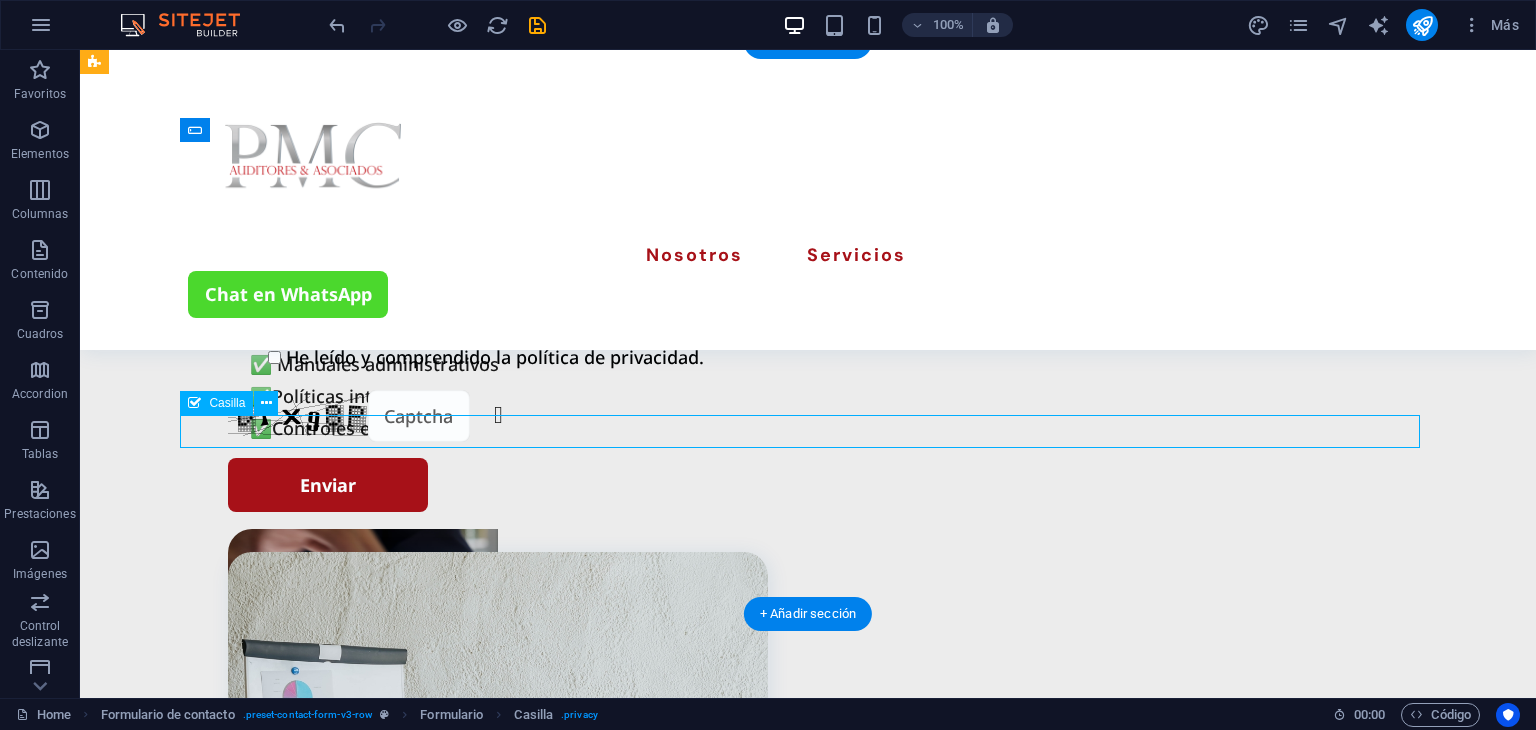 click on "{{ 'content.forms.privacy'|trans }}" at bounding box center (808, 1783) 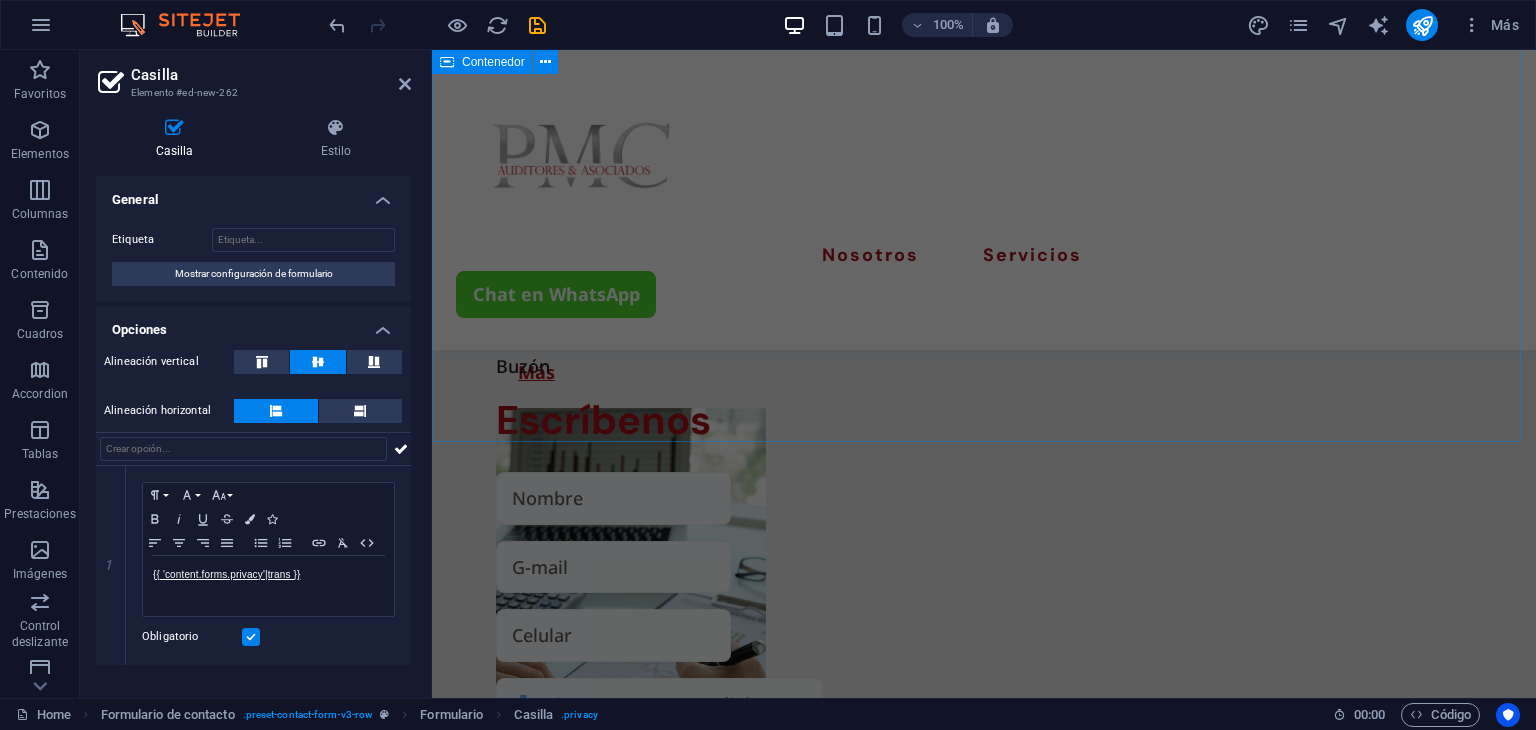 click on "Buzón Escríbenos   He leído y comprendido la política de privacidad. ¿Ilegible? Cargar nuevo Enviar" at bounding box center (984, 943) 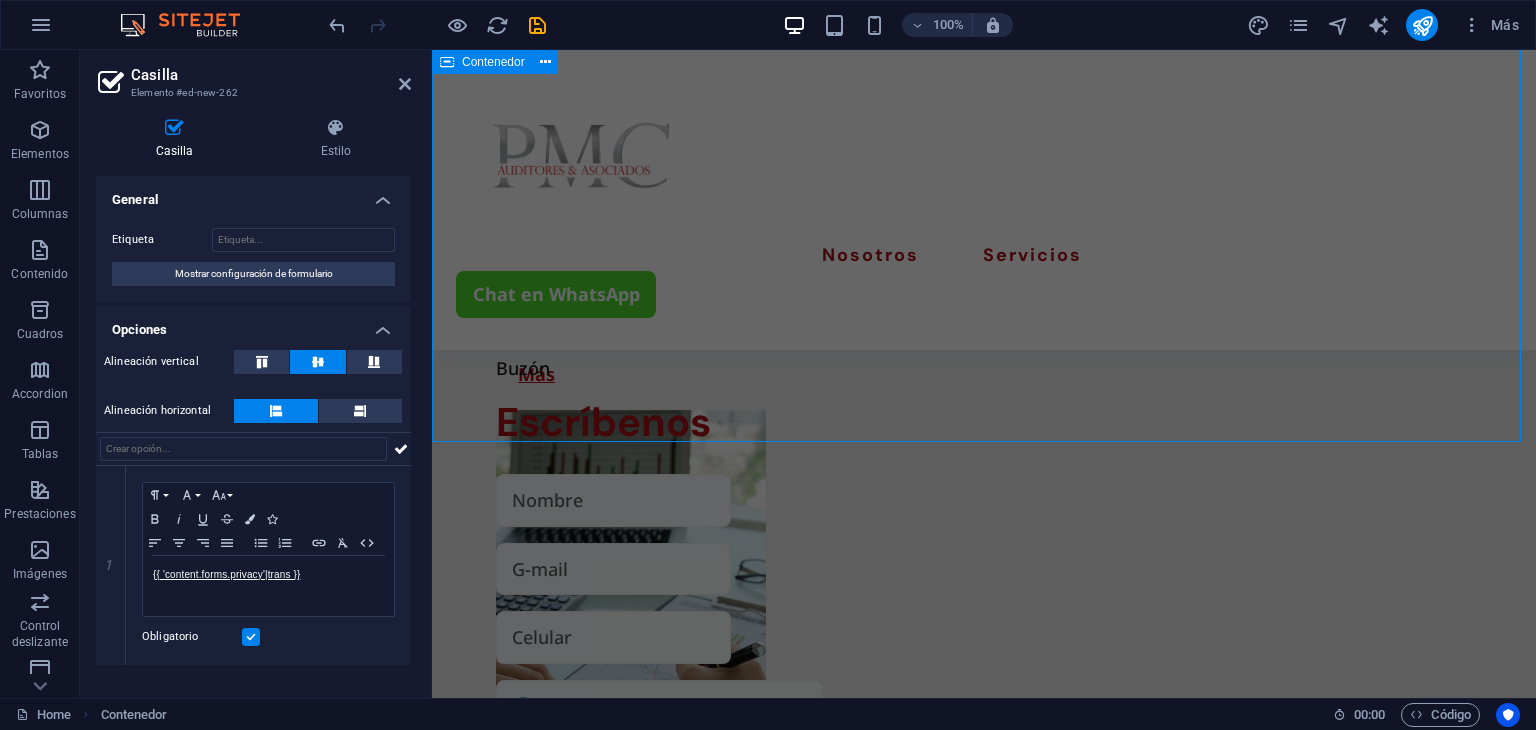 scroll, scrollTop: 3199, scrollLeft: 0, axis: vertical 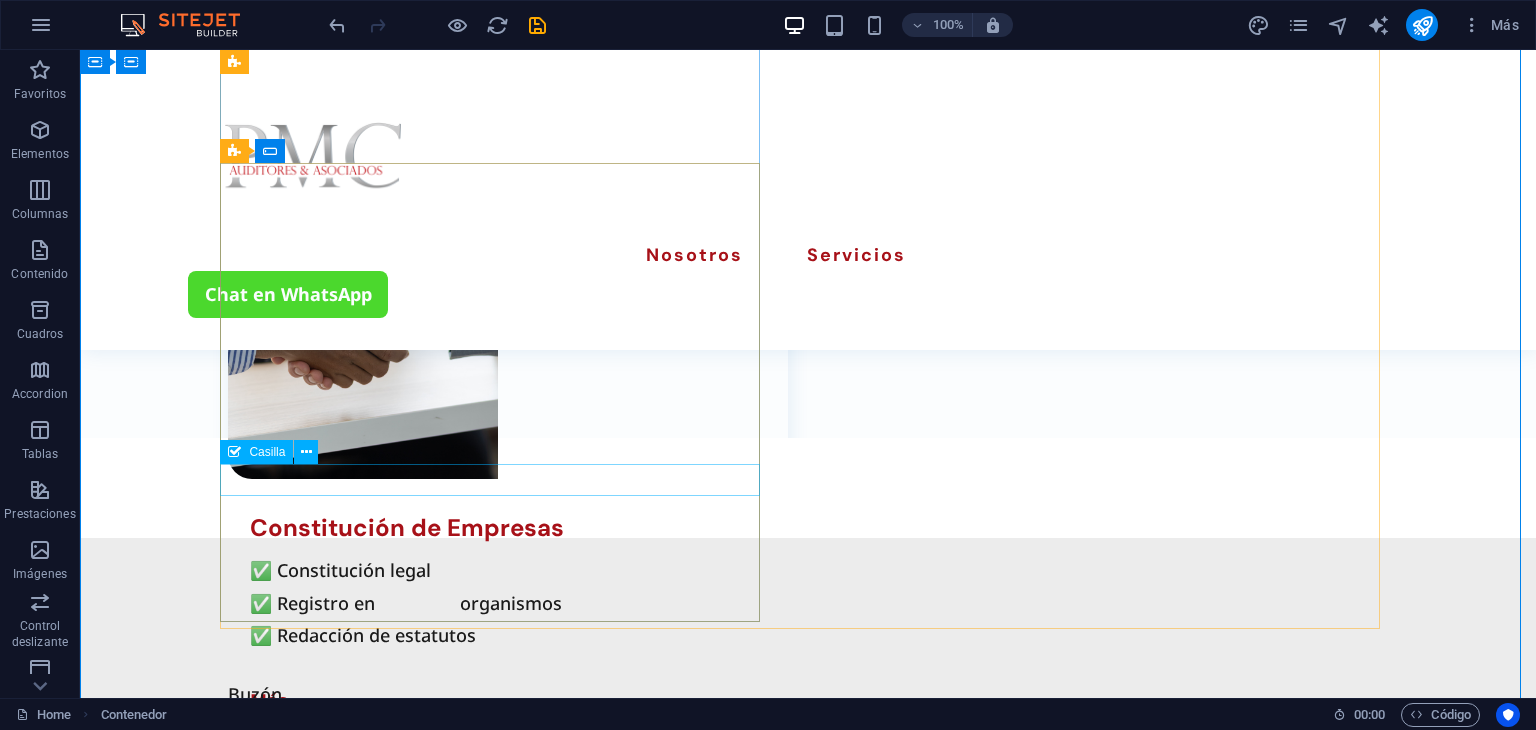 click on "He leído y comprendido la política de privacidad." 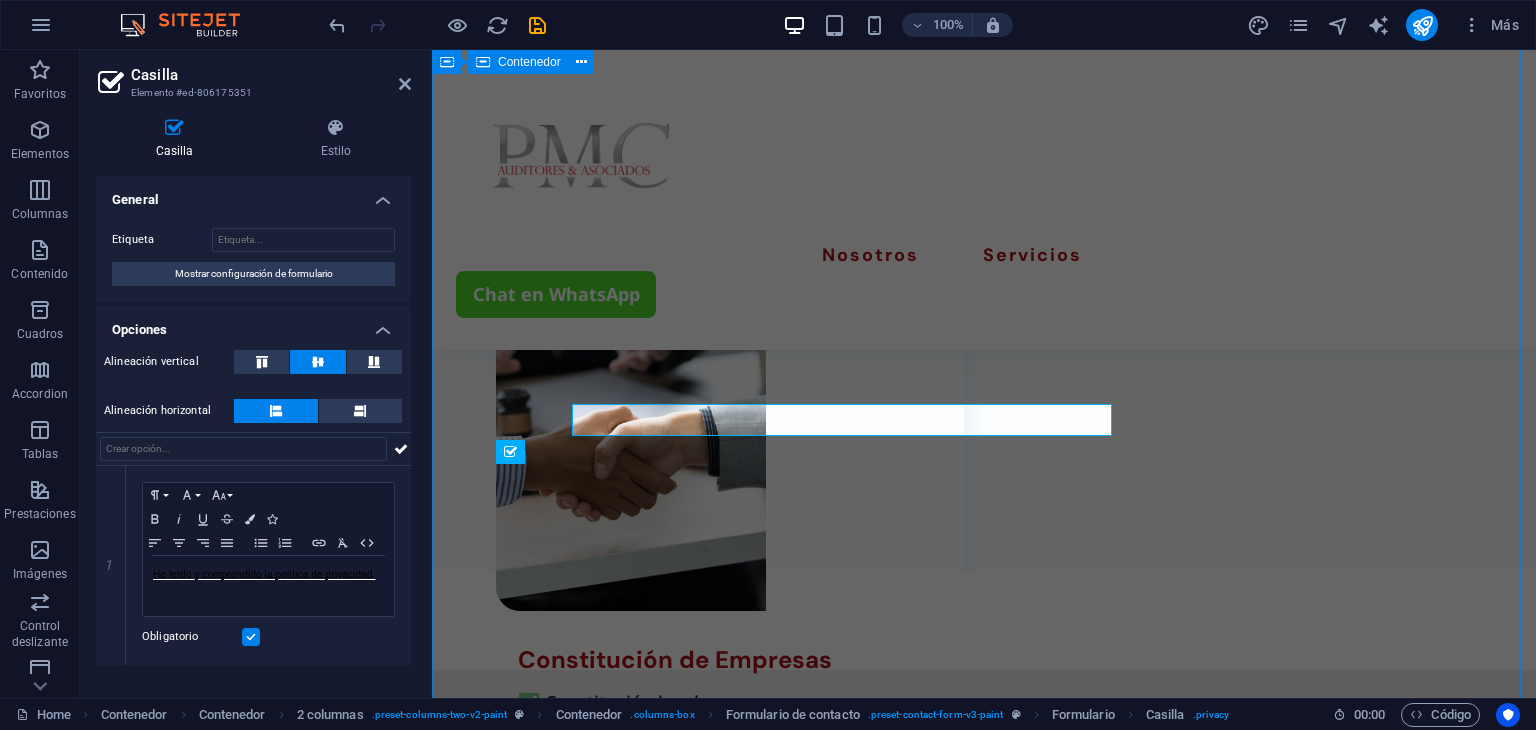 scroll, scrollTop: 3259, scrollLeft: 0, axis: vertical 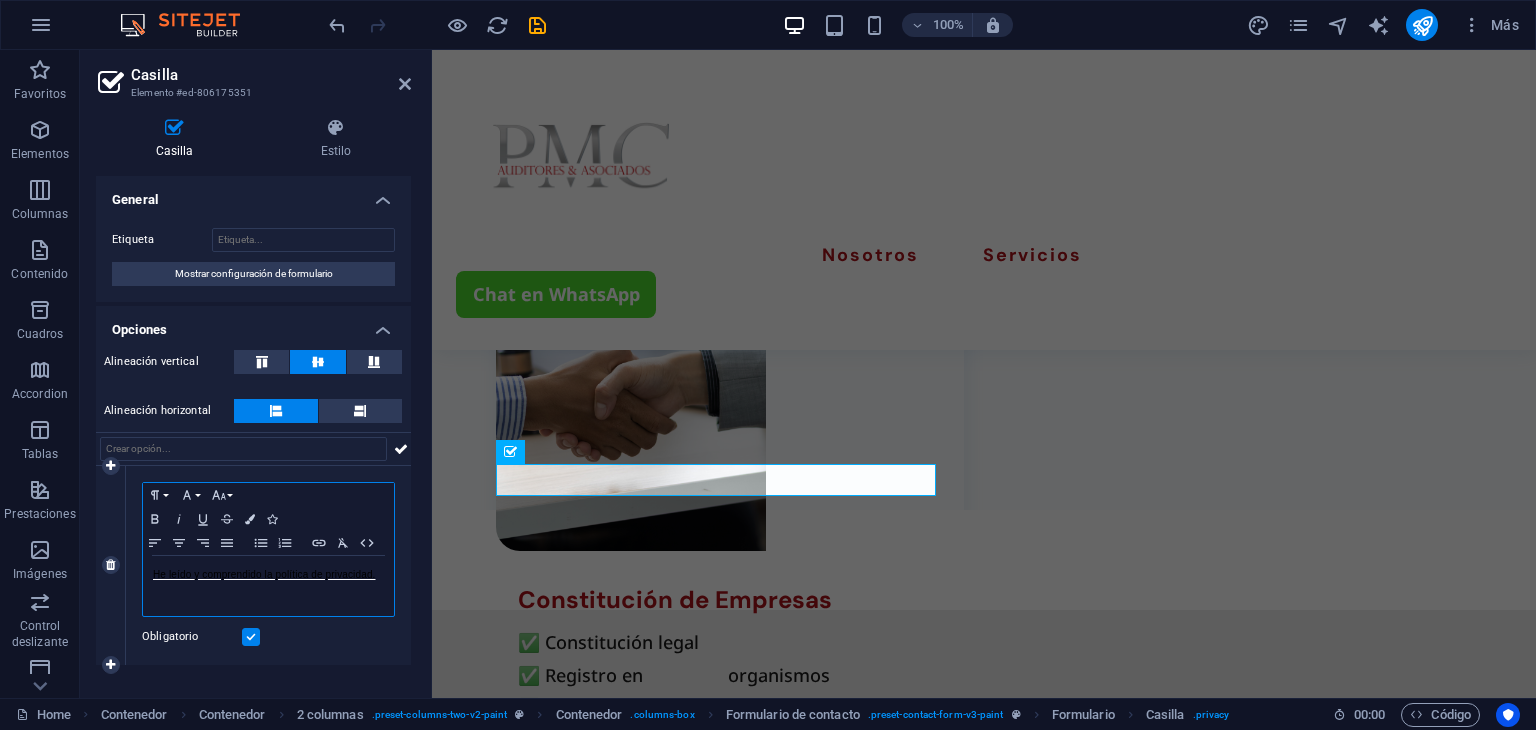 click on "He leído y comprendido la política de privacidad." at bounding box center (268, 575) 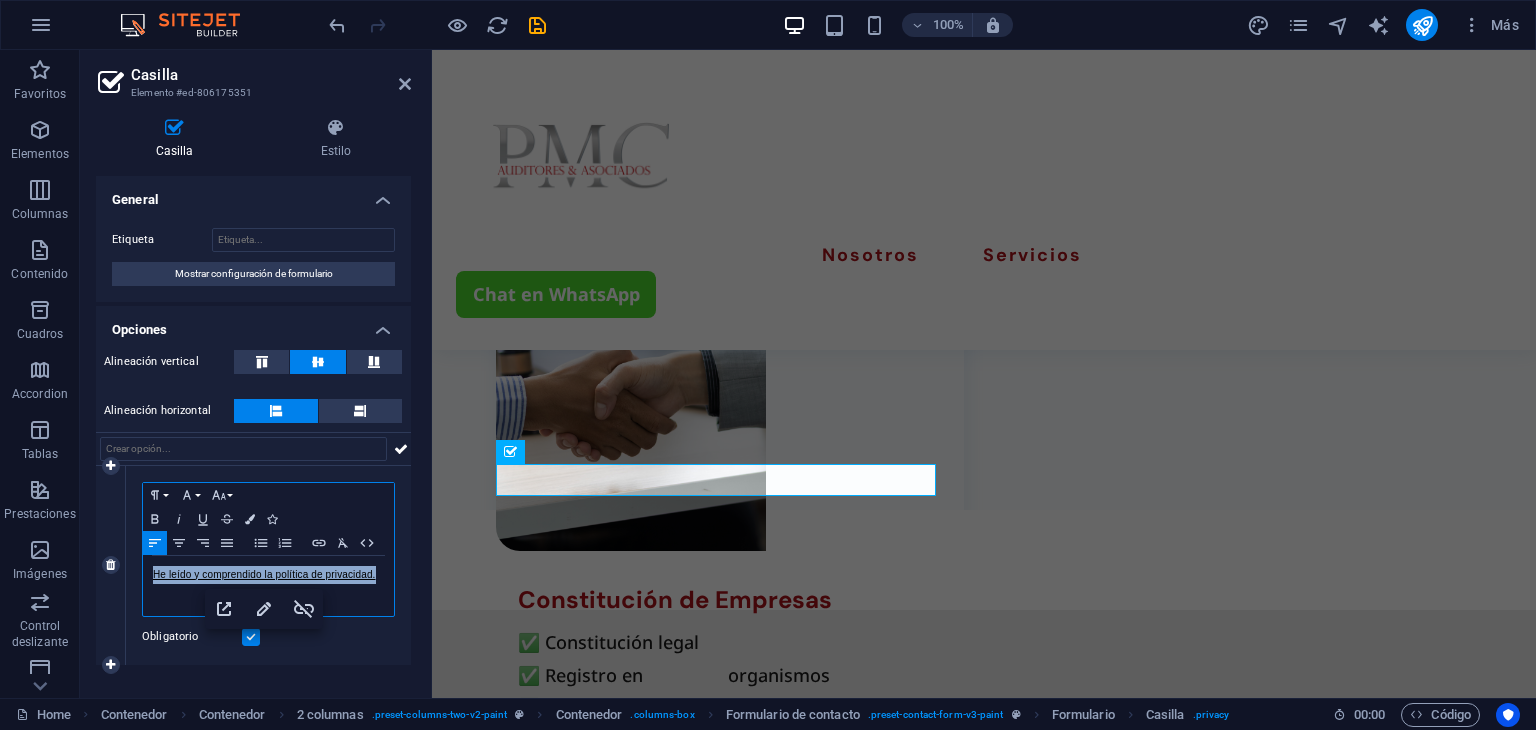 drag, startPoint x: 384, startPoint y: 574, endPoint x: 148, endPoint y: 568, distance: 236.07626 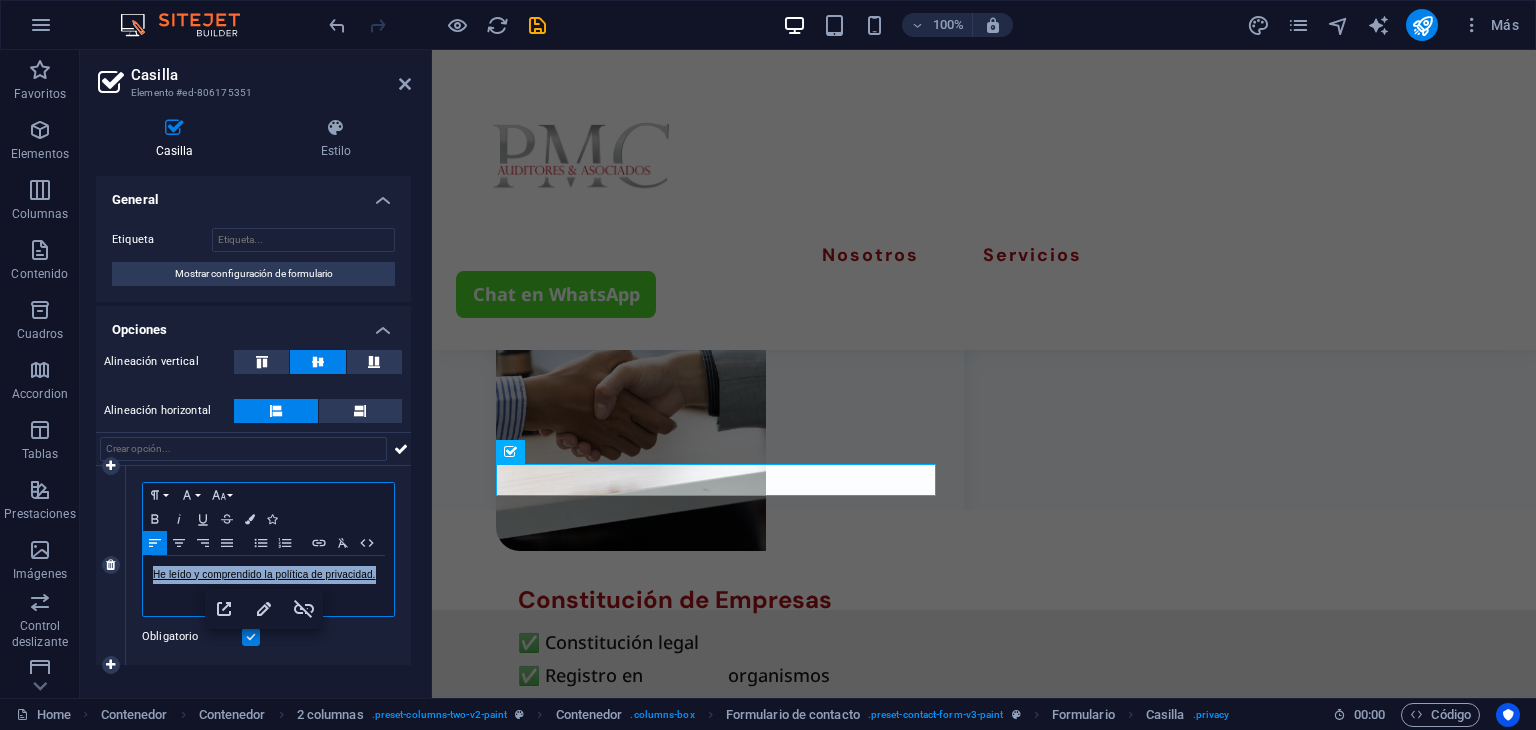 click on "He leído y comprendido la política de privacidad." at bounding box center [268, 586] 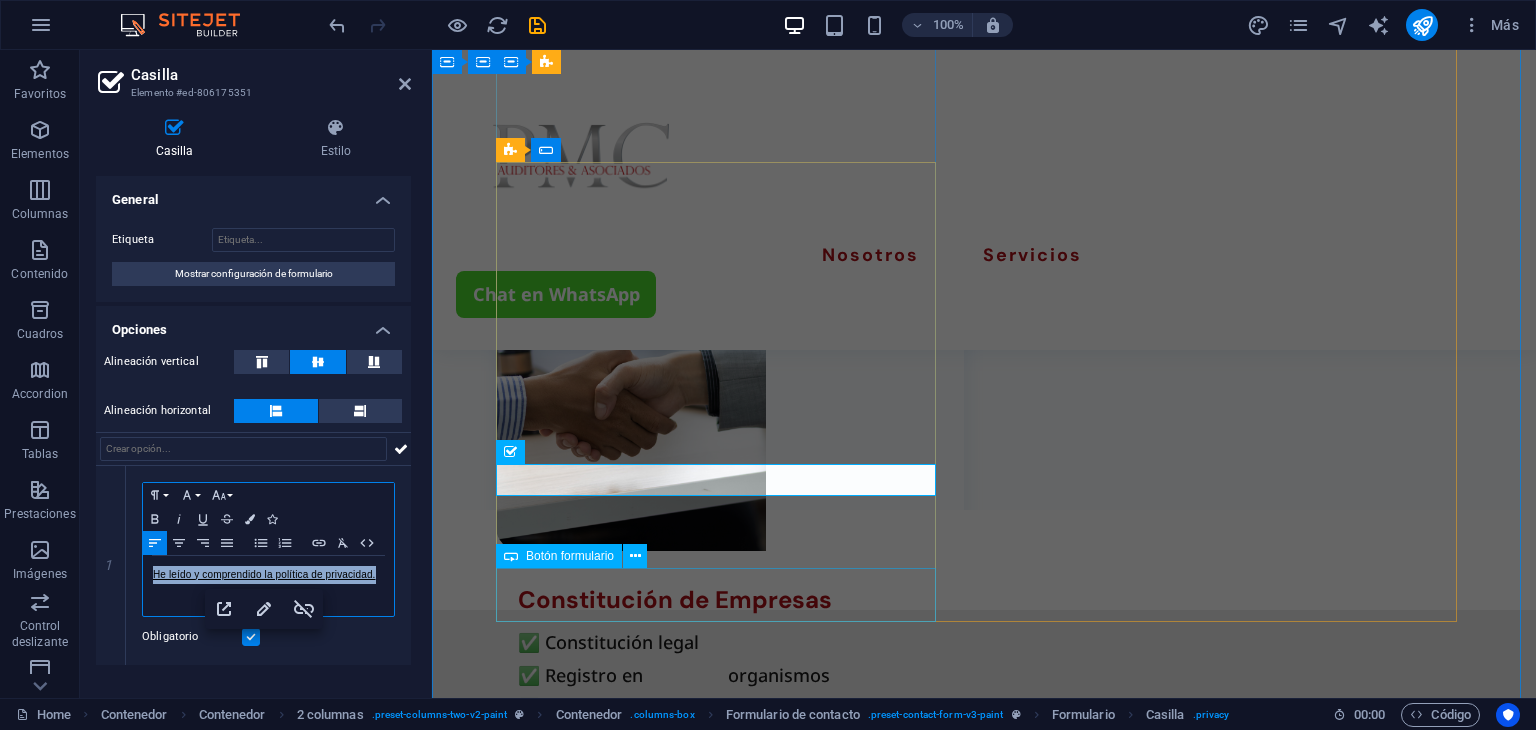 copy on "He leído y comprendido la política de privacidad." 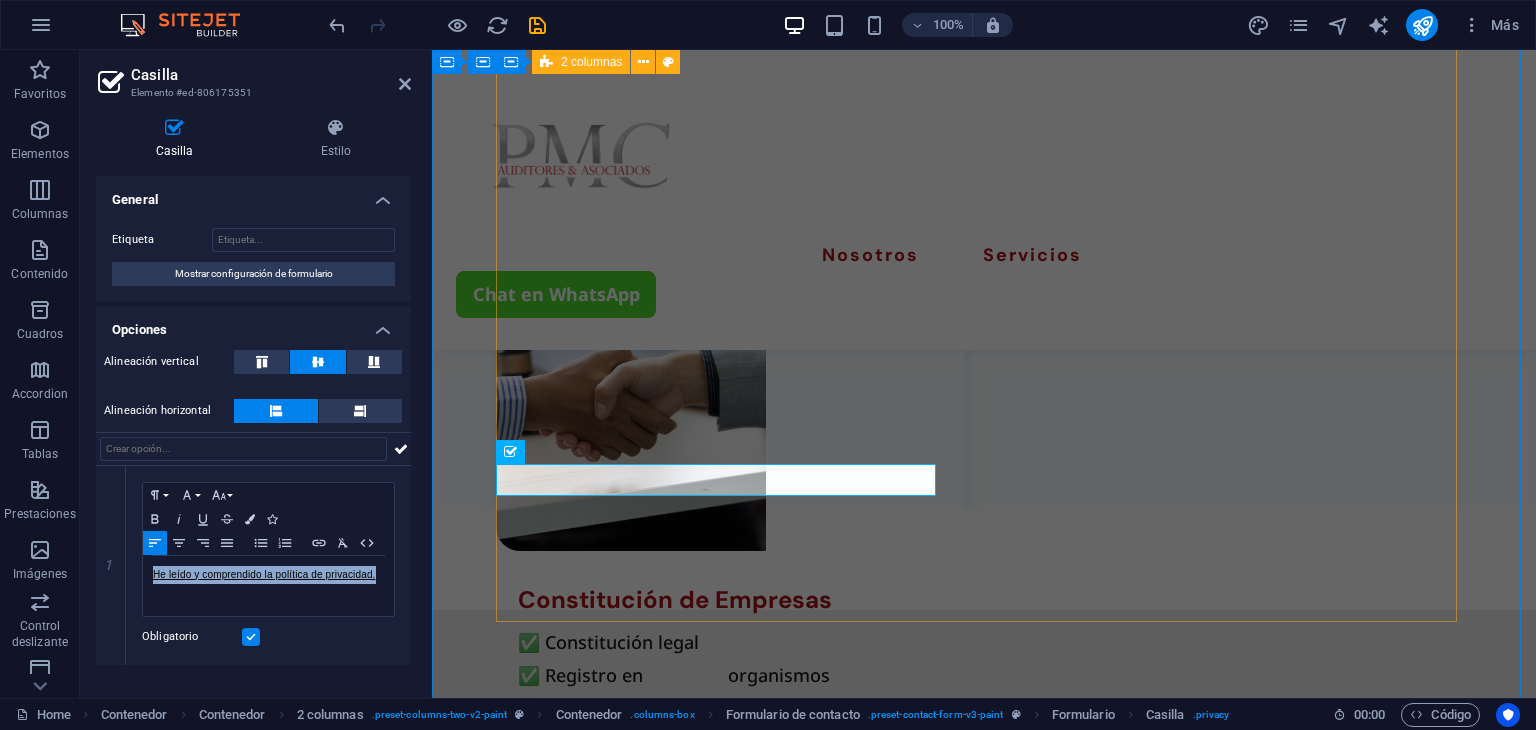 click on "Buzón Escríbenos   He leído y comprendido la política de privacidad. ¿Ilegible? Cargar nuevo Enviar" at bounding box center [984, 1353] 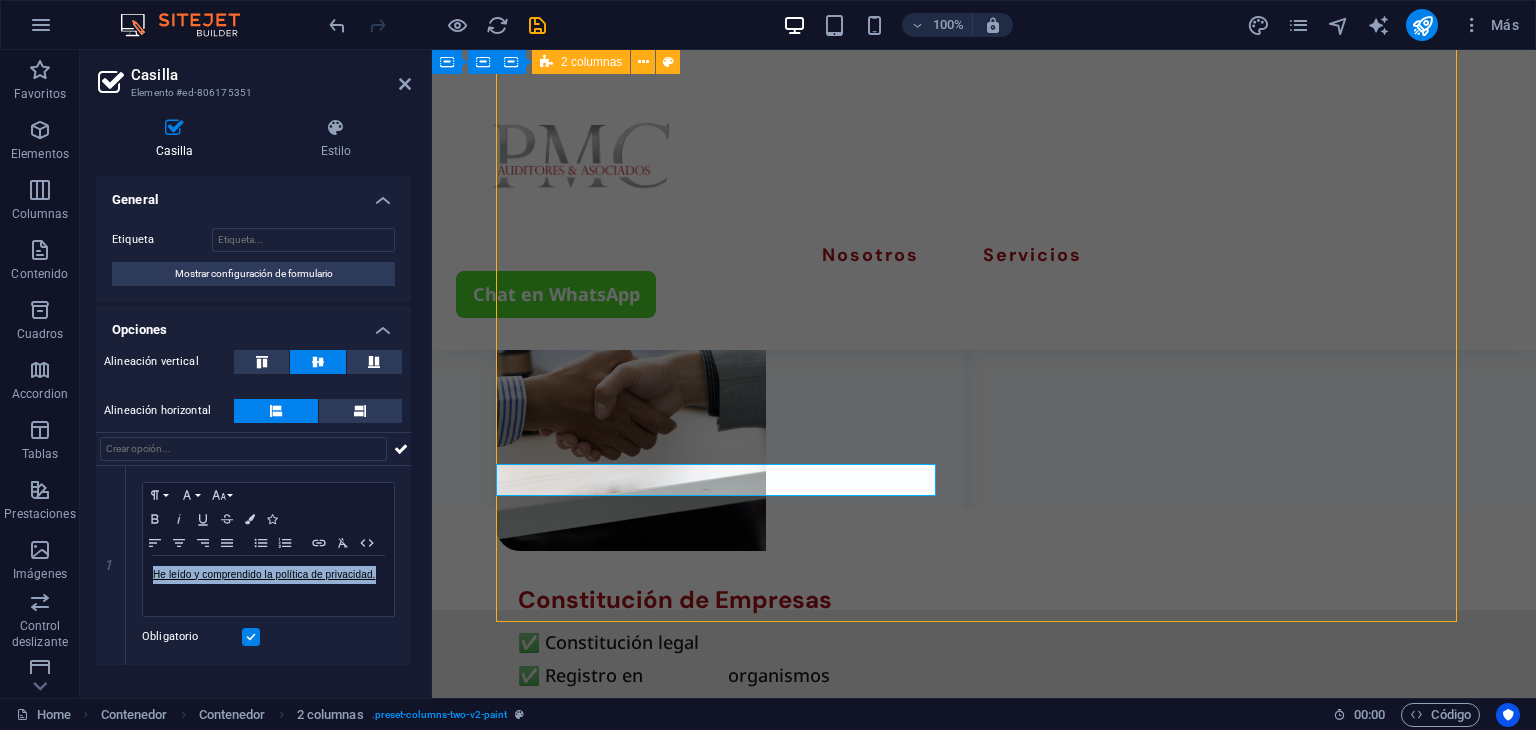click on "Buzón Escríbenos   He leído y comprendido la política de privacidad. ¿Ilegible? Cargar nuevo Enviar" at bounding box center (984, 1353) 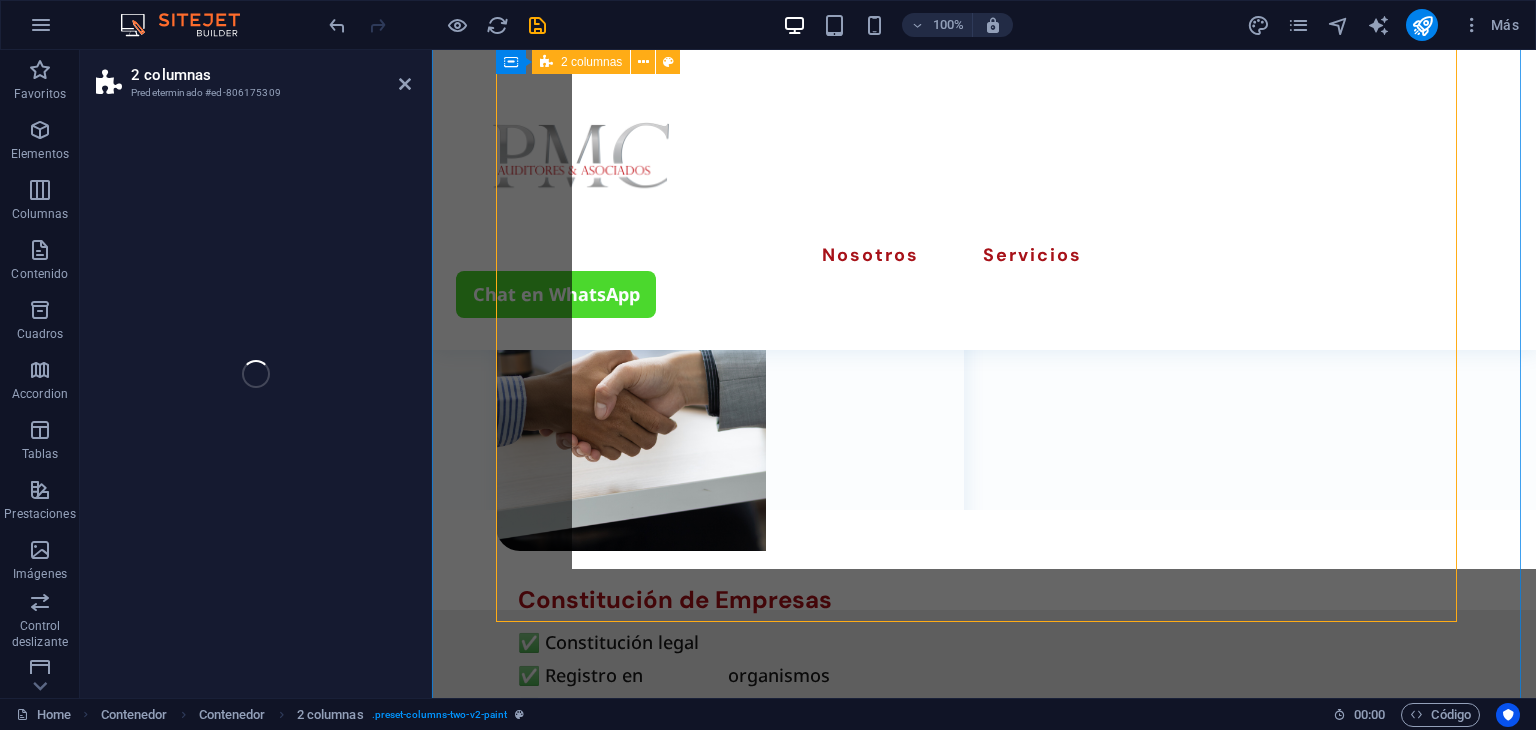 scroll, scrollTop: 3859, scrollLeft: 0, axis: vertical 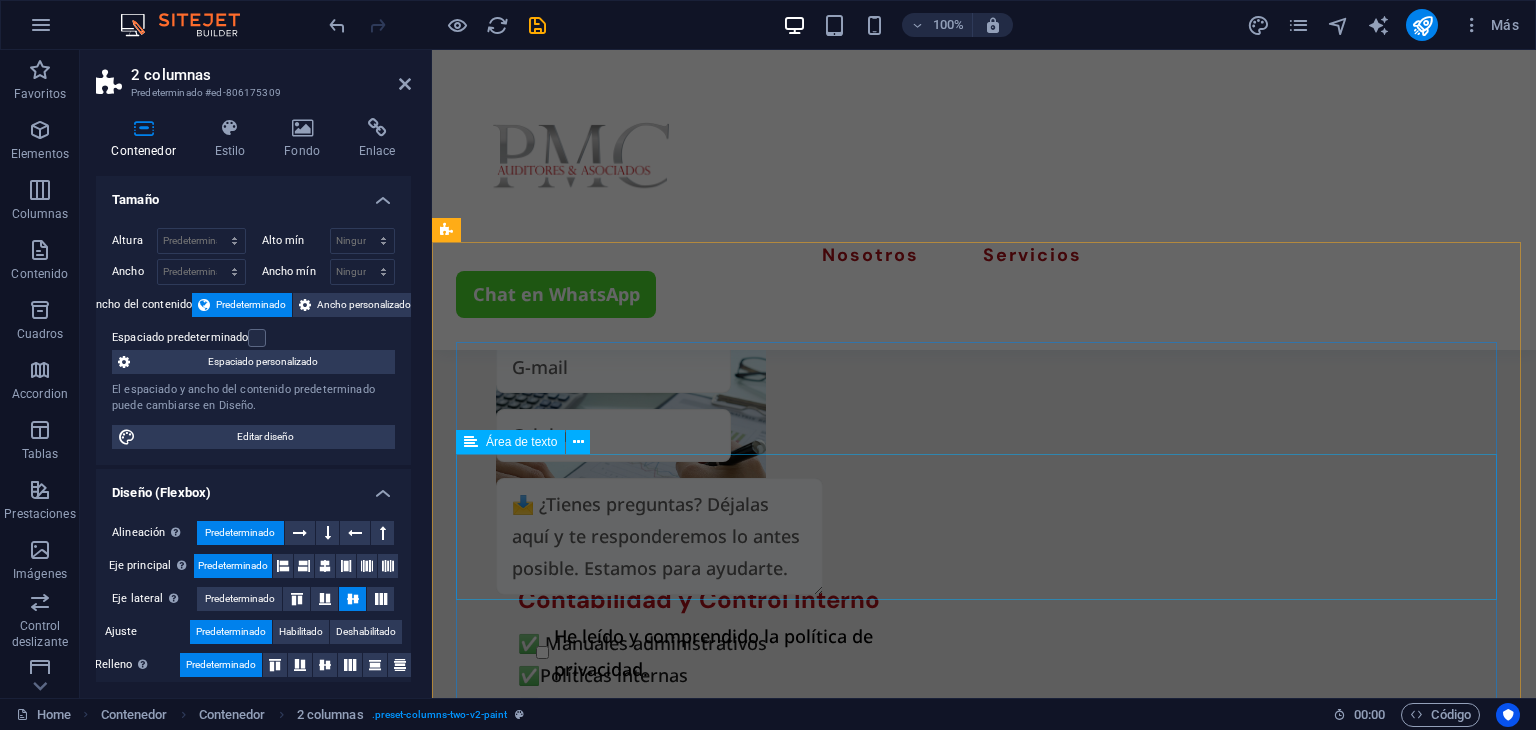 click at bounding box center [984, 1883] 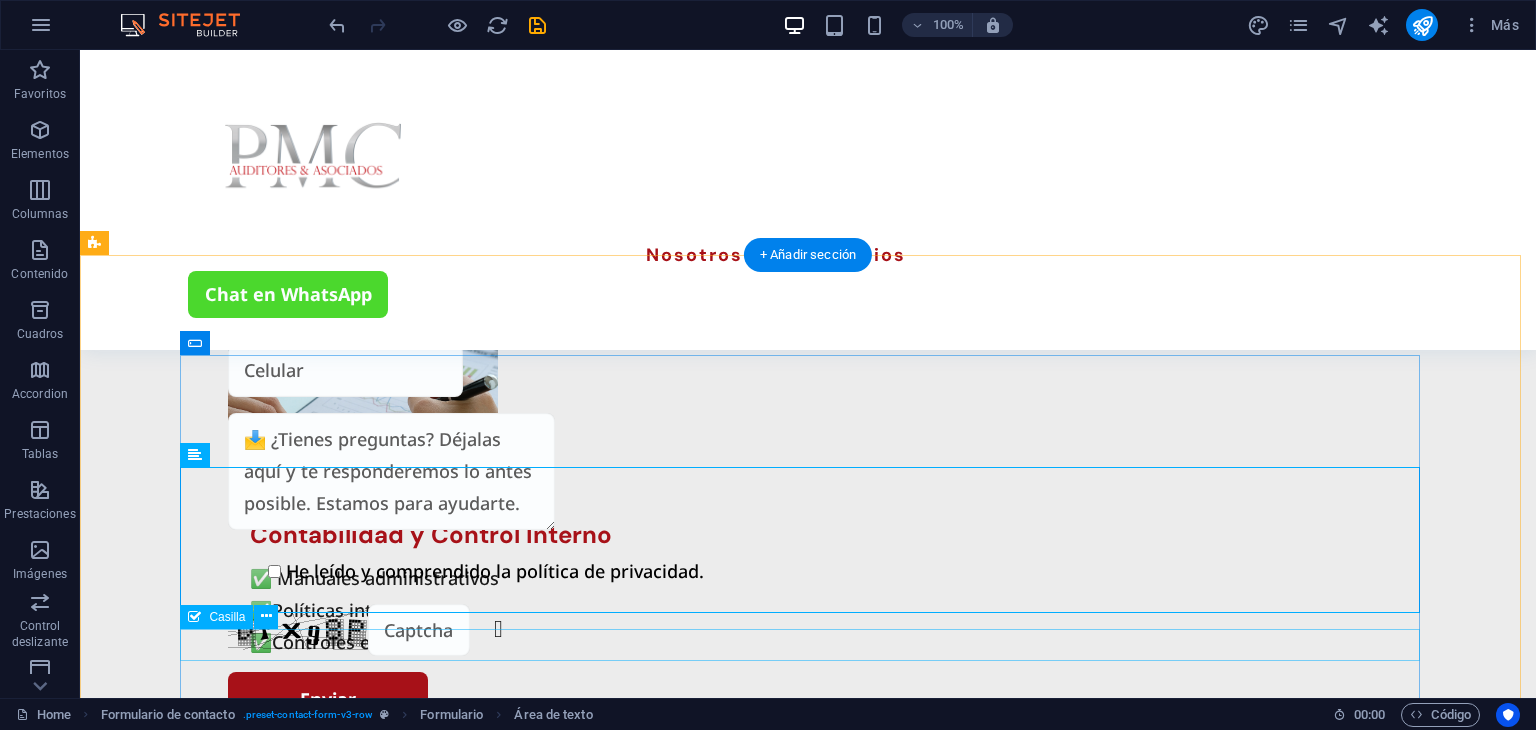 click on "{{ 'content.forms.privacy'|trans }}" at bounding box center [808, 1997] 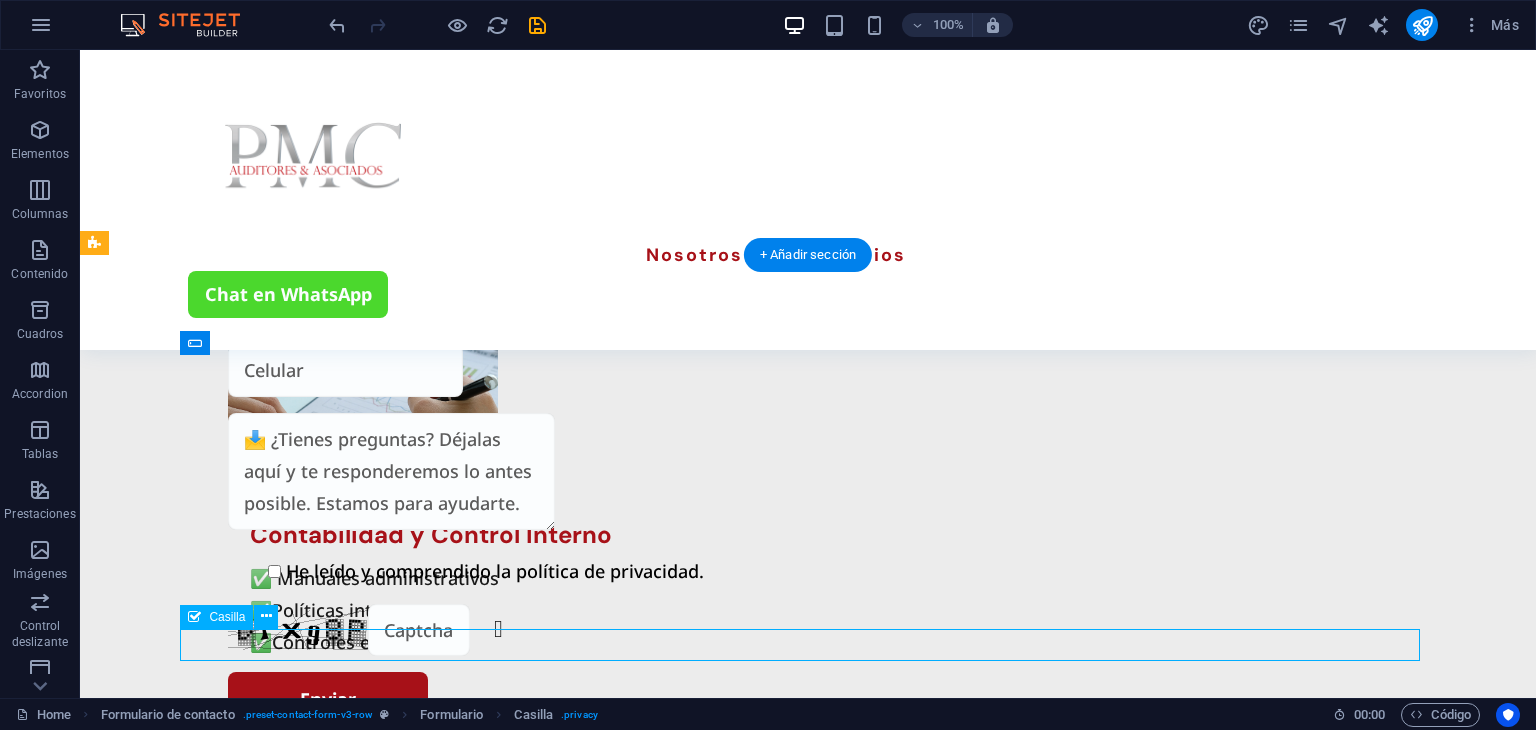 click on "{{ 'content.forms.privacy'|trans }}" at bounding box center (808, 1997) 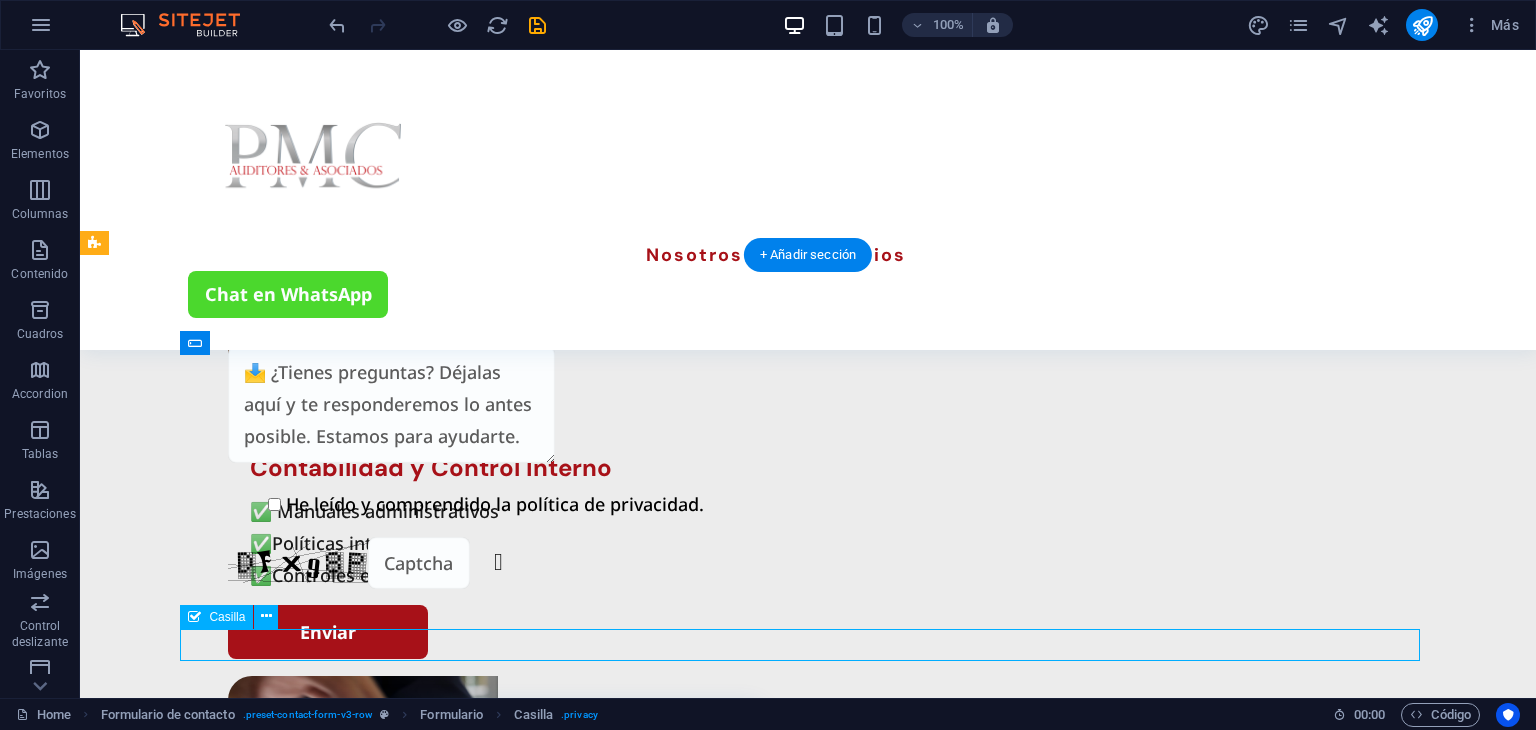 click on "{{ 'content.forms.privacy'|trans }}" at bounding box center (808, 1930) 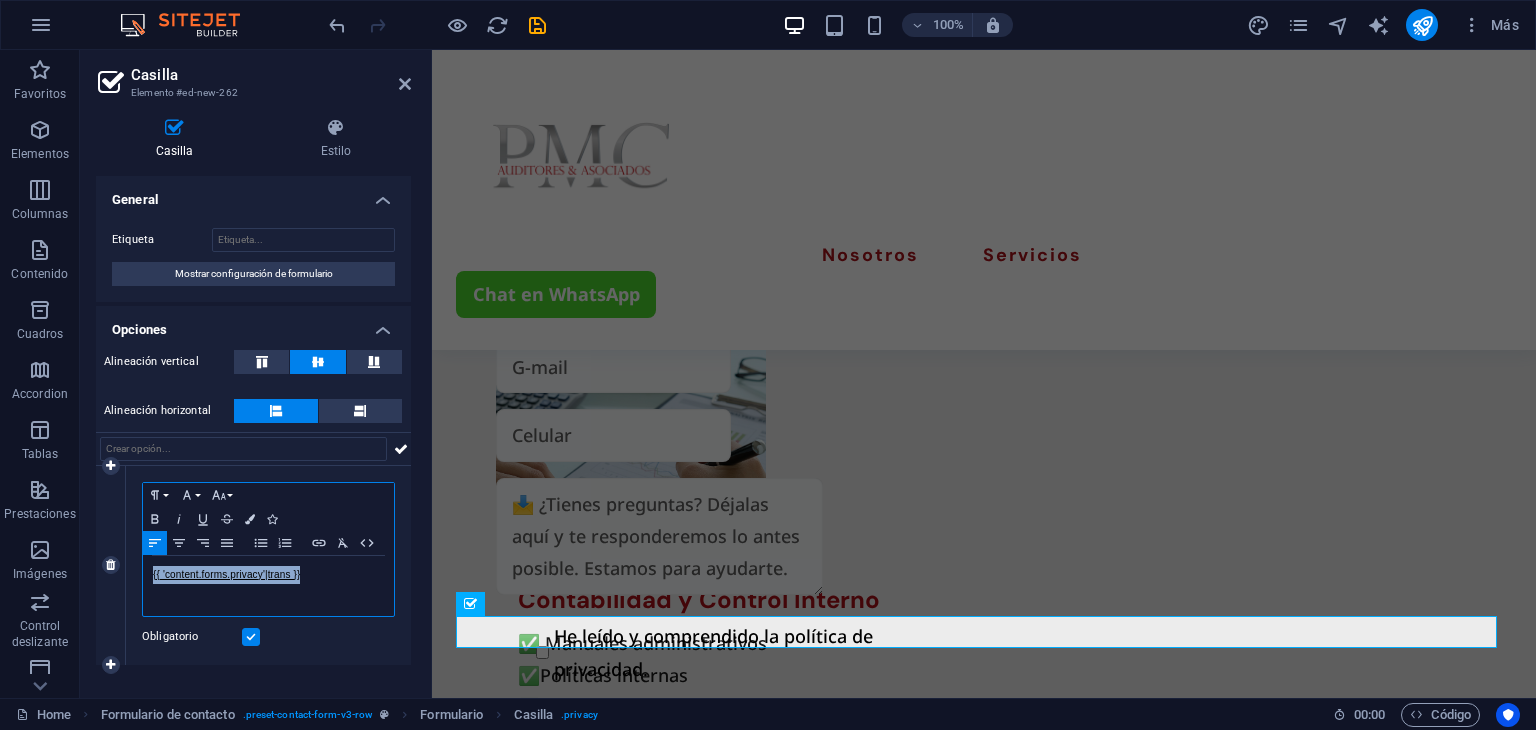 drag, startPoint x: 346, startPoint y: 585, endPoint x: 152, endPoint y: 581, distance: 194.04123 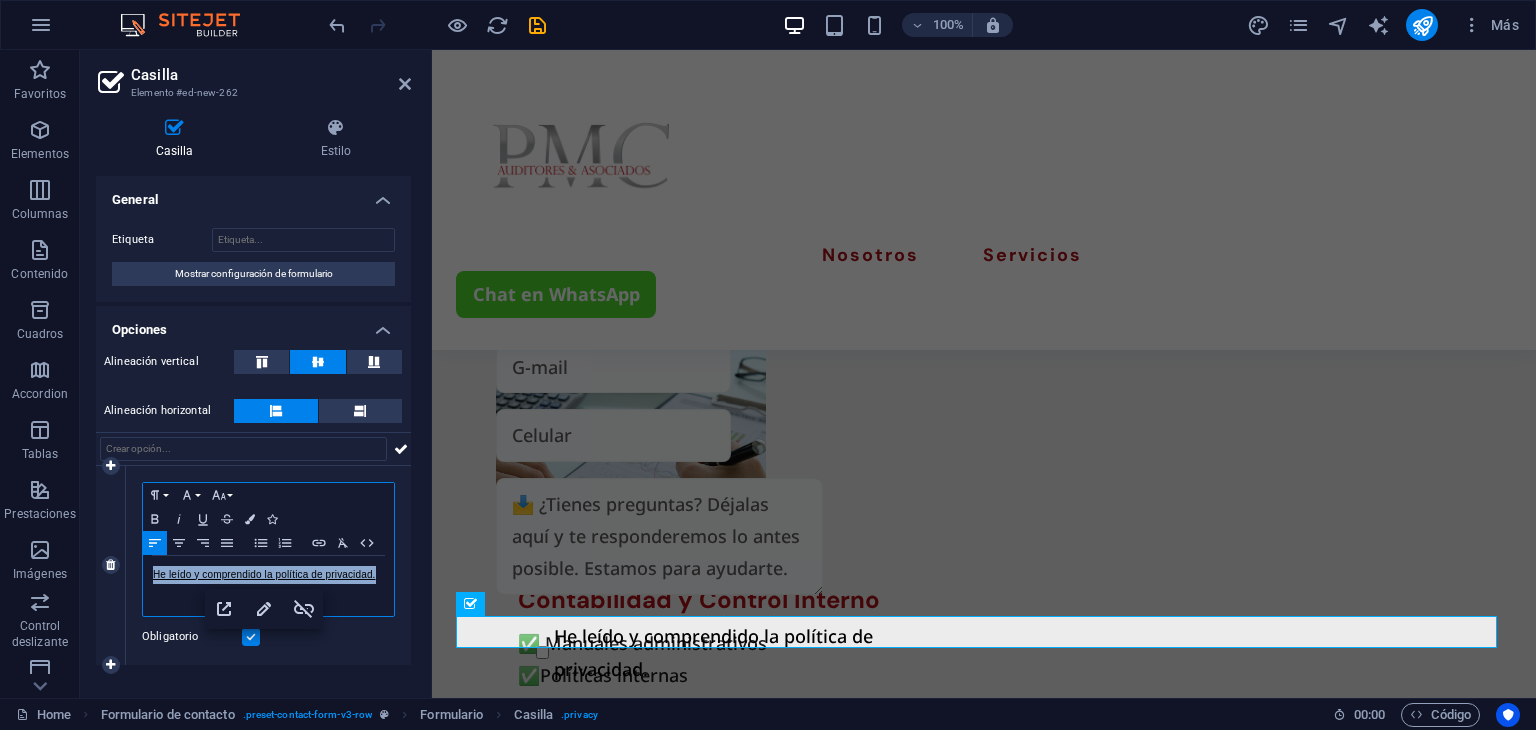 drag, startPoint x: 381, startPoint y: 577, endPoint x: 144, endPoint y: 569, distance: 237.13498 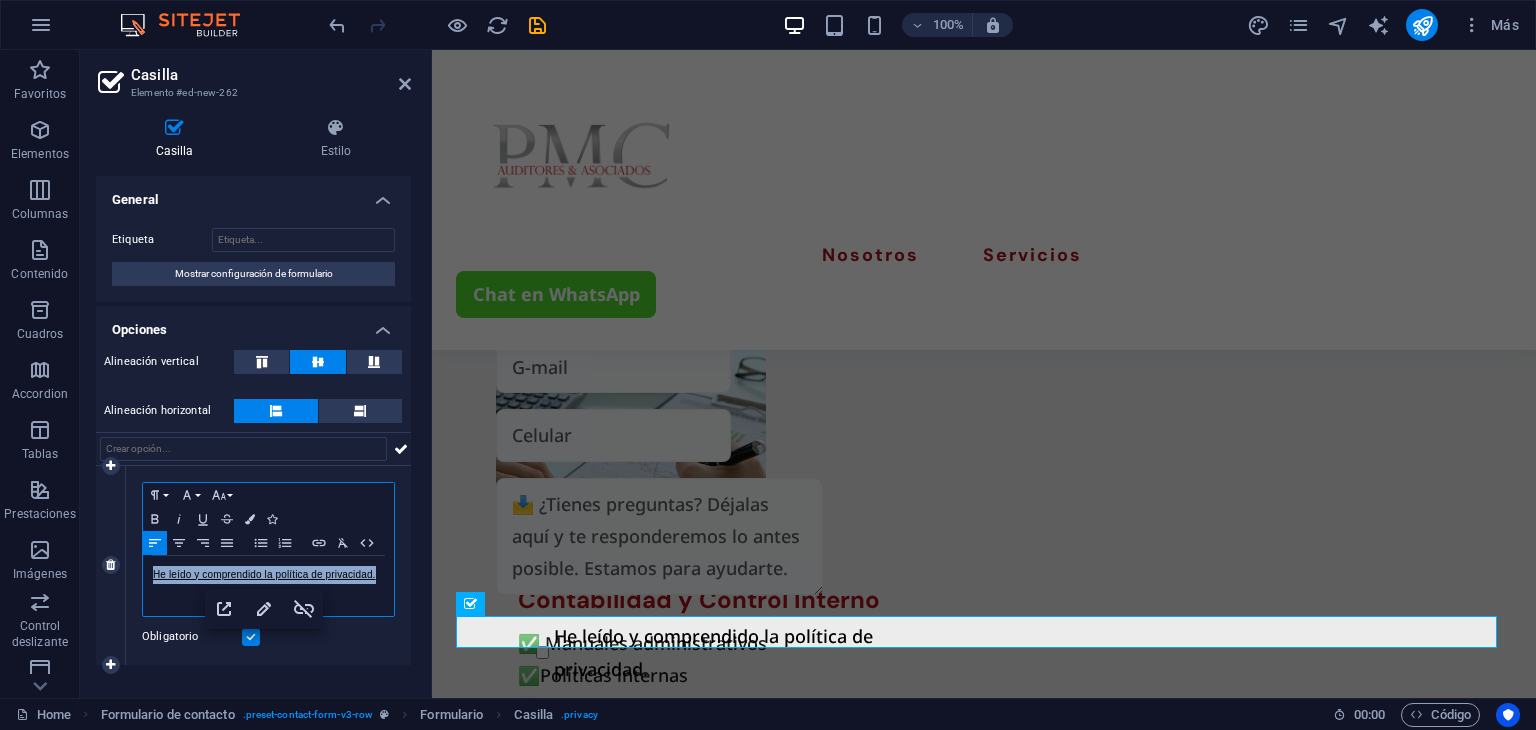 click on "​ He leído y comprendido la política de privacidad." at bounding box center [268, 586] 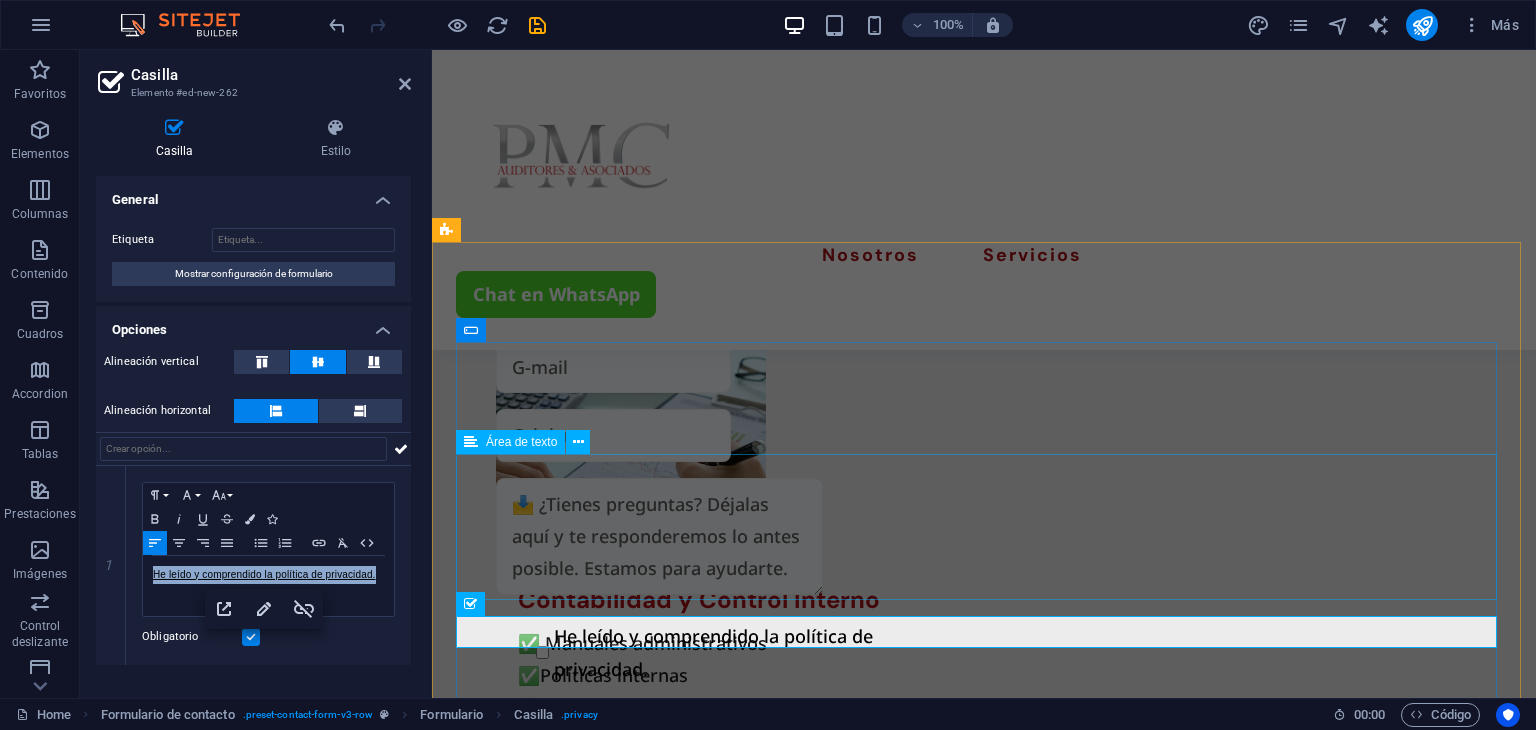 click at bounding box center (984, 1883) 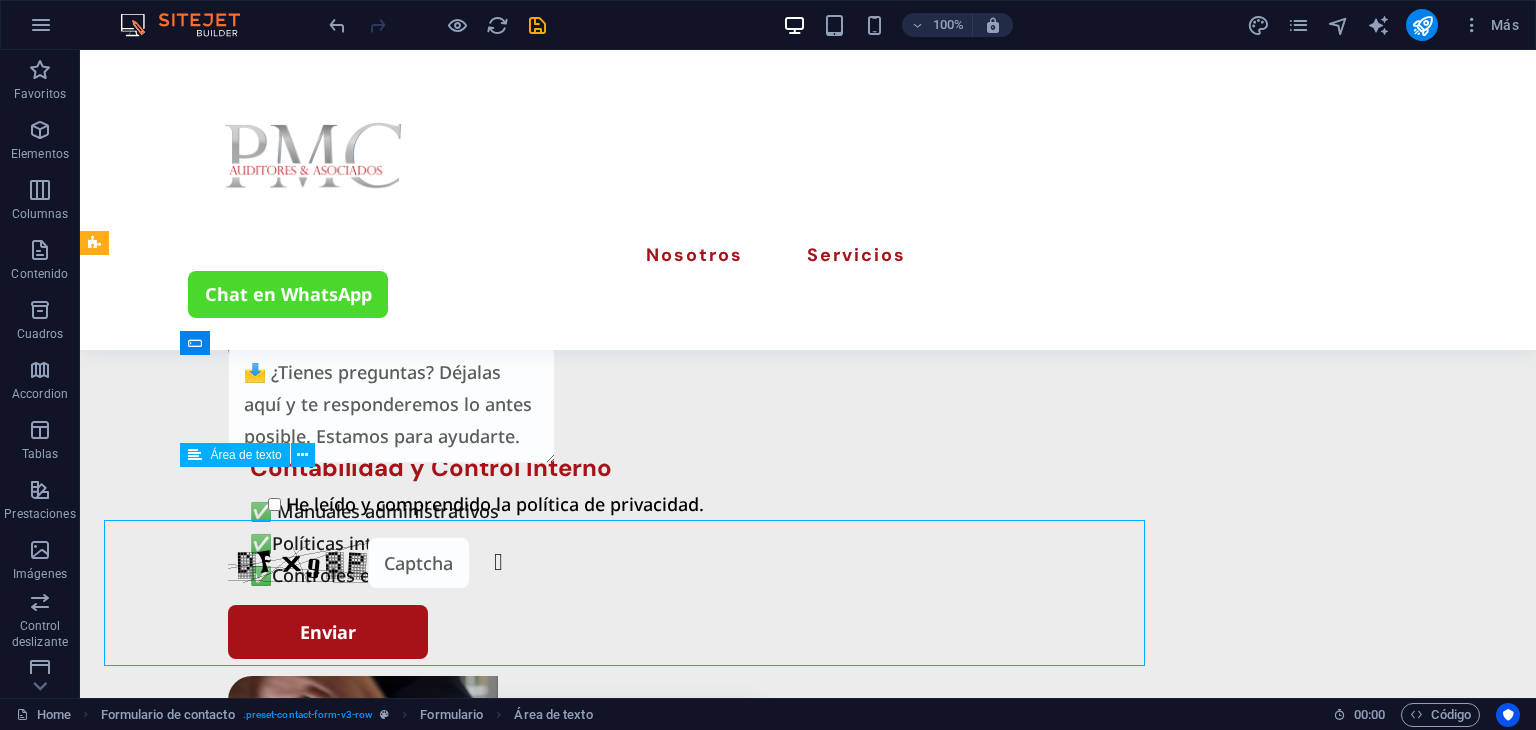 scroll, scrollTop: 3792, scrollLeft: 0, axis: vertical 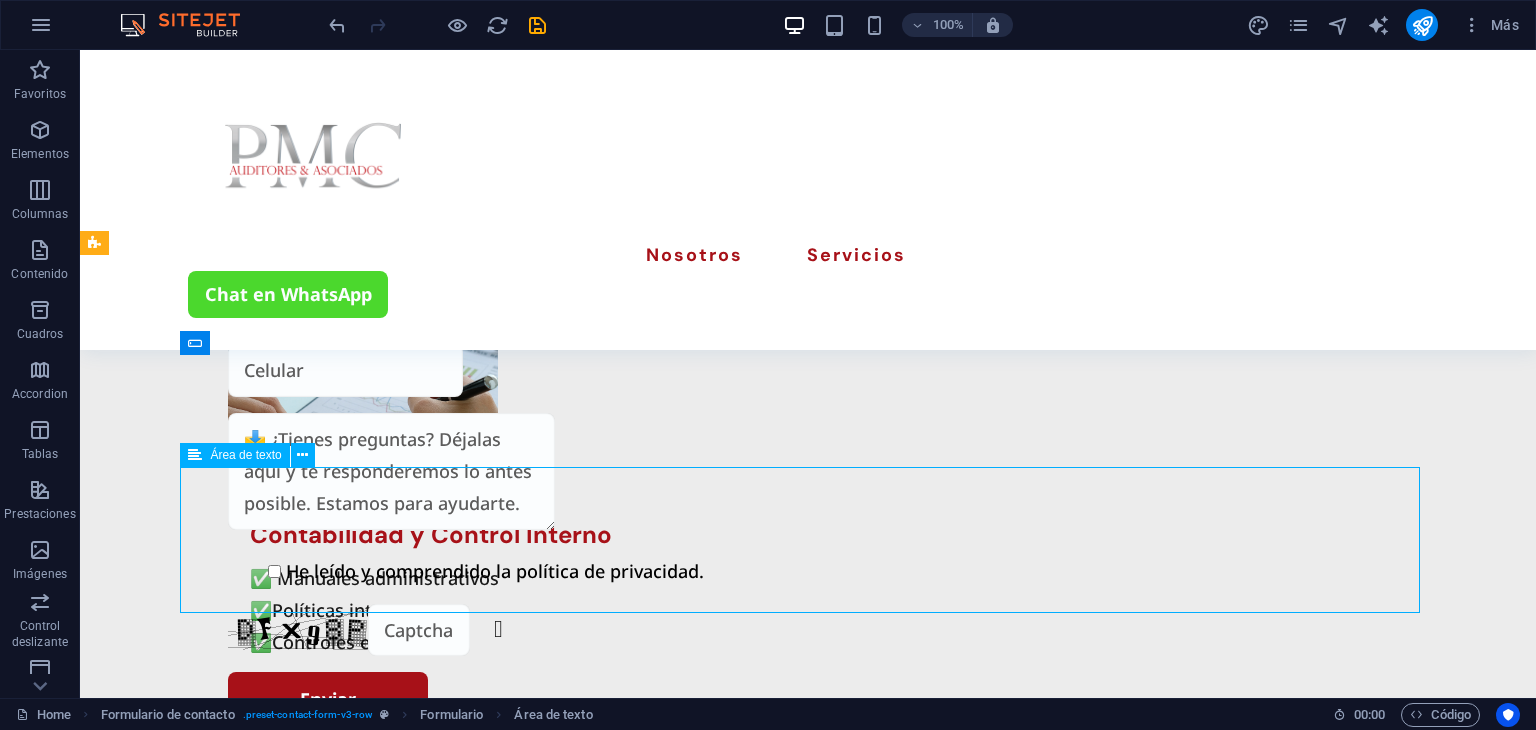 click at bounding box center (808, 1887) 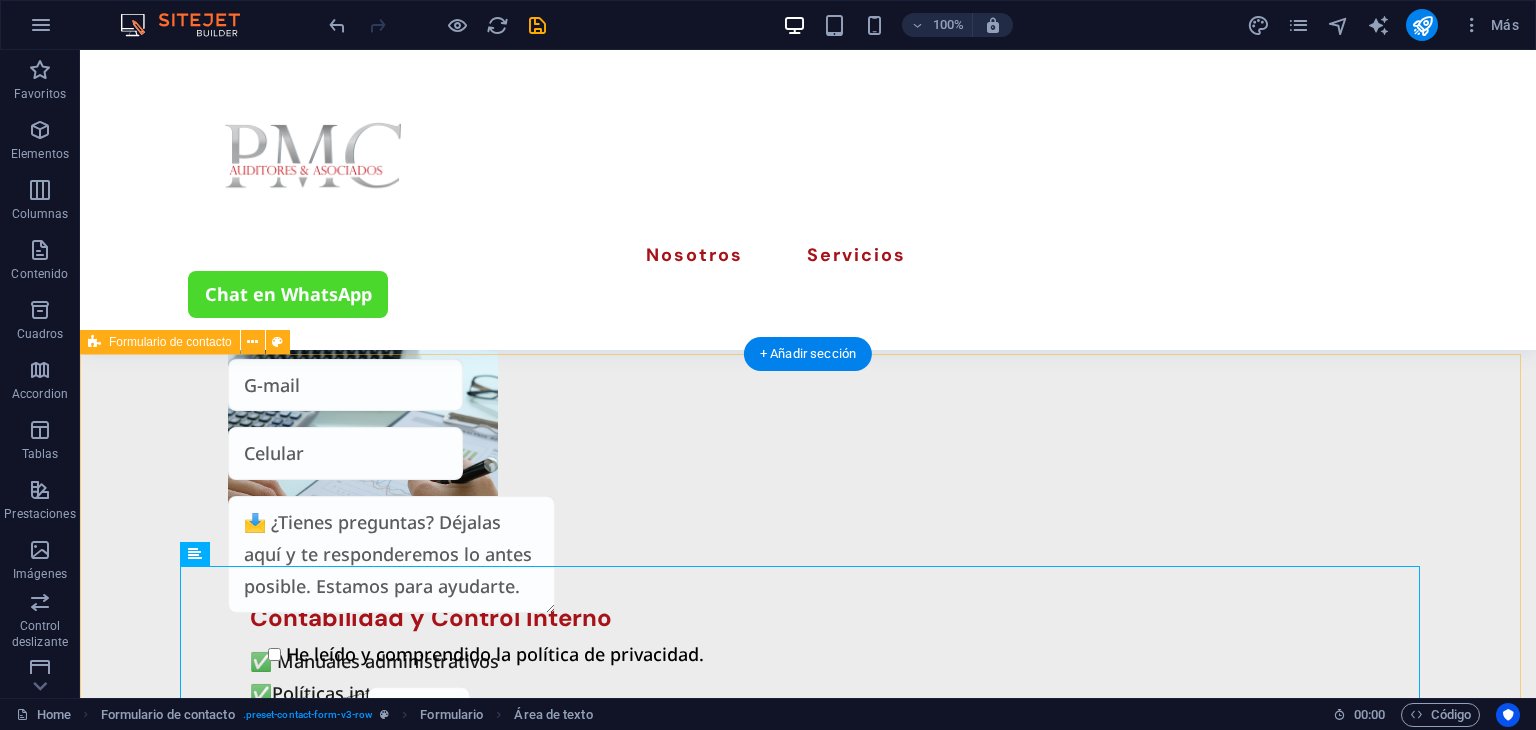scroll, scrollTop: 3692, scrollLeft: 0, axis: vertical 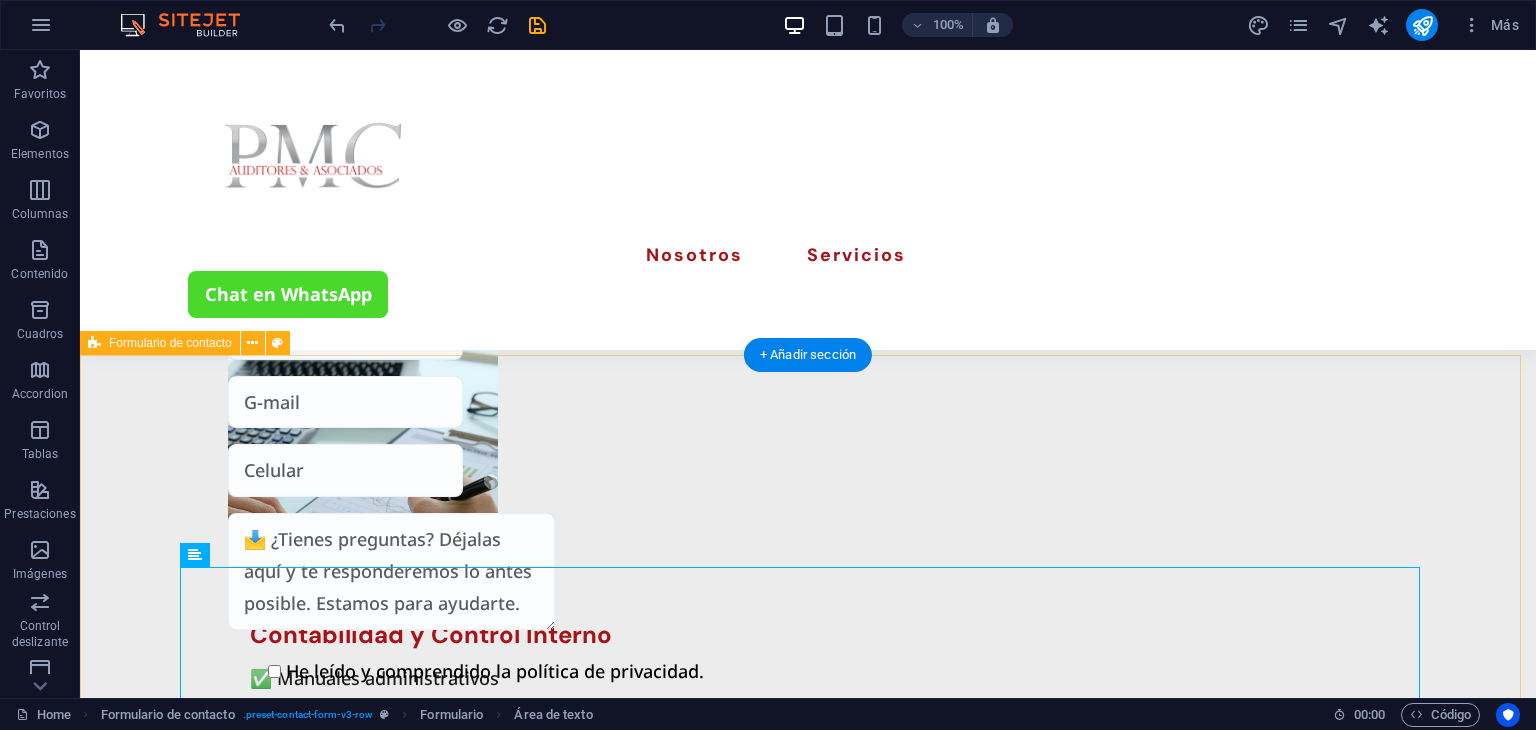 click on "He leído y comprendido la política de privacidad. ¿Ilegible? Cargar nuevo Enviar" at bounding box center [808, 1980] 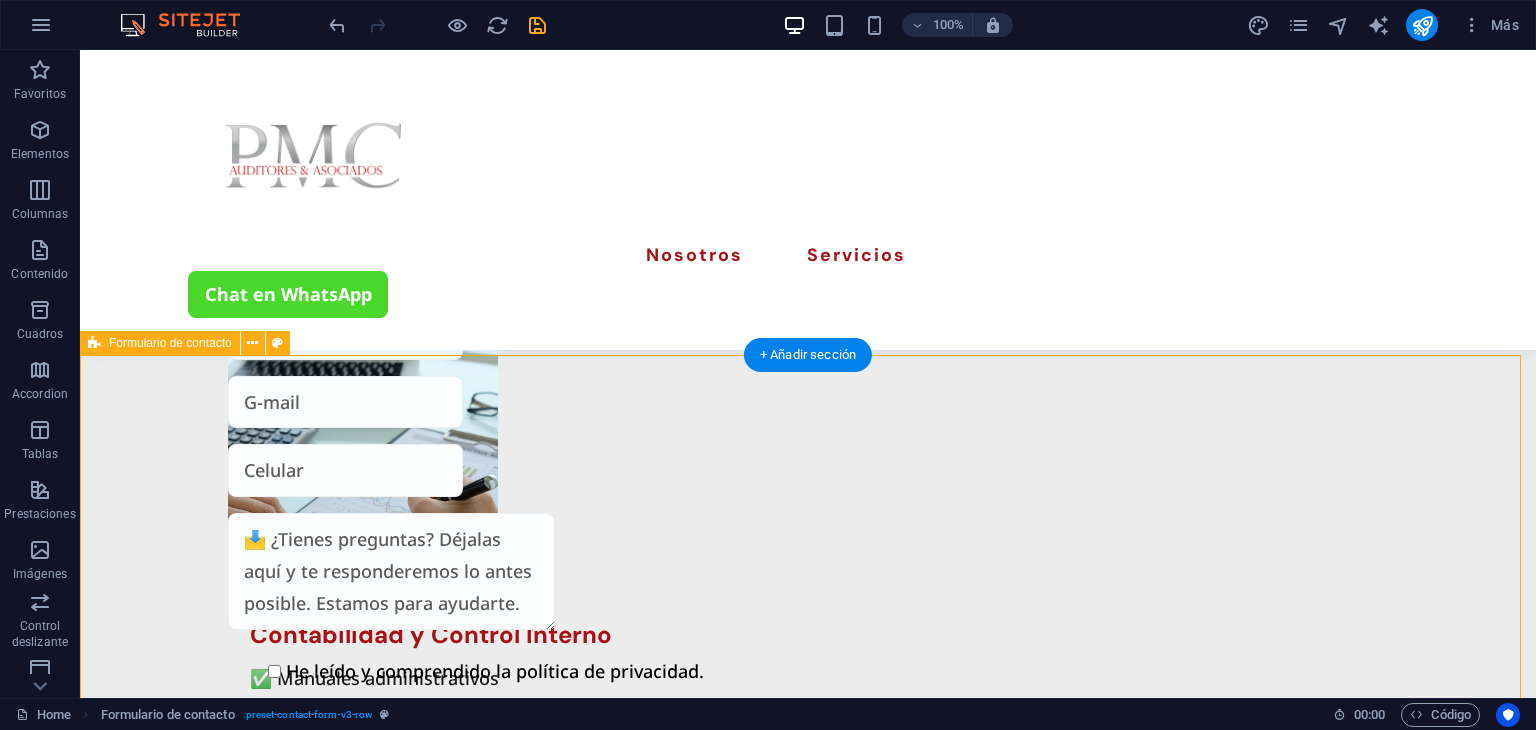 click on "He leído y comprendido la política de privacidad. ¿Ilegible? Cargar nuevo Enviar" at bounding box center [808, 1980] 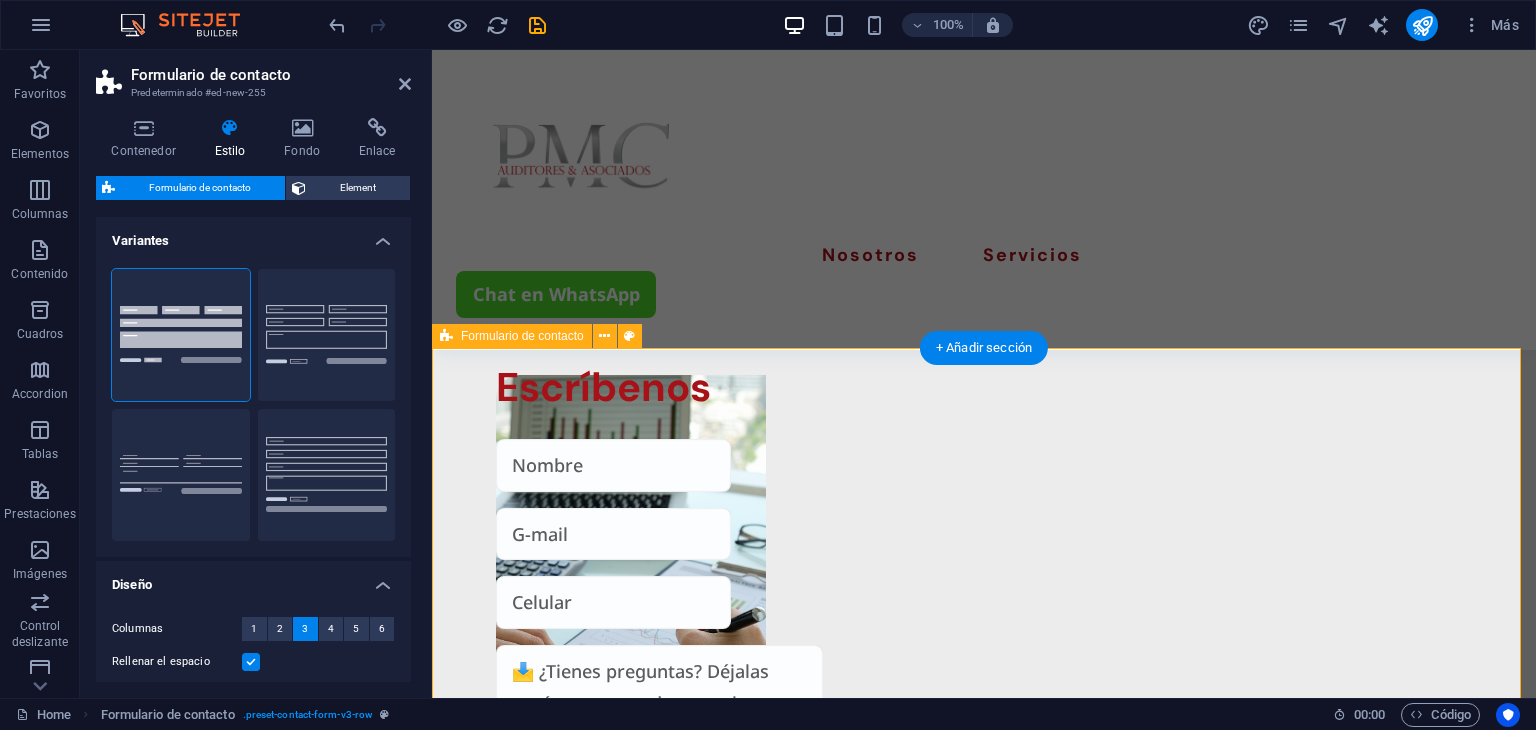 scroll, scrollTop: 3752, scrollLeft: 0, axis: vertical 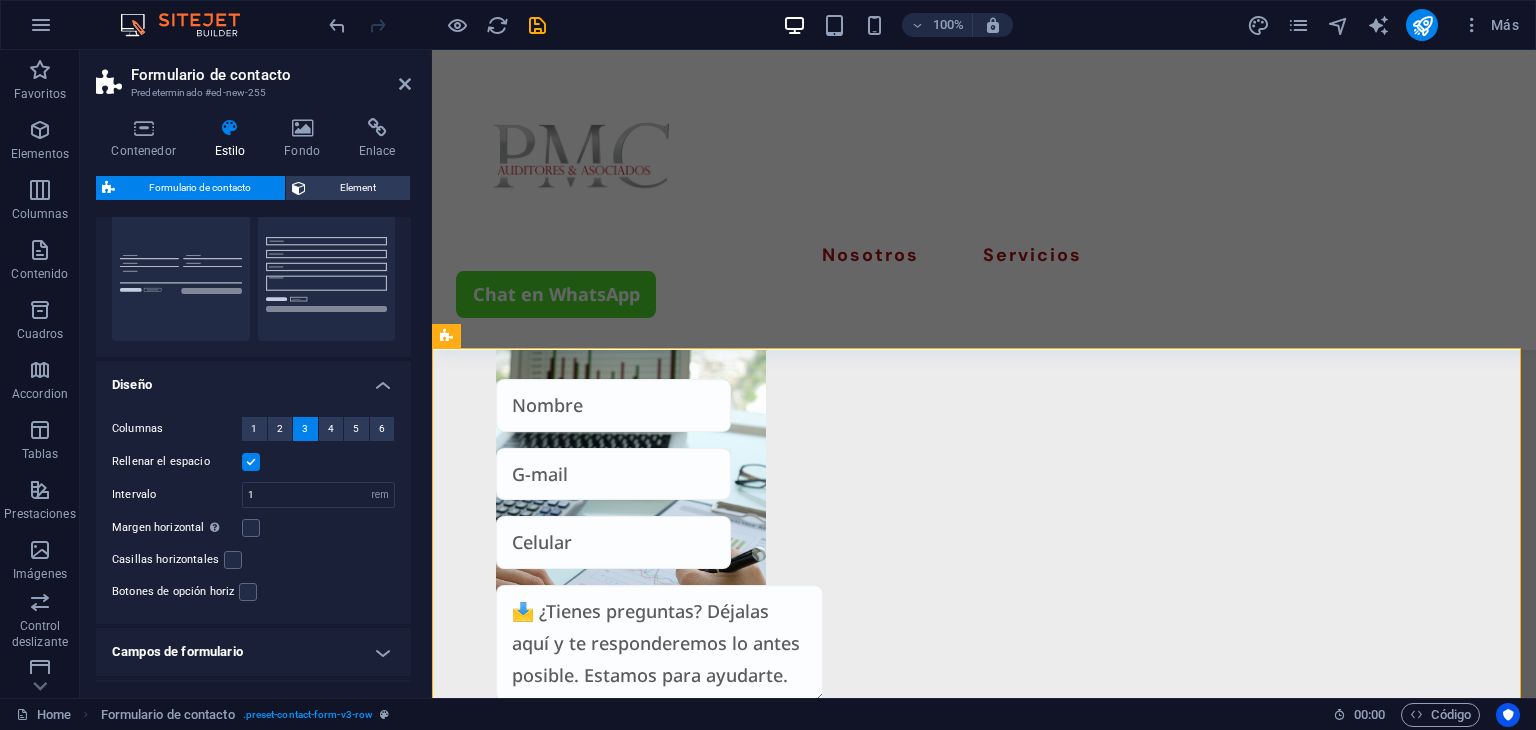 drag, startPoint x: 165, startPoint y: 161, endPoint x: 260, endPoint y: 173, distance: 95.7549 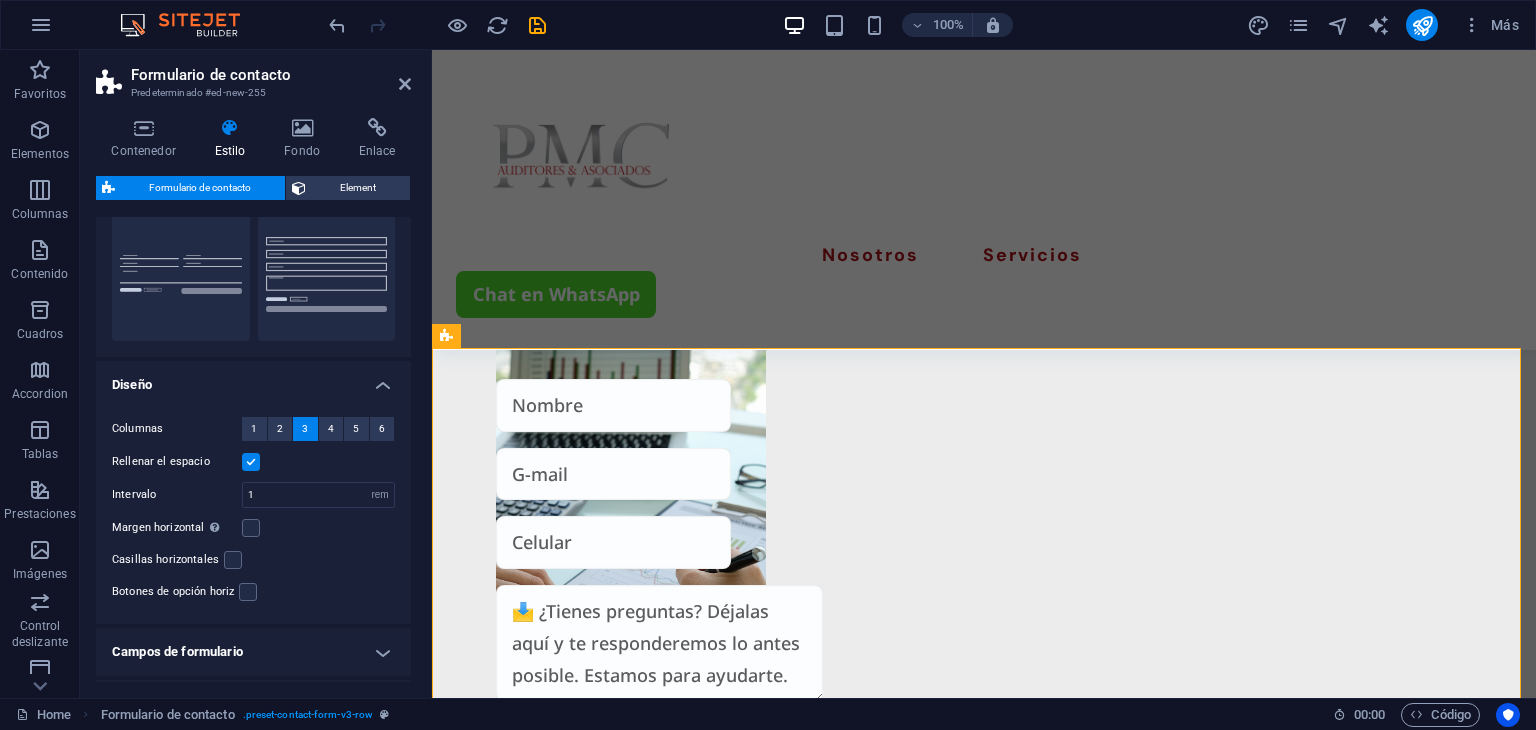 click on "Contenedor Estilo Fondo Enlace Tamaño Altura Predeterminado px rem % vh vw Alto mín Ninguno px rem % vh vw Ancho Predeterminado px rem % em vh vw Ancho mín Ninguno px rem % vh vw Ancho del contenido Predeterminado Ancho personalizado Ancho Predeterminado px rem % em vh vw Ancho mín Ninguno px rem % vh vw Espaciado predeterminado Espaciado personalizado El espaciado y ancho del contenido predeterminado puede cambiarse en Diseño. Editar diseño Diseño (Flexbox) Alineación Determina flex-direction. Predeterminado Eje principal Determina la forma en la que los elementos deberían comportarse por el eje principal en este contenedor (contenido justificado). Predeterminado Eje lateral Controla la dirección vertical del elemento en el contenedor (alinear elementos). Predeterminado Ajuste Predeterminado Habilitado Deshabilitado Relleno Controla las distancias y la dirección de los elementos en el eje Y en varias líneas (alinear contenido). Predeterminado Accesibilidad Rol Ninguno Alert Timer" at bounding box center [253, 400] 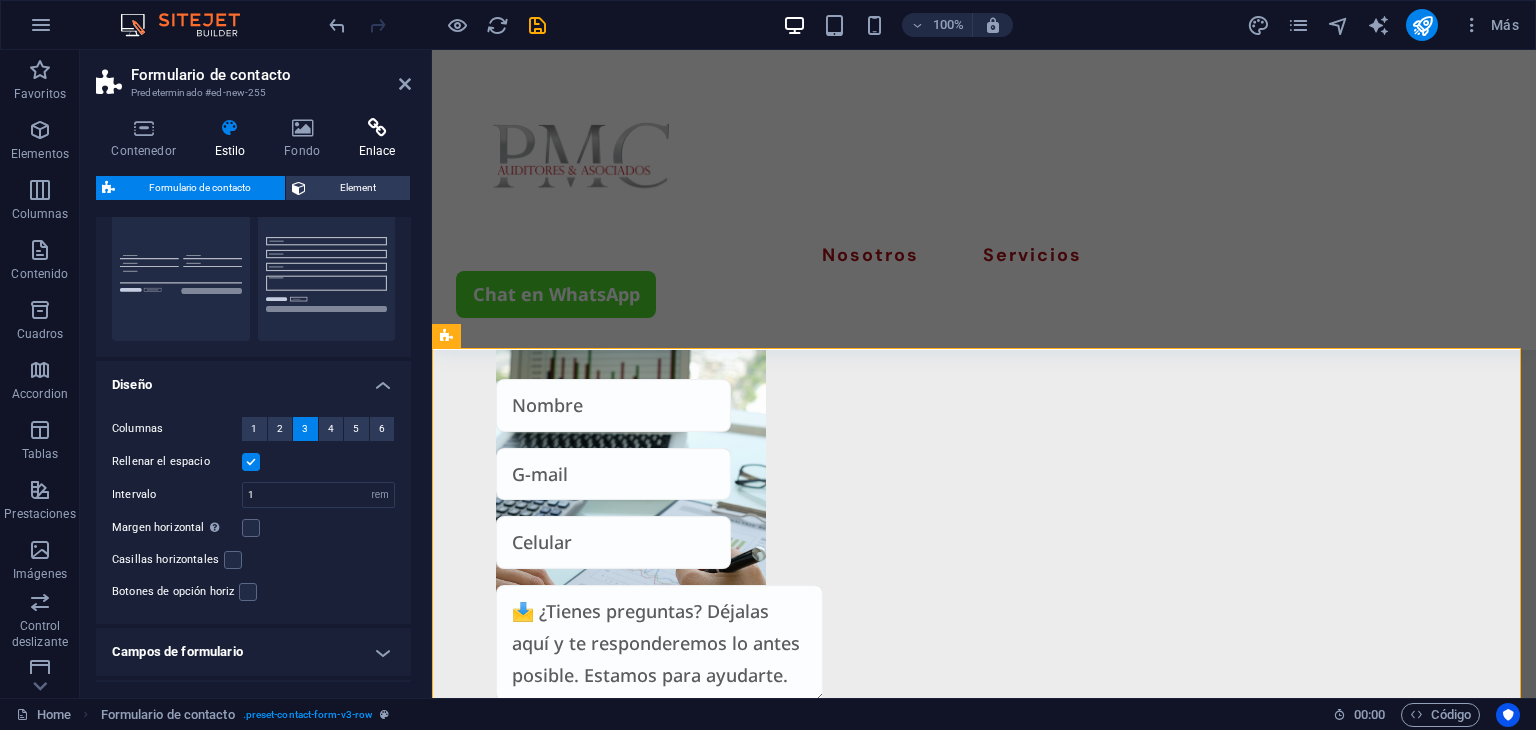 click on "Enlace" at bounding box center [377, 139] 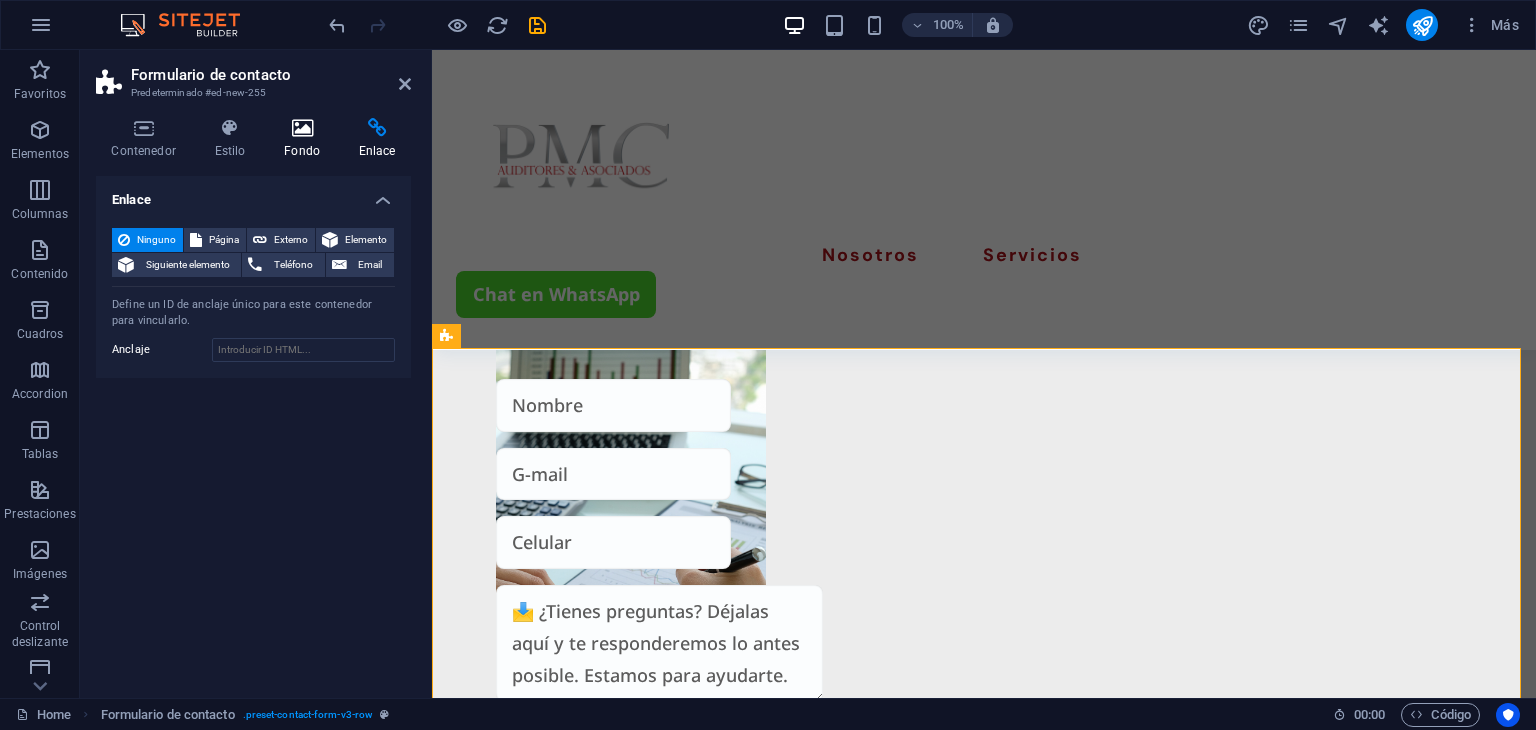 click on "Fondo" at bounding box center [306, 139] 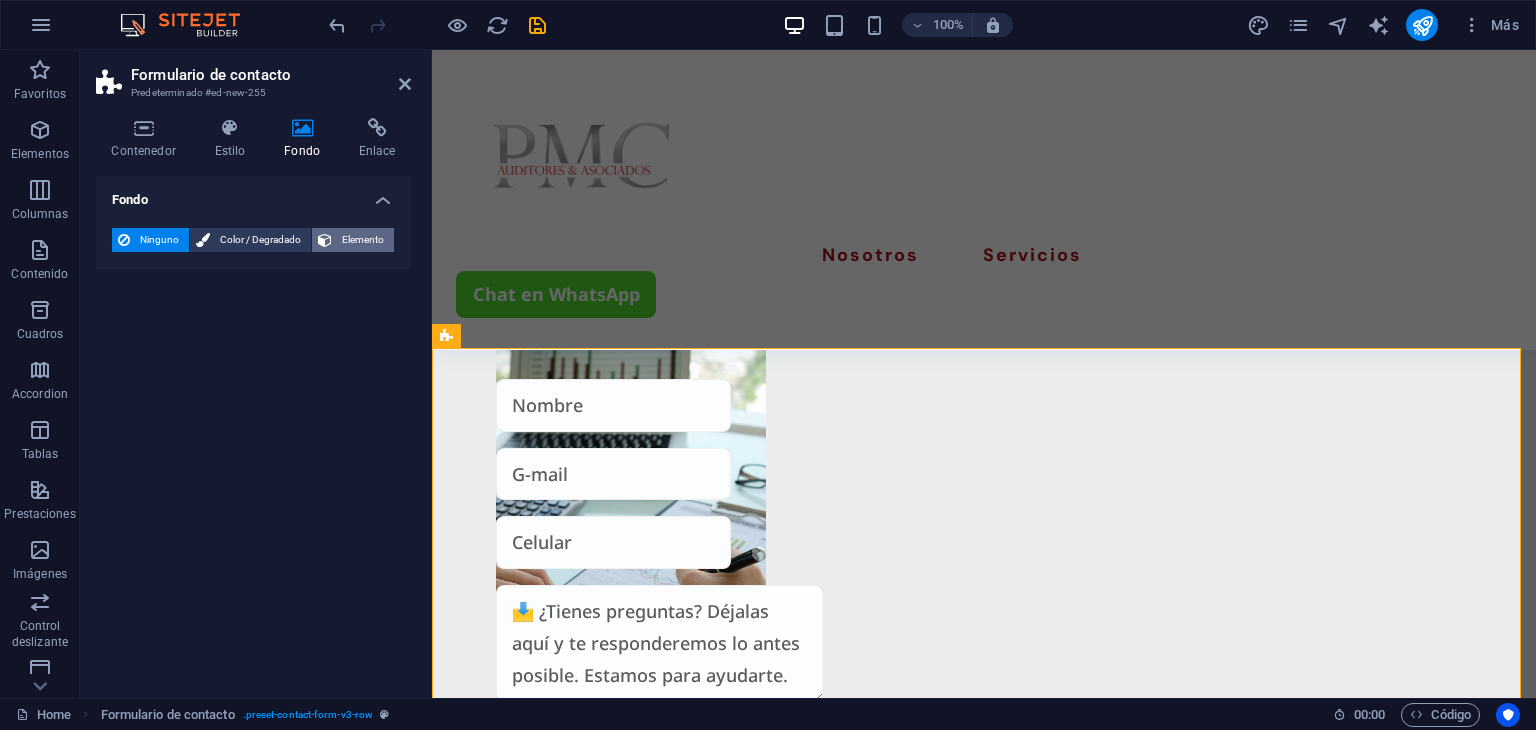 click on "Elemento" at bounding box center [363, 240] 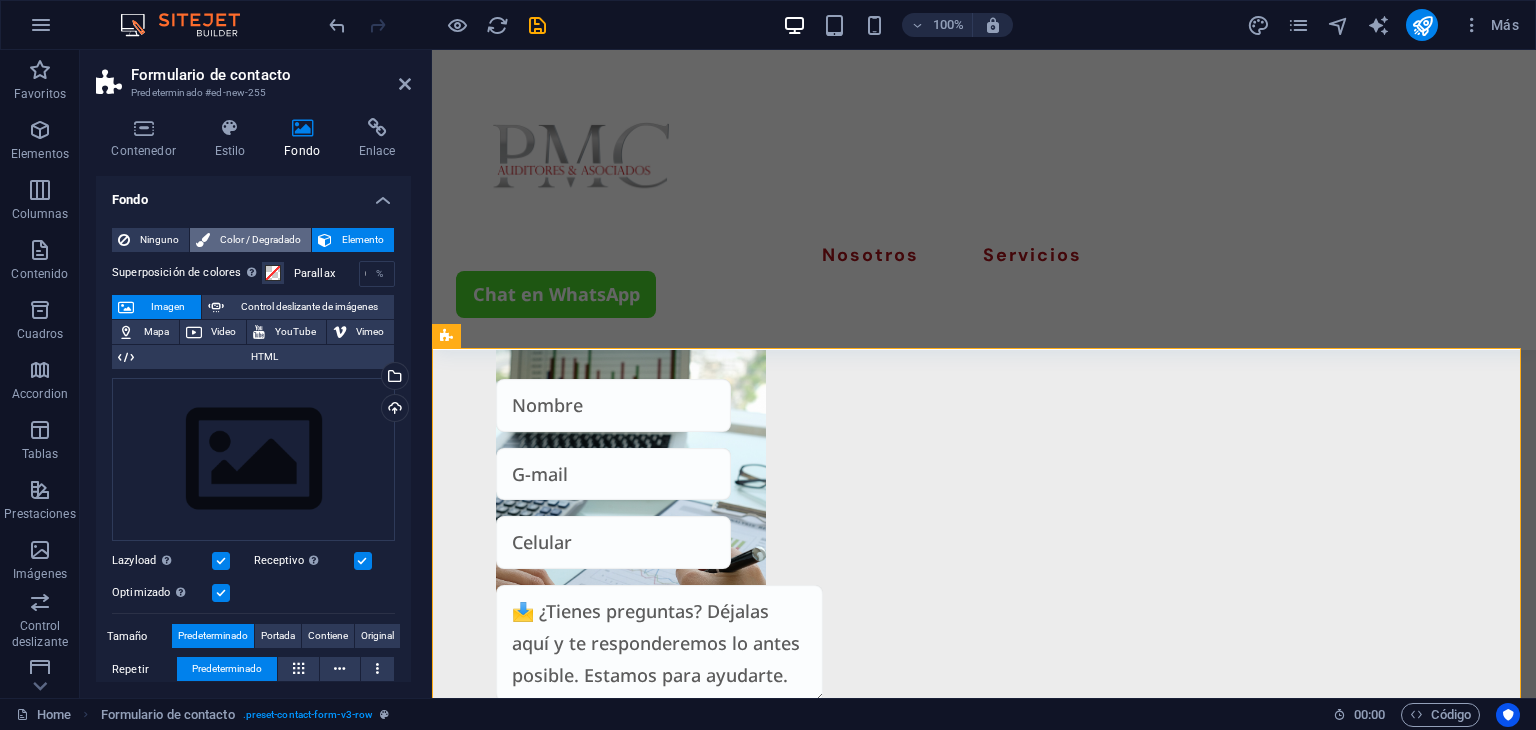 click on "Color / Degradado" at bounding box center (260, 240) 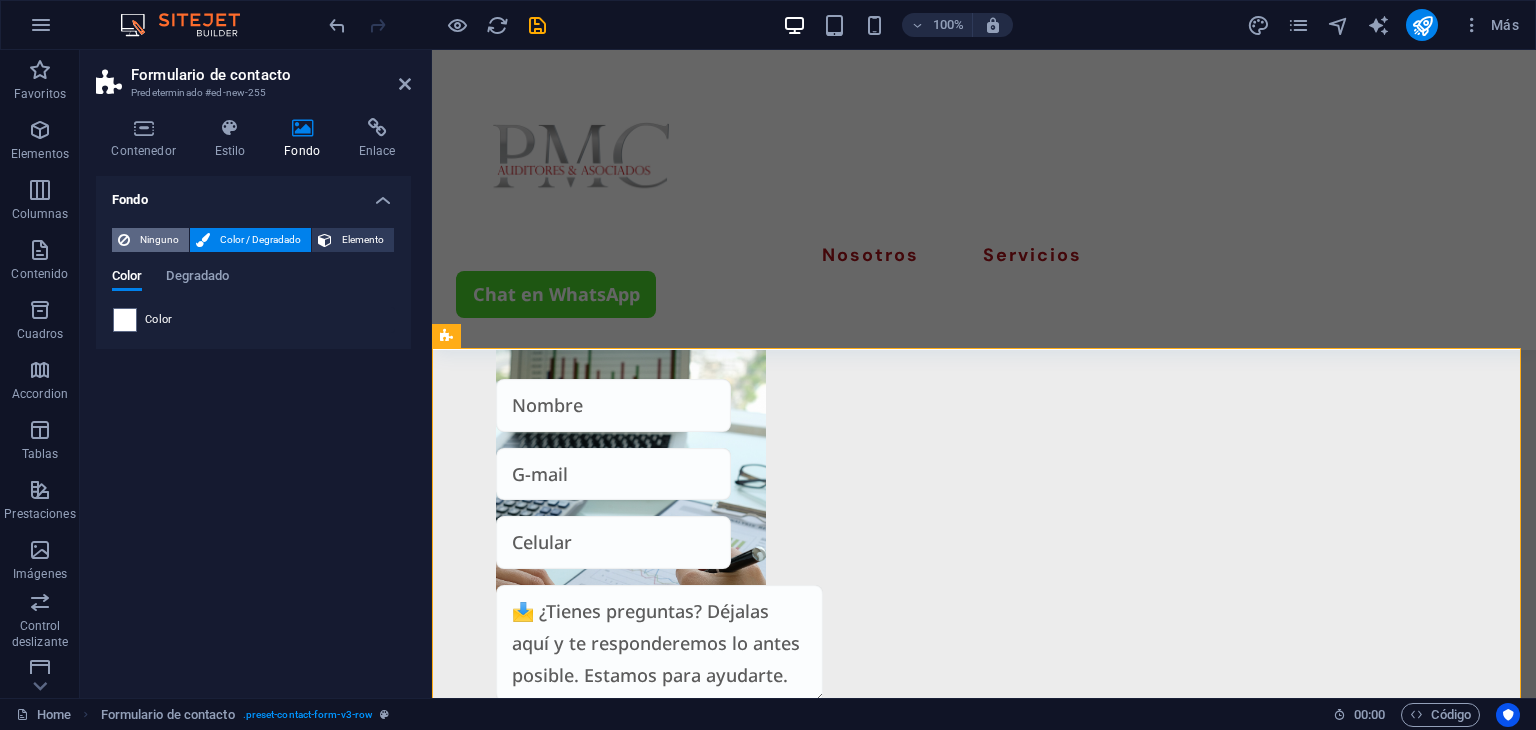 click on "Ninguno" at bounding box center (159, 240) 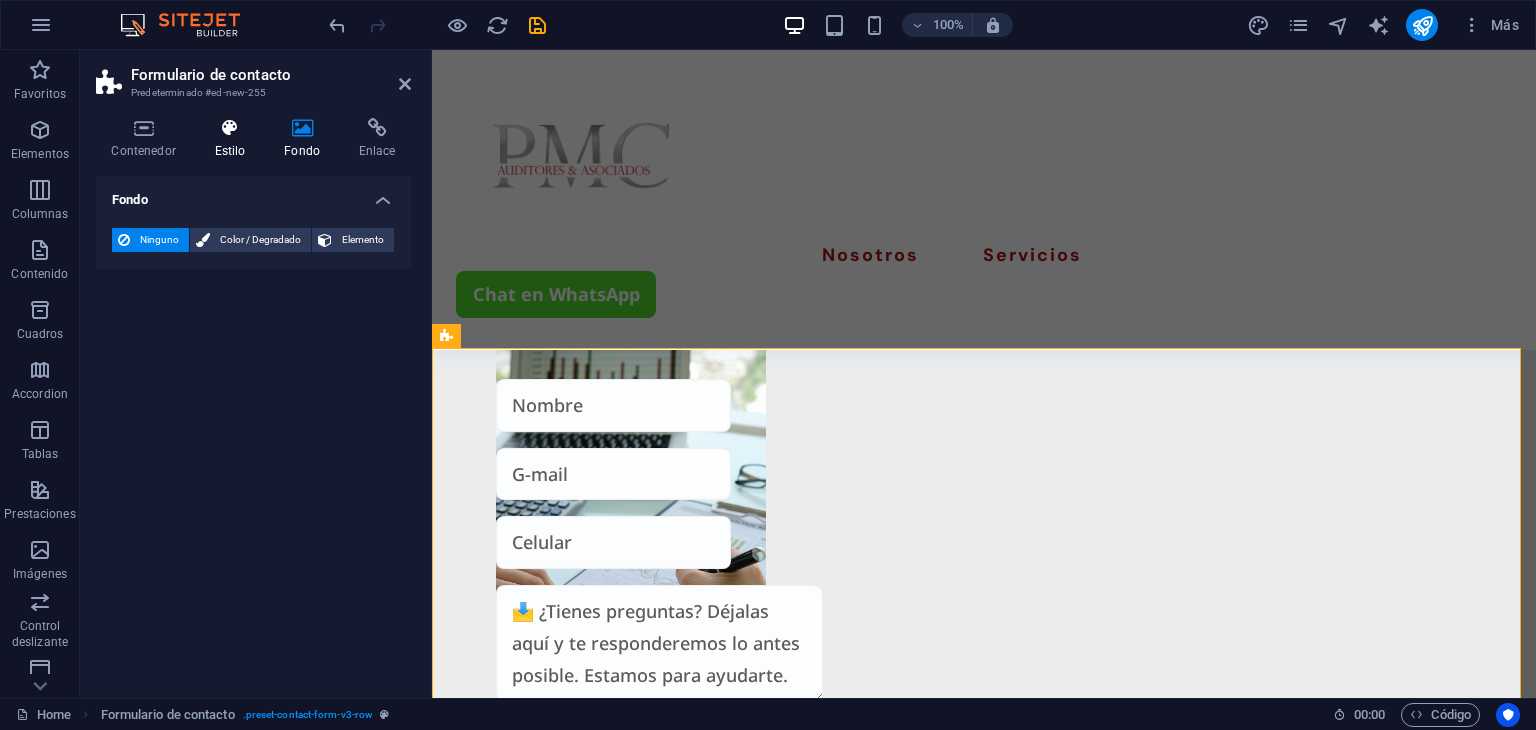 click at bounding box center [230, 128] 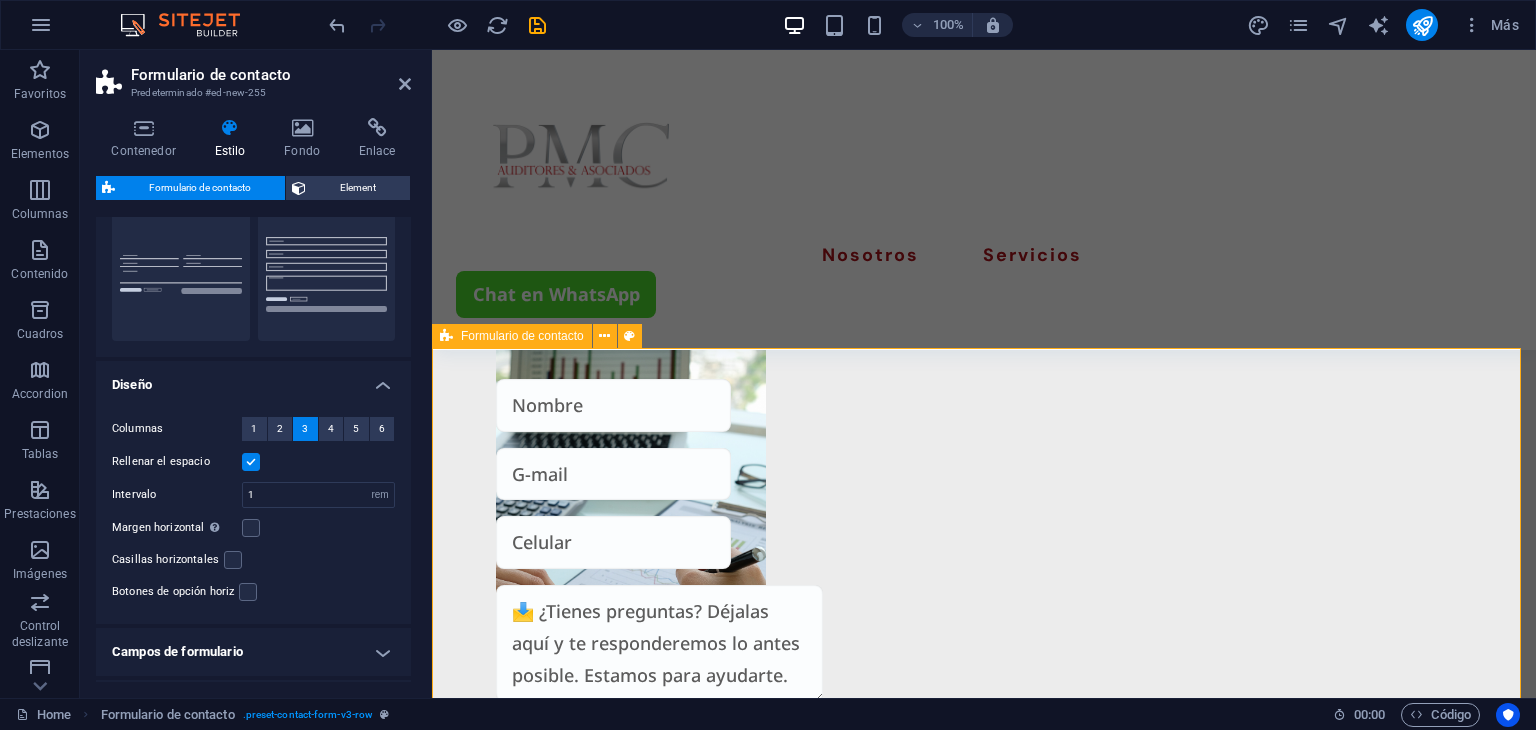 click on "He leído y comprendido la política de privacidad. ¿Ilegible? Cargar nuevo Enviar" at bounding box center [984, 1983] 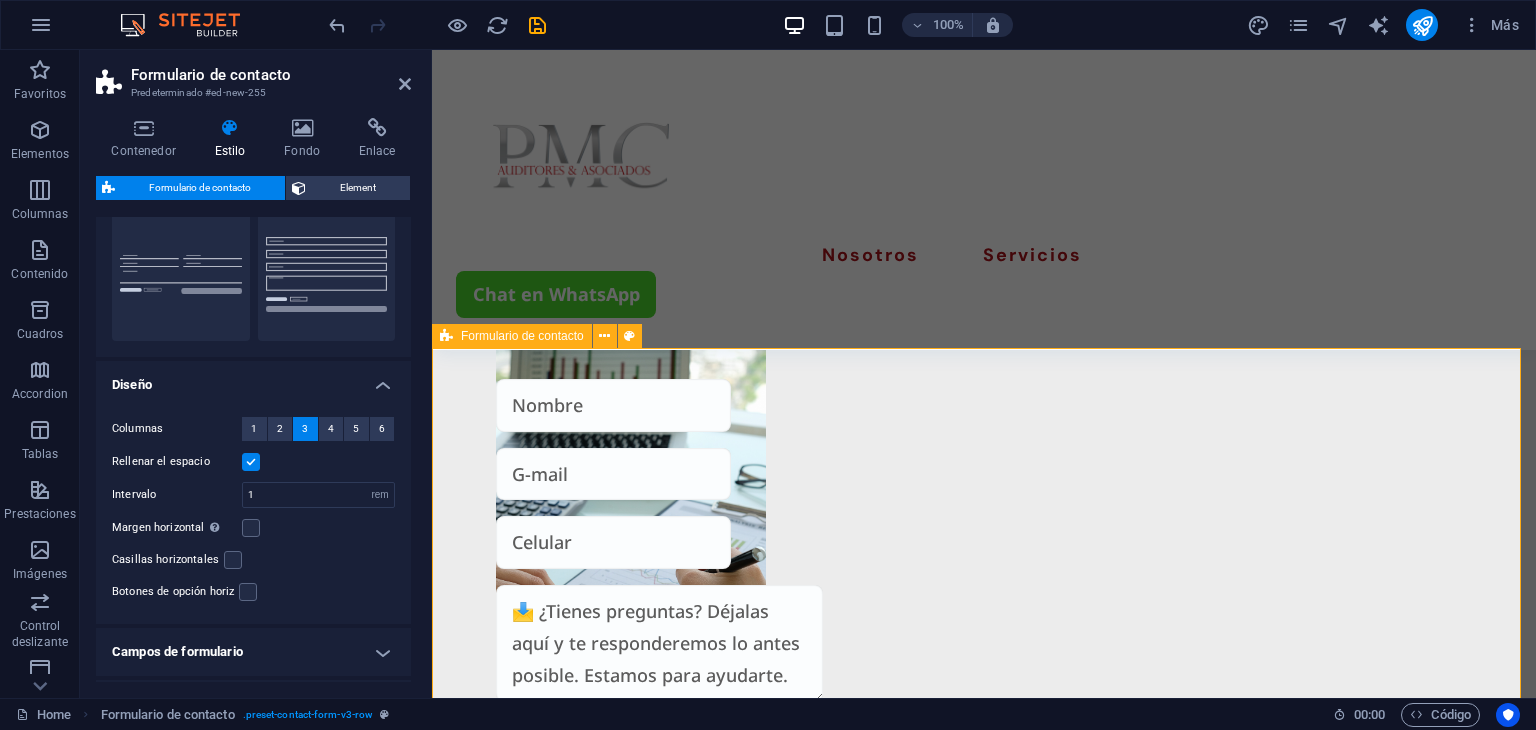 click on "He leído y comprendido la política de privacidad. ¿Ilegible? Cargar nuevo Enviar" at bounding box center (984, 1983) 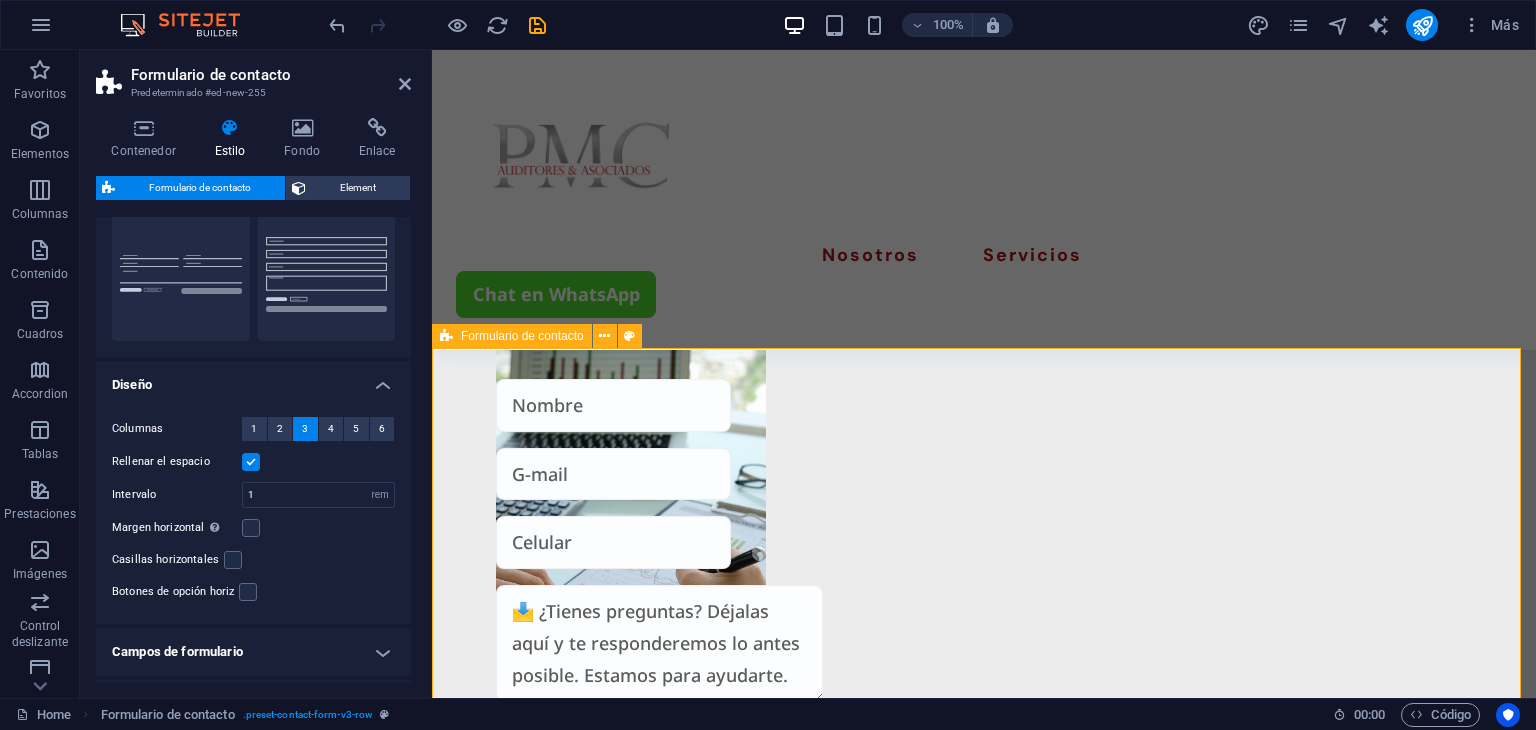 click on "He leído y comprendido la política de privacidad. ¿Ilegible? Cargar nuevo Enviar" at bounding box center (984, 1983) 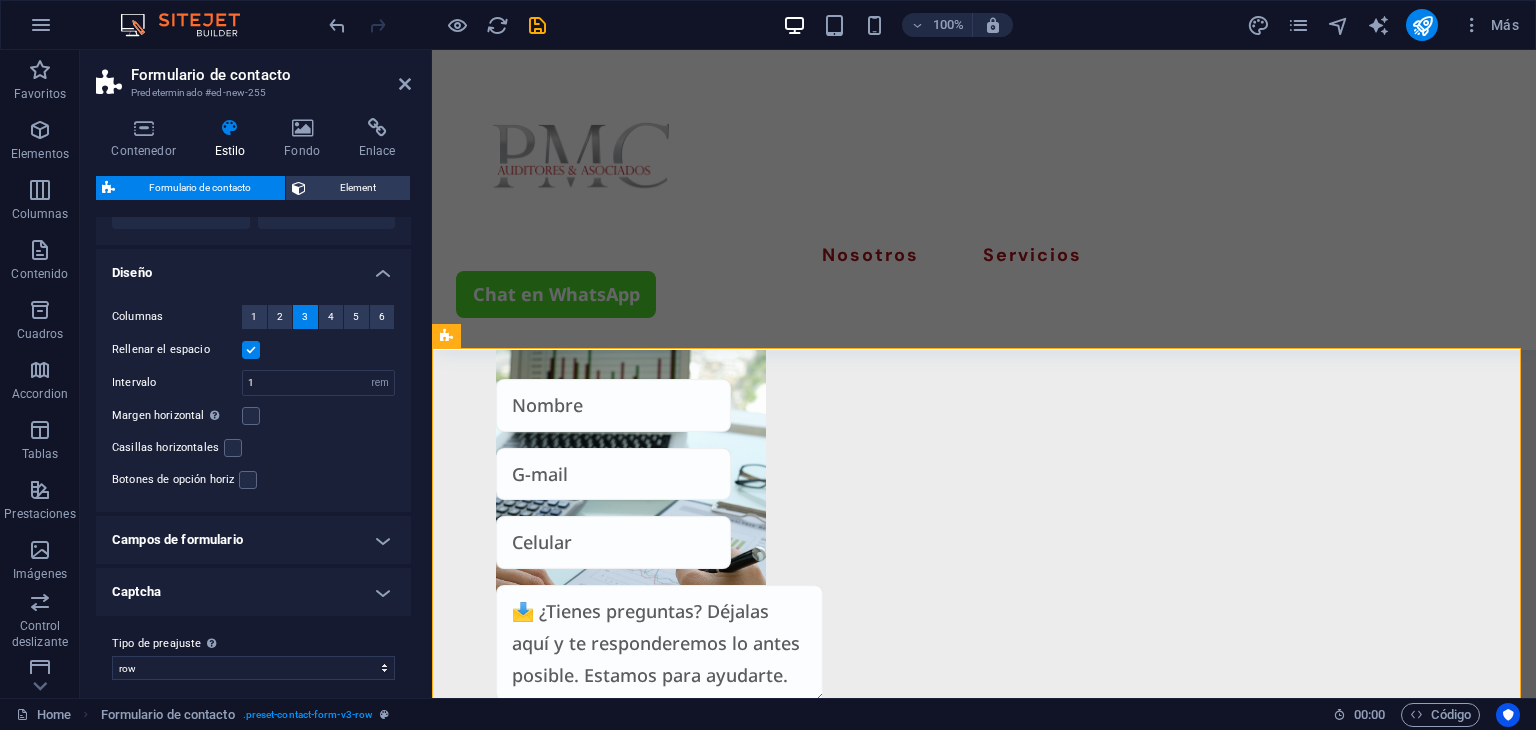 scroll, scrollTop: 325, scrollLeft: 0, axis: vertical 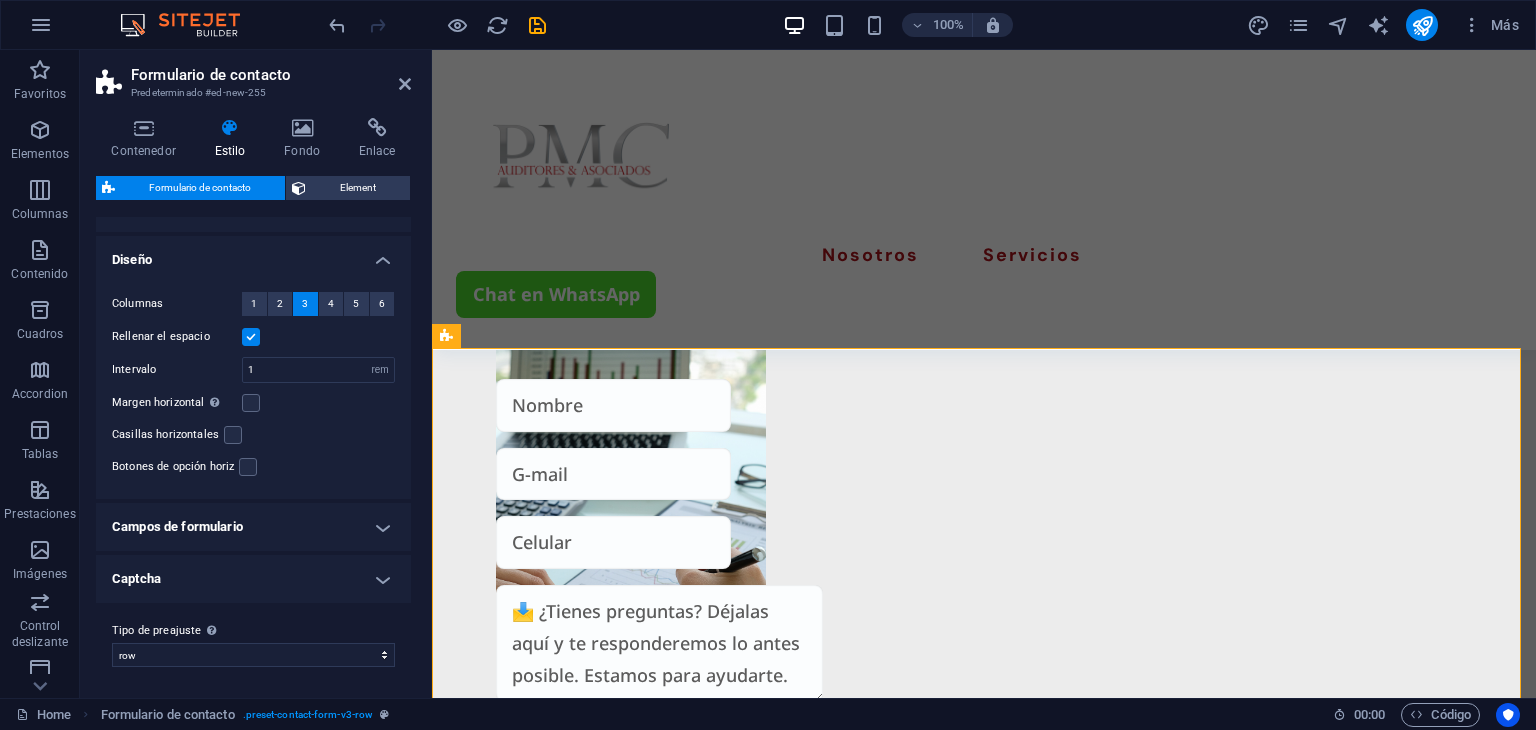 click on "Captcha" at bounding box center (253, 579) 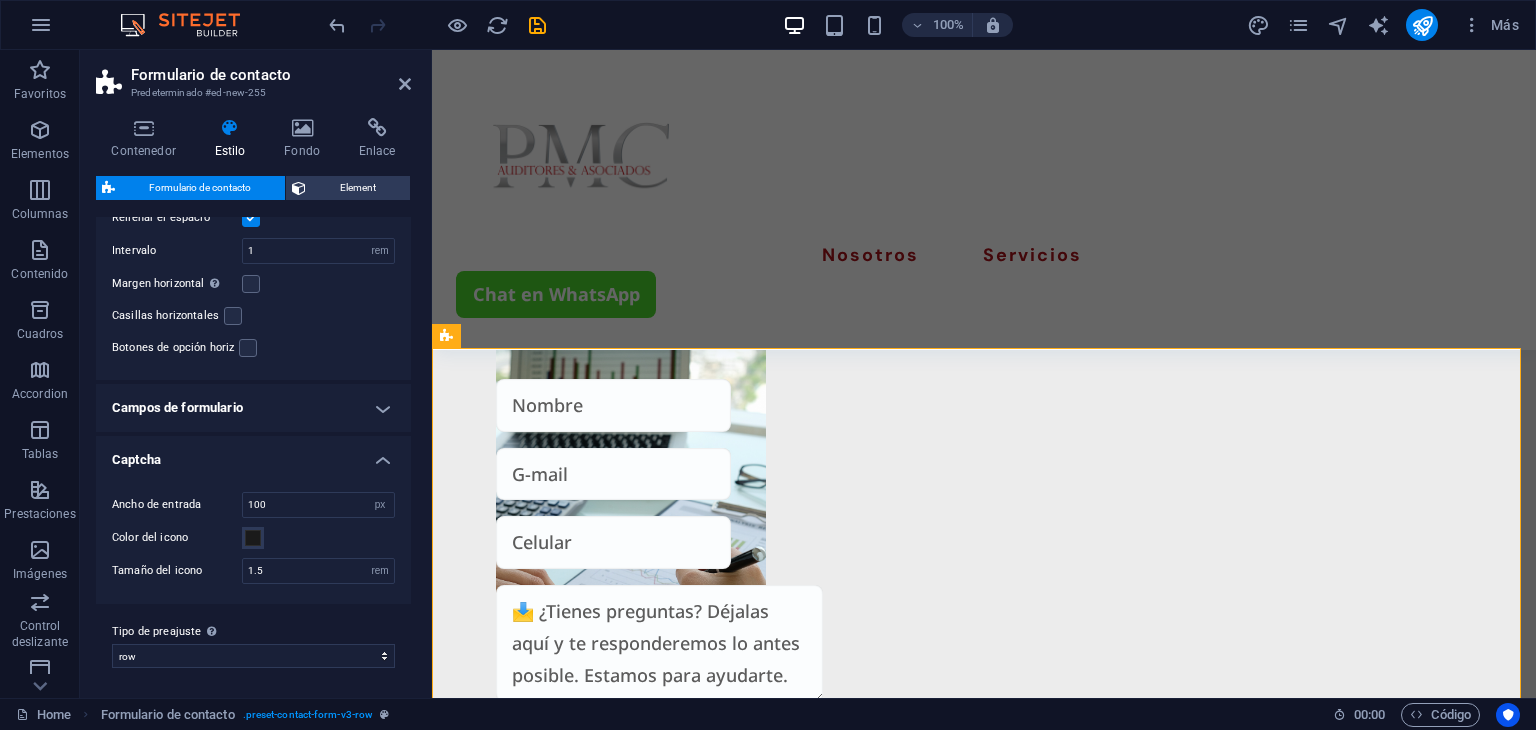 click on "Captcha" at bounding box center (253, 454) 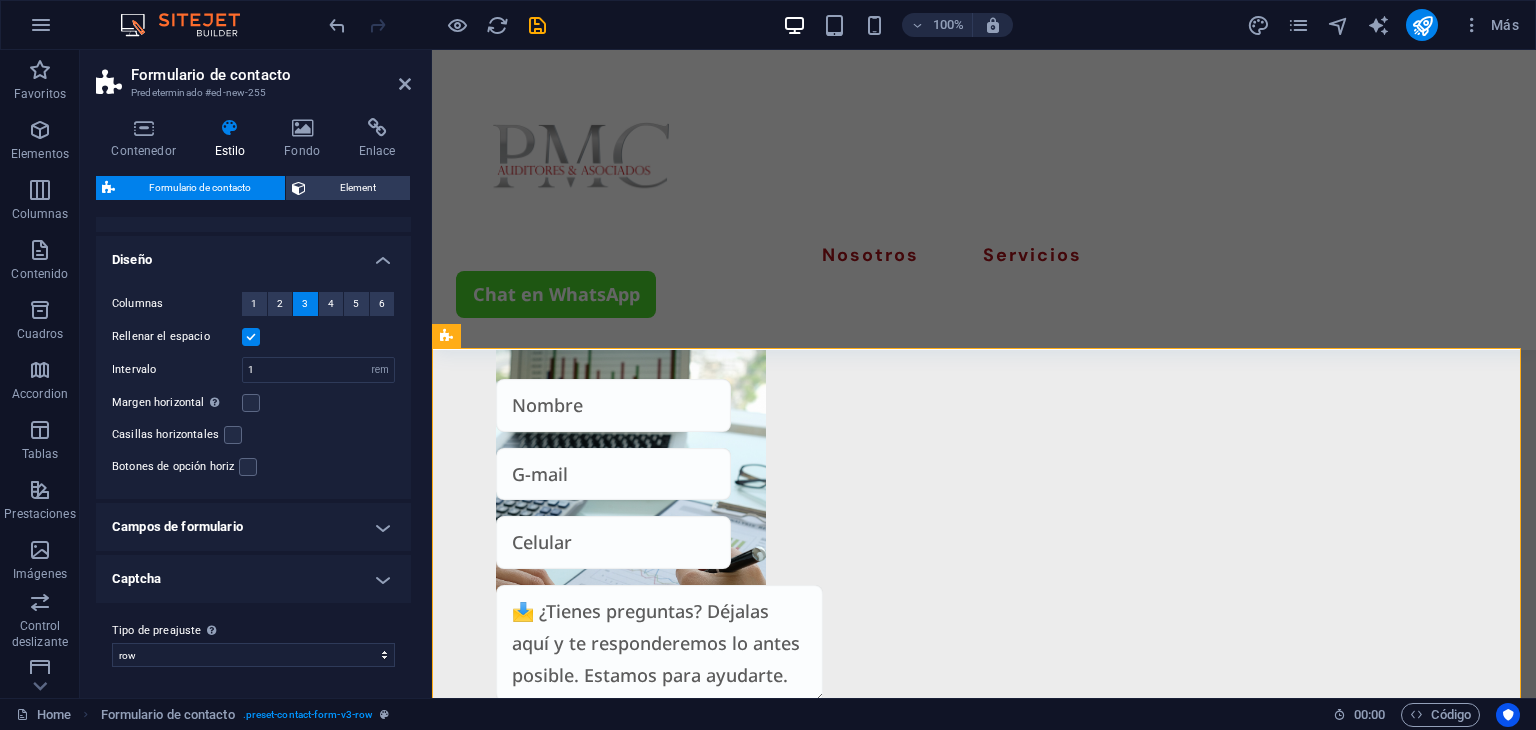 click on "Campos de formulario" at bounding box center [253, 527] 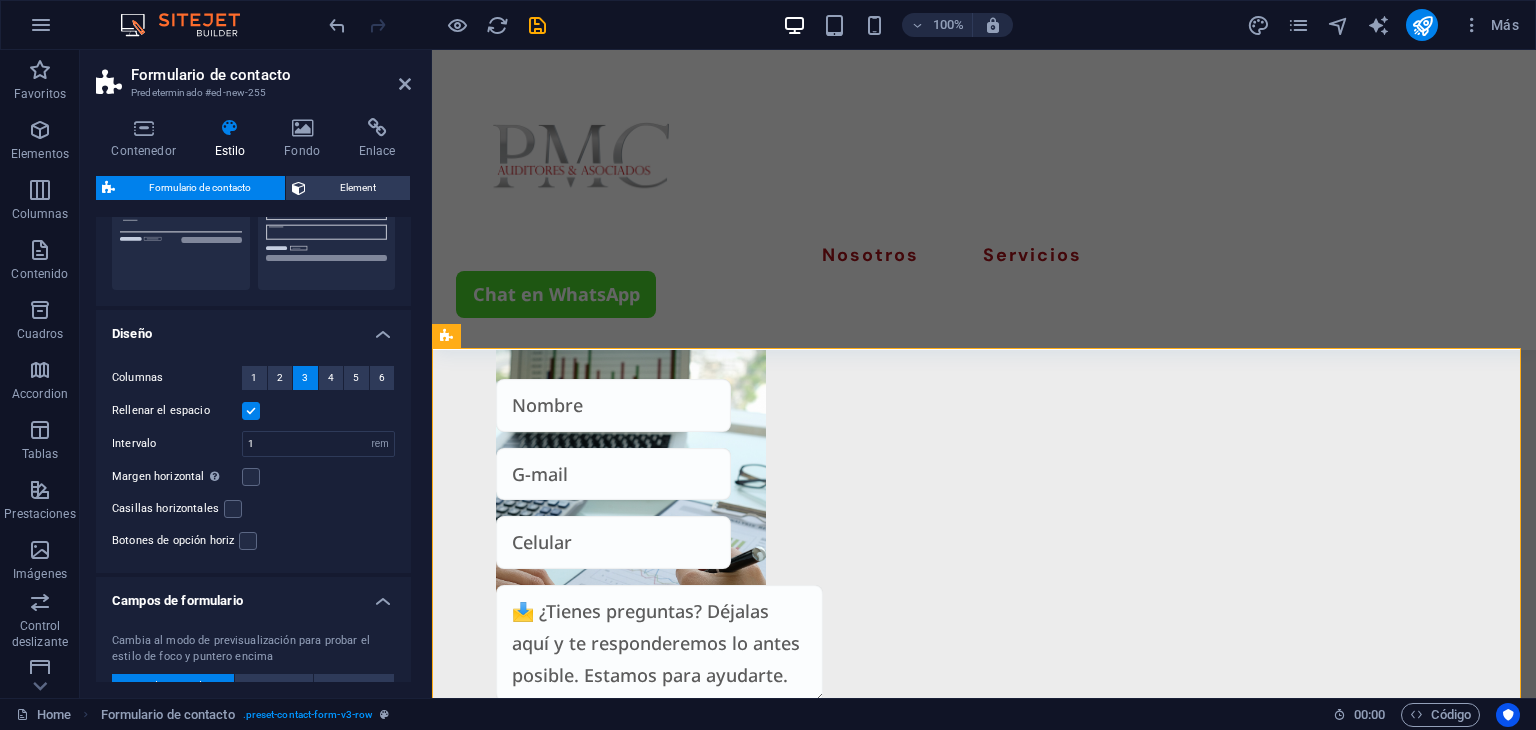 scroll, scrollTop: 244, scrollLeft: 0, axis: vertical 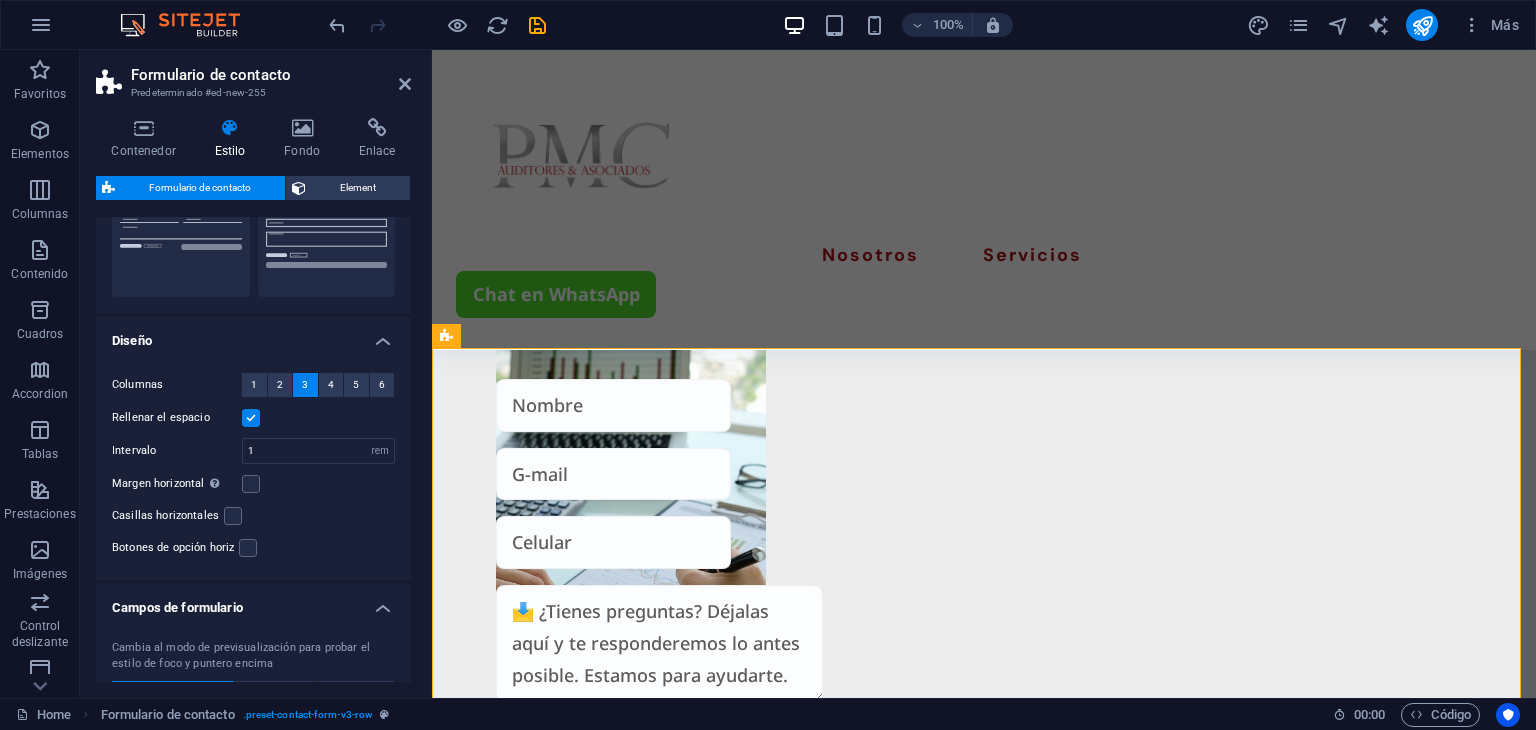 click on "Diseño" at bounding box center [253, 335] 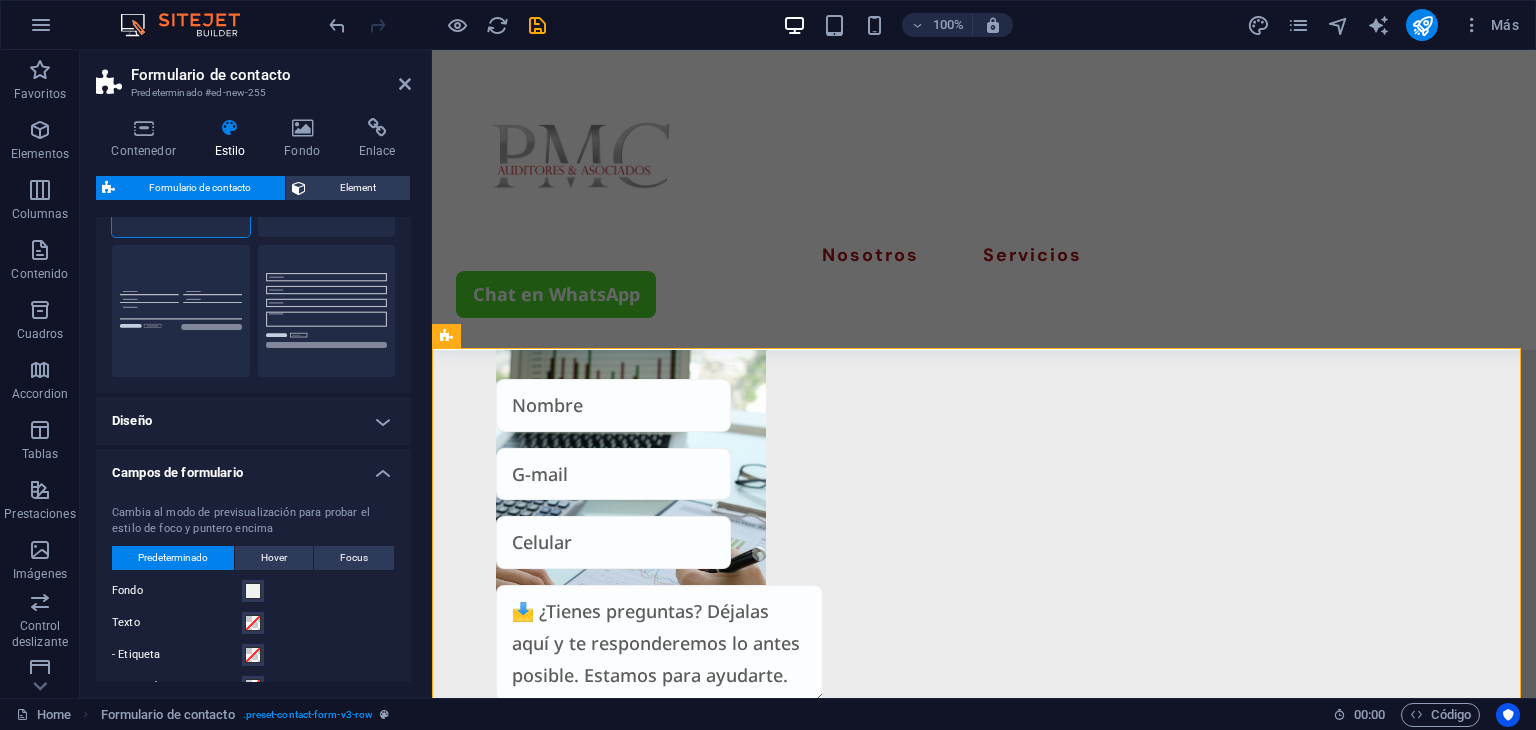 scroll, scrollTop: 0, scrollLeft: 0, axis: both 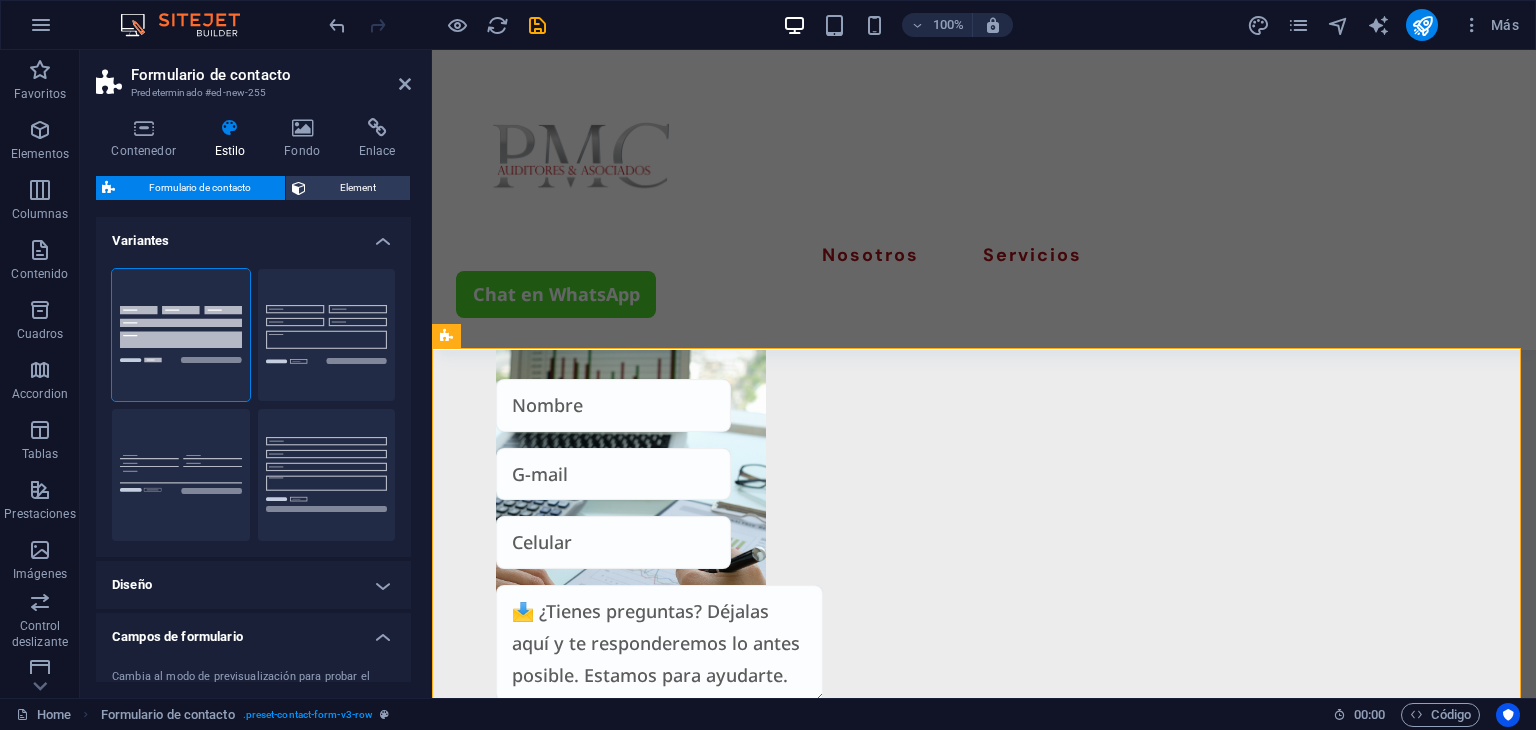 click on "Fondo Predeterminado Sin formato Fila" at bounding box center (253, 405) 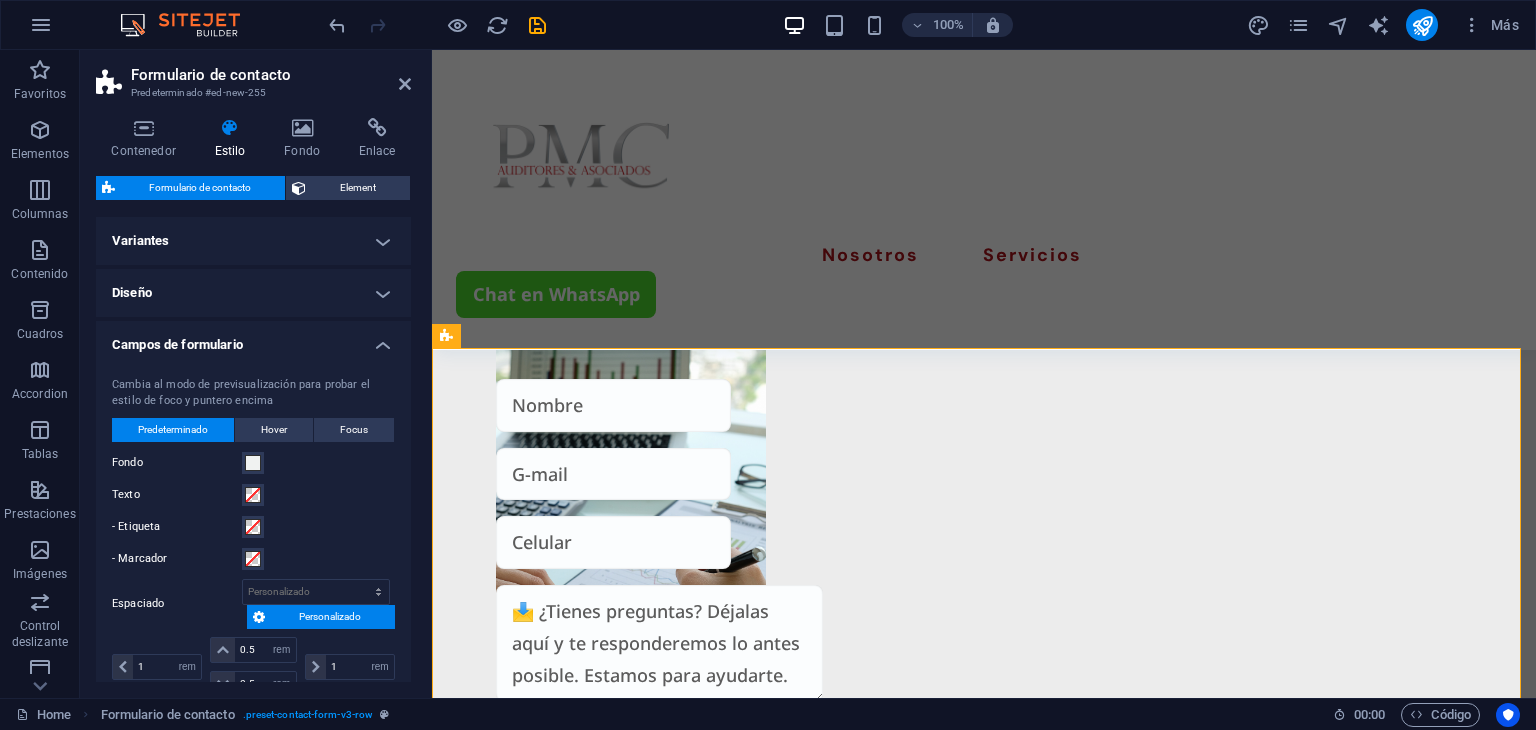 scroll, scrollTop: 0, scrollLeft: 0, axis: both 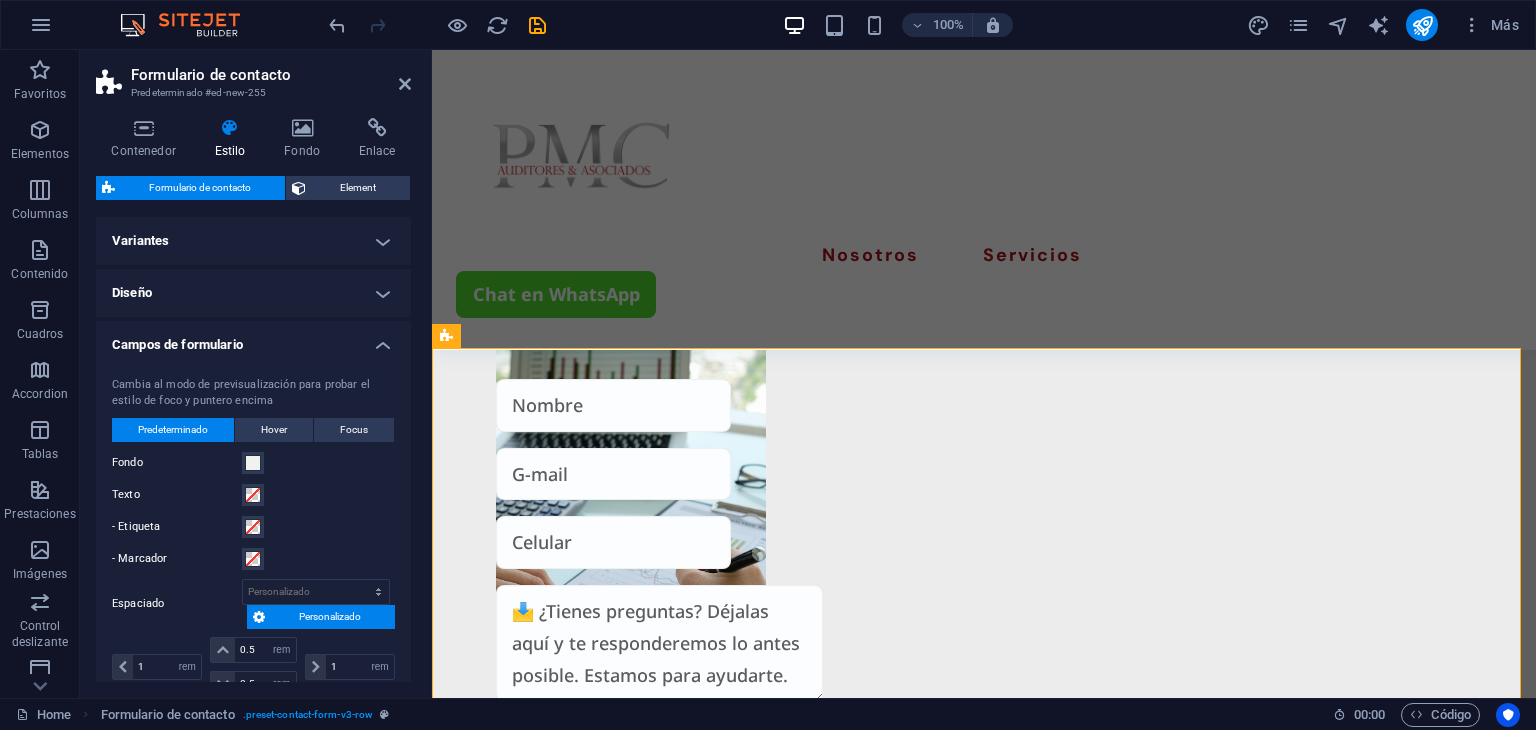 click on "Campos de formulario" at bounding box center (253, 339) 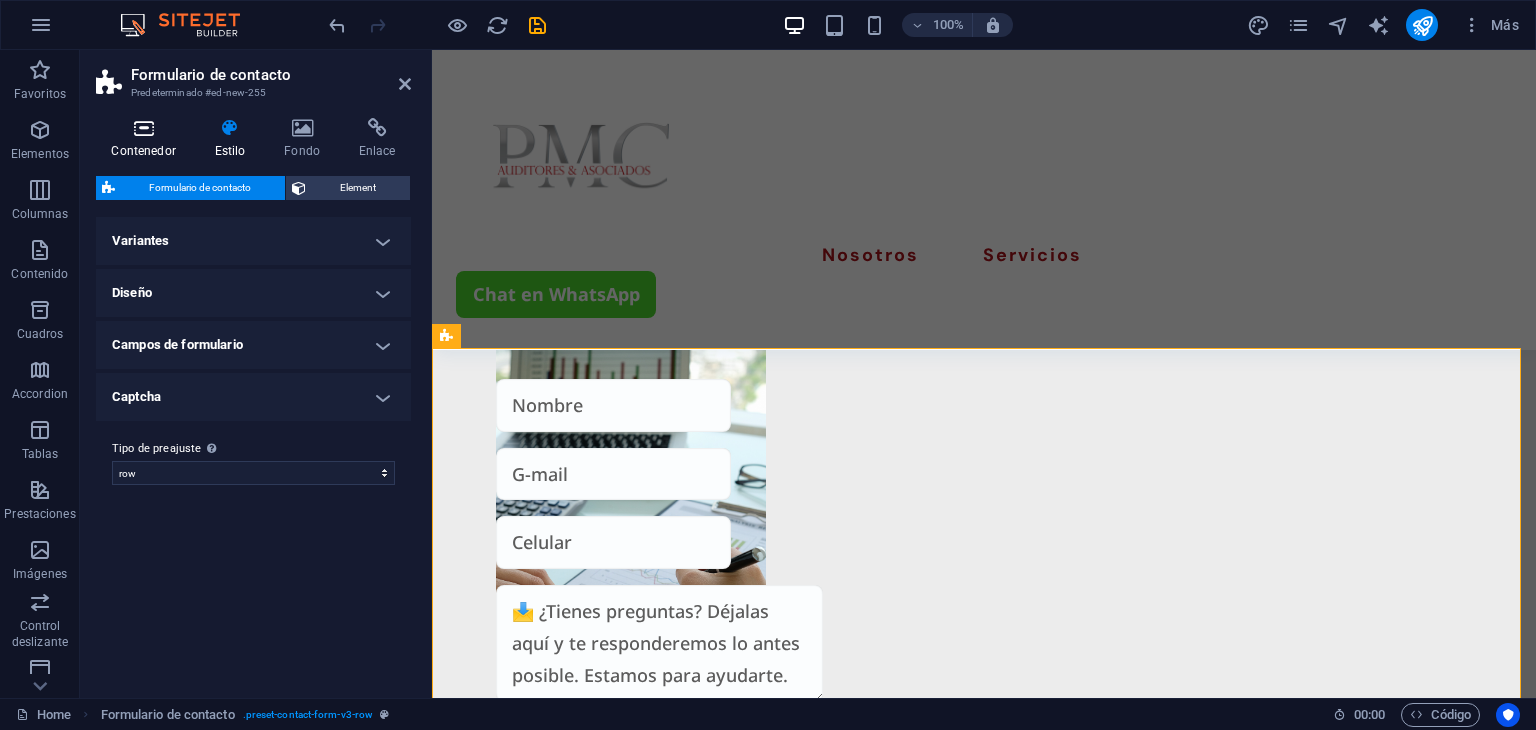 click on "Contenedor" at bounding box center (147, 139) 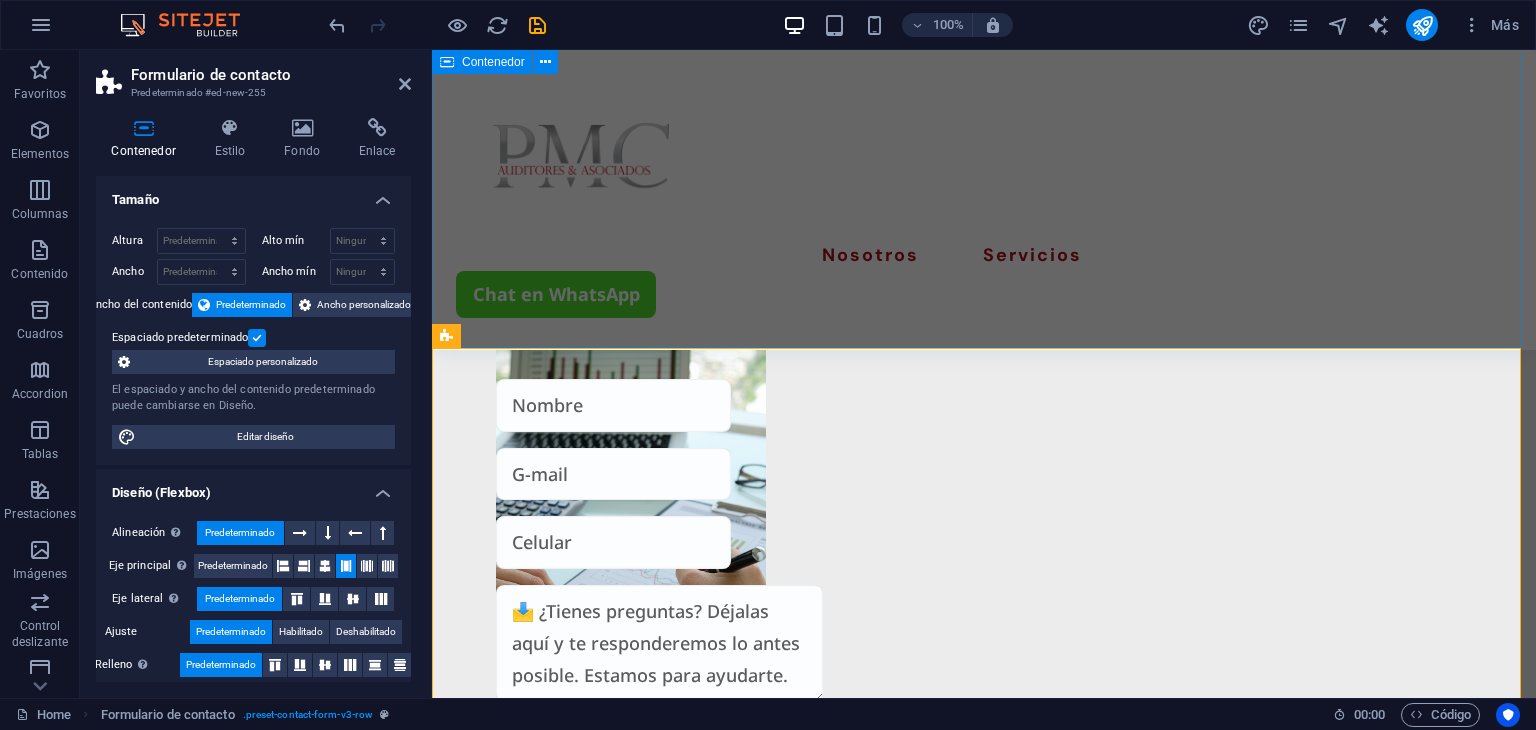 click on "Buzón Escríbenos   He leído y comprendido la política de privacidad. ¿Ilegible? Cargar nuevo Enviar" at bounding box center (984, 850) 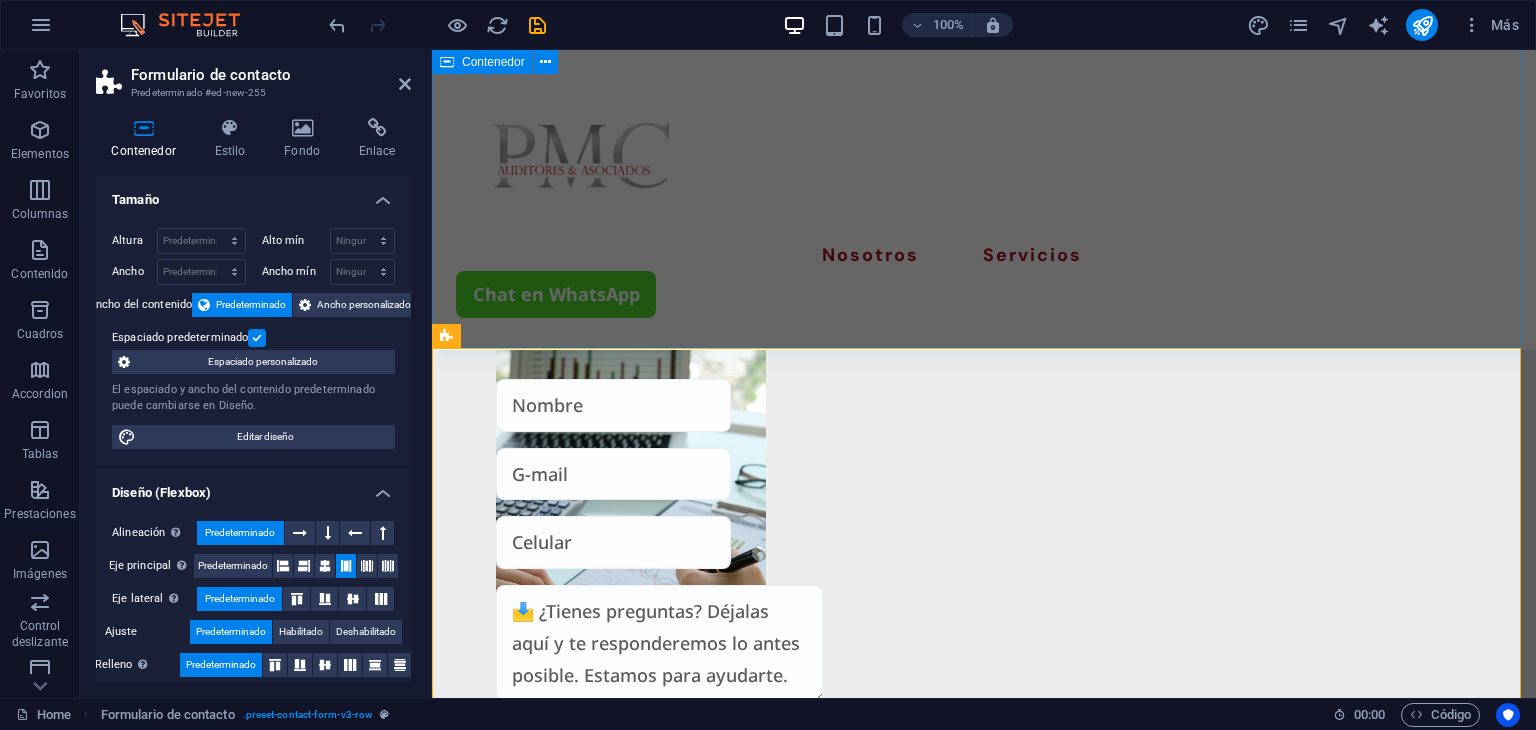 click on "Buzón Escríbenos   He leído y comprendido la política de privacidad. ¿Ilegible? Cargar nuevo Enviar" at bounding box center (984, 850) 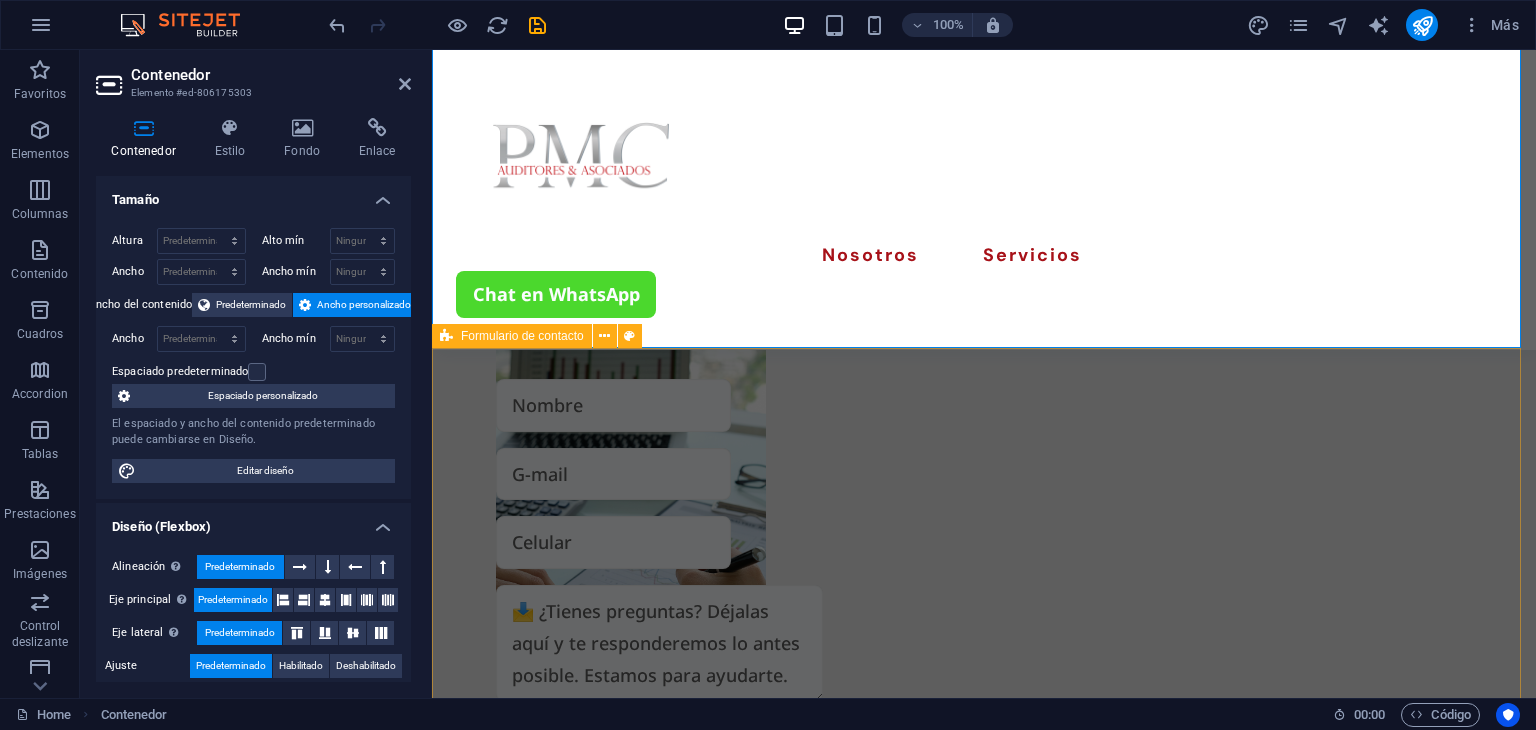 click on "He leído y comprendido la política de privacidad. ¿Ilegible? Cargar nuevo Enviar" at bounding box center (984, 1983) 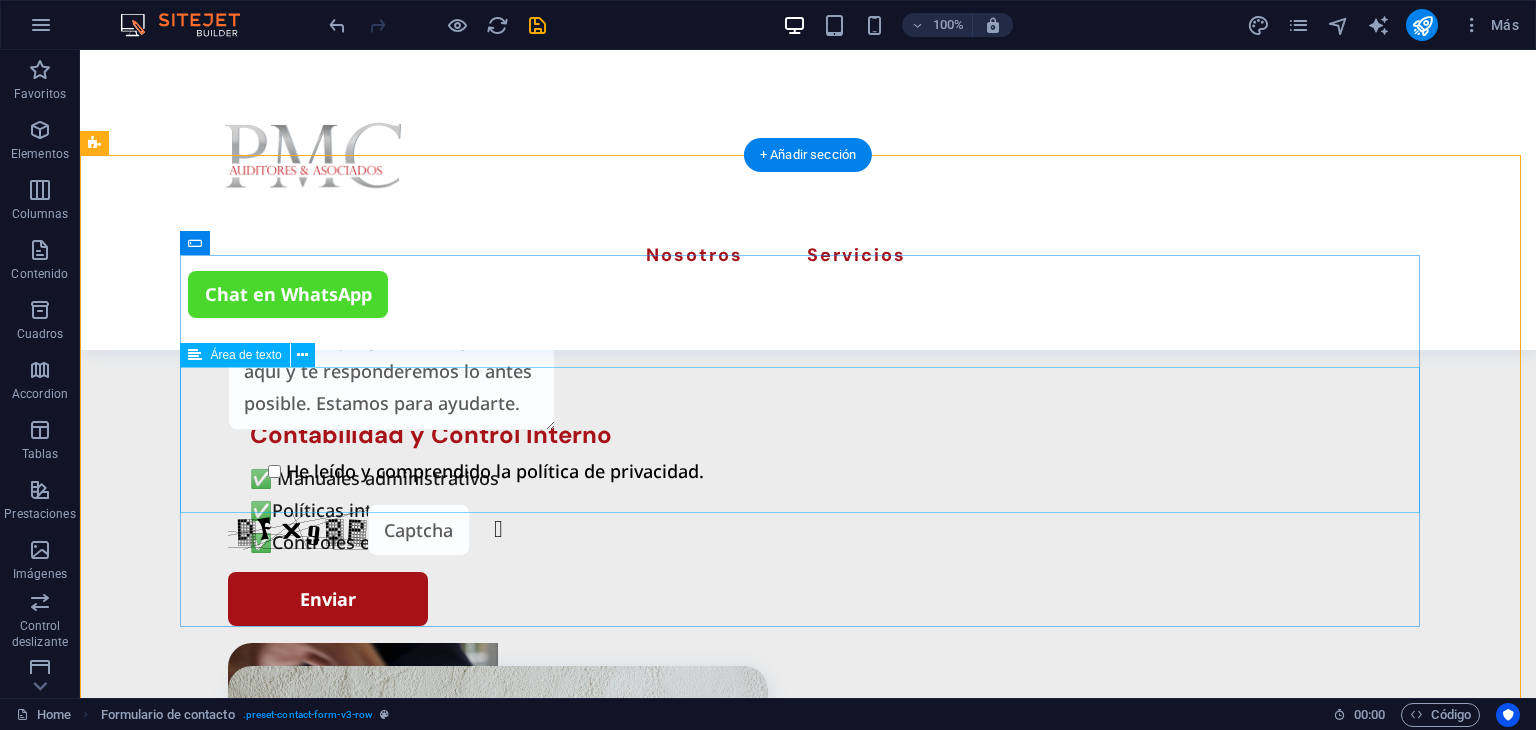 scroll, scrollTop: 3792, scrollLeft: 0, axis: vertical 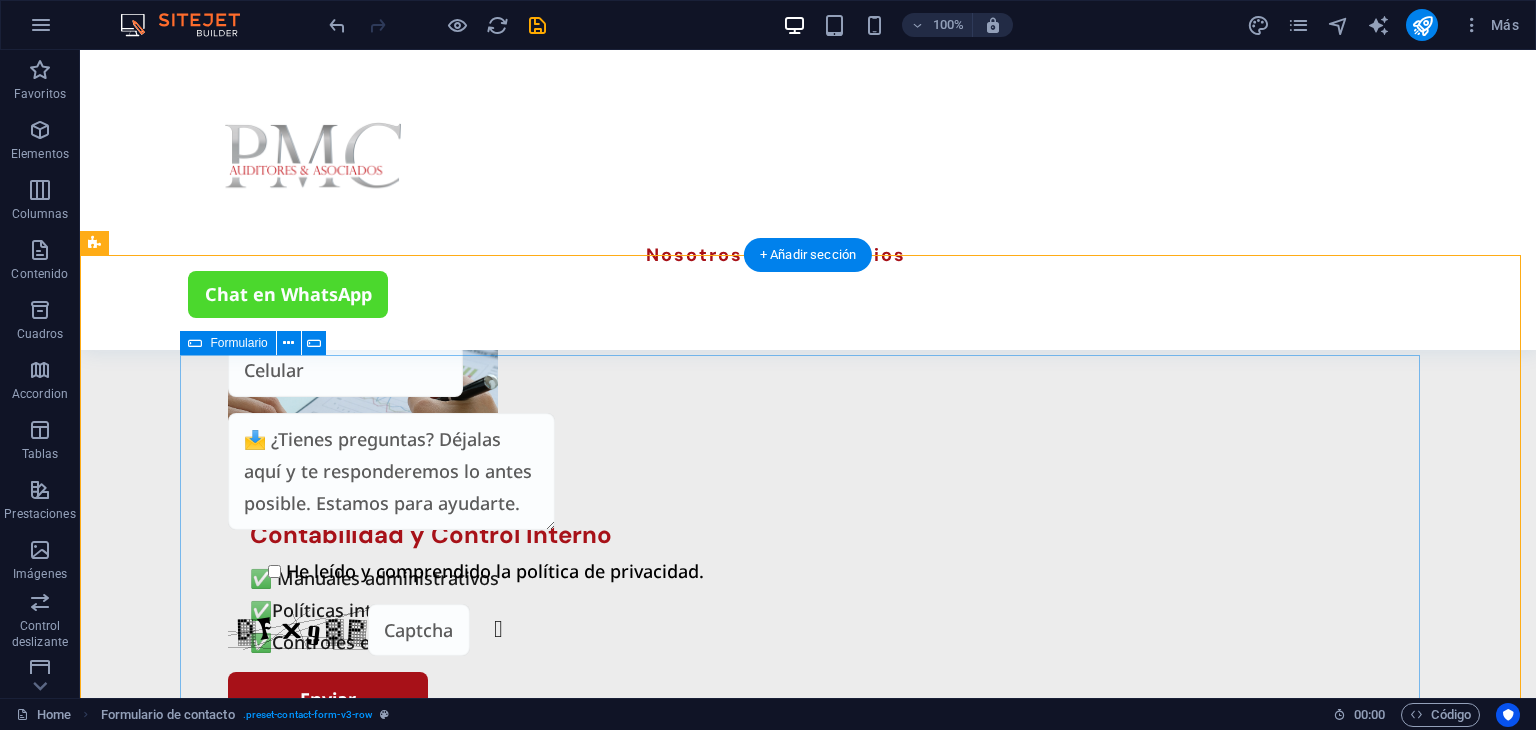 click on "He leído y comprendido la política de privacidad. ¿Ilegible? Cargar nuevo Enviar" at bounding box center (808, 1880) 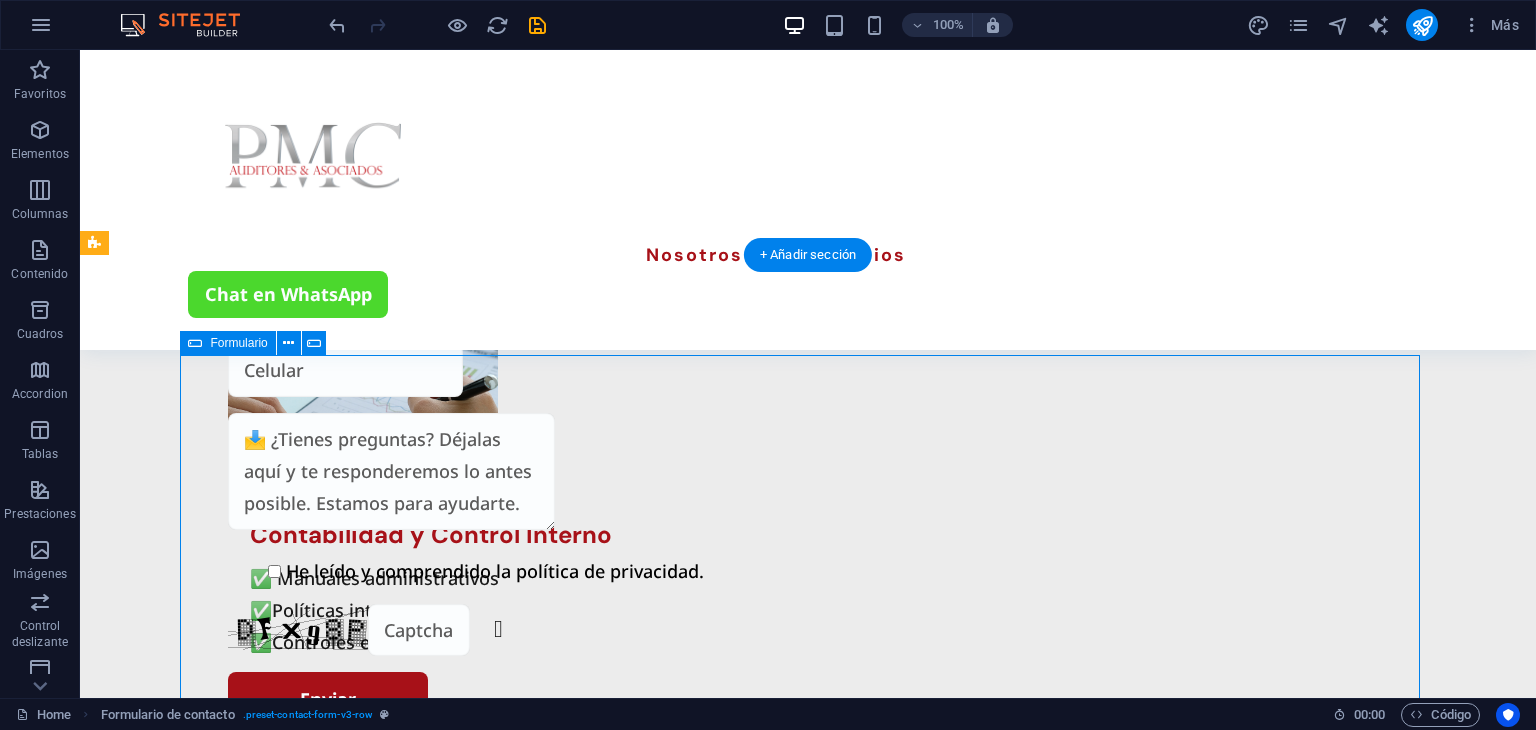click on "He leído y comprendido la política de privacidad. ¿Ilegible? Cargar nuevo Enviar" at bounding box center (808, 1880) 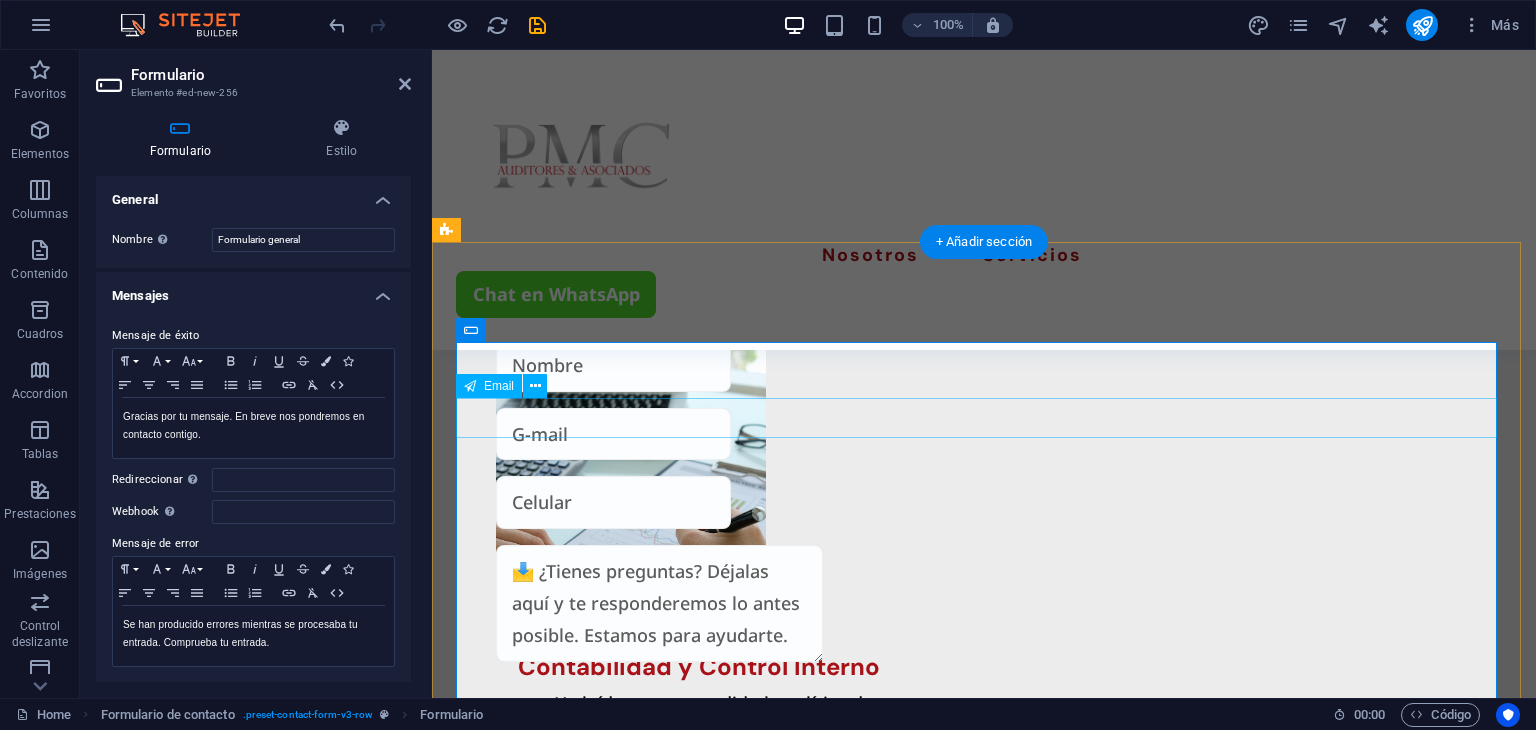 scroll, scrollTop: 3859, scrollLeft: 0, axis: vertical 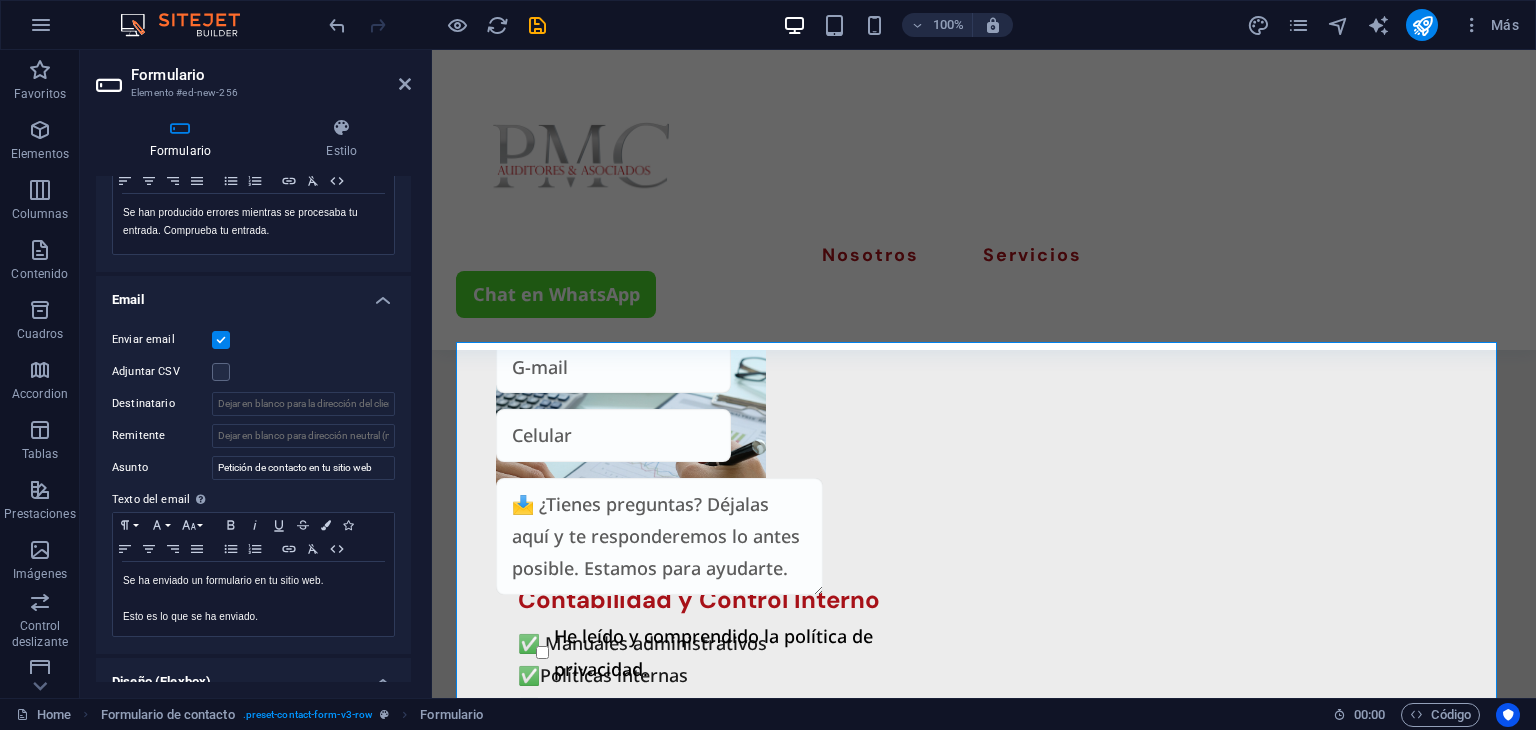 click at bounding box center [221, 340] 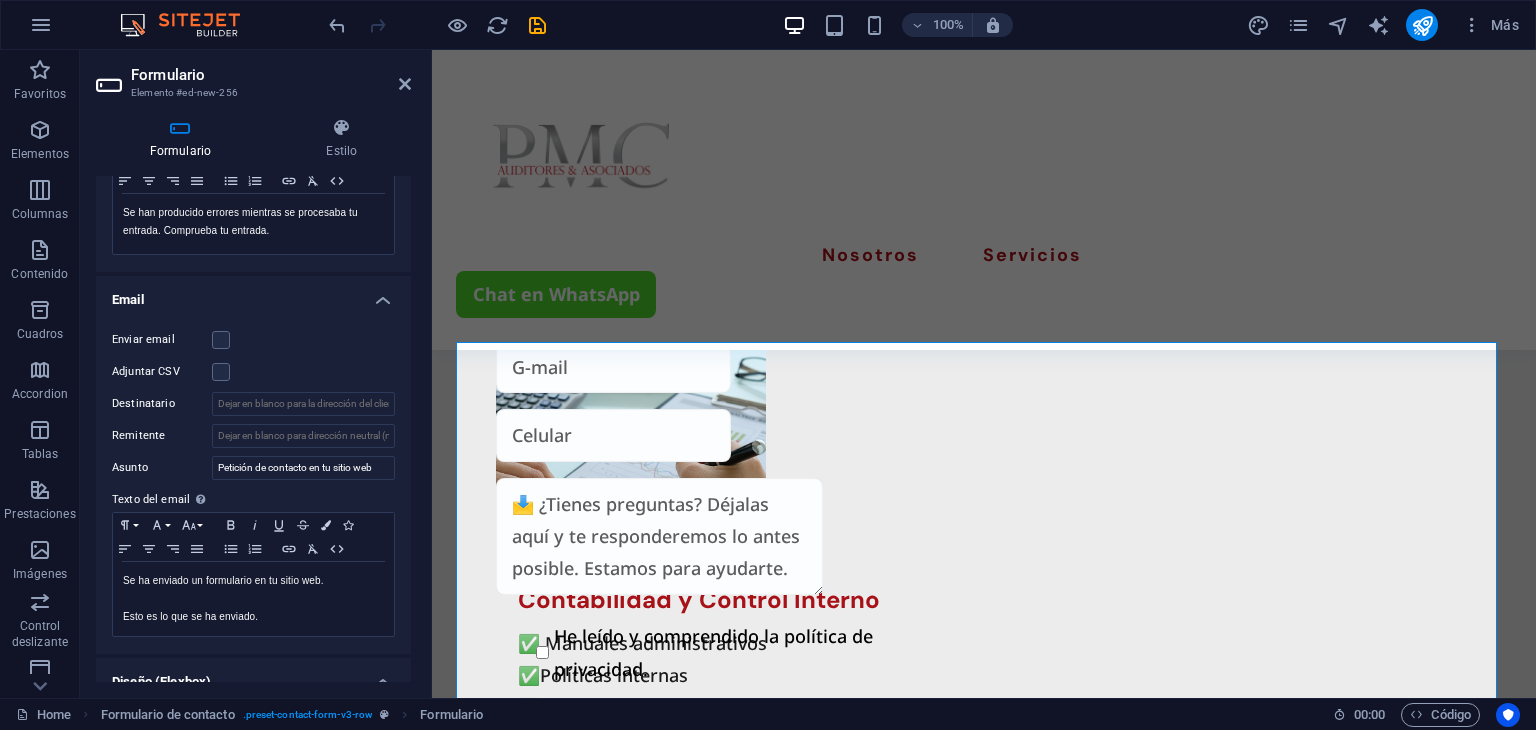 click on "Enviar email" at bounding box center (253, 340) 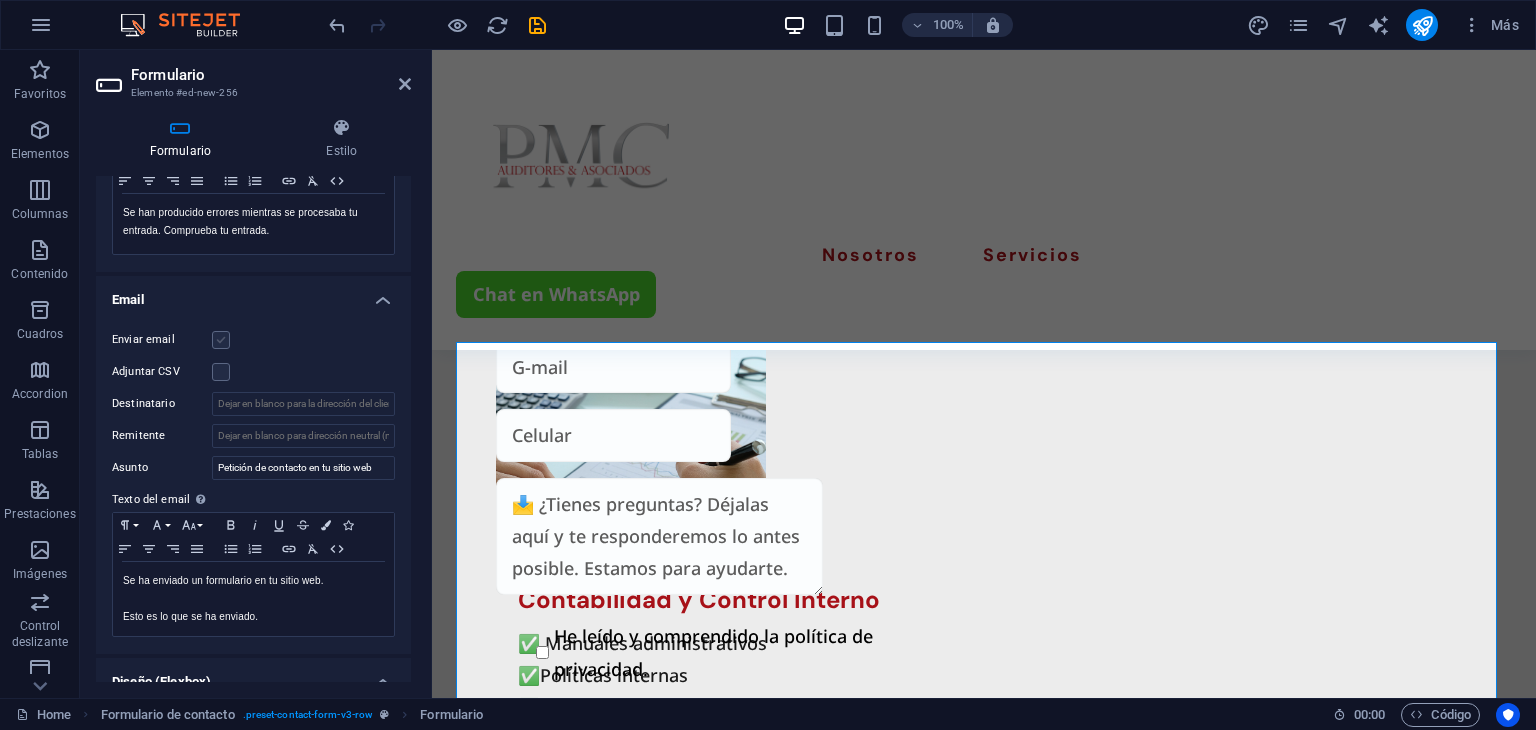 click at bounding box center (221, 340) 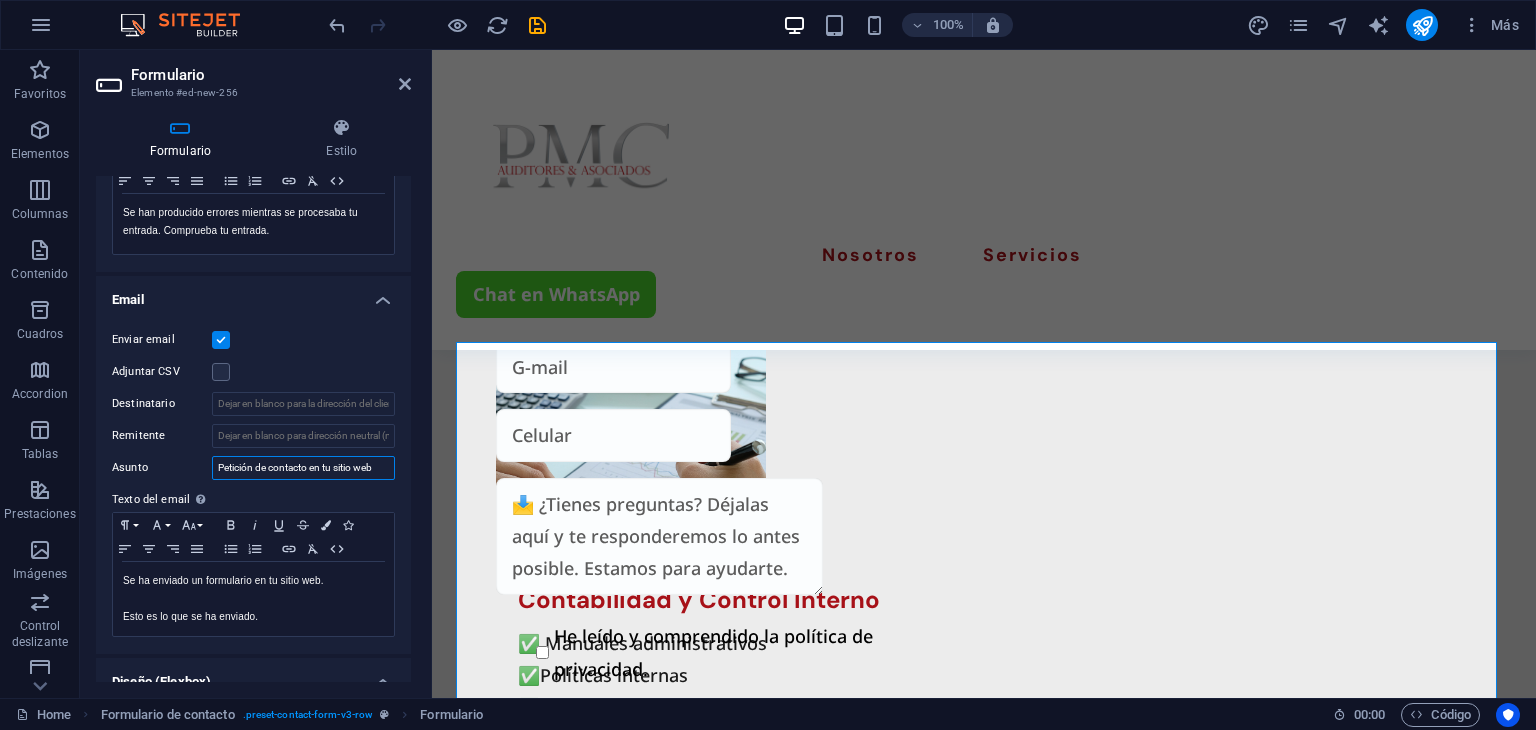 drag, startPoint x: 253, startPoint y: 469, endPoint x: 221, endPoint y: 465, distance: 32.24903 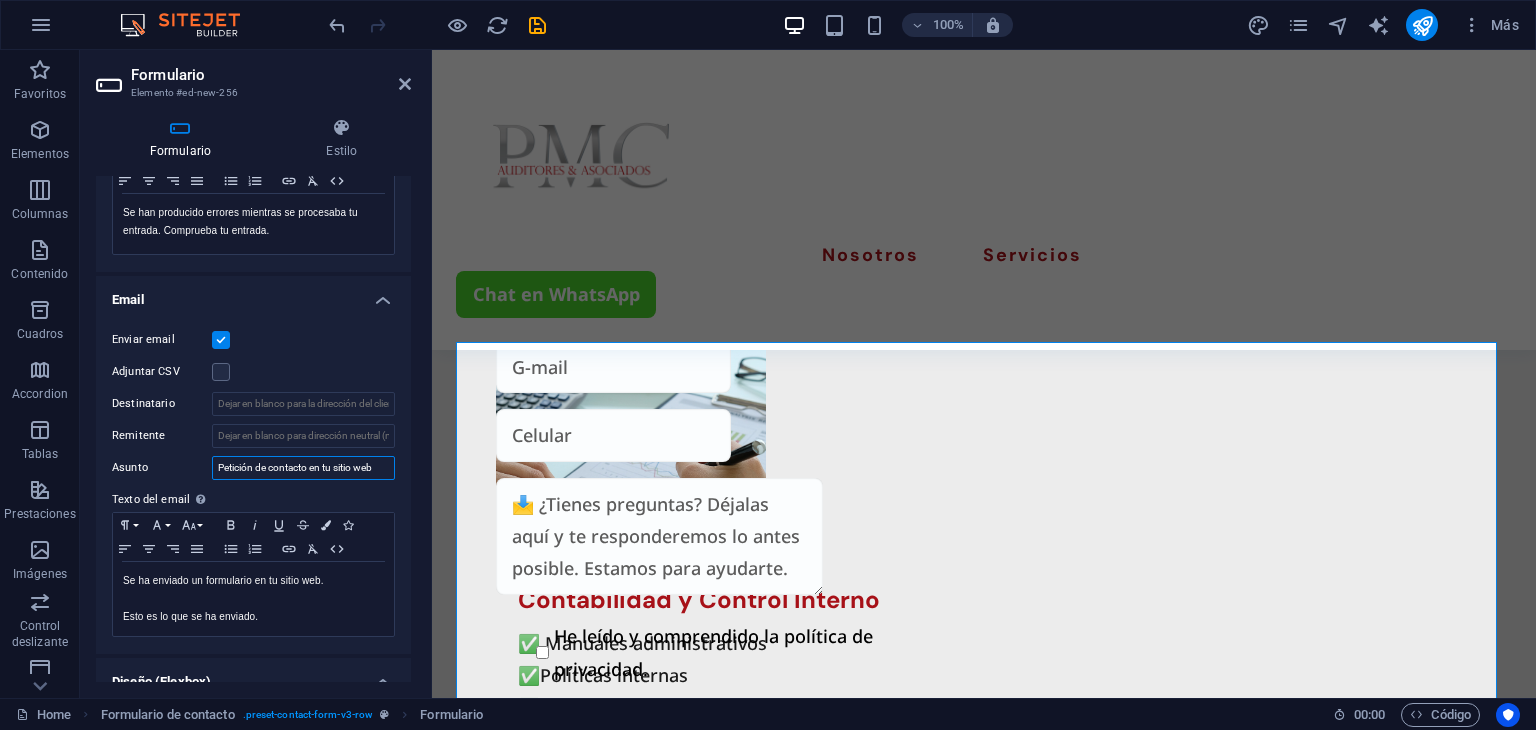 click on "Petición de contacto en tu sitio web" at bounding box center [303, 468] 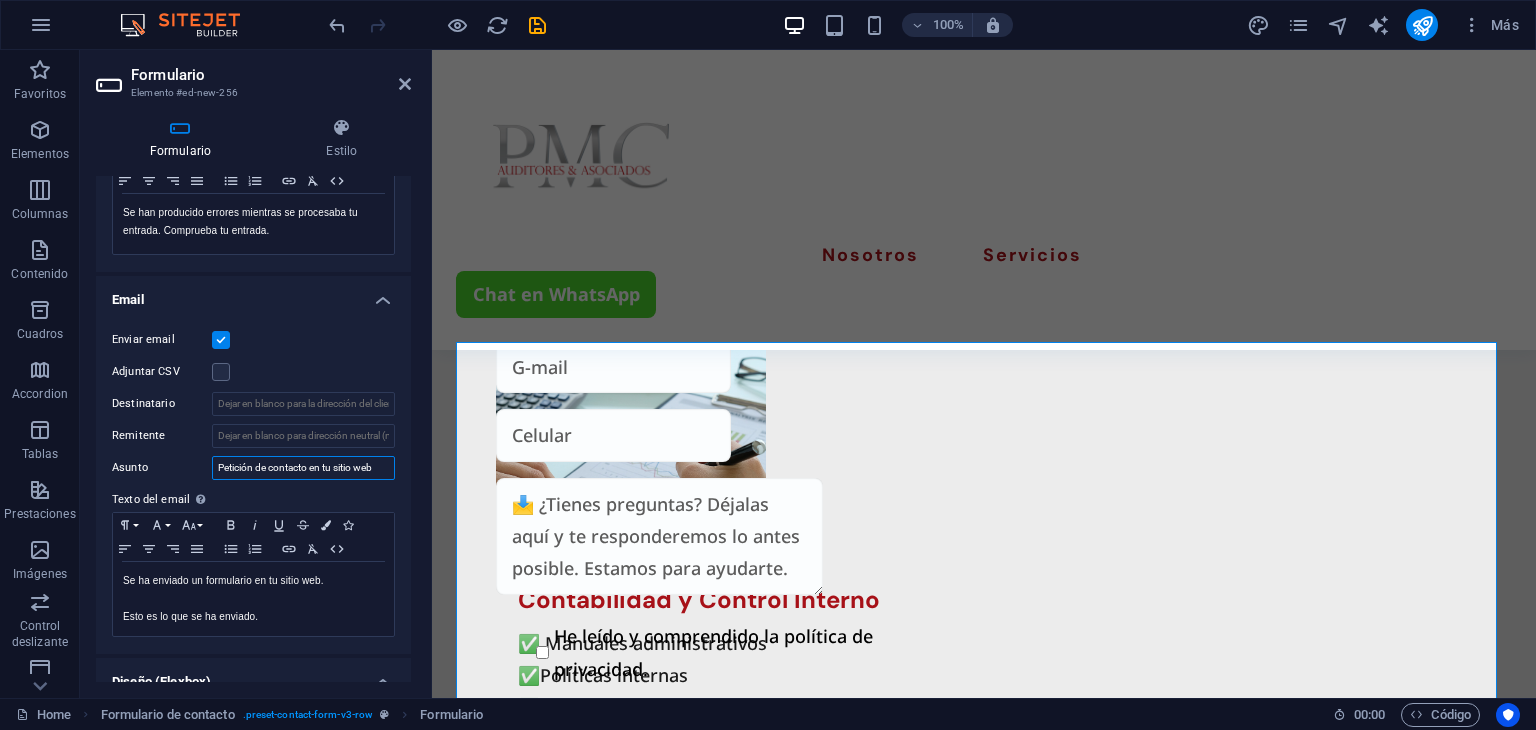 click on "Petición de contacto en tu sitio web" at bounding box center (303, 468) 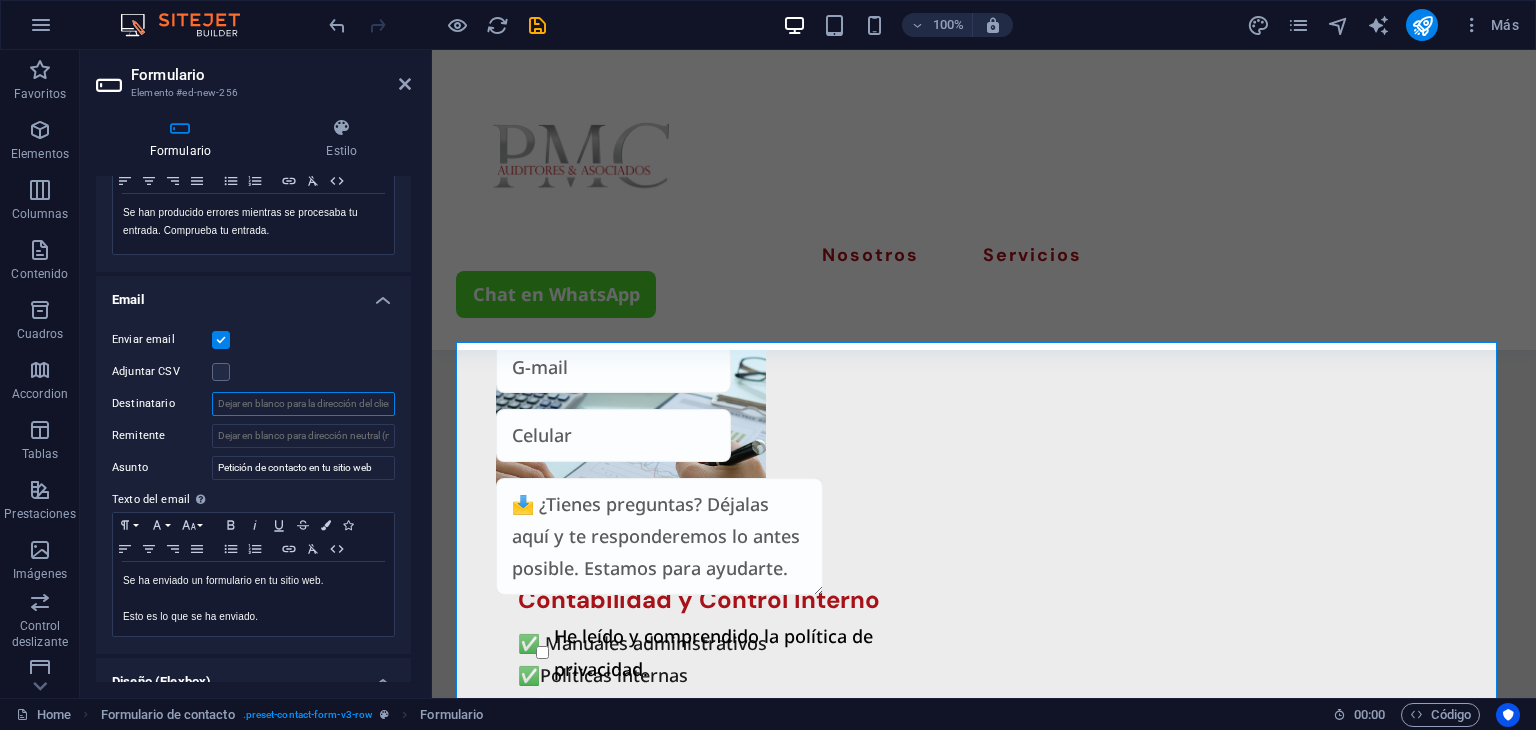 click on "Destinatario" at bounding box center (303, 404) 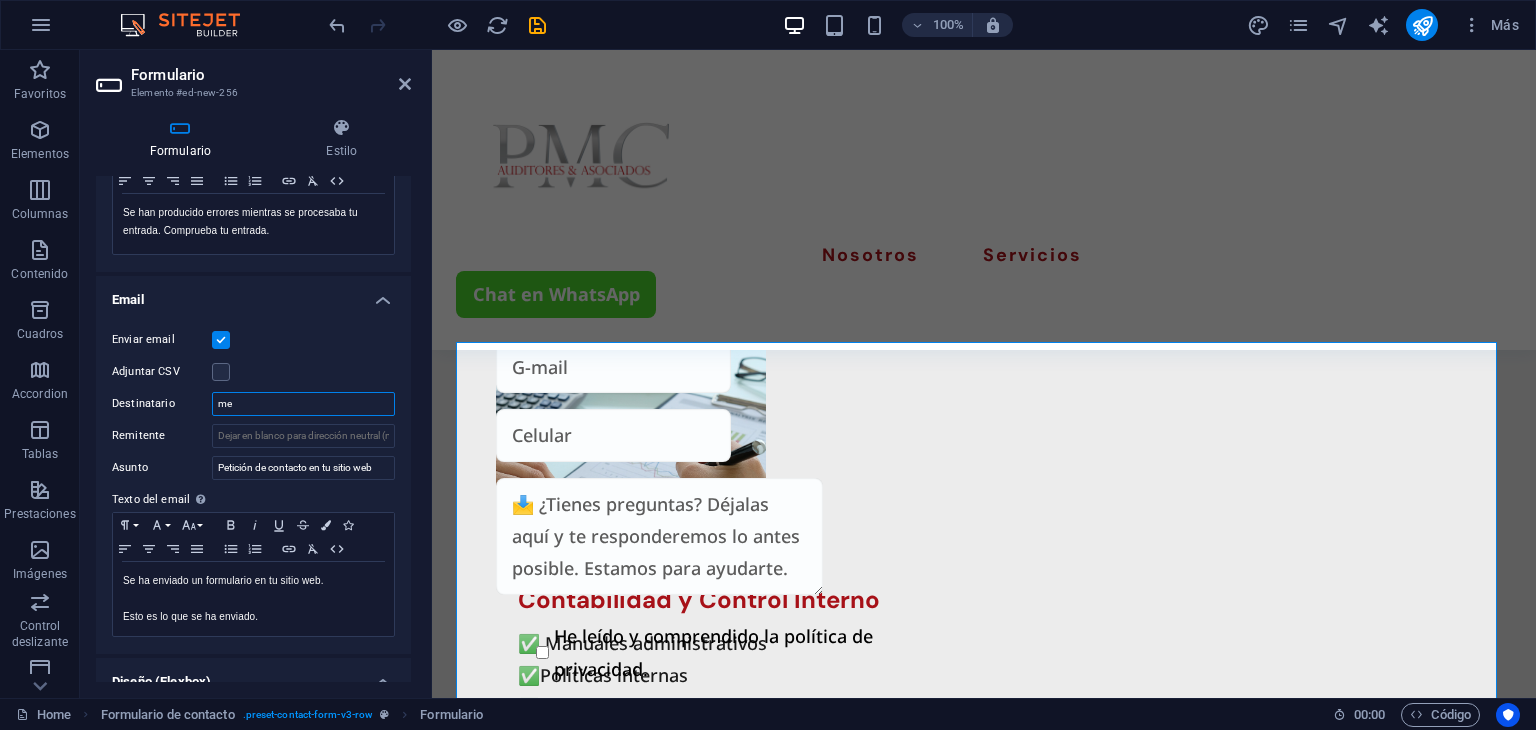 type on "m" 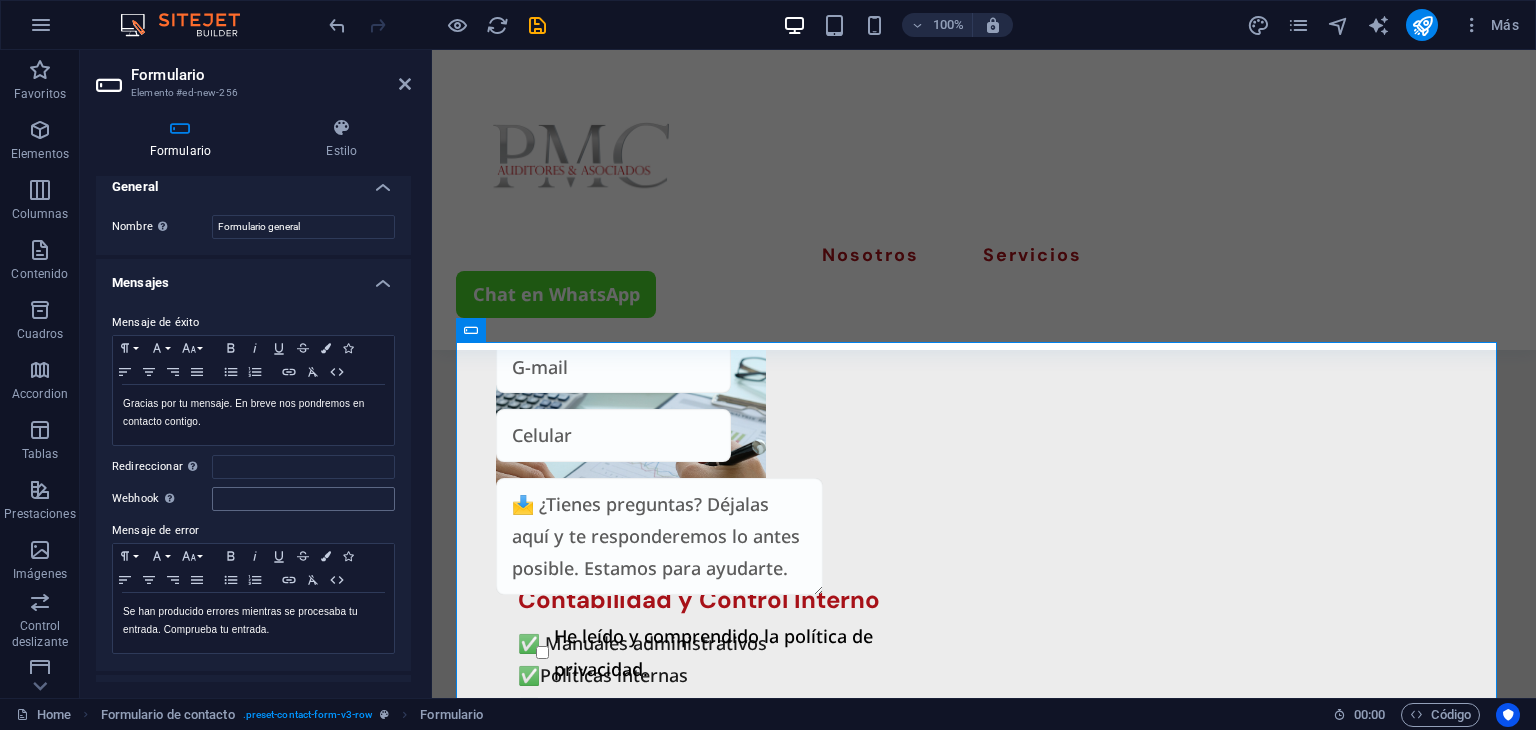 scroll, scrollTop: 0, scrollLeft: 0, axis: both 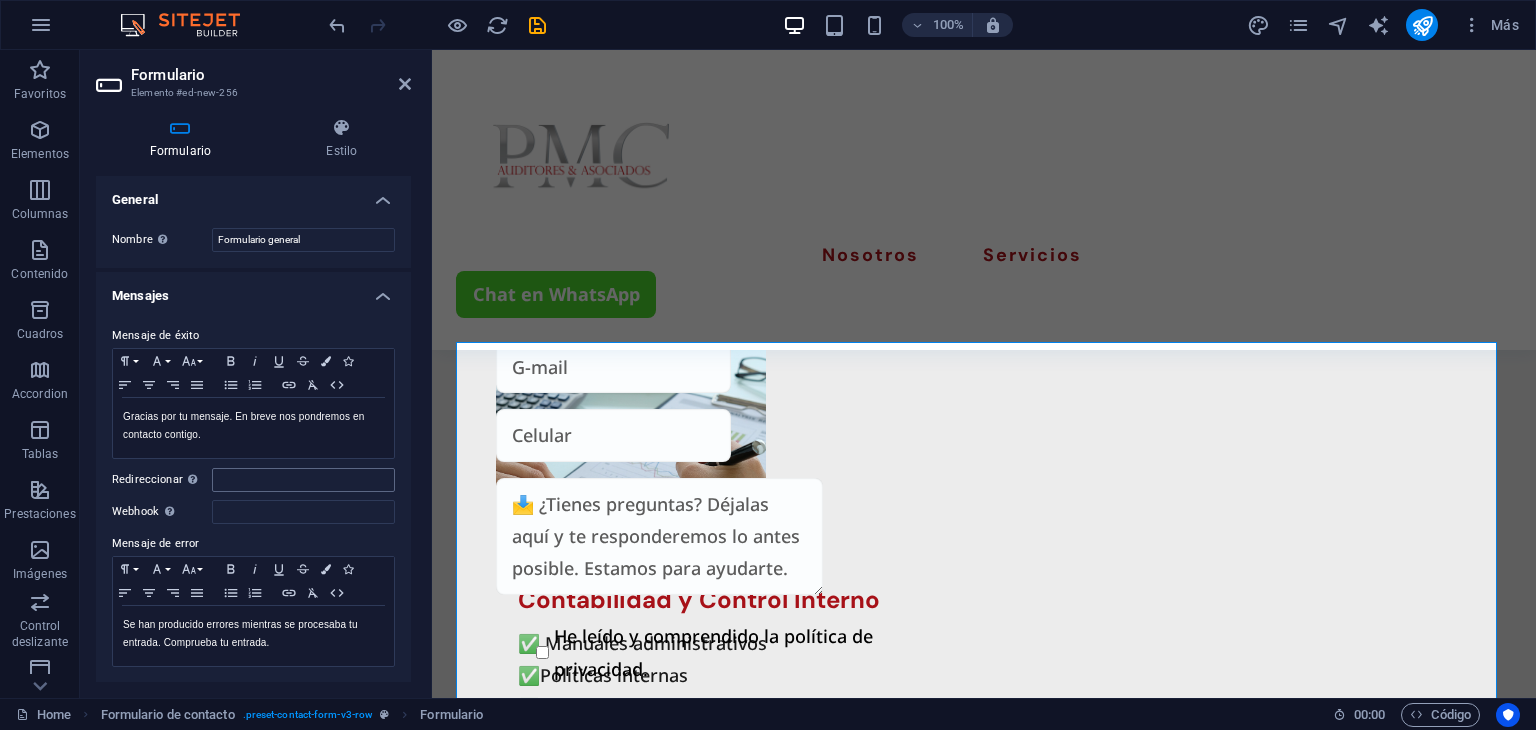 type on "[EMAIL]" 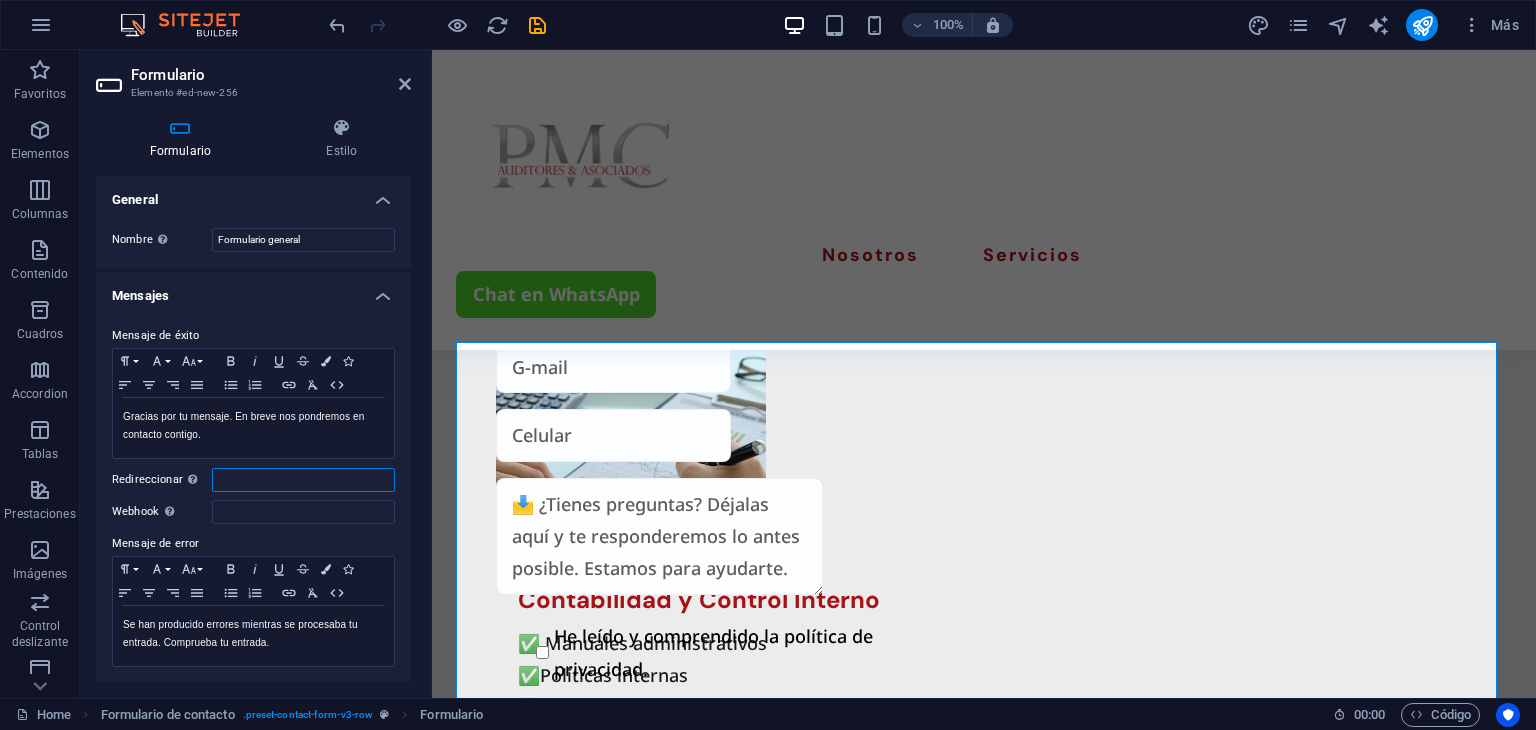 click on "Redireccionar Defina un destino de redireccionamiento cuando un formulario se envíe correctamente. Por ejemplo, una página de éxito." at bounding box center [303, 480] 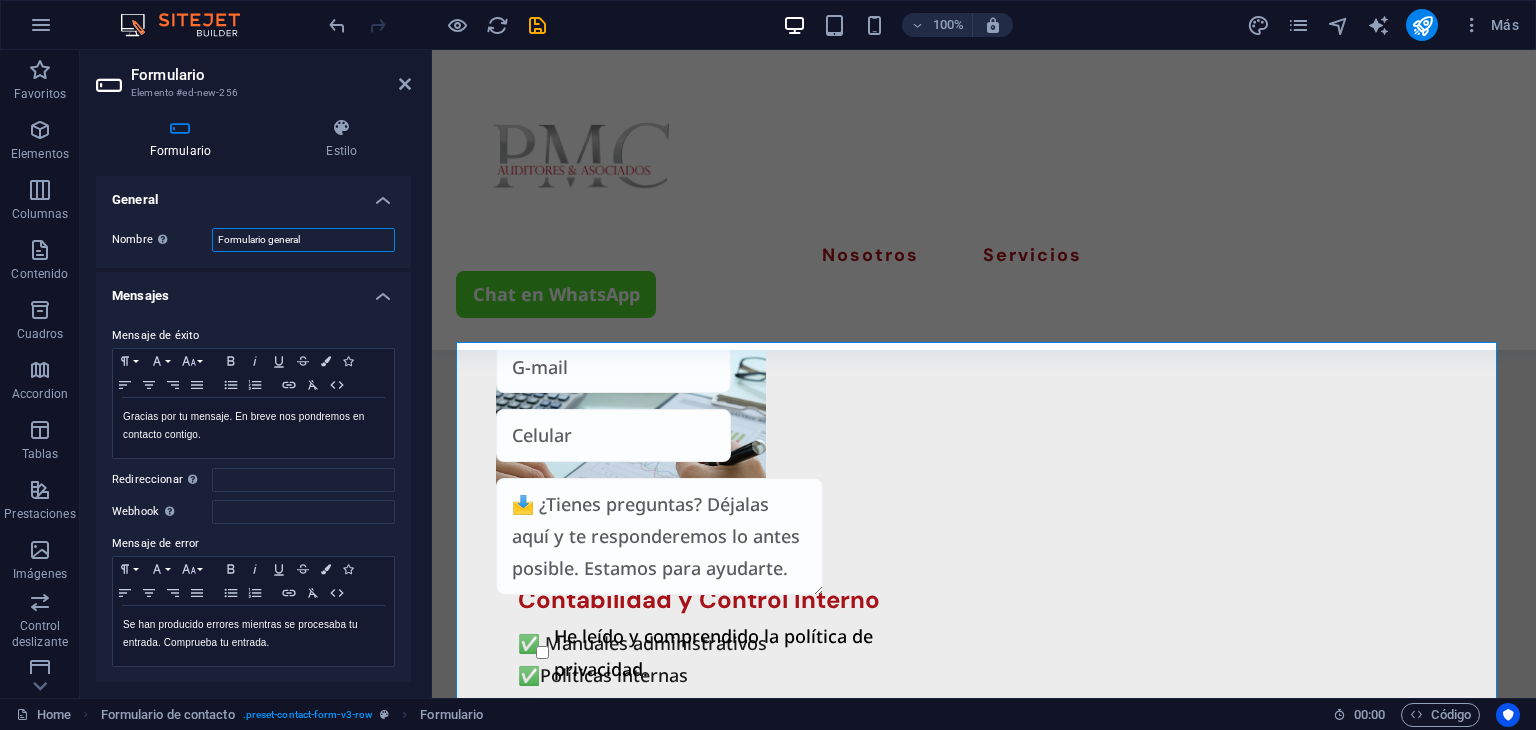 click on "Formulario general" at bounding box center (303, 240) 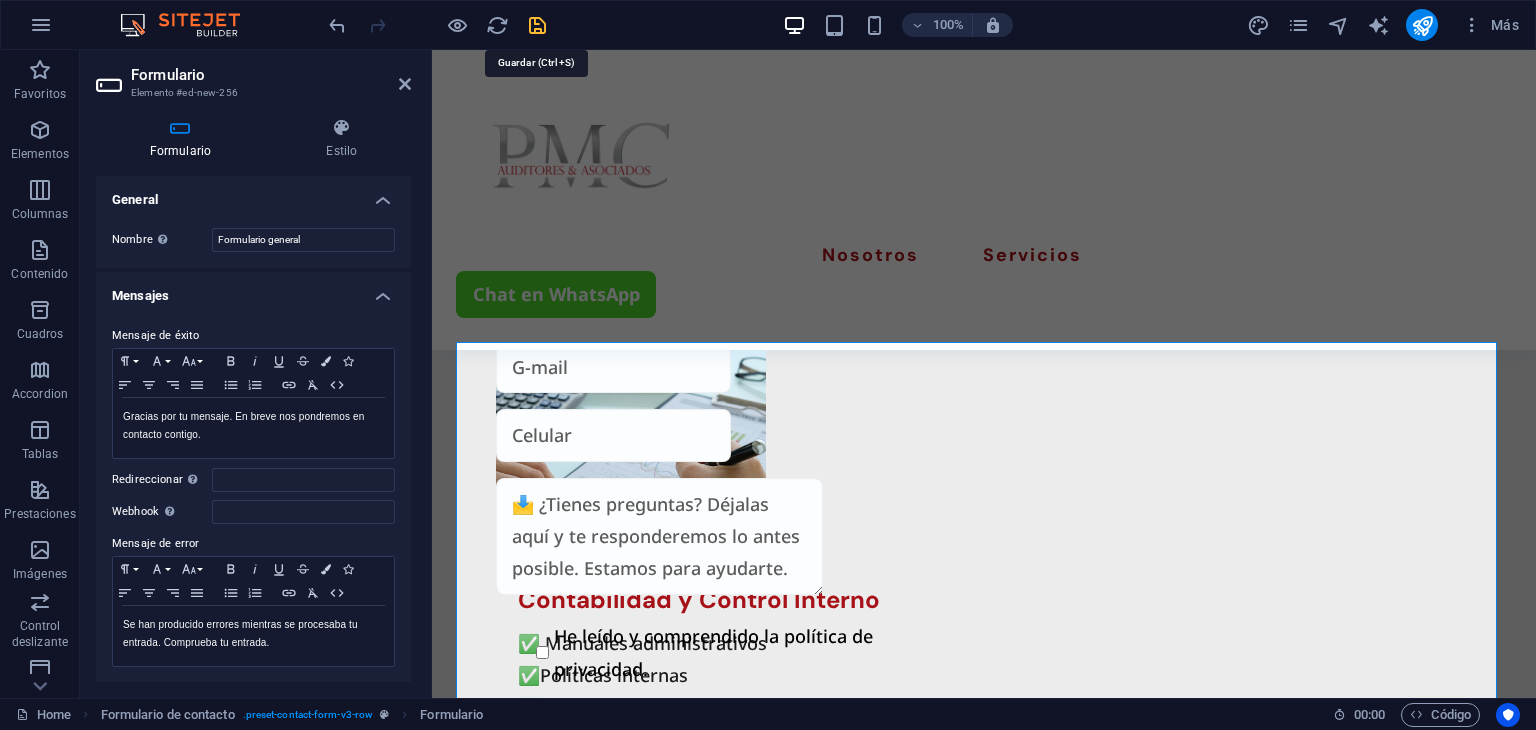 click at bounding box center [537, 25] 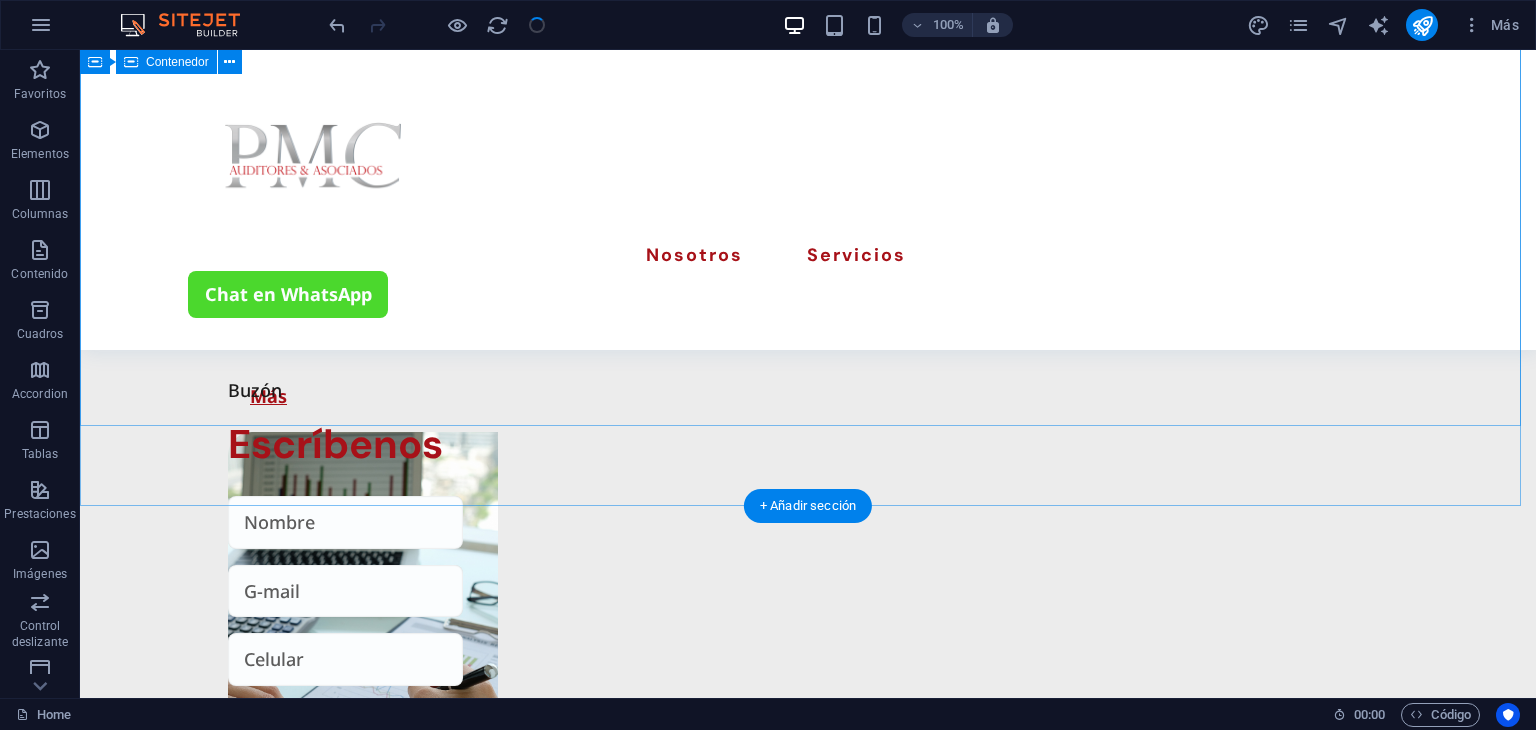 scroll, scrollTop: 3992, scrollLeft: 0, axis: vertical 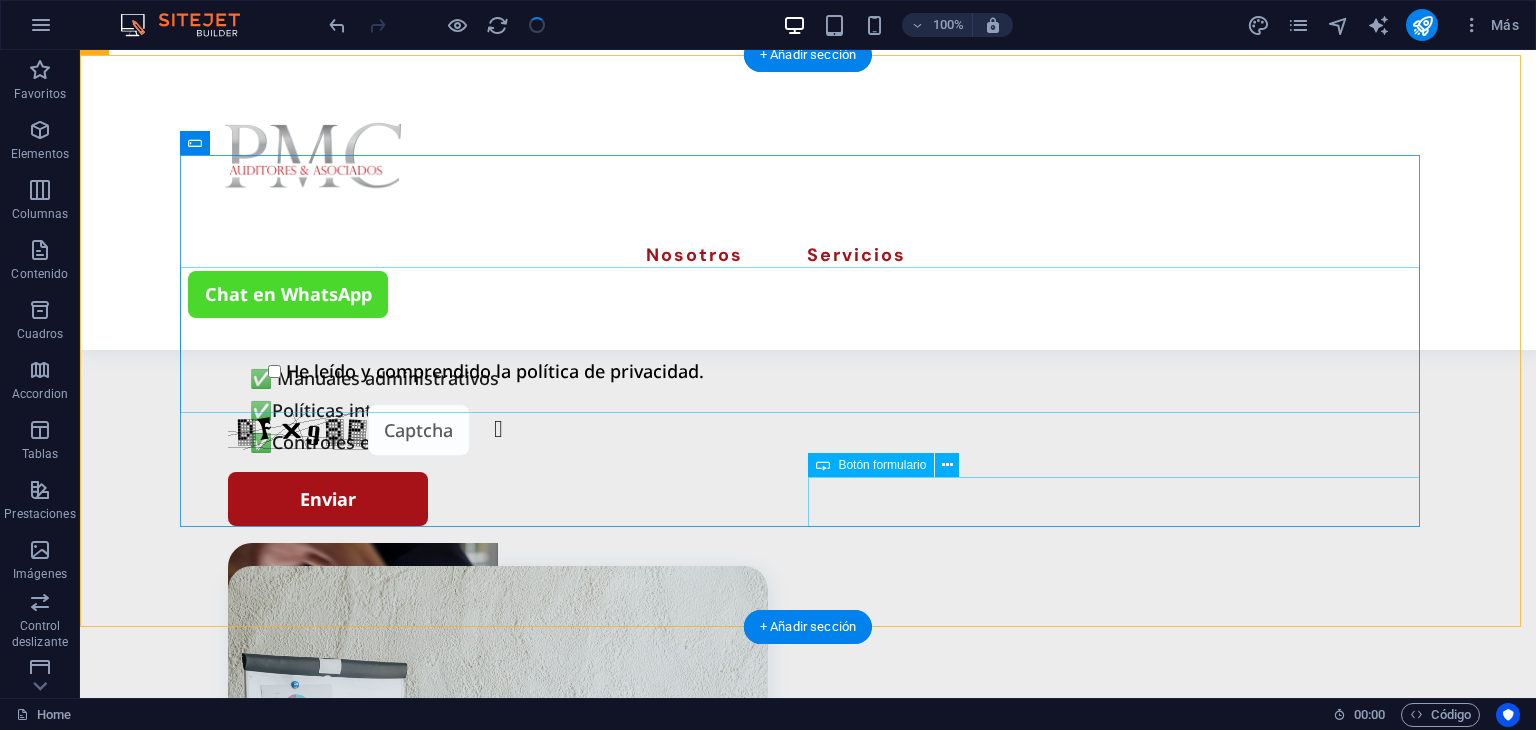 click on "Enviar" at bounding box center (1122, 1854) 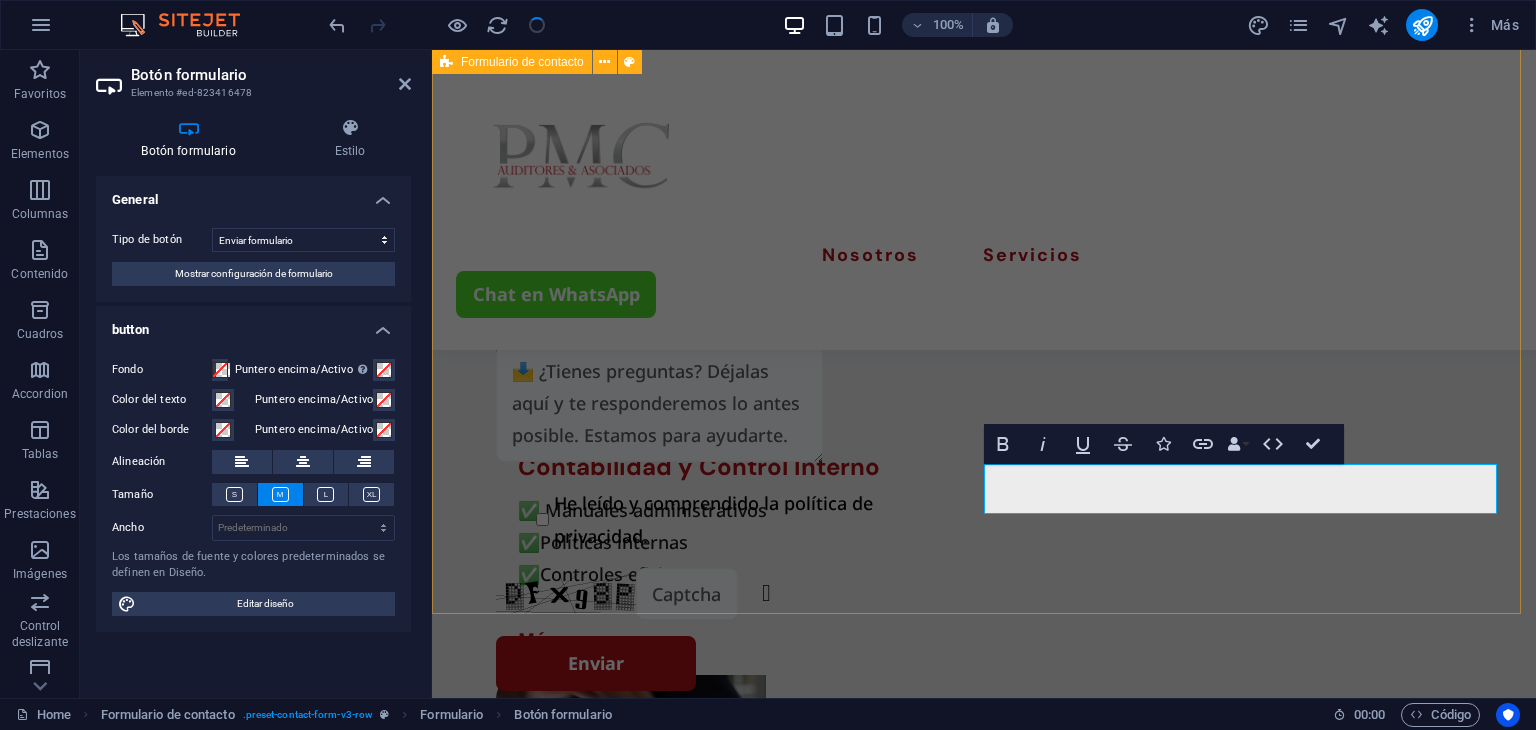 scroll, scrollTop: 4059, scrollLeft: 0, axis: vertical 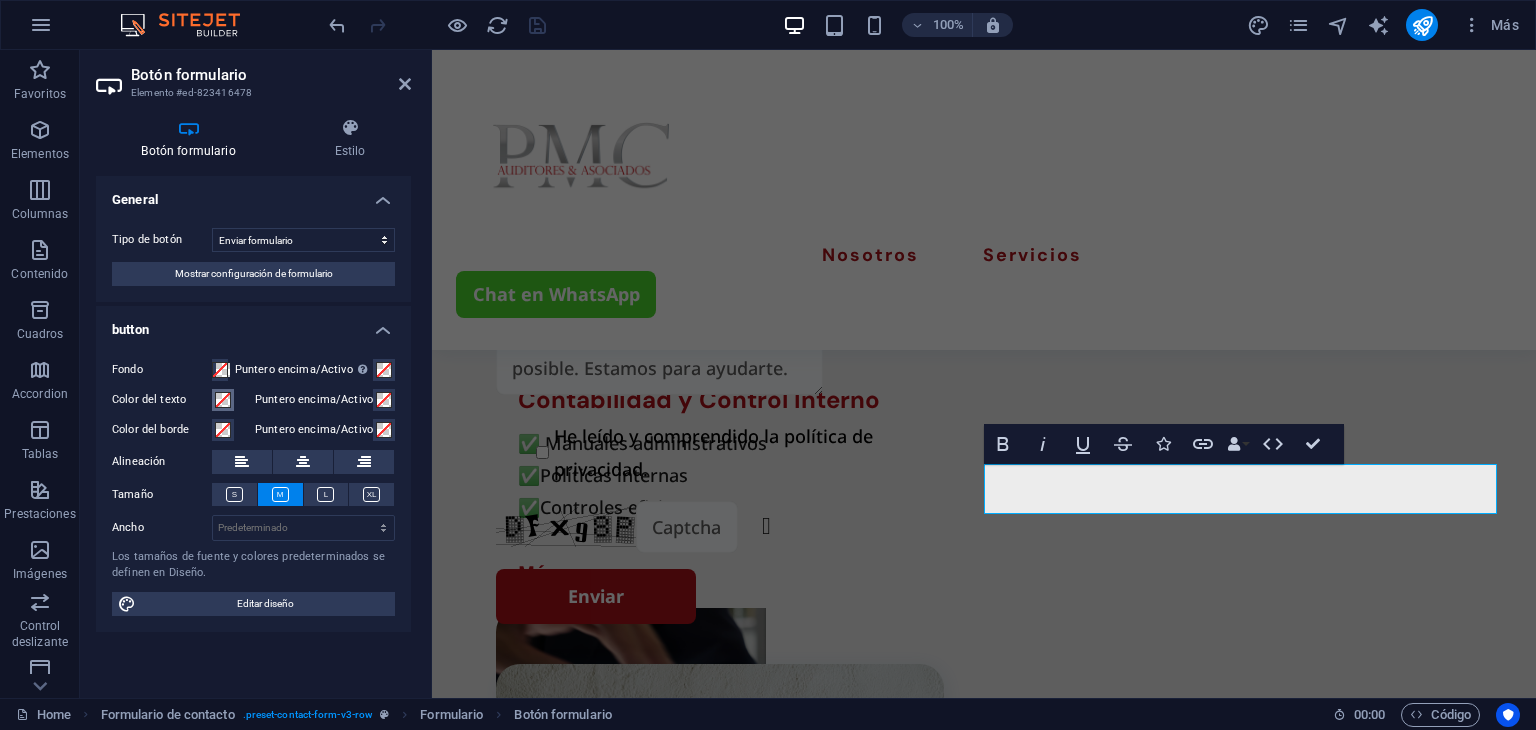 click at bounding box center (223, 400) 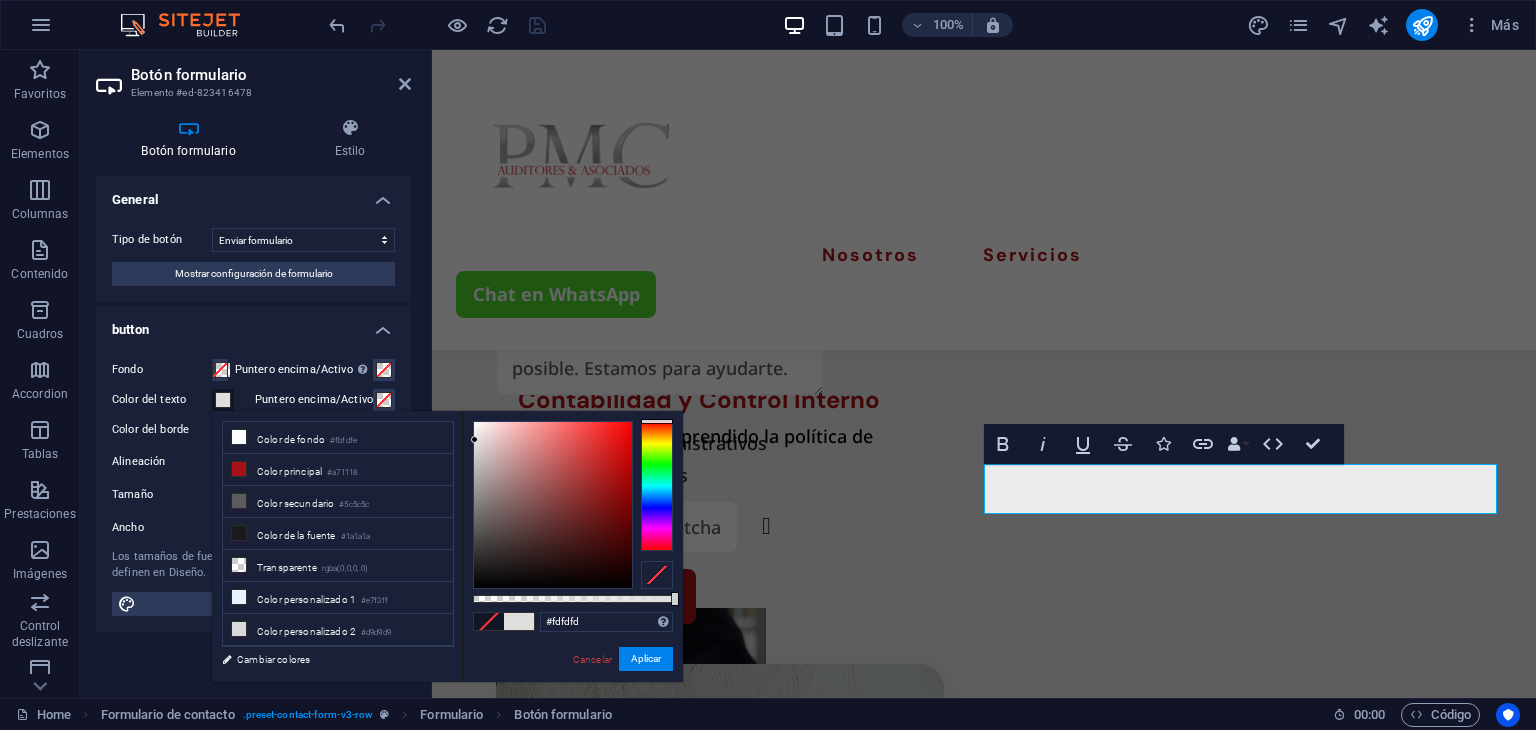 type on "#ffffff" 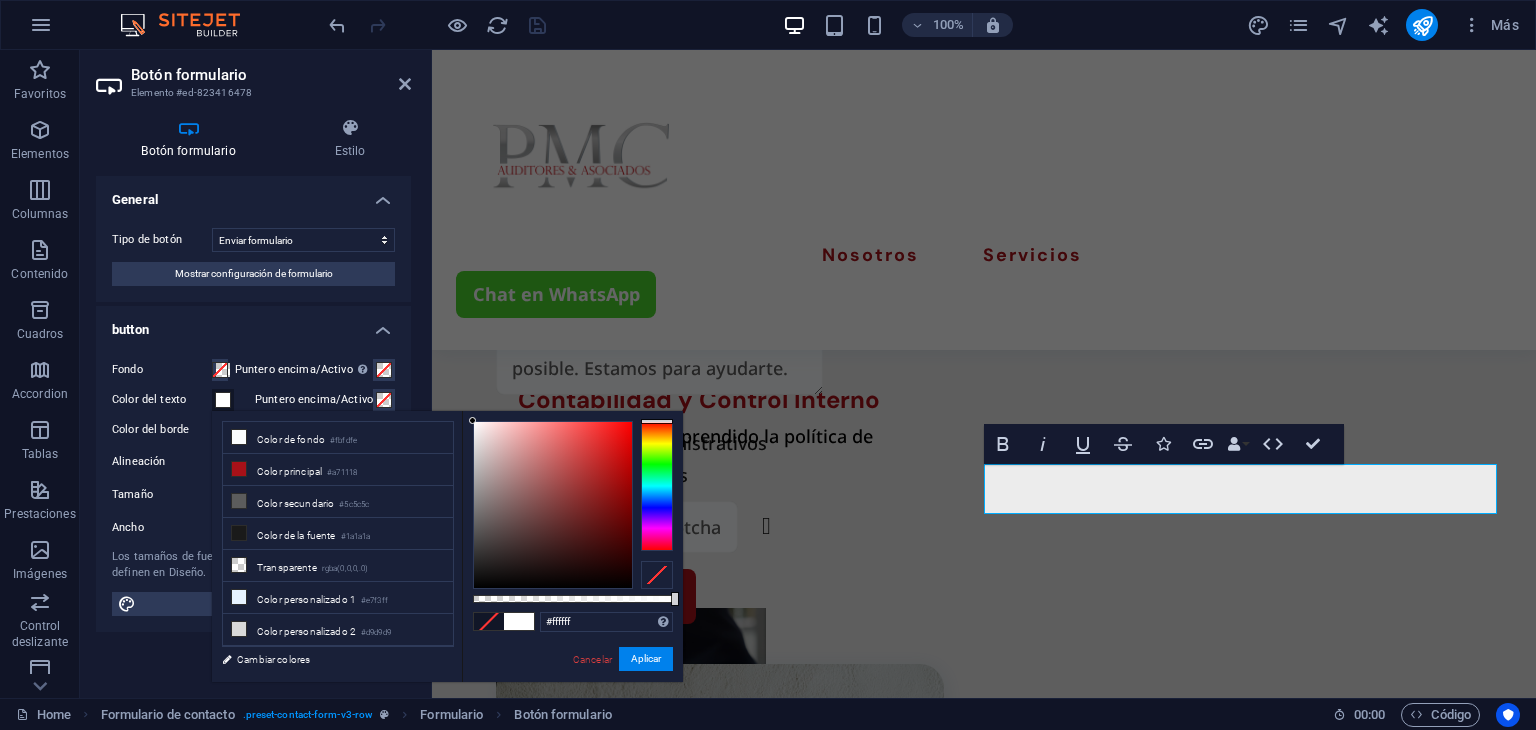 drag, startPoint x: 476, startPoint y: 444, endPoint x: 459, endPoint y: 414, distance: 34.48188 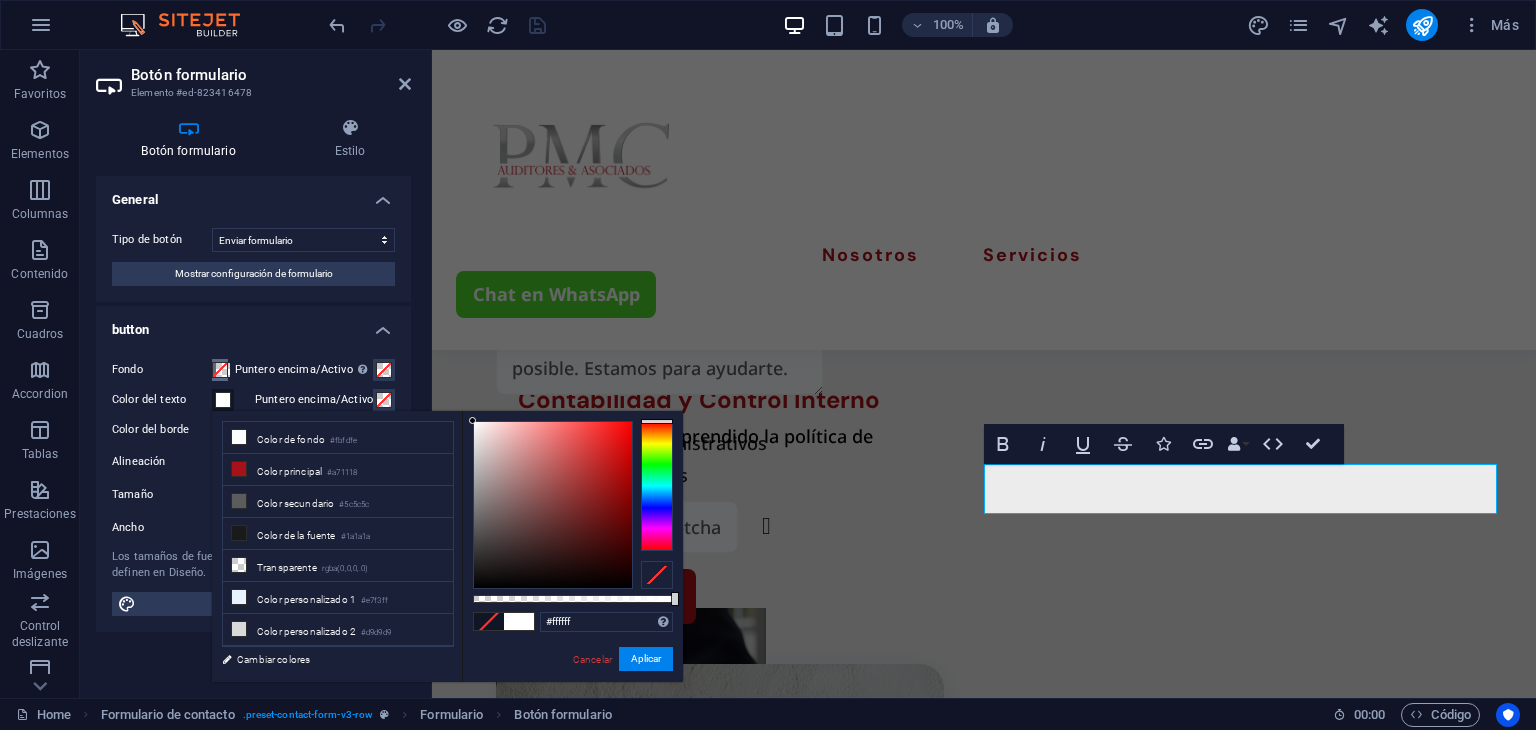 click at bounding box center [220, 370] 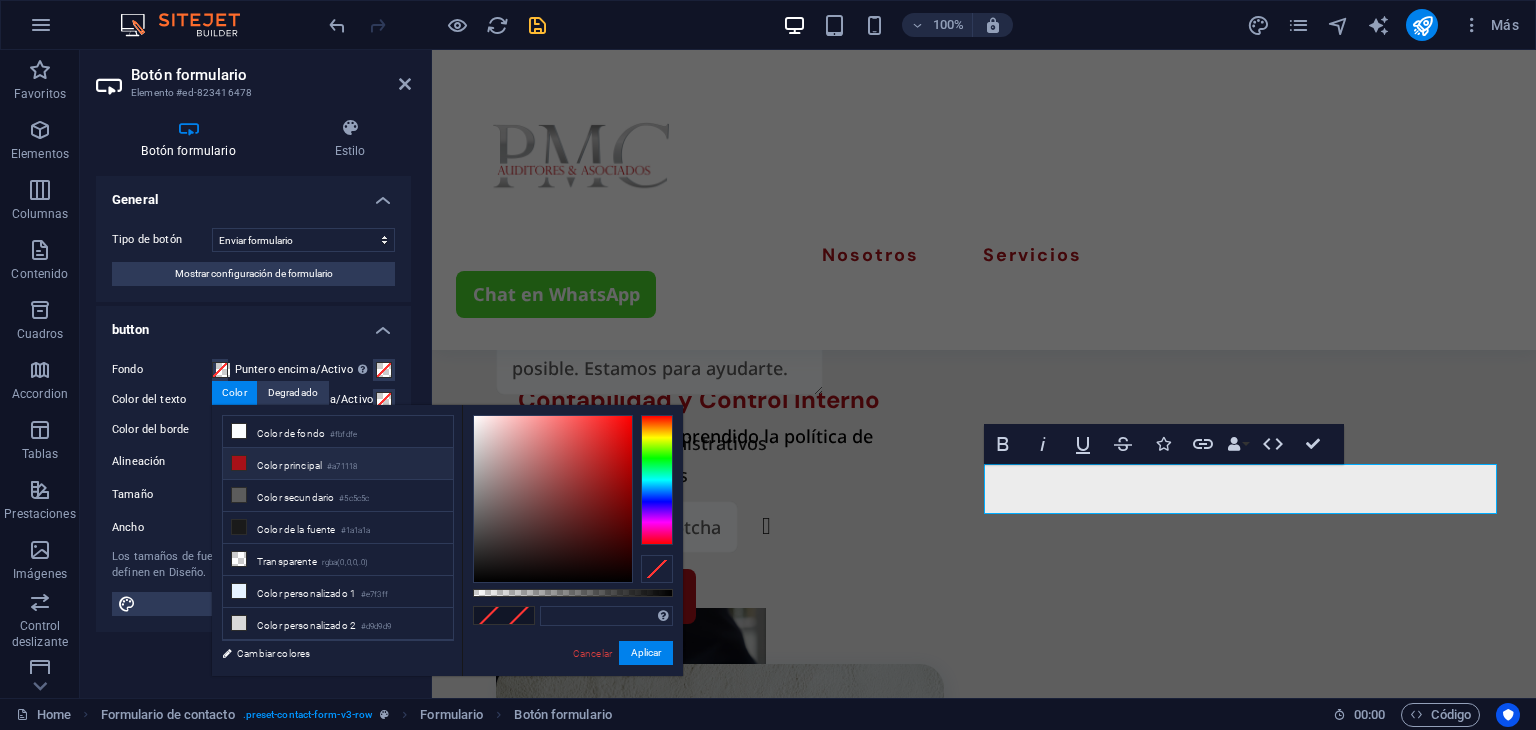 click on "Color principal
#a71118" at bounding box center (338, 464) 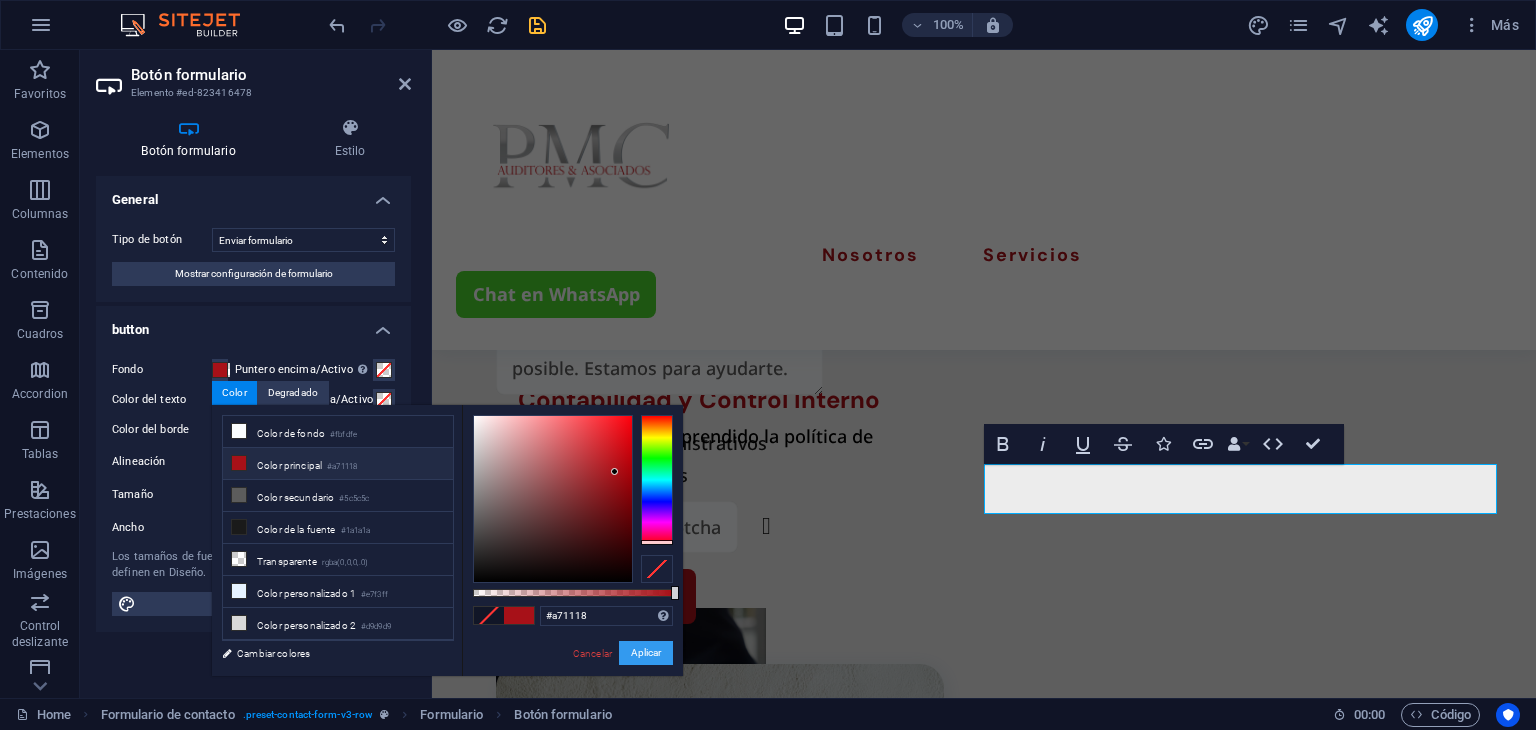 click on "Aplicar" at bounding box center [646, 653] 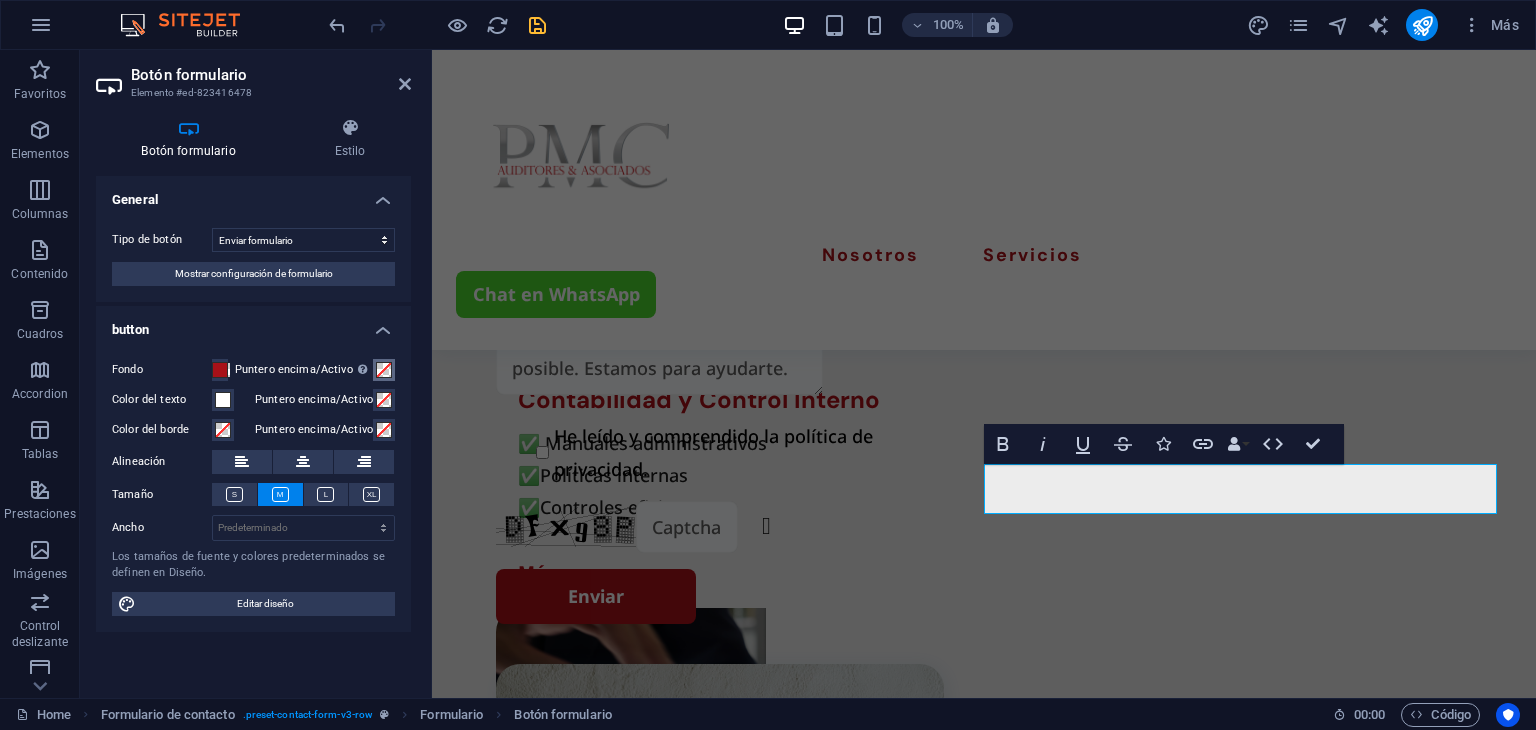 click at bounding box center [384, 370] 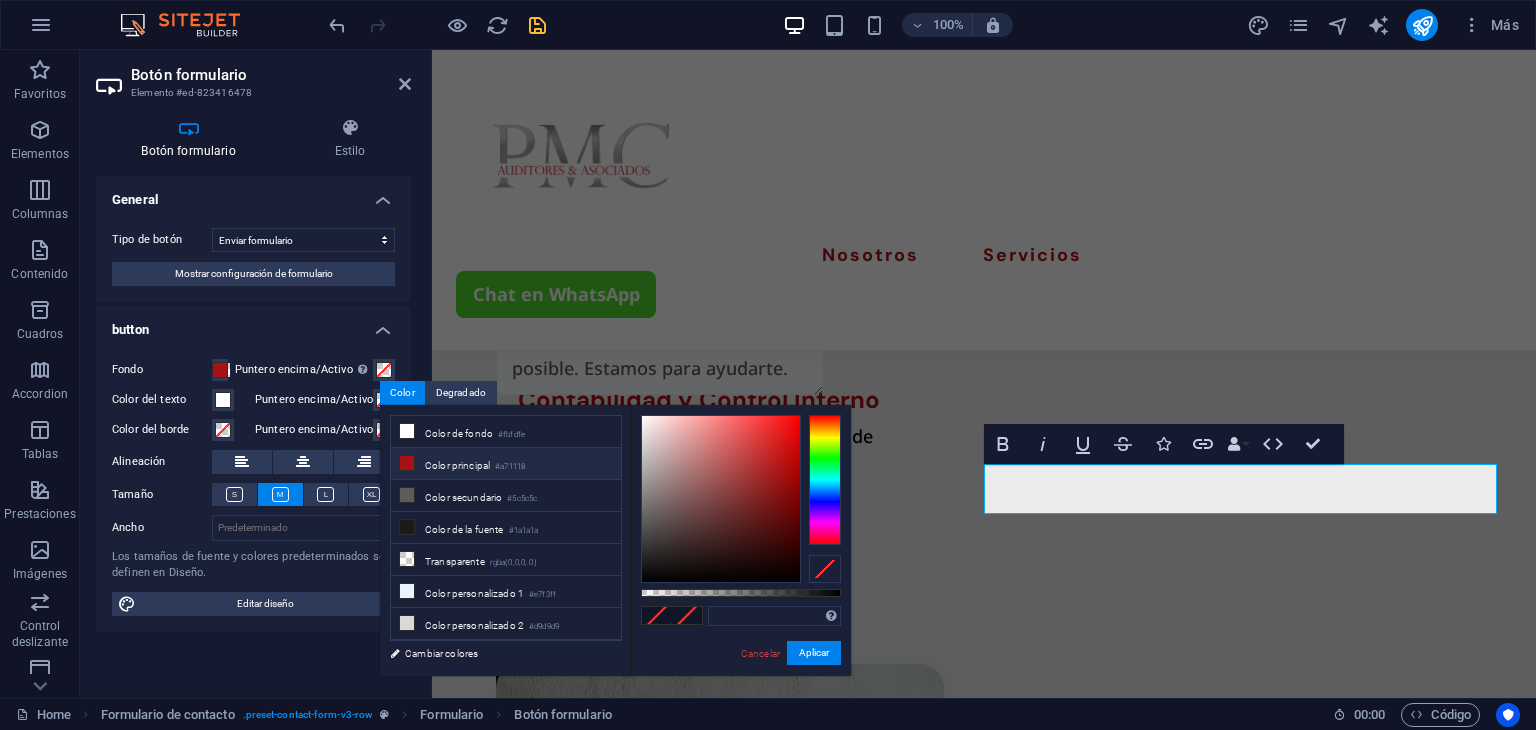 click on "#a71118" at bounding box center (510, 467) 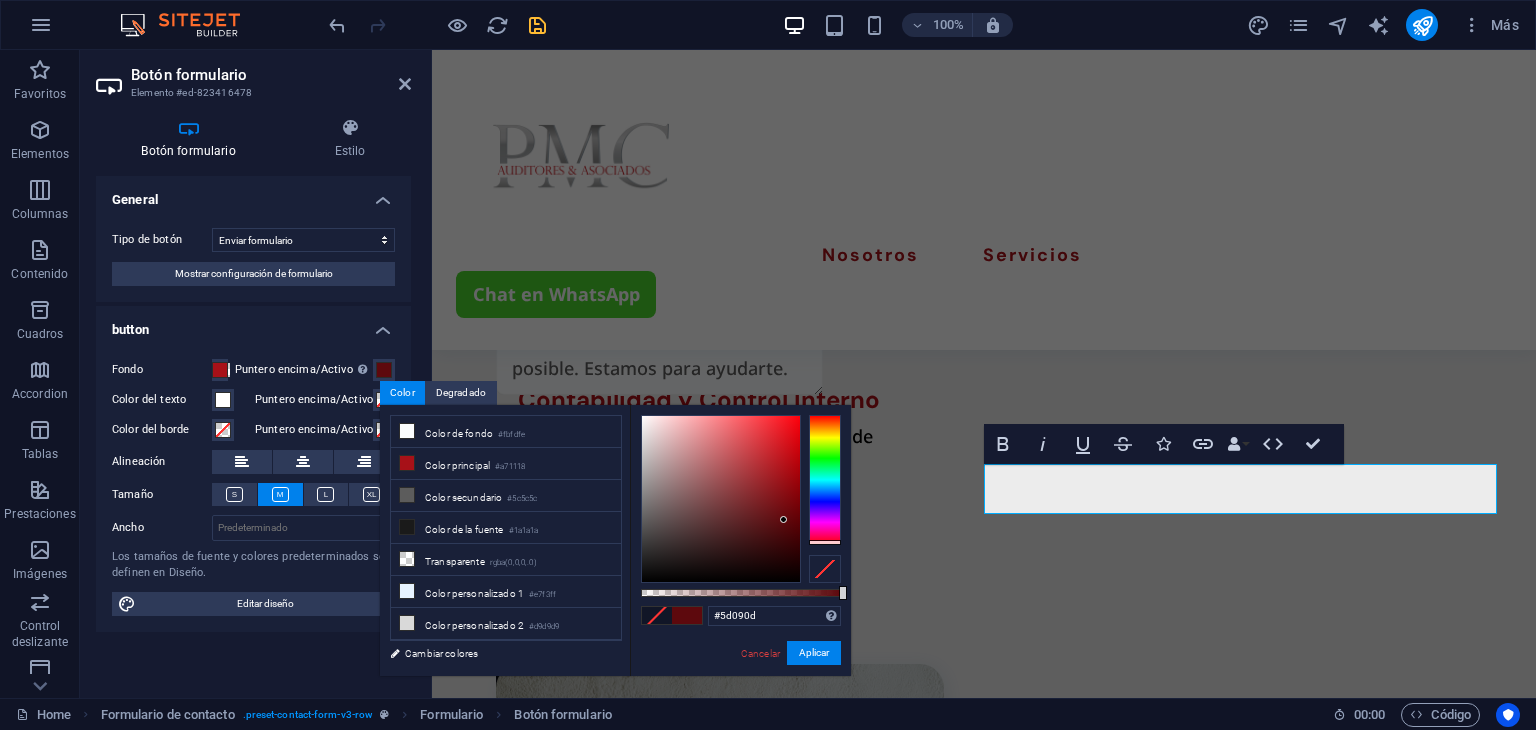 type on "#5c090d" 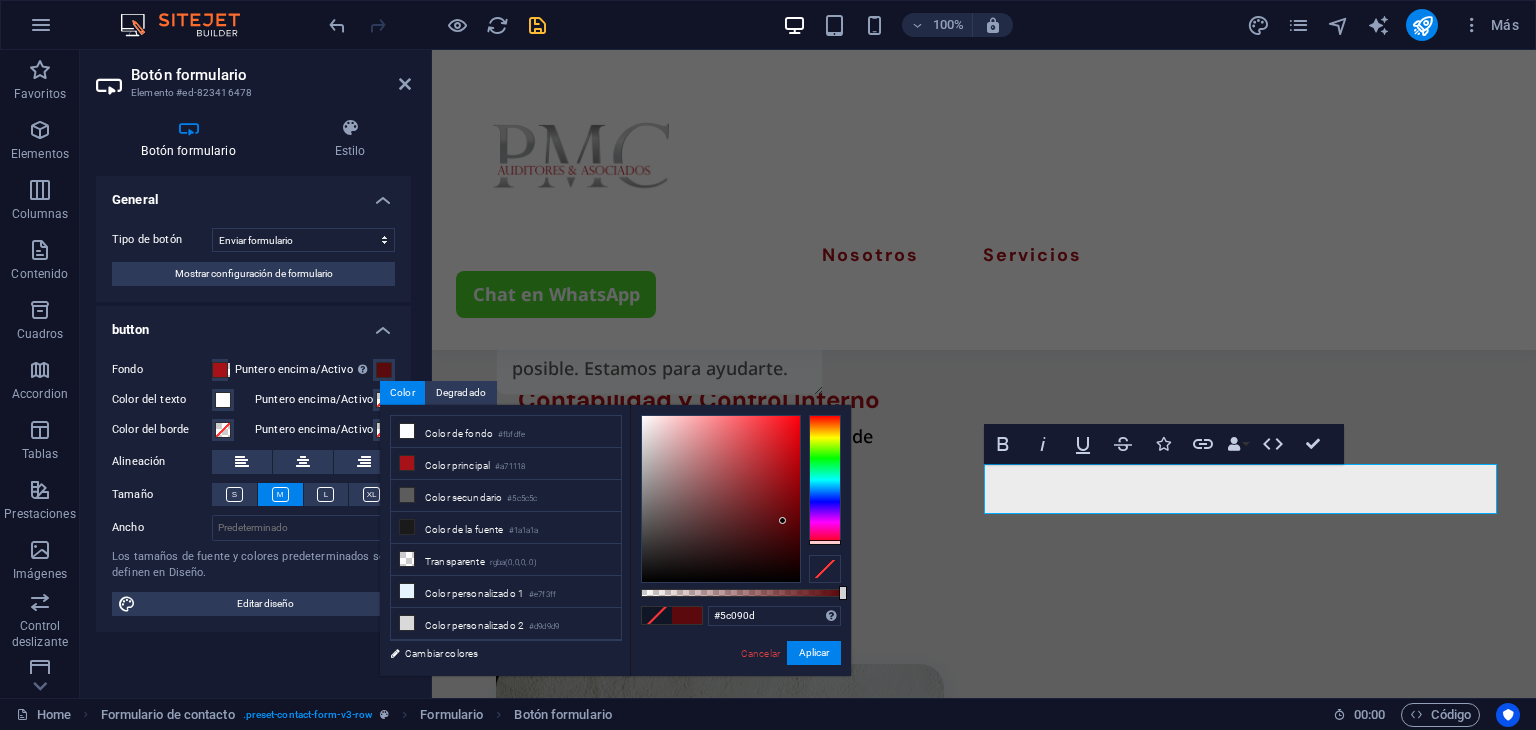 drag, startPoint x: 783, startPoint y: 471, endPoint x: 783, endPoint y: 521, distance: 50 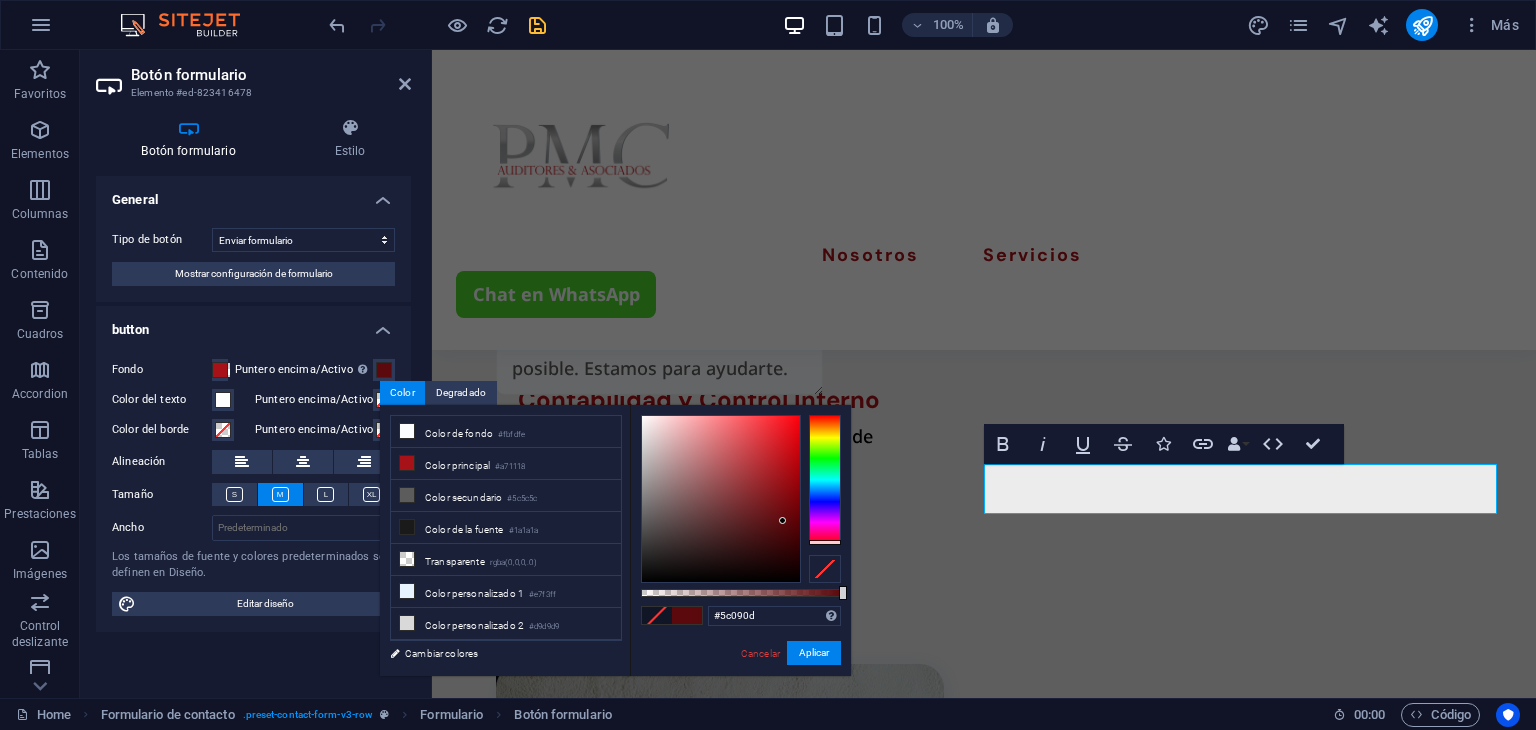 click at bounding box center [782, 520] 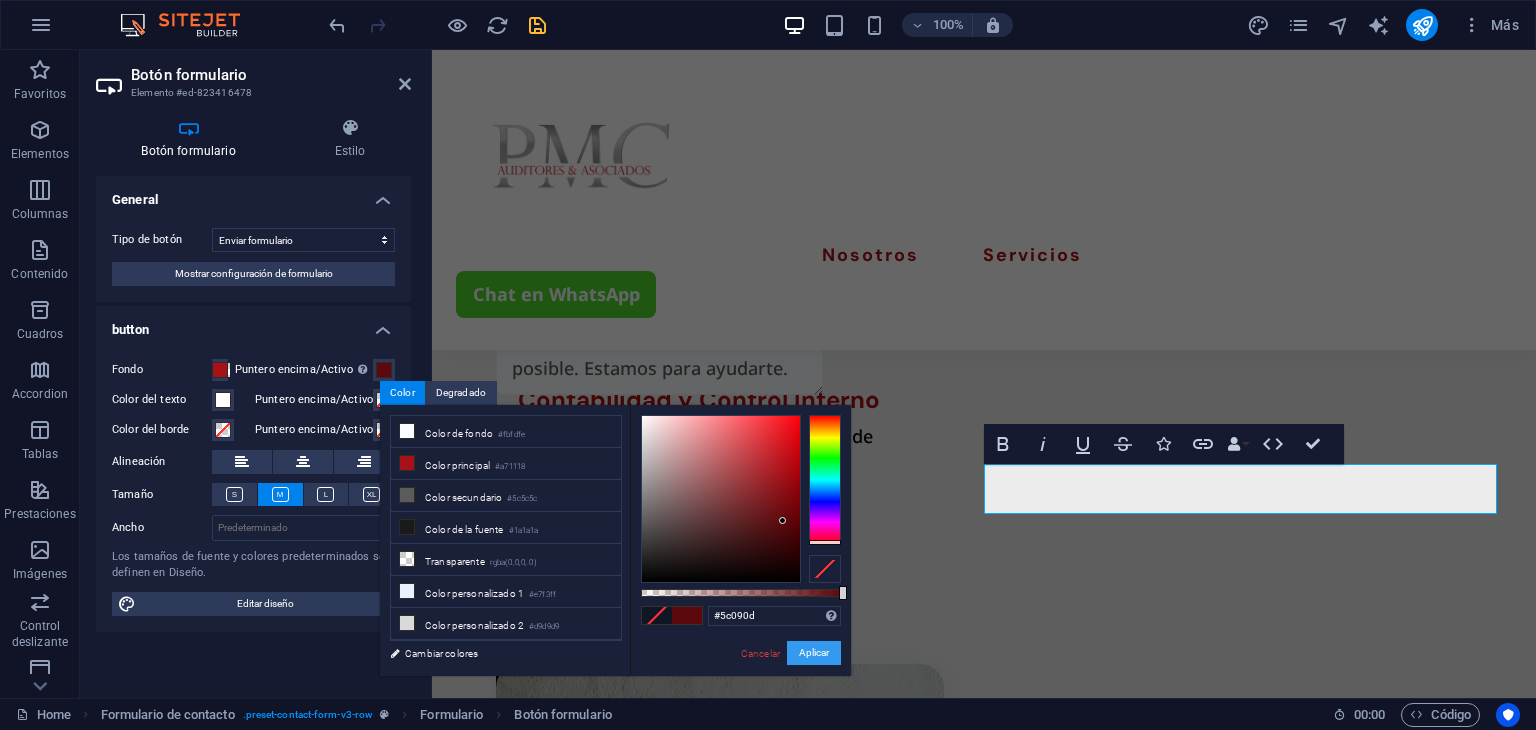 click on "Aplicar" at bounding box center [814, 653] 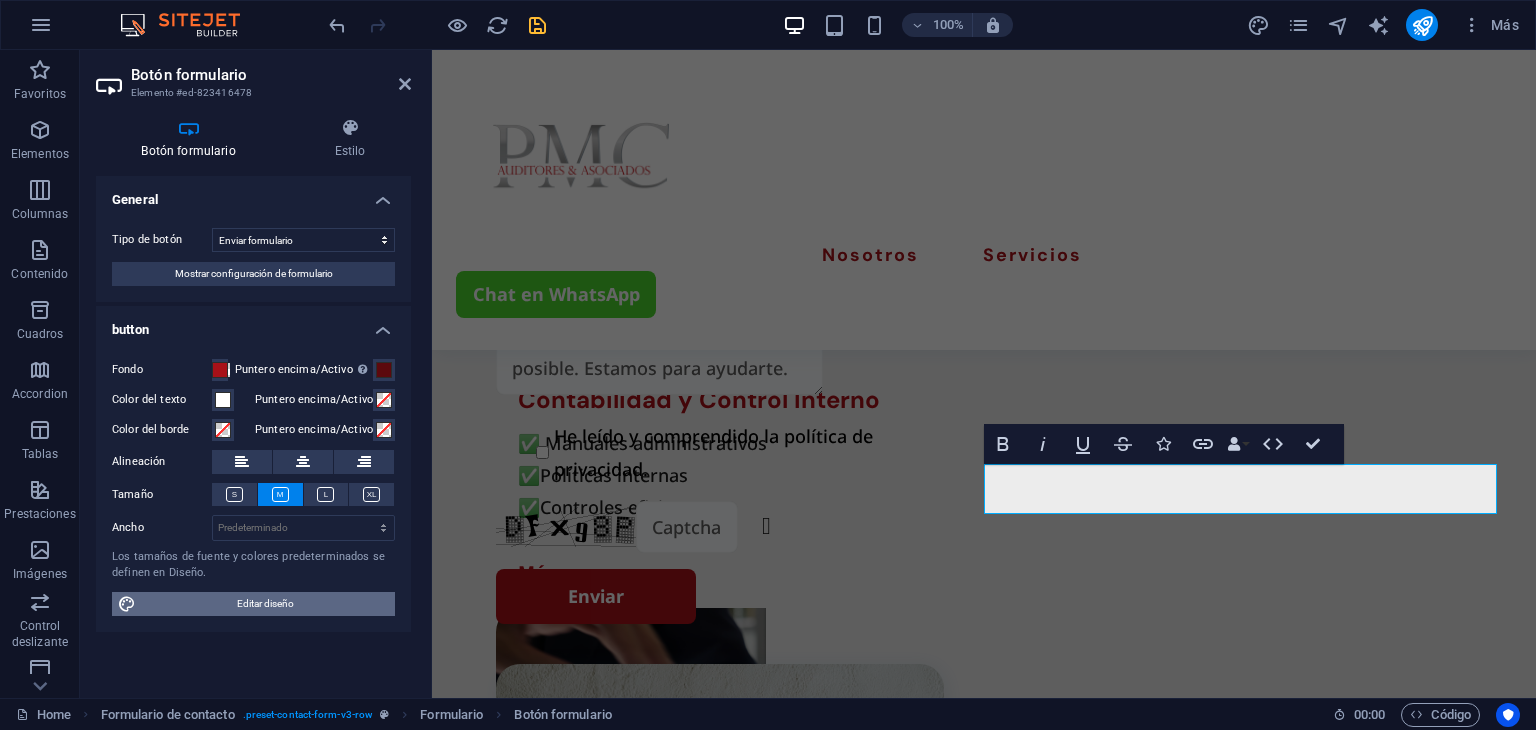 click on "Editar diseño" at bounding box center [265, 604] 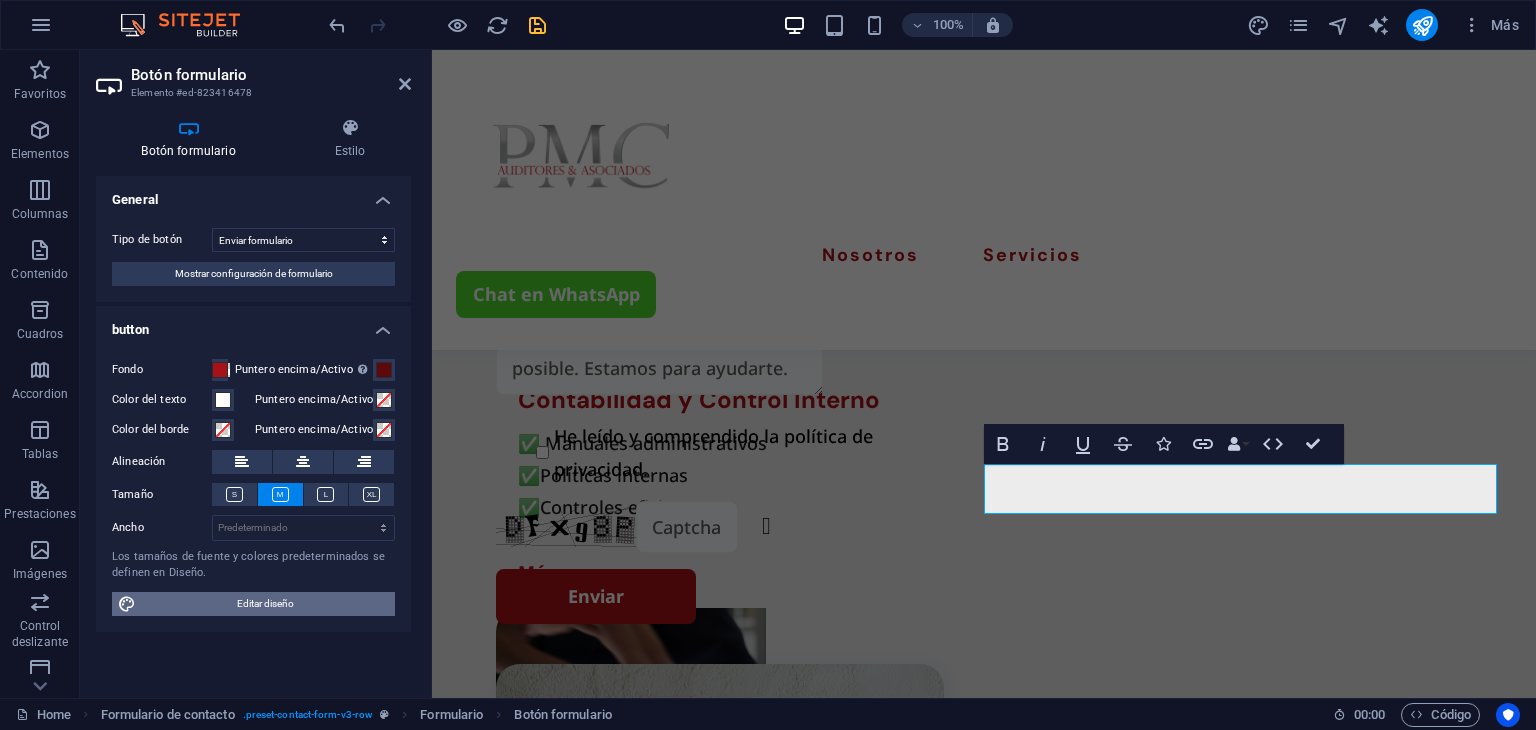 click on "Editar diseño" at bounding box center [265, 604] 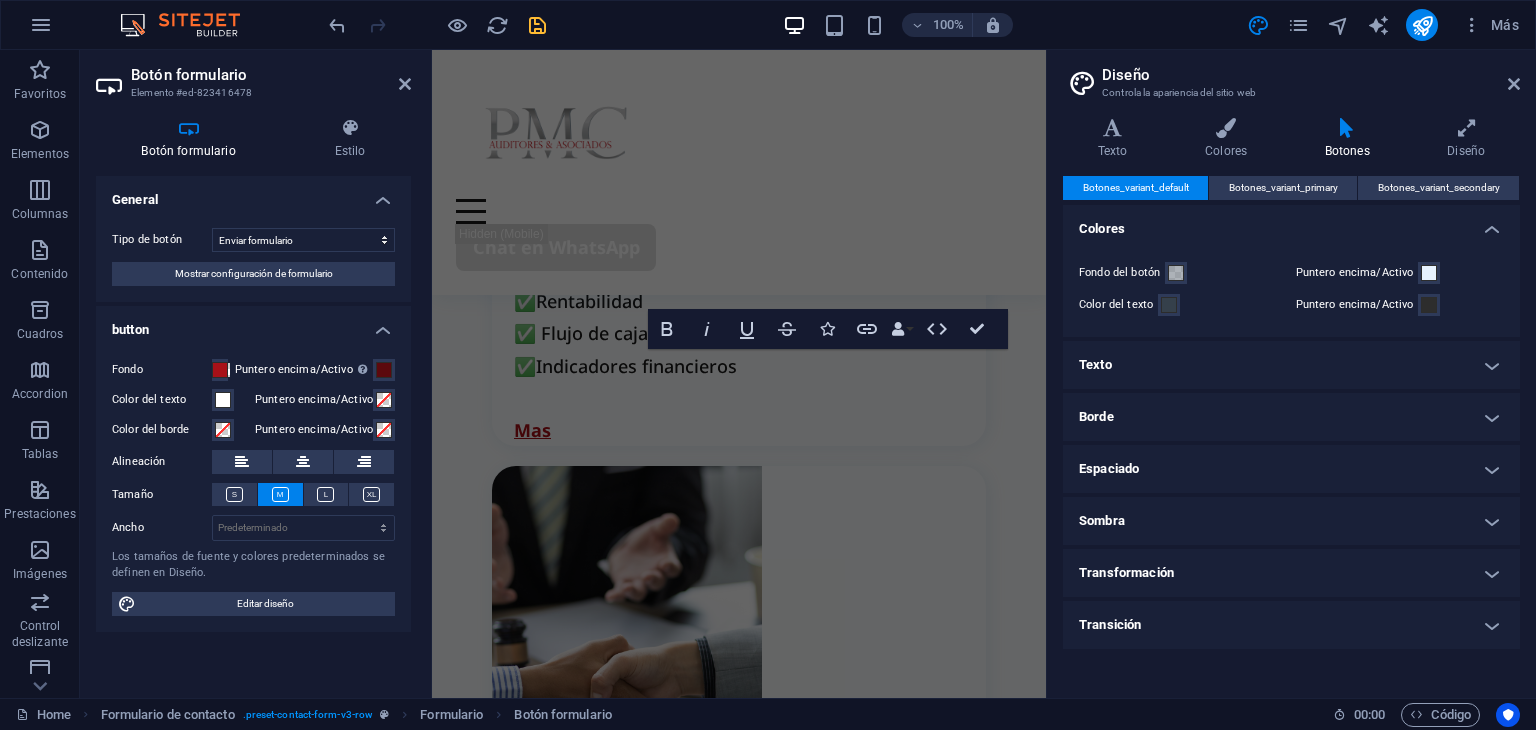 drag, startPoint x: 338, startPoint y: 601, endPoint x: 1264, endPoint y: 292, distance: 976.1952 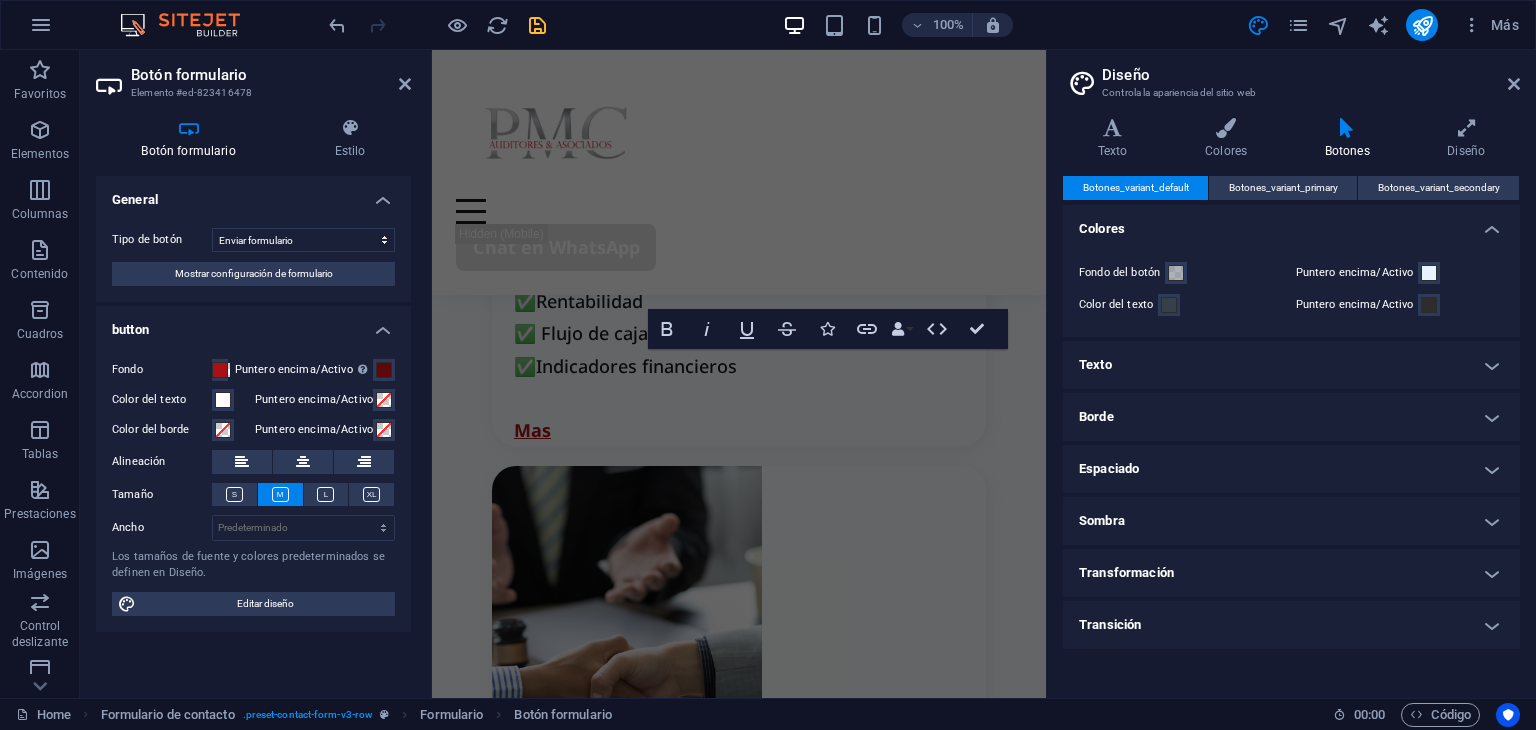 click on "Diseño Controla la apariencia del sitio web Variantes  Texto  Colores  Botones  Diseño Texto Standard Bold Links Color de la fuente Fuente Noto Sans Tamaño de la fuente 18 rem px Alto de línea 1.8 Espesor de la fuente Para mostrar el espesor de la fuente correctamente, puede que deba activarse.  Gestionar fuentes Fino, 100 Extra delgado, 200 Delgado, 300 Normal, 400 Medio, 500 Seminegrita, 600 Negrita, 700 Extra negrita, 800 Negro, 900 Espaciado entre caracteres 0 rem px Estilo de fuente Transformación del texto Tt TT tt Alineación del texto Espesor de la fuente Para mostrar el espesor de la fuente correctamente, puede que deba activarse.  Gestionar fuentes Fino, 100 Extra delgado, 200 Delgado, 300 Normal, 400 Medio, 500 Seminegrita, 600 Negrita, 700 Extra negrita, 800 Negro, 900 Default Hover / Active Color de la fuente Color de la fuente Decoración Ninguno Decoración Ninguno Duración de la transición 0.3 s Función de la transición Lentitud Entrada lenta Salida lenta Entrada/salida lenta Lineal 0" at bounding box center [1291, 374] 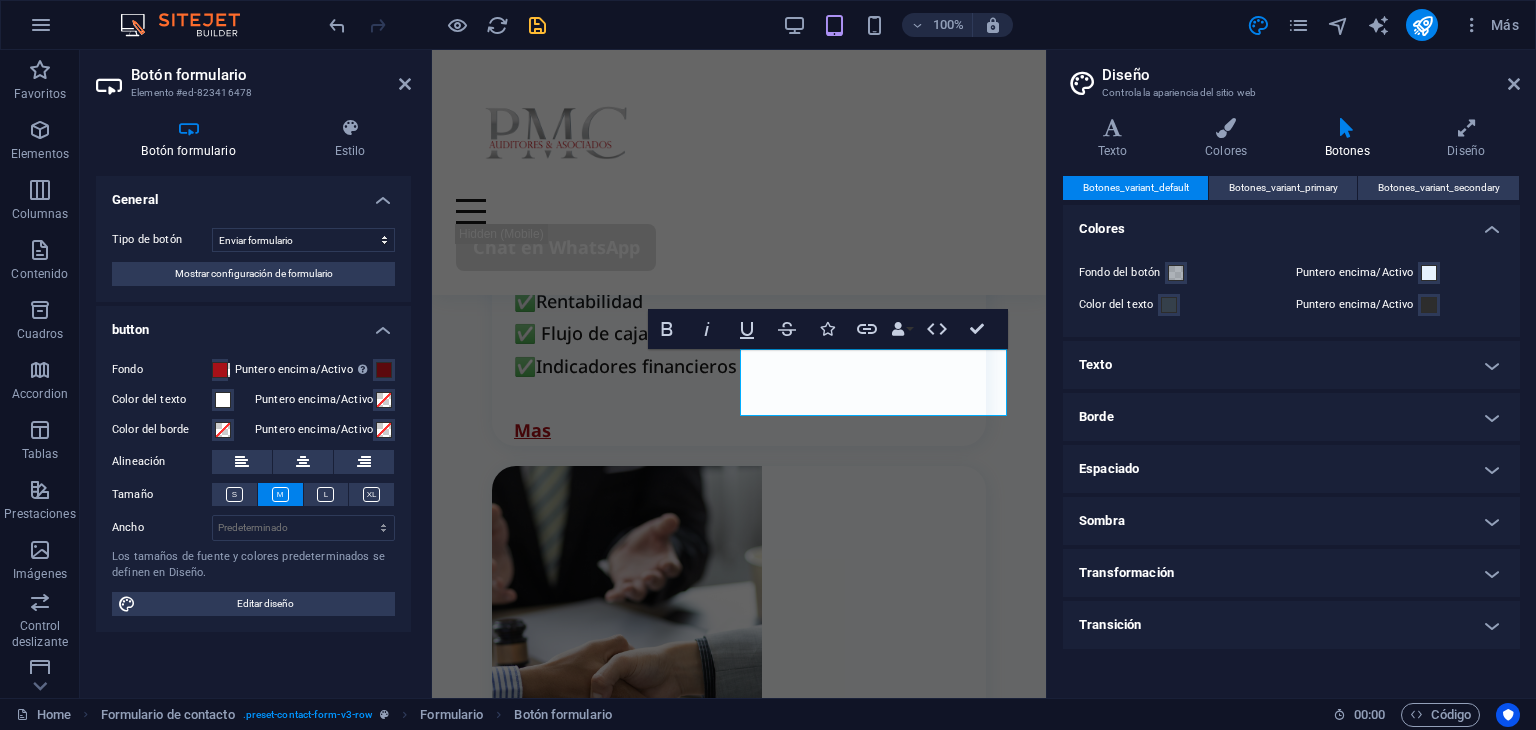 click on "Diseño" at bounding box center [1311, 75] 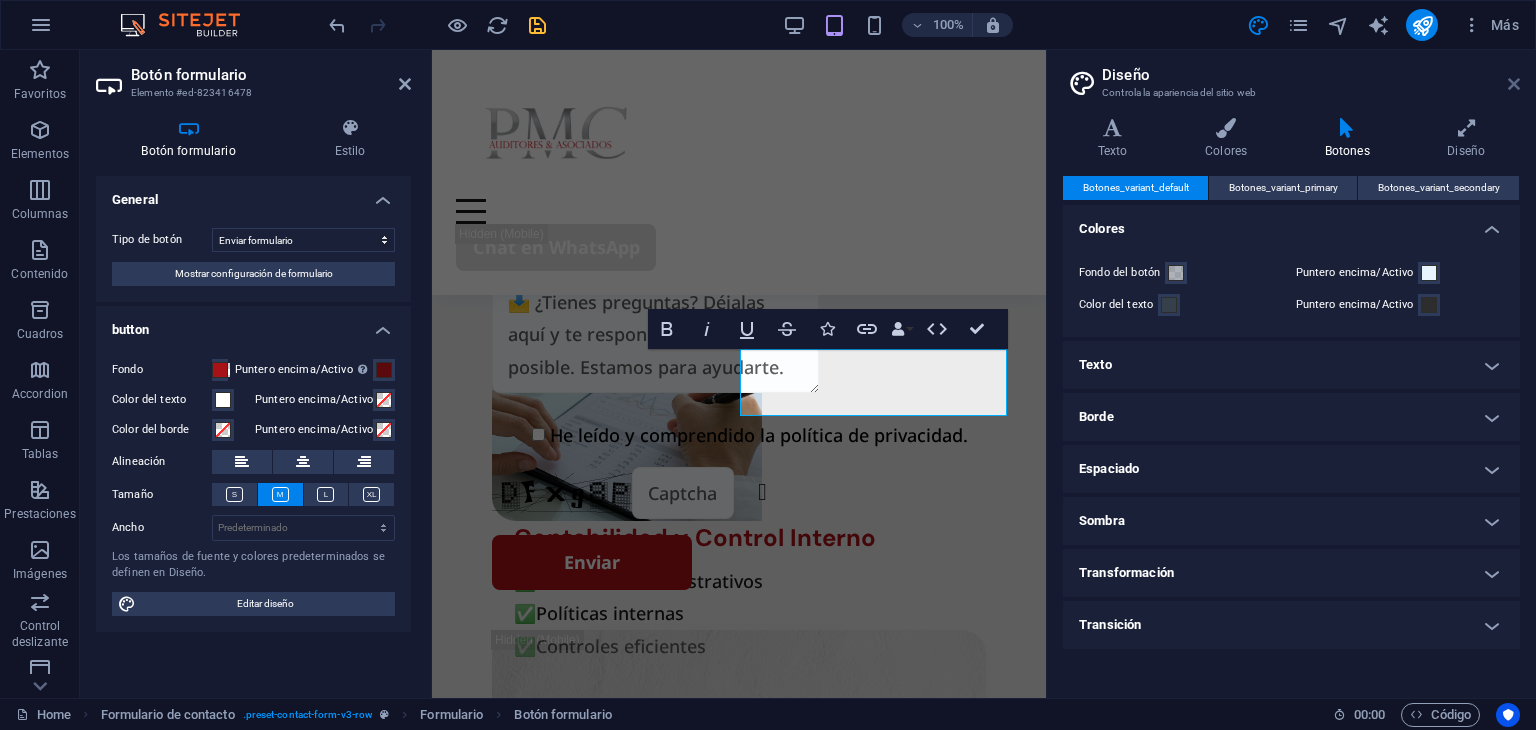 click at bounding box center (1514, 84) 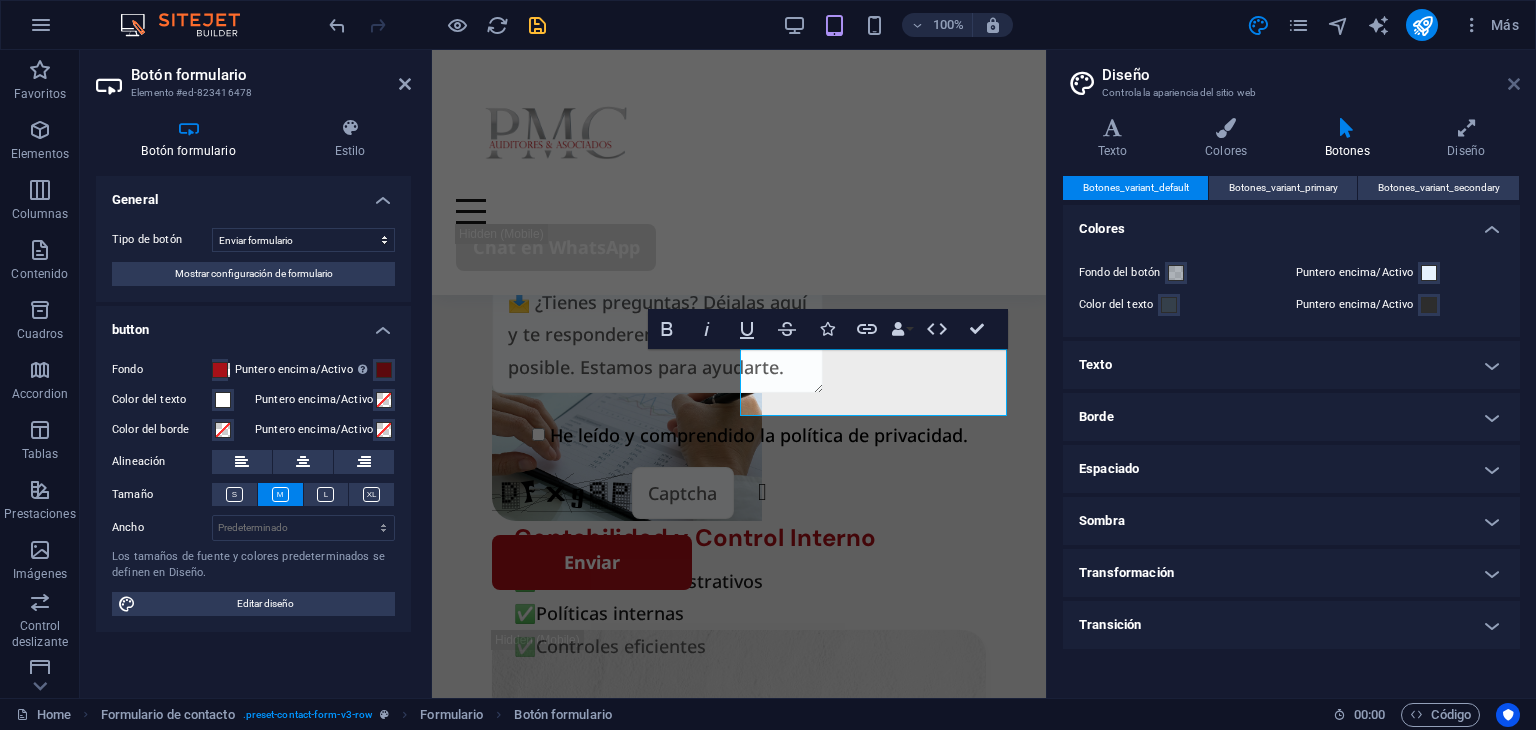 scroll, scrollTop: 4174, scrollLeft: 0, axis: vertical 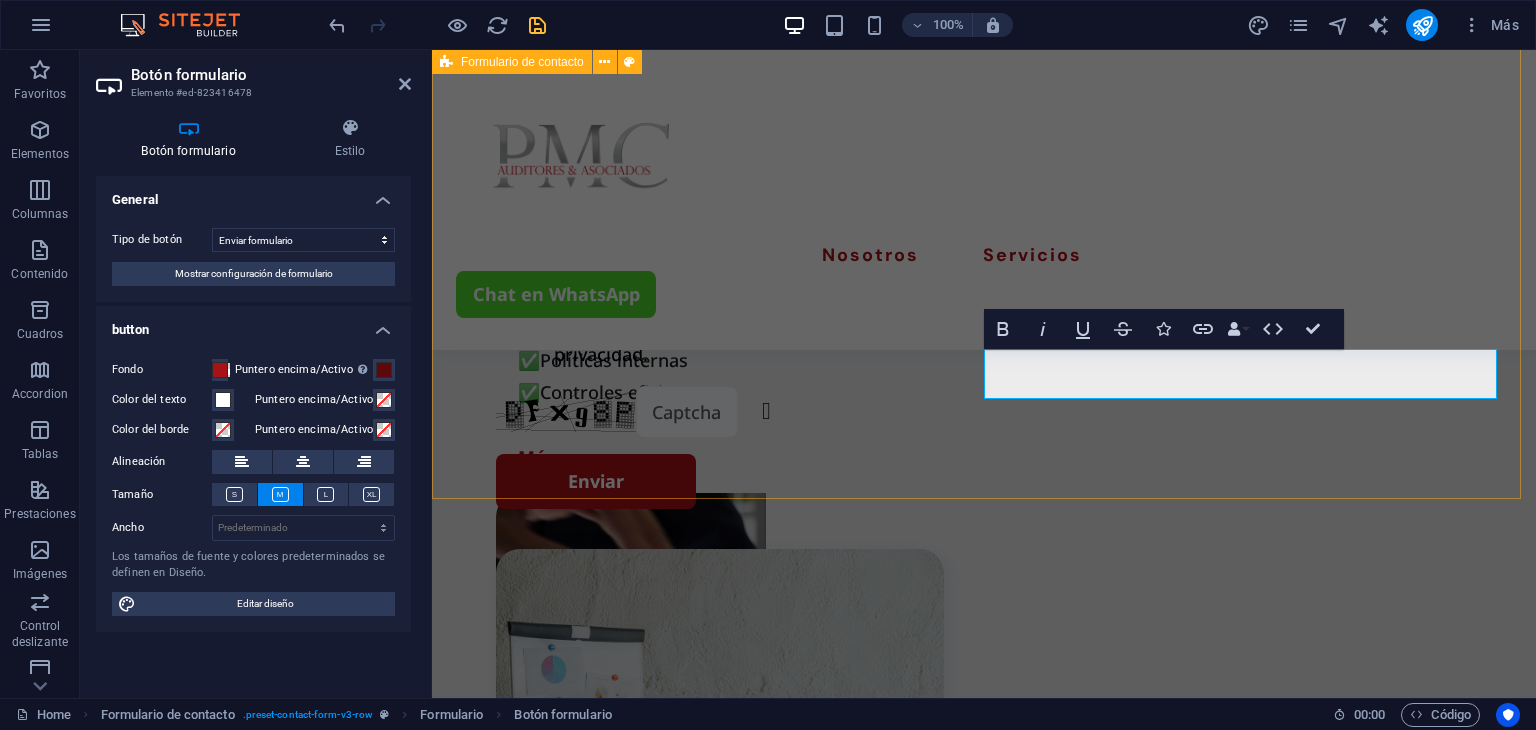 click on "He leído y comprendido la política de privacidad. ¿Ilegible? Cargar nuevo Enviar" at bounding box center (984, 1560) 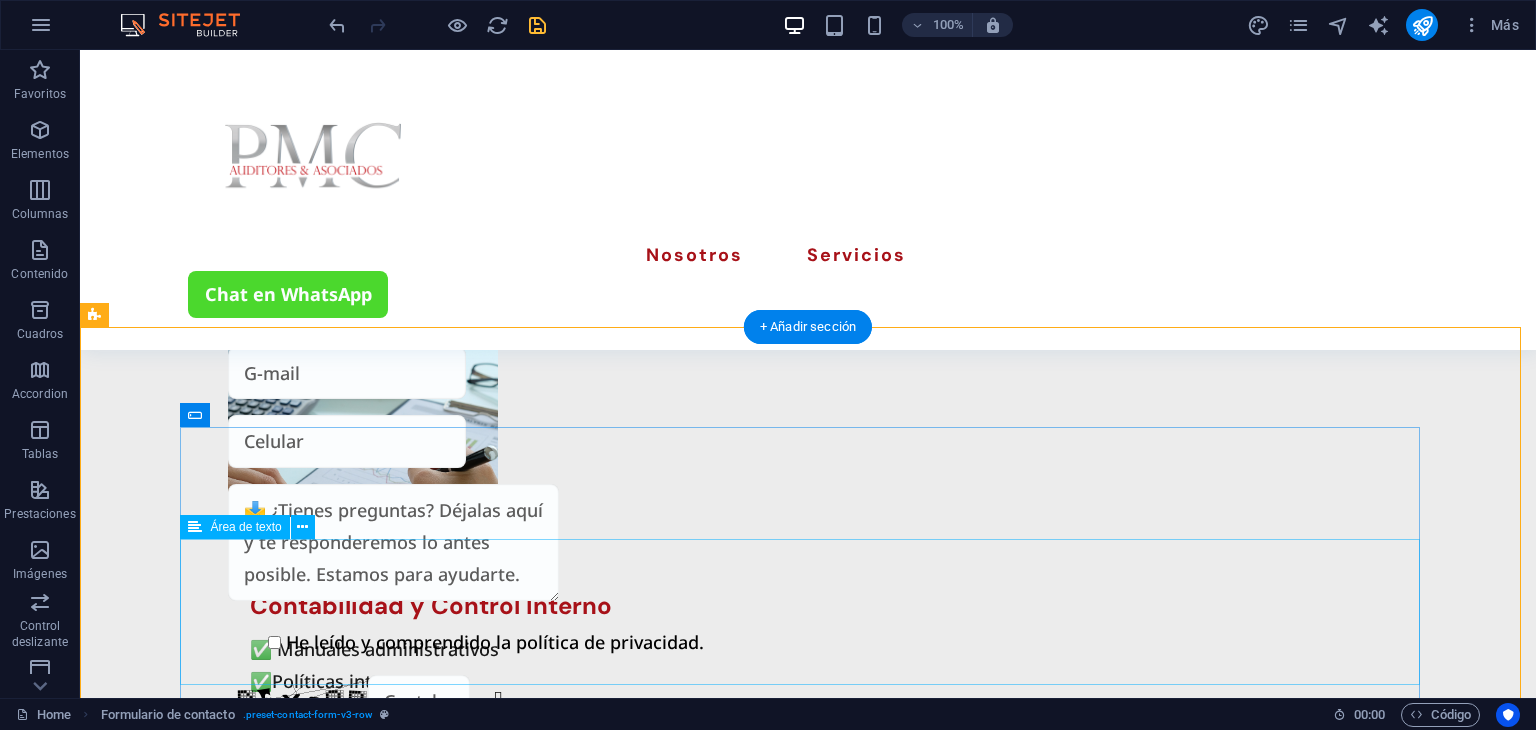scroll, scrollTop: 3720, scrollLeft: 0, axis: vertical 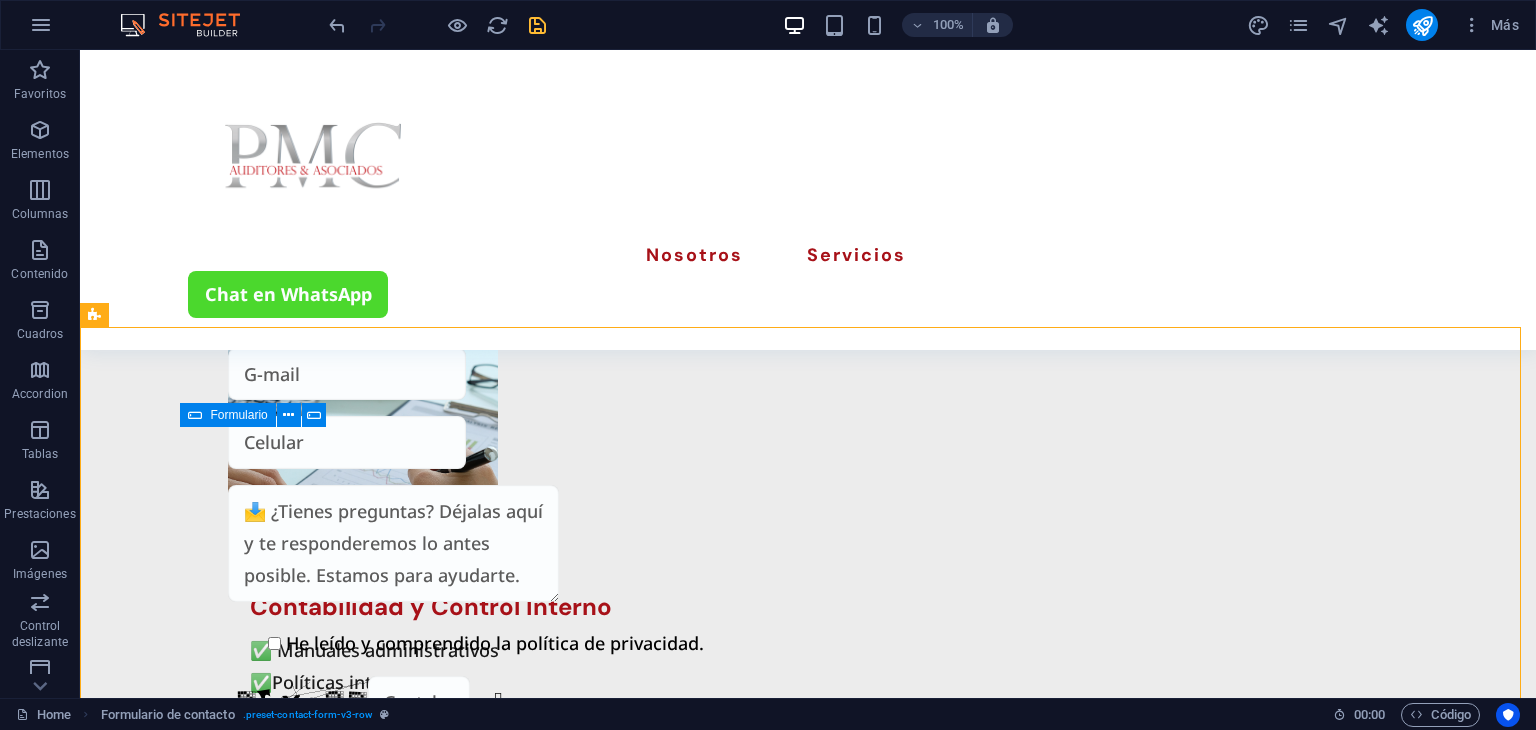 click at bounding box center (537, 25) 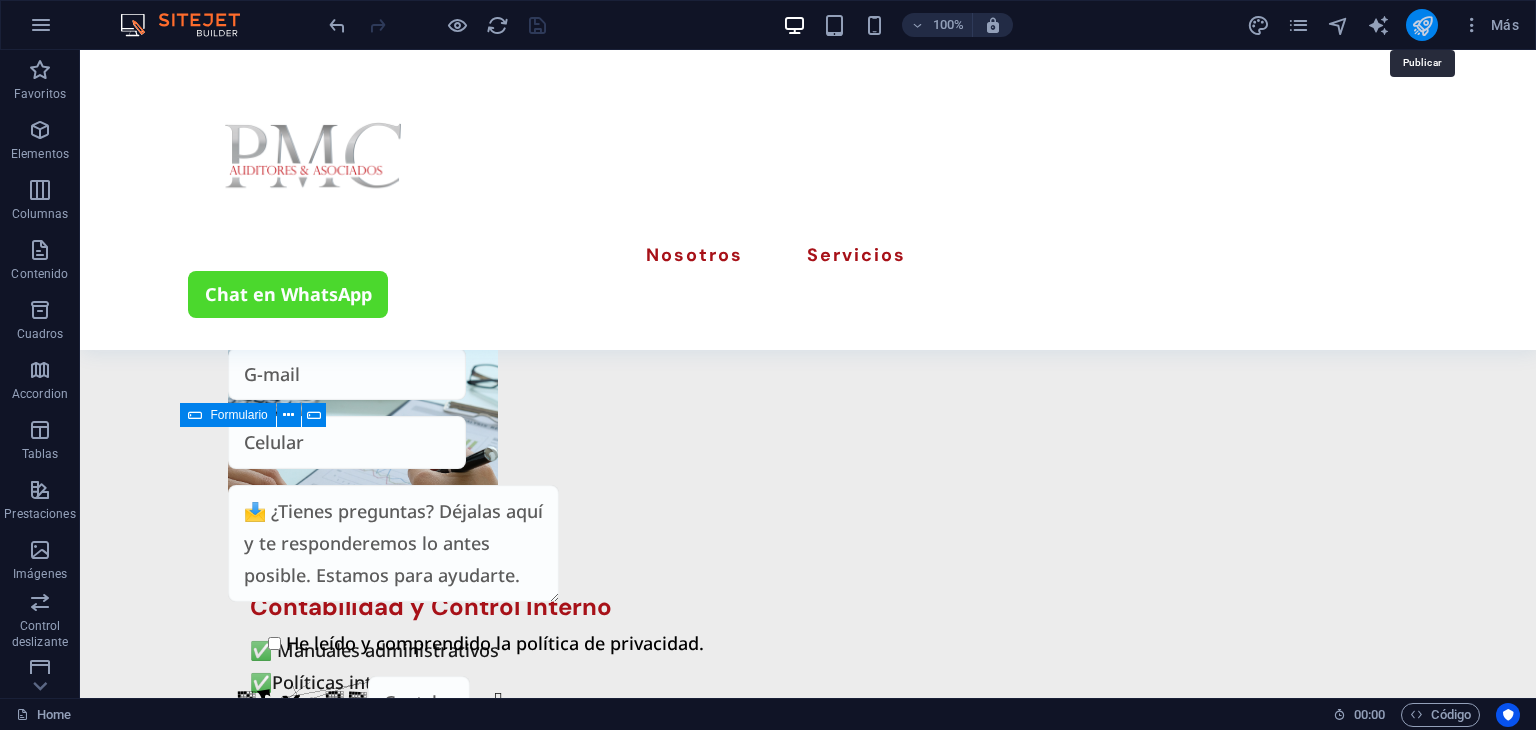 click at bounding box center (1422, 25) 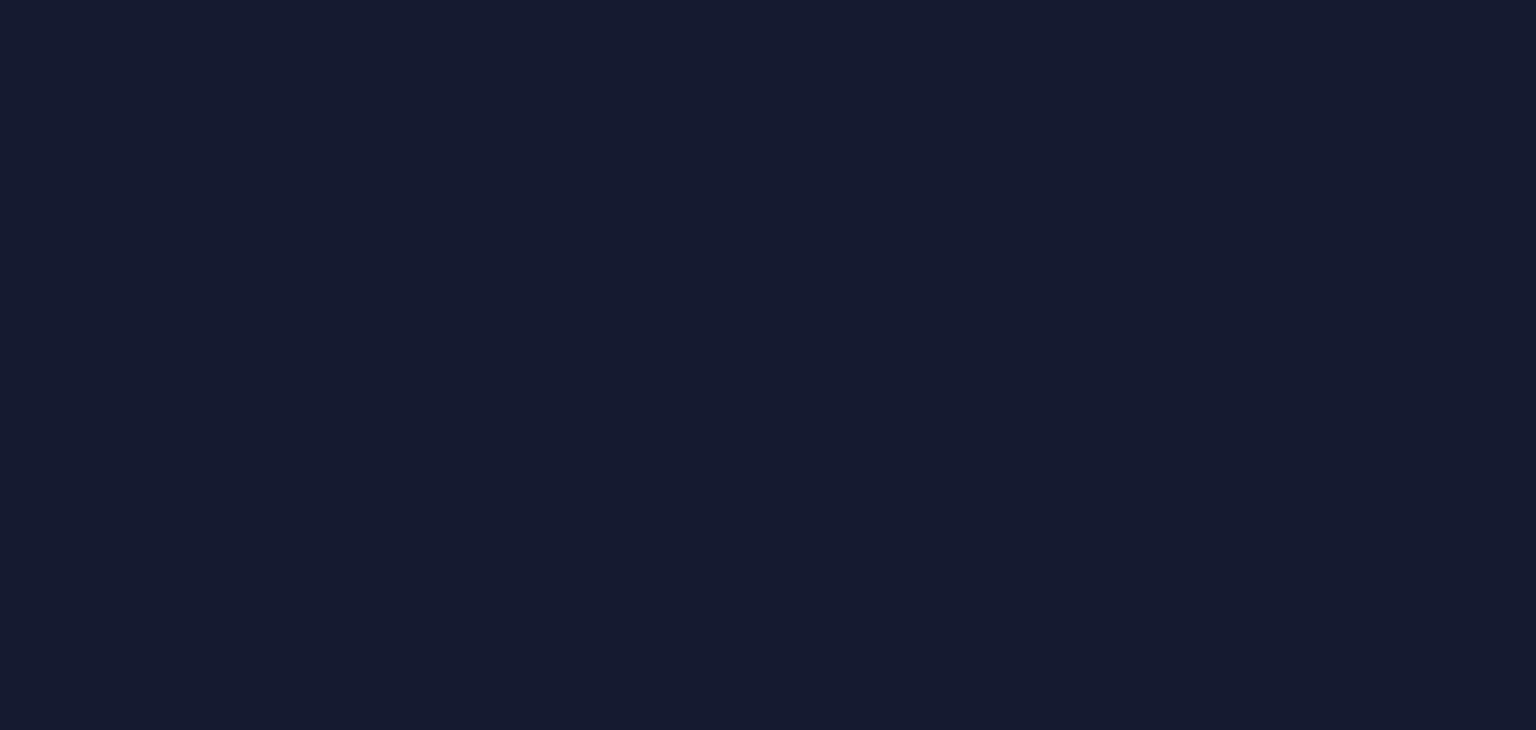 scroll, scrollTop: 0, scrollLeft: 0, axis: both 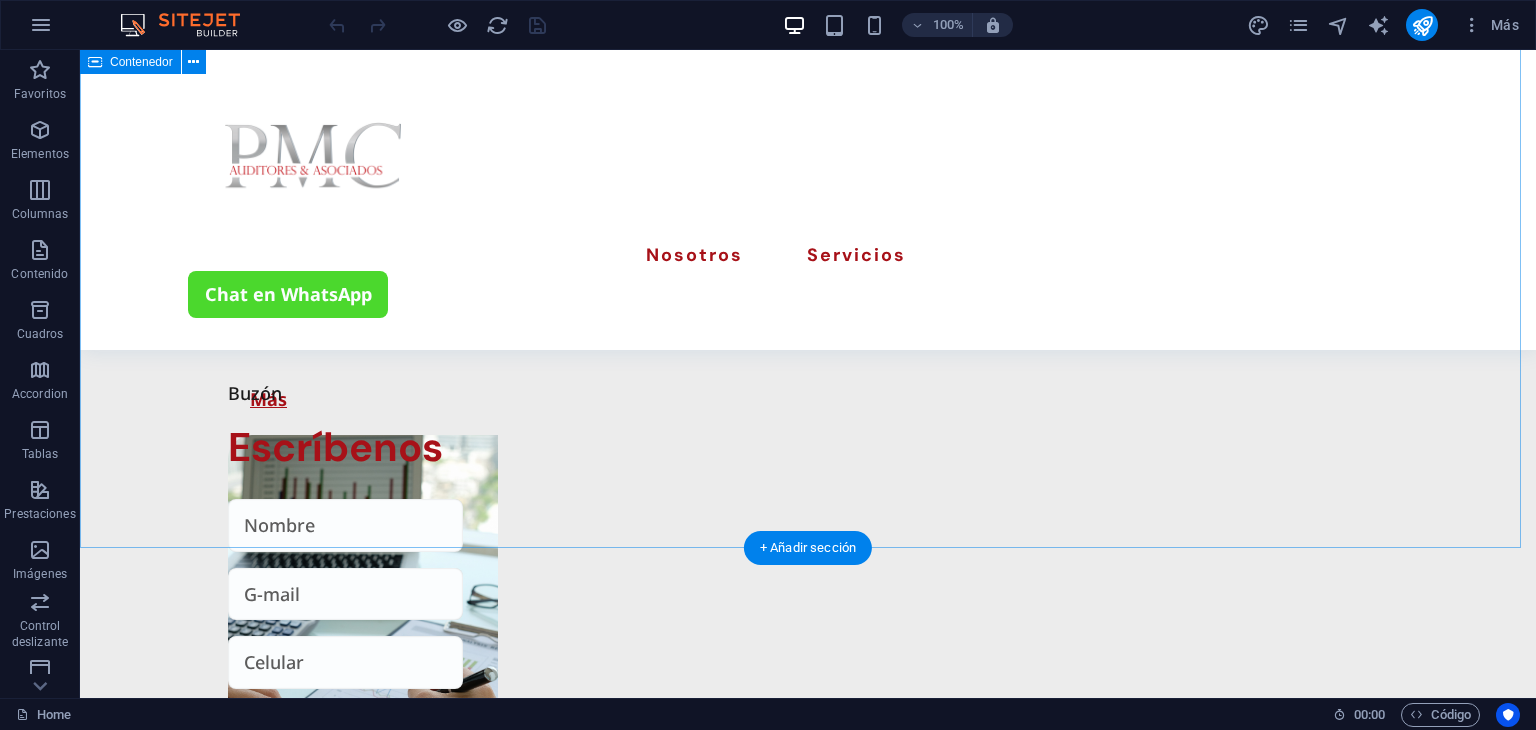 click on "Buzón Escríbenos   He leído y comprendido la política de privacidad. ¿Ilegible? Cargar nuevo Enviar" at bounding box center (808, 1005) 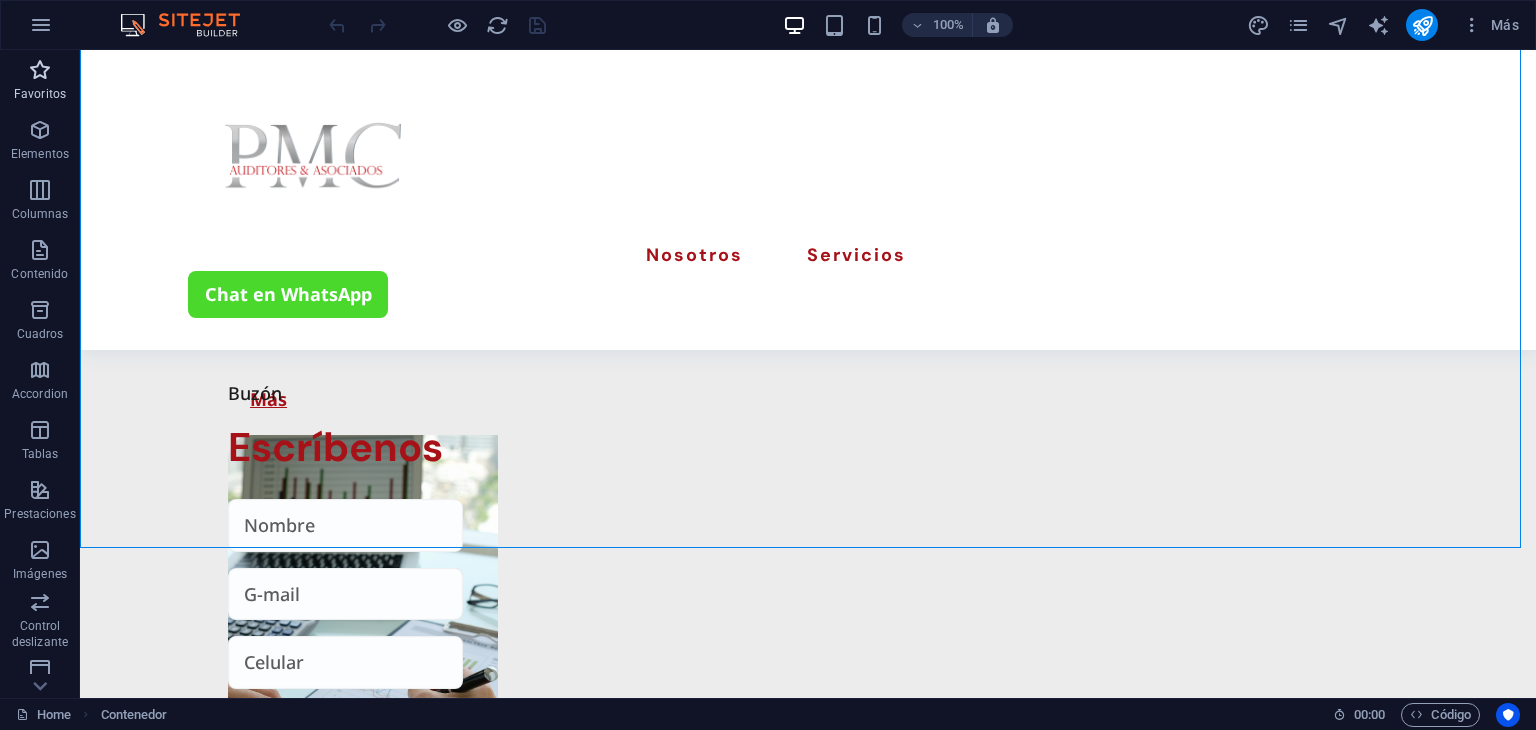 click on "Favoritos" at bounding box center (40, 94) 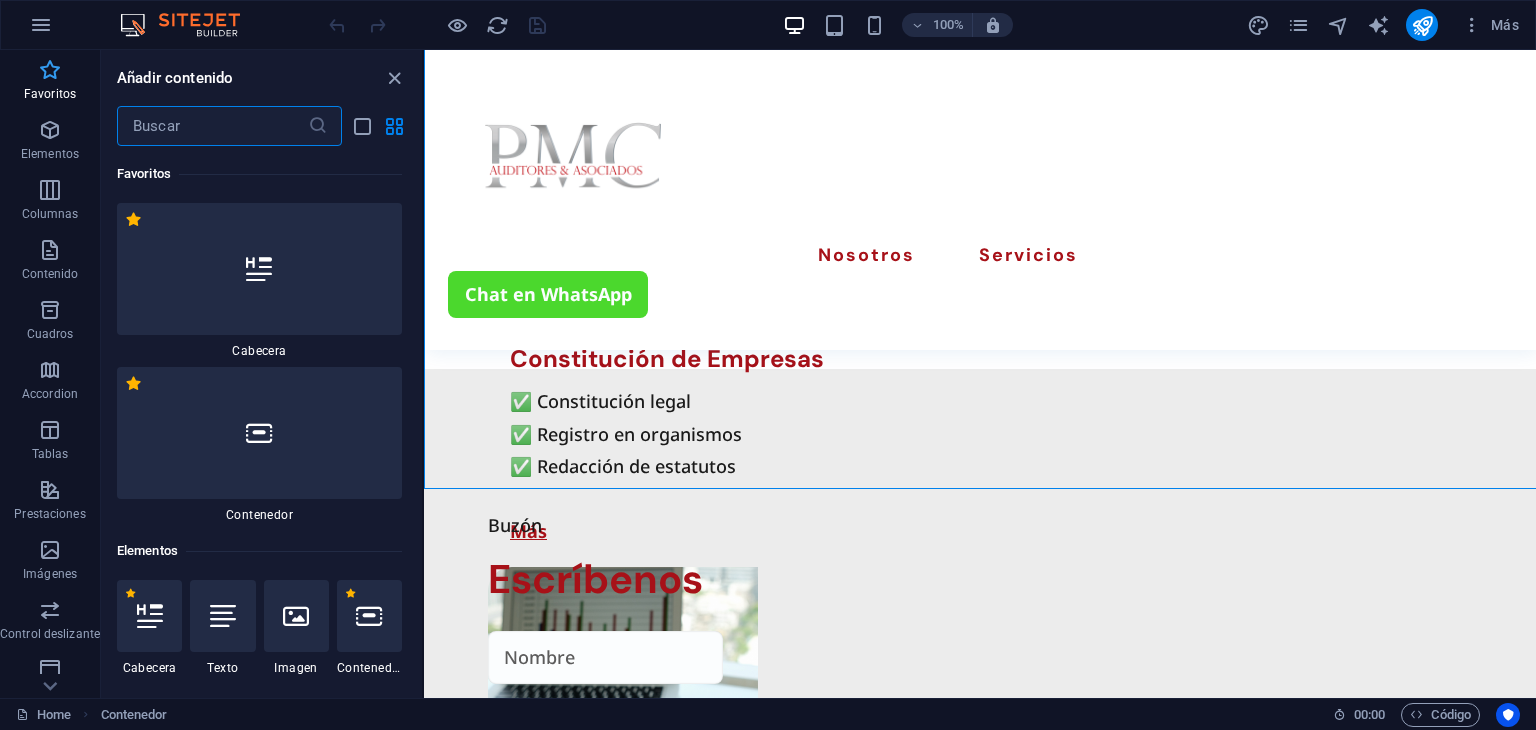scroll, scrollTop: 3559, scrollLeft: 0, axis: vertical 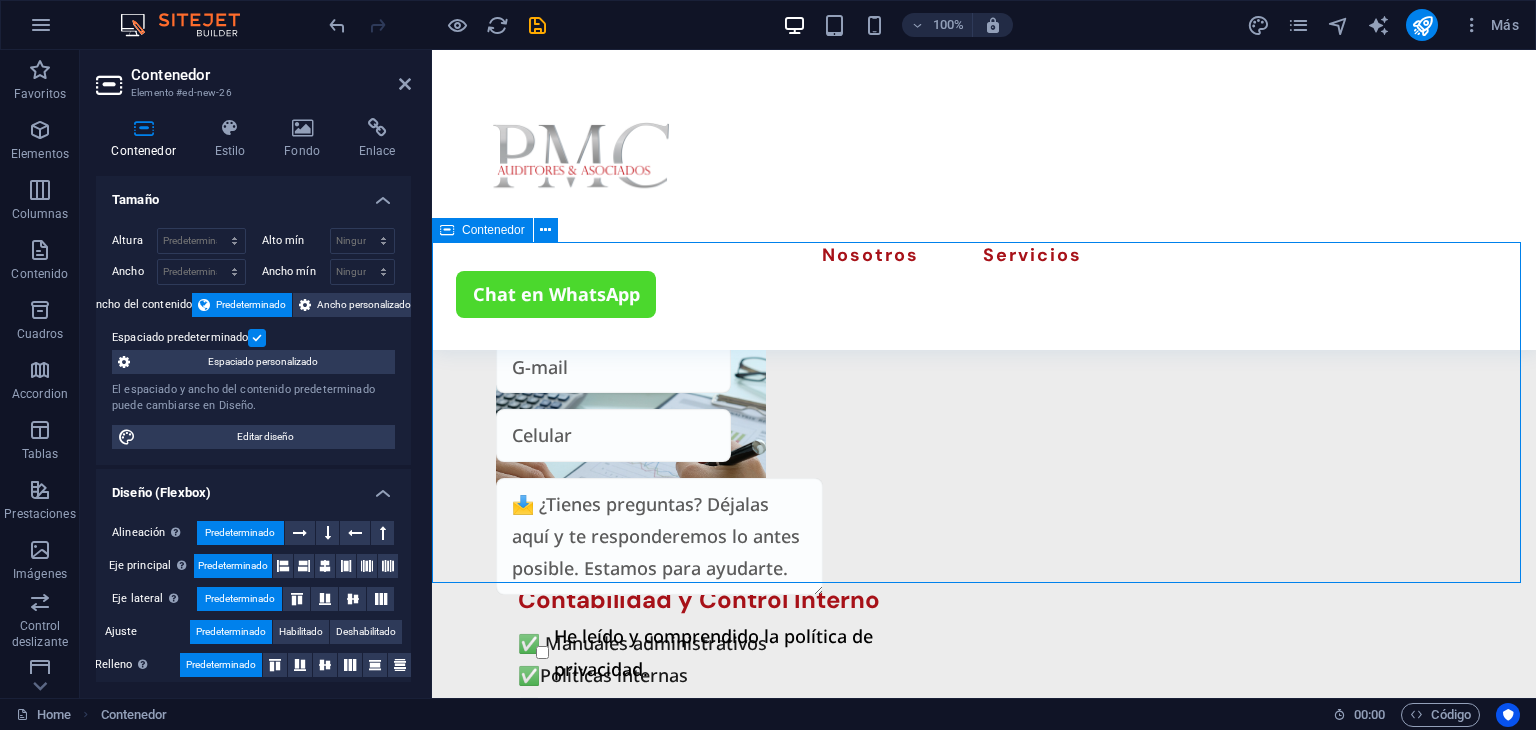 click on "Suelta el contenido aquí o  Añadir elementos  Pegar portapapeles" at bounding box center [984, 1748] 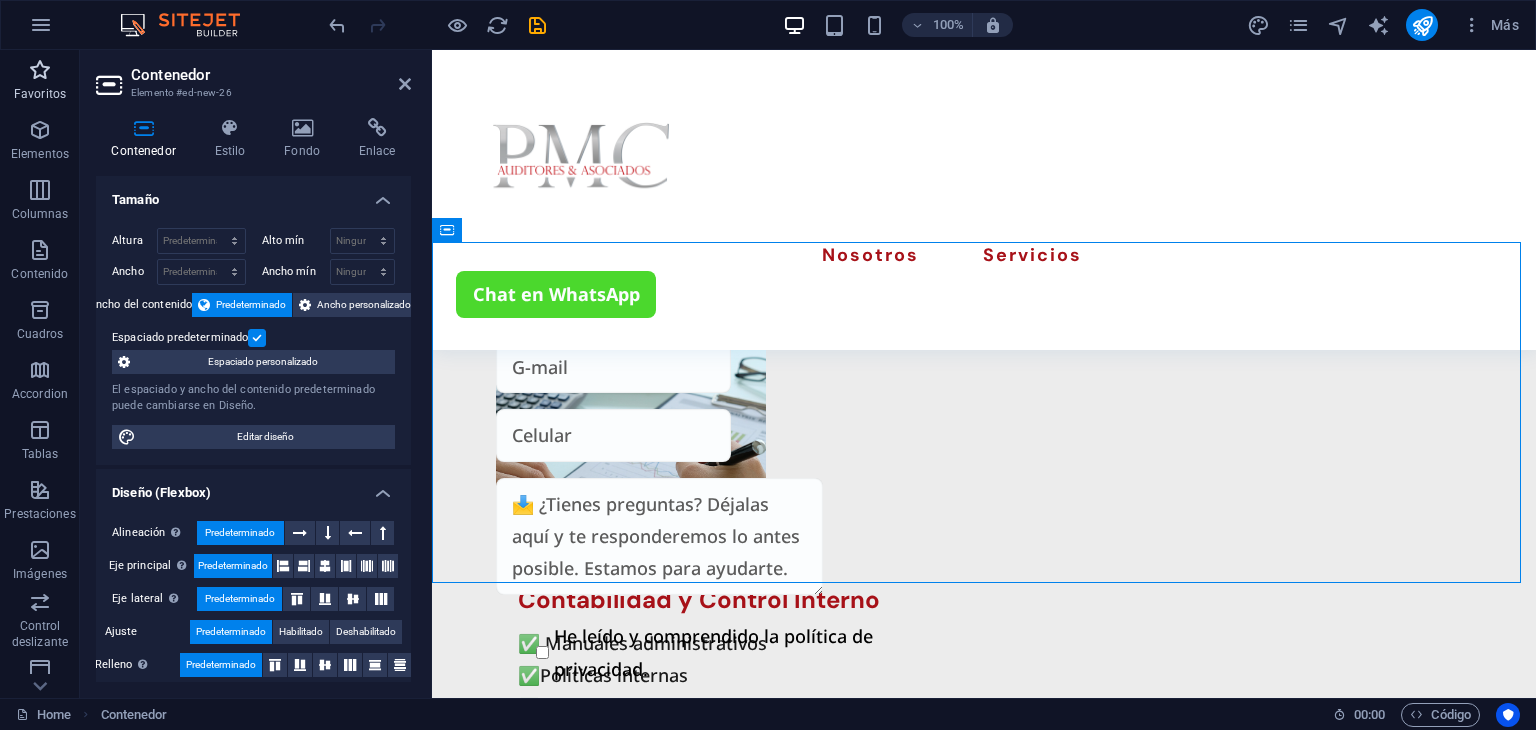 click at bounding box center [40, 70] 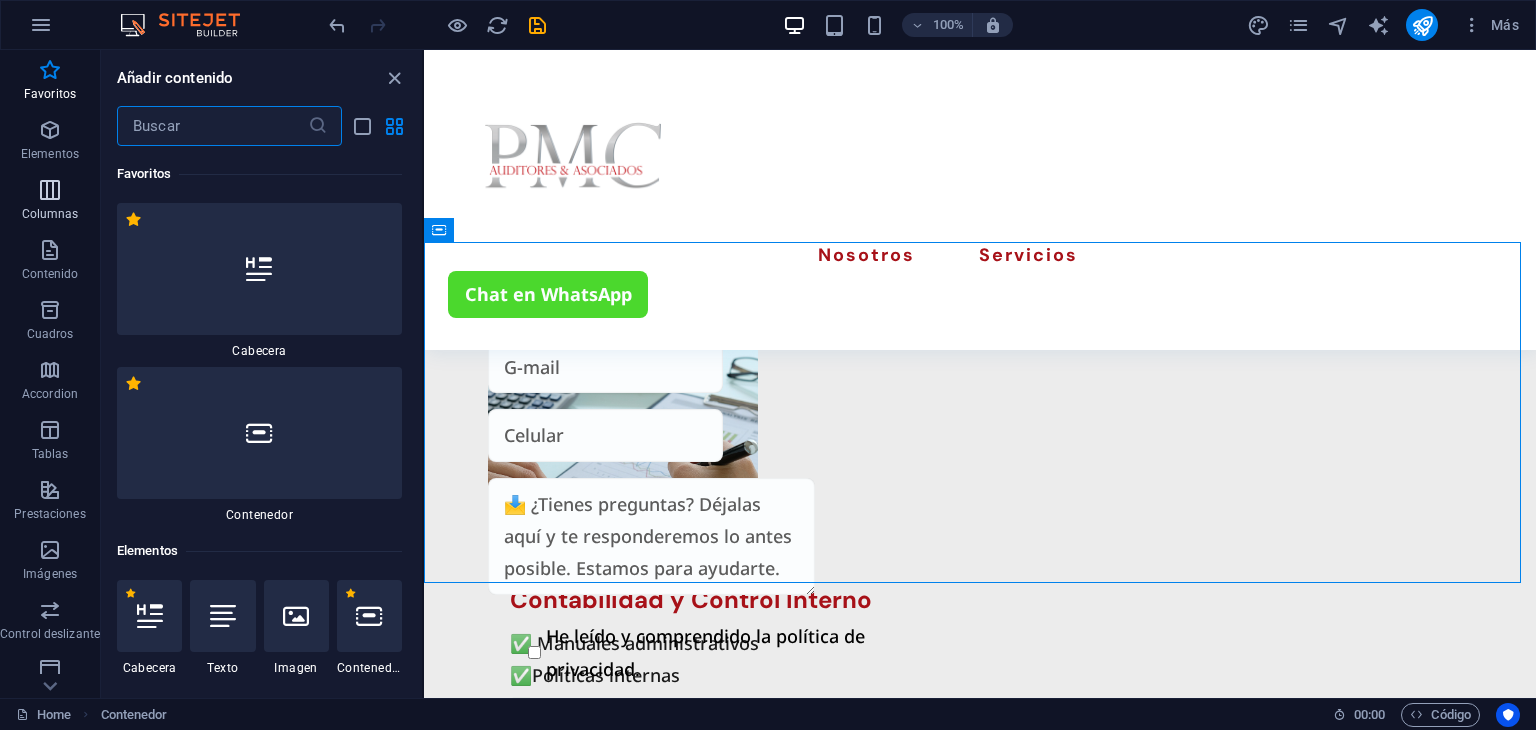 click at bounding box center [50, 190] 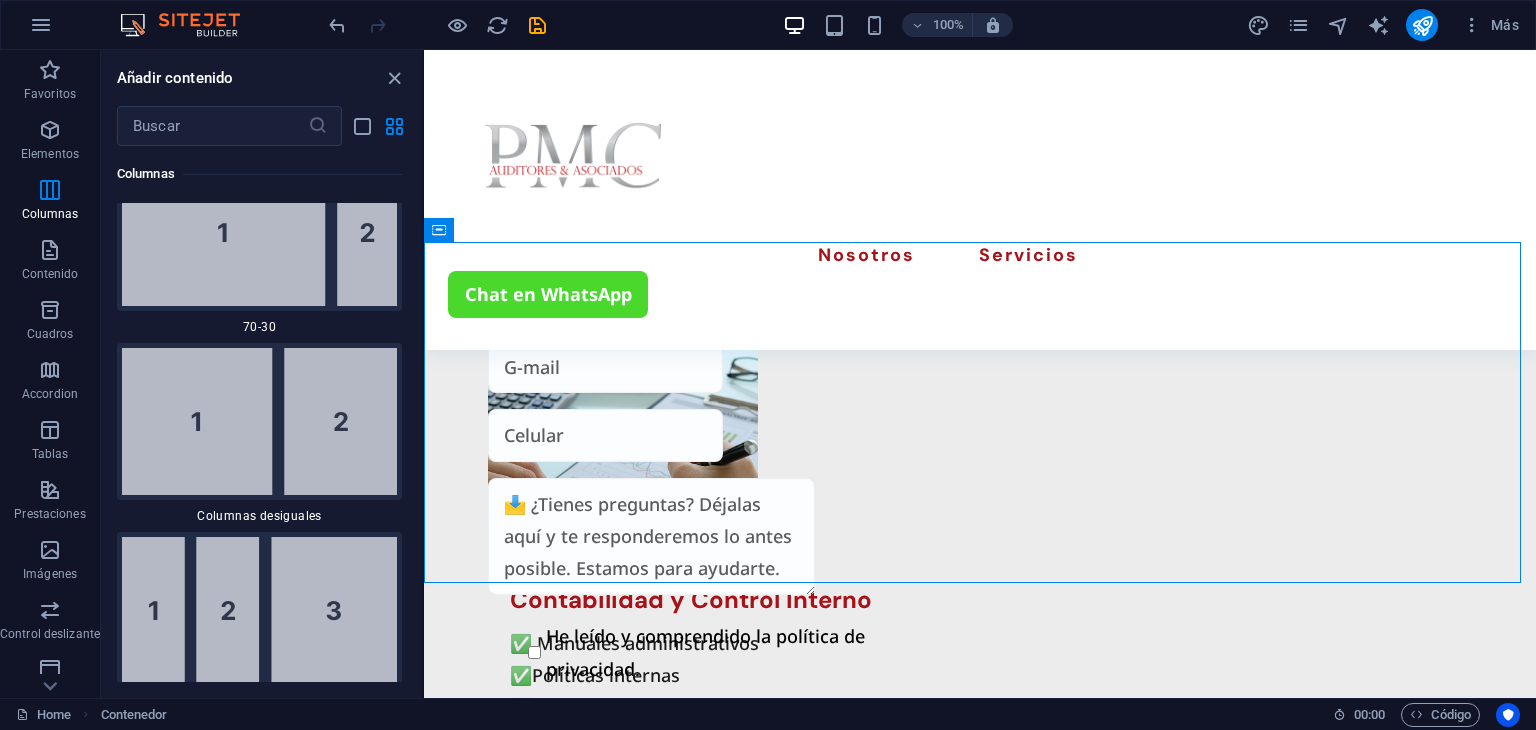 scroll, scrollTop: 3054, scrollLeft: 0, axis: vertical 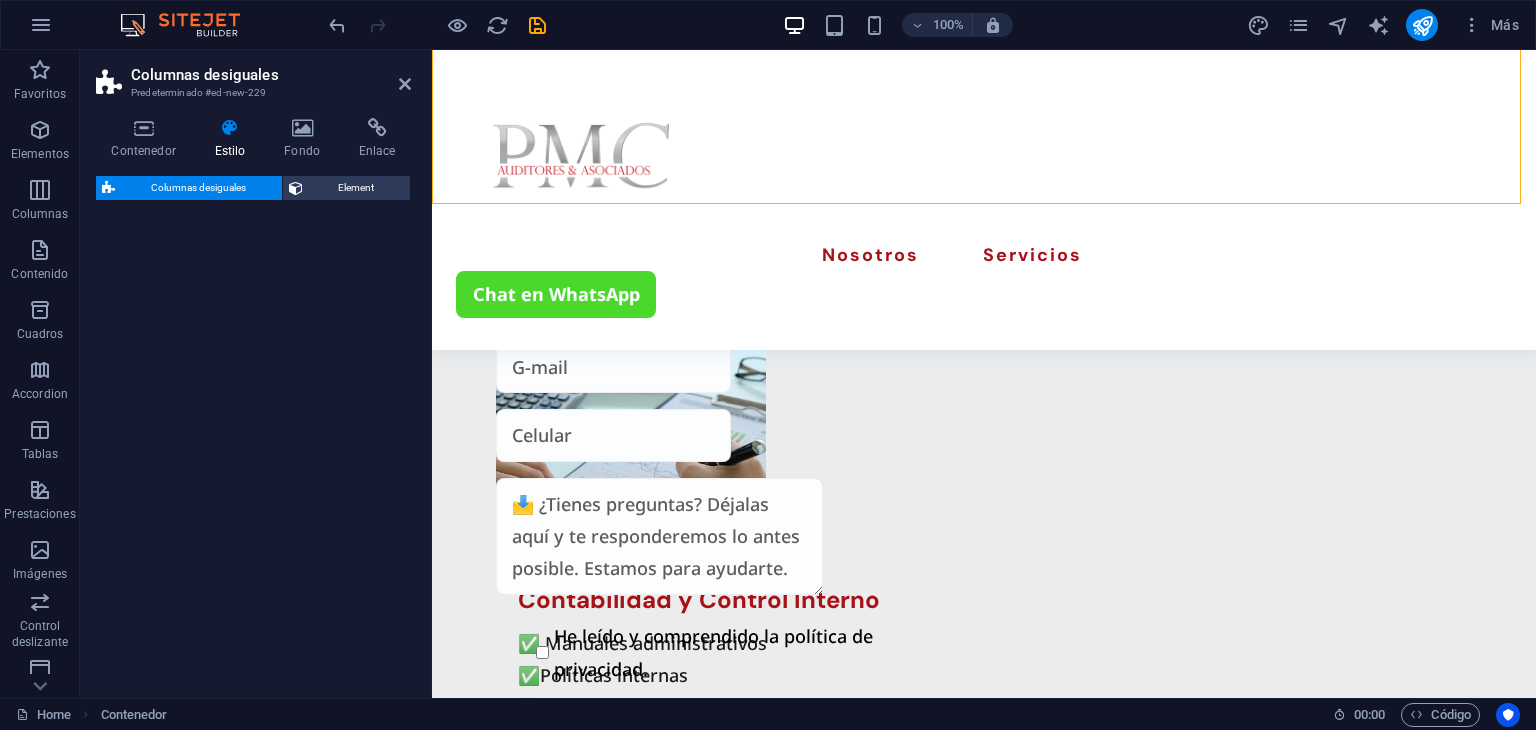 select on "%" 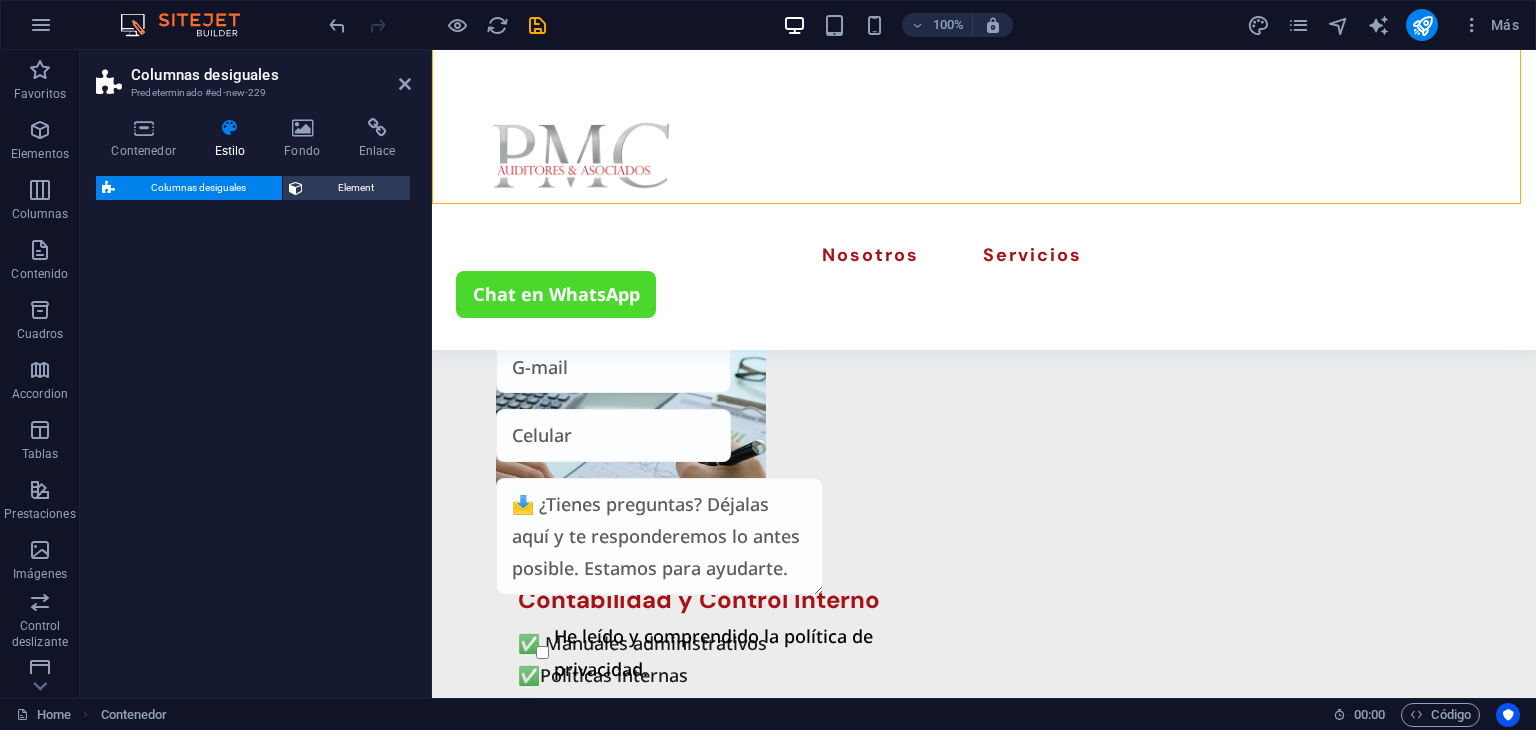 select on "rem" 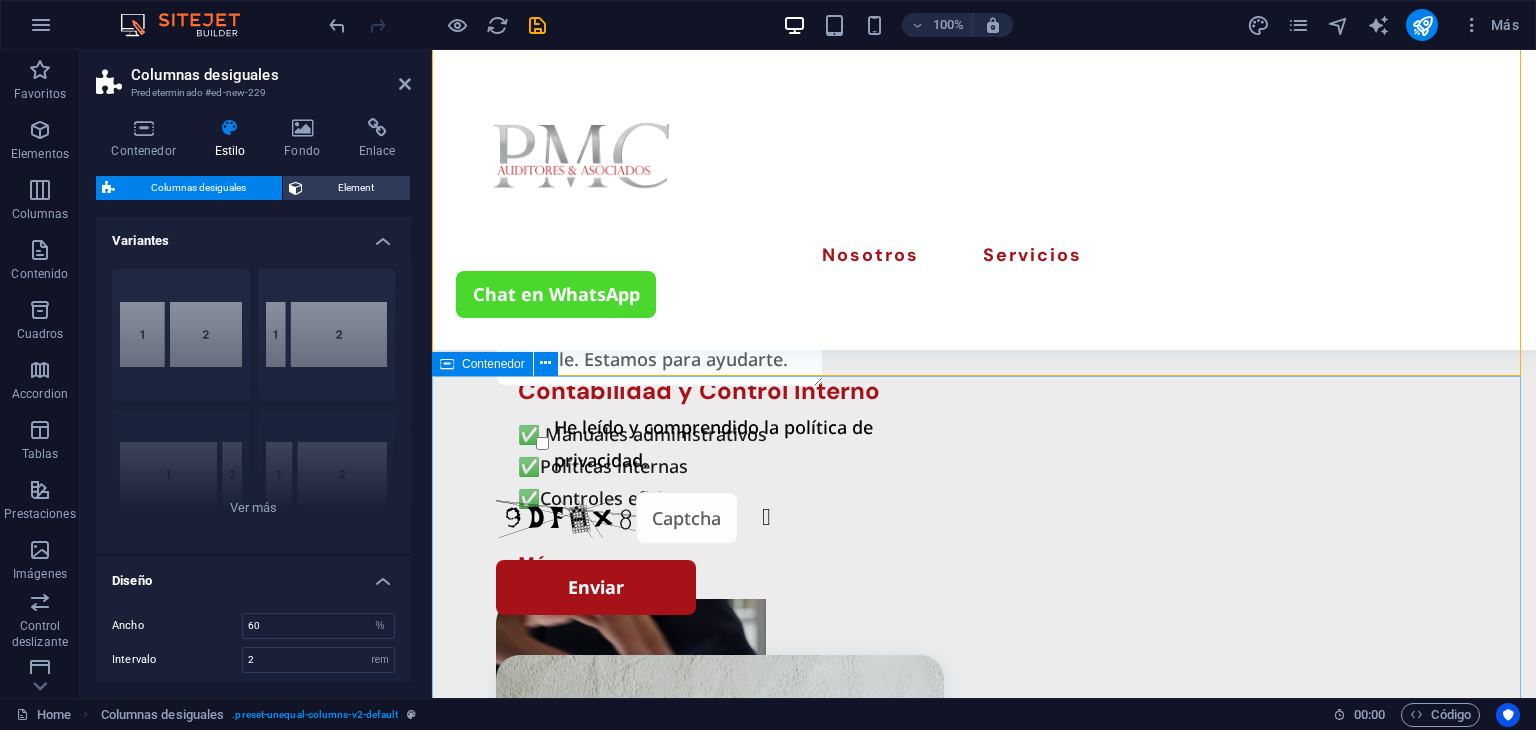 click on "Suelta el contenido aquí o  Añadir elementos  Pegar portapapeles" at bounding box center (984, 2041) 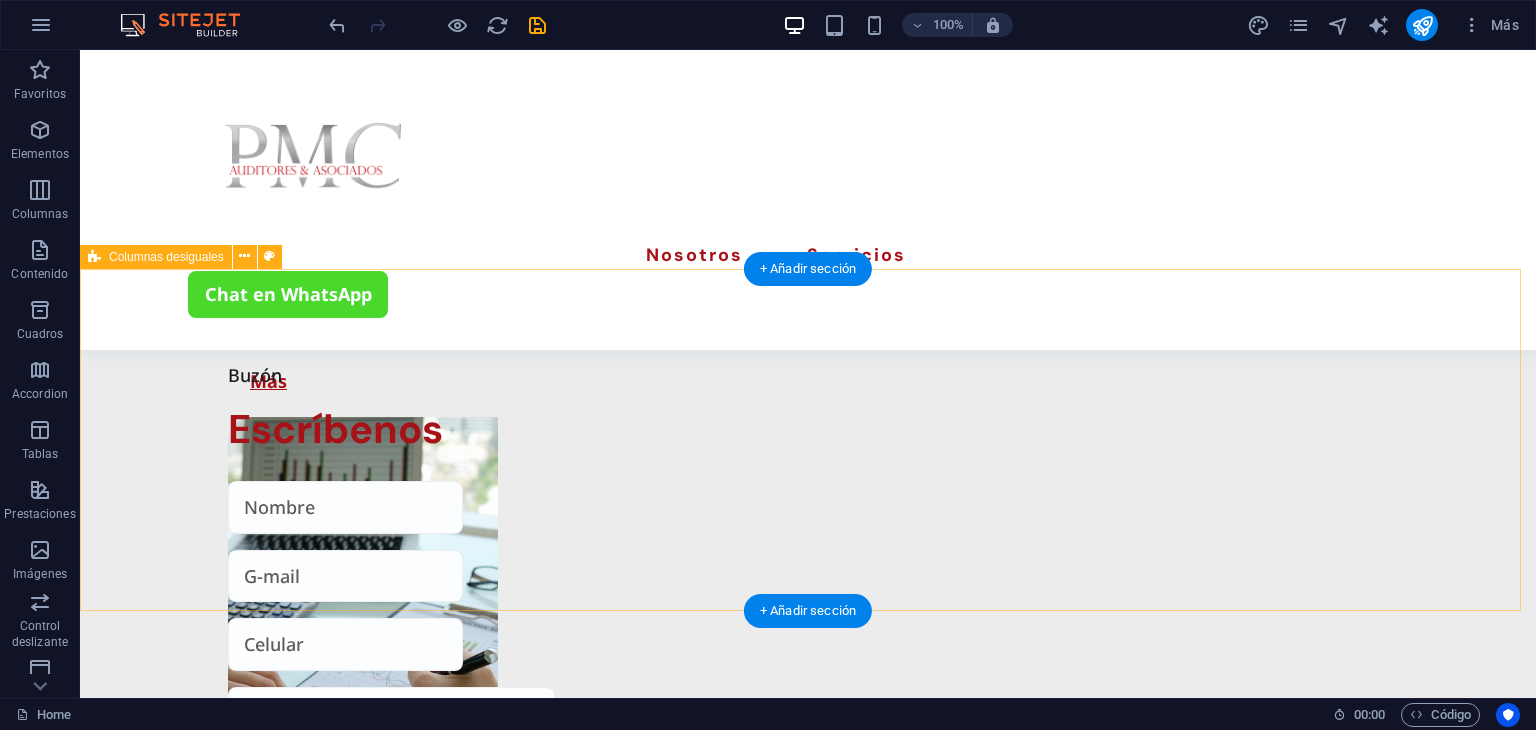 scroll, scrollTop: 3515, scrollLeft: 0, axis: vertical 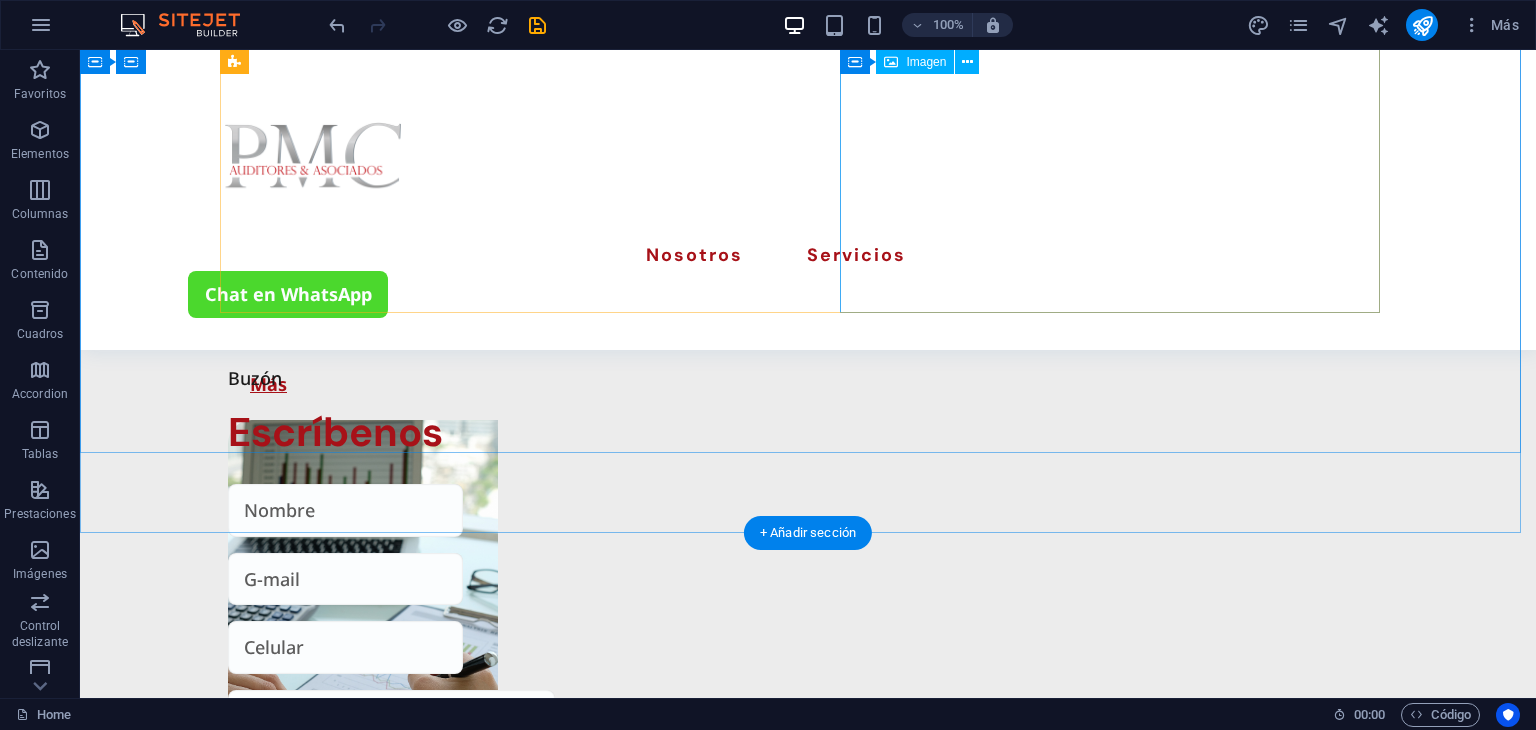 click at bounding box center (498, 1340) 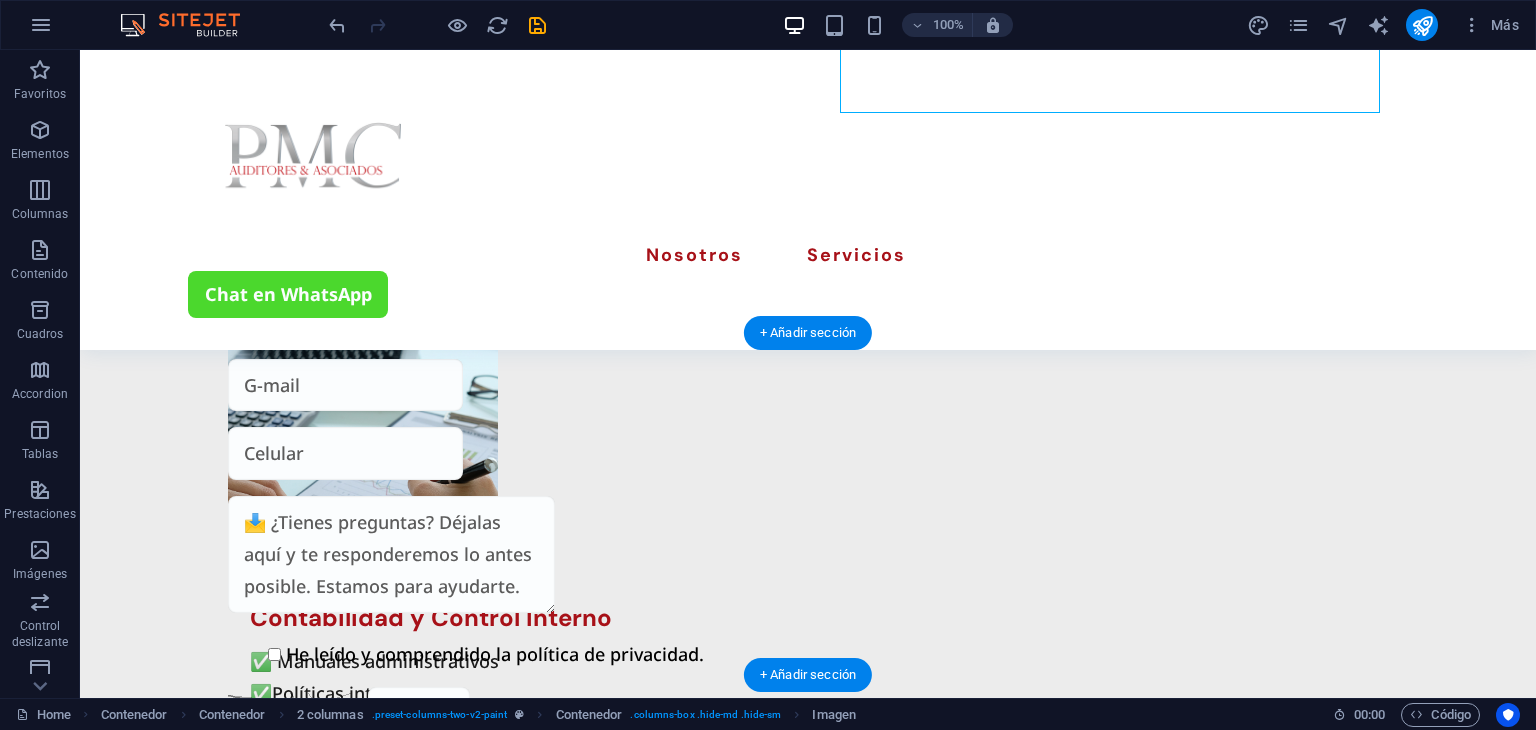 scroll, scrollTop: 3715, scrollLeft: 0, axis: vertical 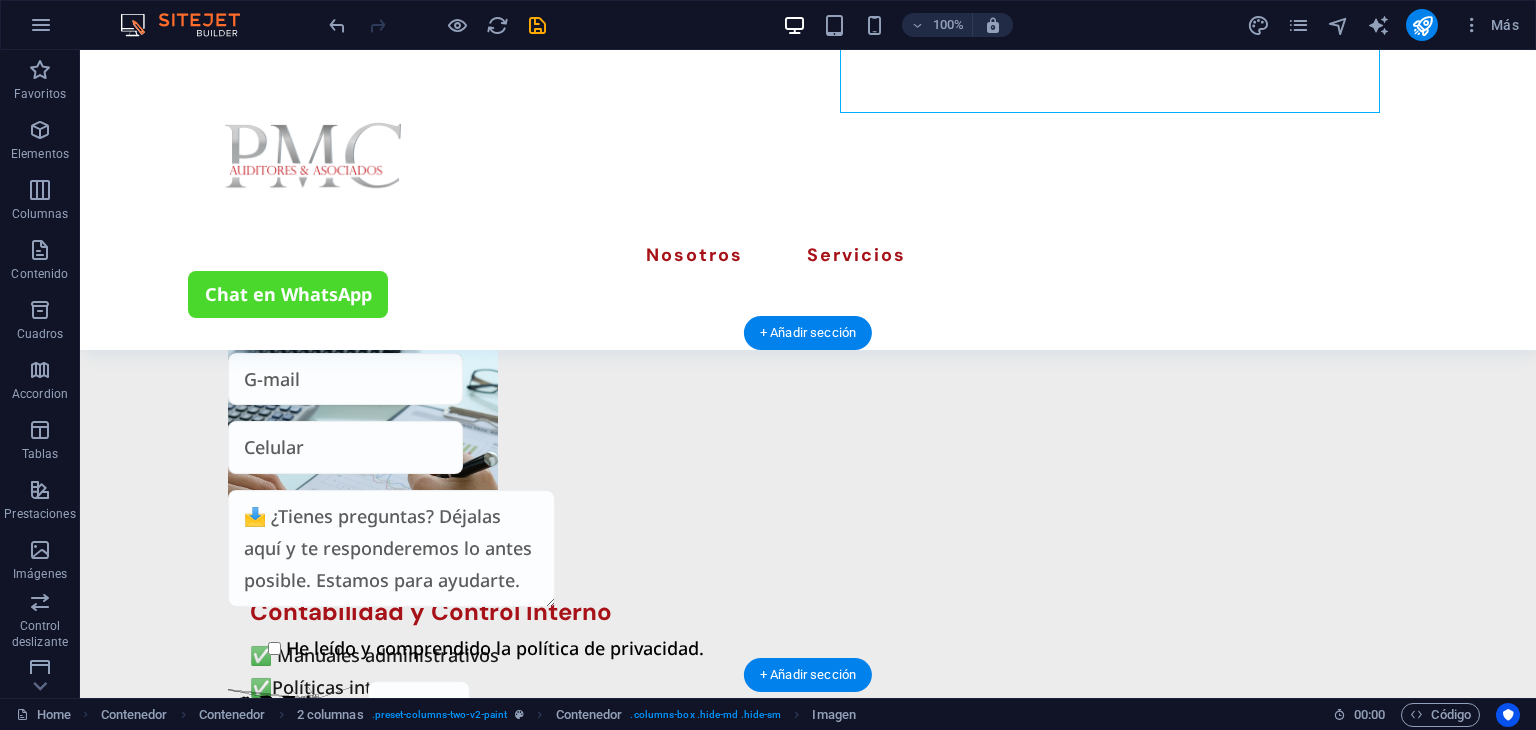 drag, startPoint x: 1053, startPoint y: 302, endPoint x: 1131, endPoint y: 510, distance: 222.1441 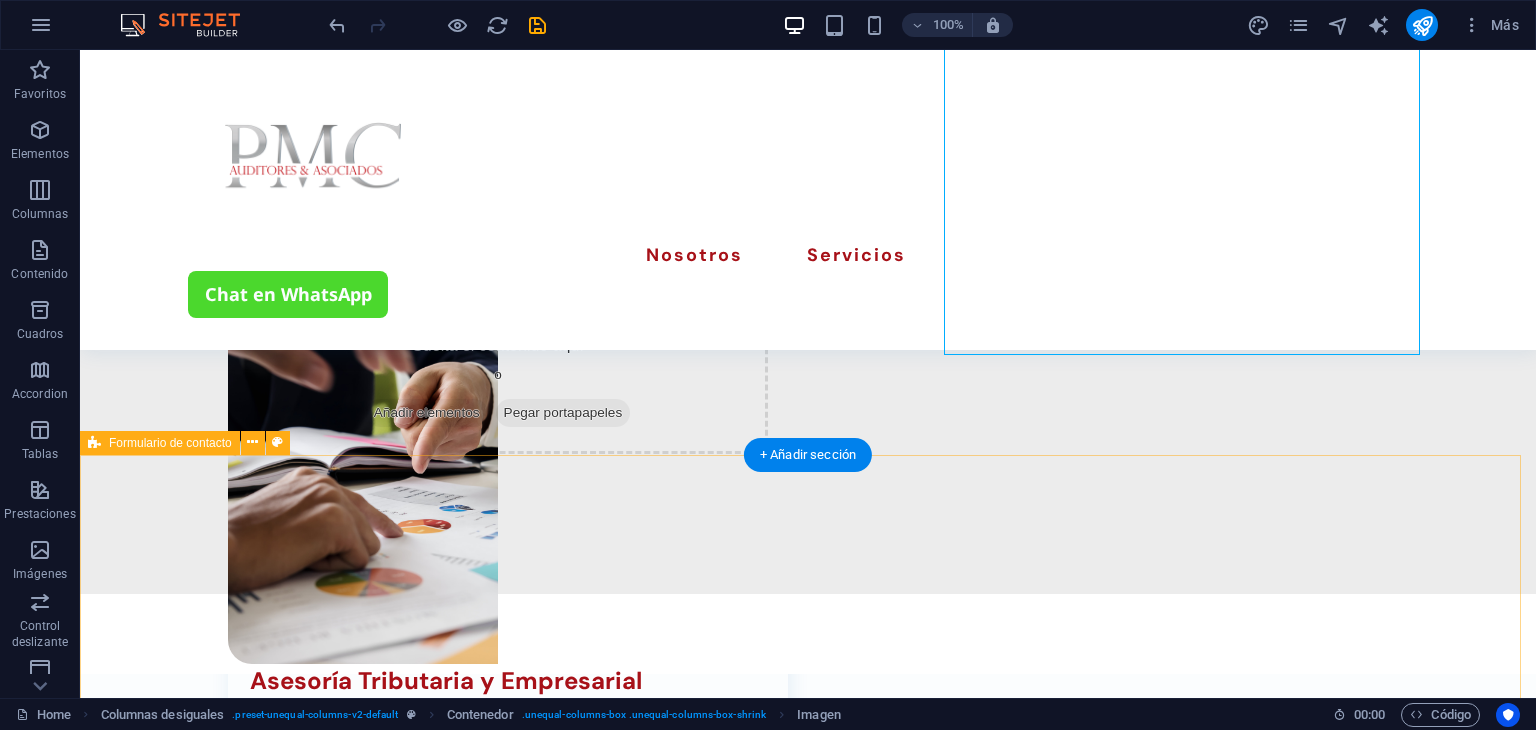 scroll, scrollTop: 4308, scrollLeft: 0, axis: vertical 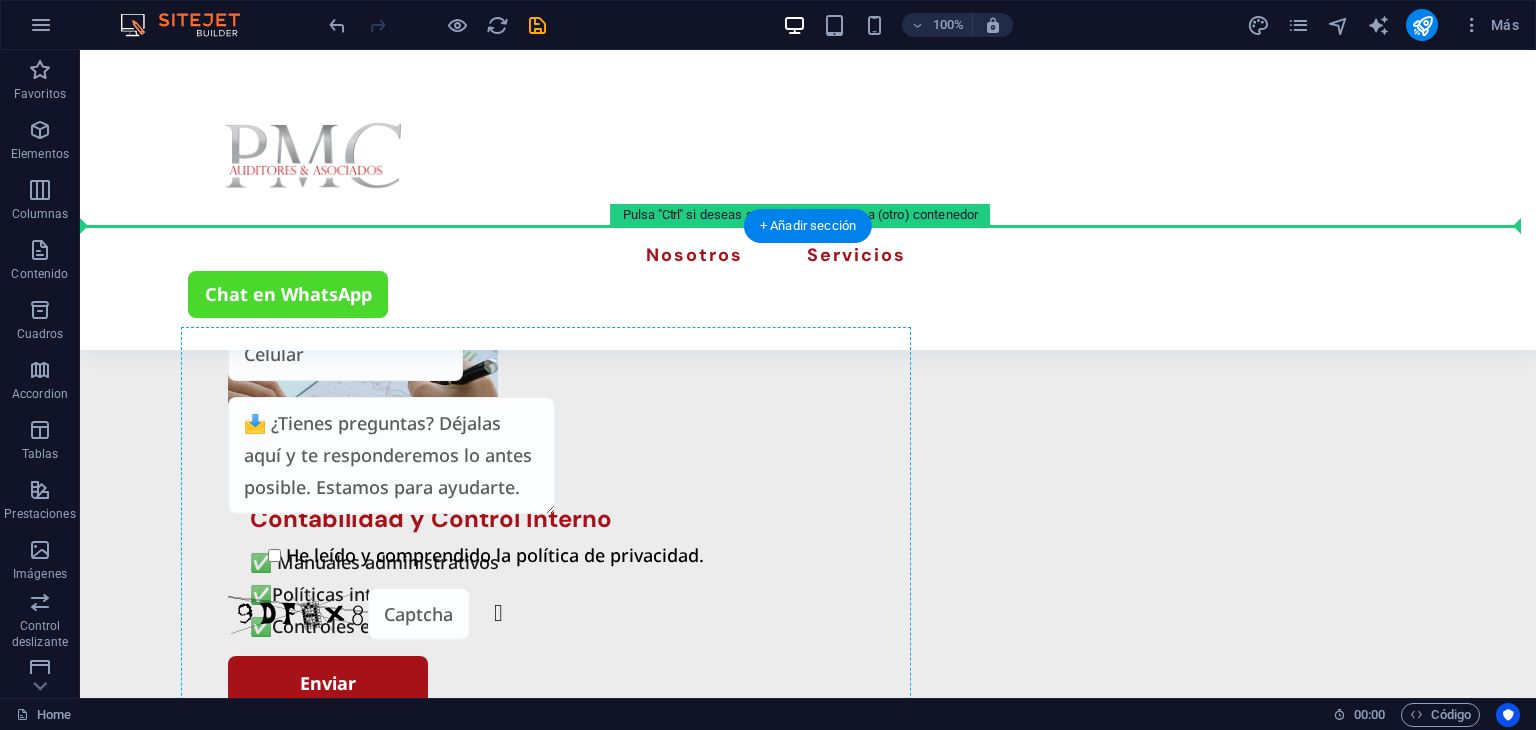 drag, startPoint x: 640, startPoint y: 525, endPoint x: 340, endPoint y: 344, distance: 350.37265 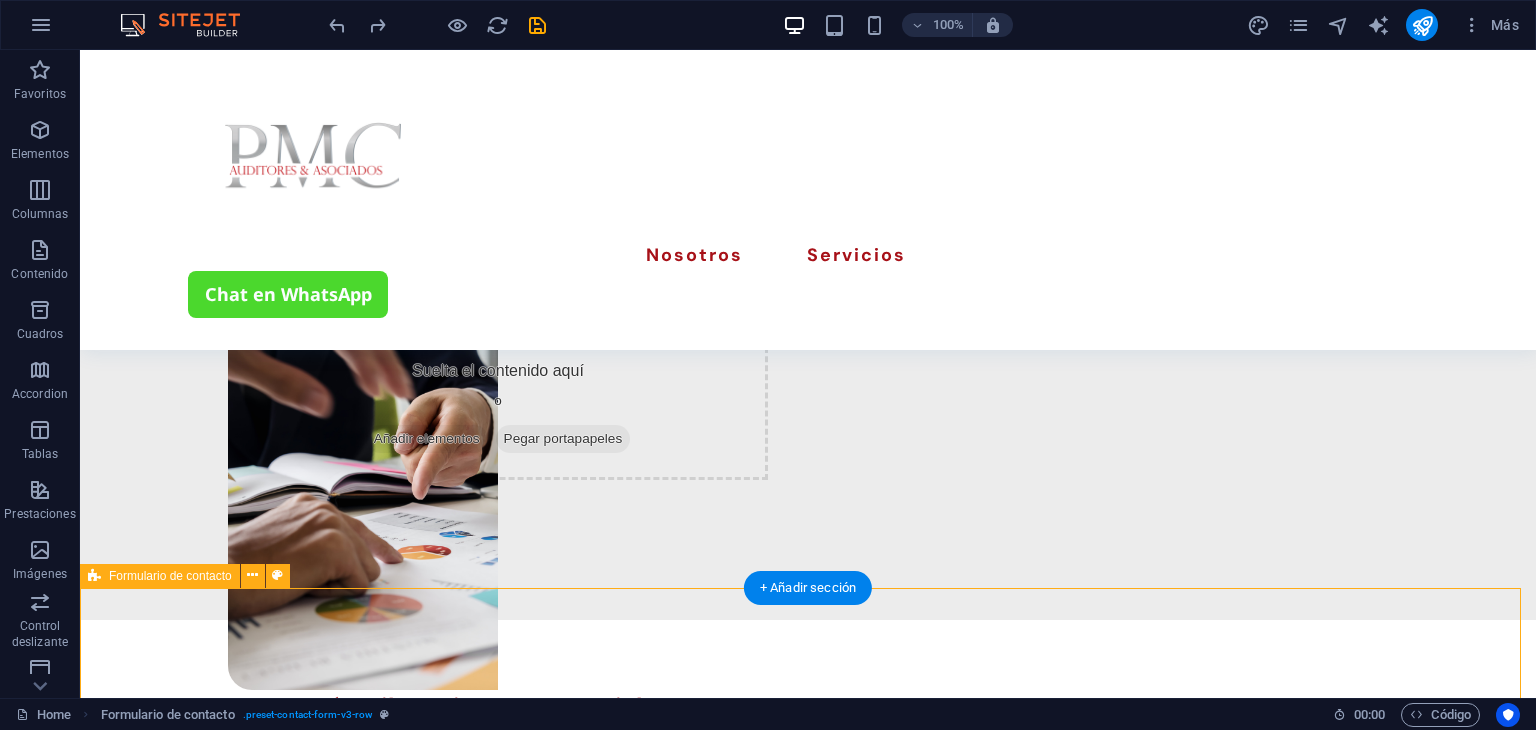 scroll, scrollTop: 4372, scrollLeft: 0, axis: vertical 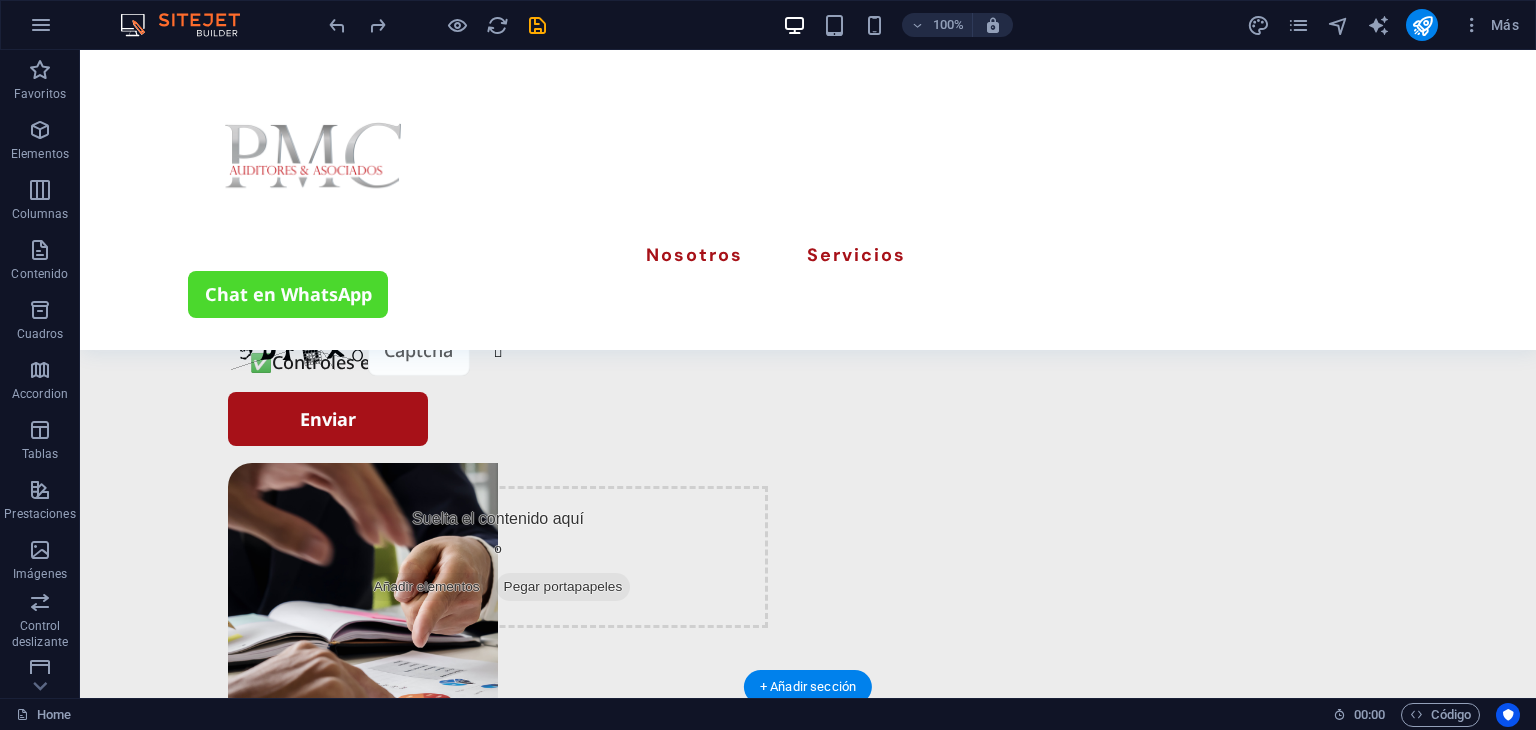 drag, startPoint x: 386, startPoint y: 498, endPoint x: 232, endPoint y: 541, distance: 159.8906 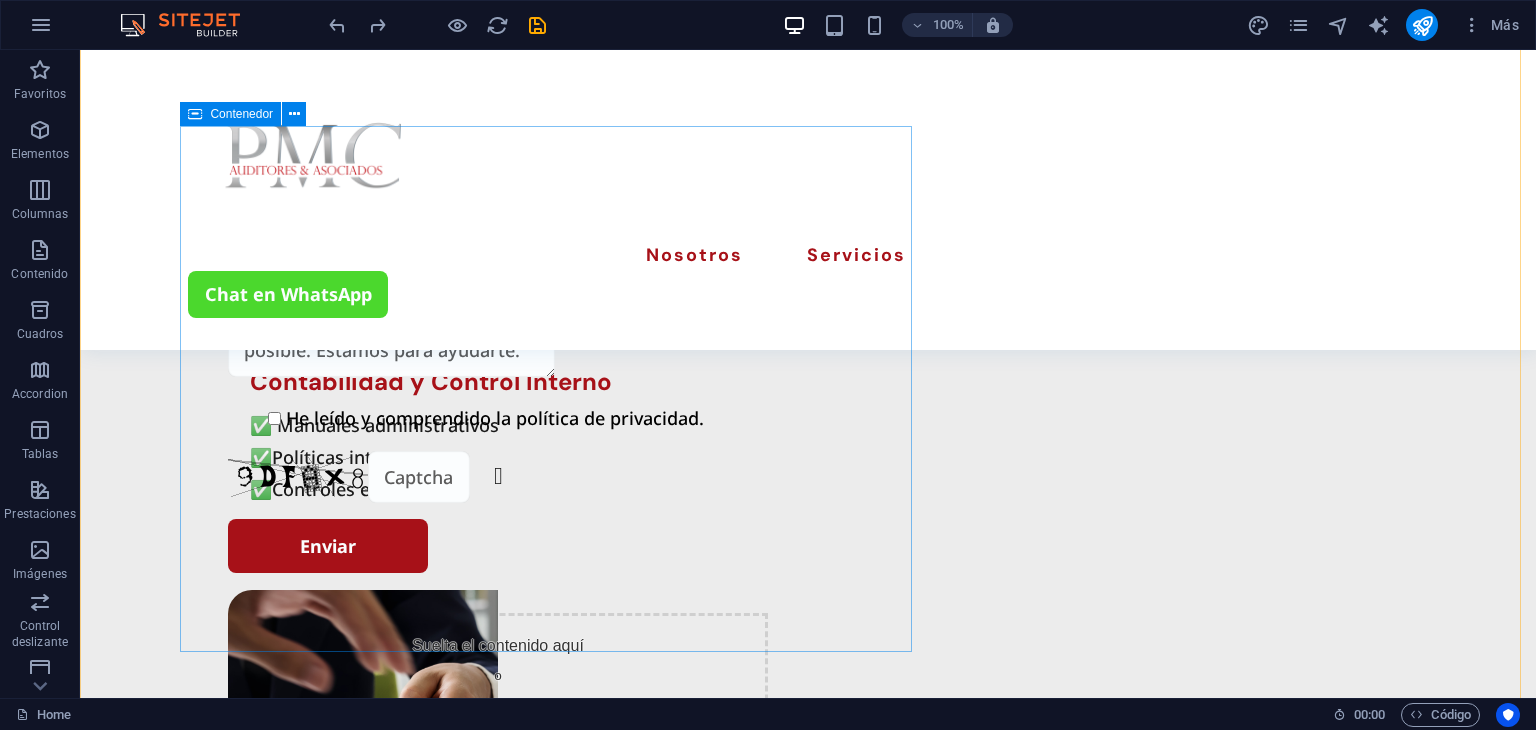scroll, scrollTop: 4072, scrollLeft: 0, axis: vertical 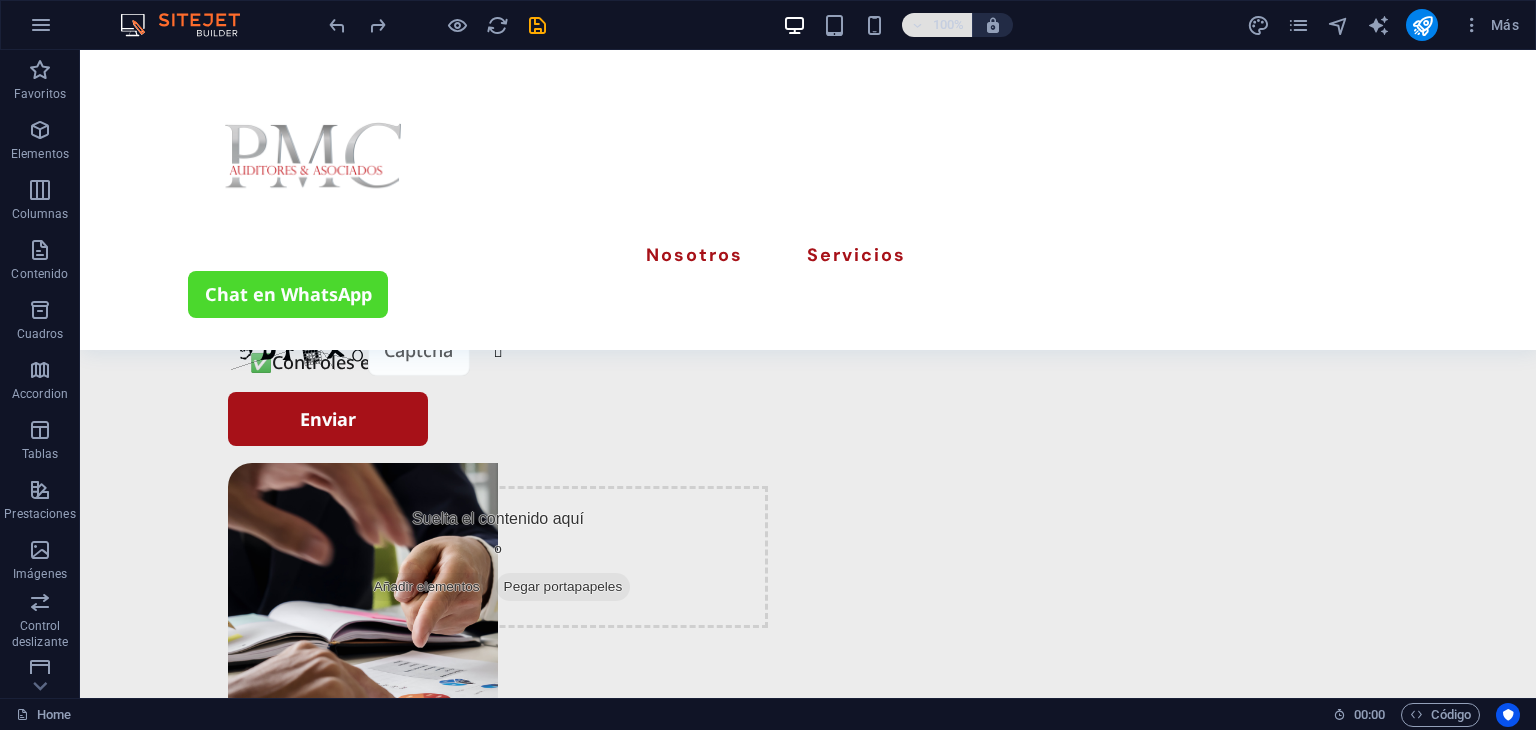 click on "100%" at bounding box center (937, 25) 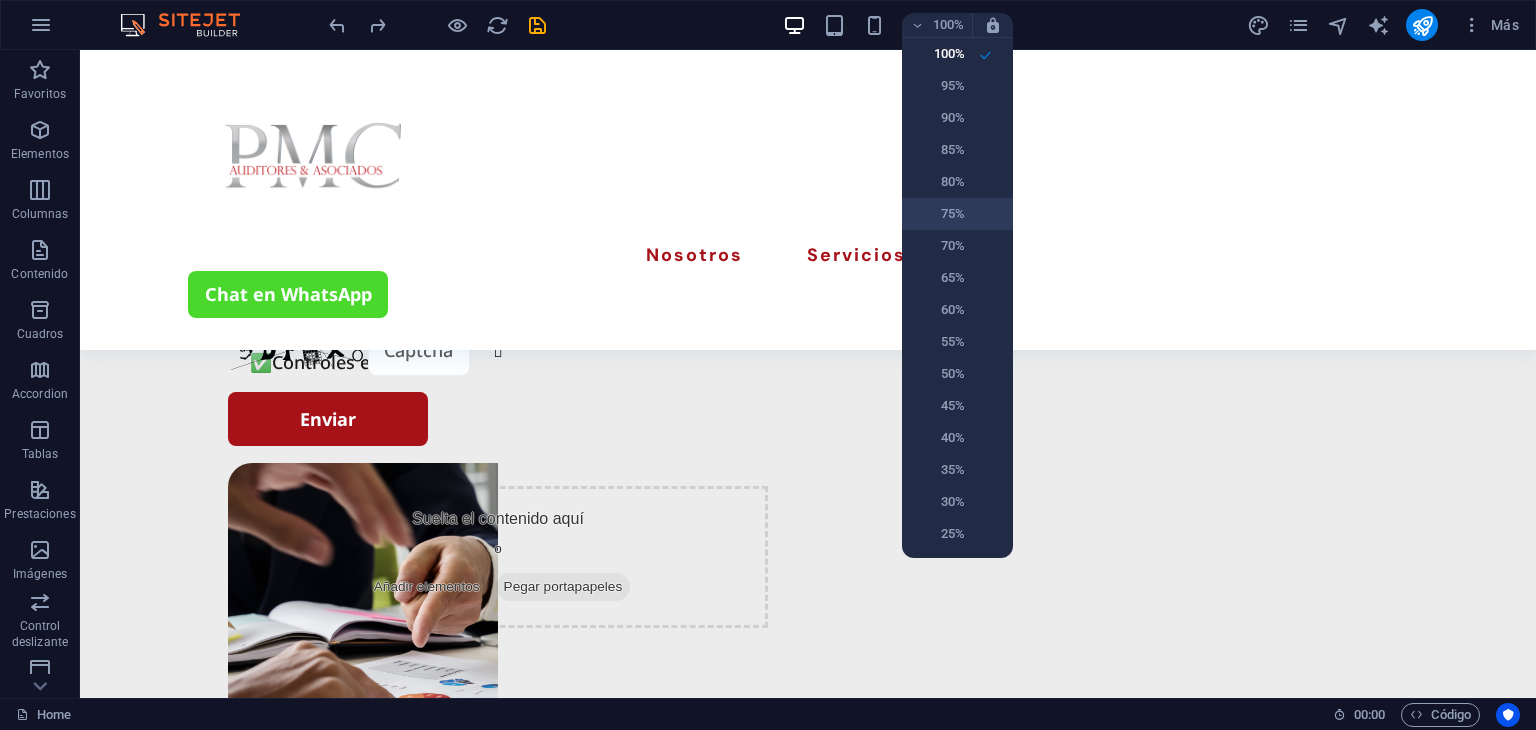 click on "75%" at bounding box center (939, 214) 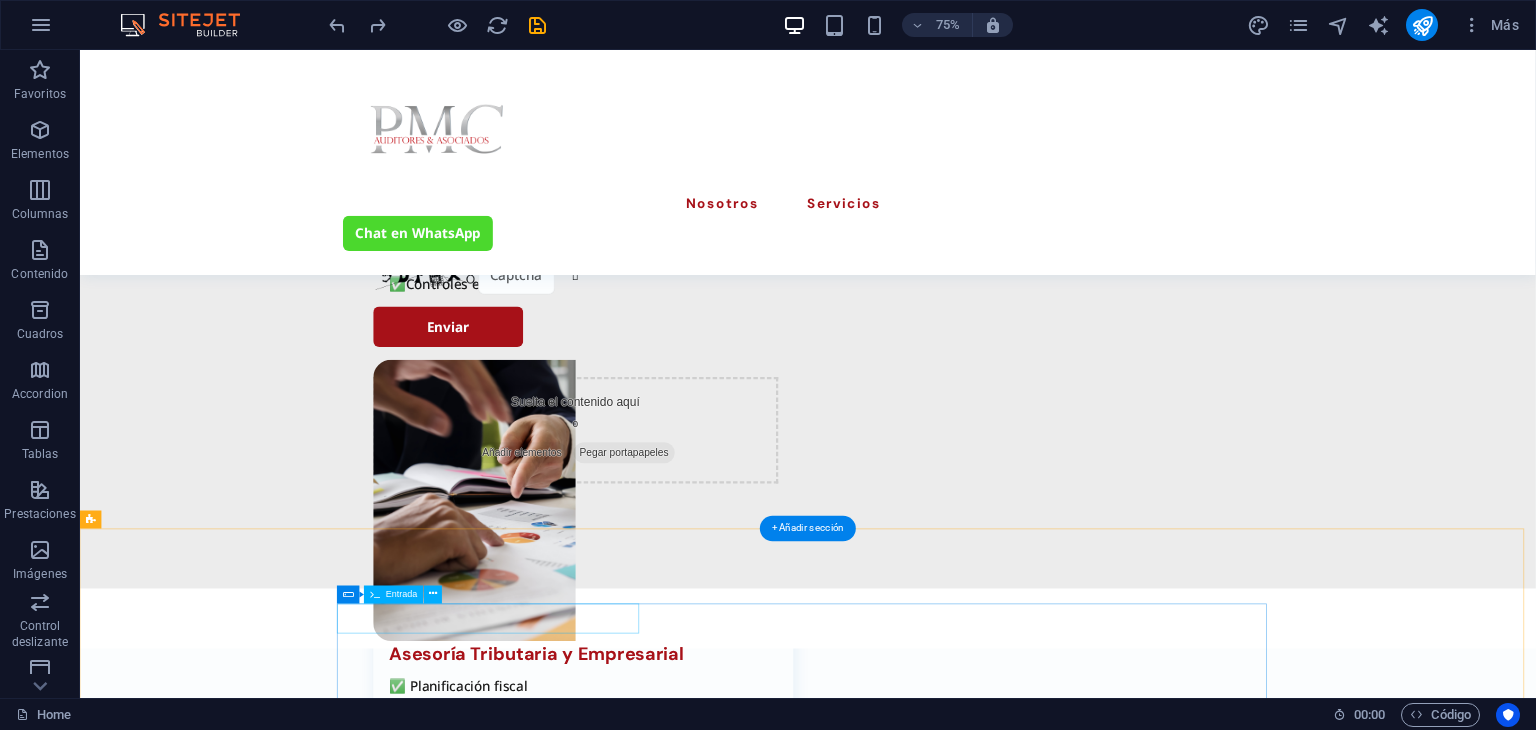 click at bounding box center [632, 2698] 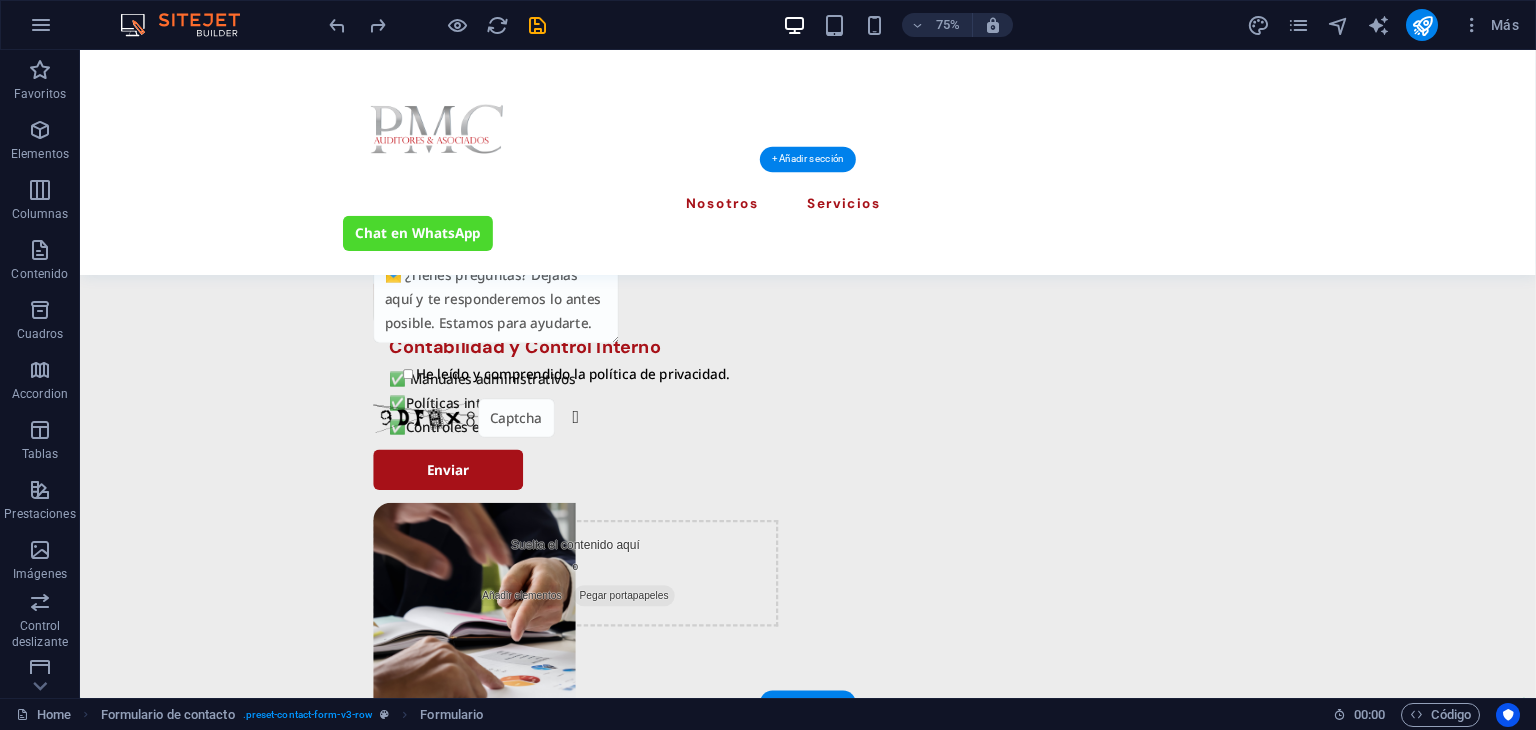 scroll, scrollTop: 3772, scrollLeft: 0, axis: vertical 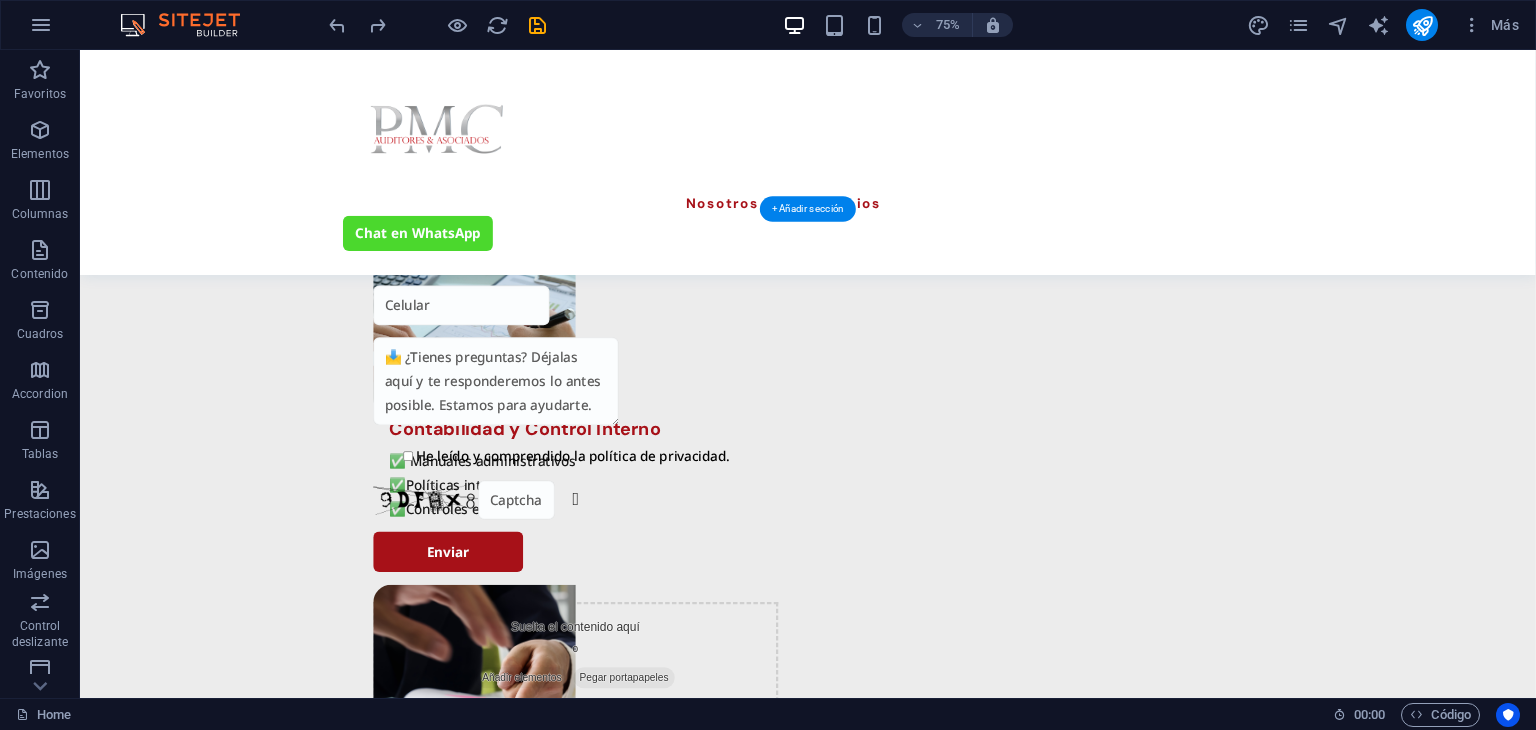 drag, startPoint x: 831, startPoint y: 799, endPoint x: 478, endPoint y: 463, distance: 487.34485 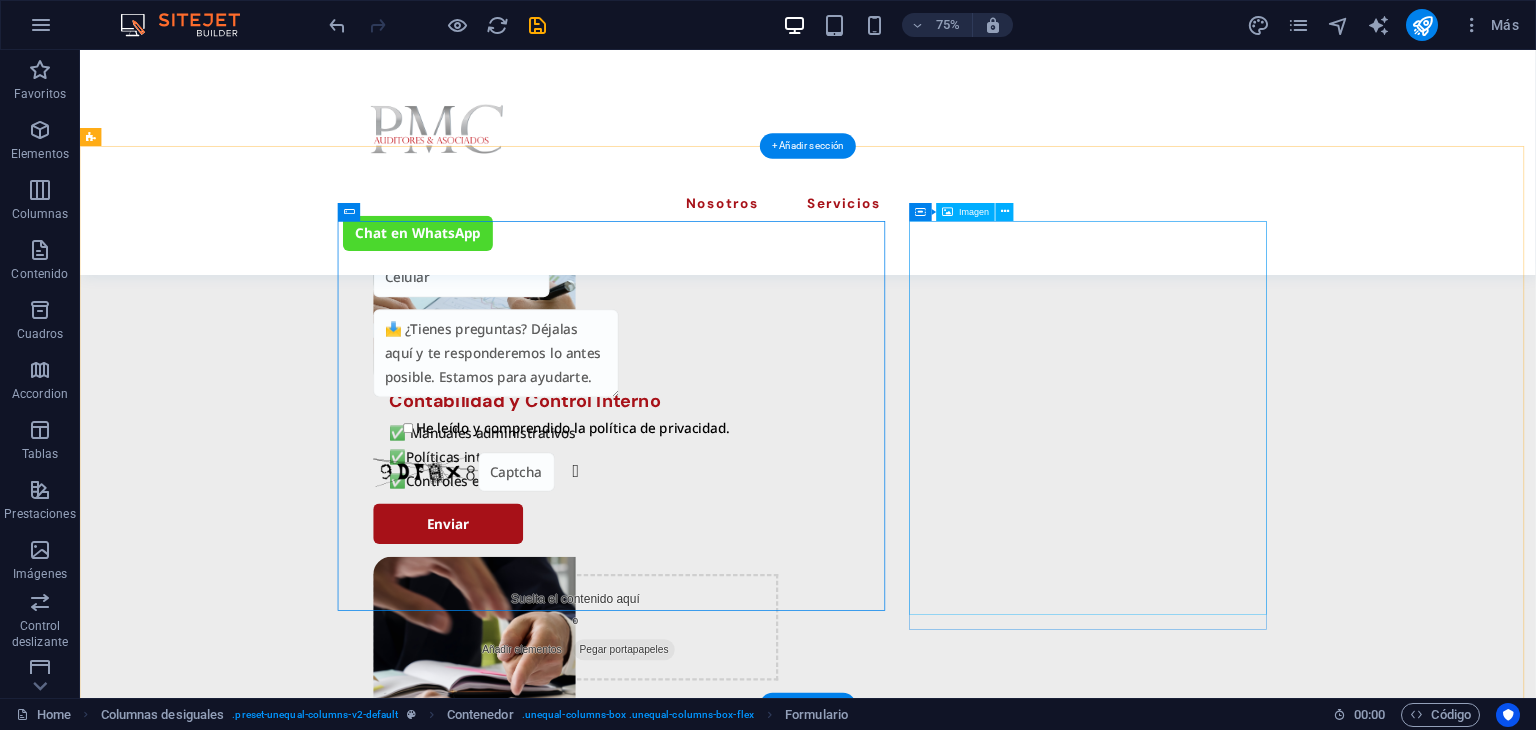 scroll, scrollTop: 3972, scrollLeft: 0, axis: vertical 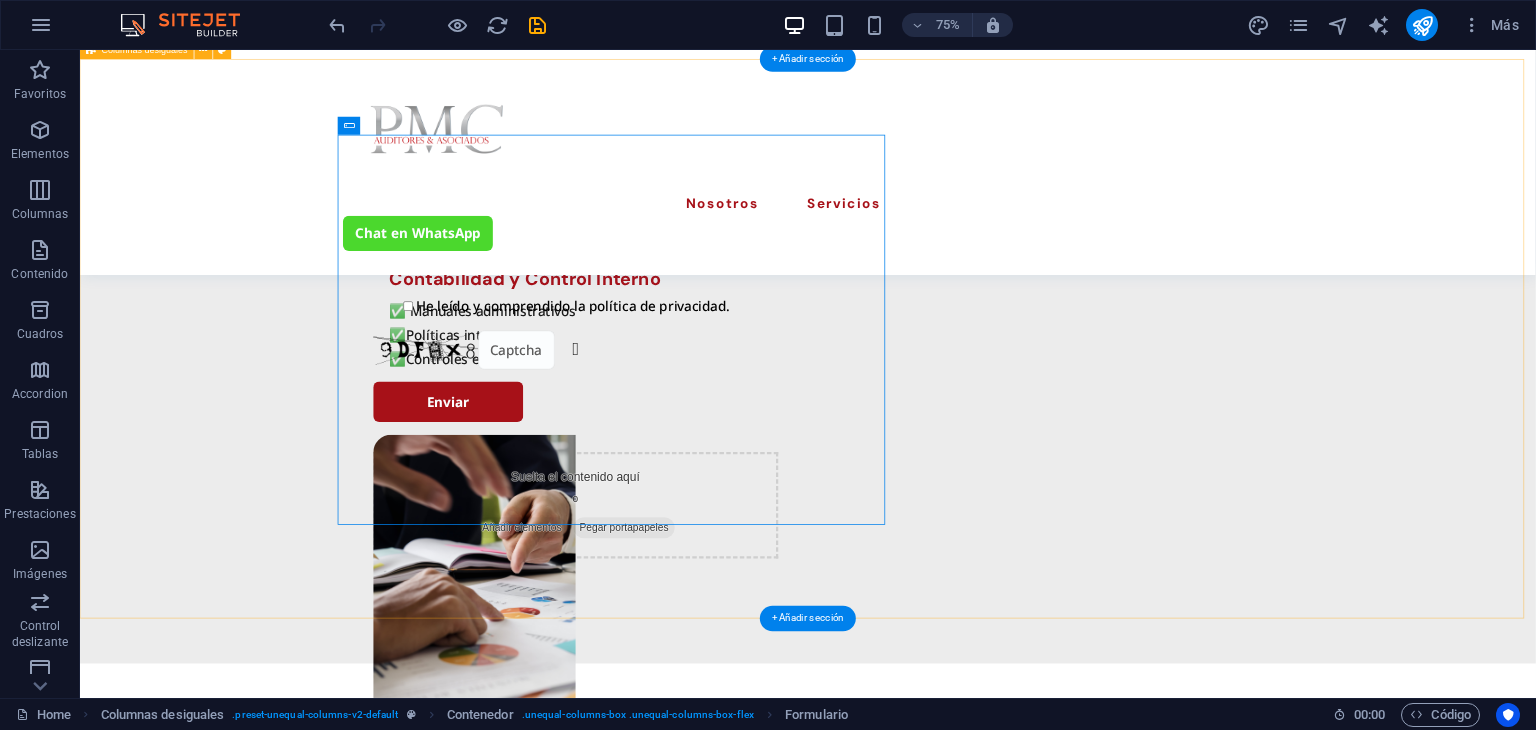 click on "He leído y comprendido la política de privacidad. ¿Ilegible? Cargar nuevo Enviar" at bounding box center [1050, 2043] 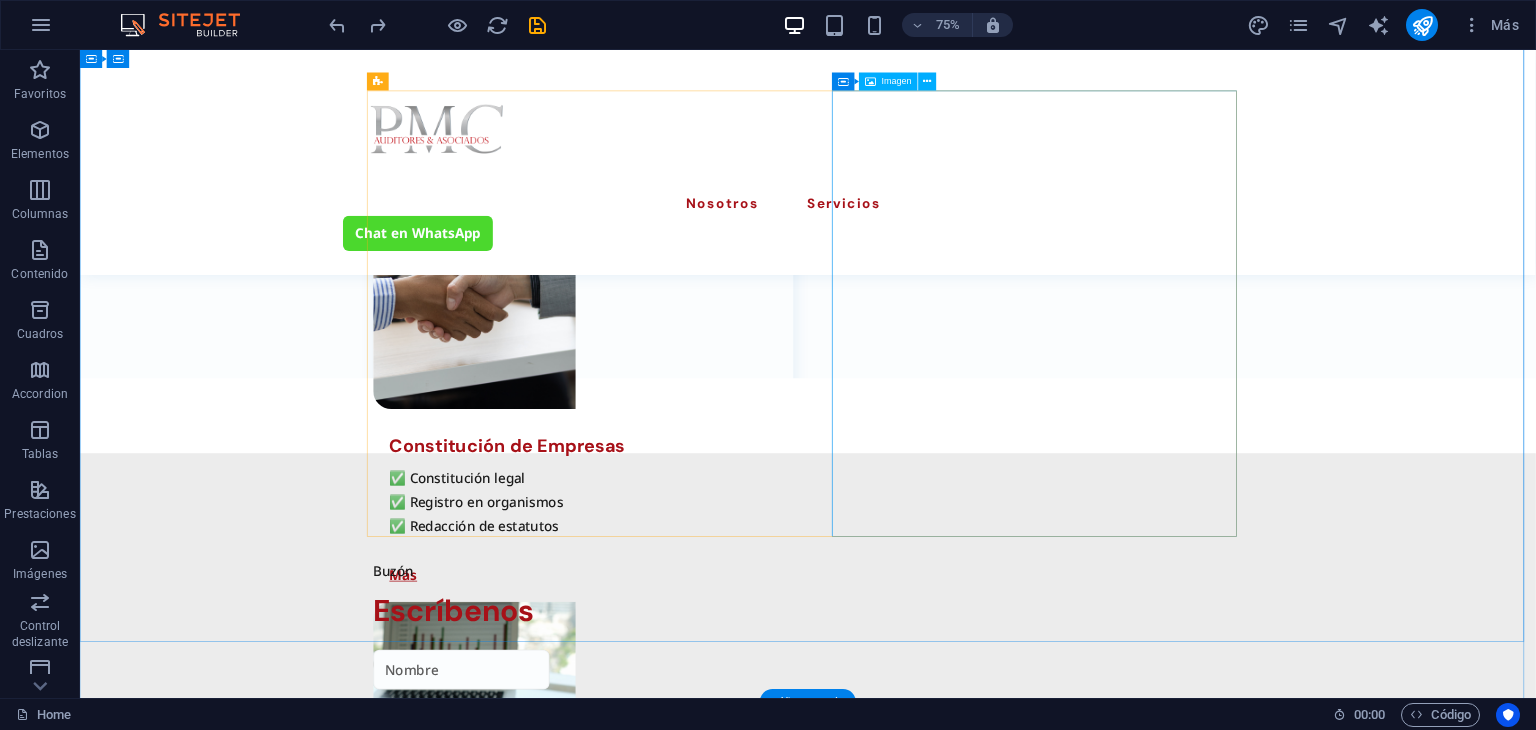 scroll, scrollTop: 2749, scrollLeft: 0, axis: vertical 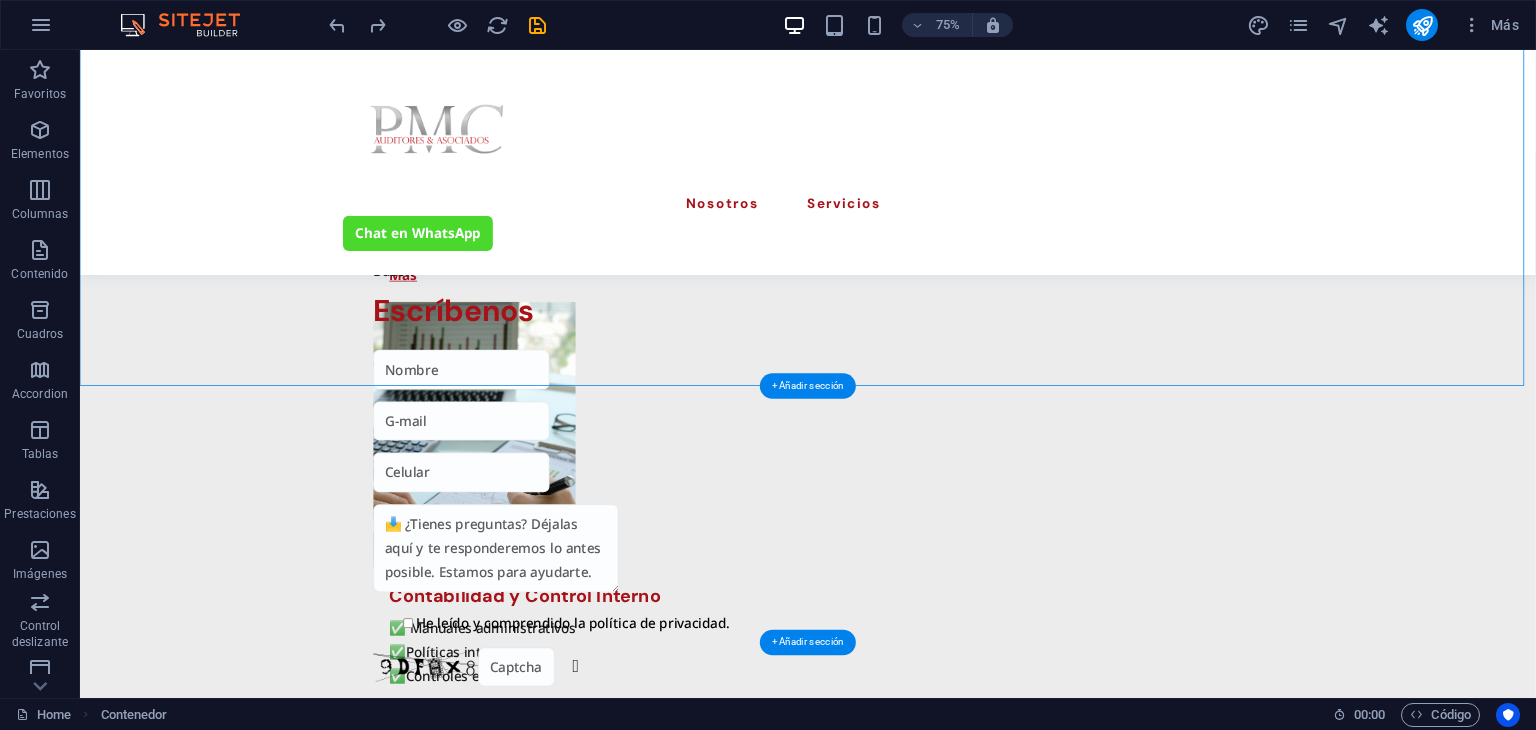 drag, startPoint x: 955, startPoint y: 660, endPoint x: 910, endPoint y: 610, distance: 67.26812 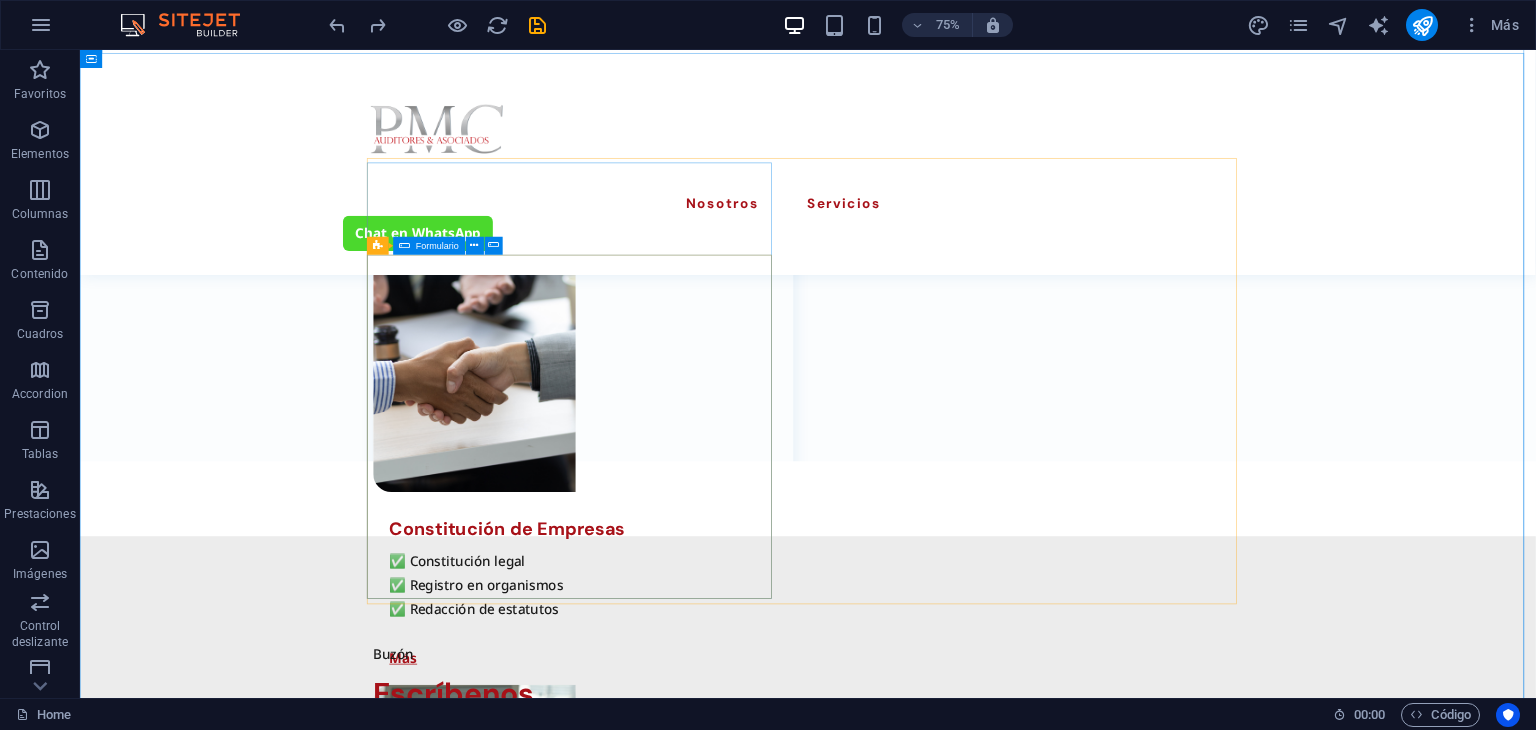 scroll, scrollTop: 2739, scrollLeft: 0, axis: vertical 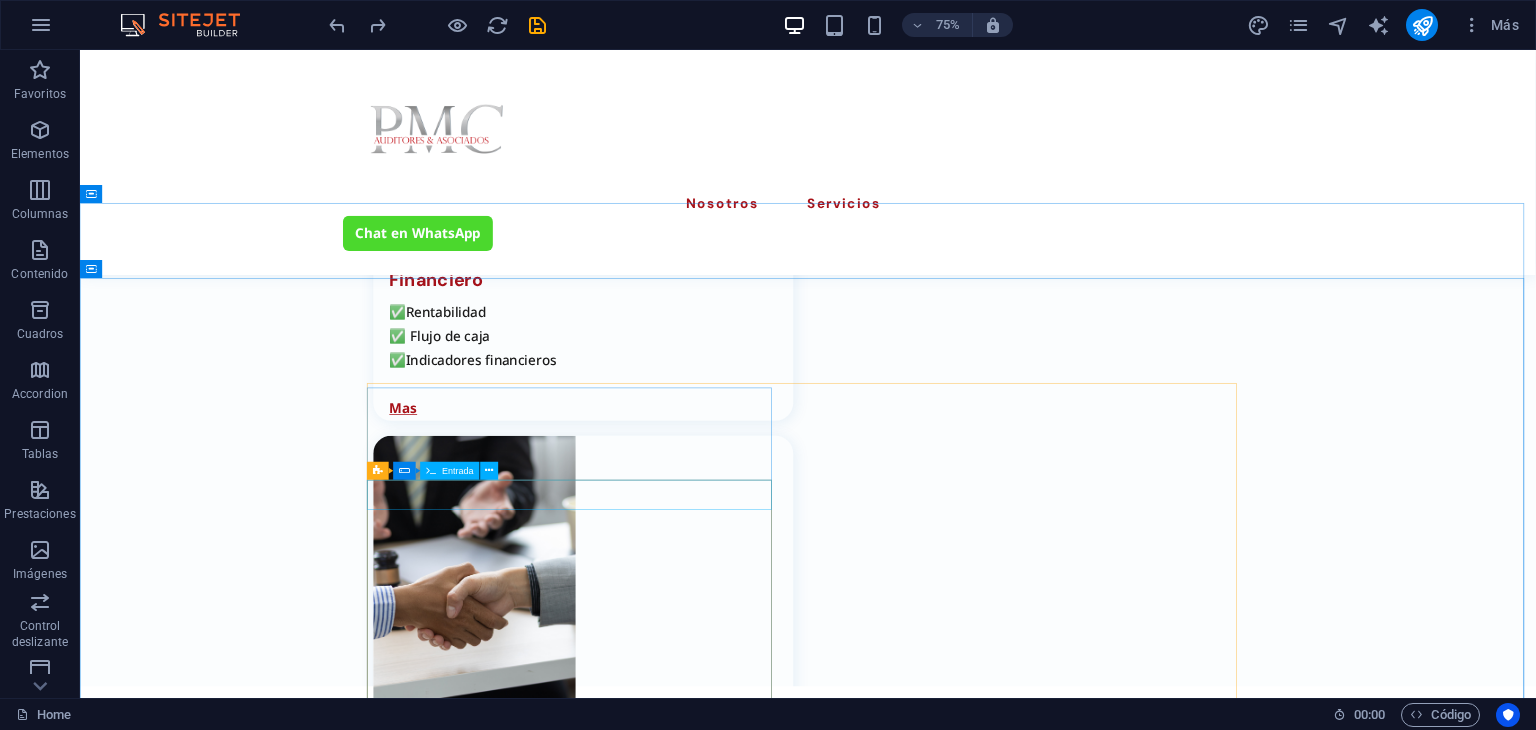 click 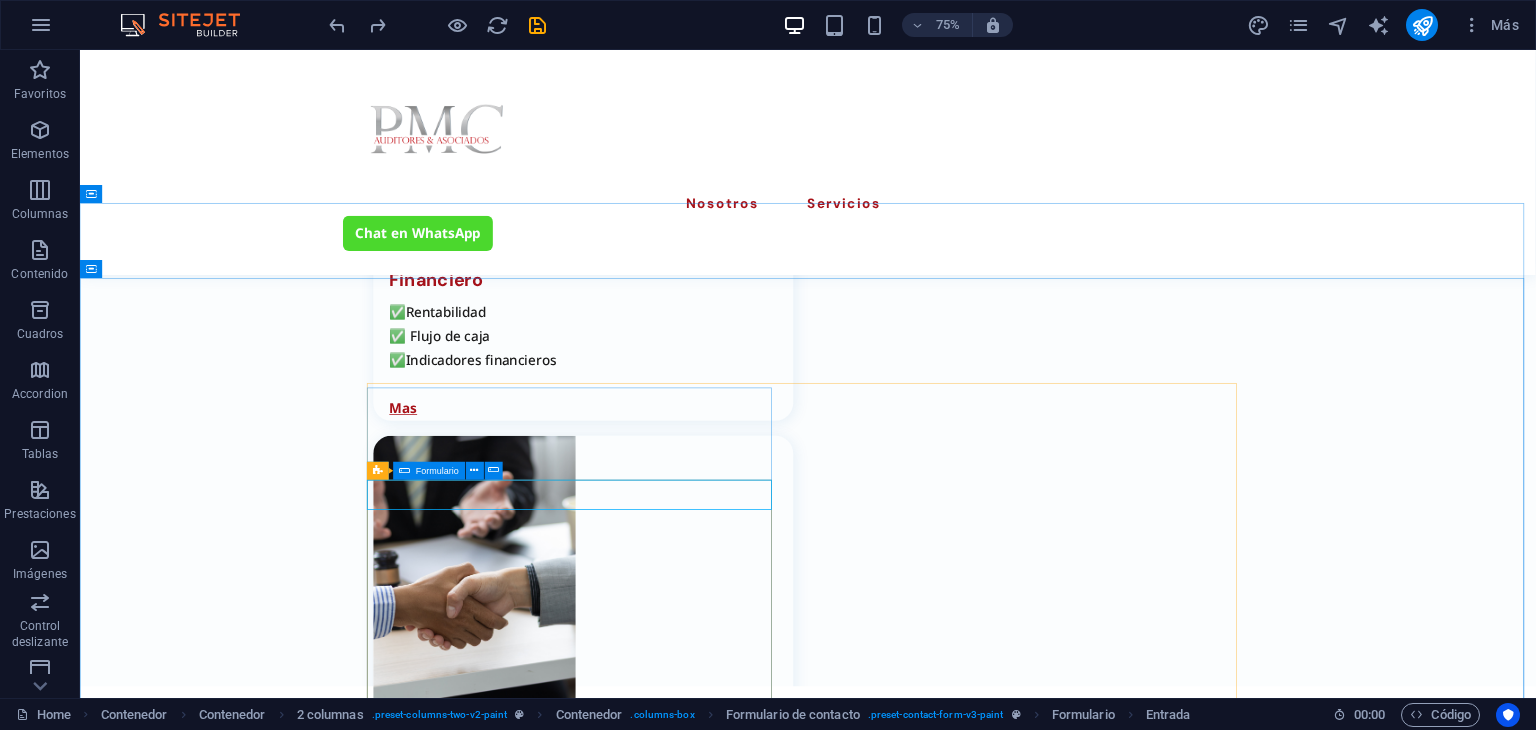 click on "He leído y comprendido la política de privacidad. ¿Ilegible? Cargar nuevo Enviar" 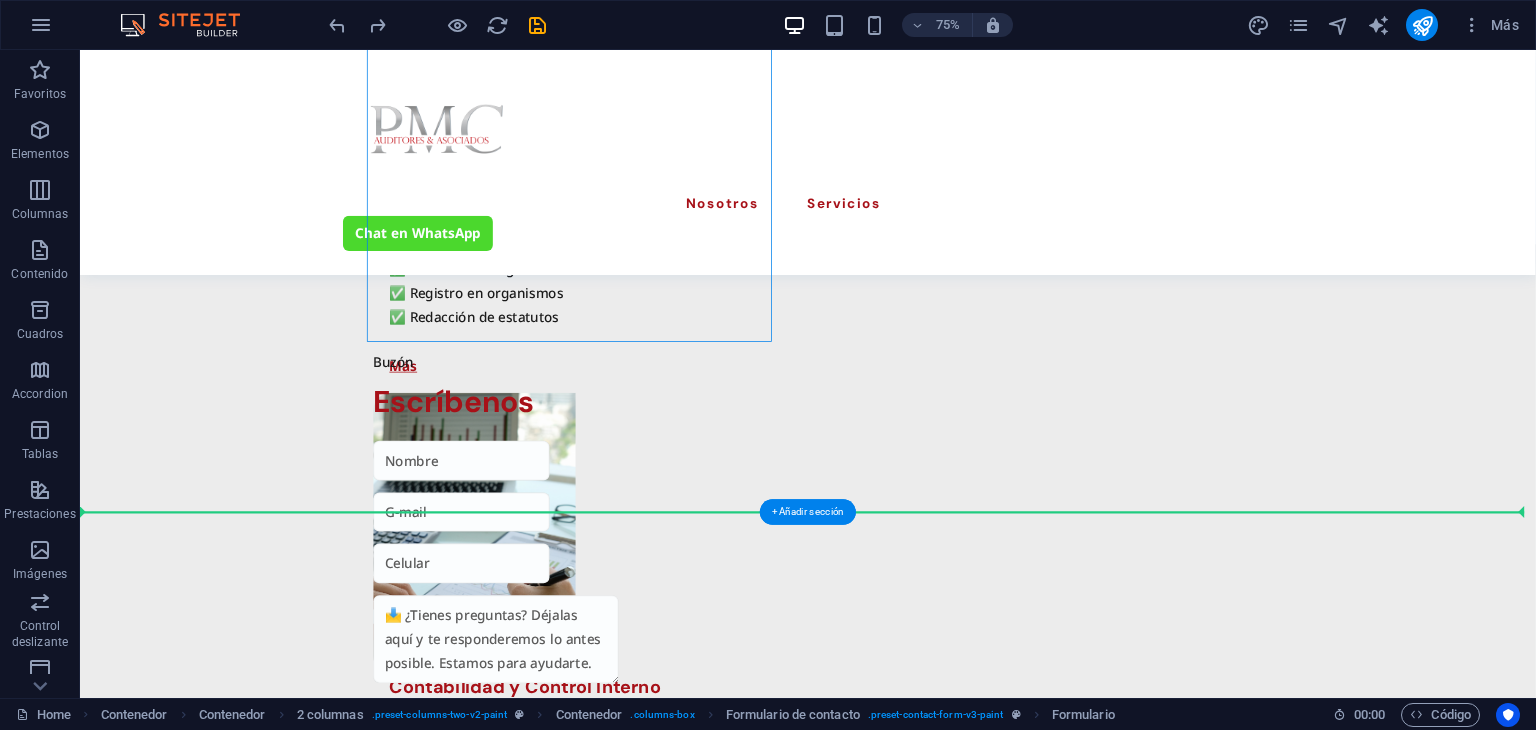scroll, scrollTop: 3436, scrollLeft: 0, axis: vertical 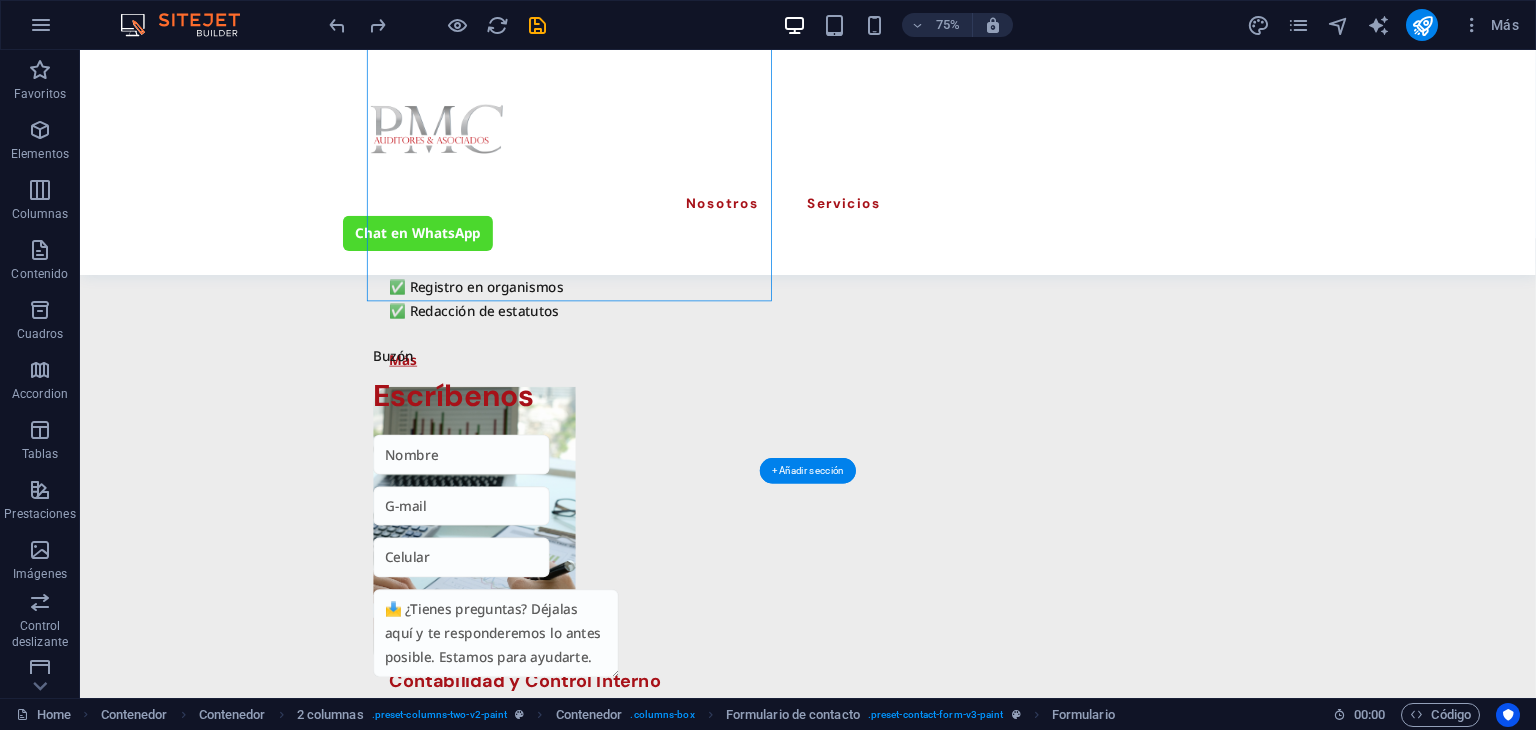 drag, startPoint x: 856, startPoint y: 672, endPoint x: 846, endPoint y: 718, distance: 47.07441 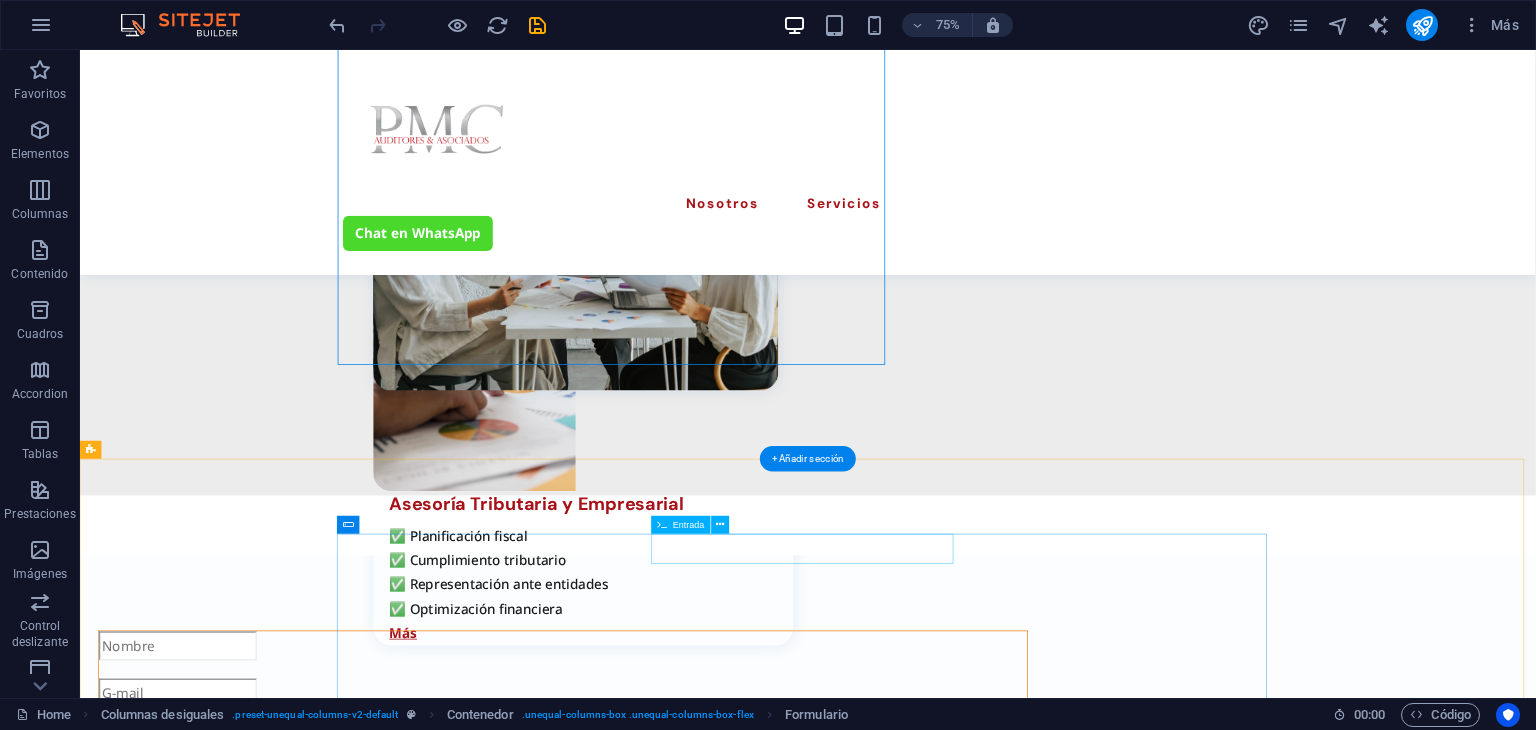 scroll, scrollTop: 4296, scrollLeft: 0, axis: vertical 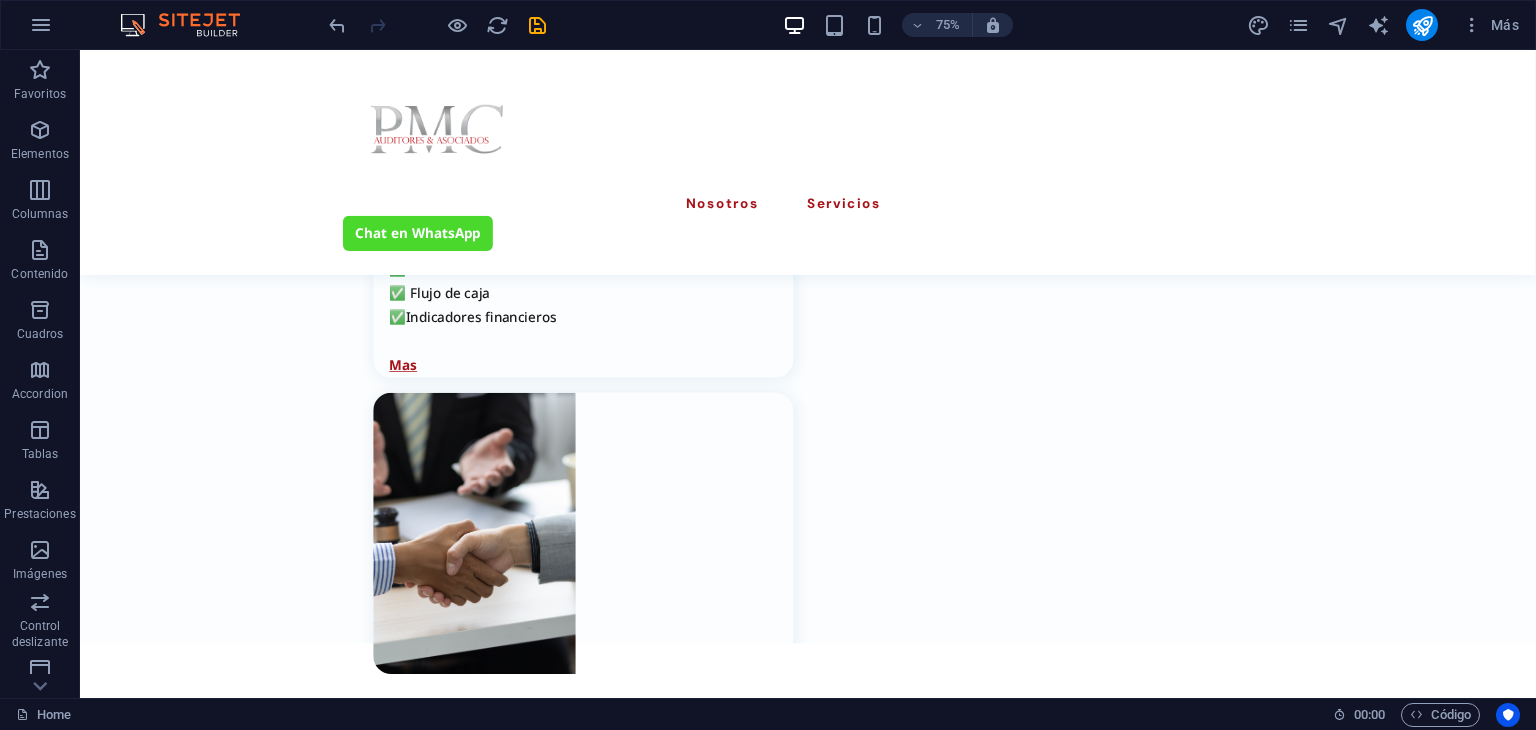 drag, startPoint x: 866, startPoint y: 621, endPoint x: 695, endPoint y: 737, distance: 206.63252 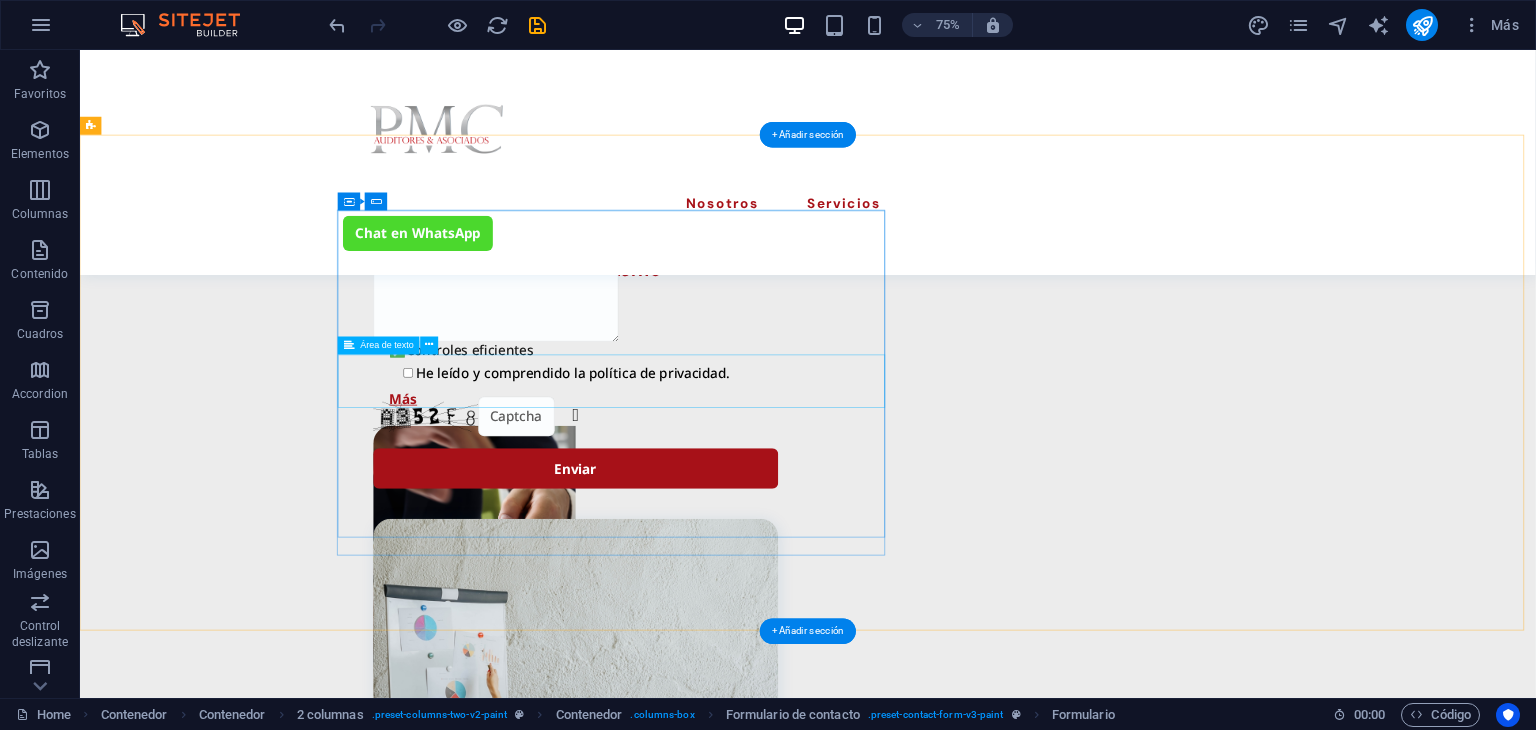 scroll, scrollTop: 3996, scrollLeft: 0, axis: vertical 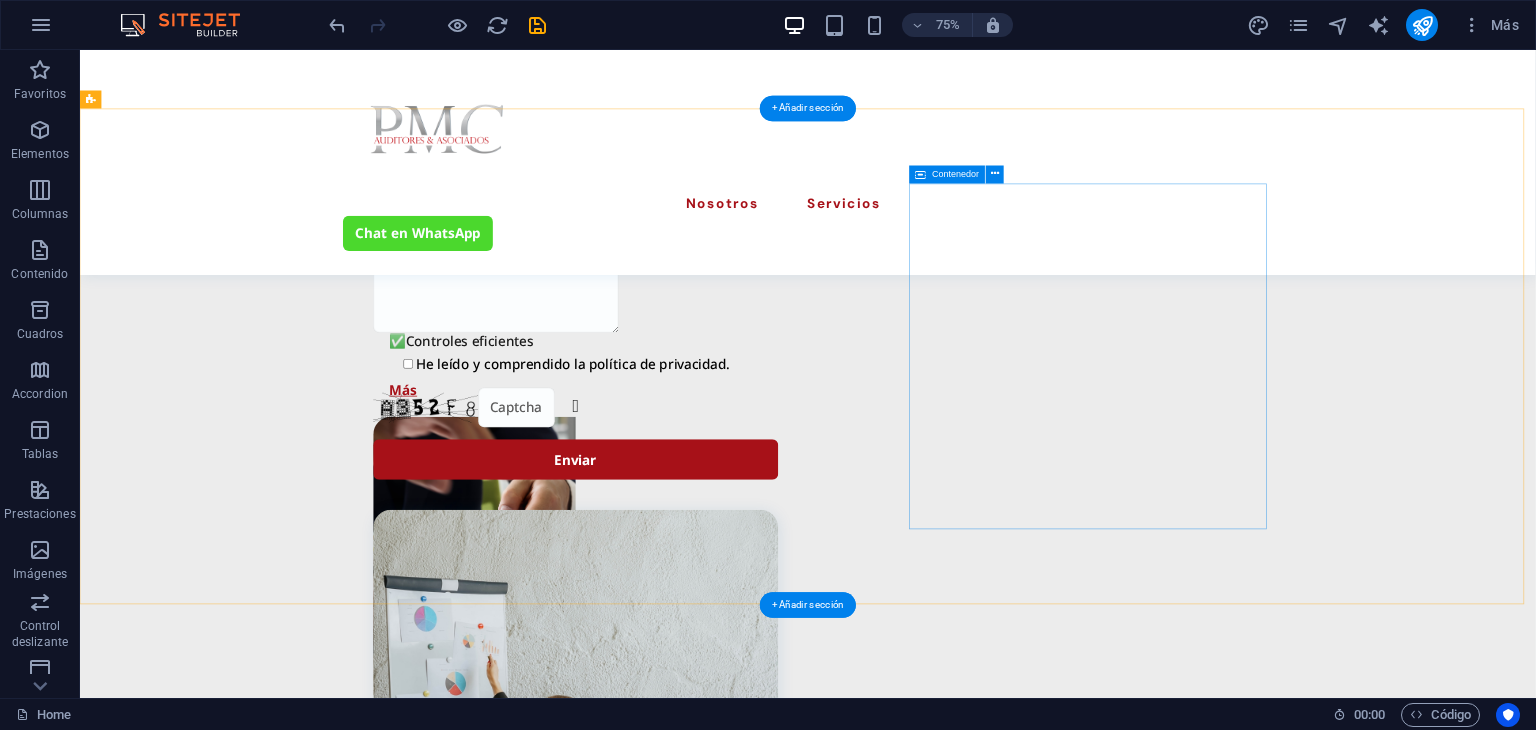 click on "Suelta el contenido aquí o  Añadir elementos  Pegar portapapeles" at bounding box center (724, 2178) 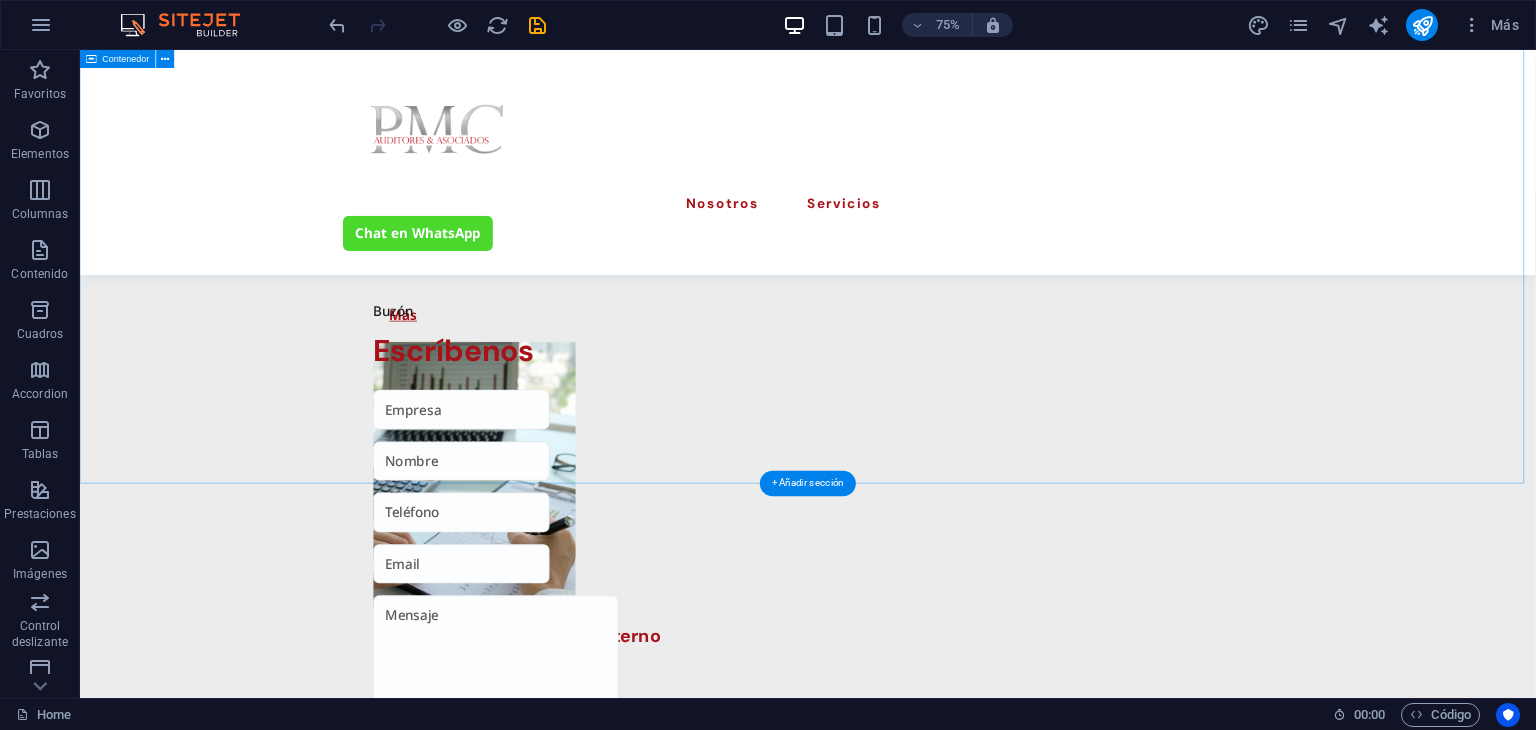 scroll, scrollTop: 3896, scrollLeft: 0, axis: vertical 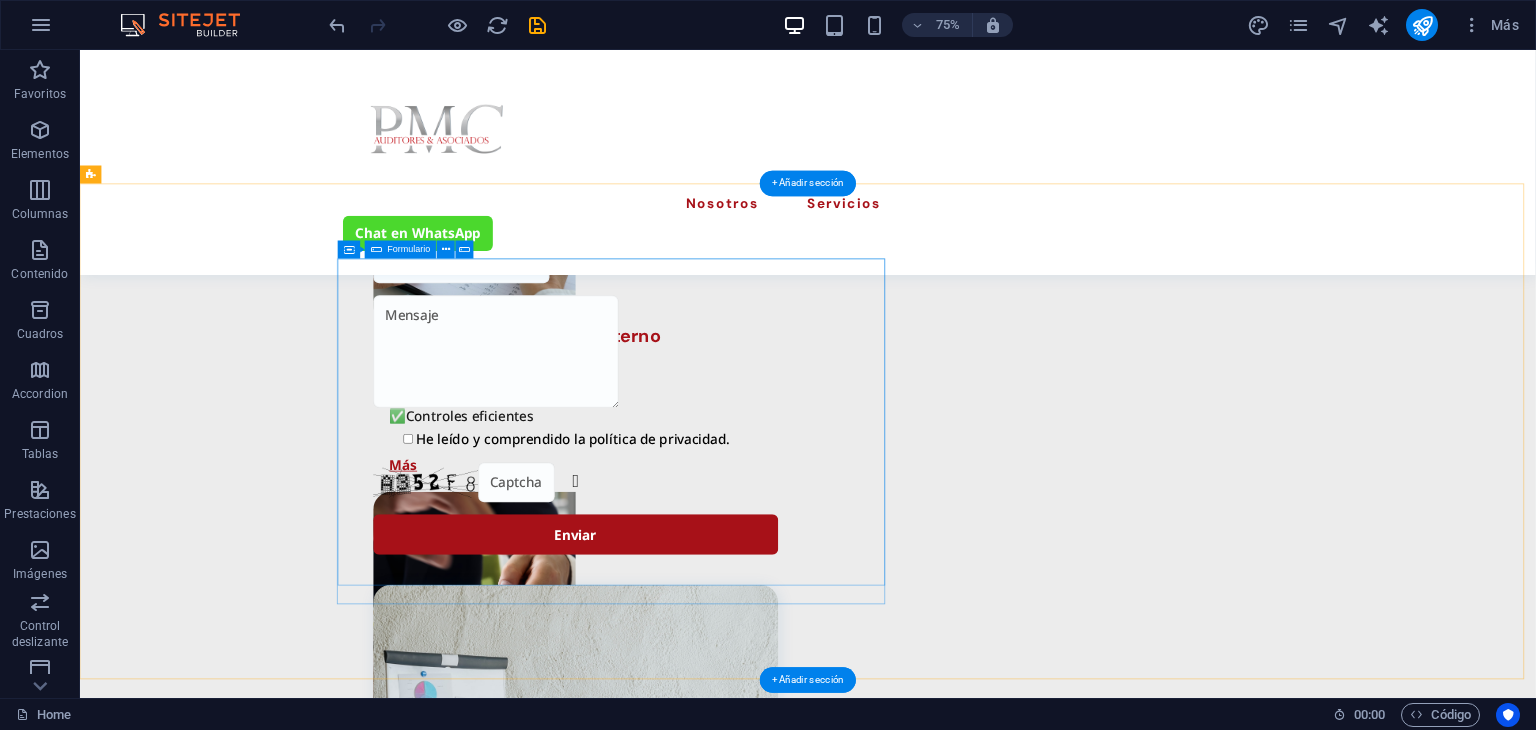 click on "He leído y comprendido la política de privacidad. ¿Ilegible? Cargar nuevo Enviar" 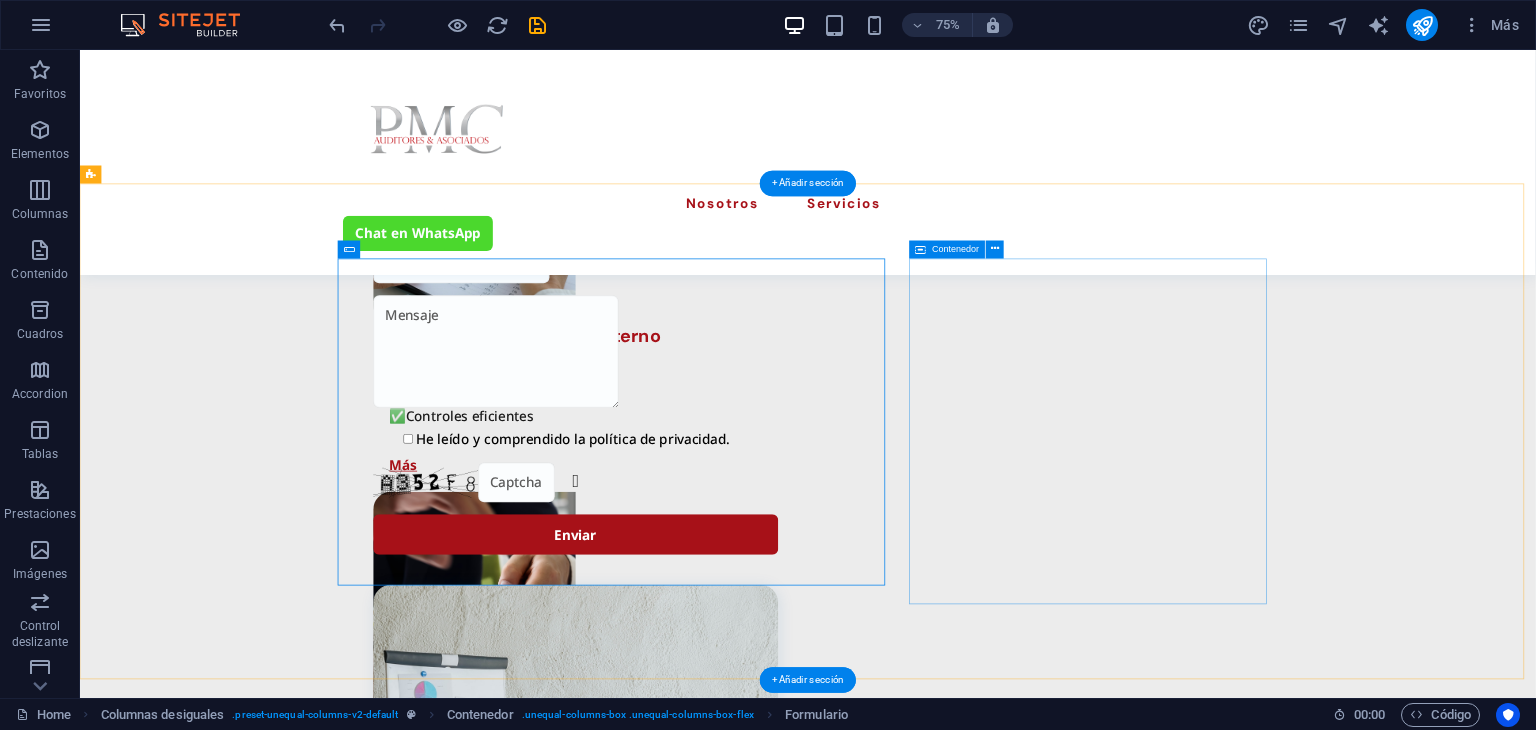 click on "Suelta el contenido aquí o  Añadir elementos  Pegar portapapeles" at bounding box center (724, 2278) 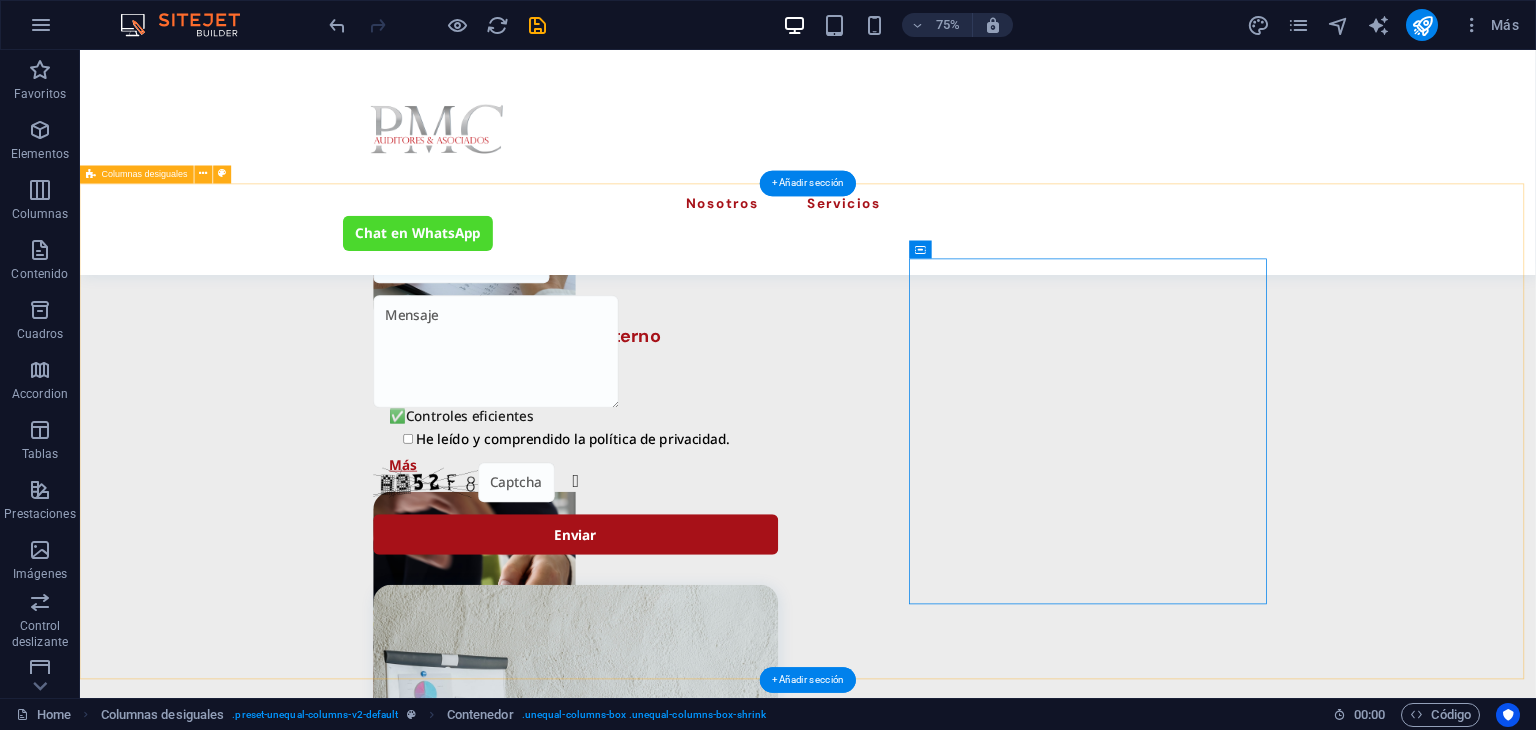 click on "He leído y comprendido la política de privacidad. ¿Ilegible? Cargar nuevo Enviar Suelta el contenido aquí o  Añadir elementos  Pegar portapapeles" at bounding box center (1050, 2013) 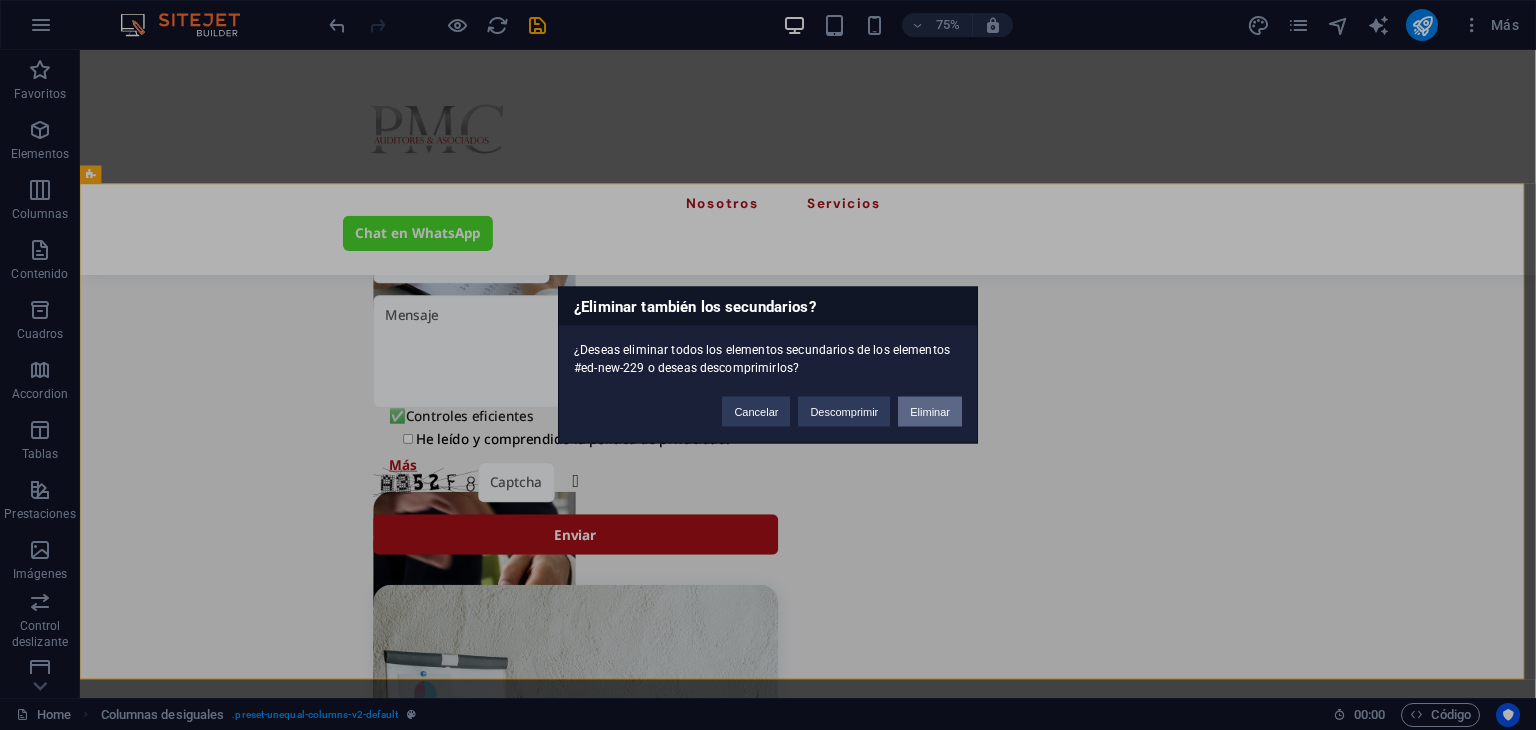 click on "Eliminar" at bounding box center [930, 412] 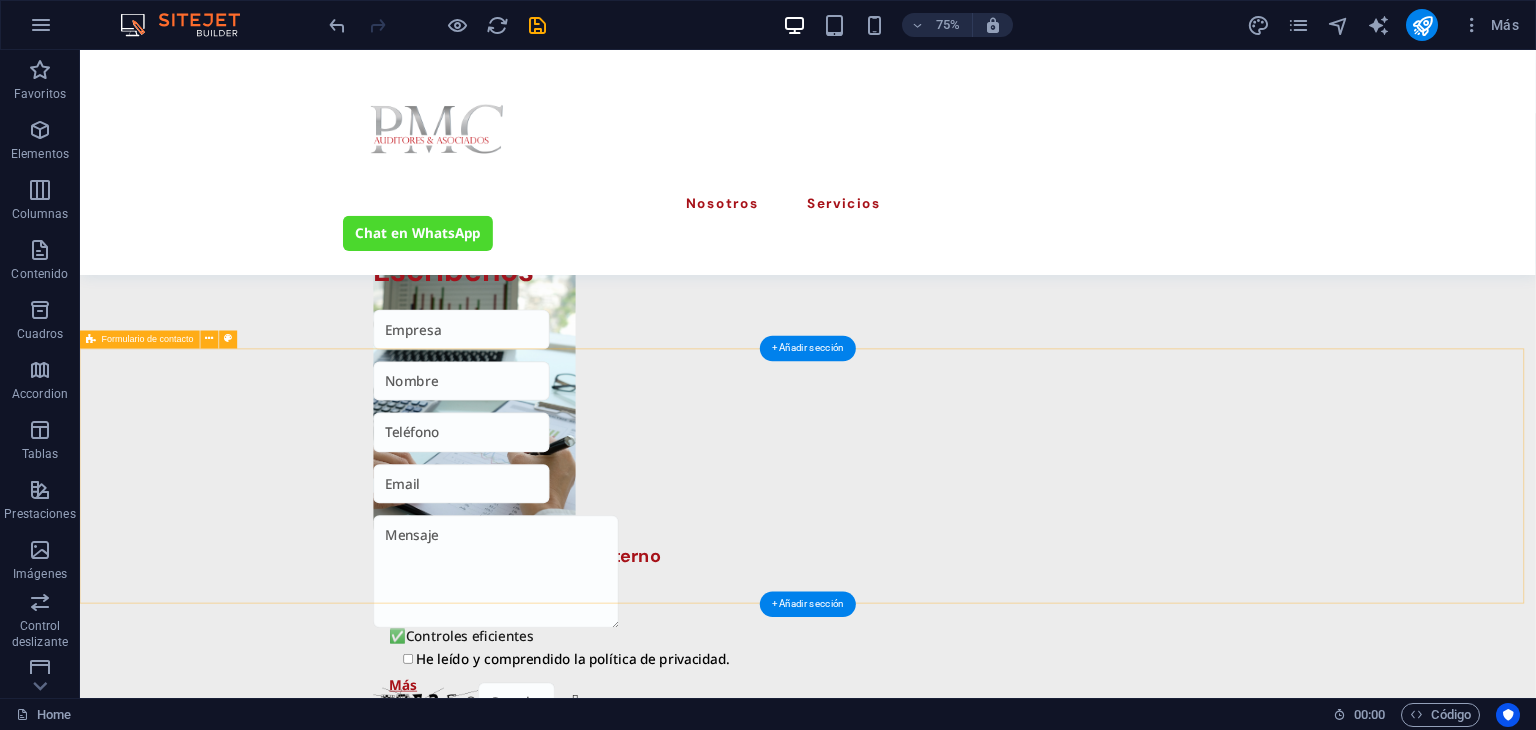 scroll, scrollTop: 3596, scrollLeft: 0, axis: vertical 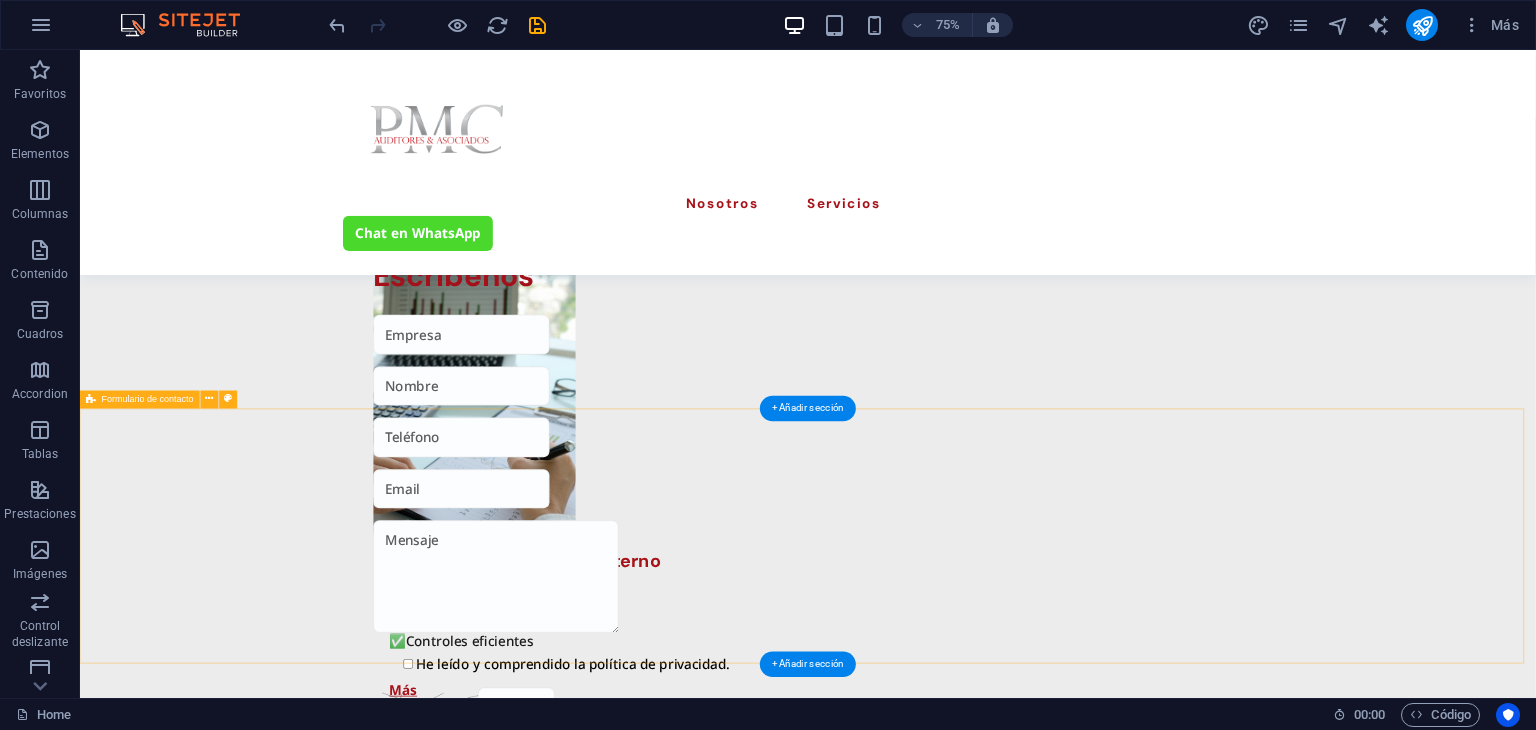 click on "Suelta el contenido aquí o  Añadir elementos  Pegar portapapeles" at bounding box center [1050, 2049] 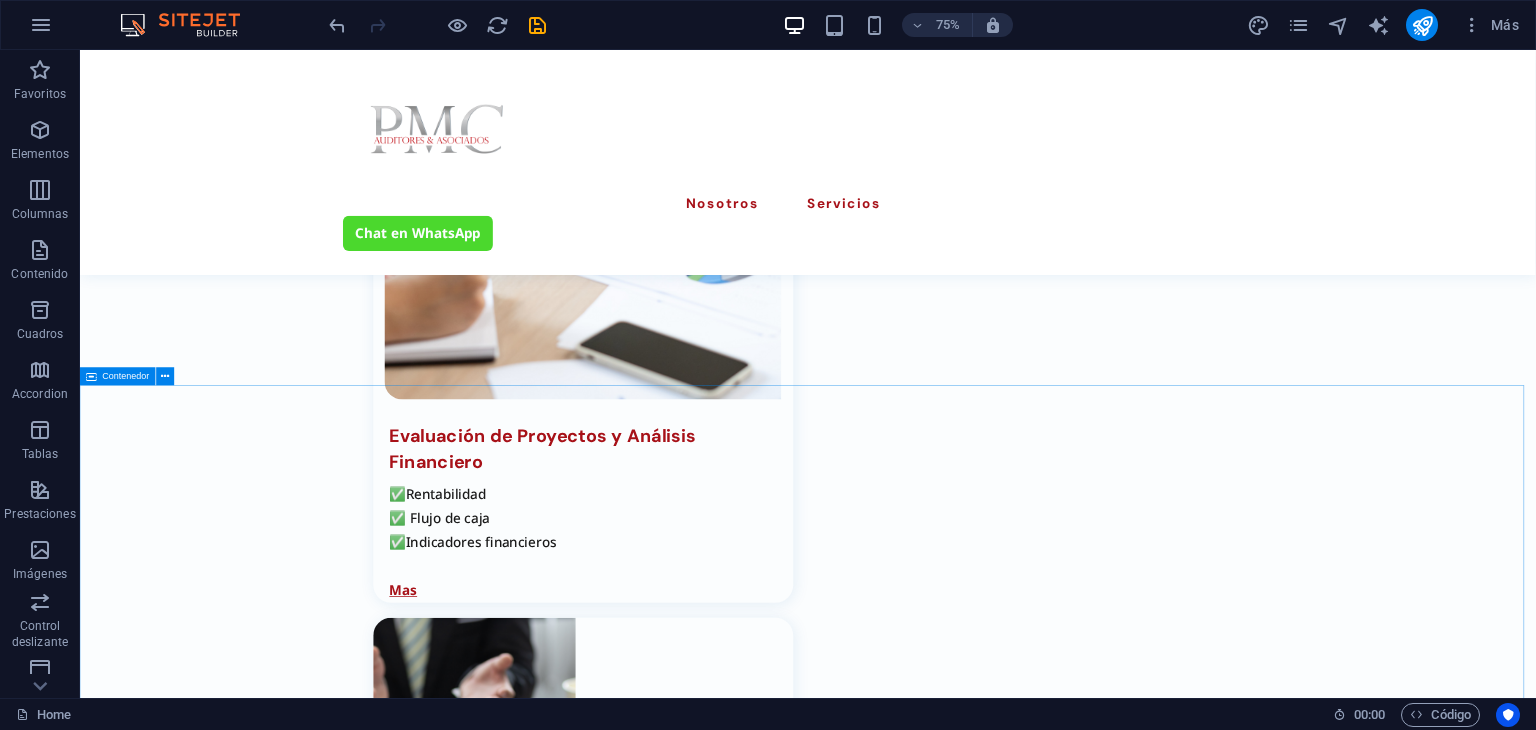 scroll, scrollTop: 2696, scrollLeft: 0, axis: vertical 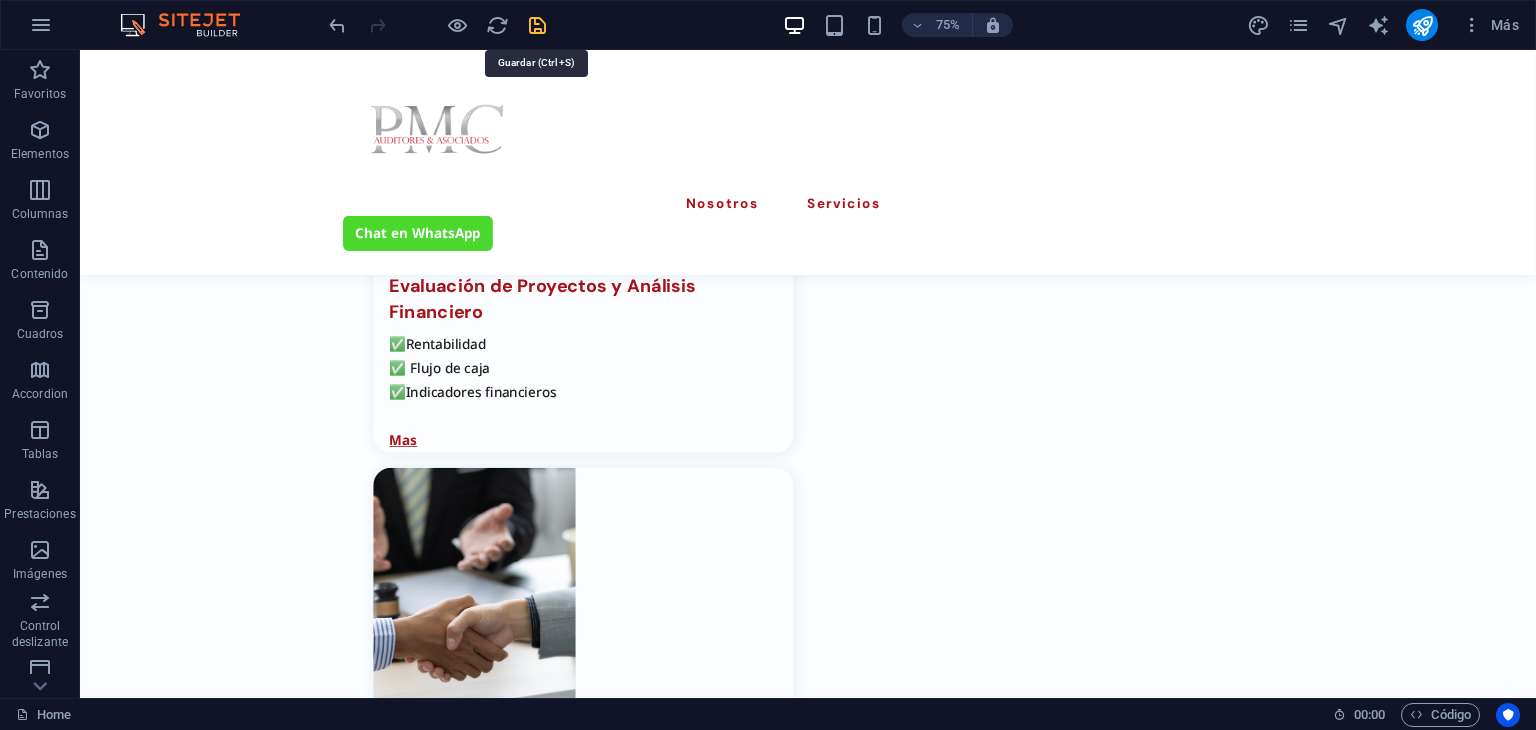 click at bounding box center (537, 25) 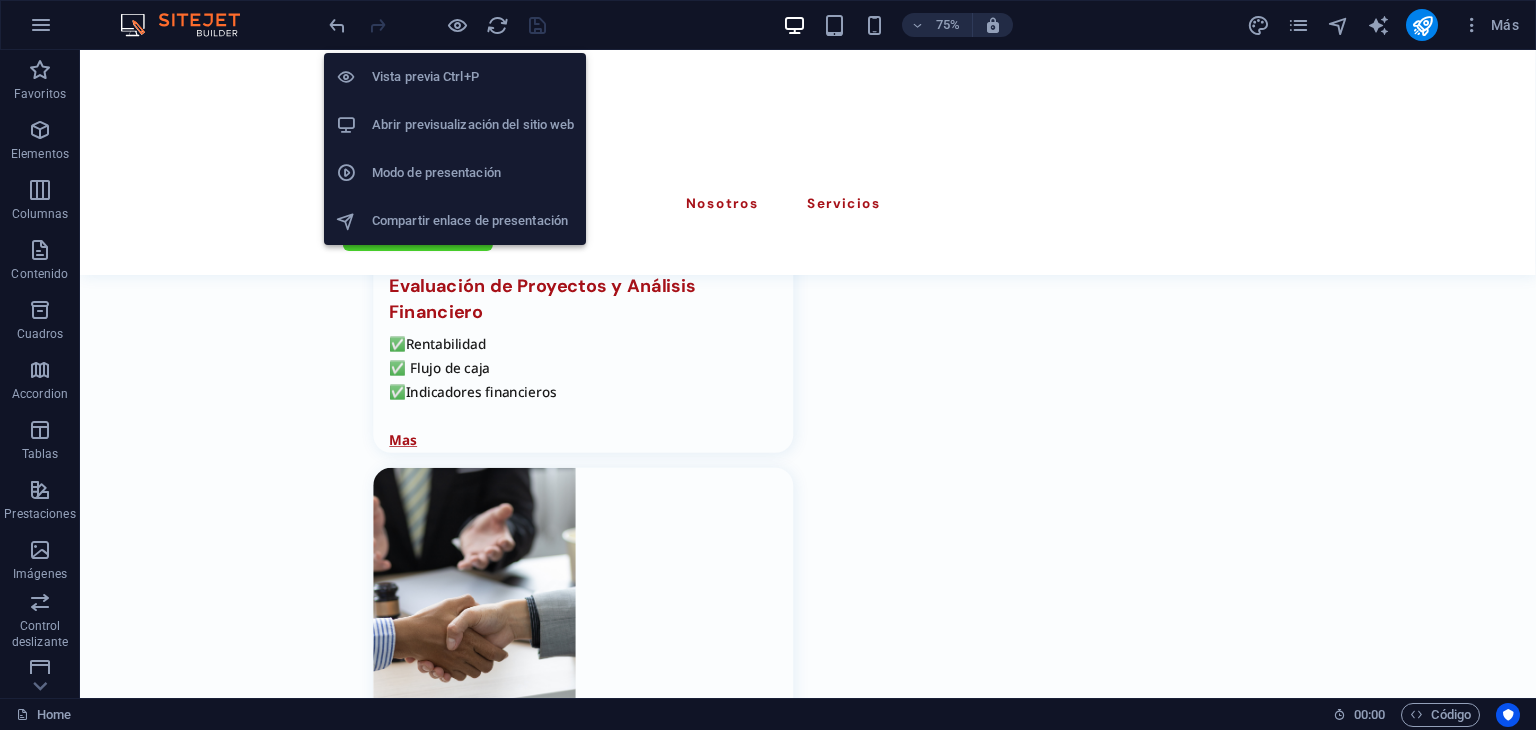 click on "Abrir previsualización del sitio web" at bounding box center [455, 125] 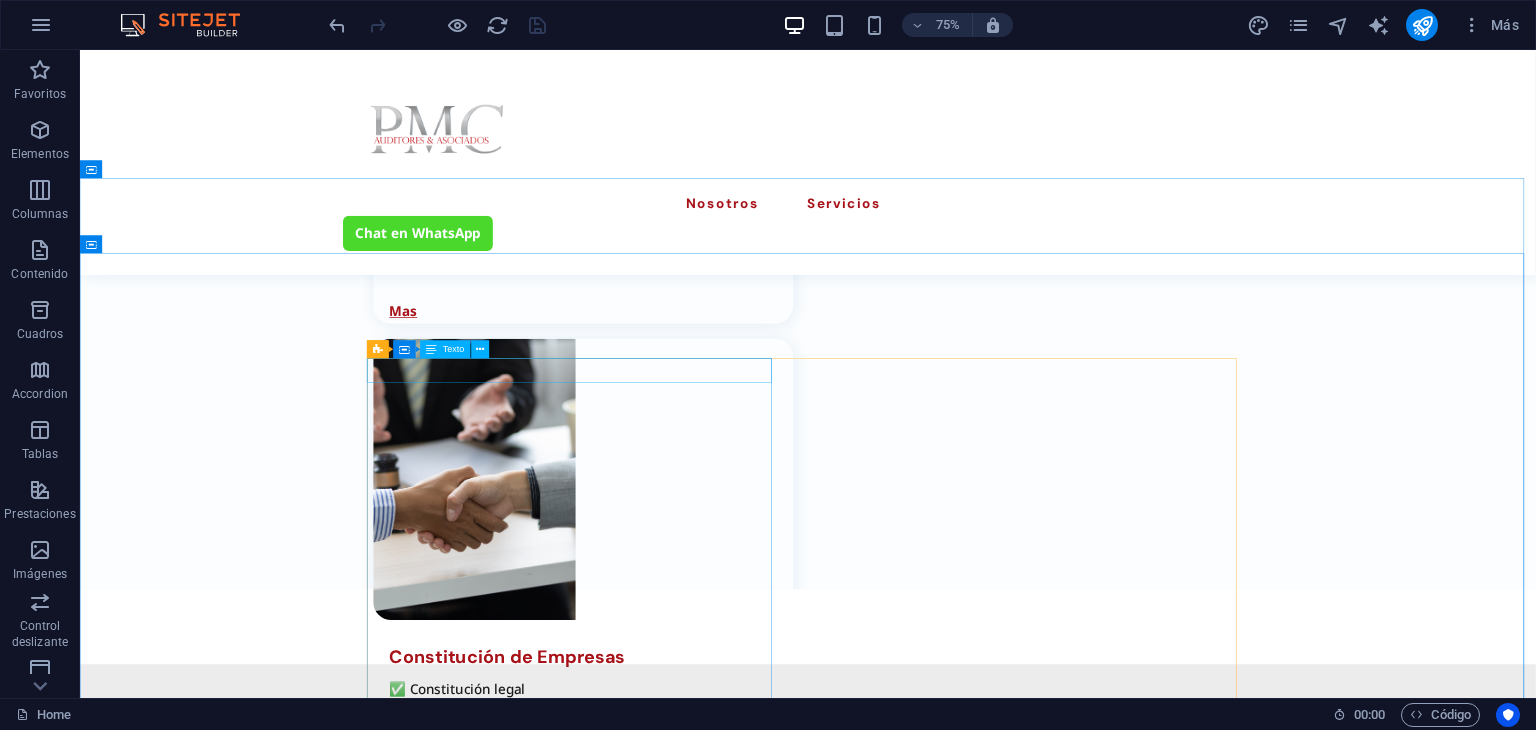scroll, scrollTop: 2896, scrollLeft: 0, axis: vertical 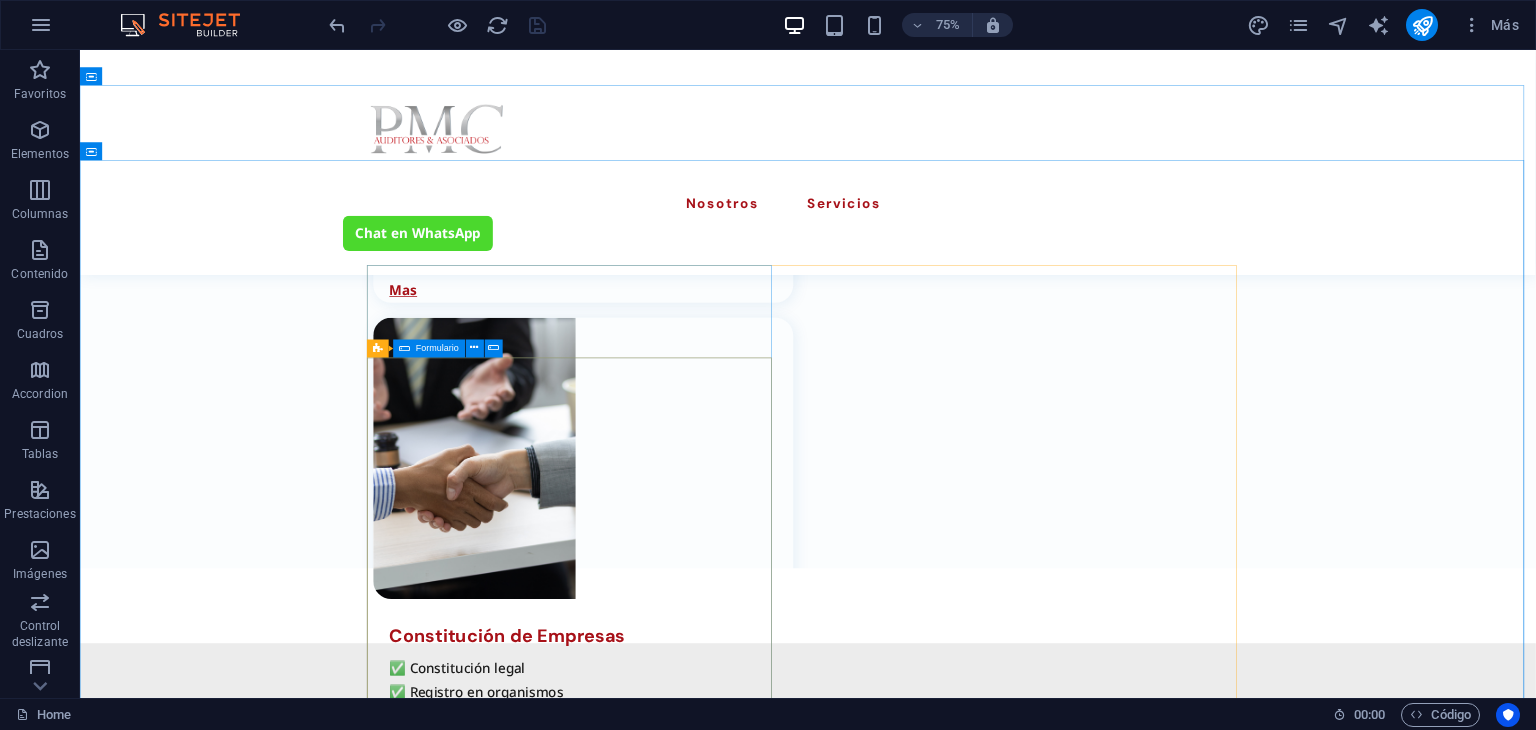 click on "He leído y comprendido la política de privacidad. ¿Ilegible? Cargar nuevo Enviar" at bounding box center (741, 1413) 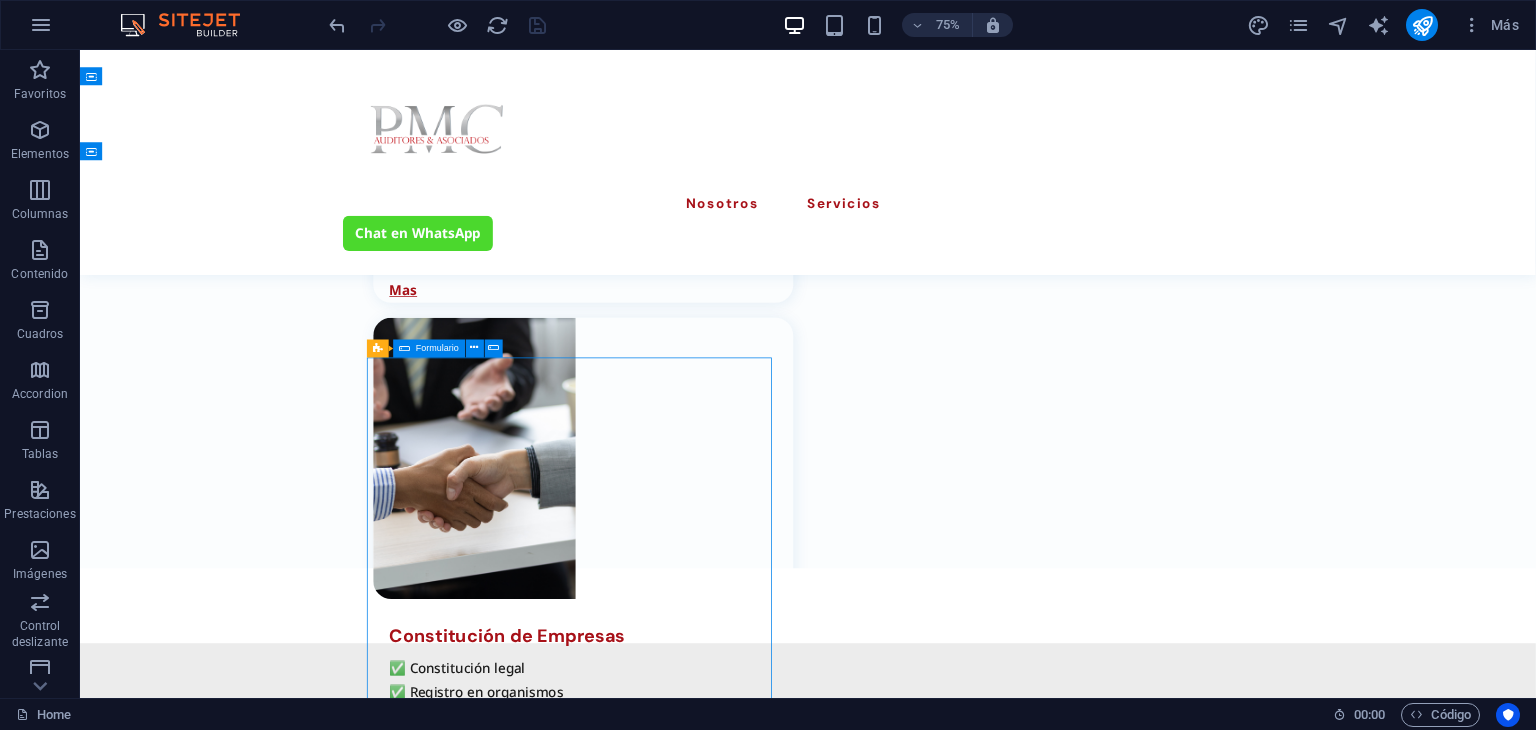 click on "He leído y comprendido la política de privacidad. ¿Ilegible? Cargar nuevo Enviar" at bounding box center (741, 1413) 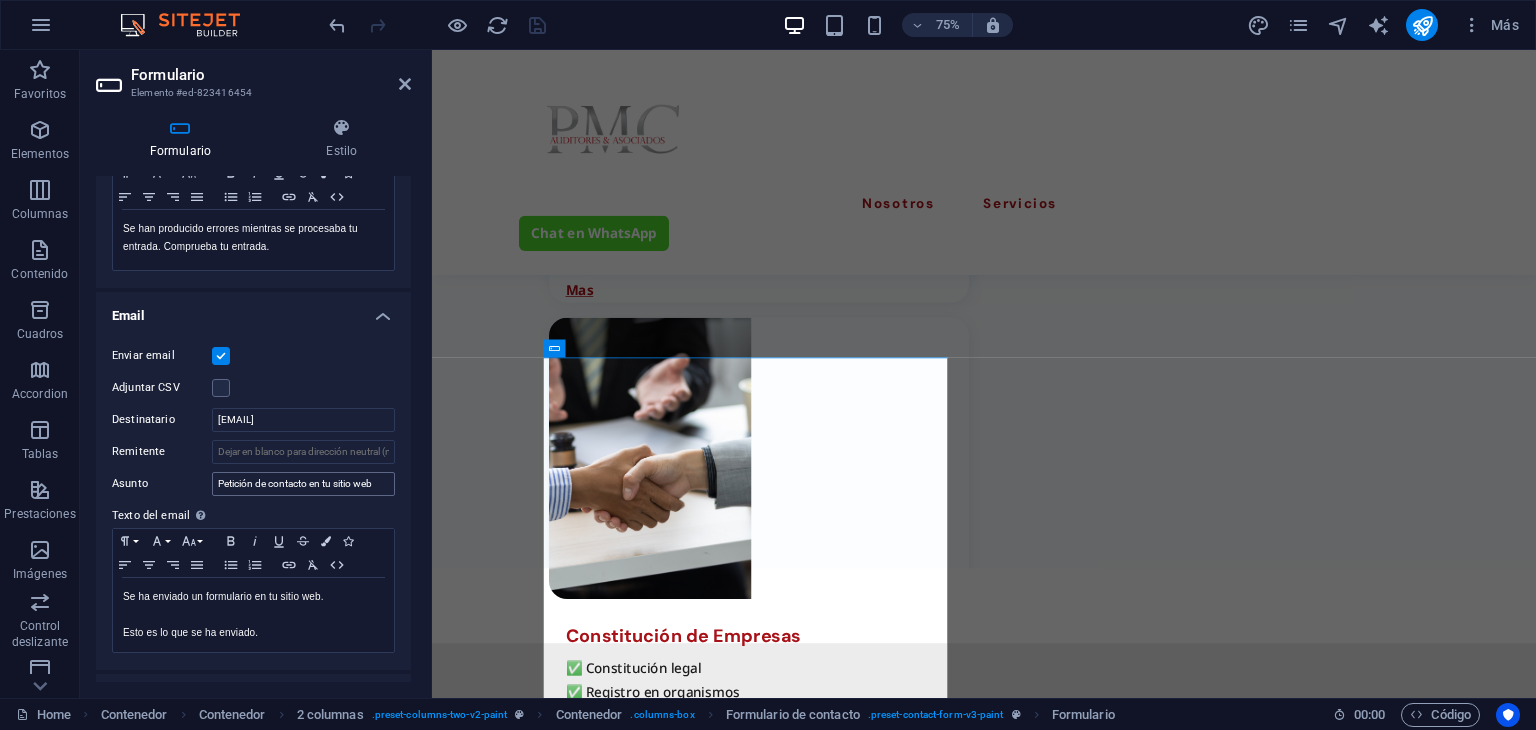 scroll, scrollTop: 400, scrollLeft: 0, axis: vertical 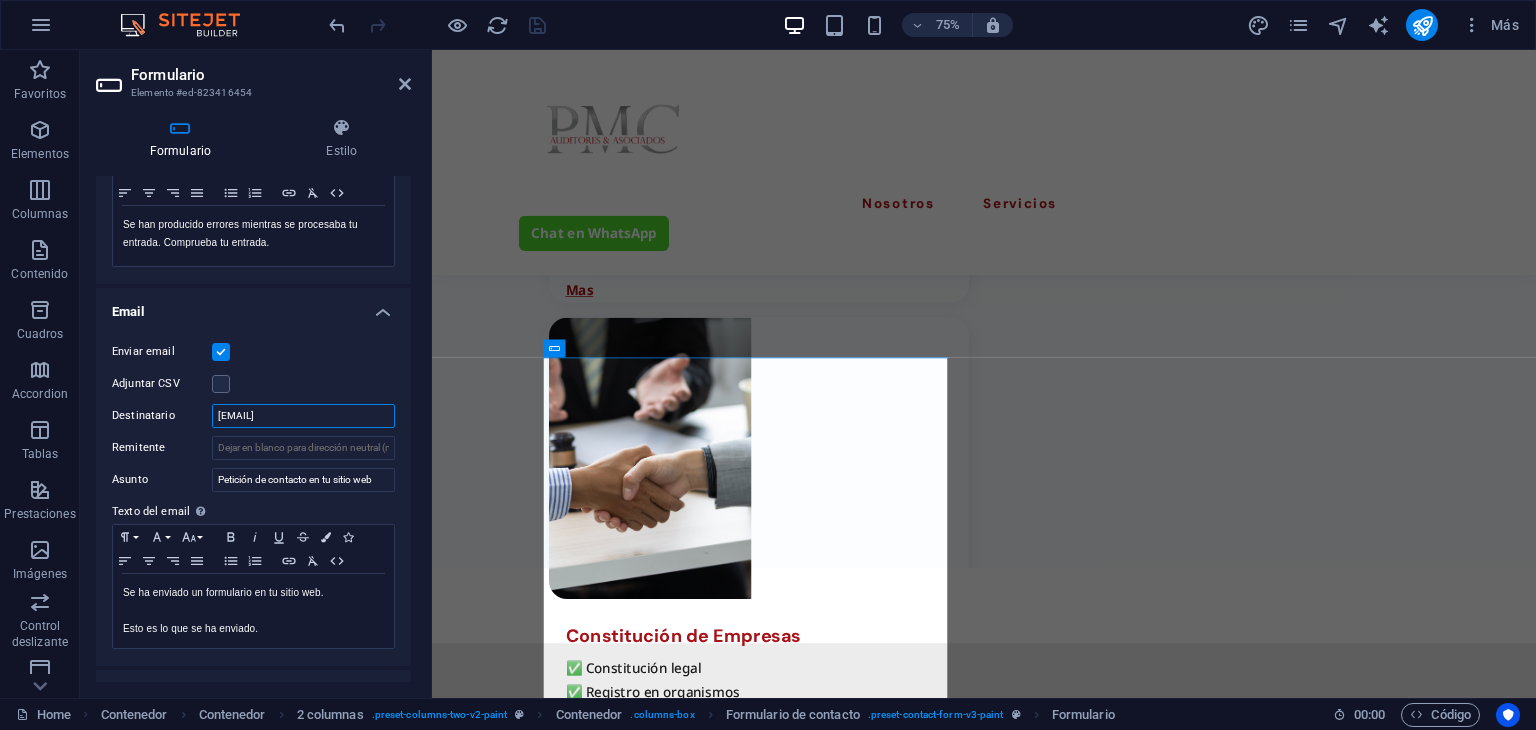 drag, startPoint x: 367, startPoint y: 420, endPoint x: 200, endPoint y: 418, distance: 167.01198 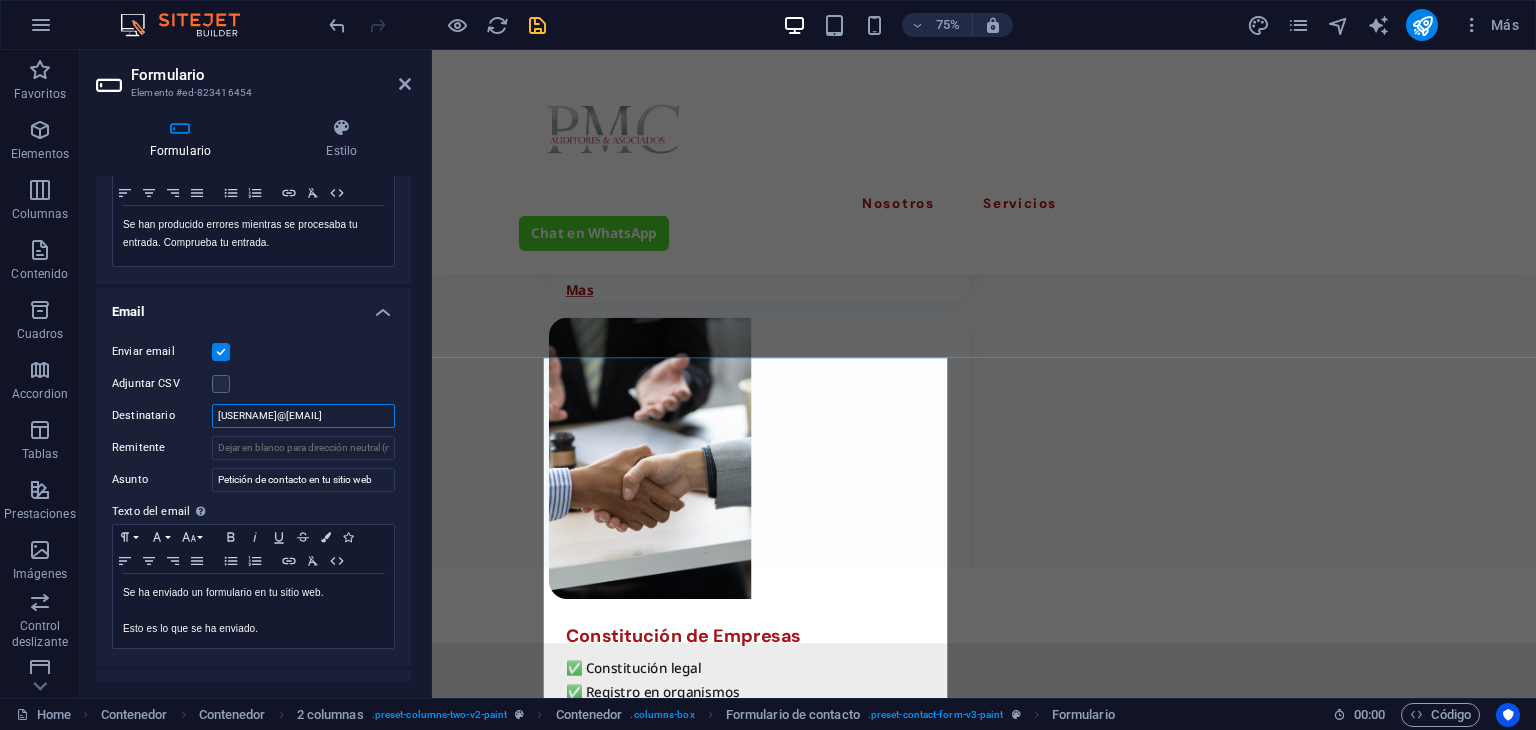 type on "jacobo.onofre@auditorespmc.com" 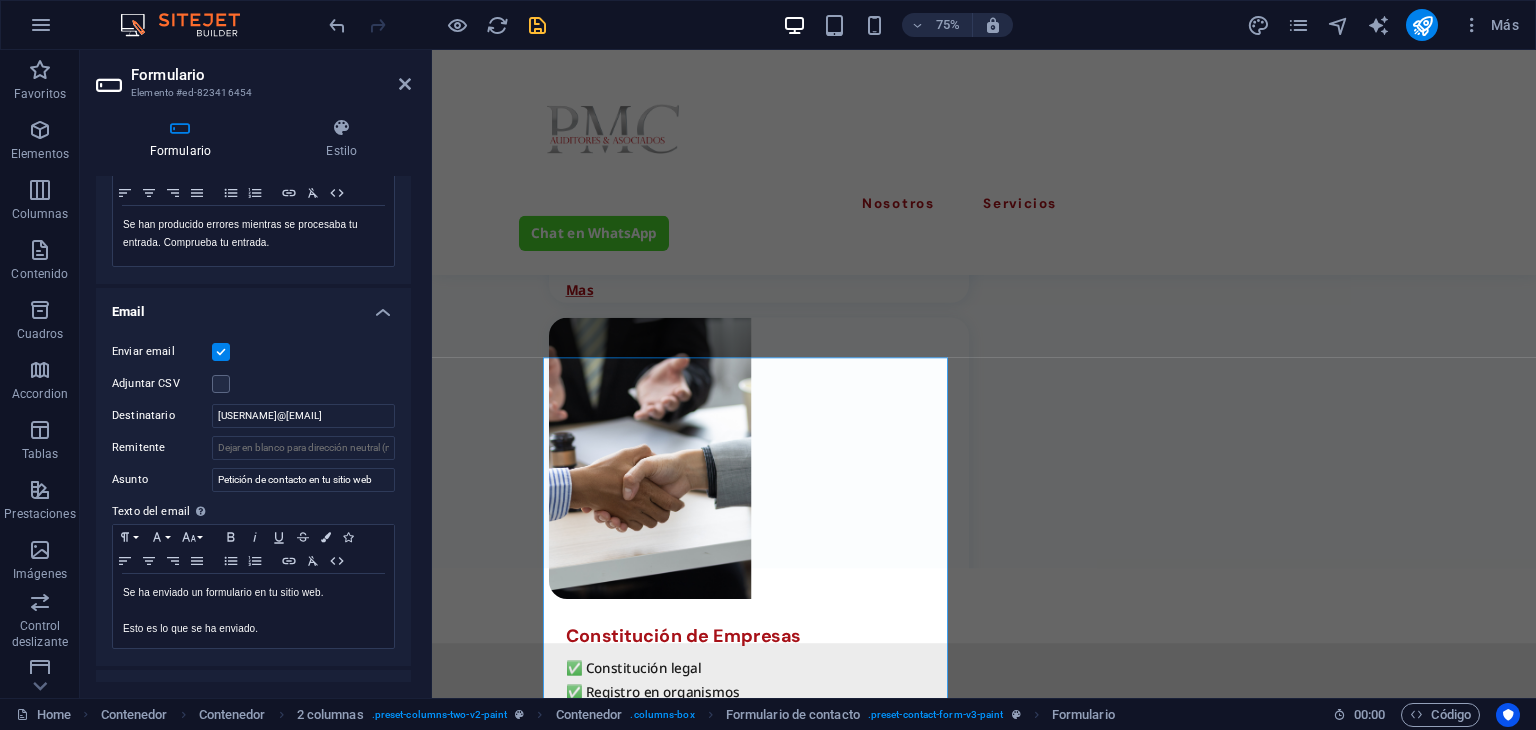 click at bounding box center [537, 25] 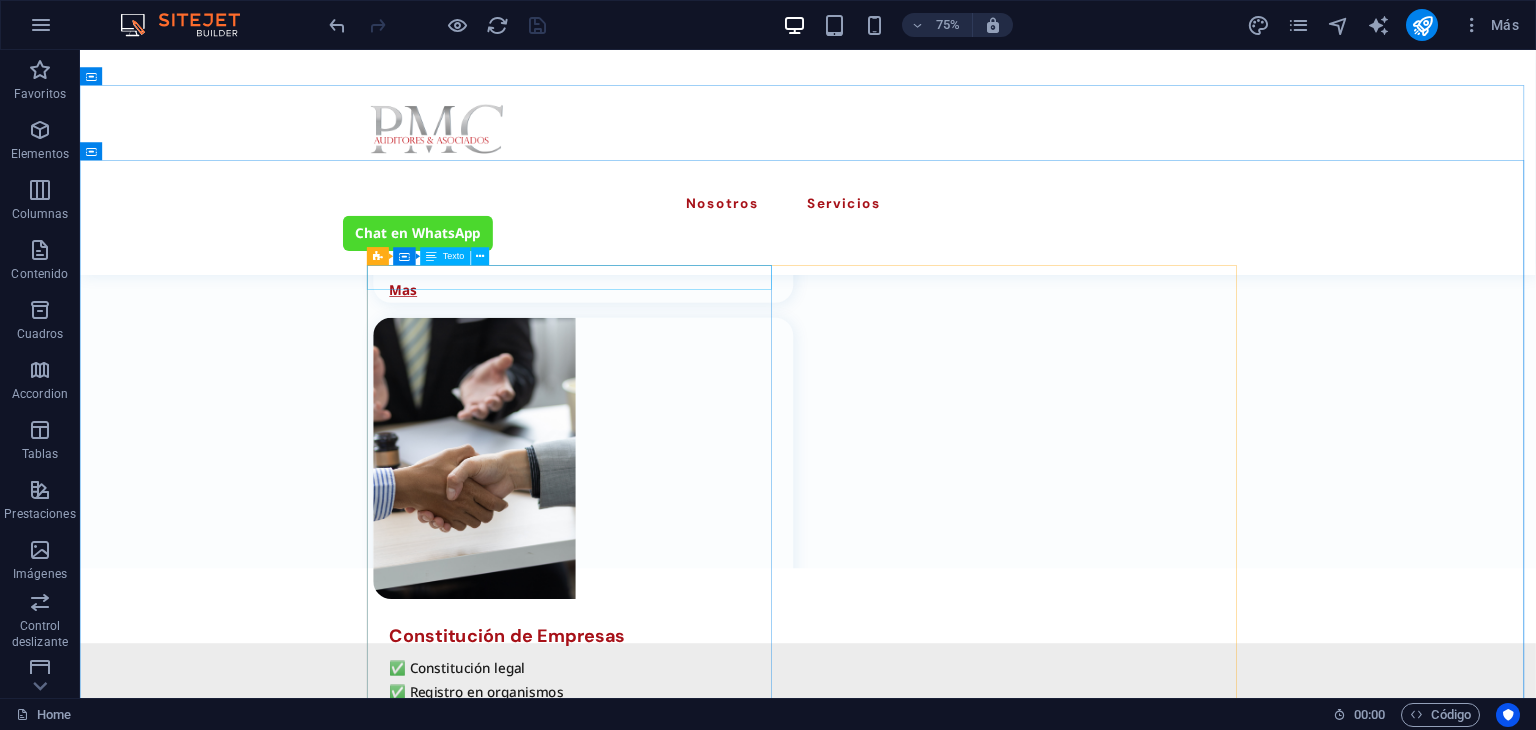click on "Buzón" at bounding box center [741, 997] 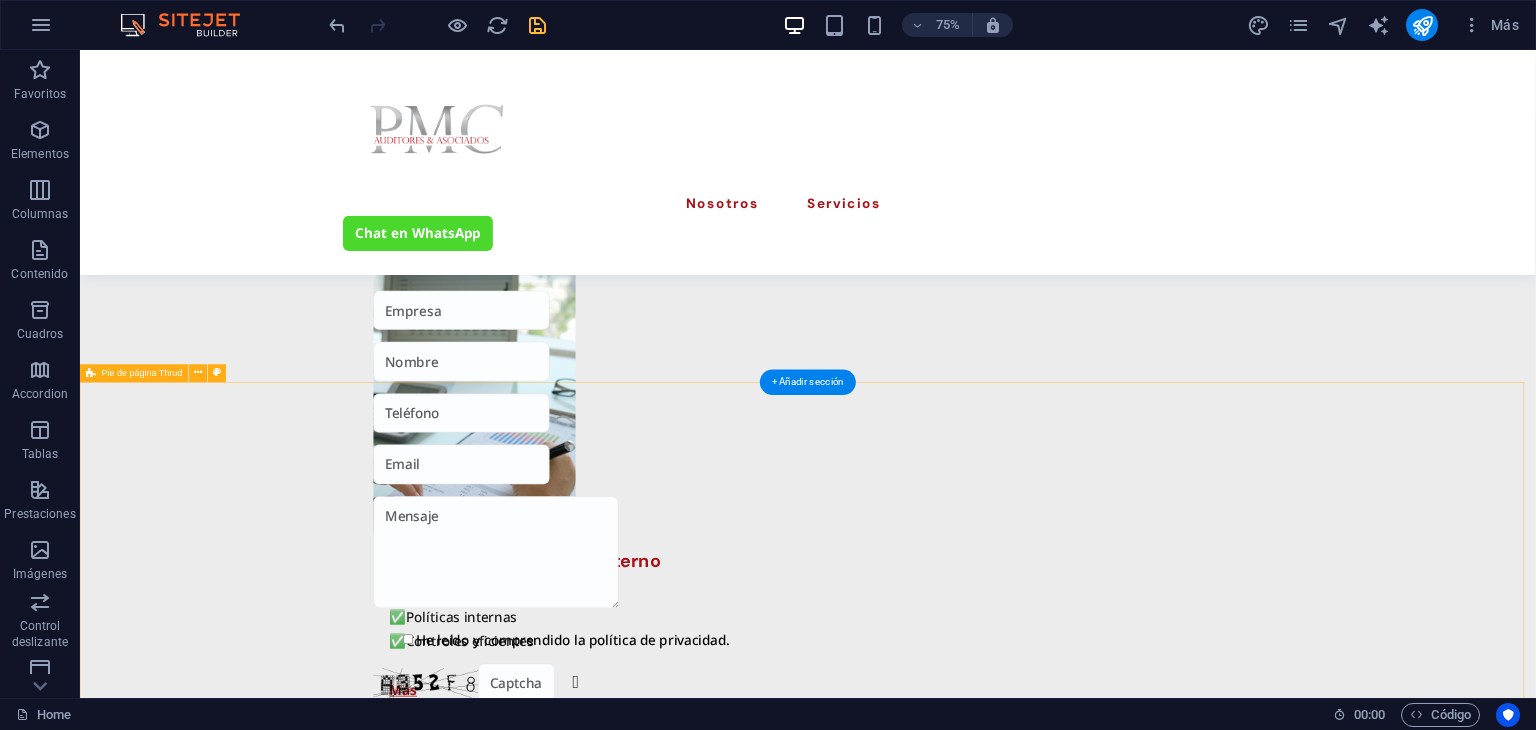 scroll, scrollTop: 3696, scrollLeft: 0, axis: vertical 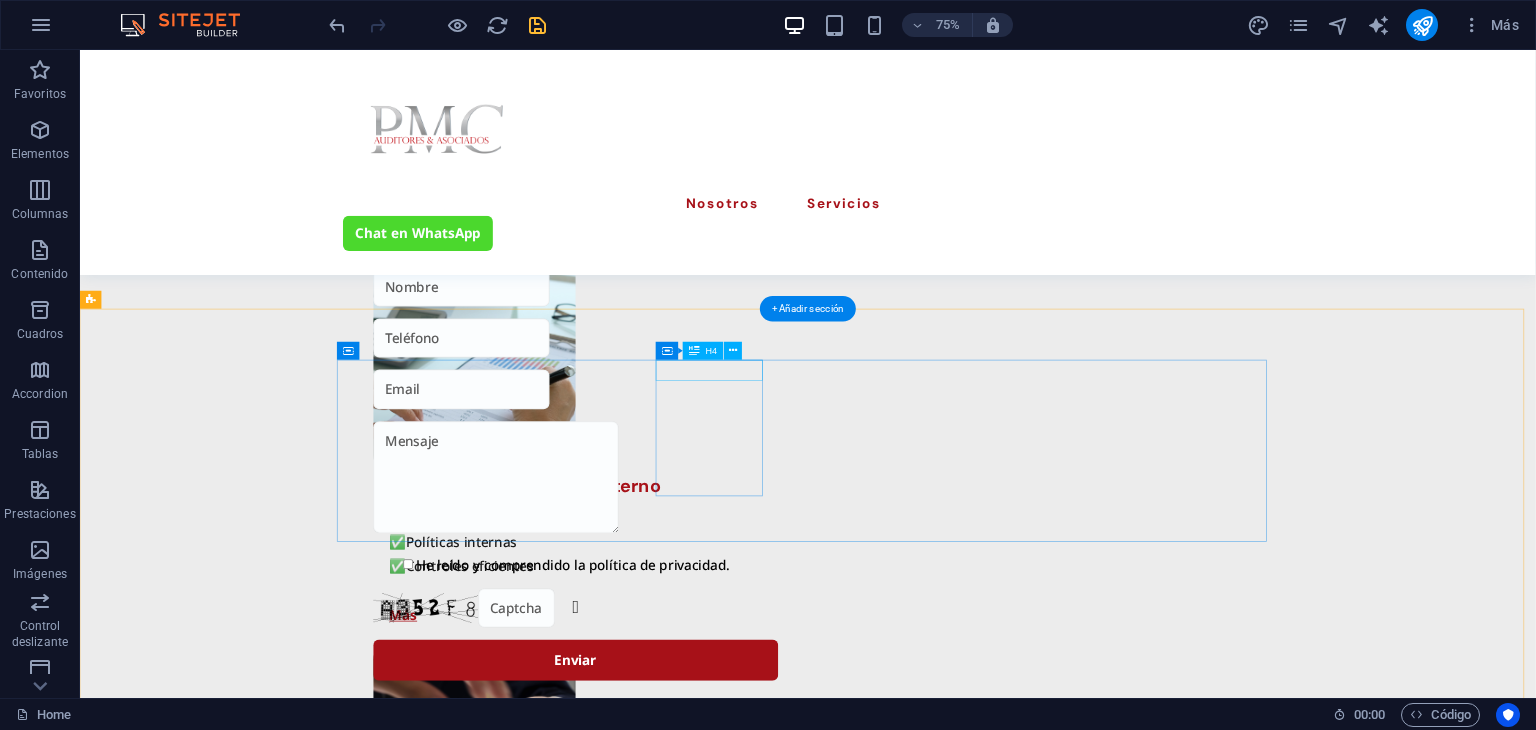 click on "Paginas" at bounding box center (571, 2171) 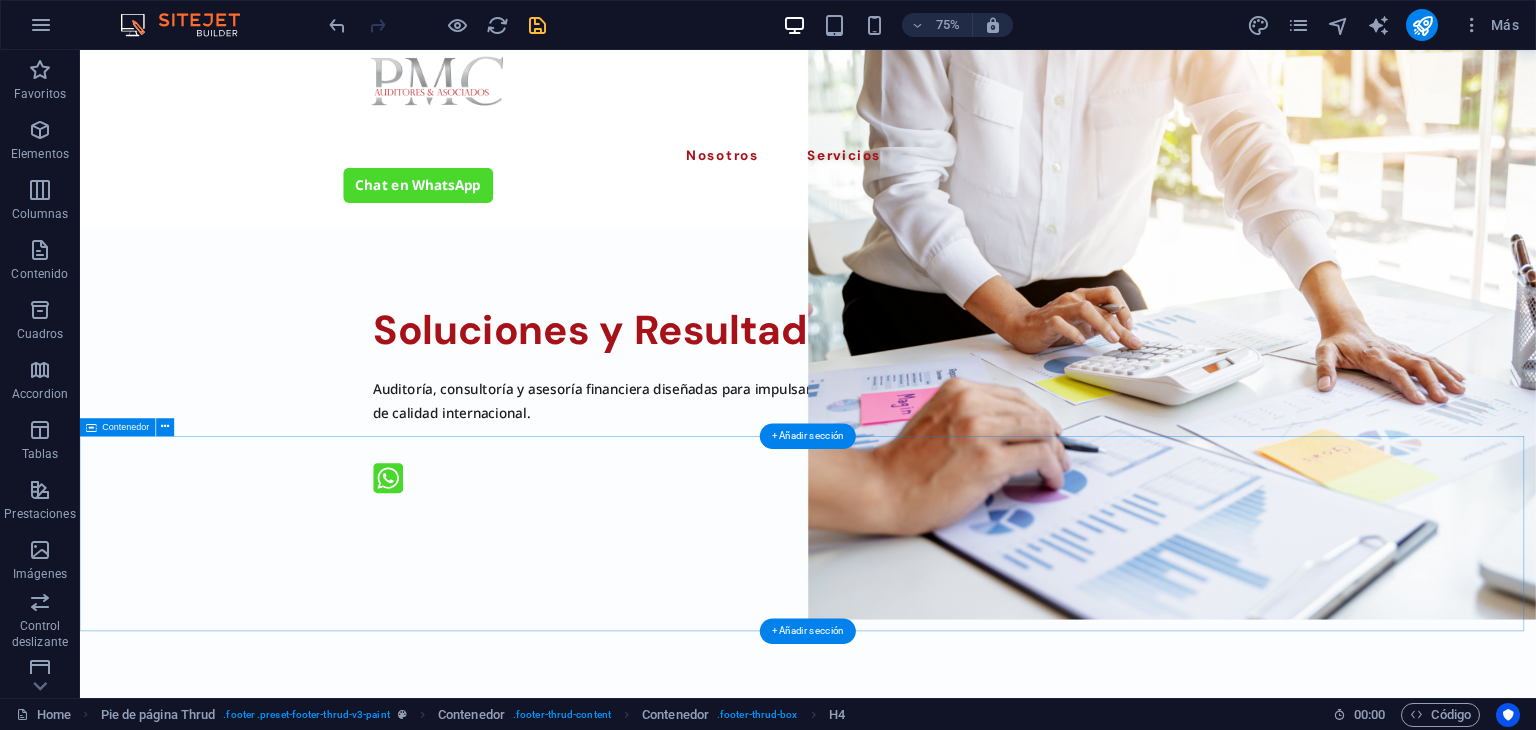 scroll, scrollTop: 0, scrollLeft: 0, axis: both 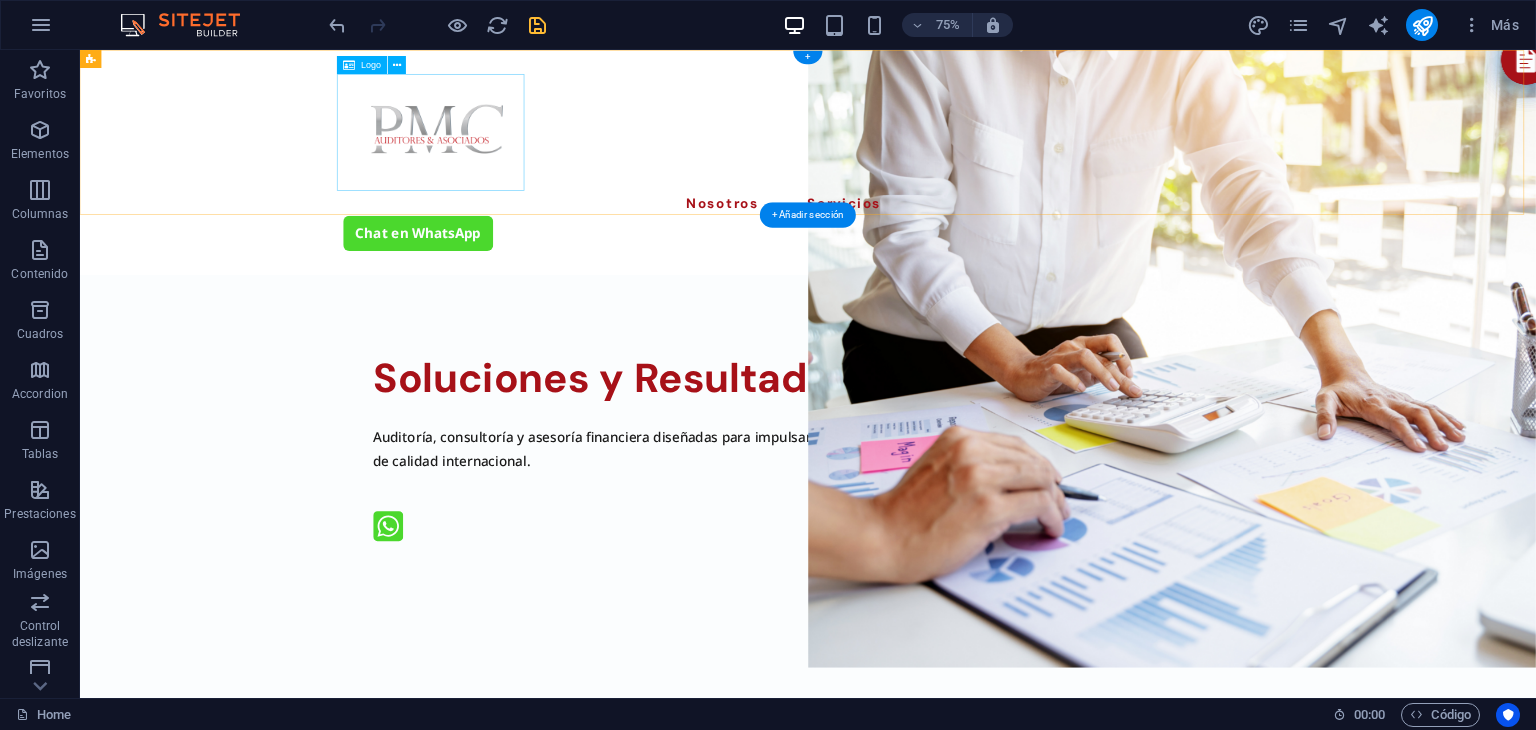 click at bounding box center (1051, 160) 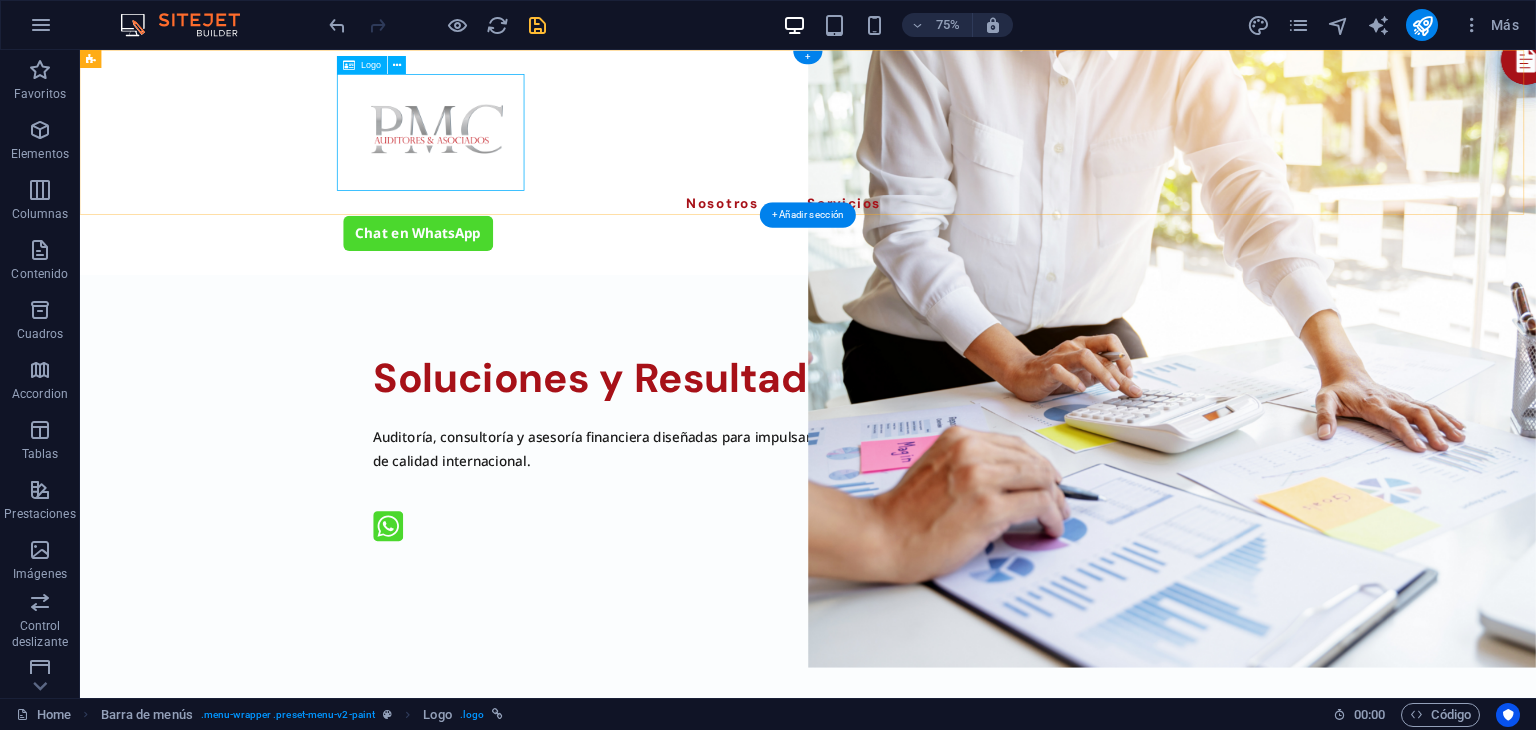 click at bounding box center (1051, 160) 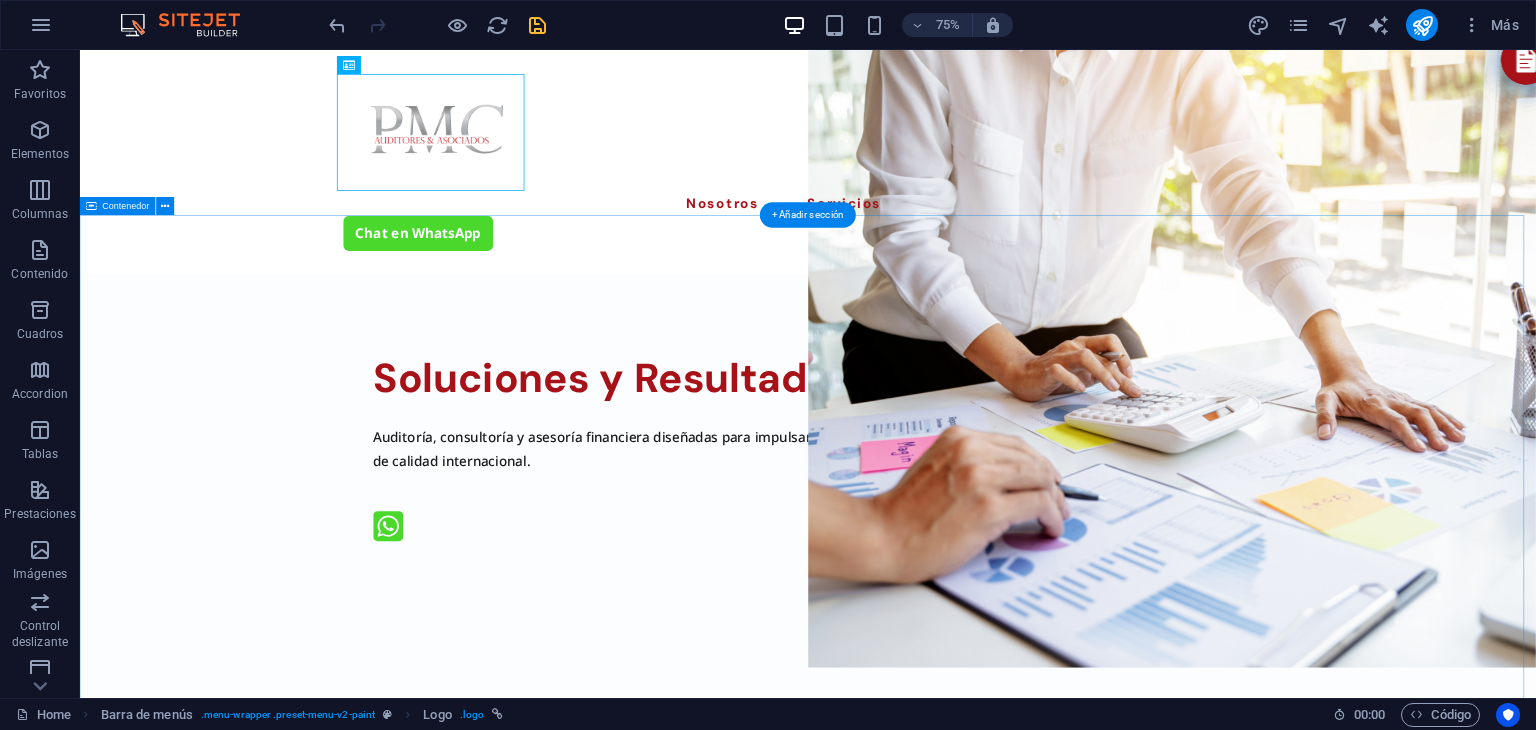 click on "Soluciones y Resultados con Excelencia Auditoría, consultoría y asesoría financiera diseñadas para impulsar el crecimiento y la eficiencia de tu organización, con estándares de calidad internacional." at bounding box center [1050, 735] 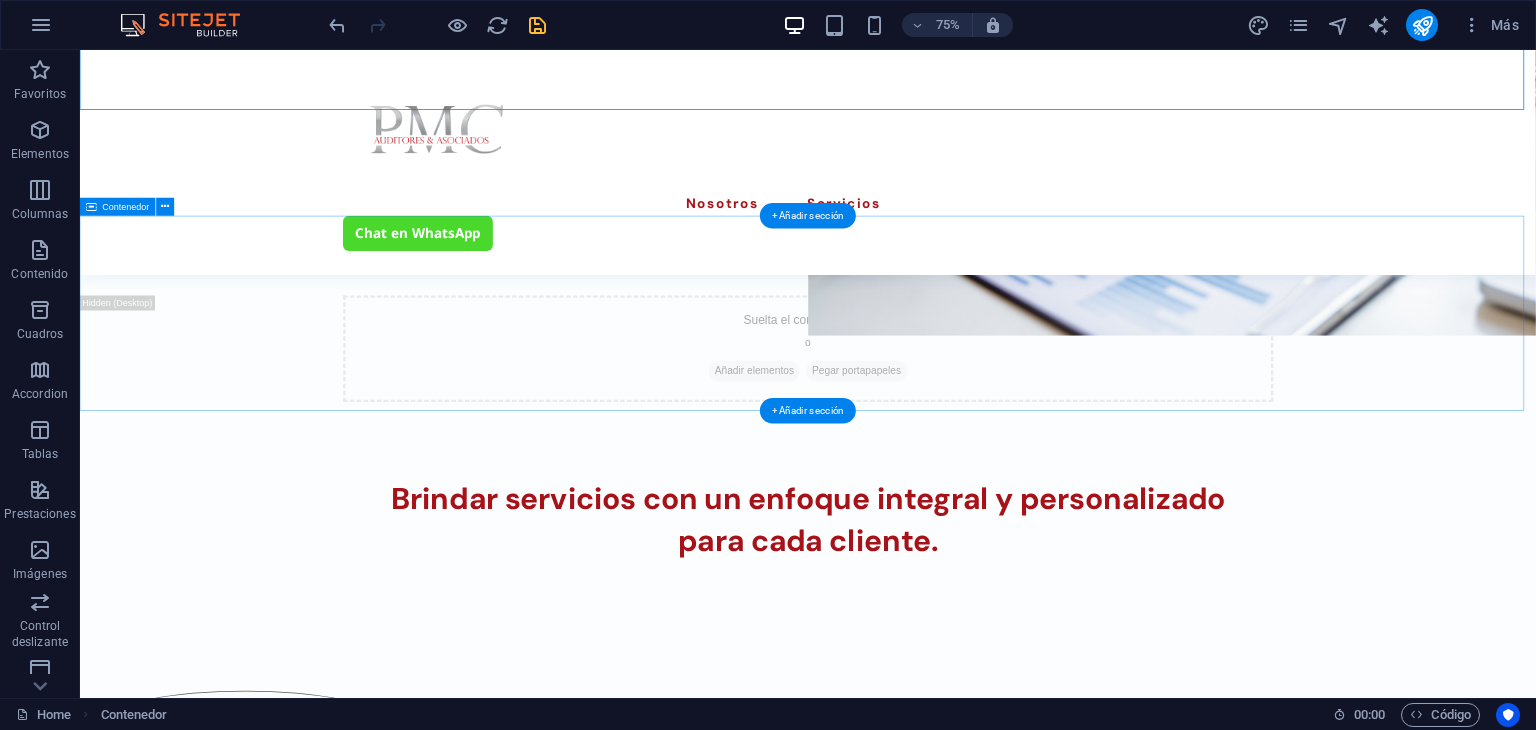 scroll, scrollTop: 400, scrollLeft: 0, axis: vertical 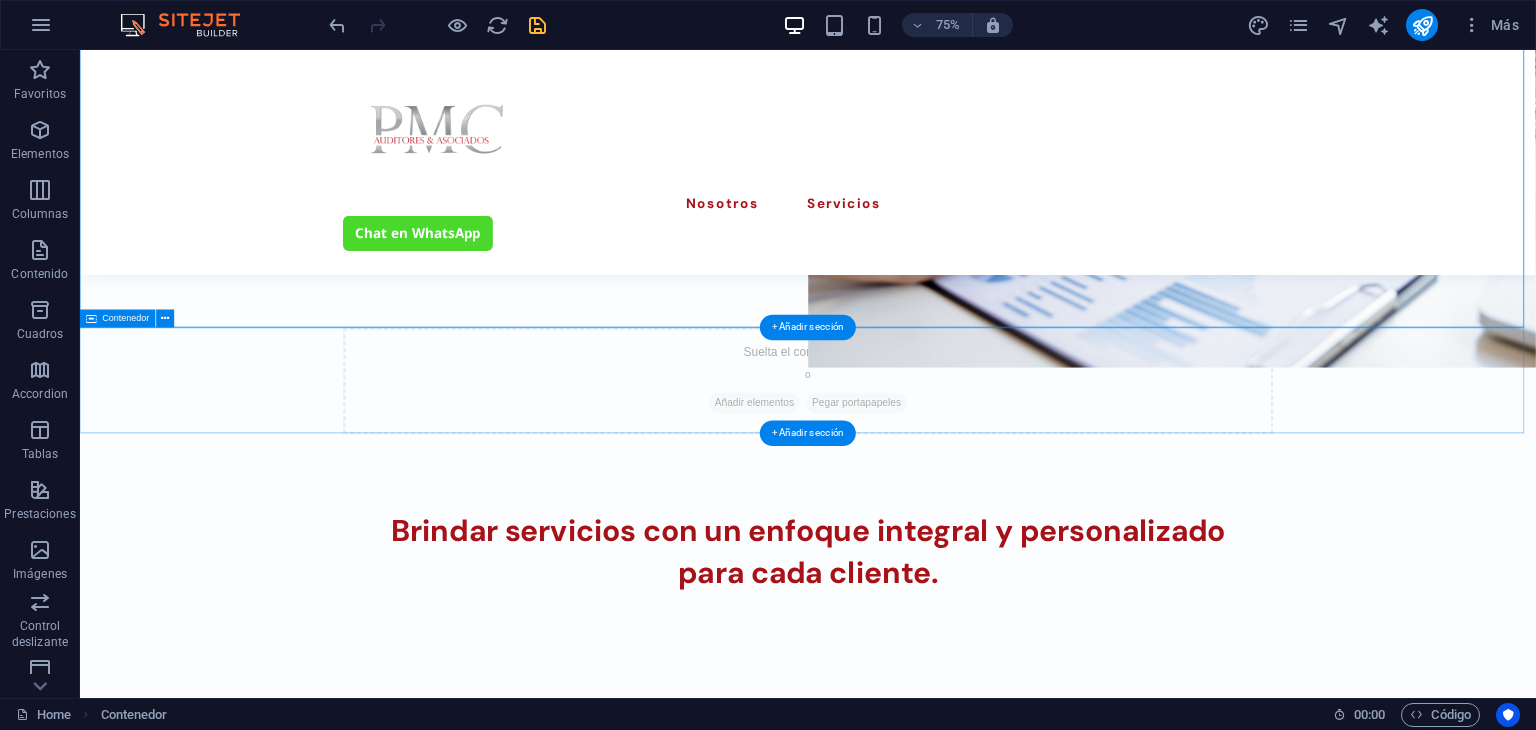 click on "Suelta el contenido aquí o  Añadir elementos  Pegar portapapeles" at bounding box center [1050, 491] 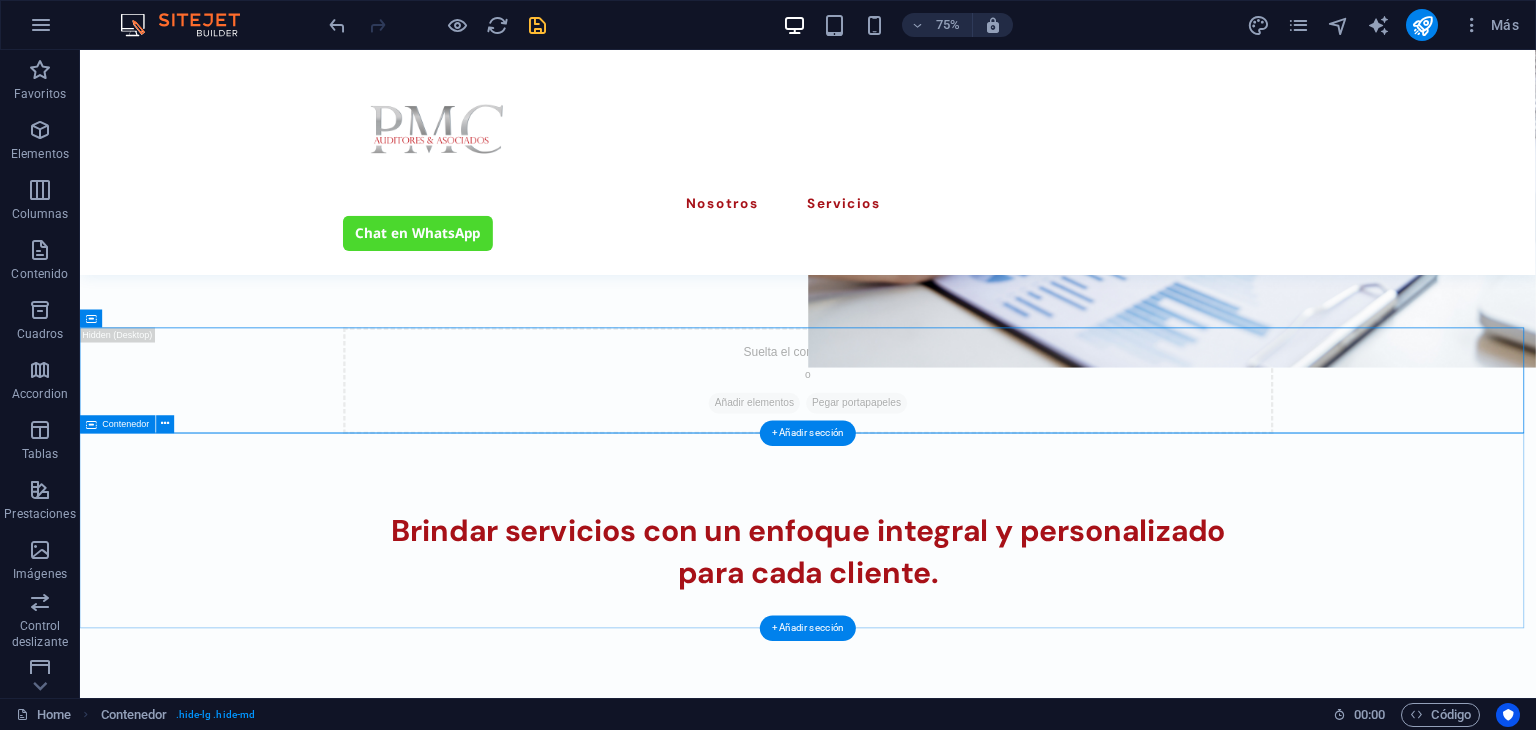 drag, startPoint x: 718, startPoint y: 605, endPoint x: 856, endPoint y: 643, distance: 143.13629 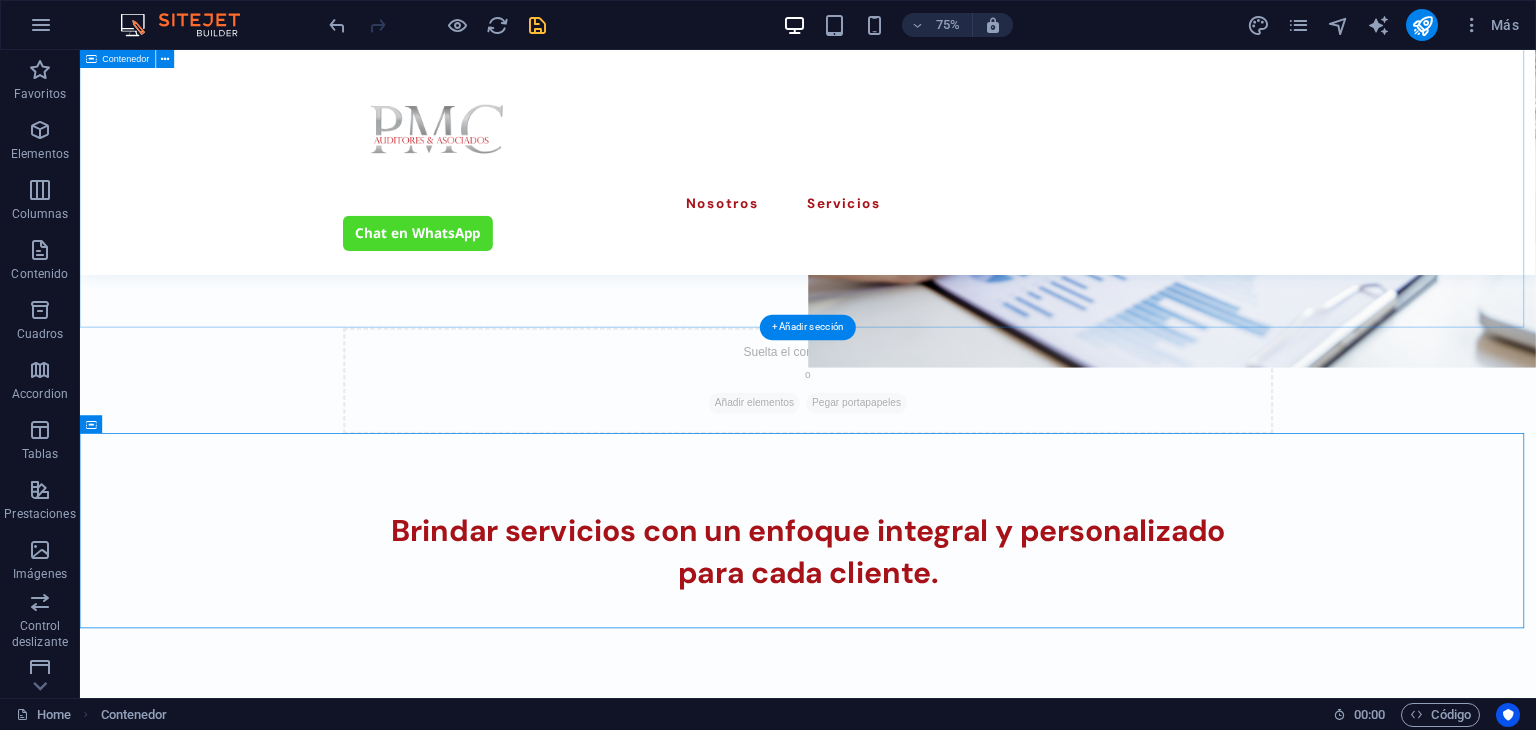 scroll, scrollTop: 300, scrollLeft: 0, axis: vertical 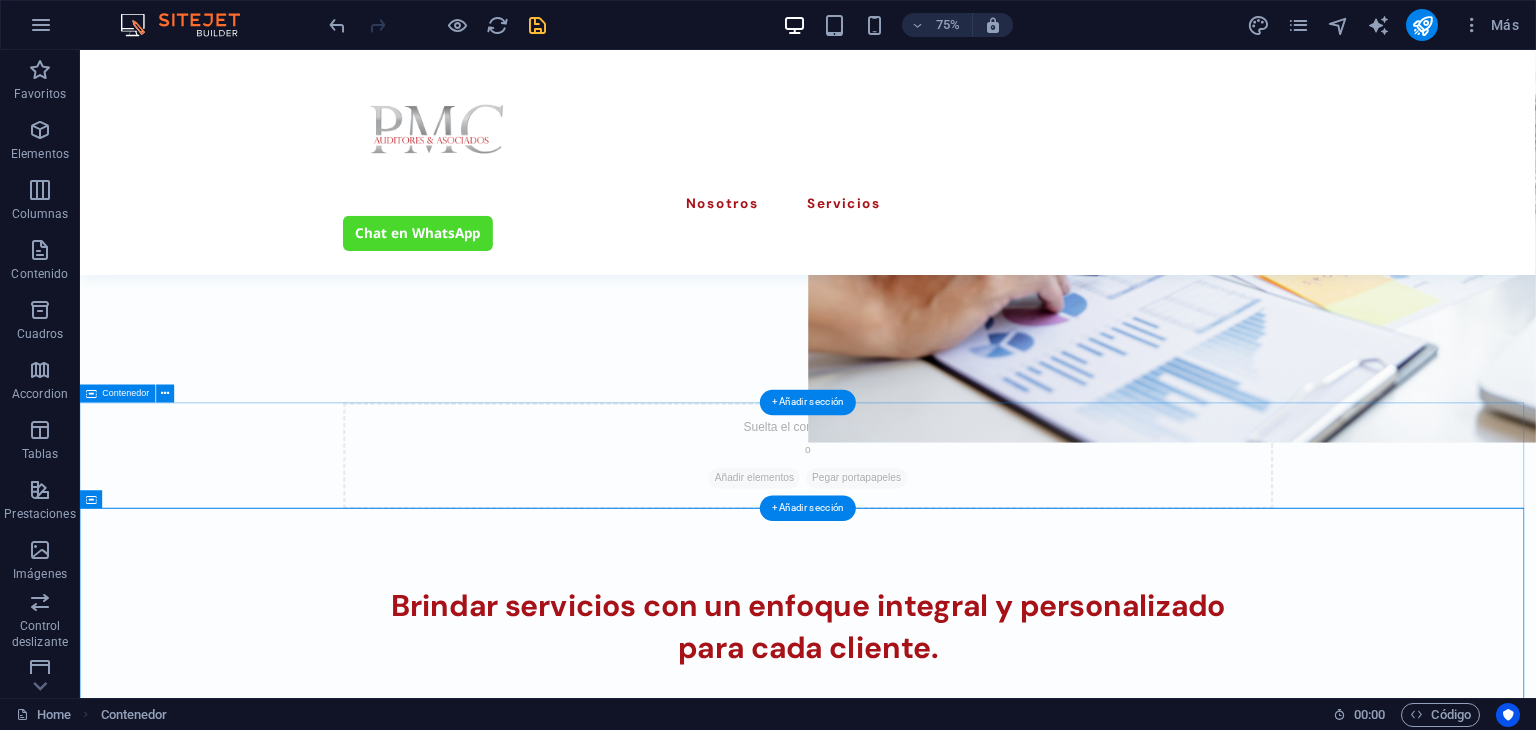 click on "Suelta el contenido aquí o  Añadir elementos  Pegar portapapeles" at bounding box center (1050, 591) 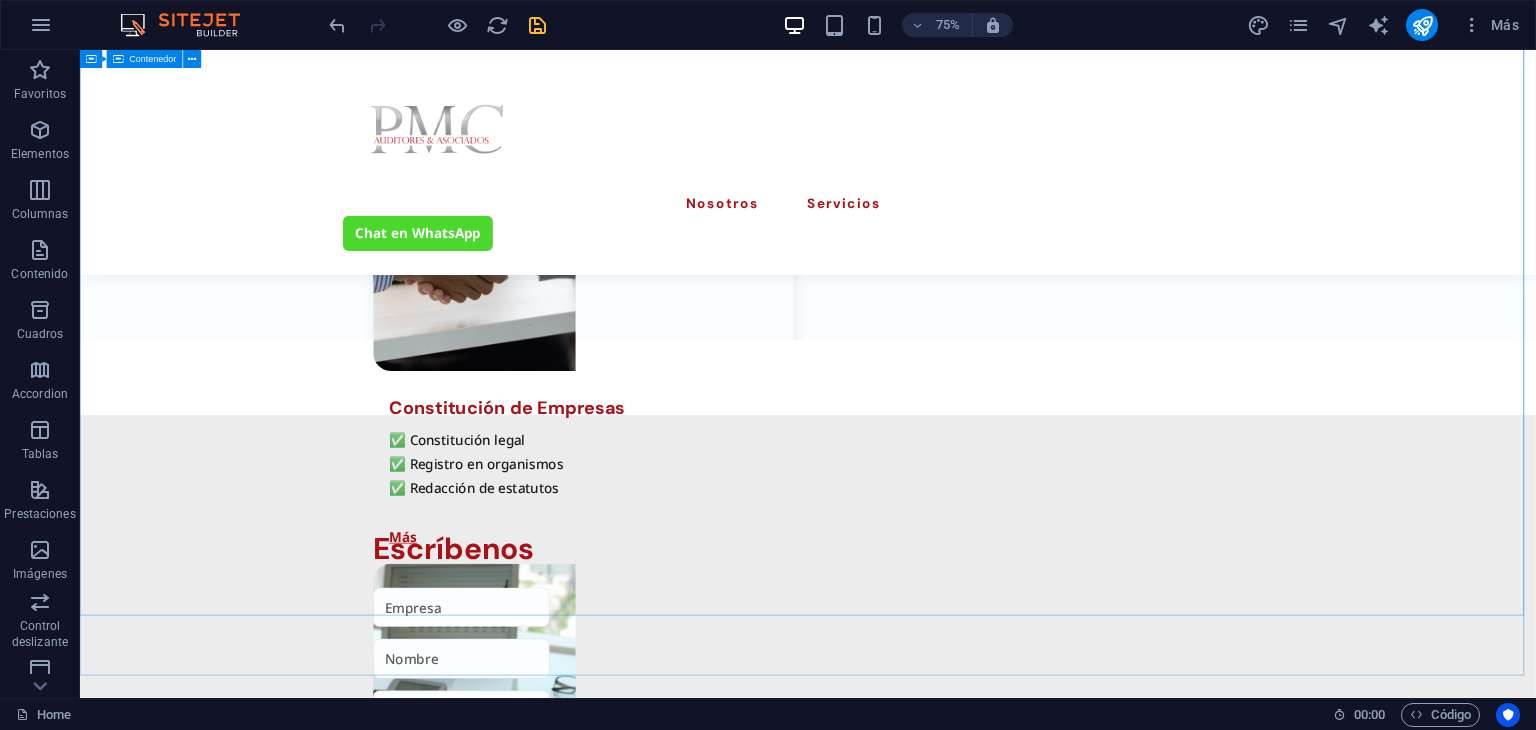 scroll, scrollTop: 3700, scrollLeft: 0, axis: vertical 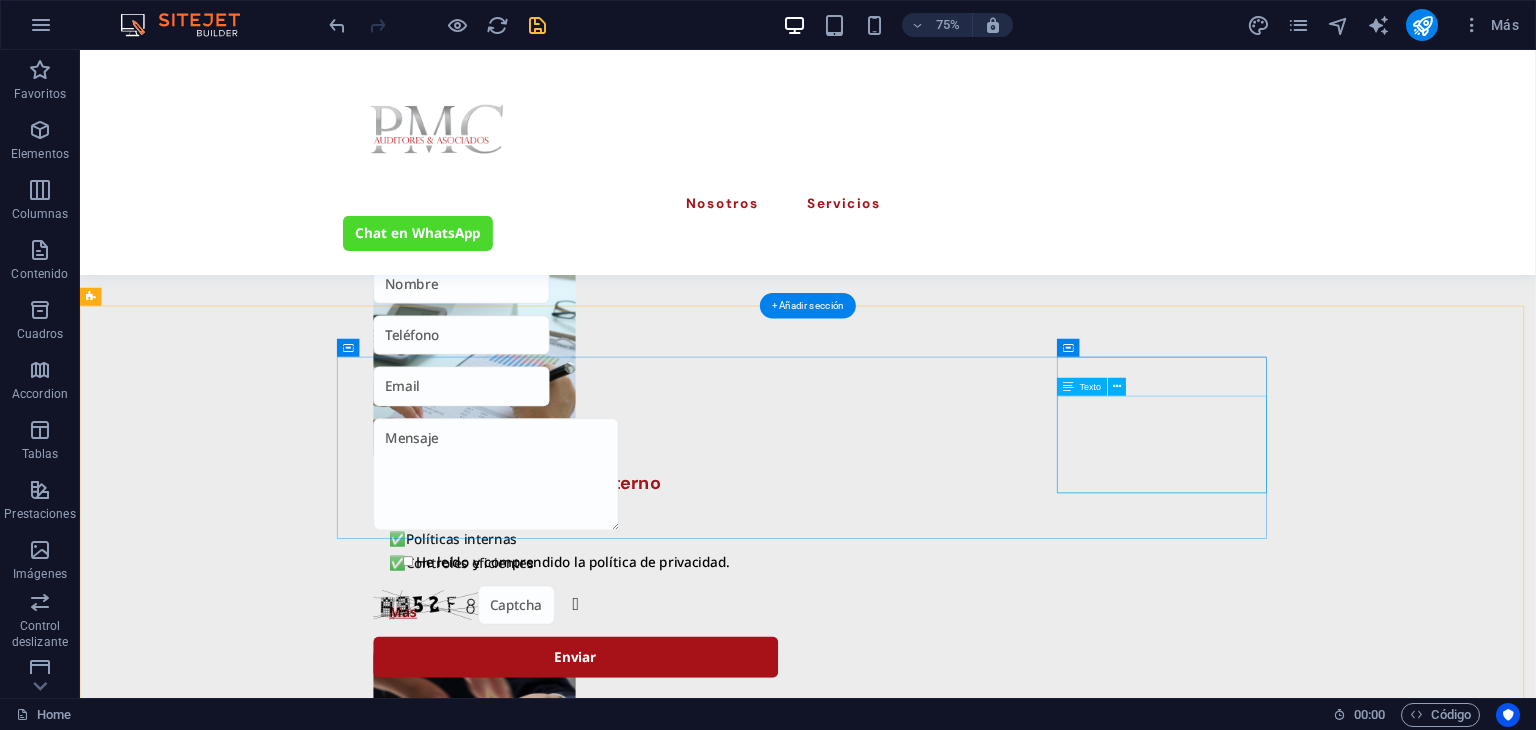 click on "+593 98 283 0170
informacion@auditorespmc.com
ECU - Guayaquil   12345" at bounding box center (571, 3056) 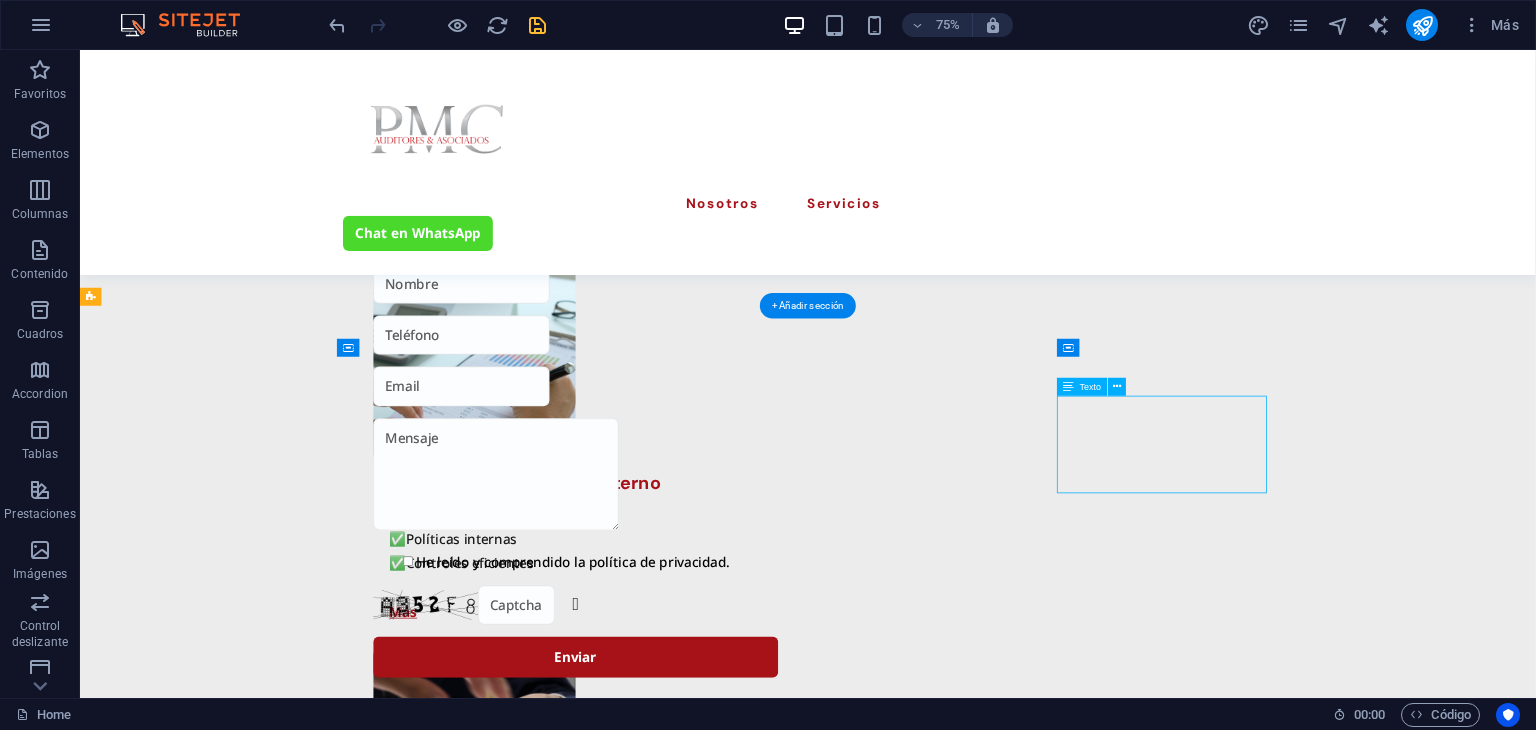 click on "+593 98 283 0170
informacion@auditorespmc.com
ECU - Guayaquil   12345" at bounding box center (571, 3056) 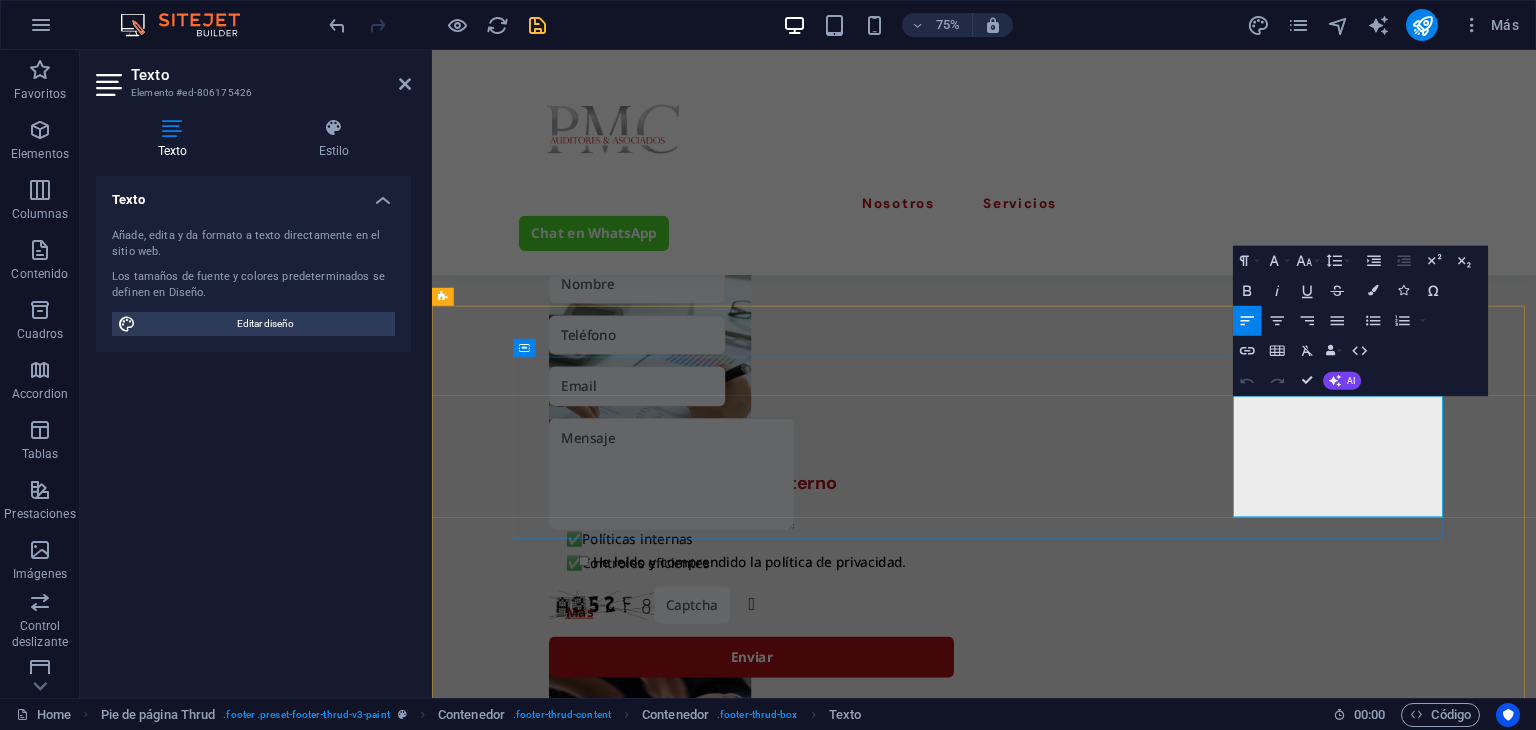 click on "[EMAIL]" at bounding box center (587, 3170) 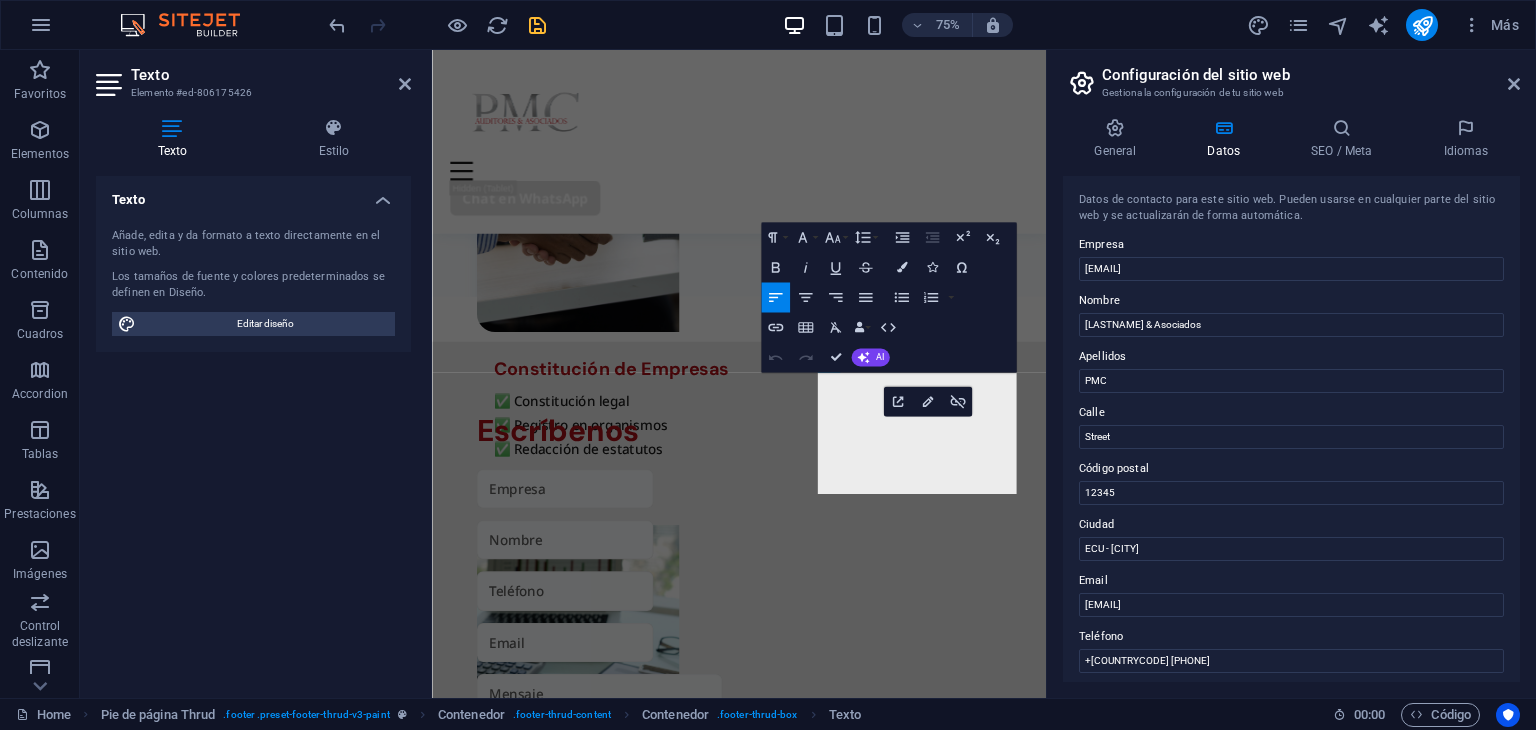 scroll, scrollTop: 4917, scrollLeft: 0, axis: vertical 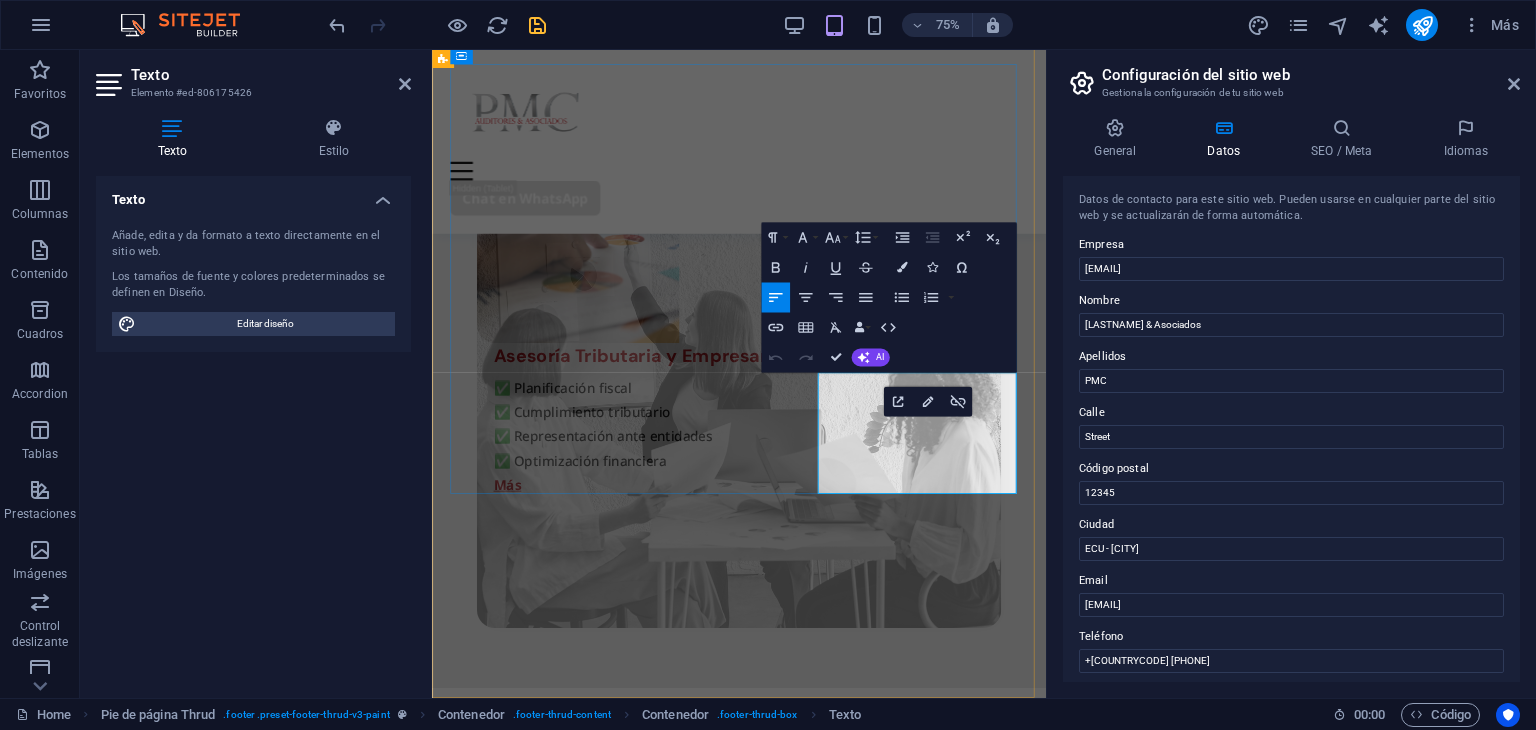 click on "[EMAIL]" at bounding box center [495, 3428] 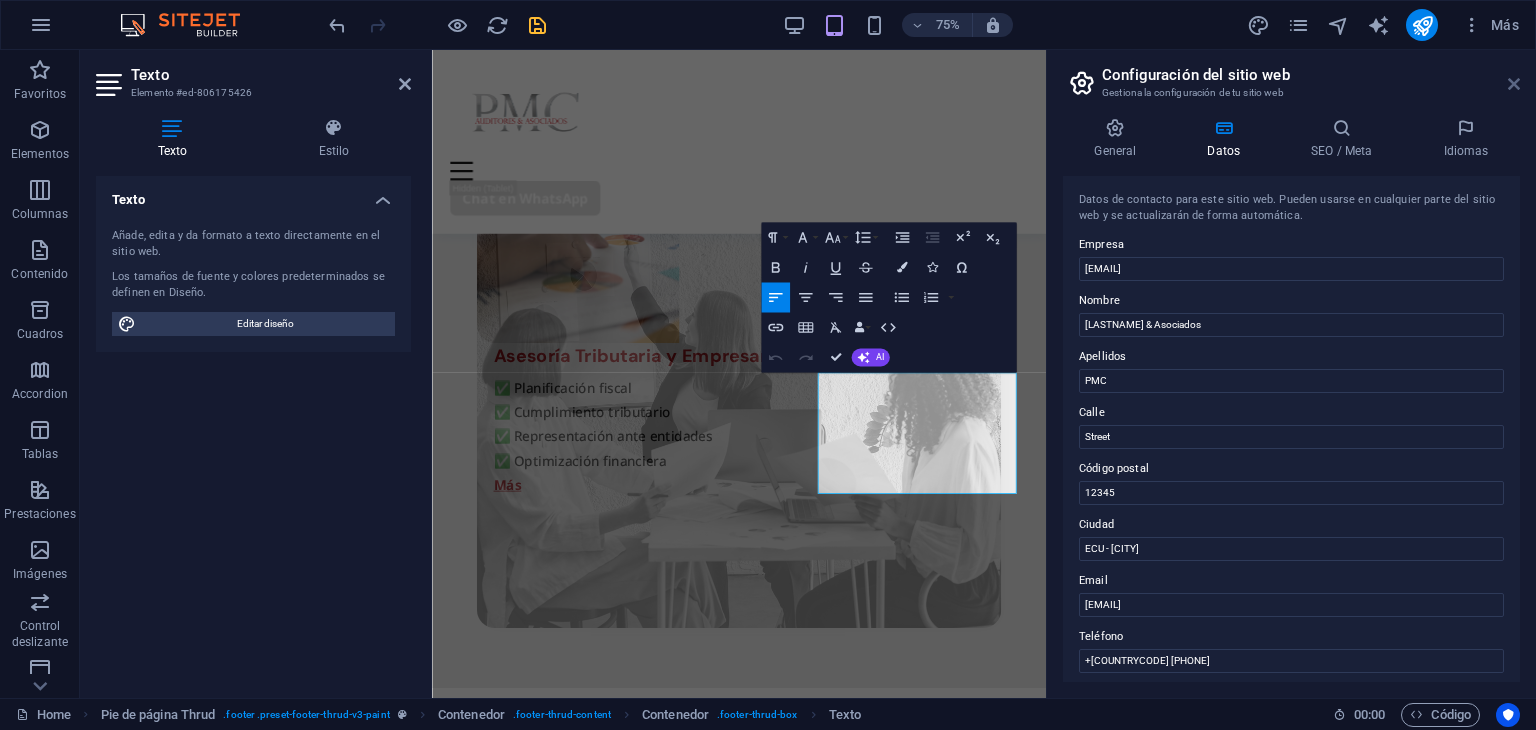 click at bounding box center (1514, 84) 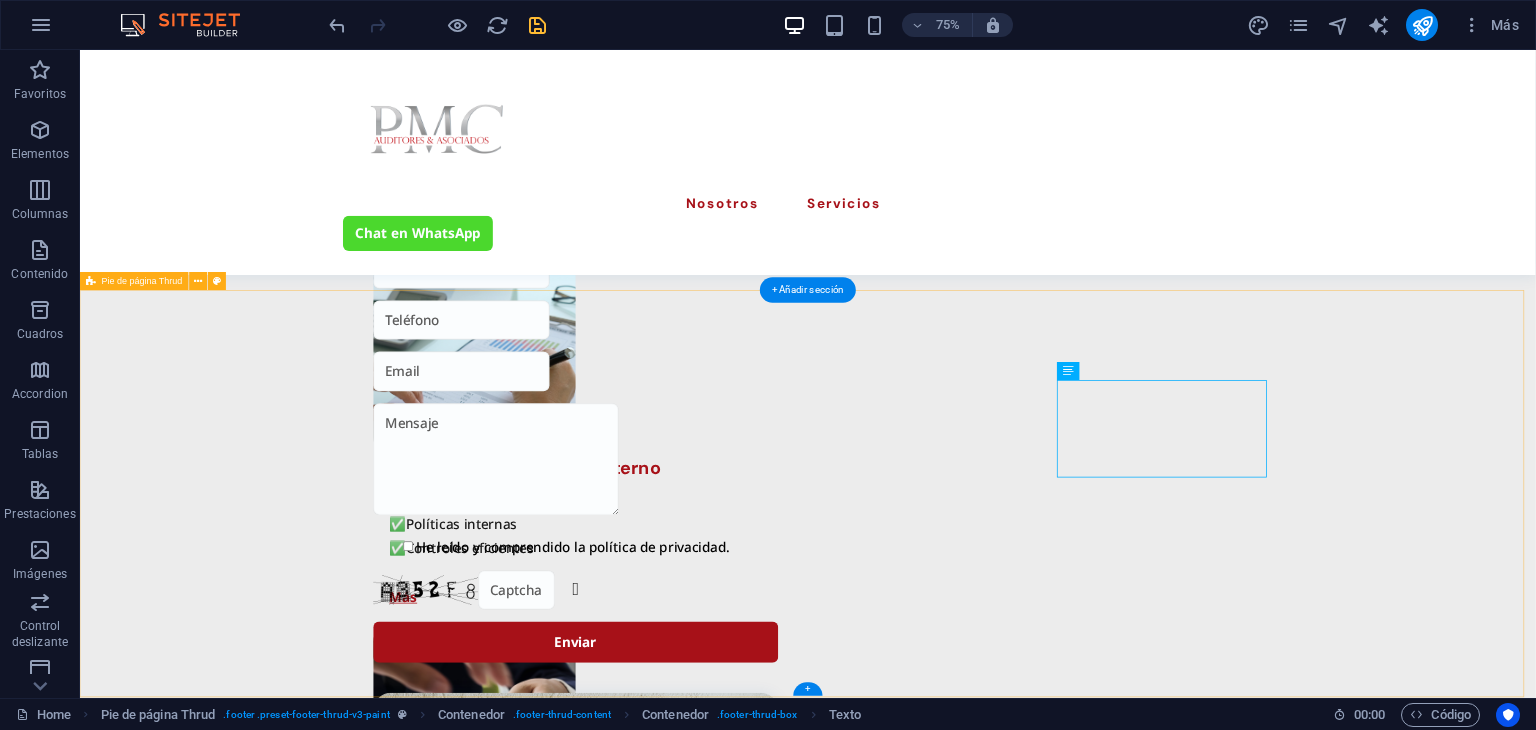 click on "Paginas  Sobre Nosotros Nuestros Servicios Detalles Legal Notice Privacy Policy Contact       +593 98 283 0170
informacion@auditorespmc.com
ECU - Guayaquil   12345
2025    auditorespmc.com . All Rights Reserved" at bounding box center (1050, 2824) 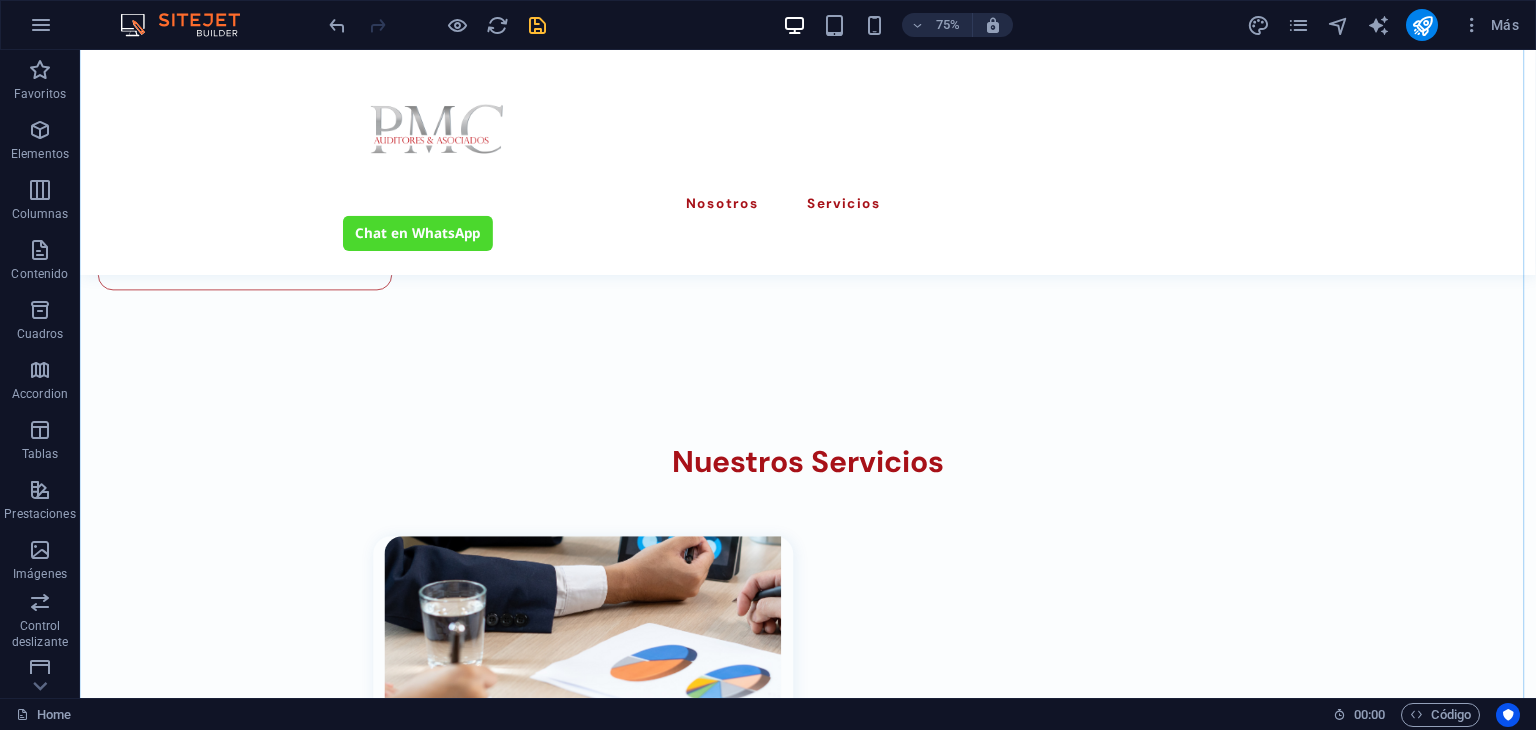 scroll, scrollTop: 2000, scrollLeft: 0, axis: vertical 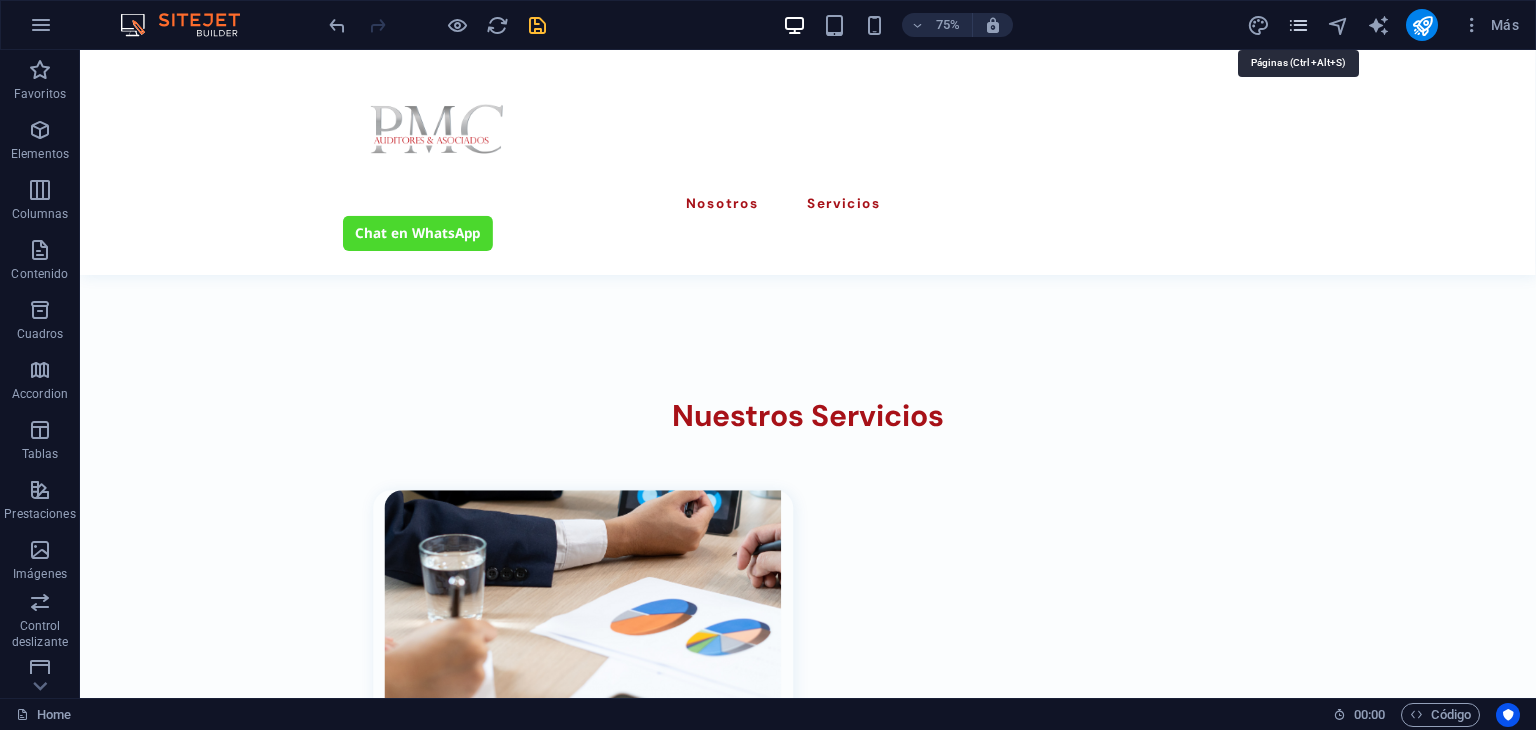 click at bounding box center [1298, 25] 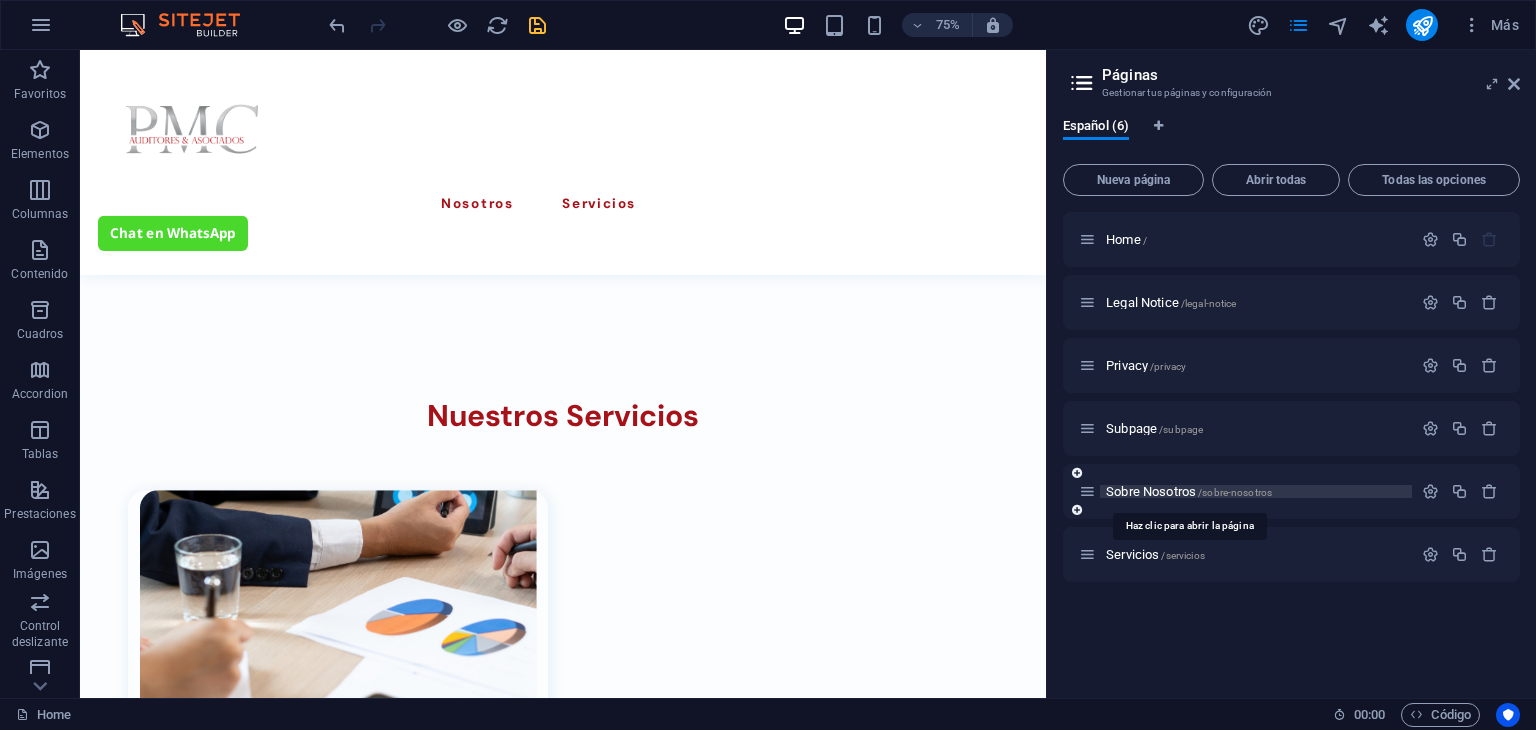 click on "/sobre-nosotros" at bounding box center (1235, 492) 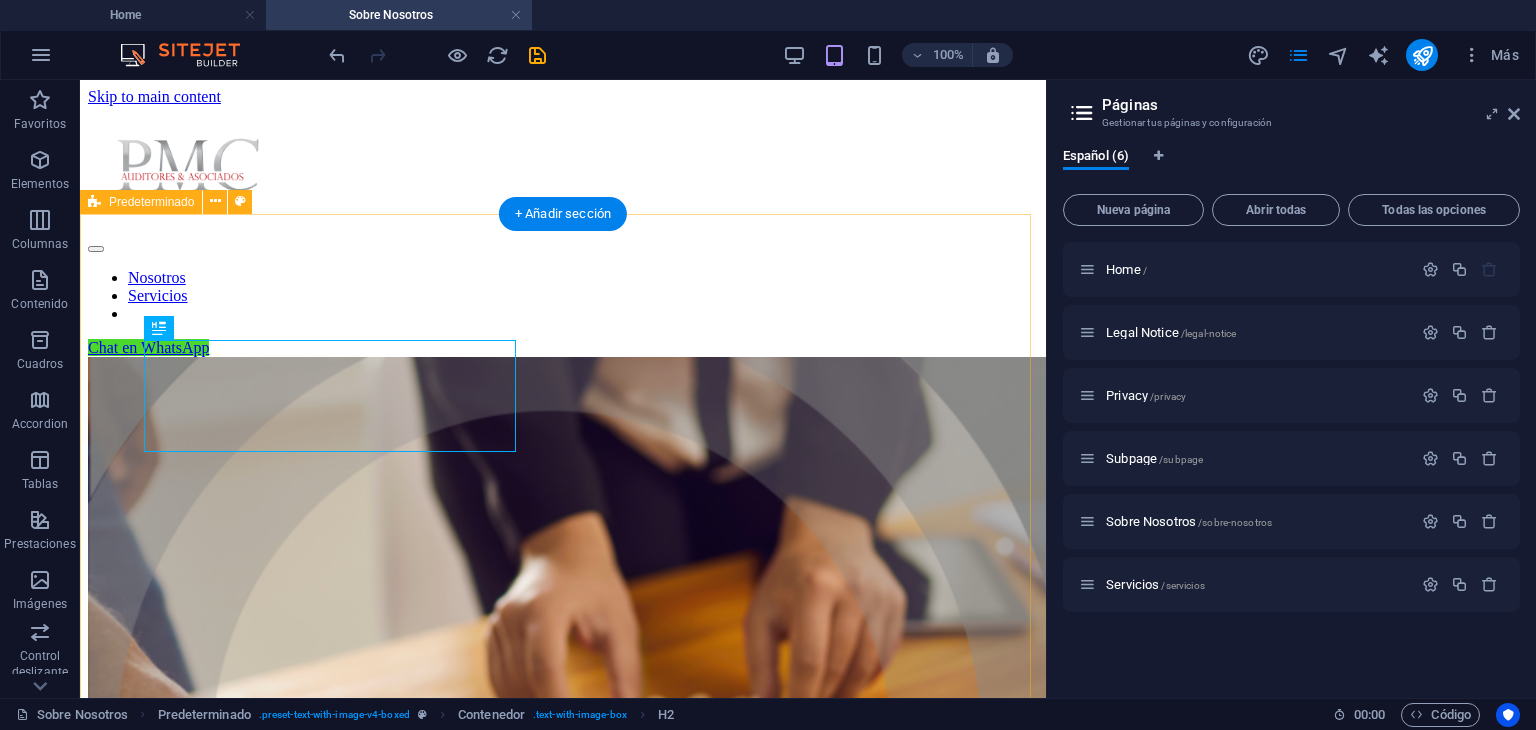 scroll, scrollTop: 475, scrollLeft: 0, axis: vertical 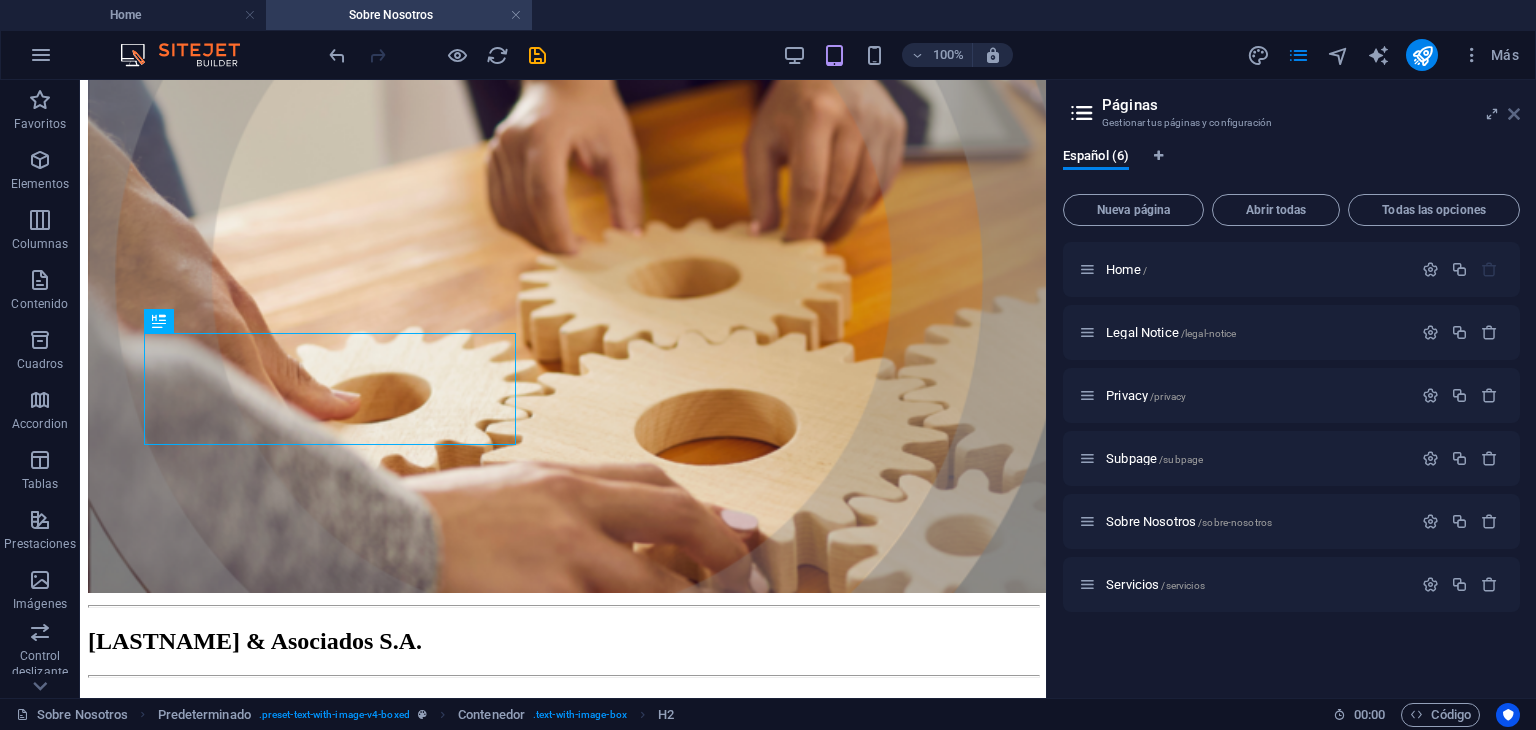 click at bounding box center [1514, 114] 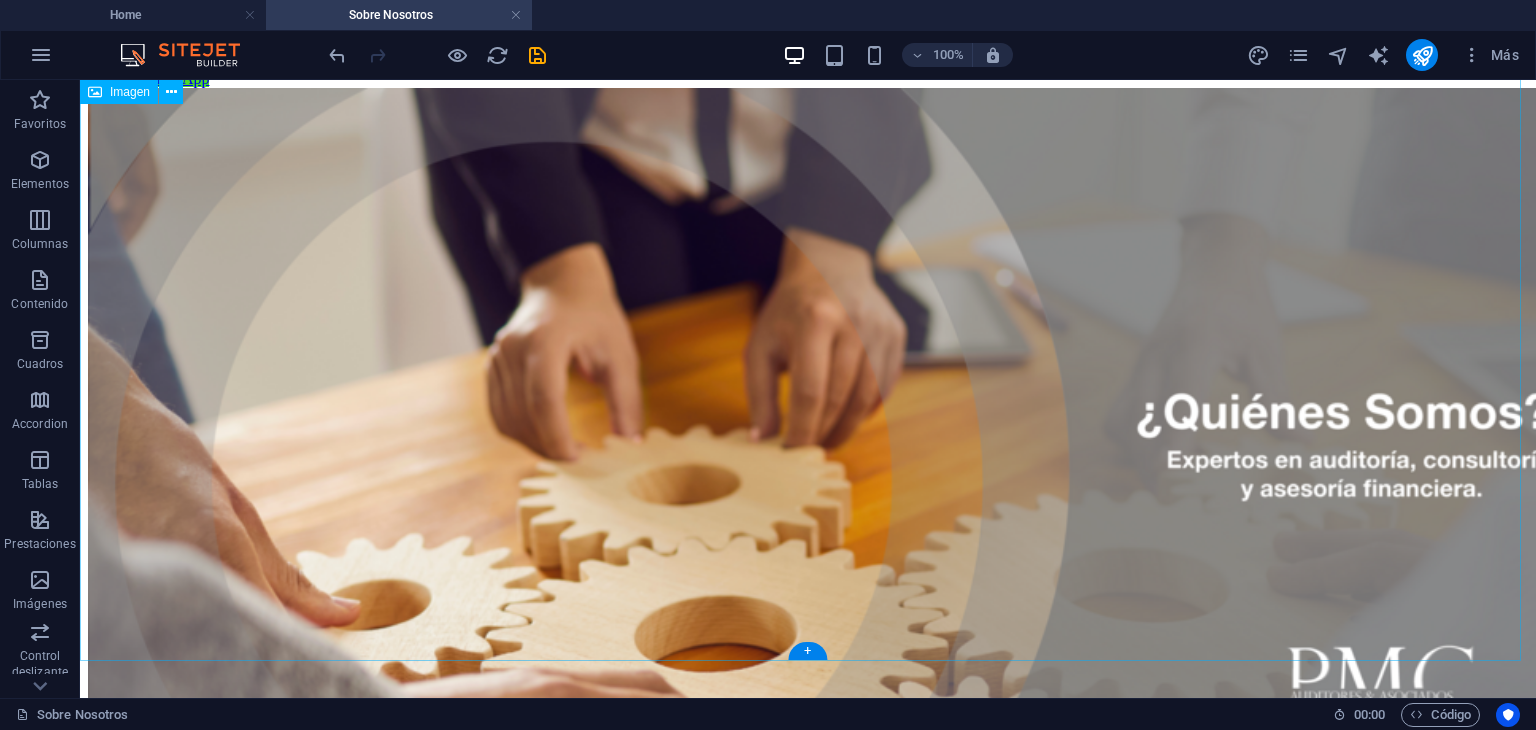scroll, scrollTop: 0, scrollLeft: 0, axis: both 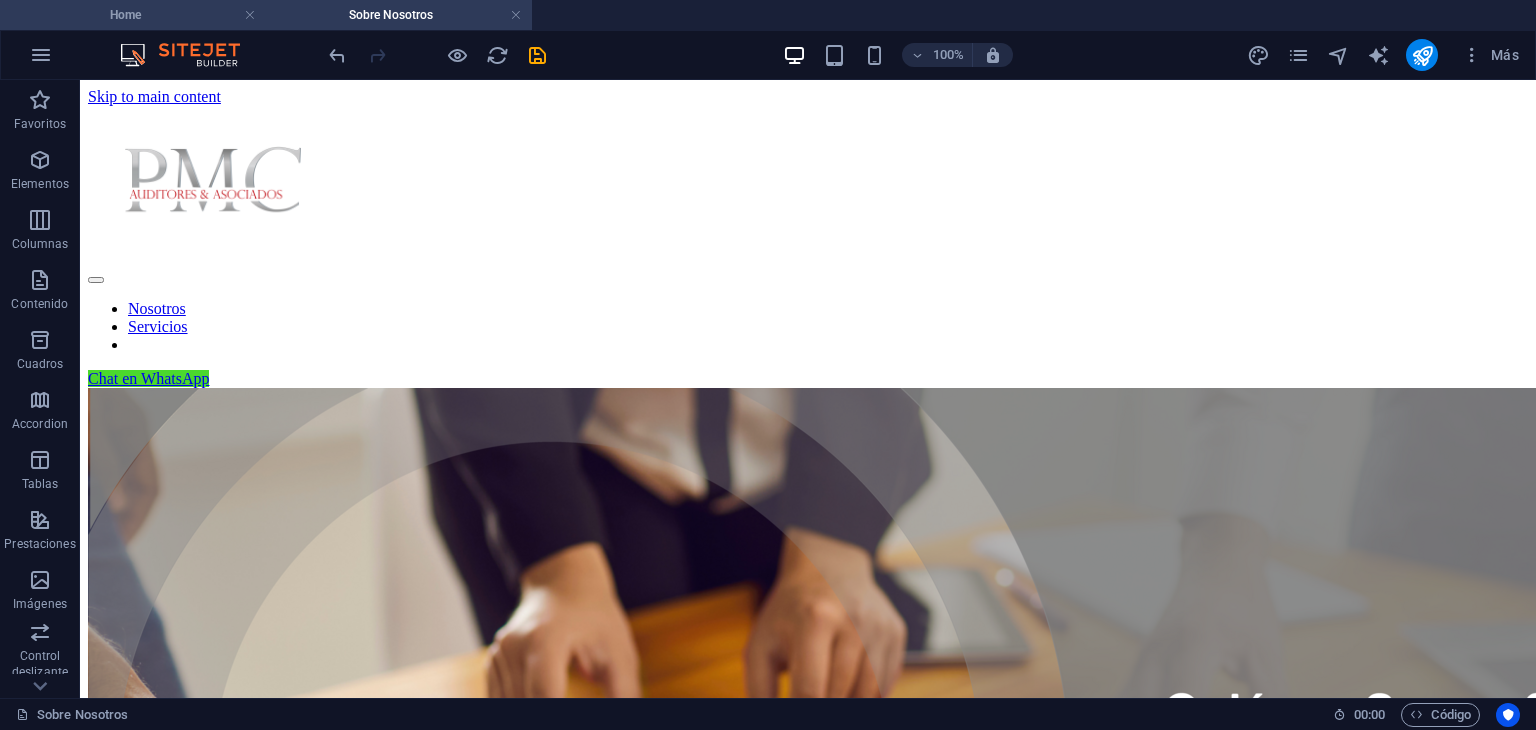 click on "Home" at bounding box center [133, 15] 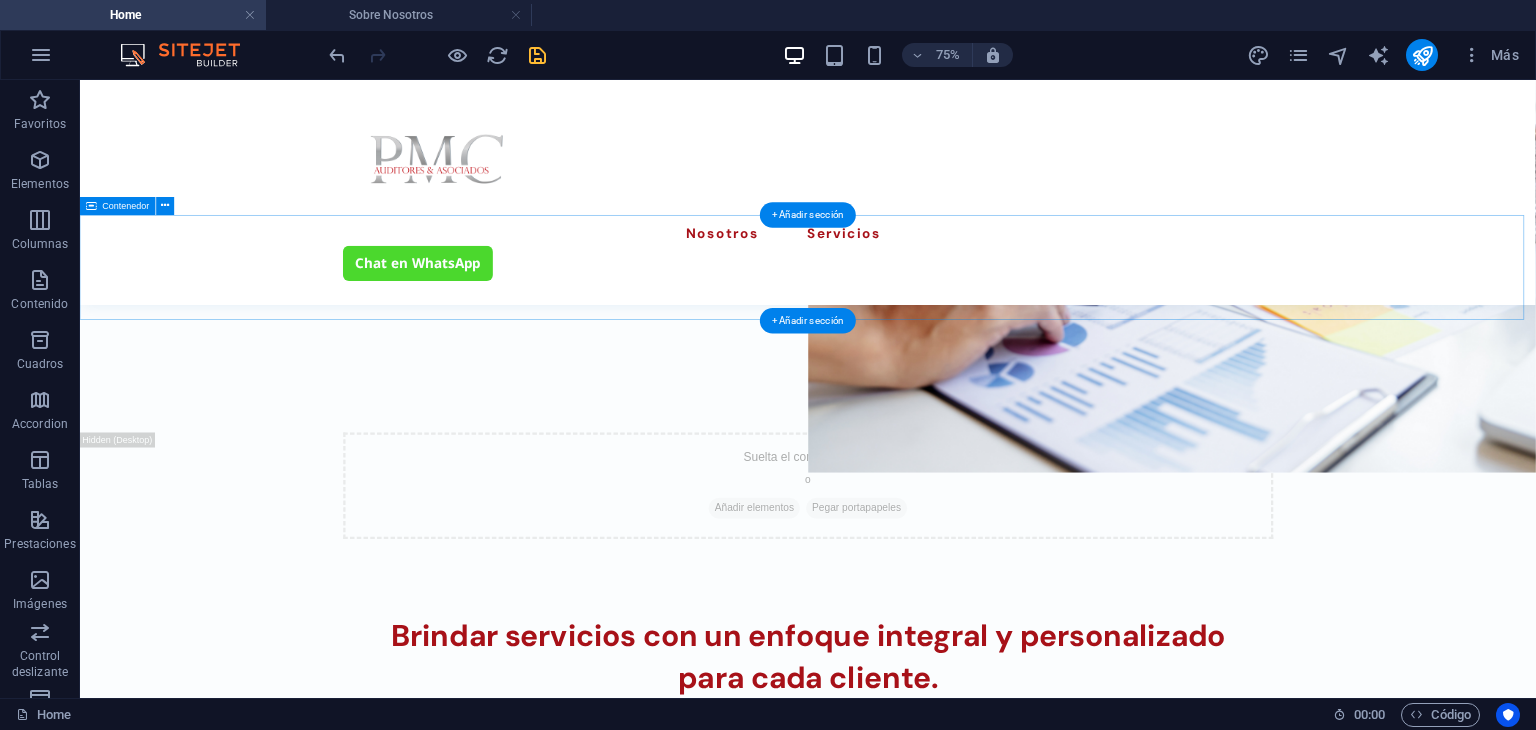 scroll, scrollTop: 0, scrollLeft: 0, axis: both 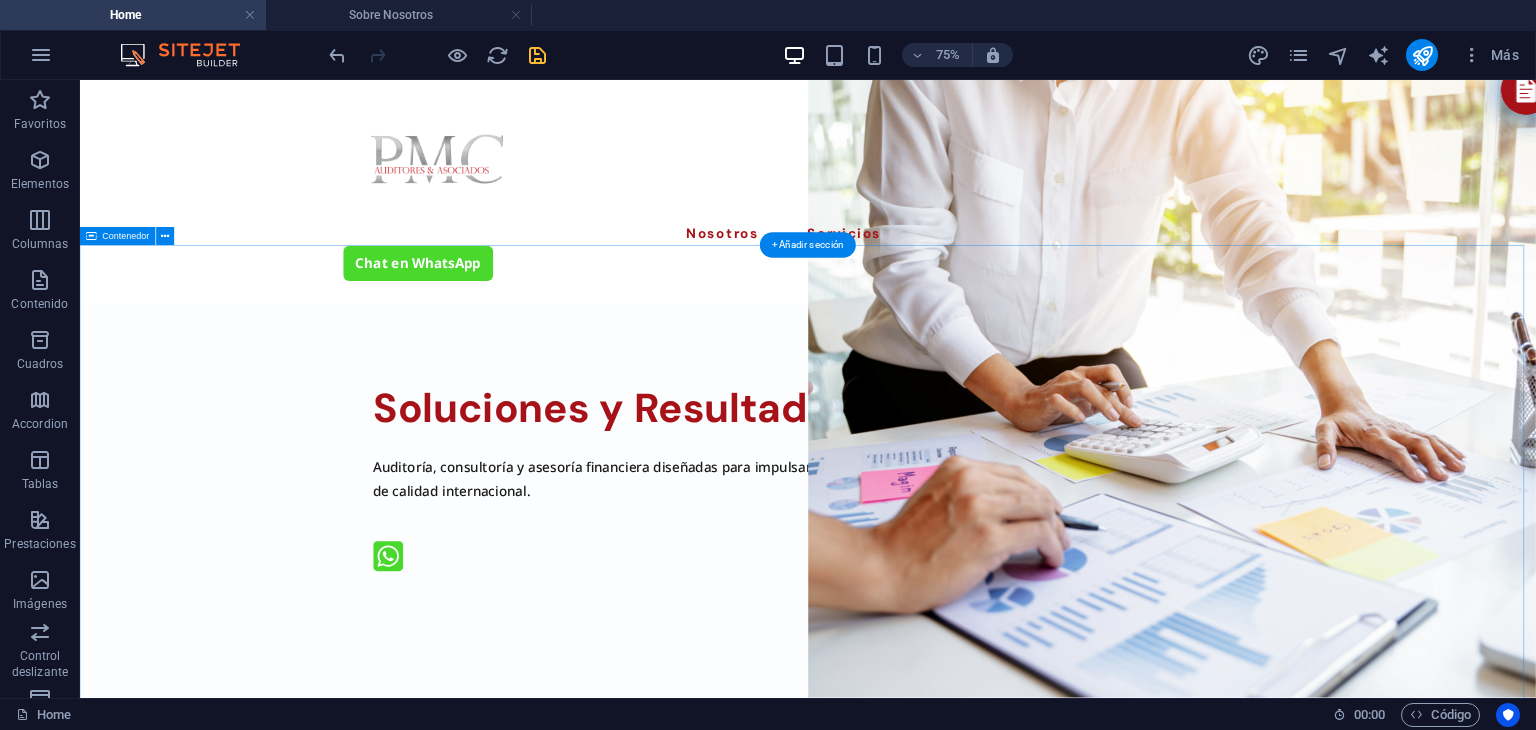click on "Soluciones y Resultados con Excelencia Auditoría, consultoría y asesoría financiera diseñadas para impulsar el crecimiento y la eficiencia de tu organización, con estándares de calidad internacional." at bounding box center (1050, 765) 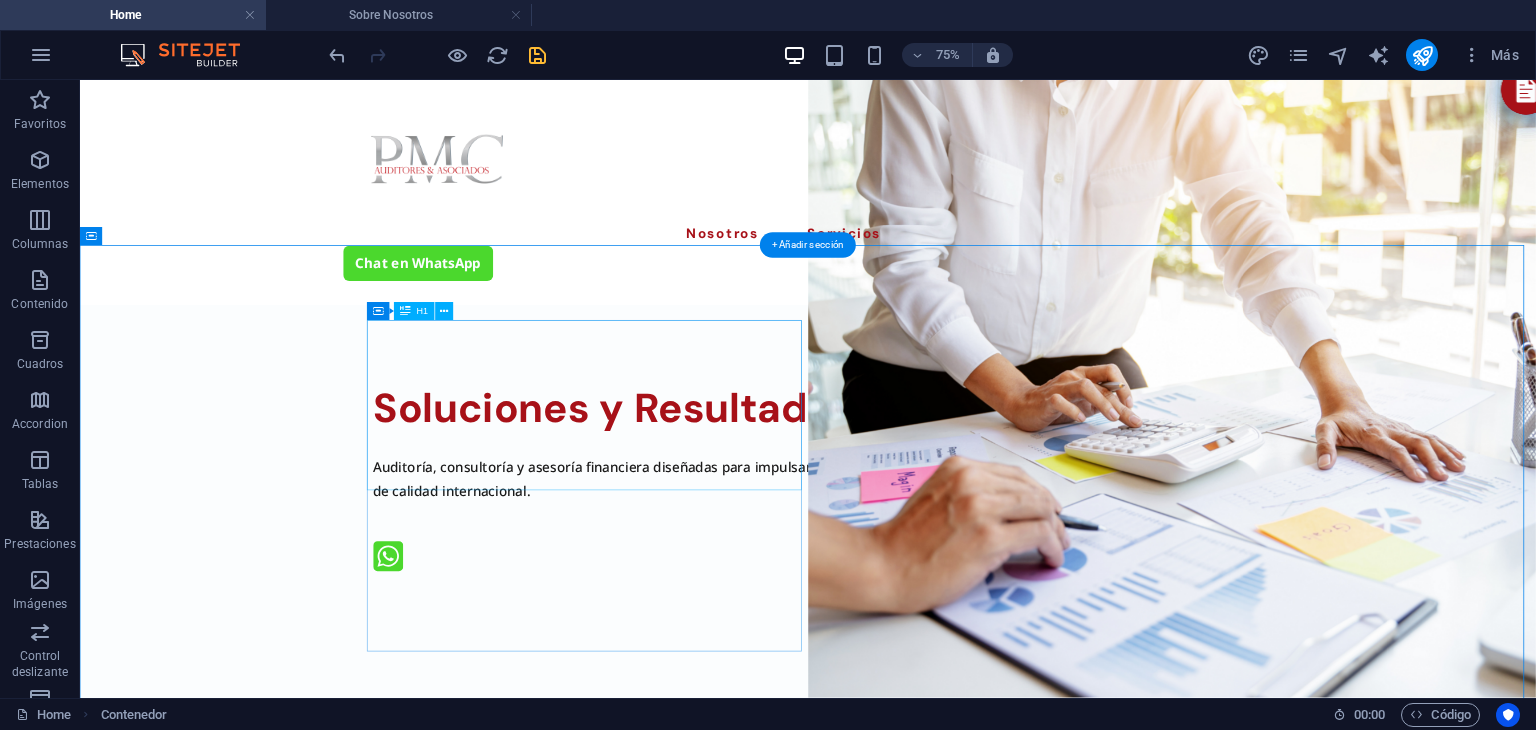 click on "Soluciones y Resultados con Excelencia" at bounding box center [1051, 518] 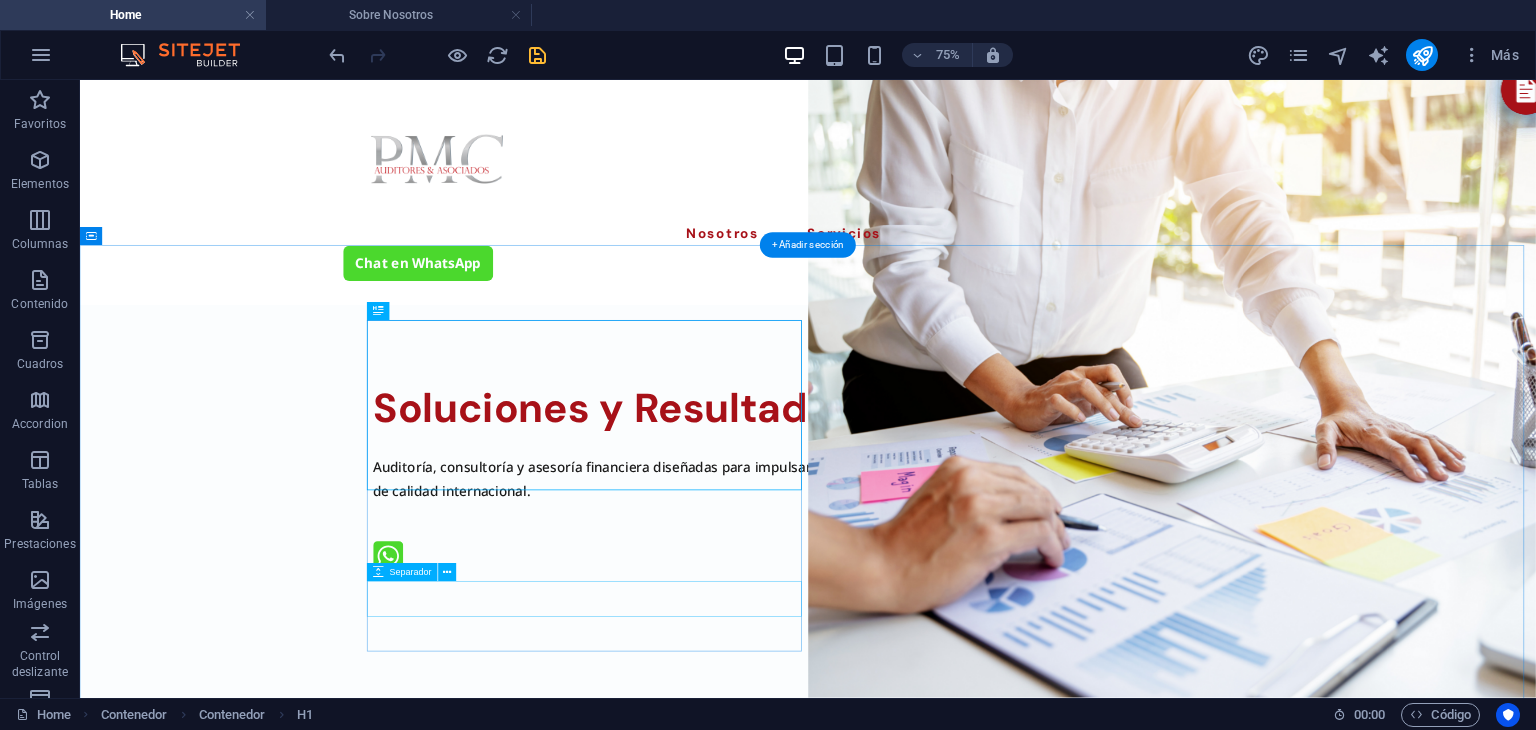 click at bounding box center [1051, 668] 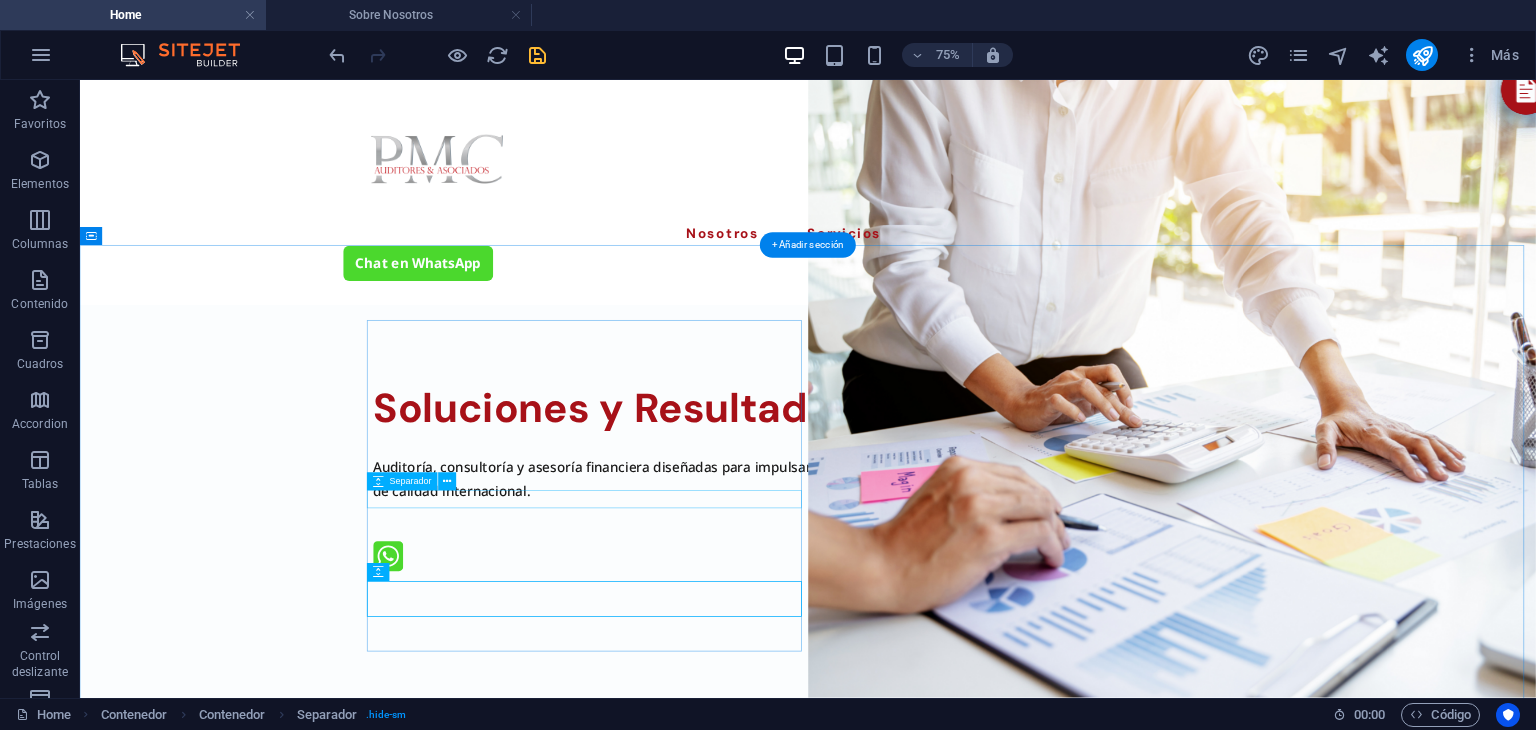 click at bounding box center [1051, 567] 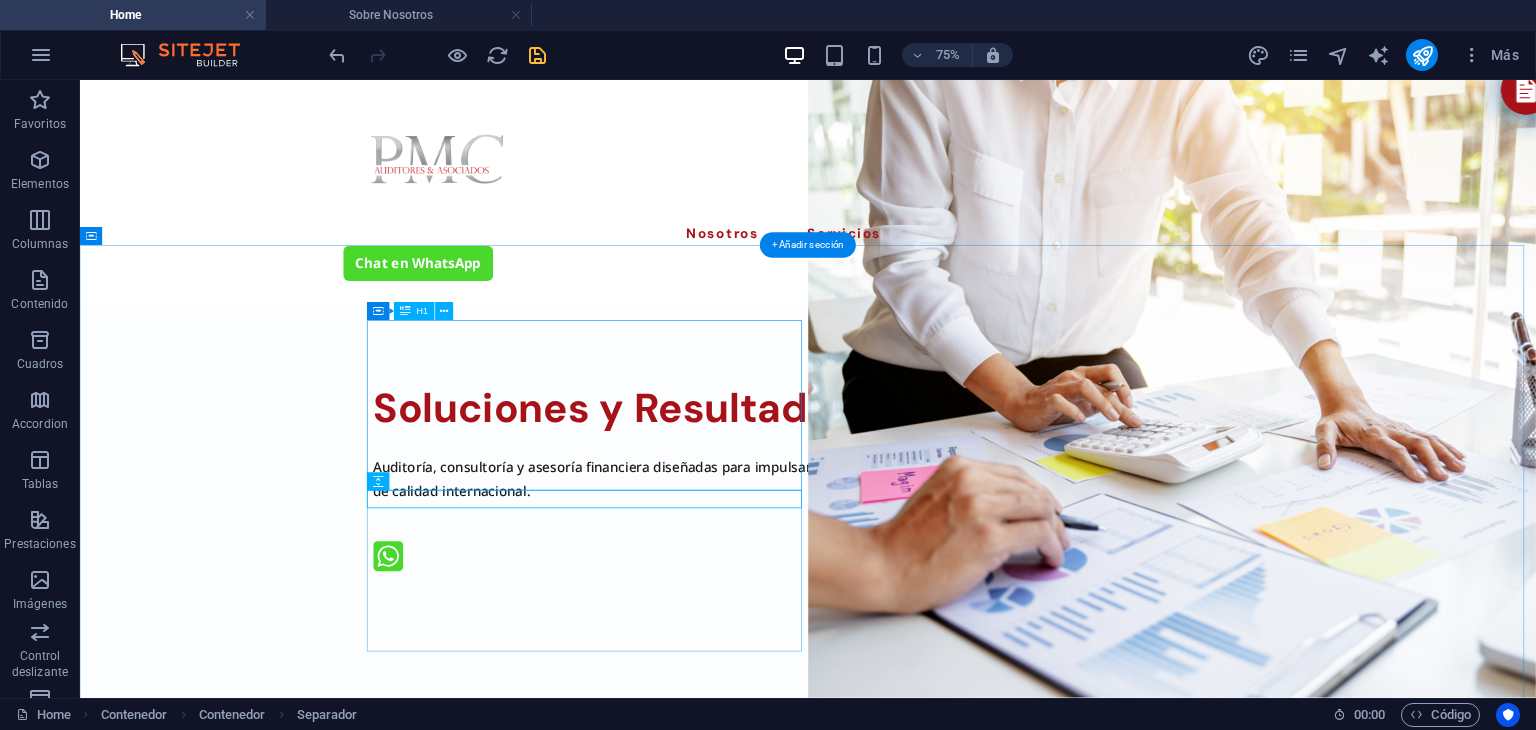 click on "Soluciones y Resultados con Excelencia" at bounding box center [1051, 518] 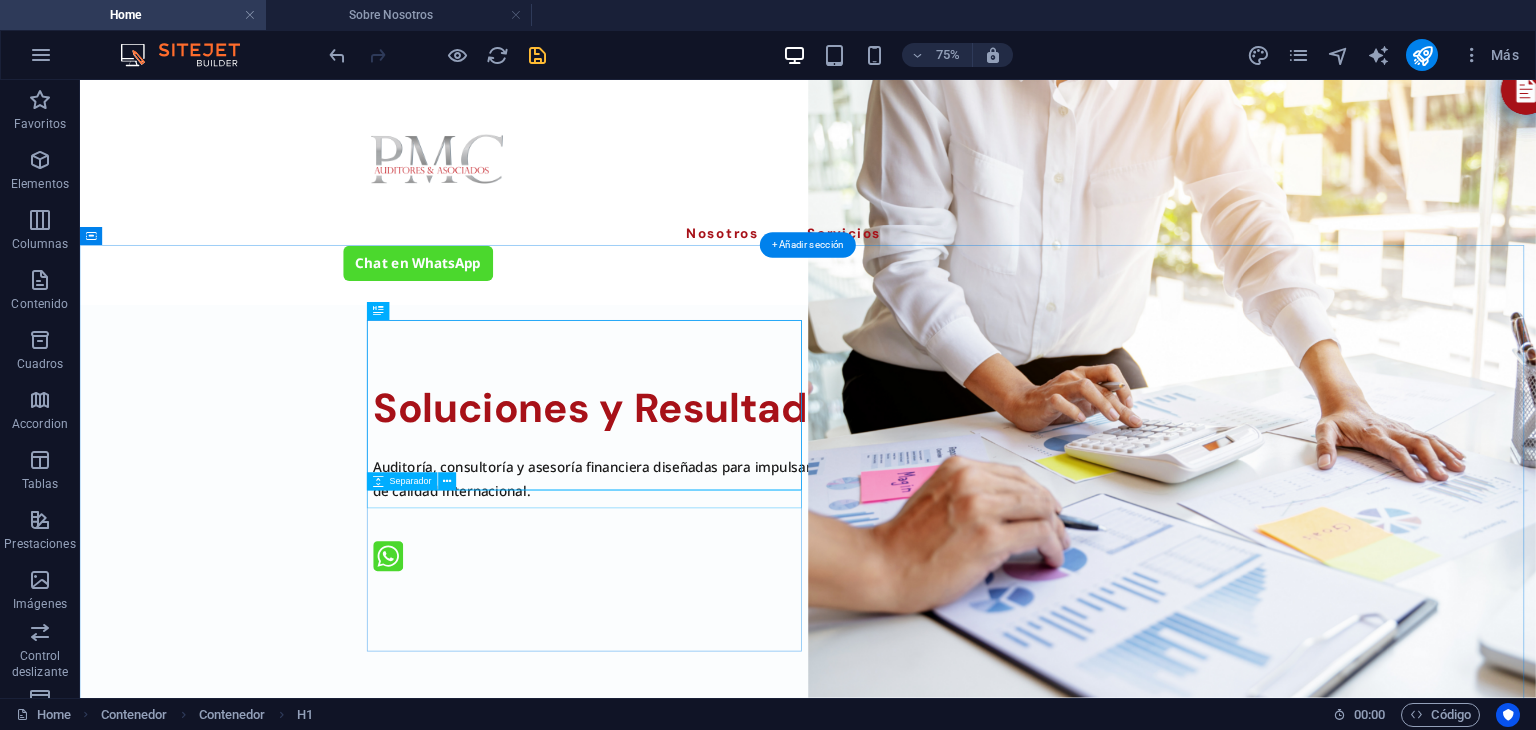 click at bounding box center (1051, 567) 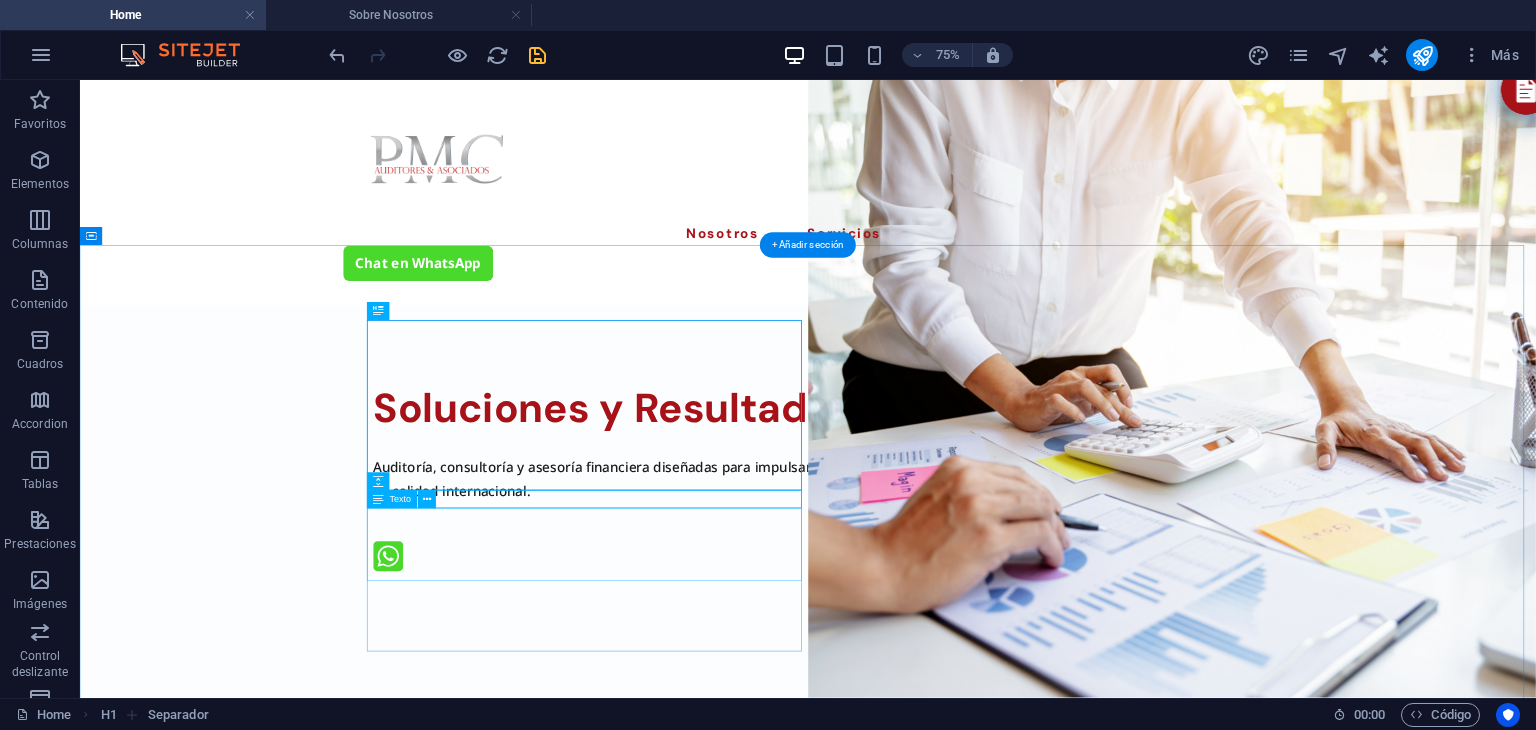 click on "Auditoría, consultoría y asesoría financiera diseñadas para impulsar el crecimiento y la eficiencia de tu organización, con estándares de calidad internacional." at bounding box center (1051, 611) 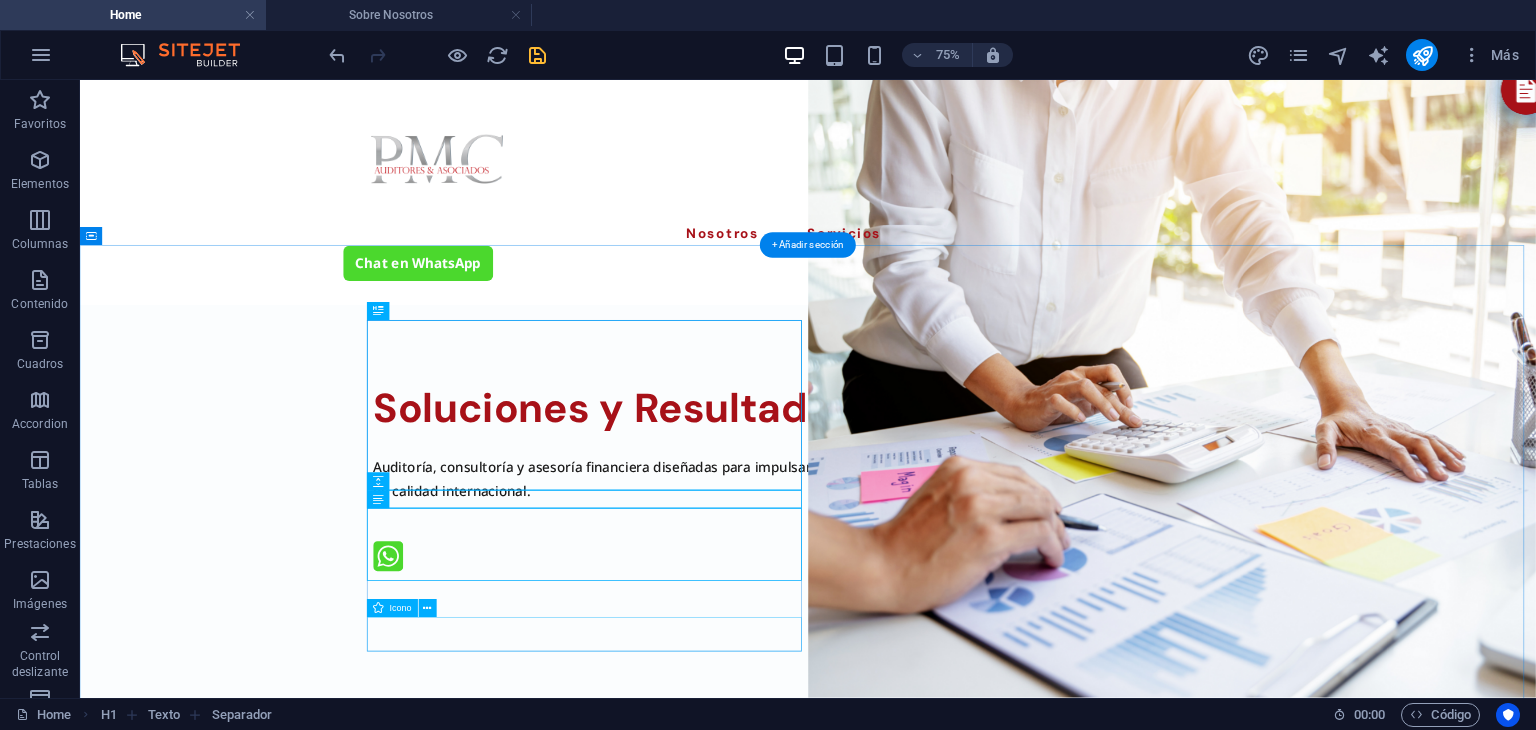 click at bounding box center [1051, 719] 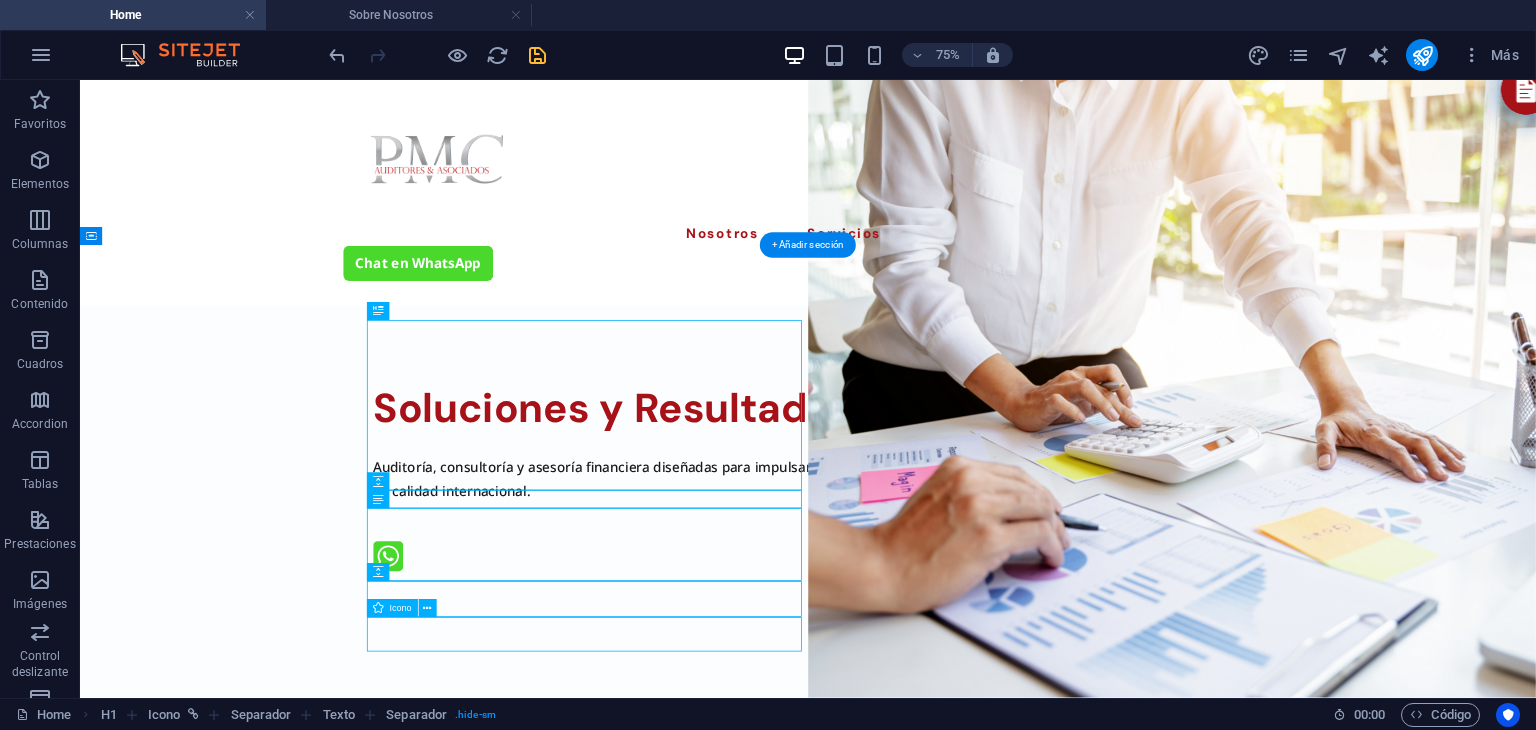 click at bounding box center [1051, 719] 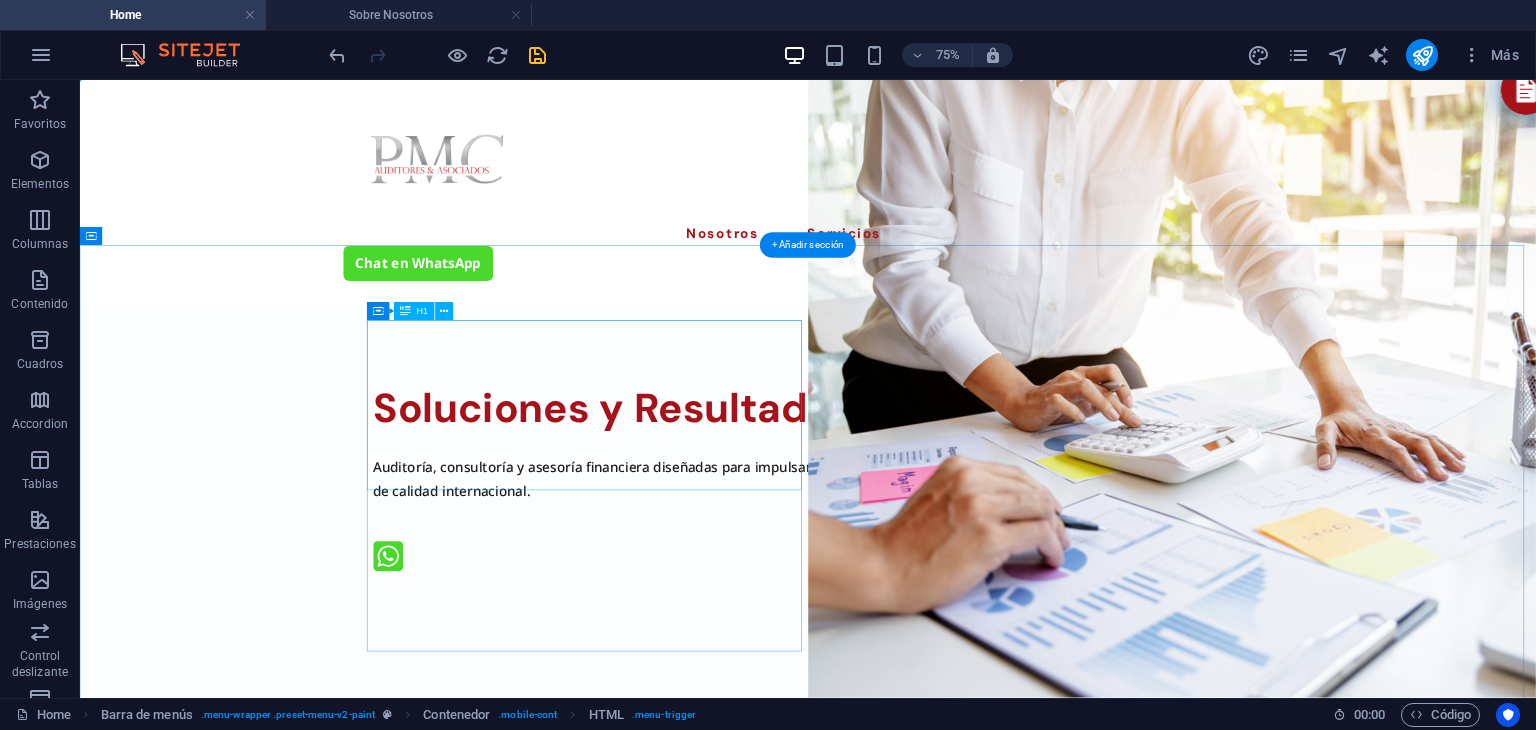 click on "Soluciones y Resultados con Excelencia" at bounding box center [1051, 518] 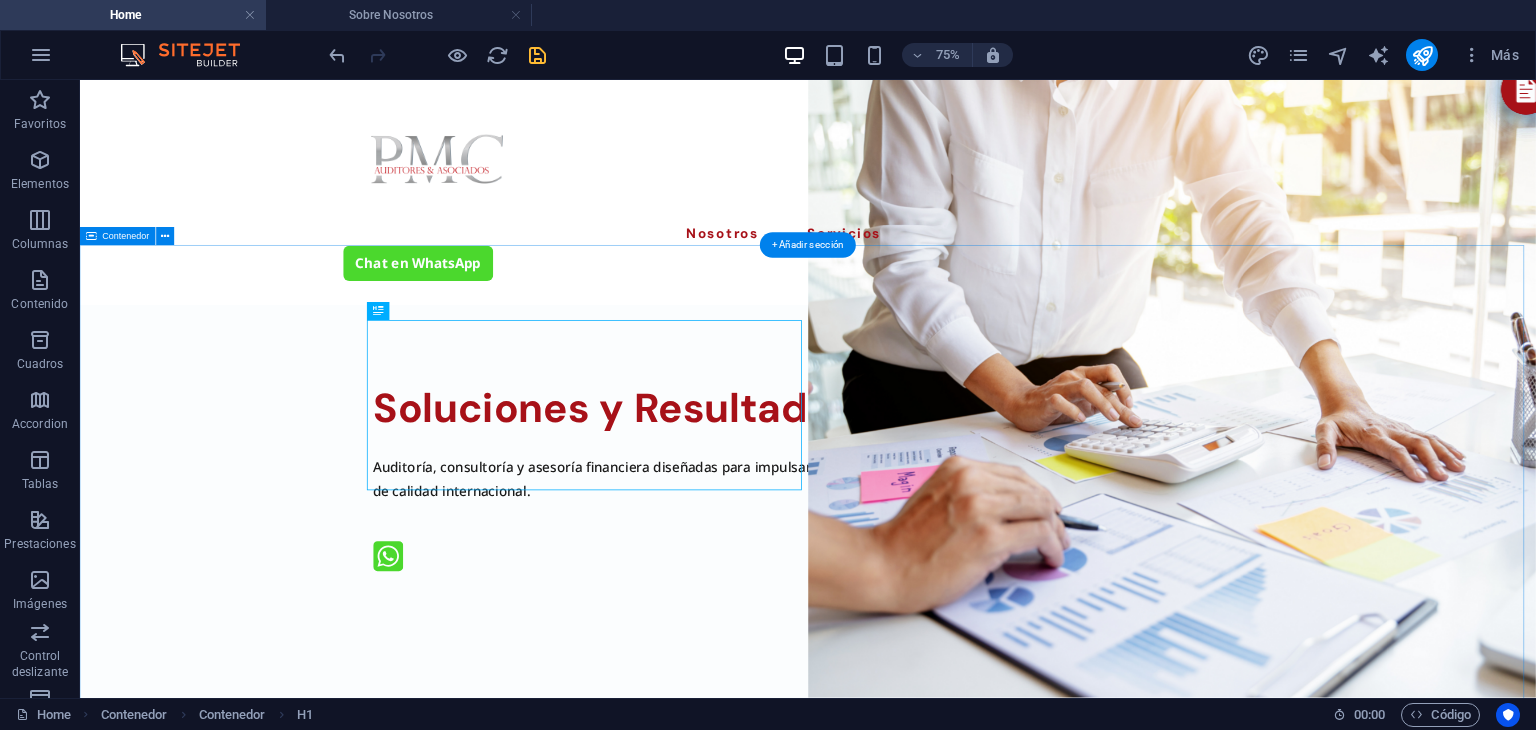 click on "Soluciones y Resultados con Excelencia" at bounding box center [1051, 518] 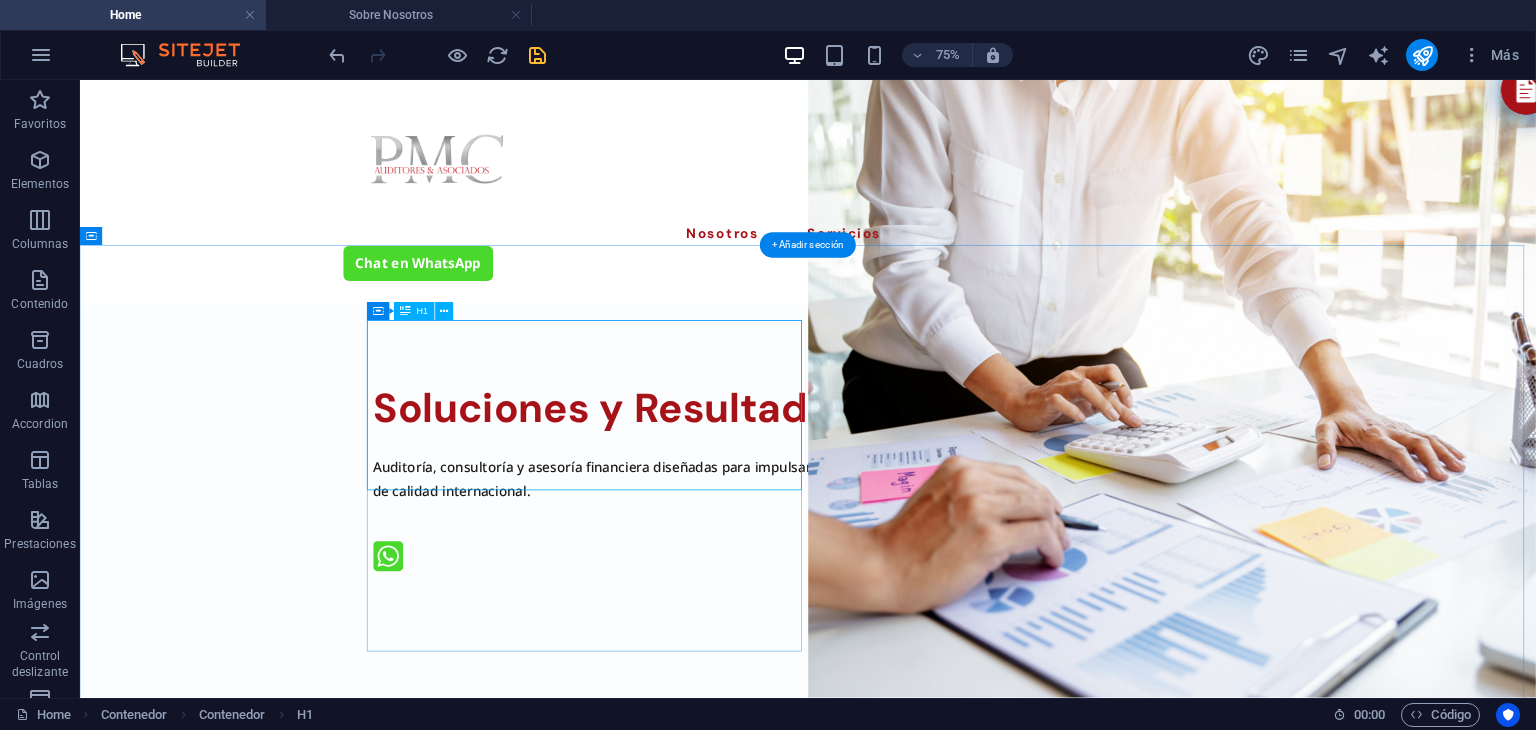 click on "Soluciones y Resultados con Excelencia" at bounding box center (1051, 518) 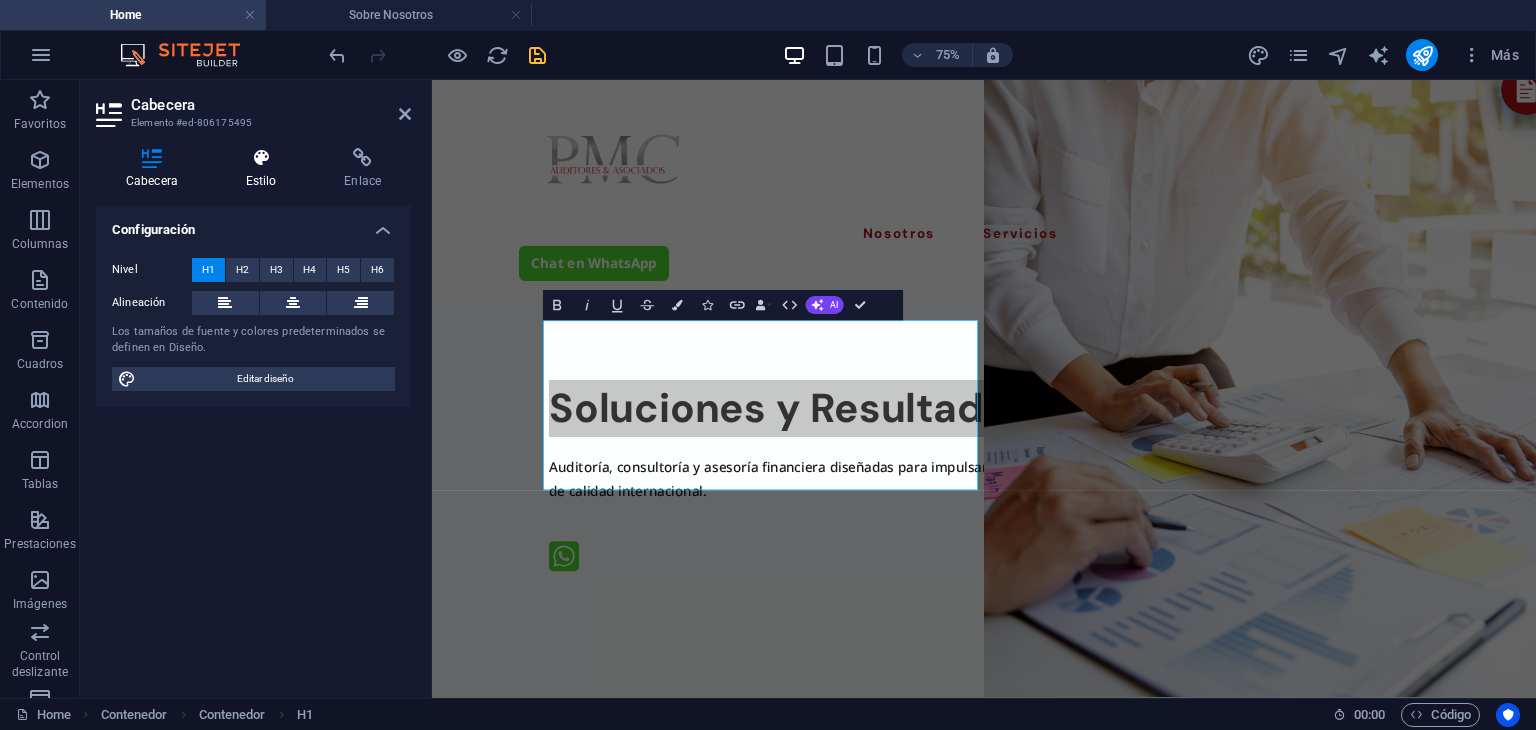click on "Estilo" at bounding box center (265, 169) 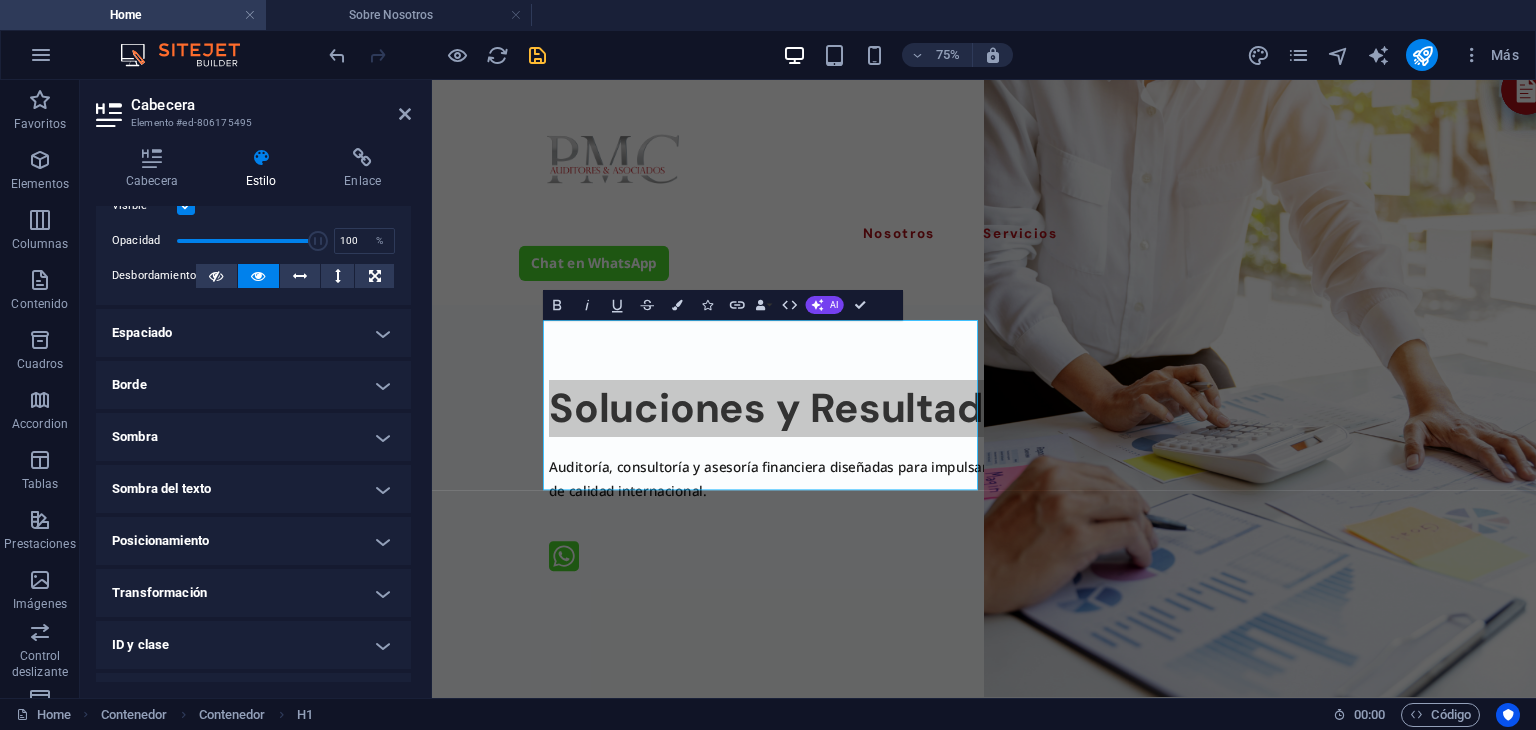 scroll, scrollTop: 300, scrollLeft: 0, axis: vertical 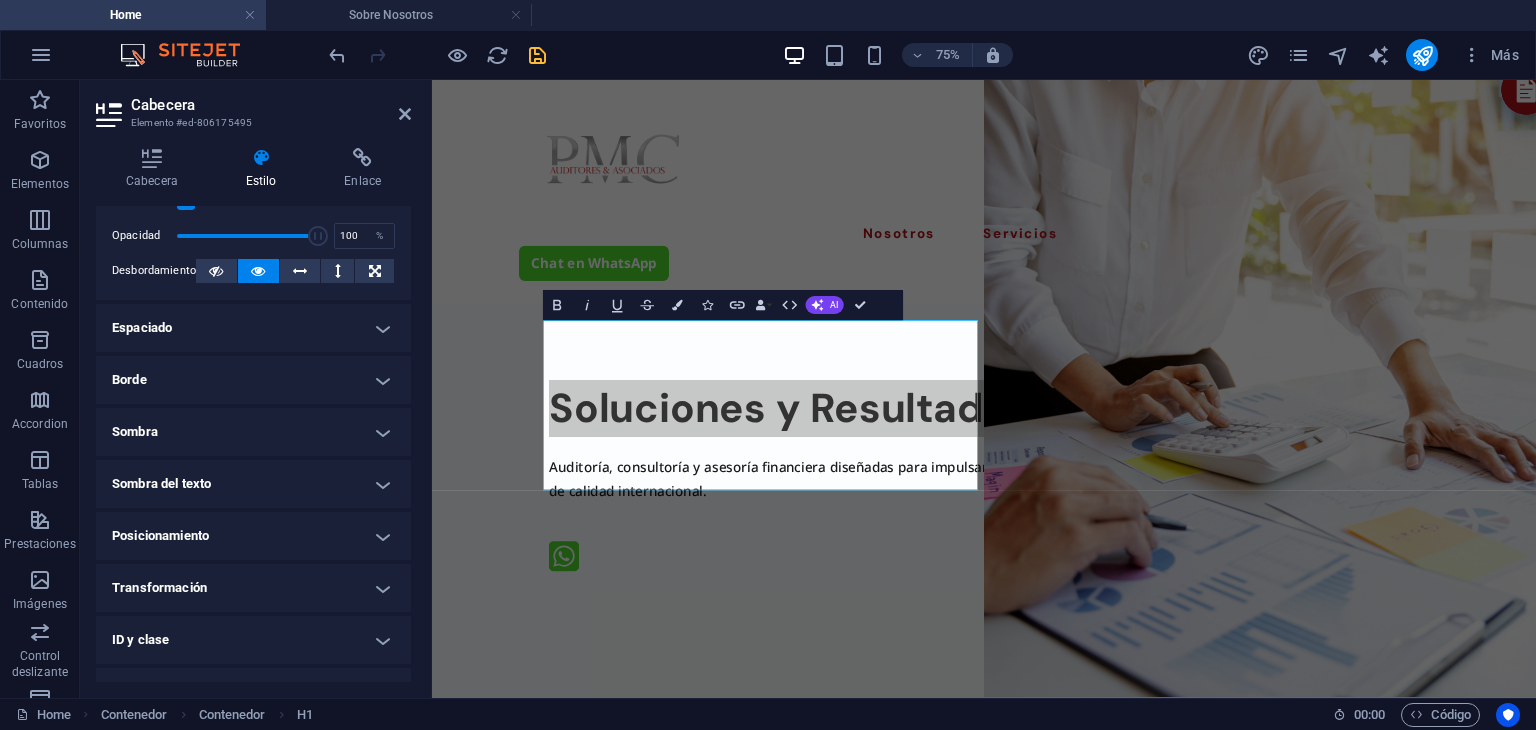 click on "Posicionamiento" at bounding box center (253, 536) 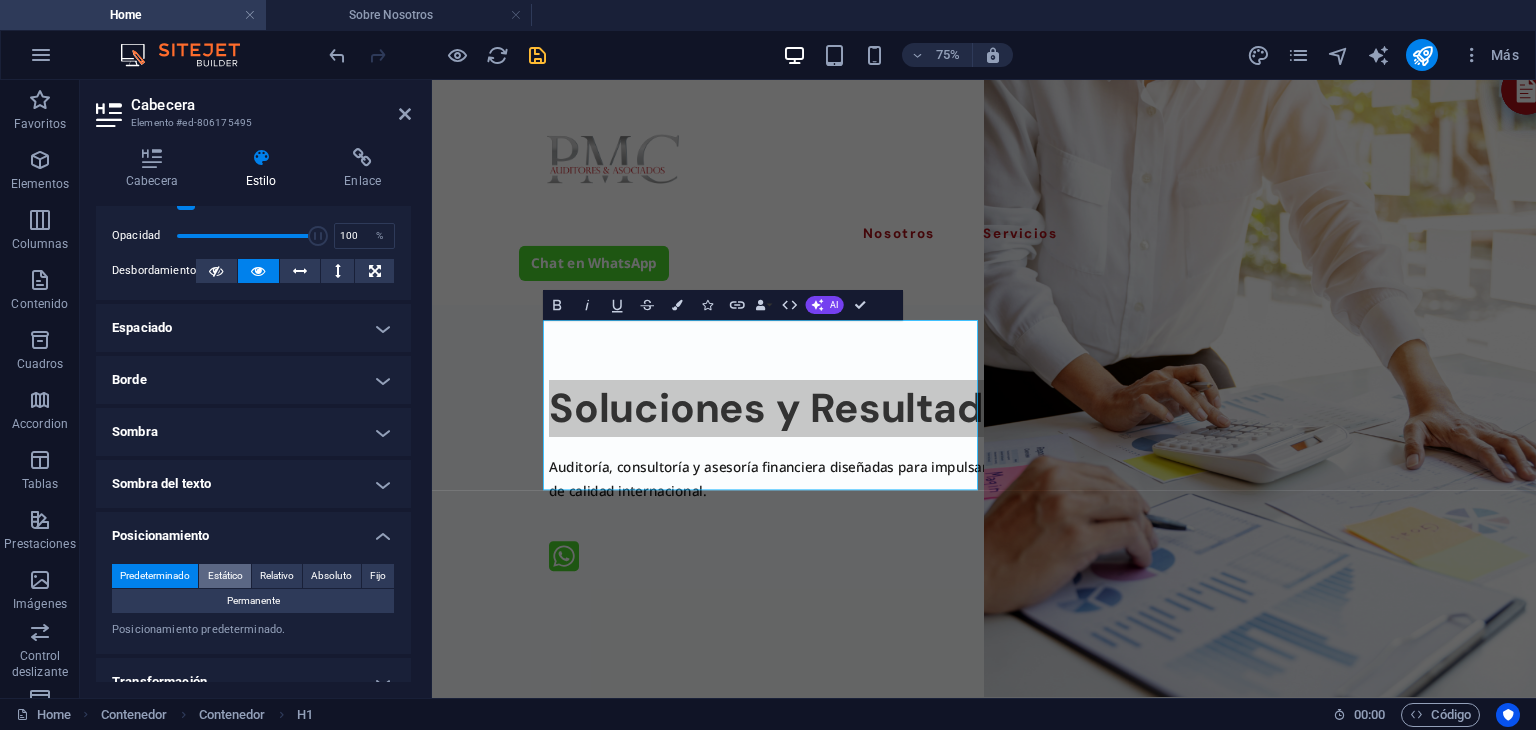 click on "Estático" at bounding box center [225, 576] 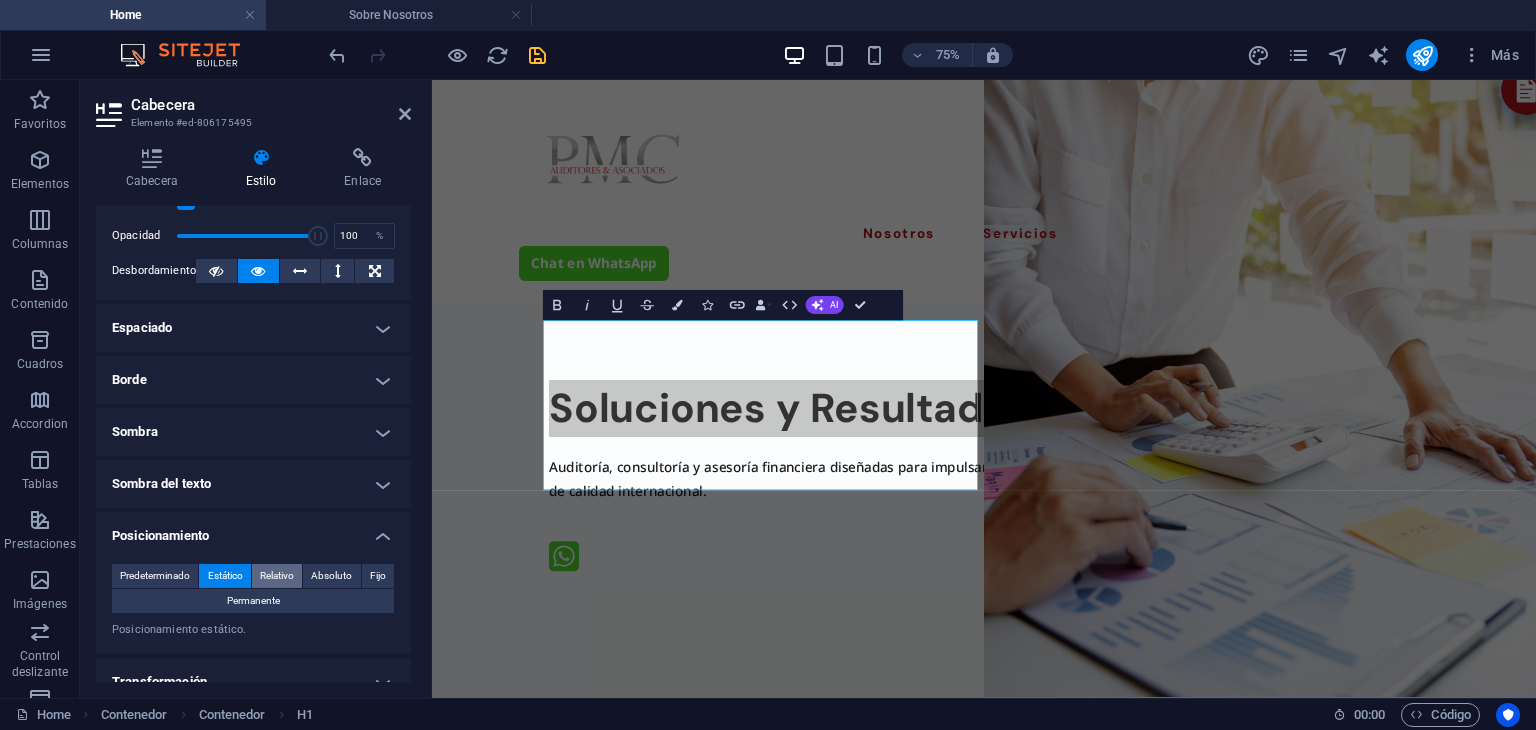 click on "Relativo" at bounding box center (277, 576) 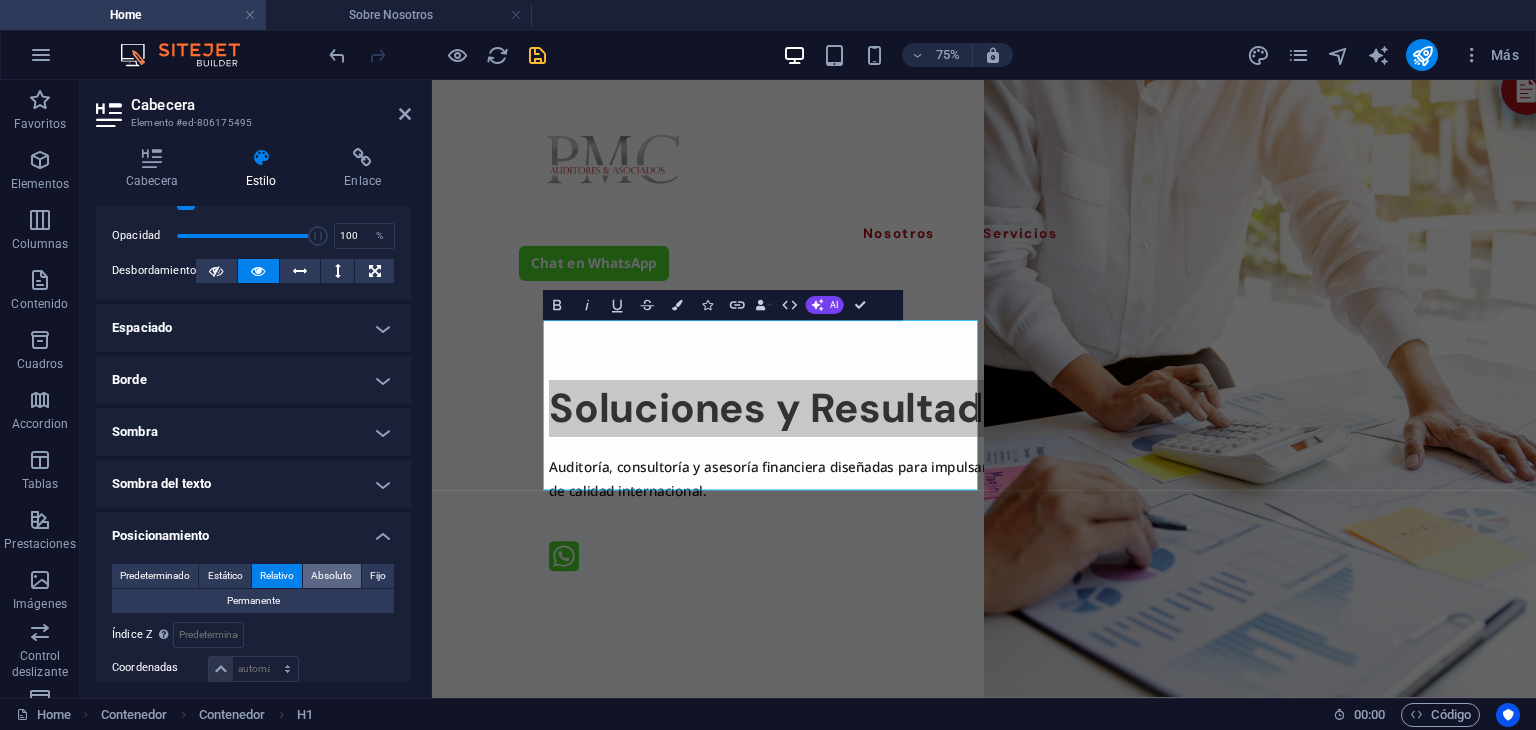 click on "Absoluto" at bounding box center (331, 576) 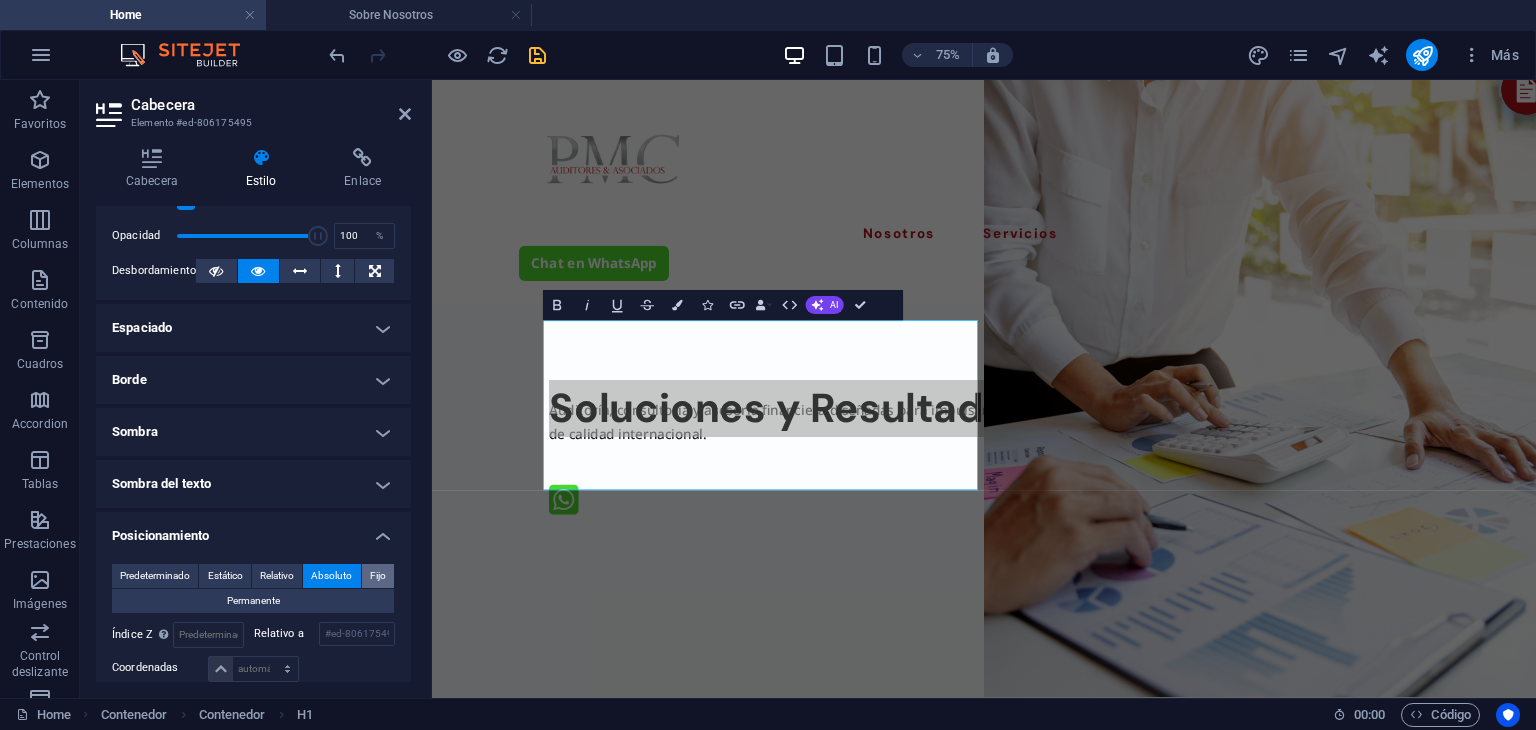 click on "Fijo" at bounding box center [378, 576] 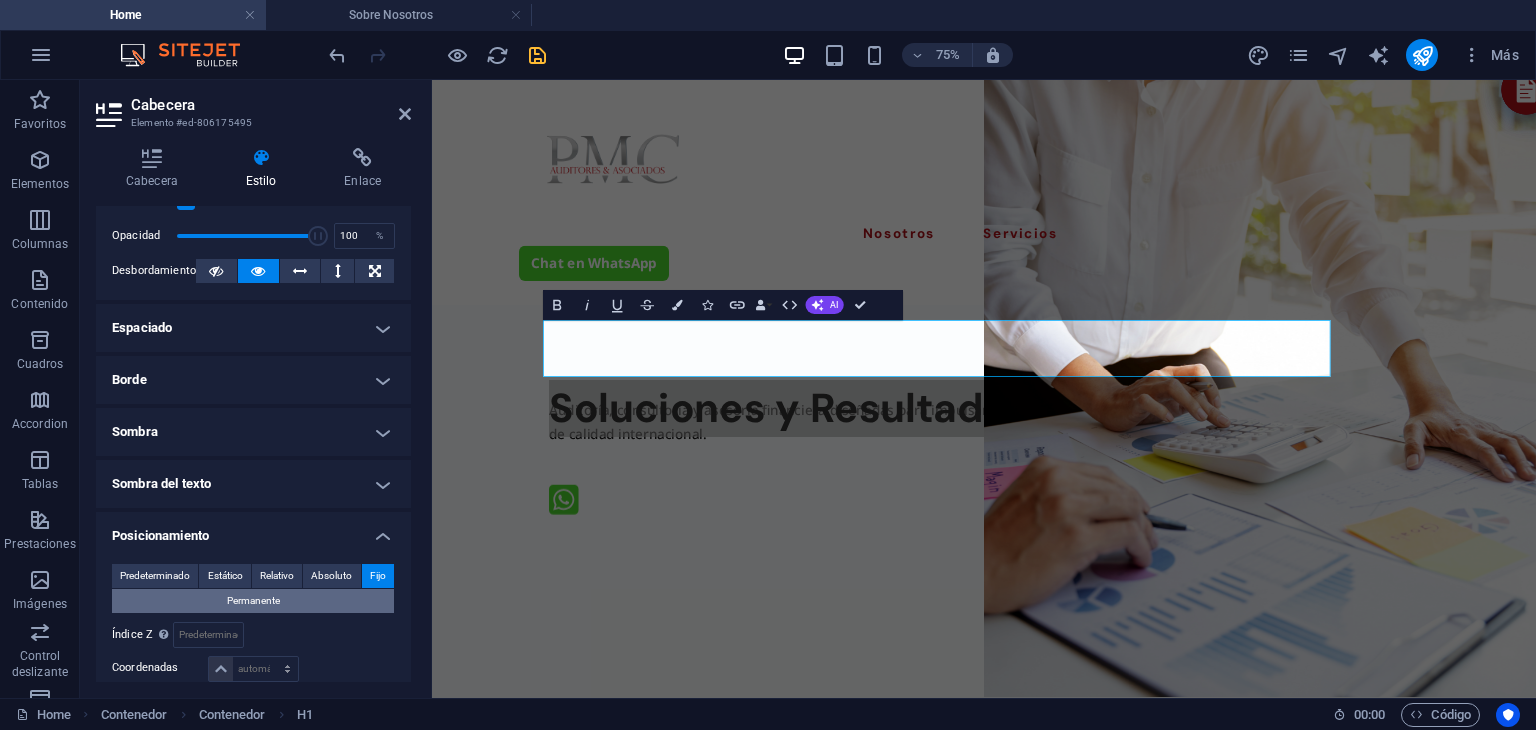 click on "Permanente" at bounding box center [253, 601] 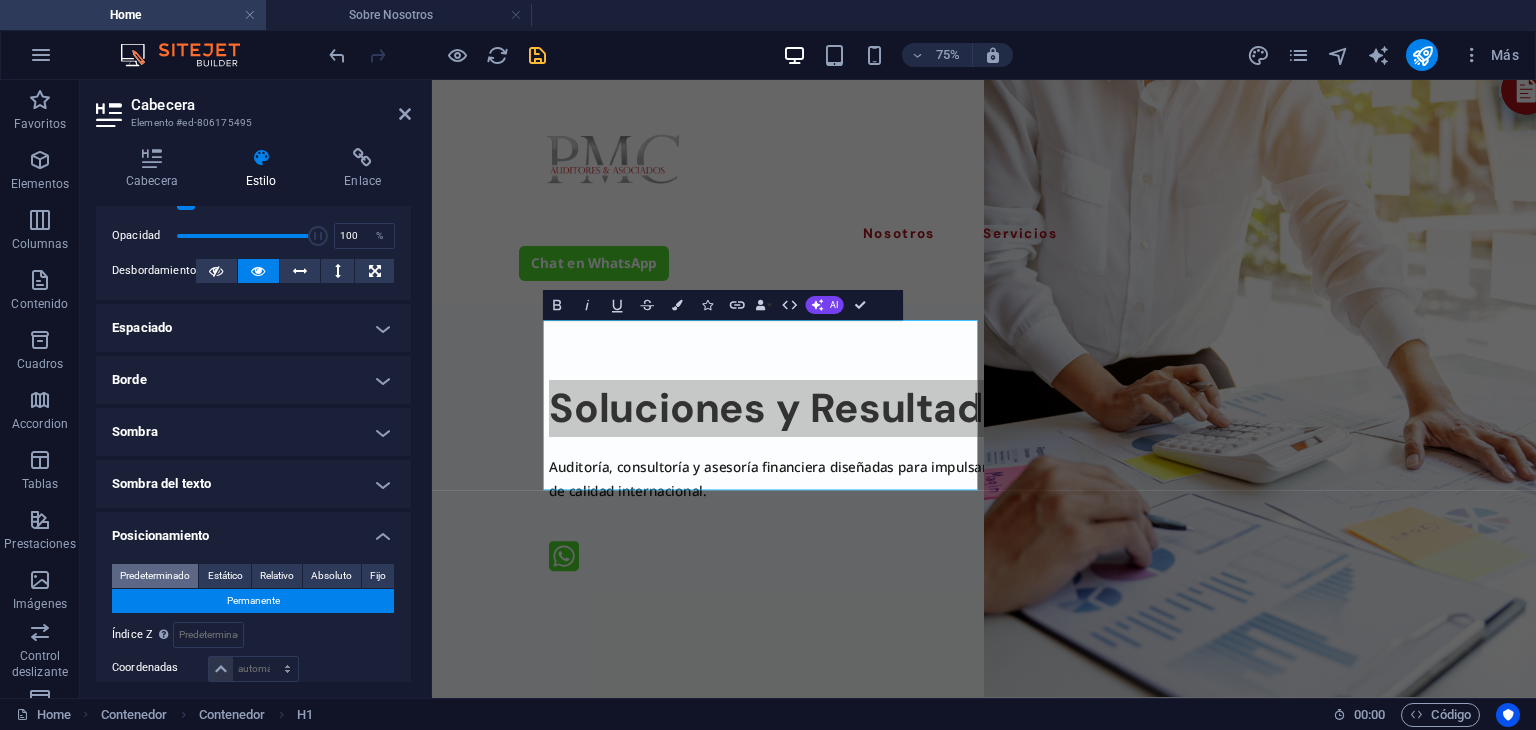 click on "Predeterminado" at bounding box center [155, 576] 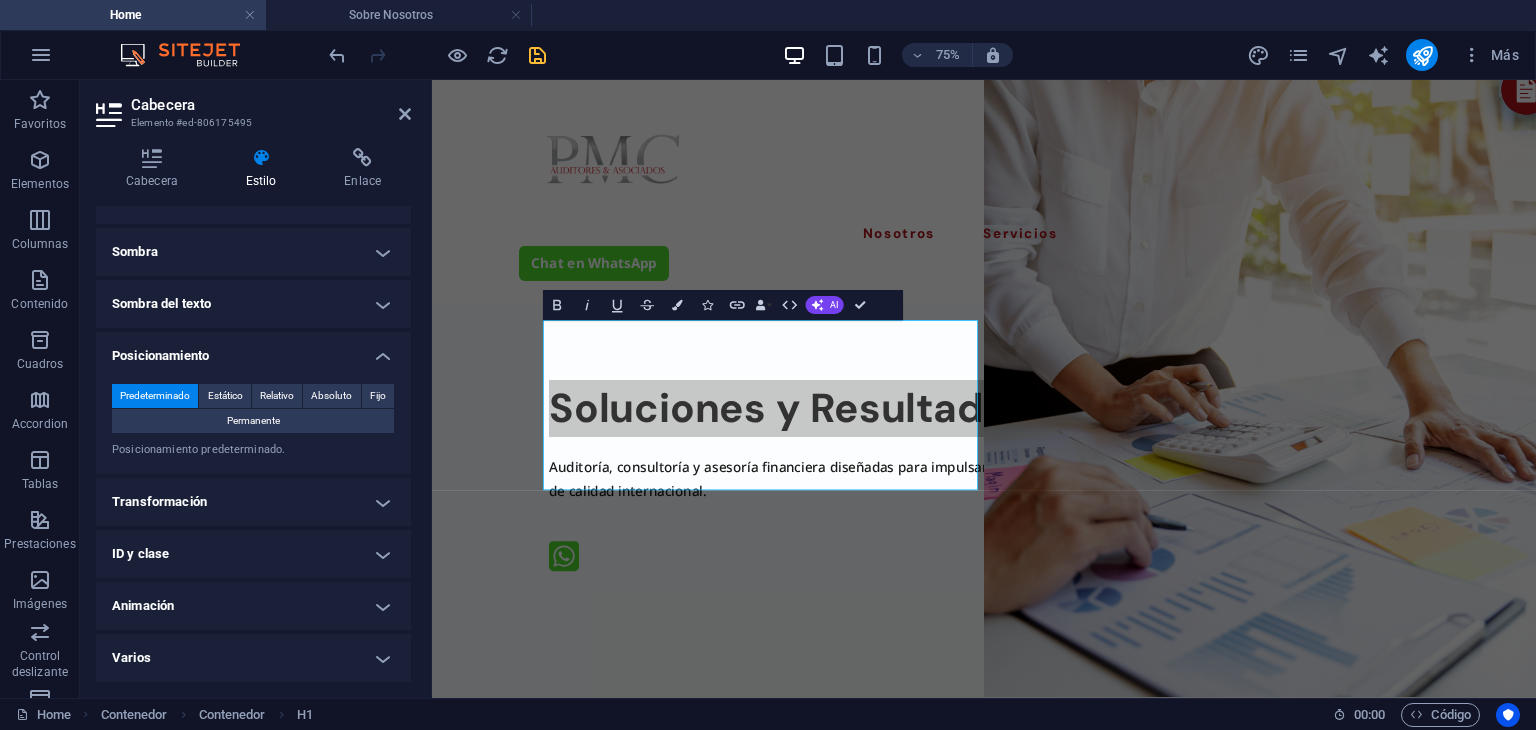 click on "Posicionamiento" at bounding box center (253, 350) 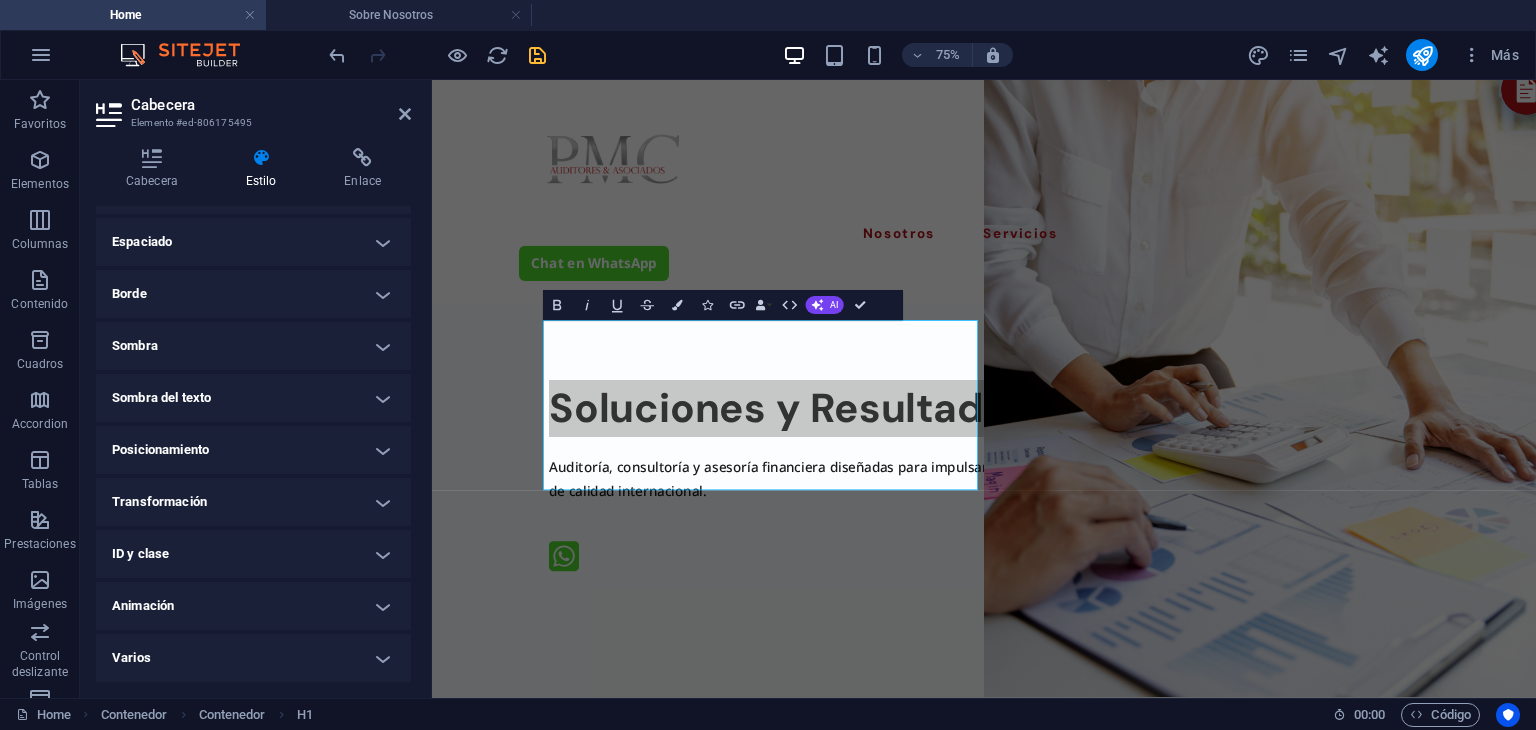 scroll, scrollTop: 385, scrollLeft: 0, axis: vertical 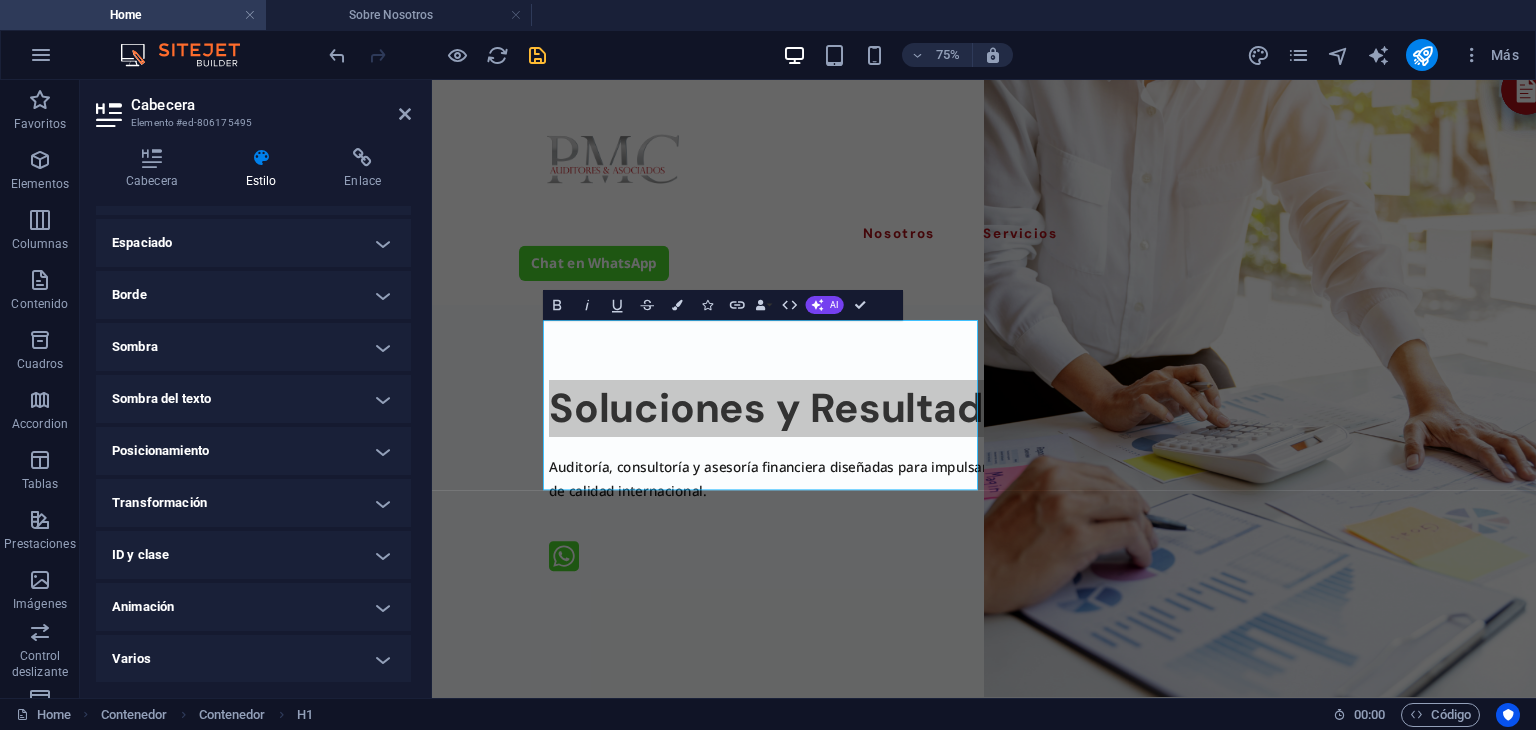 click on "Transformación" at bounding box center (253, 503) 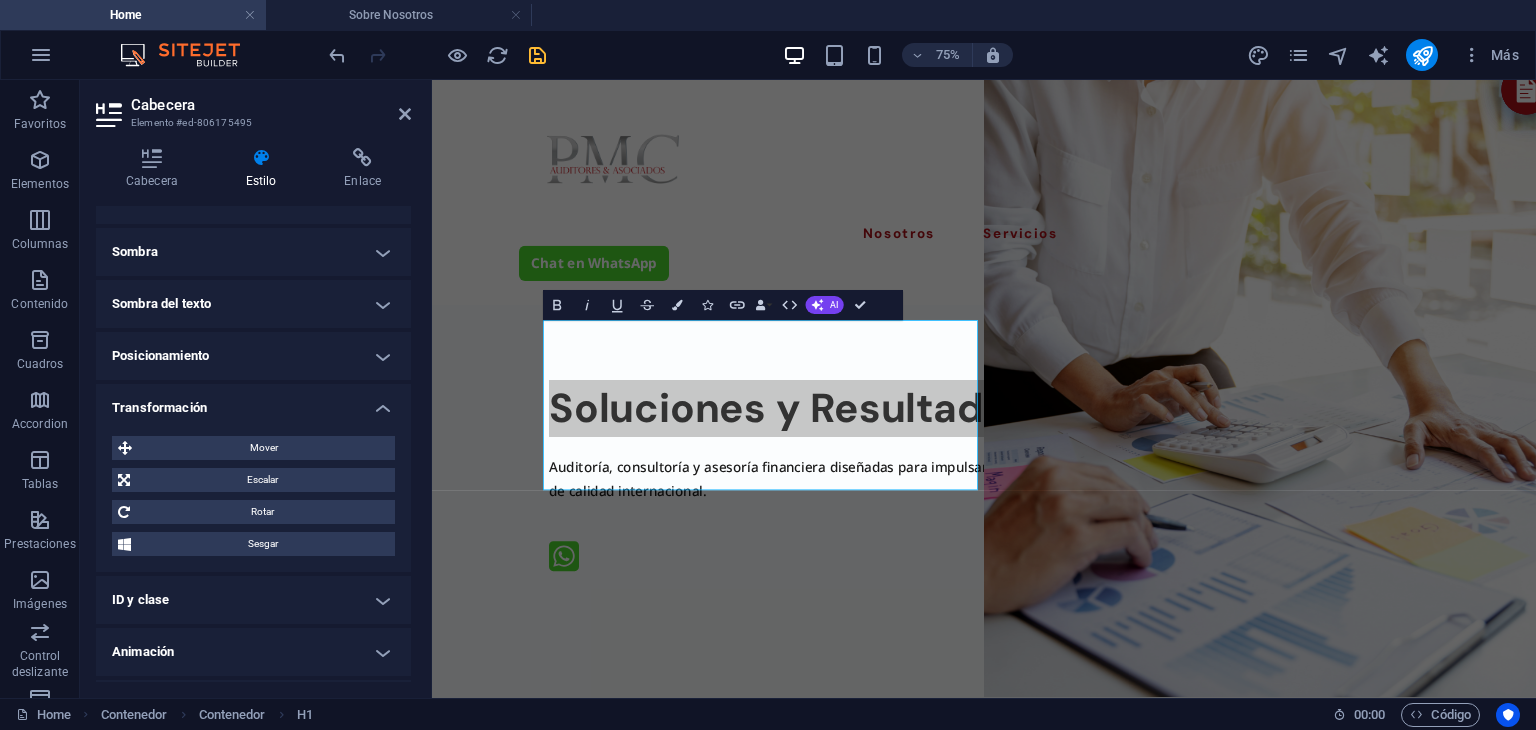 click on "Transformación" at bounding box center [253, 402] 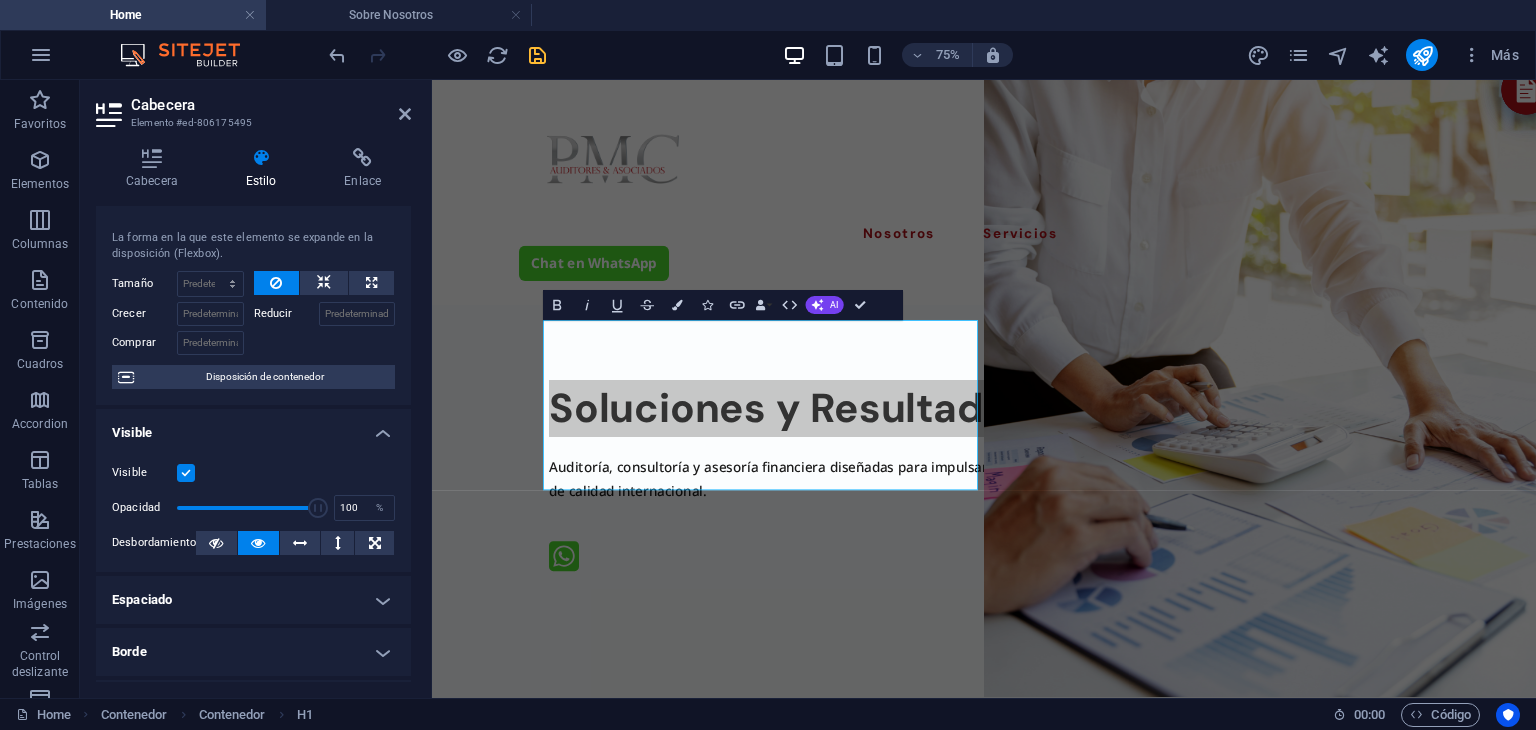 scroll, scrollTop: 0, scrollLeft: 0, axis: both 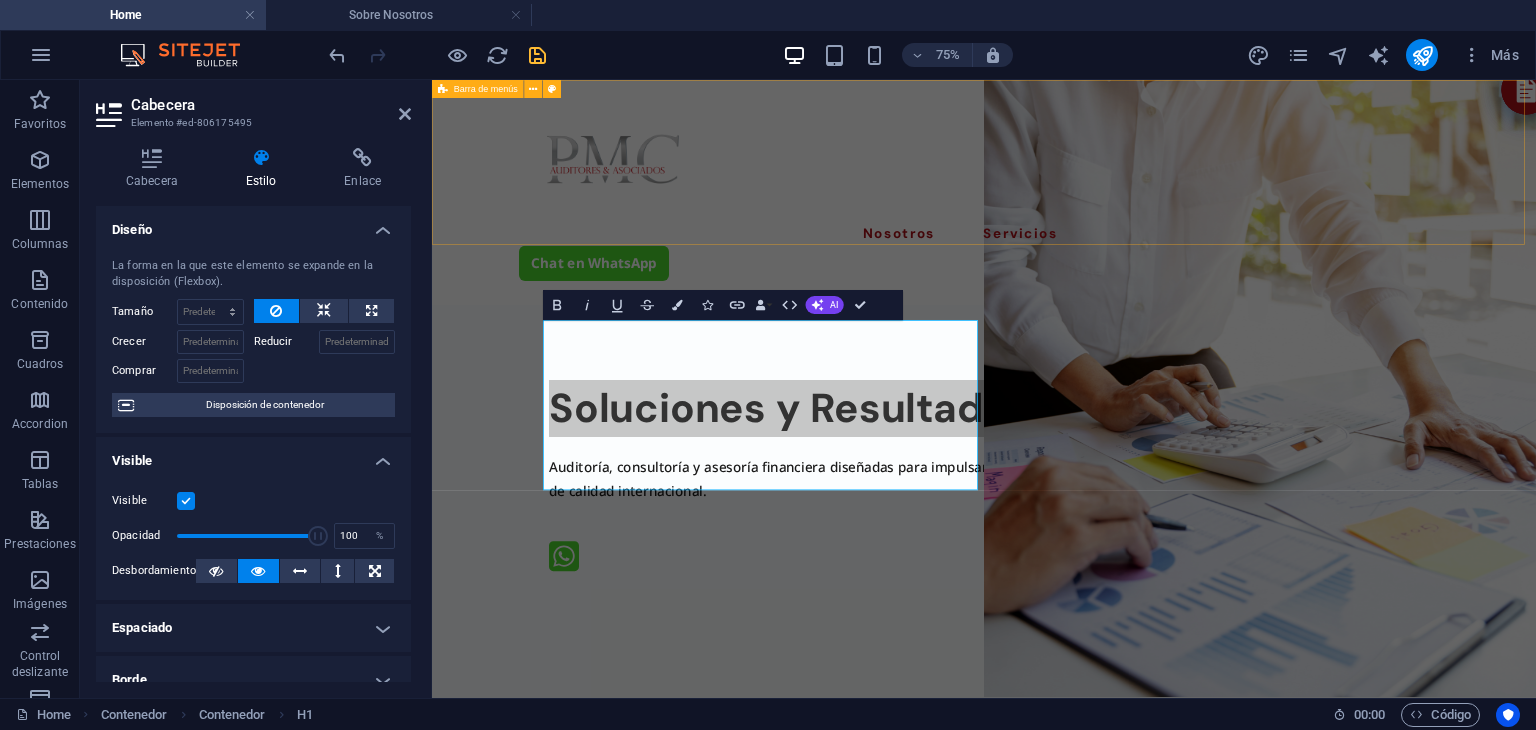 click on "Nosotros Servicios Chat en WhatsApp" at bounding box center [1168, 230] 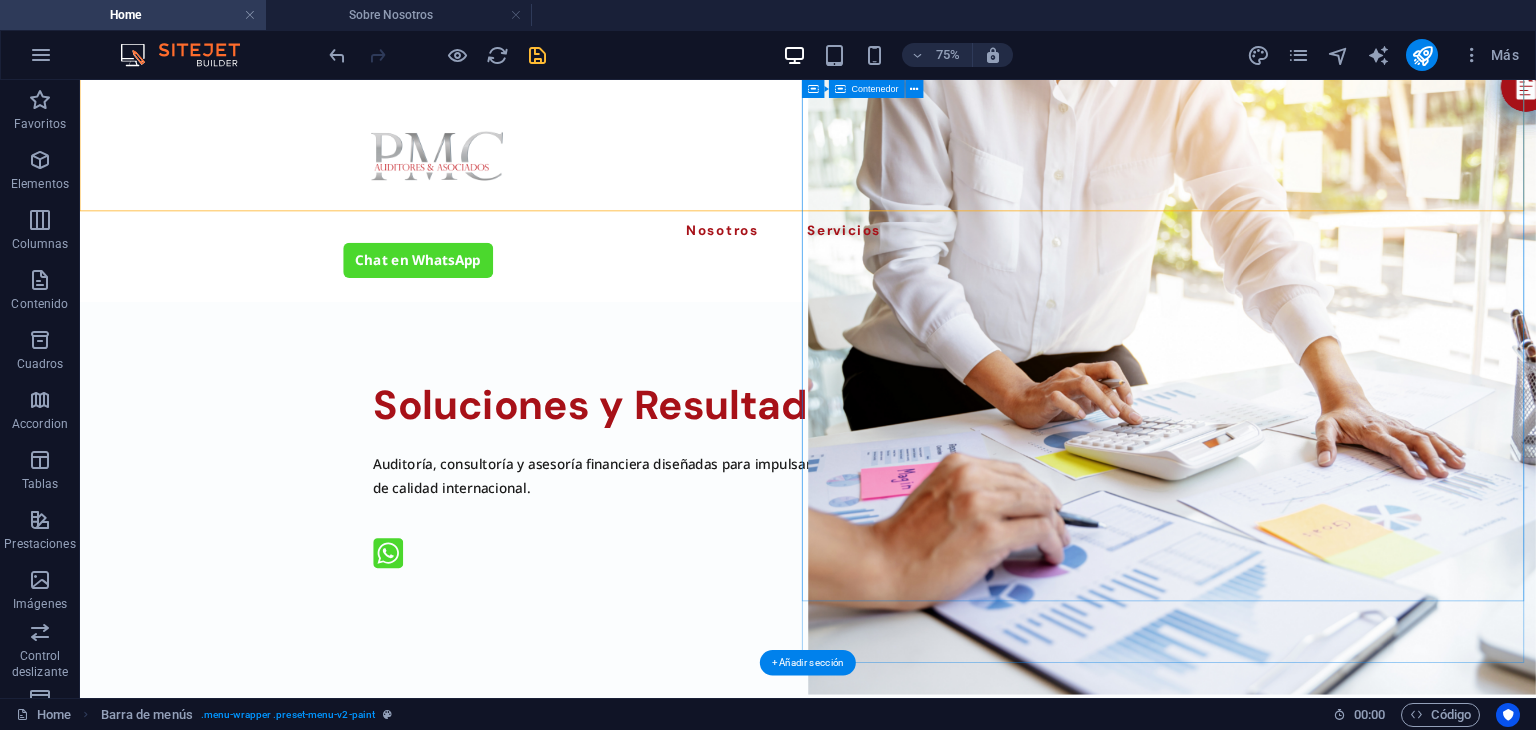 scroll, scrollTop: 0, scrollLeft: 0, axis: both 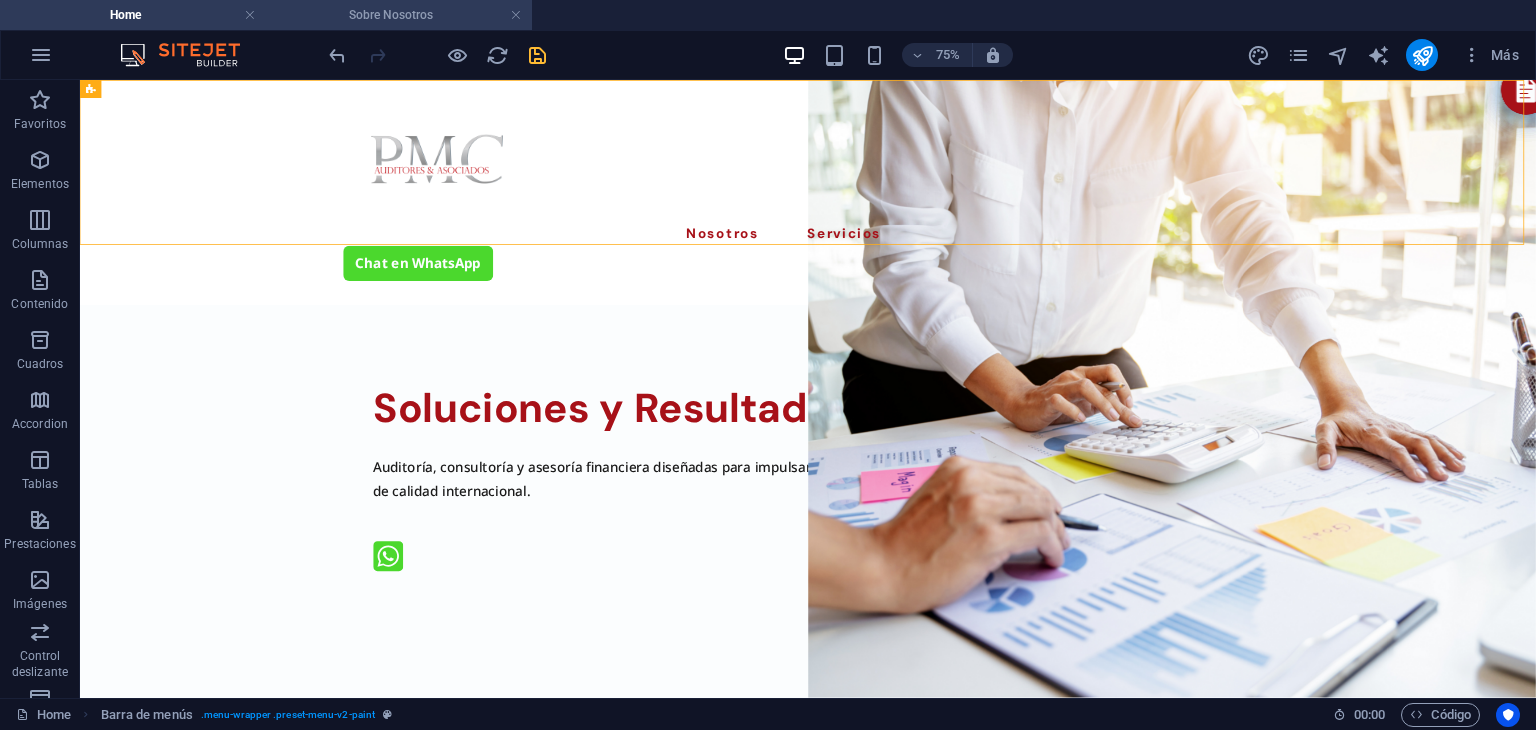 click on "Sobre Nosotros" at bounding box center [399, 15] 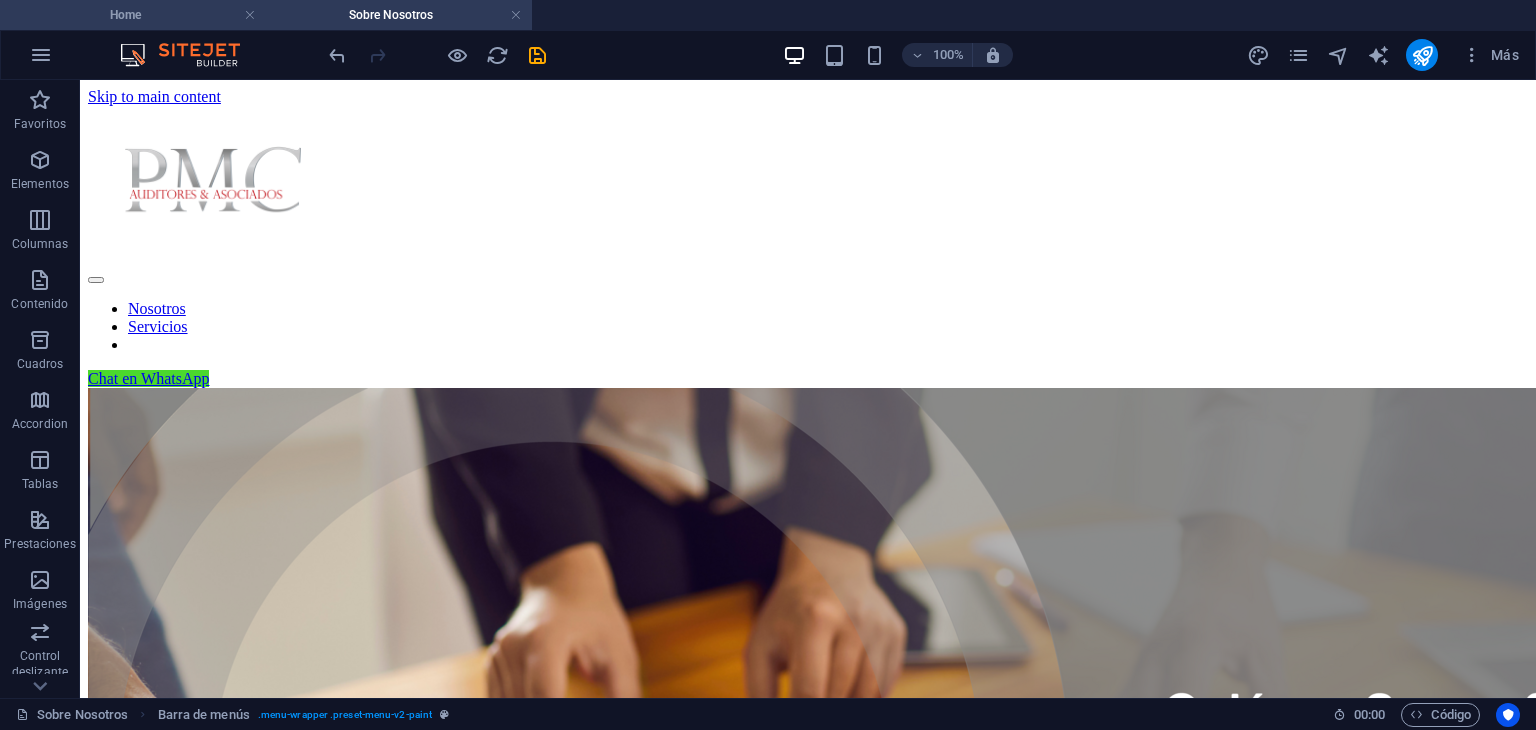 click on "Home" at bounding box center [133, 15] 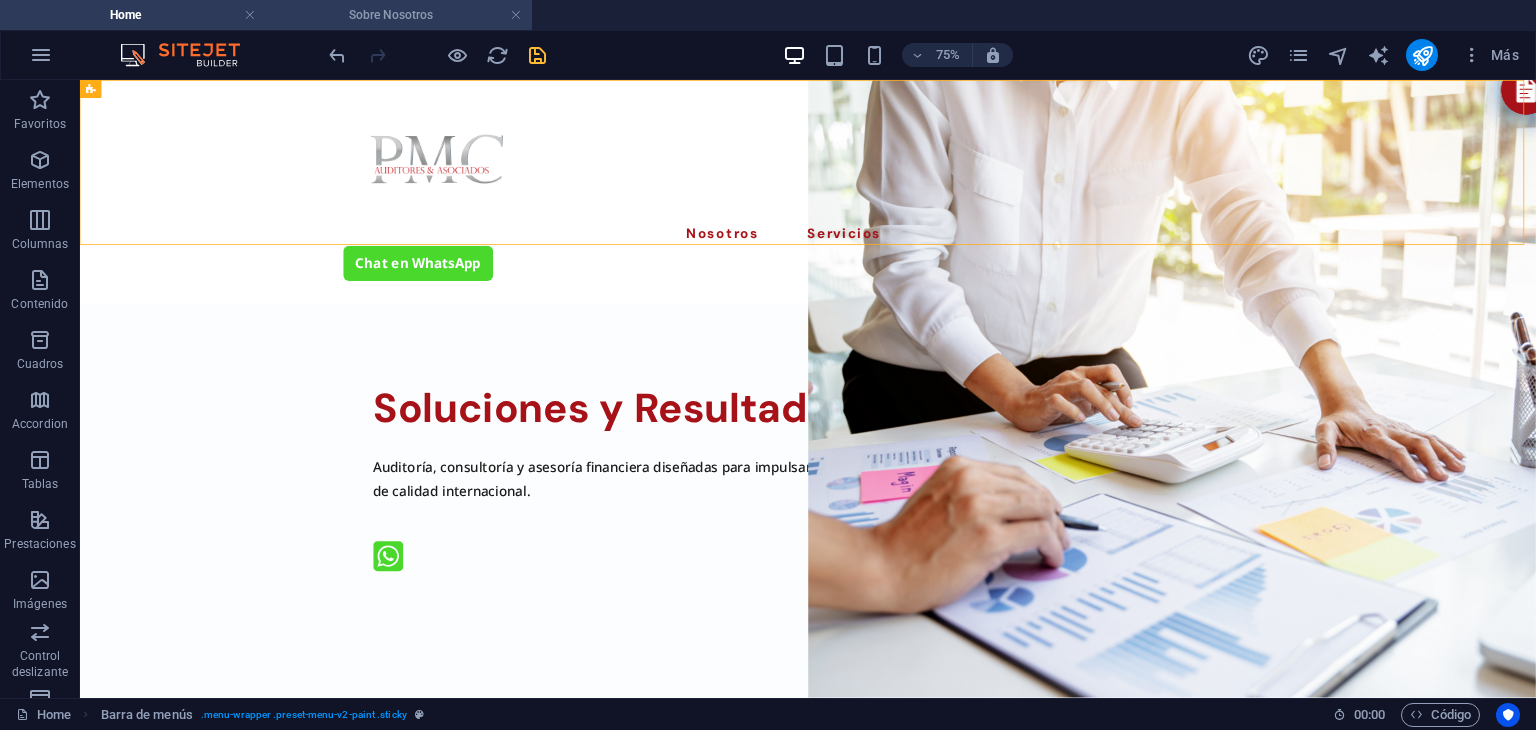 click on "Sobre Nosotros" at bounding box center [399, 15] 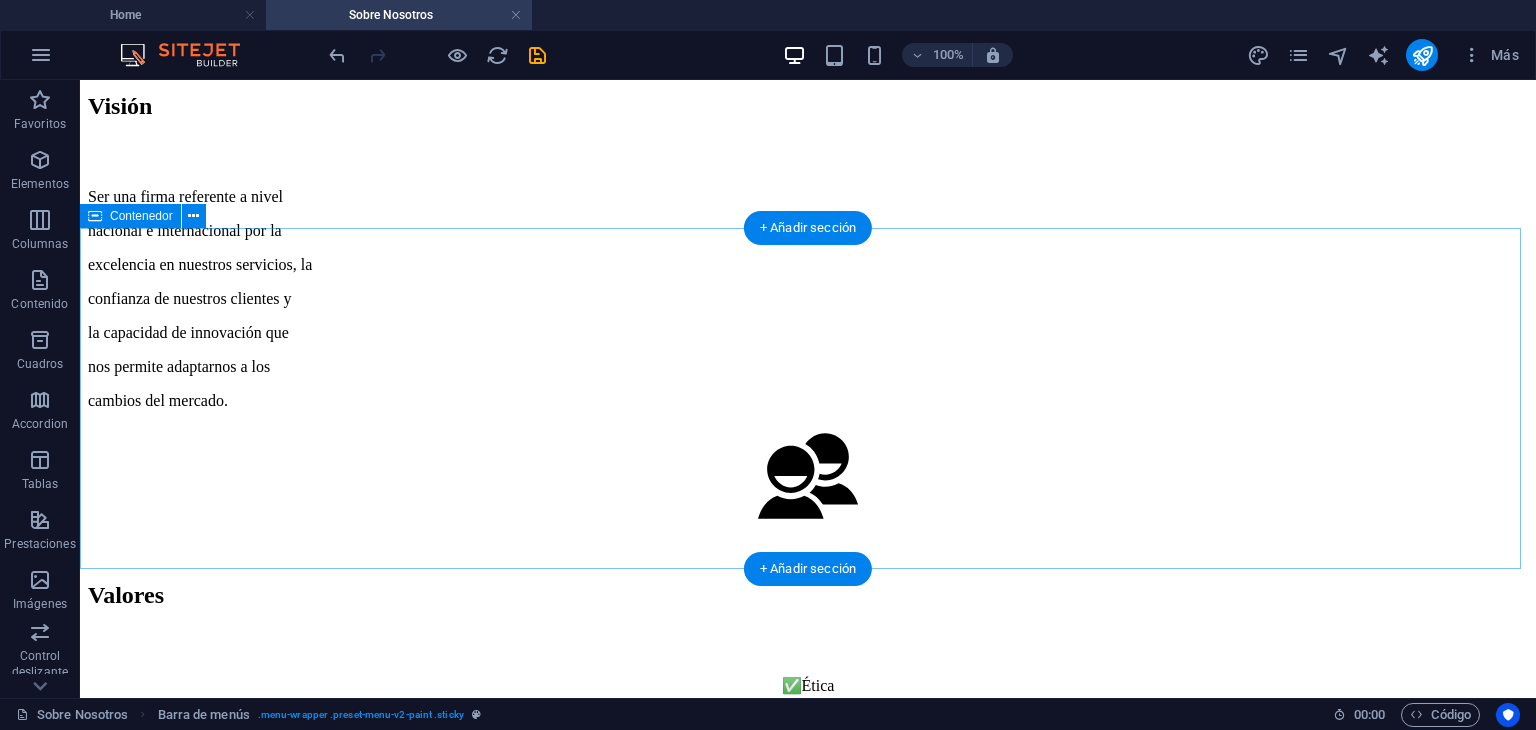 scroll, scrollTop: 2900, scrollLeft: 0, axis: vertical 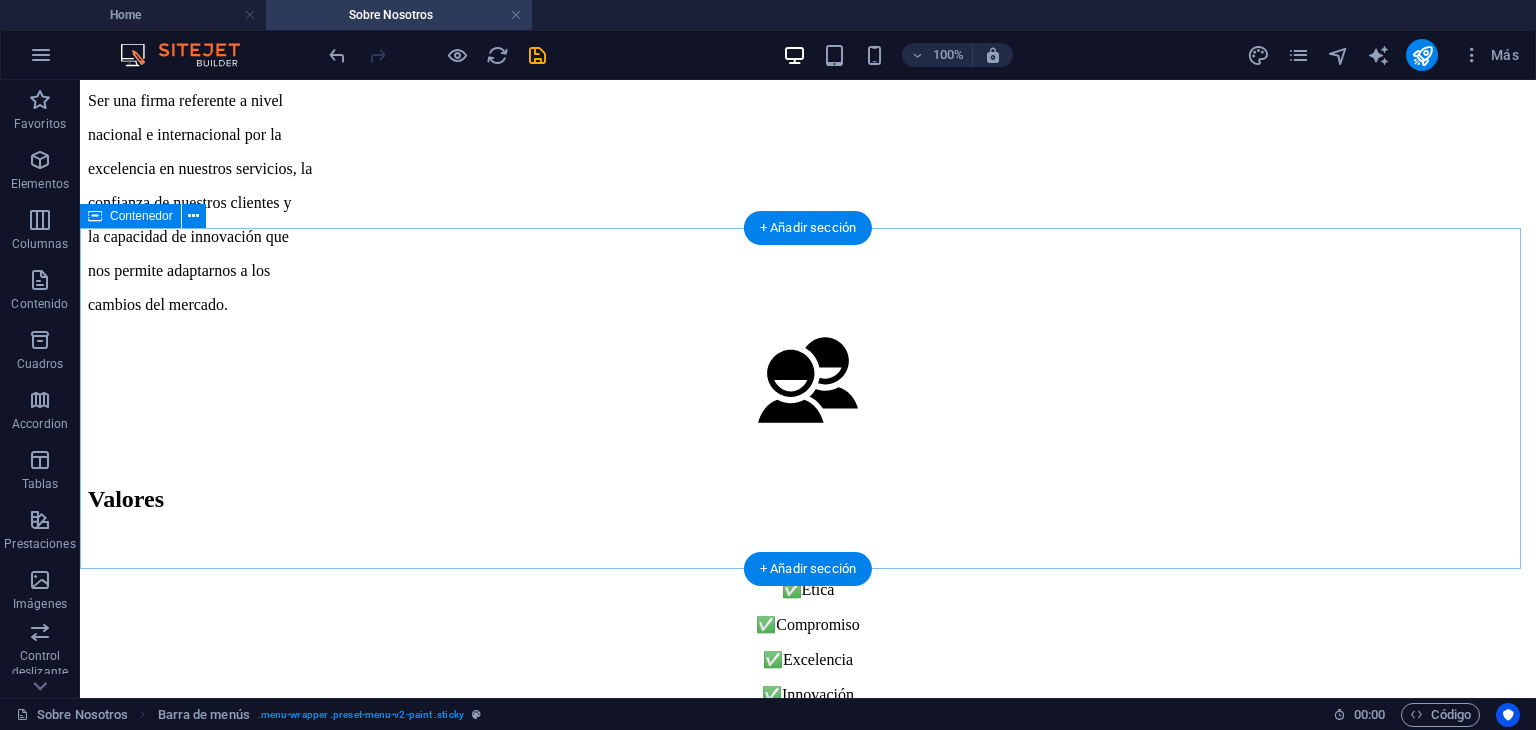 click on "Suelta el contenido aquí o  Añadir elementos  Pegar portapapeles" at bounding box center (808, 1638) 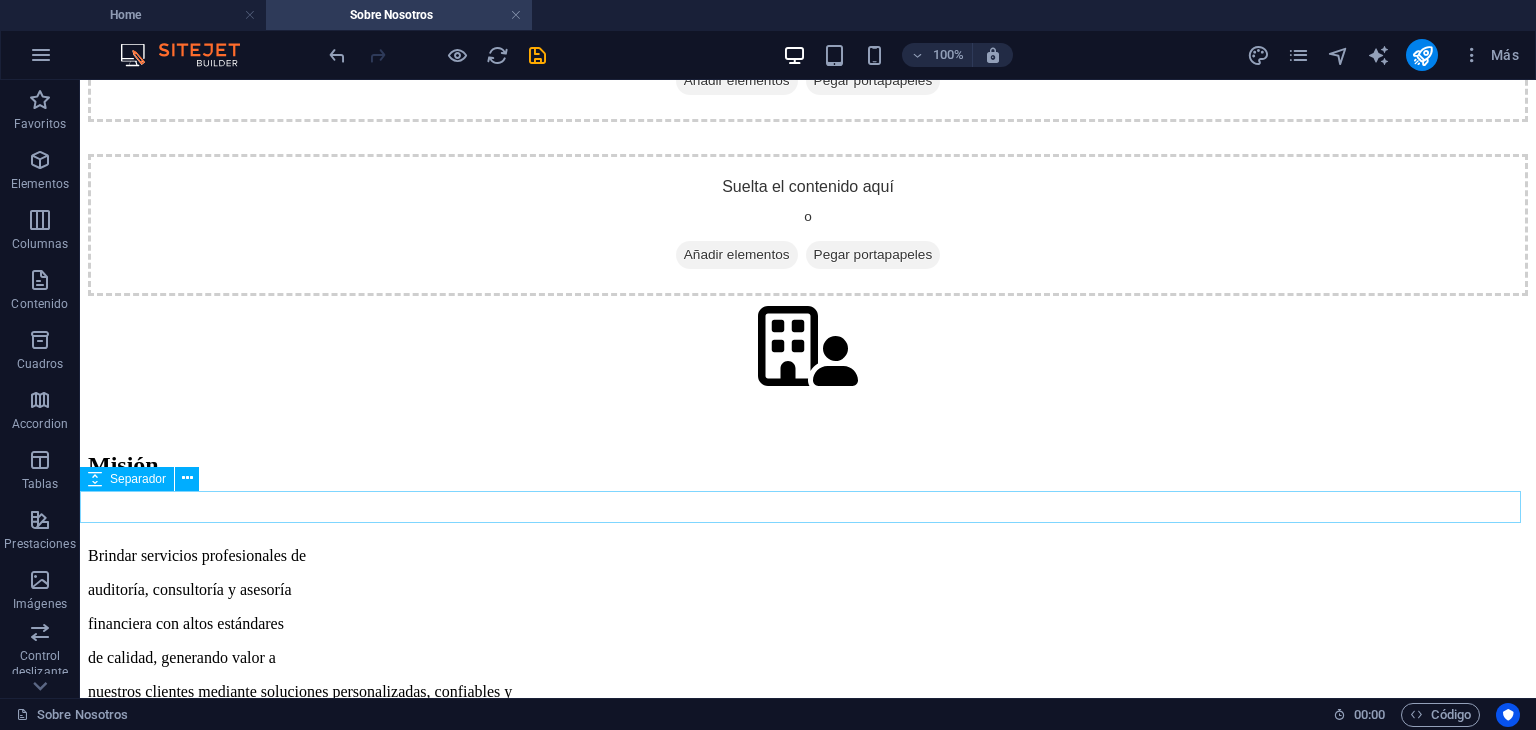 scroll, scrollTop: 1900, scrollLeft: 0, axis: vertical 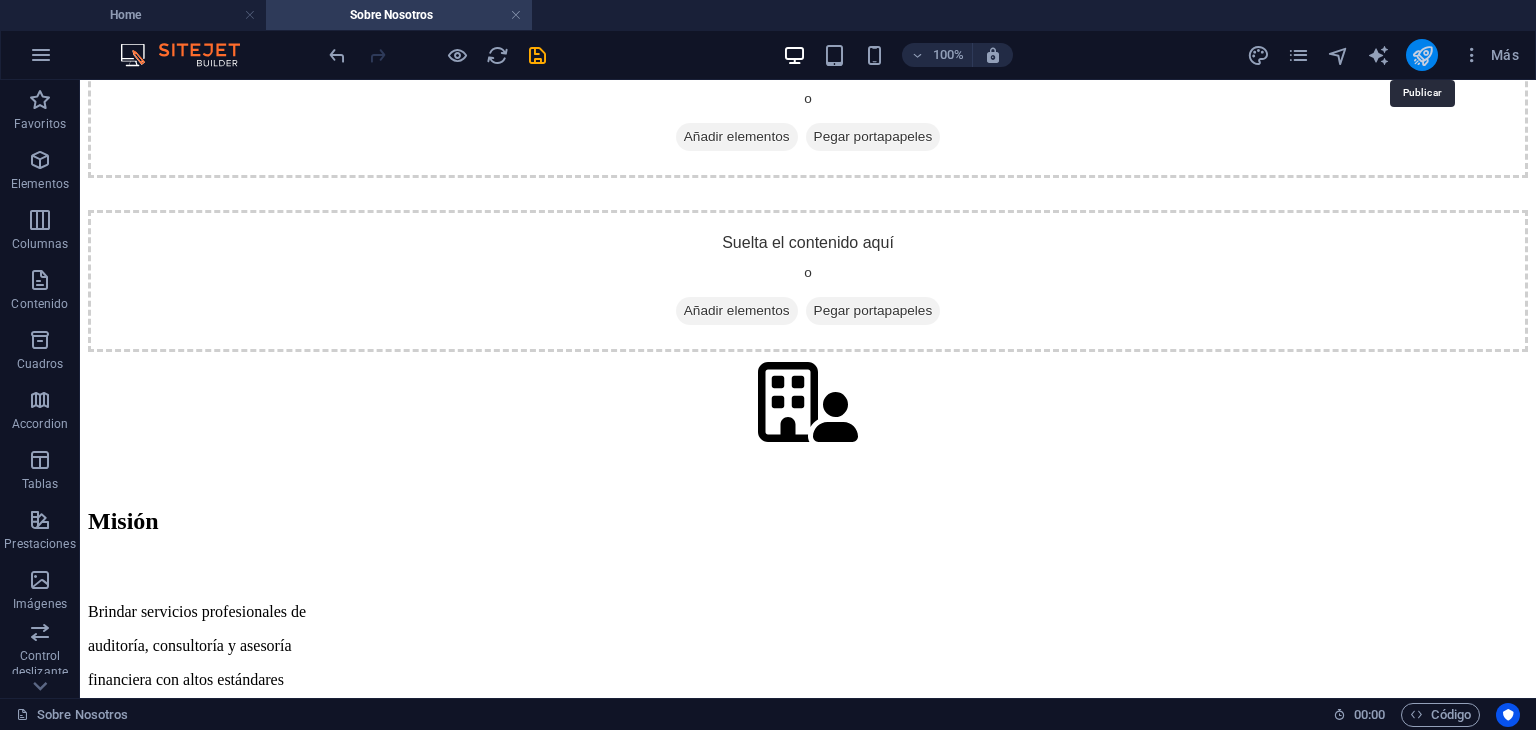 click at bounding box center (1422, 55) 